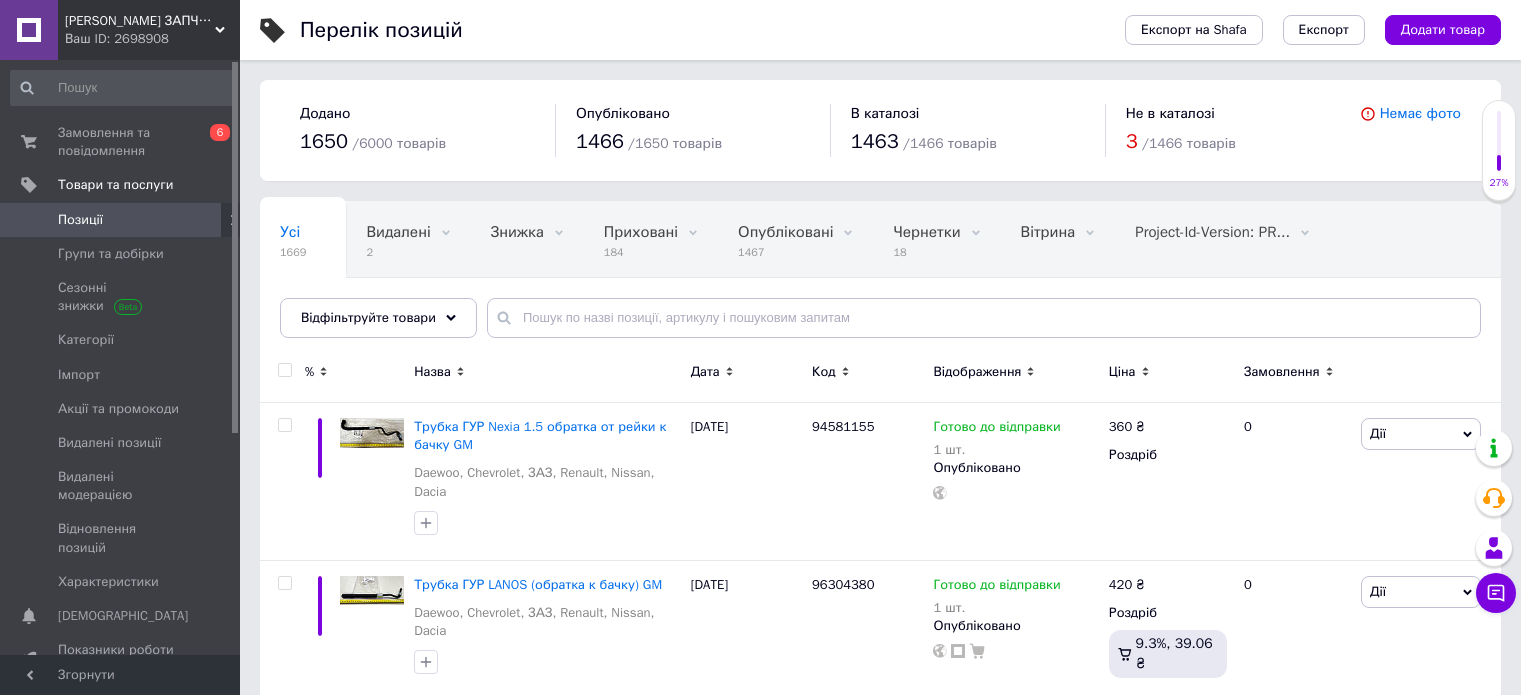 scroll, scrollTop: 0, scrollLeft: 0, axis: both 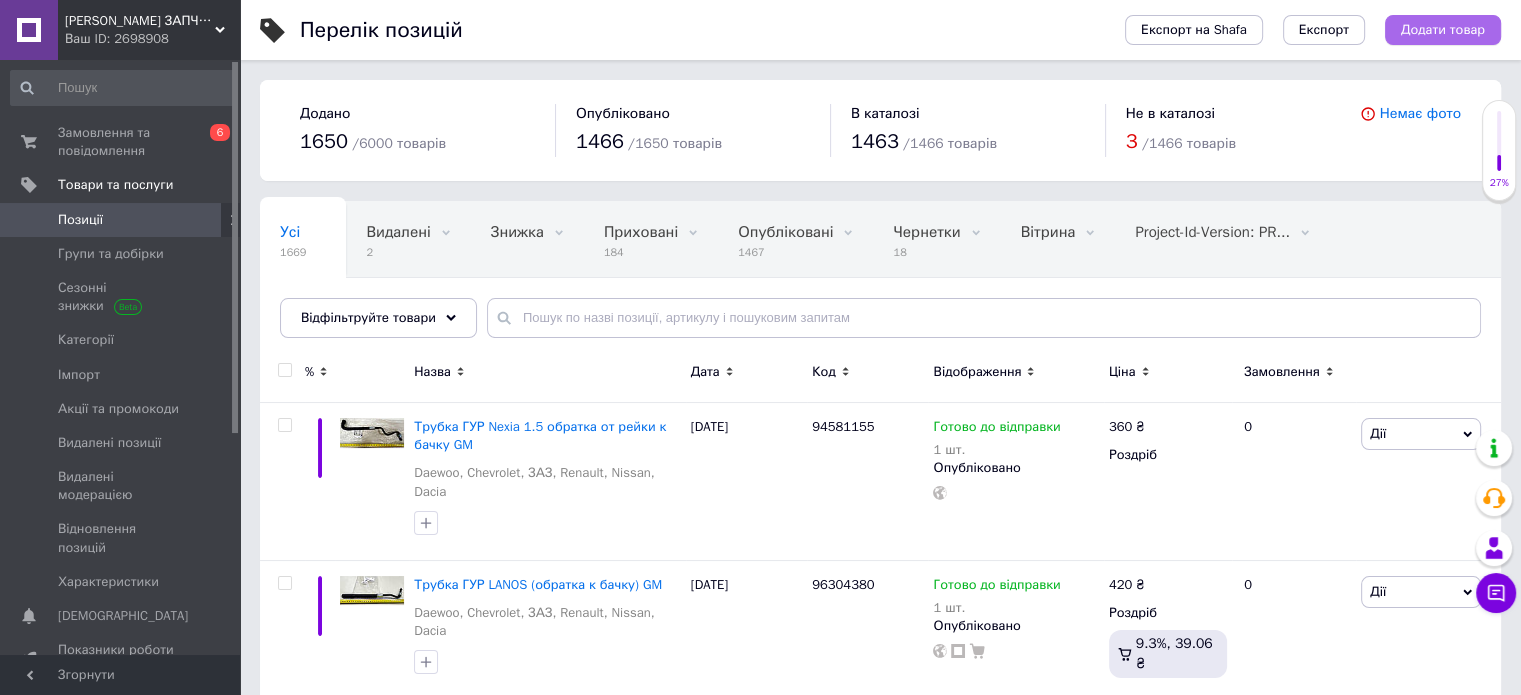 click on "Додати товар" at bounding box center [1443, 30] 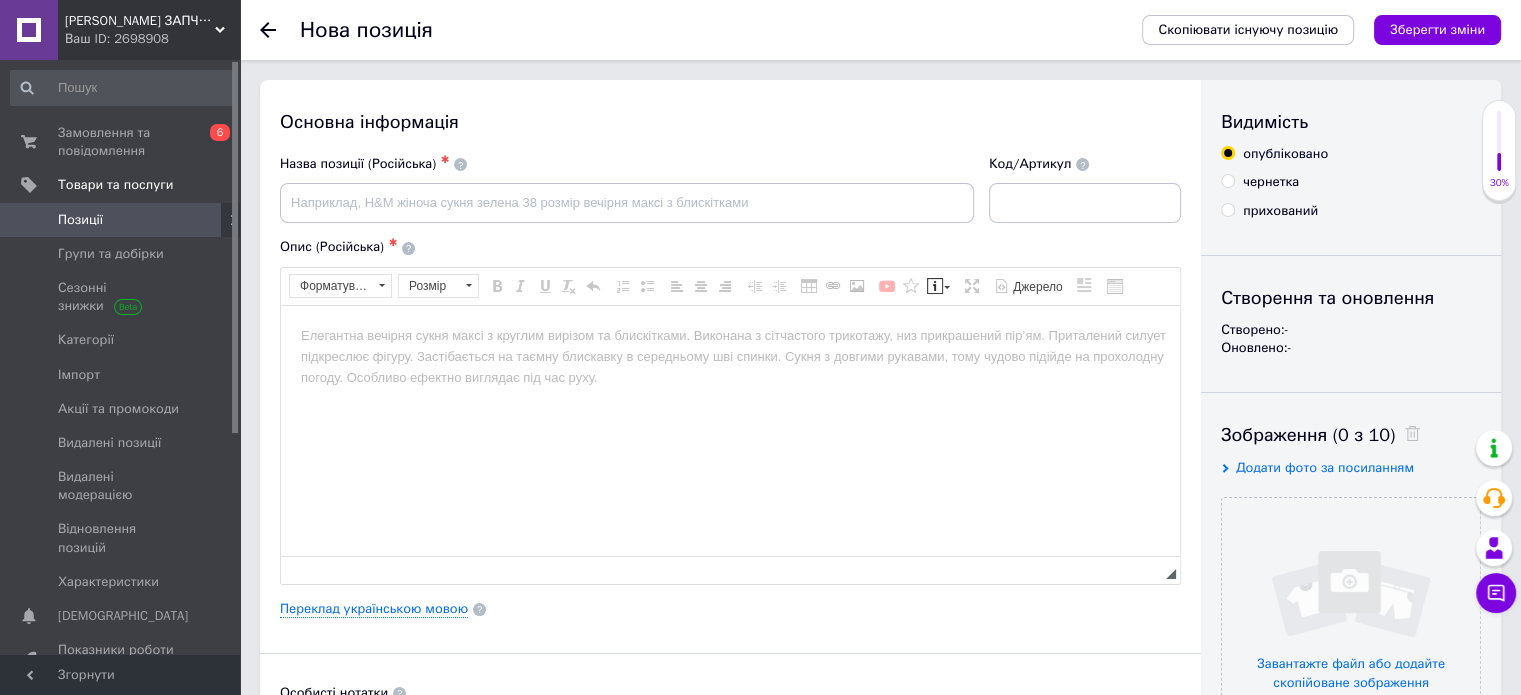 scroll, scrollTop: 0, scrollLeft: 0, axis: both 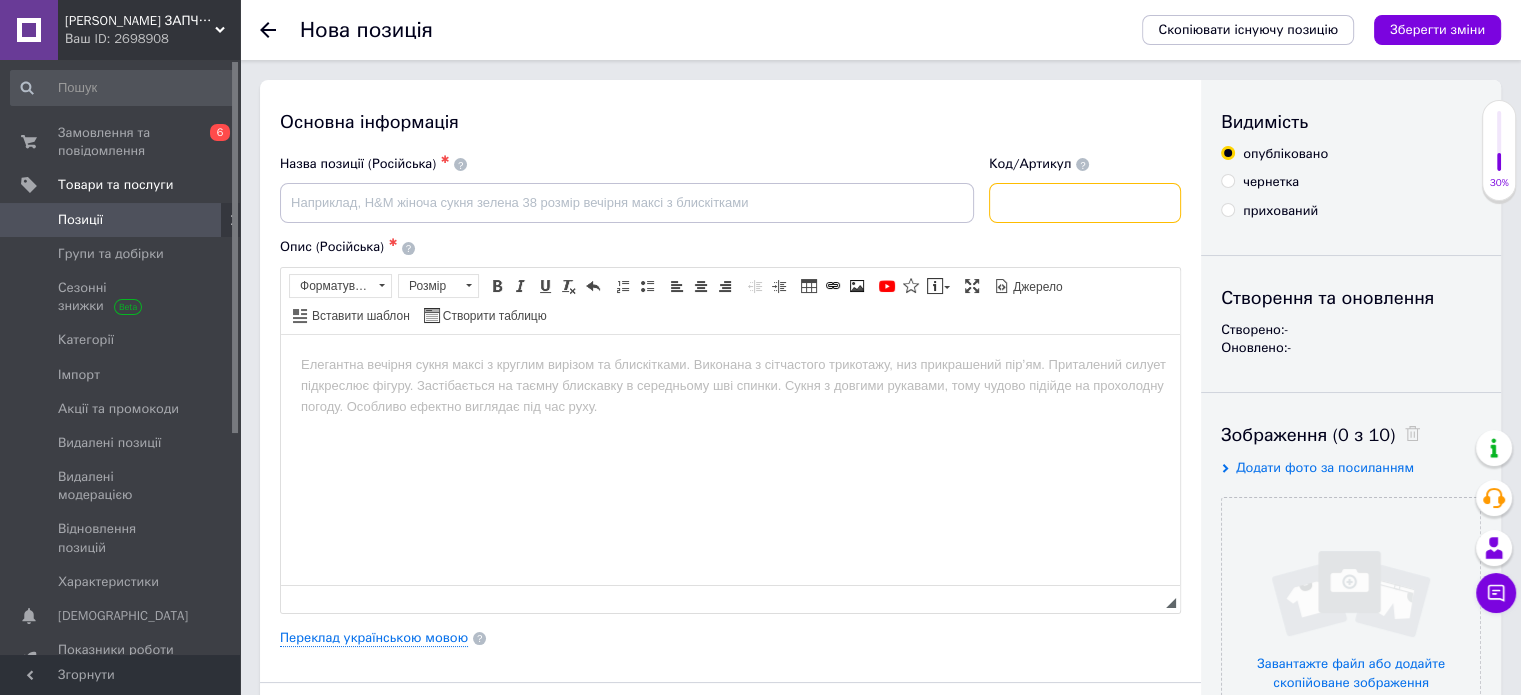 paste on "96350574" 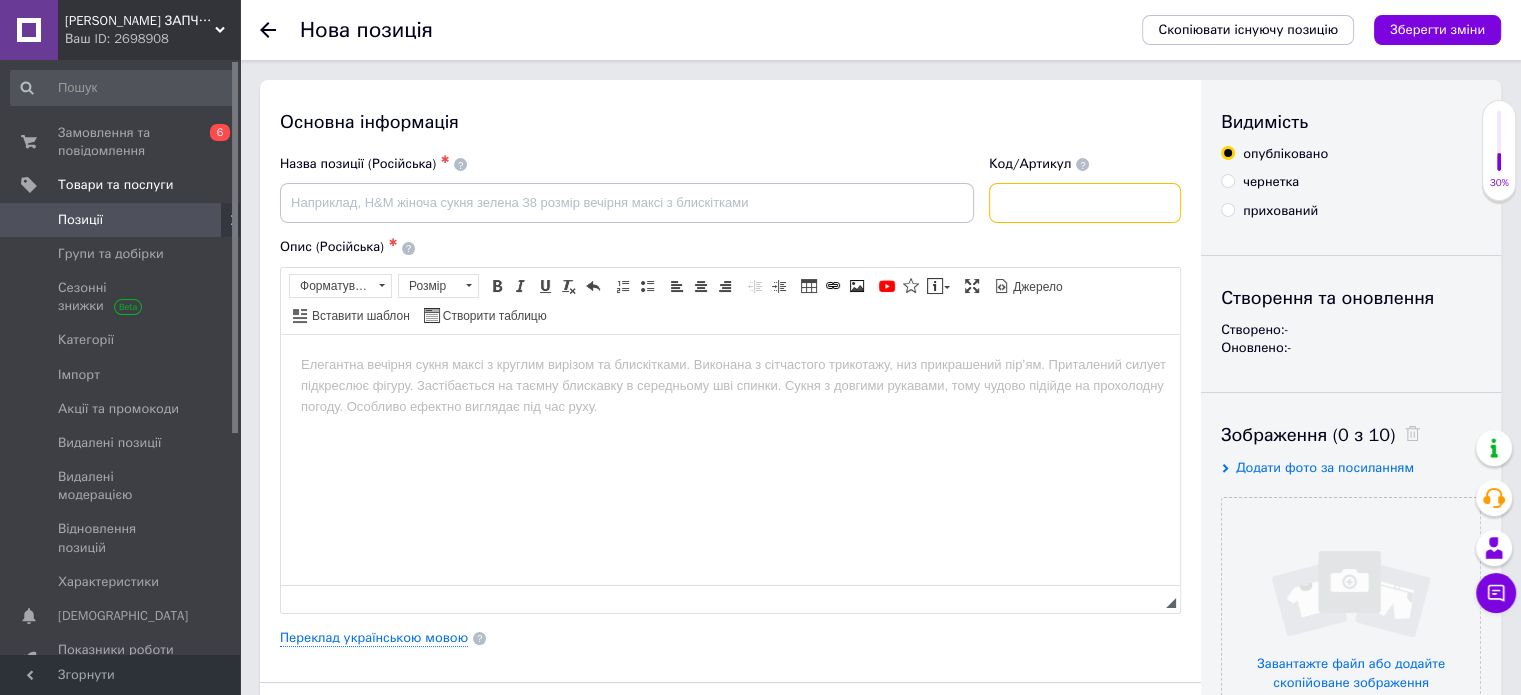 click at bounding box center [1085, 203] 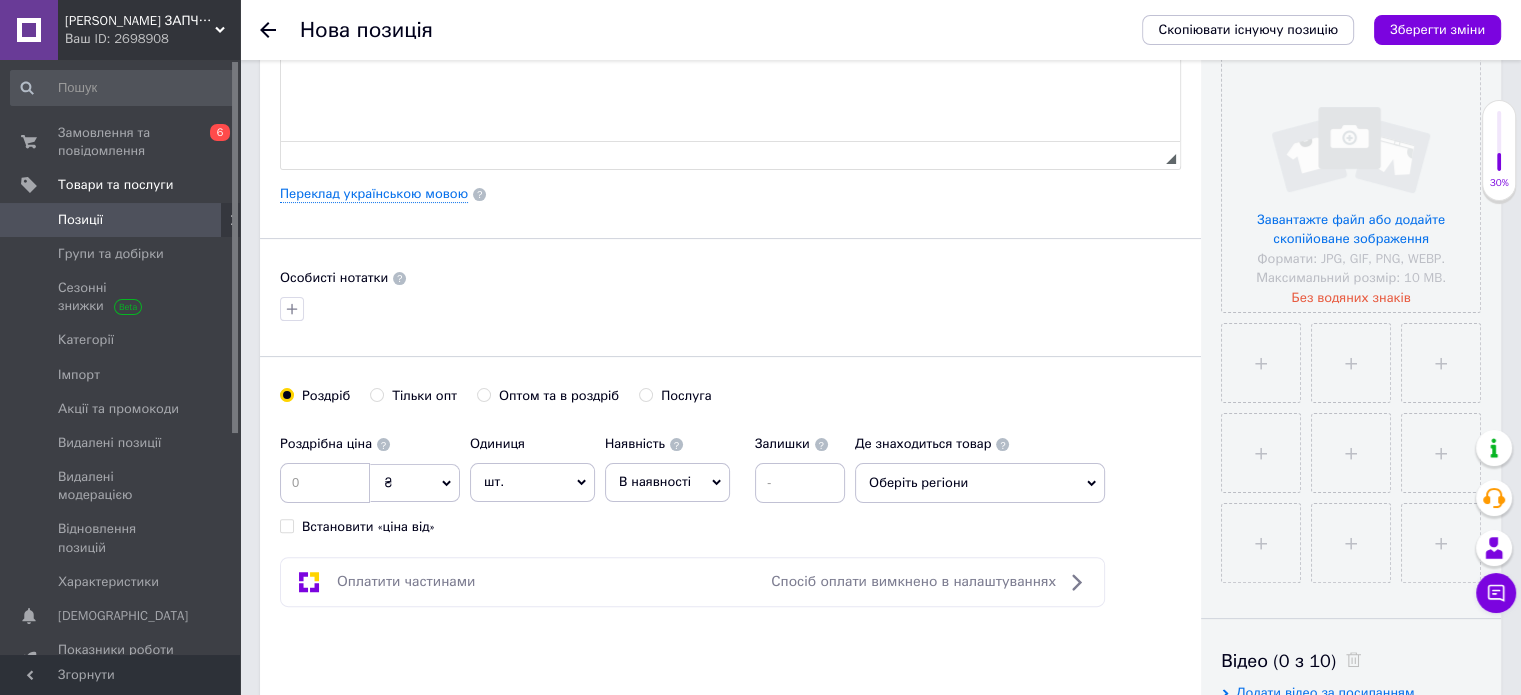 scroll, scrollTop: 568, scrollLeft: 0, axis: vertical 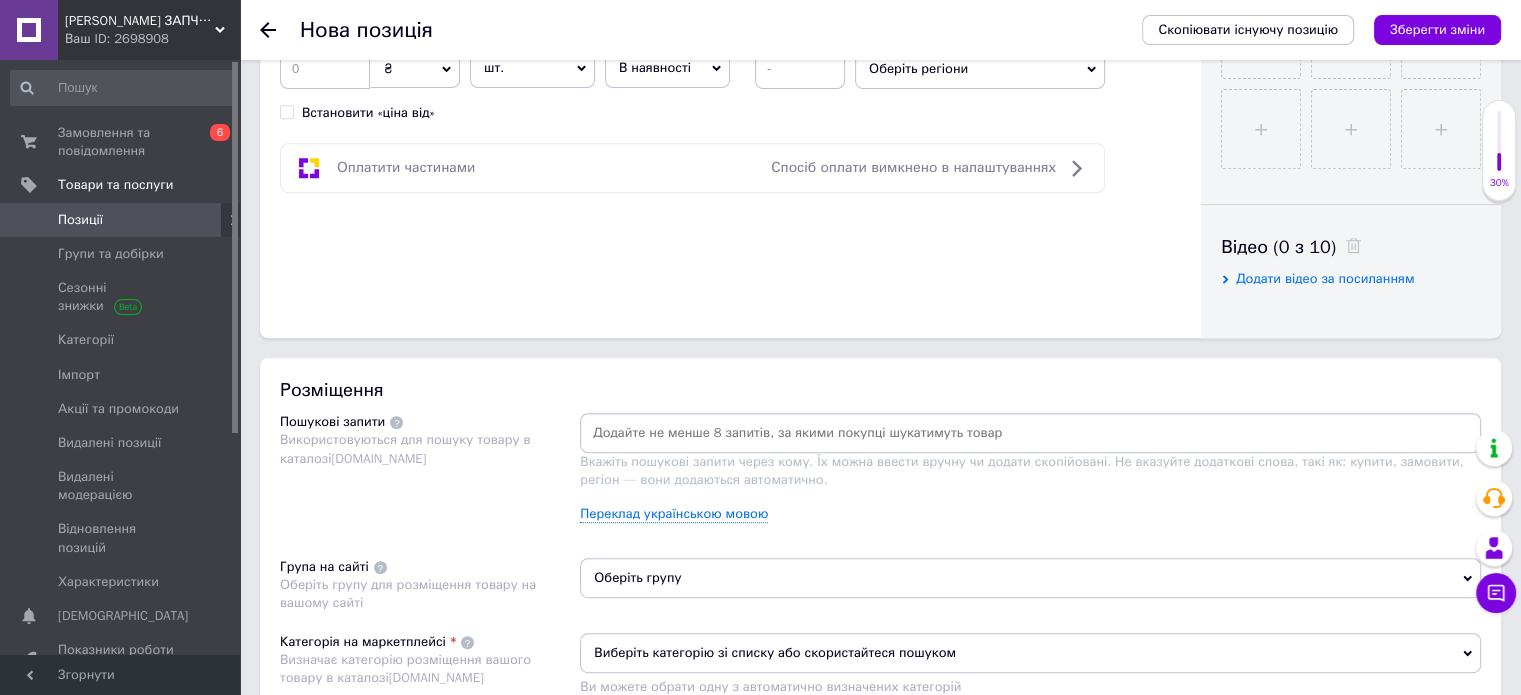 type on "96350574" 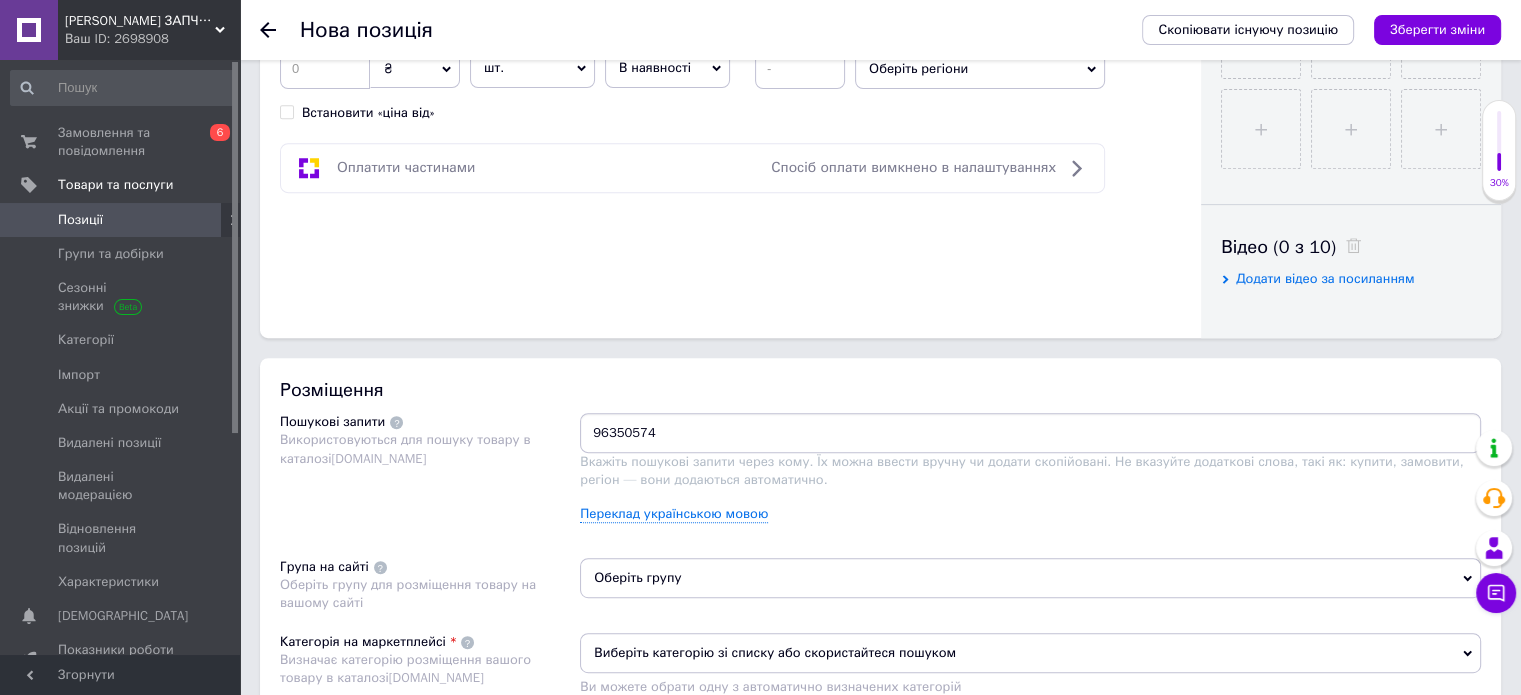click on "96350574" at bounding box center (1030, 433) 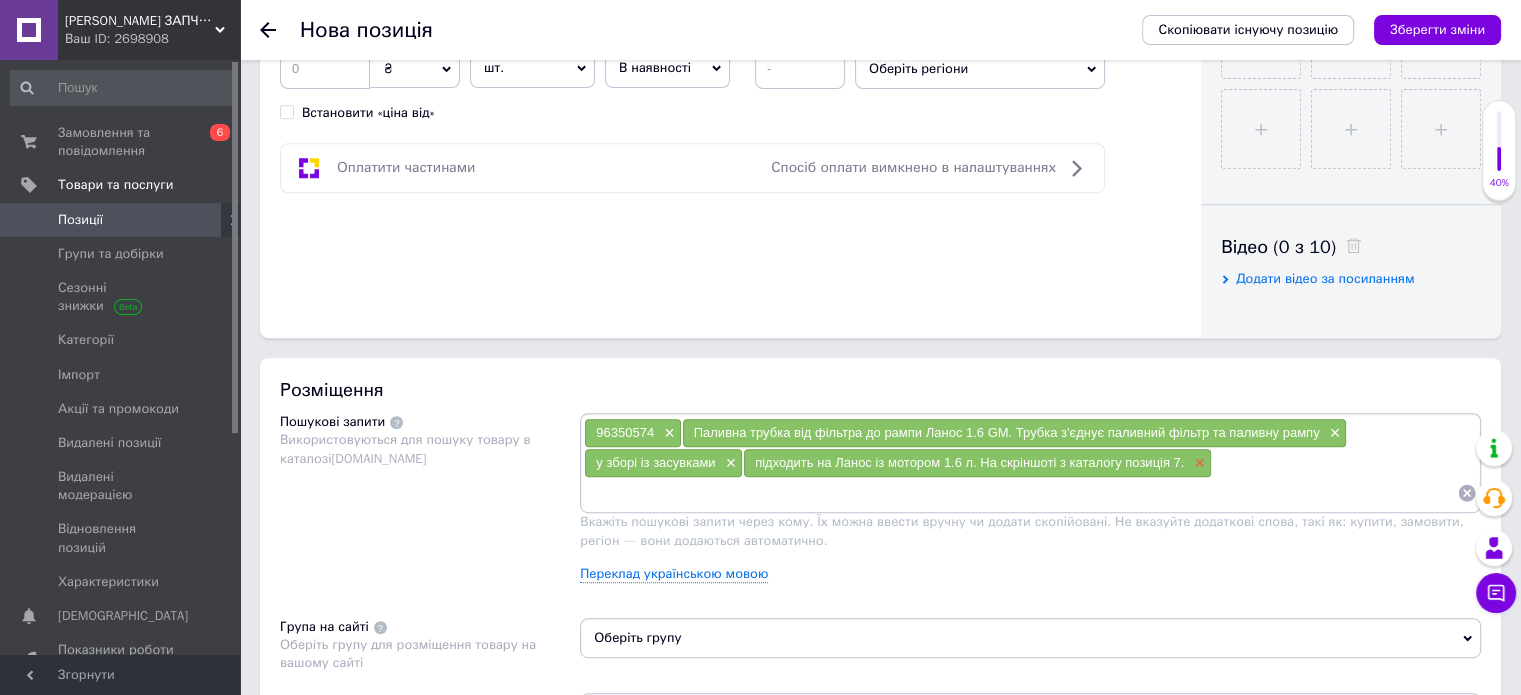 click on "×" at bounding box center (1197, 463) 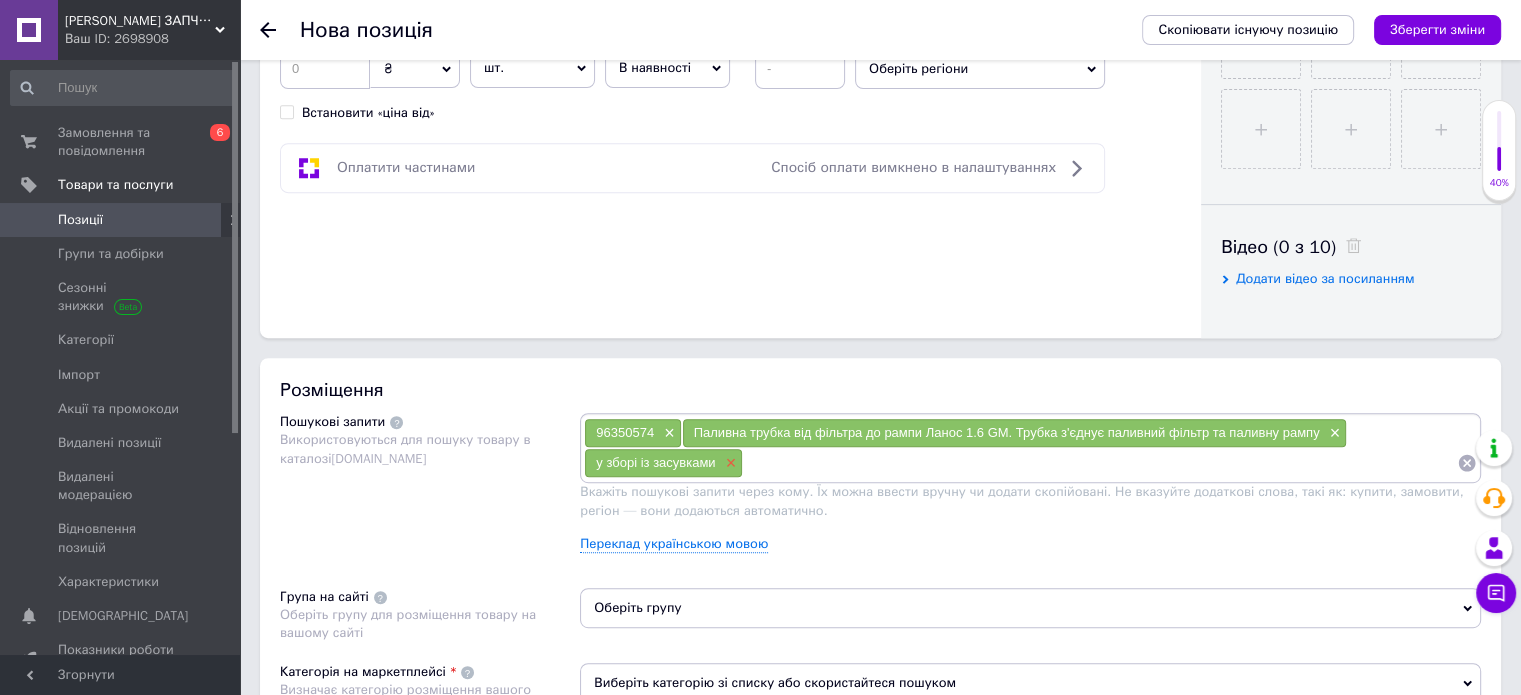 click on "×" at bounding box center [729, 463] 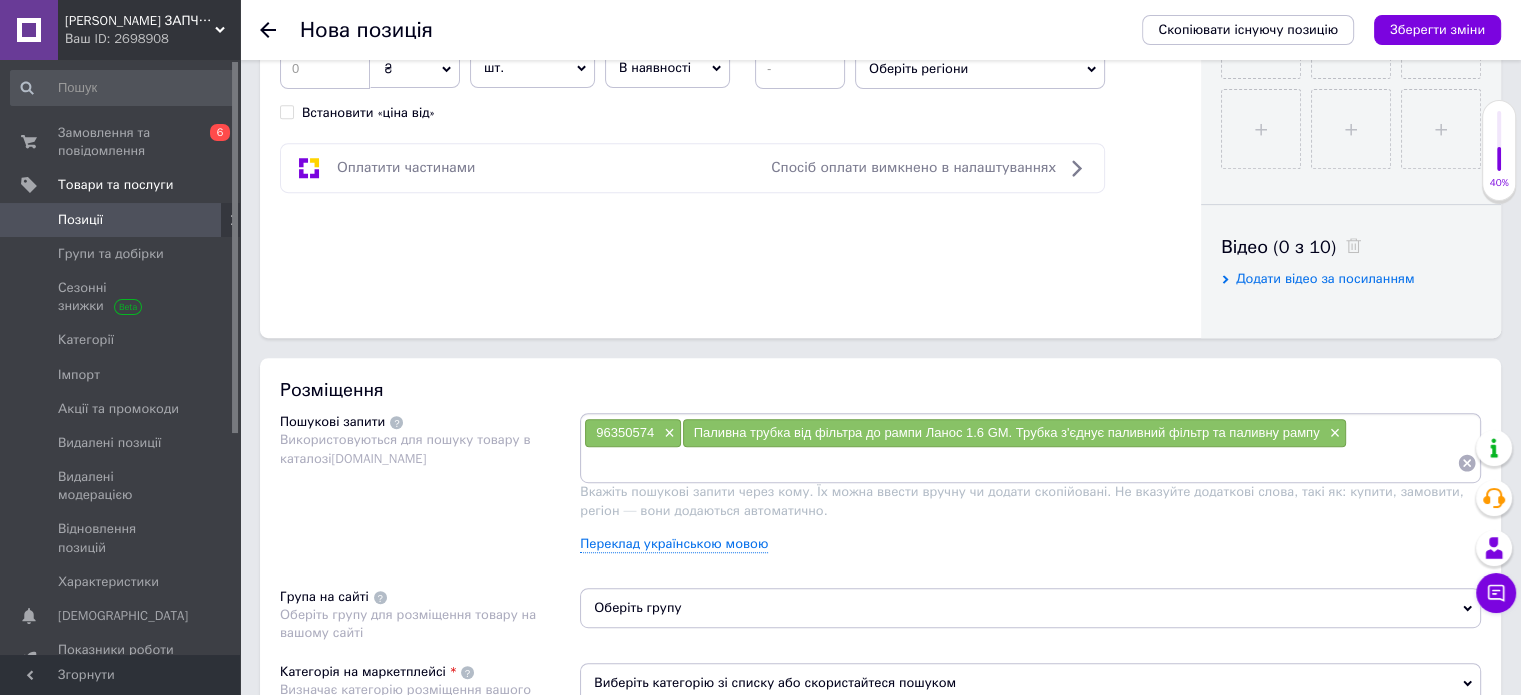 click at bounding box center [1020, 463] 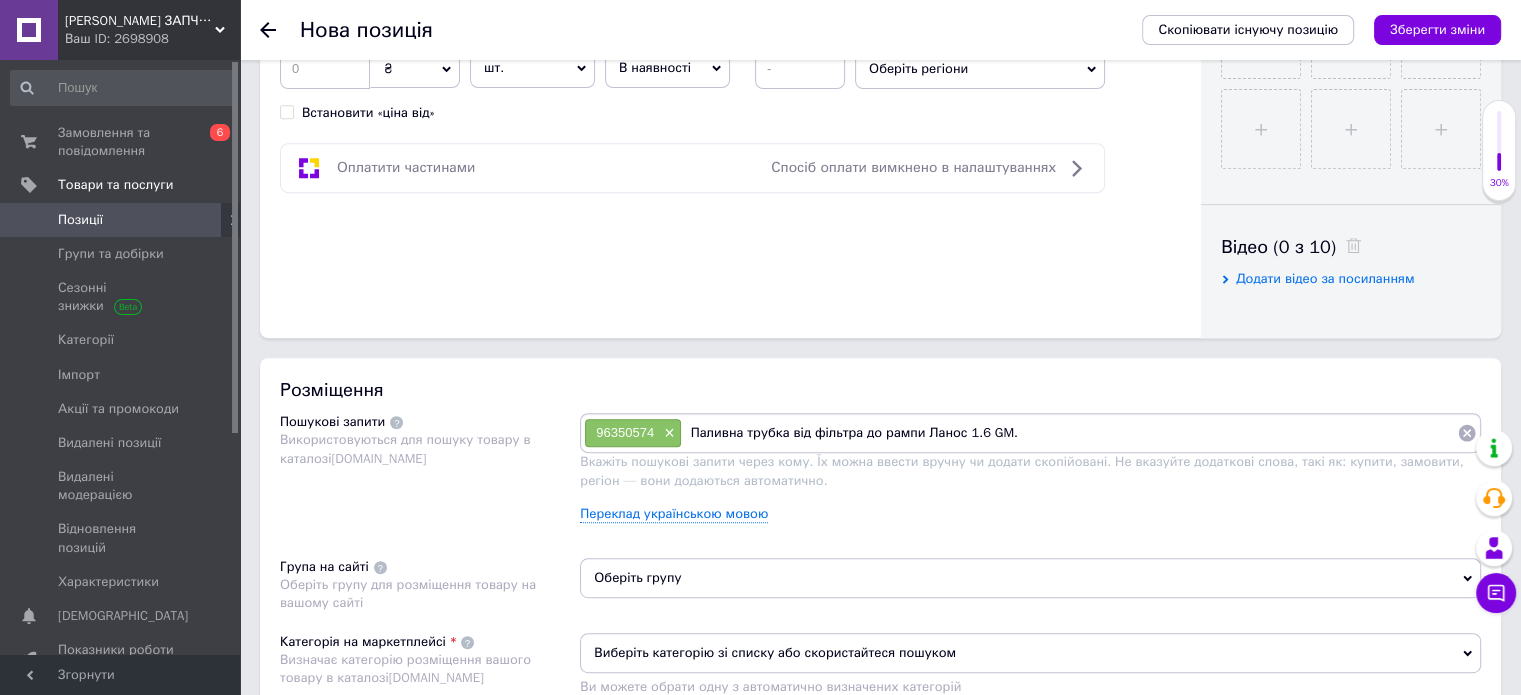 type on "Паливна трубка від фільтра до рампи Ланос 1.6 GM" 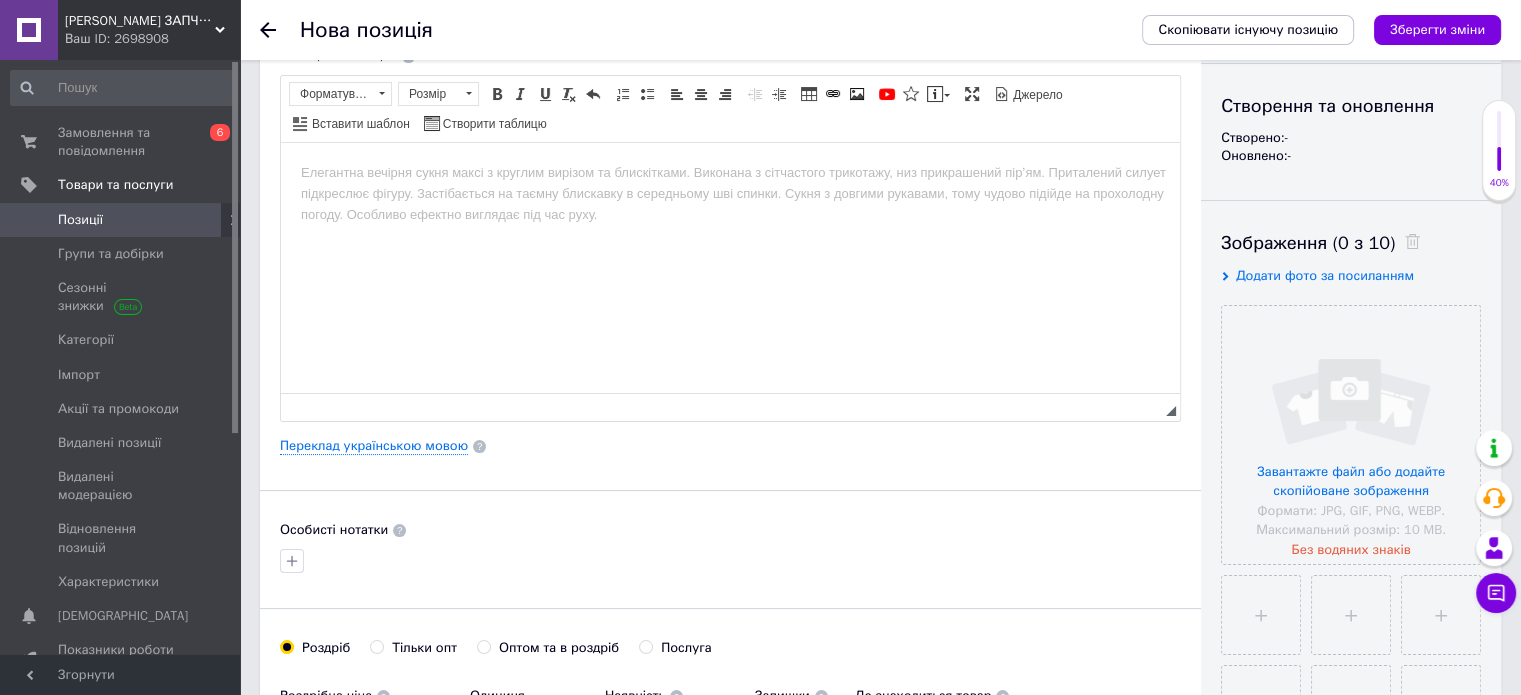 scroll, scrollTop: 158, scrollLeft: 0, axis: vertical 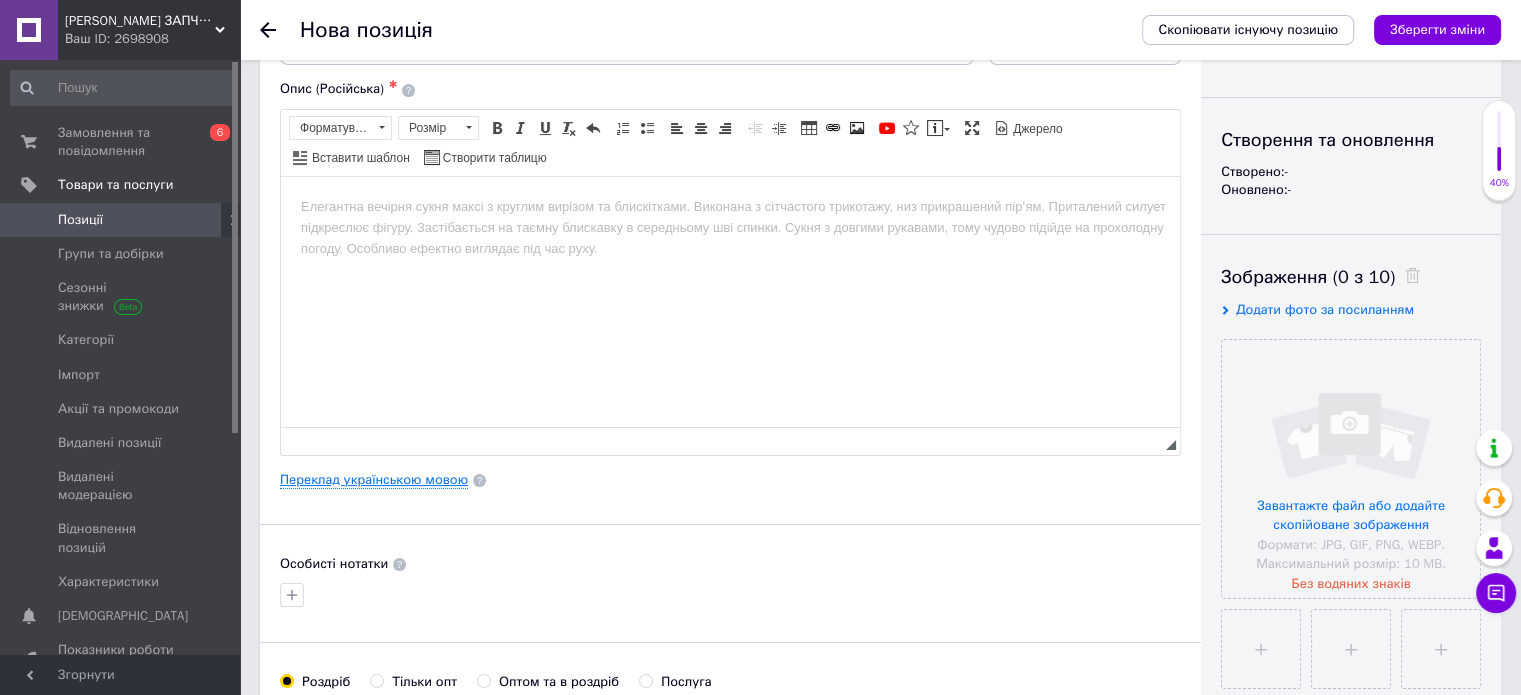 type 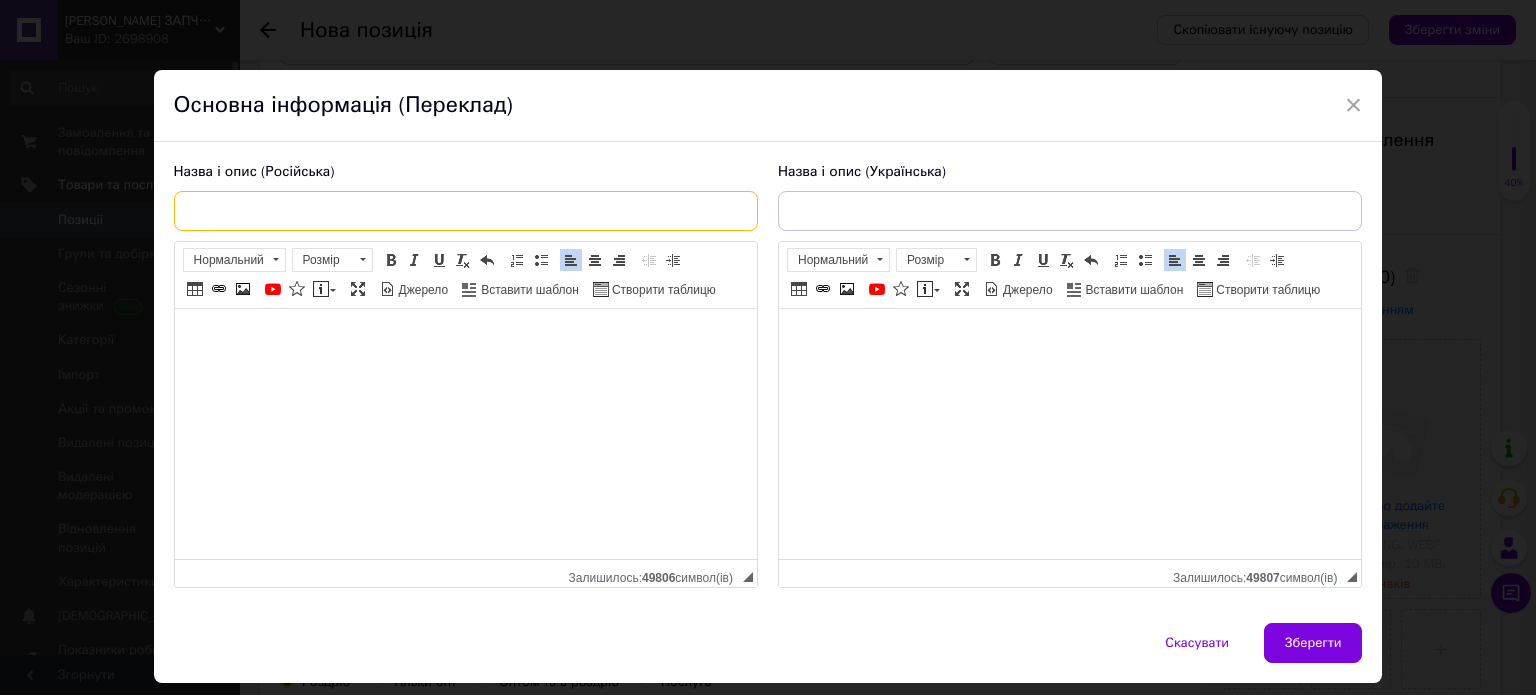 paste on "Трубка топливная LANOS 1,6 (от фильтра к рампе форсунок) GM" 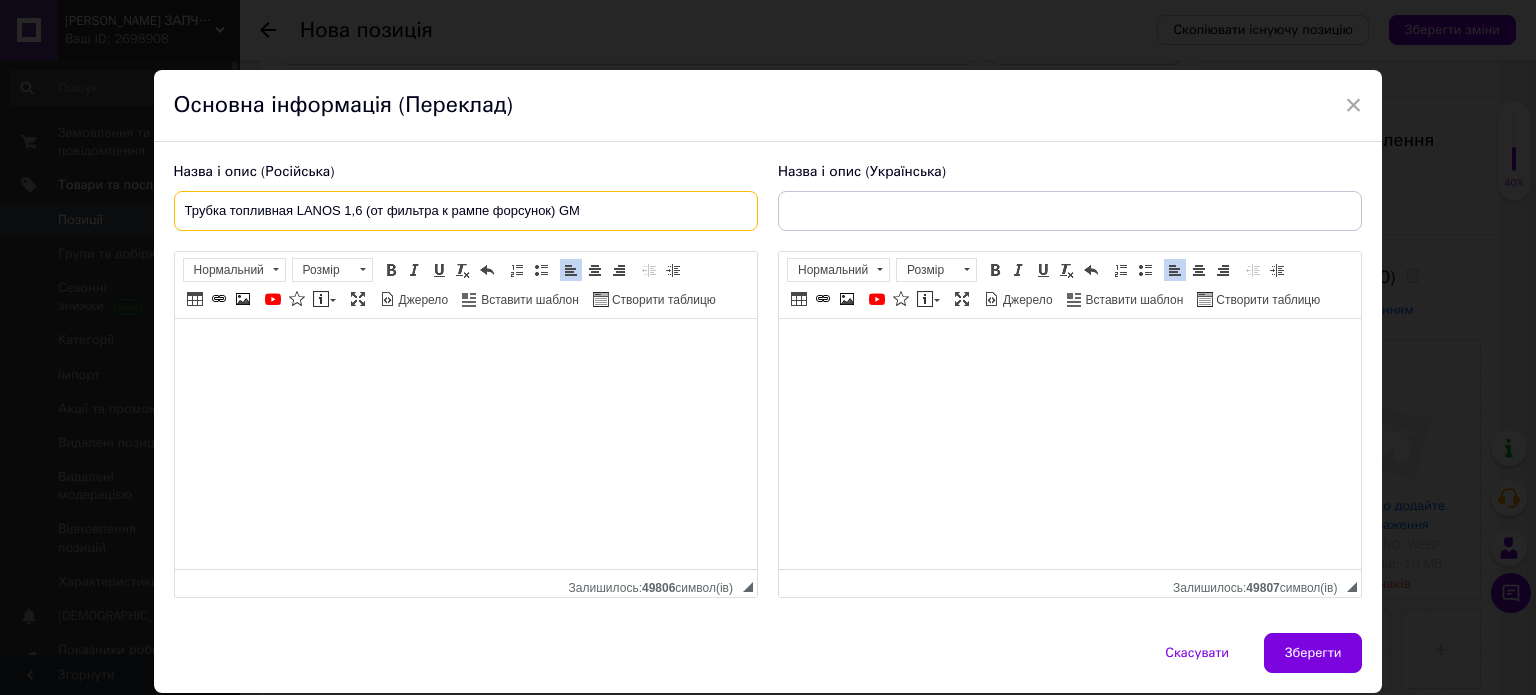 type on "Трубка топливная LANOS 1,6 (от фильтра к рампе форсунок) GM" 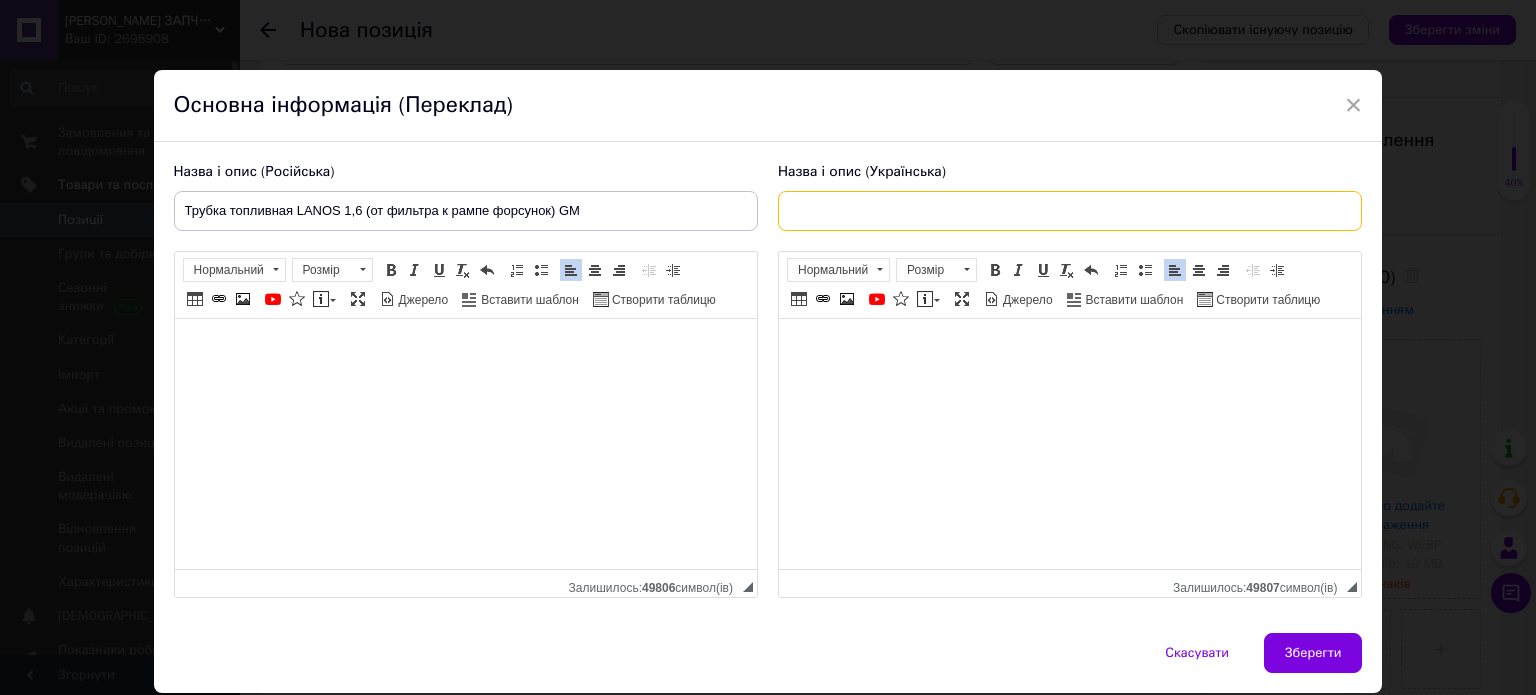 click at bounding box center [1070, 211] 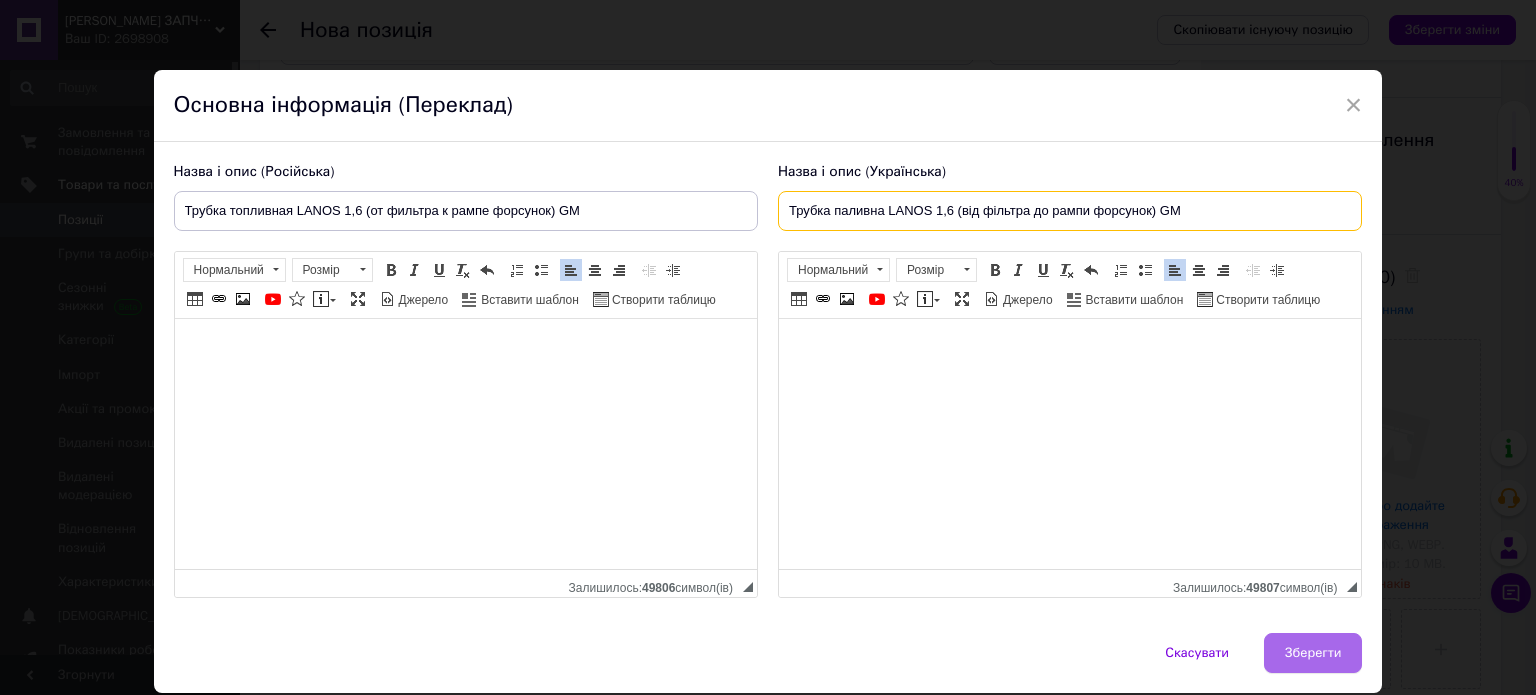 type on "Трубка паливна LANOS 1,6 (від фільтра до рампи форсунок) GM" 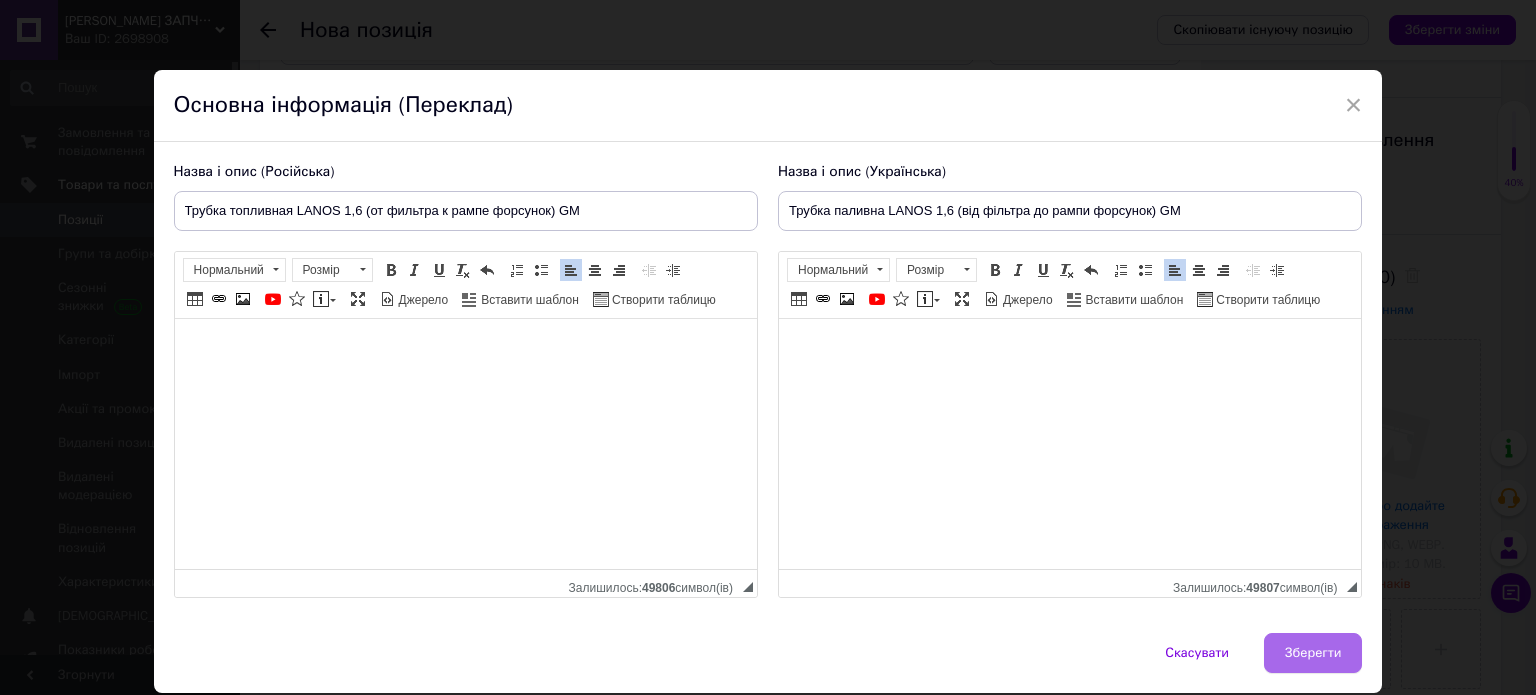click on "Зберегти" at bounding box center [1313, 653] 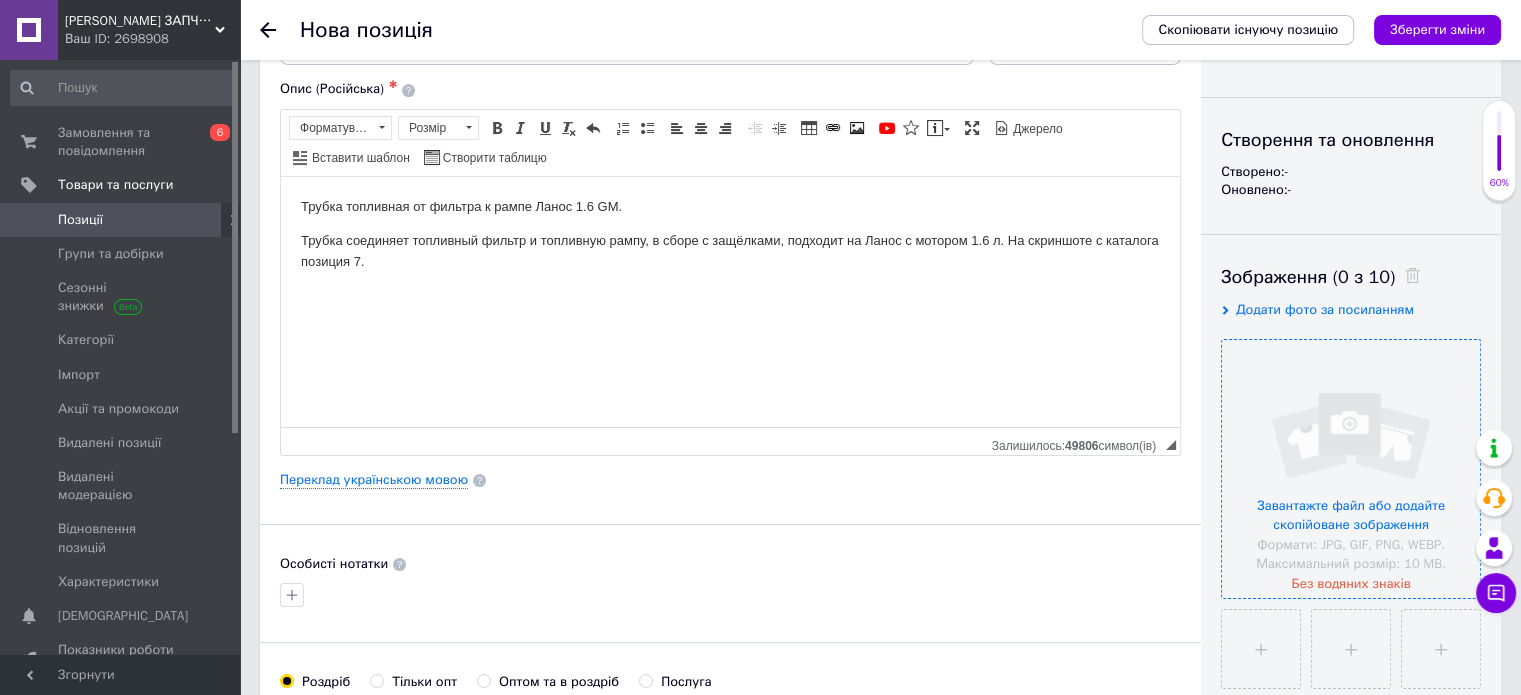 click at bounding box center [1351, 469] 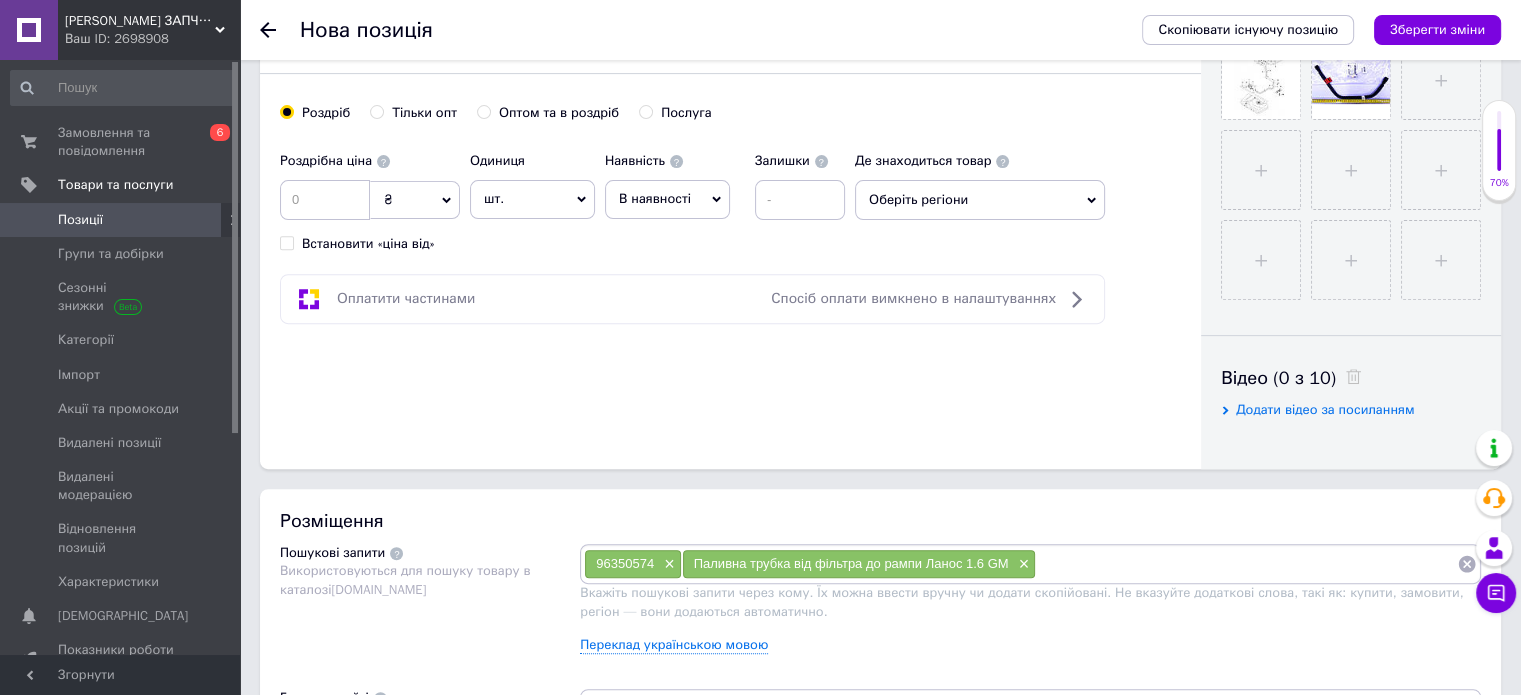 scroll, scrollTop: 753, scrollLeft: 0, axis: vertical 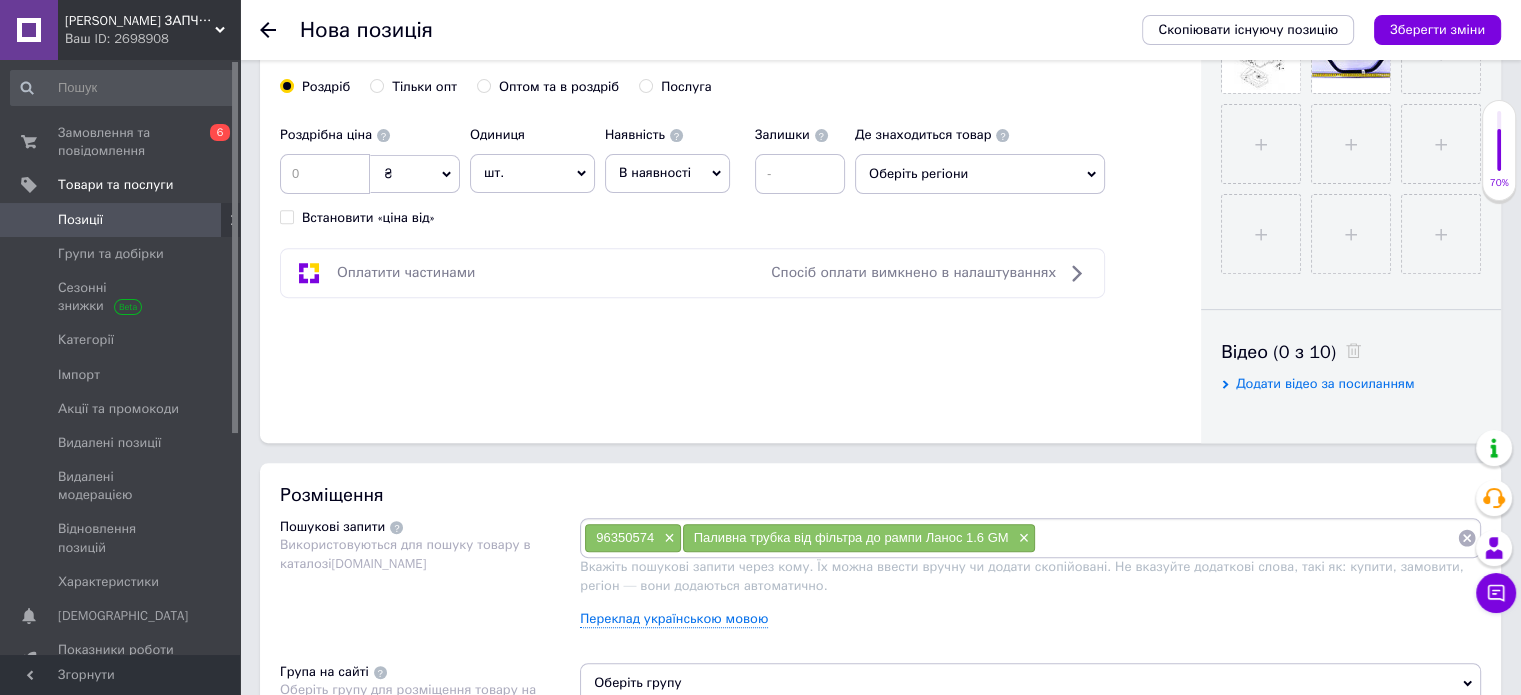 click at bounding box center (1246, 538) 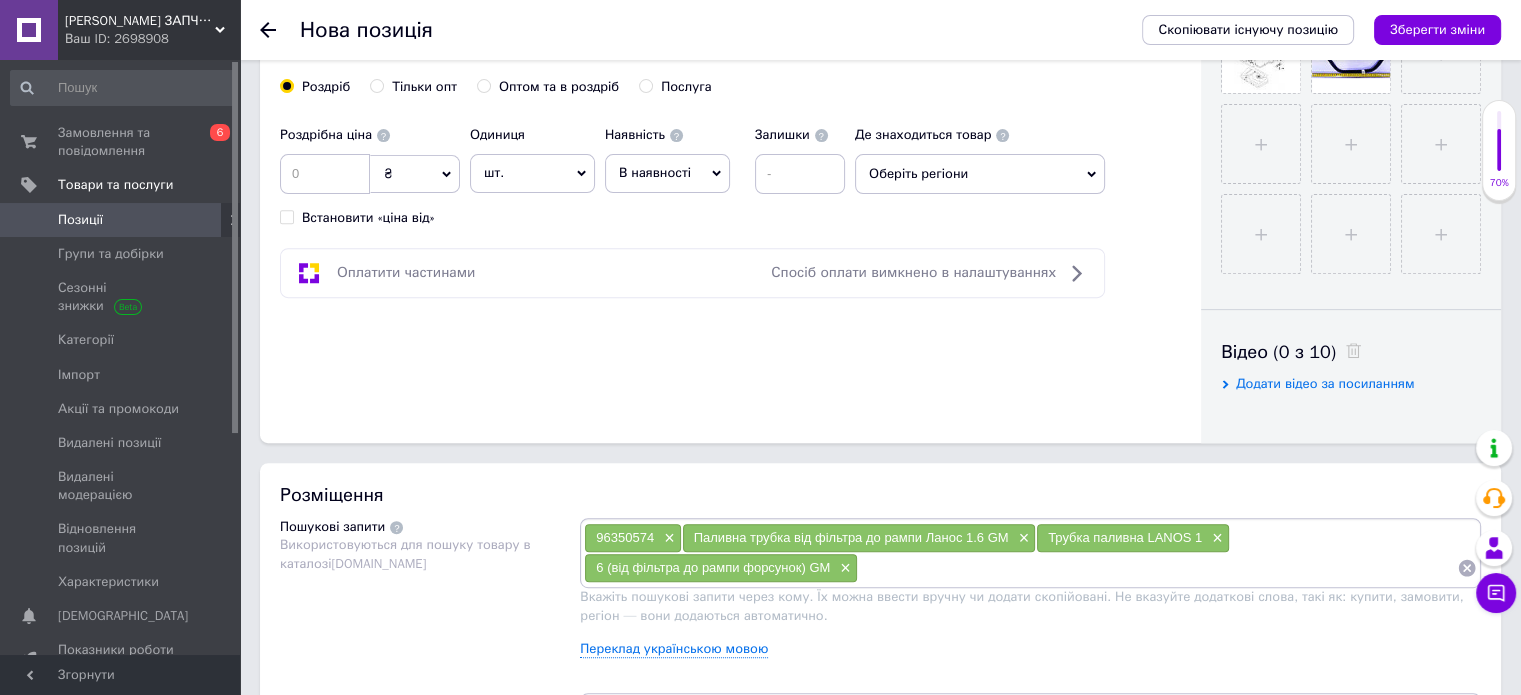 type on "6 (від фільтра до рампи форсунок) GM" 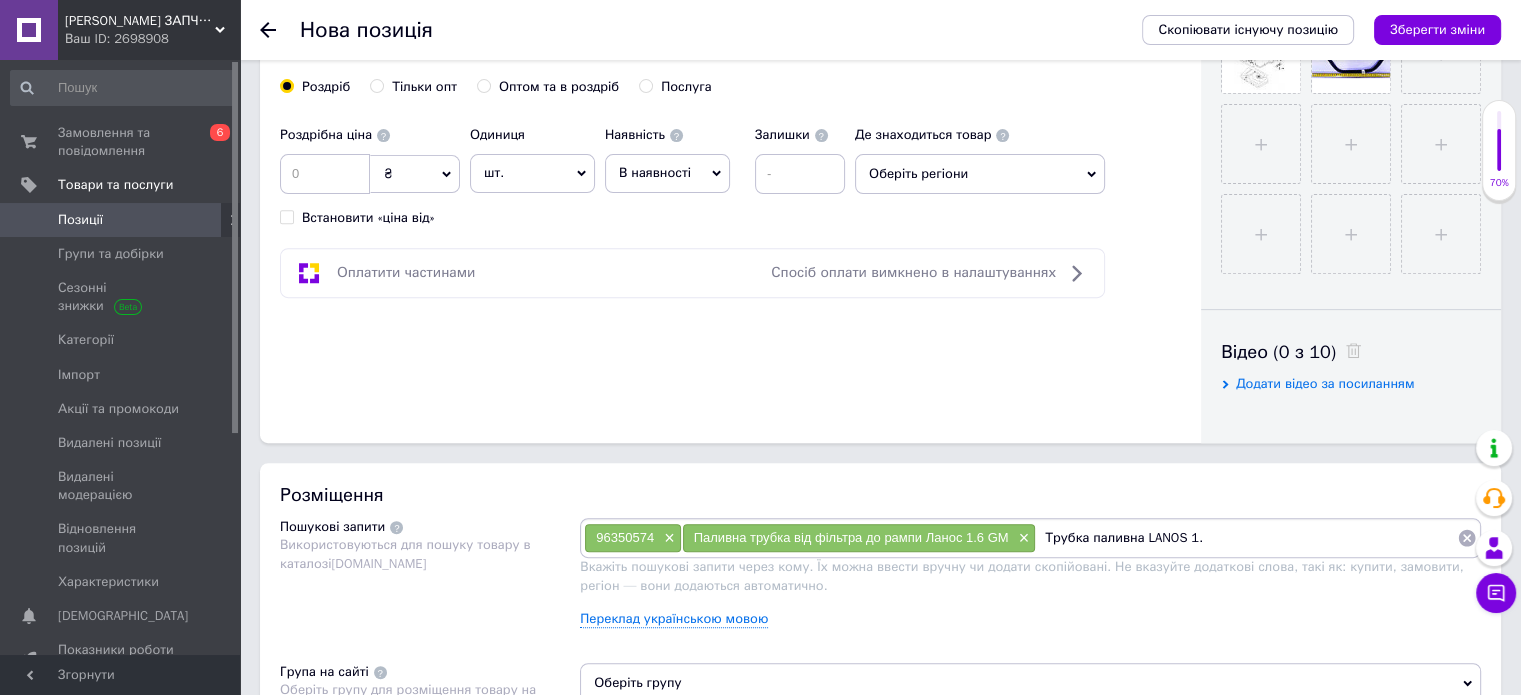 paste on "6 (від фільтра до рампи форсунок) GM" 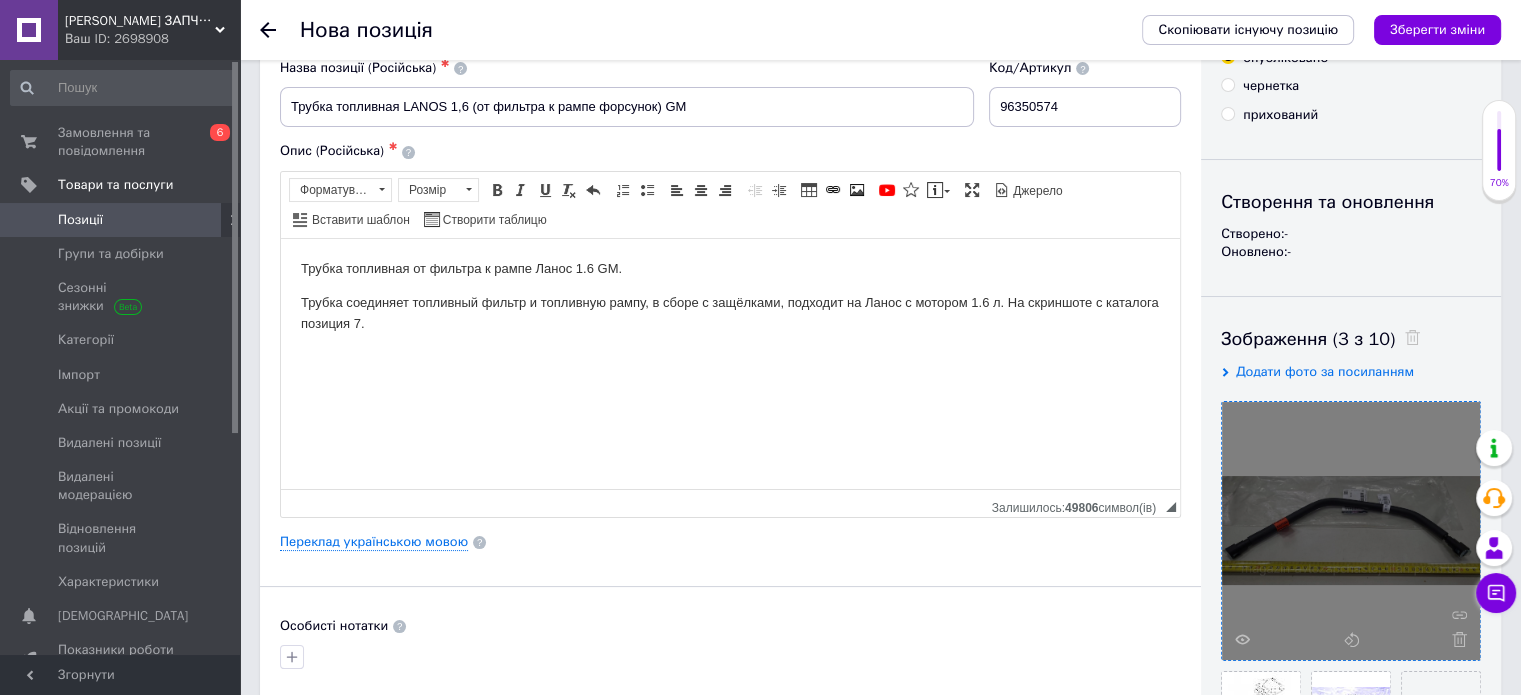 scroll, scrollTop: 0, scrollLeft: 0, axis: both 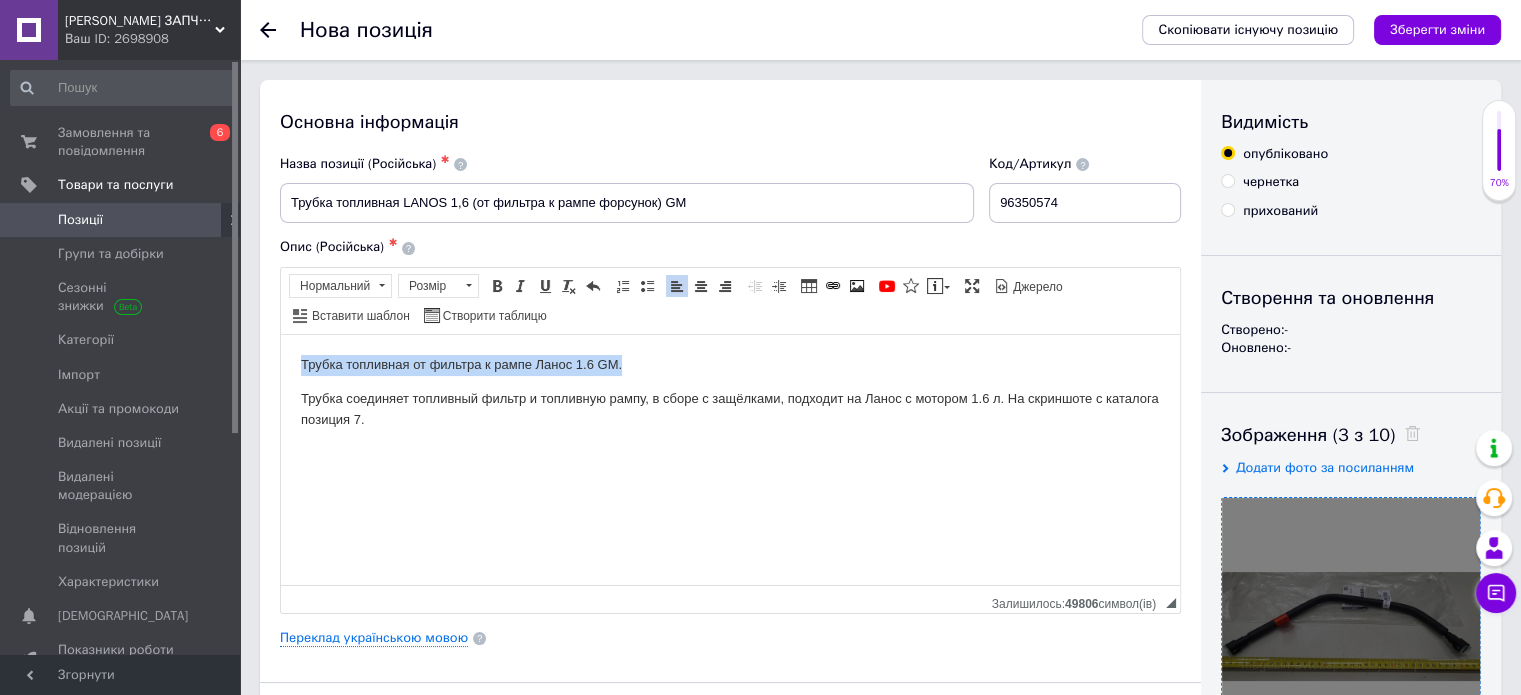 drag, startPoint x: 636, startPoint y: 359, endPoint x: 292, endPoint y: 364, distance: 344.03635 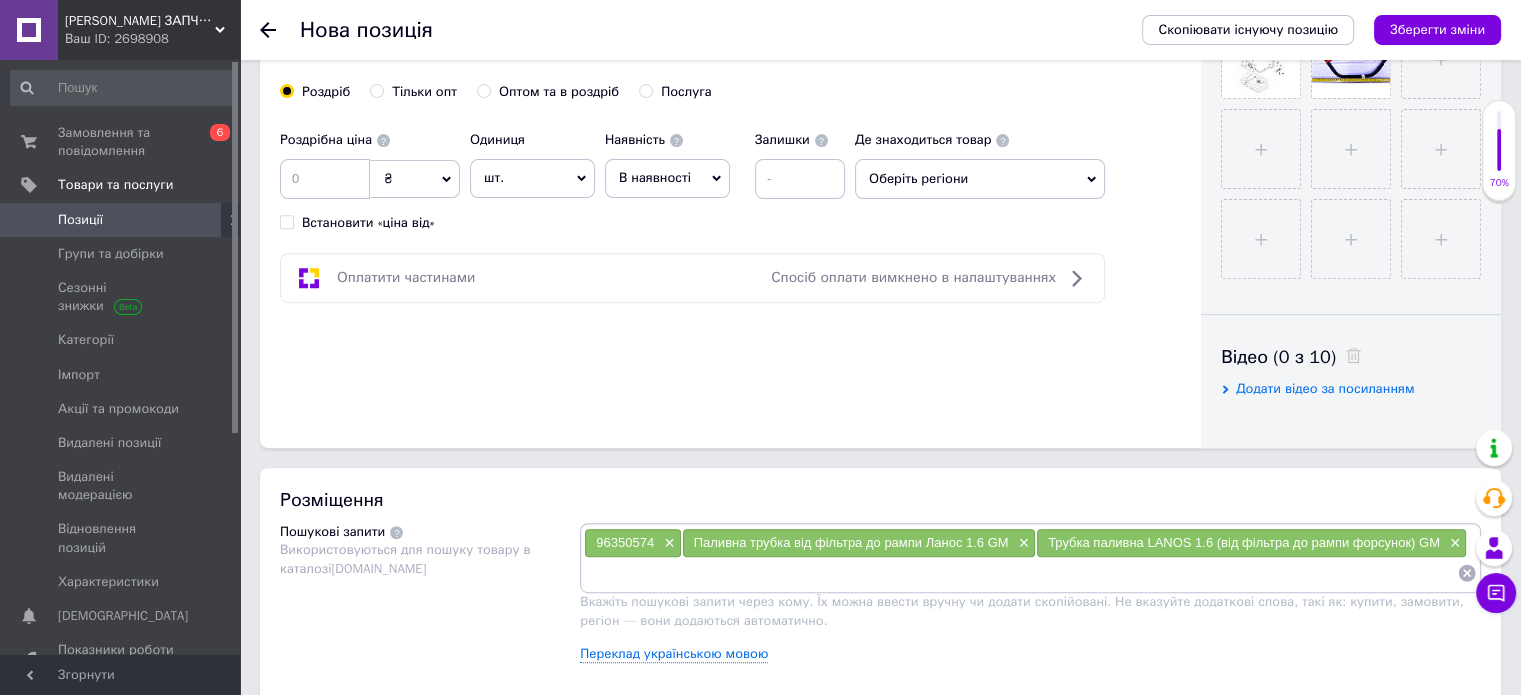 scroll, scrollTop: 759, scrollLeft: 0, axis: vertical 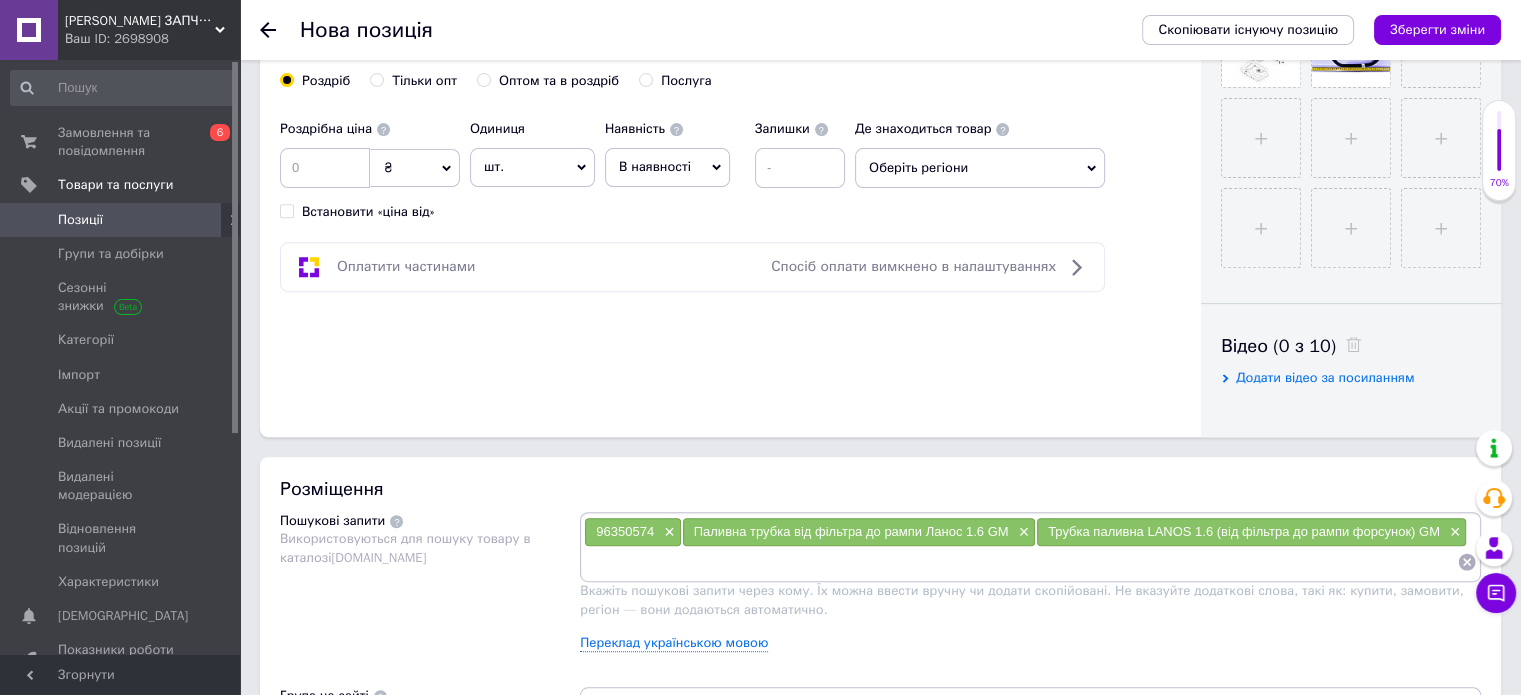 paste on "Трубка топливная от фильтра к рампе Ланос 1.6 GM." 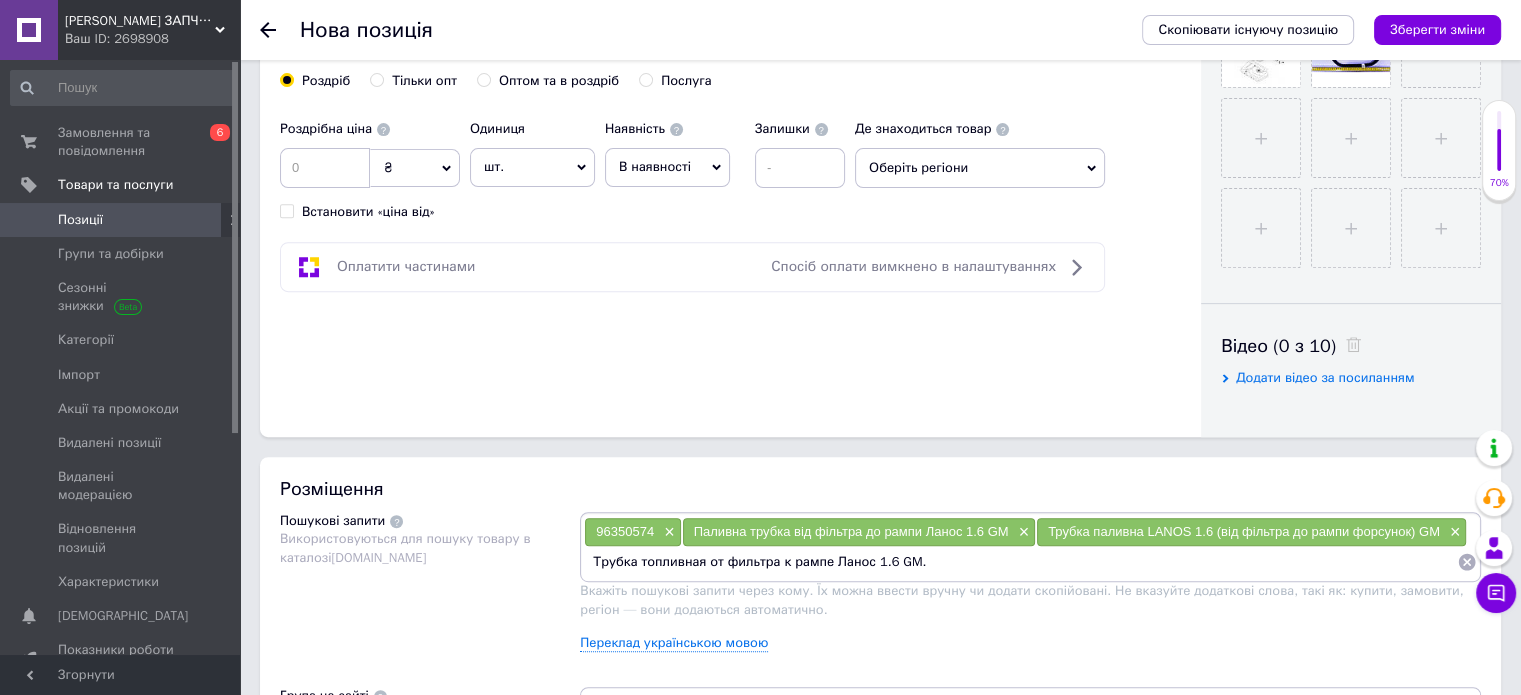 click on "Трубка топливная от фильтра к рампе Ланос 1.6 GM." at bounding box center (1020, 562) 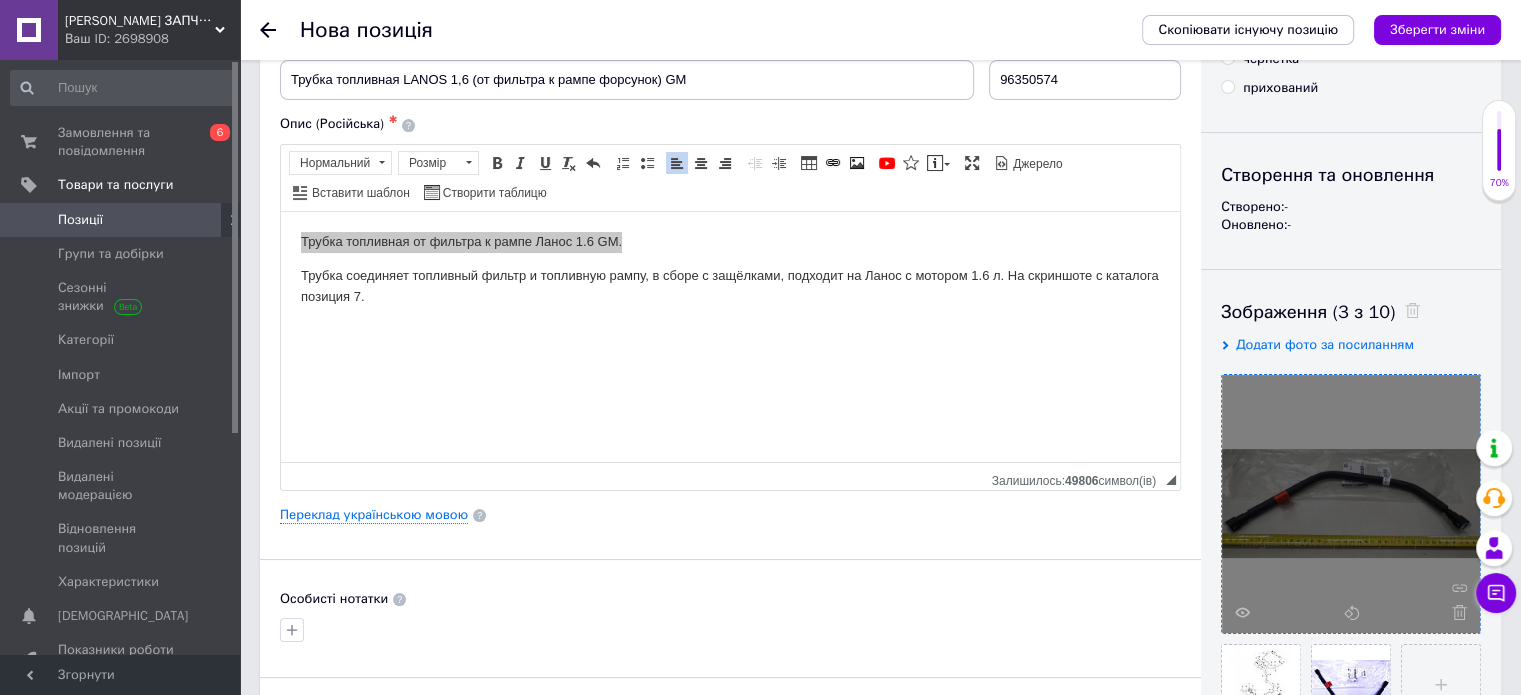 scroll, scrollTop: 44, scrollLeft: 0, axis: vertical 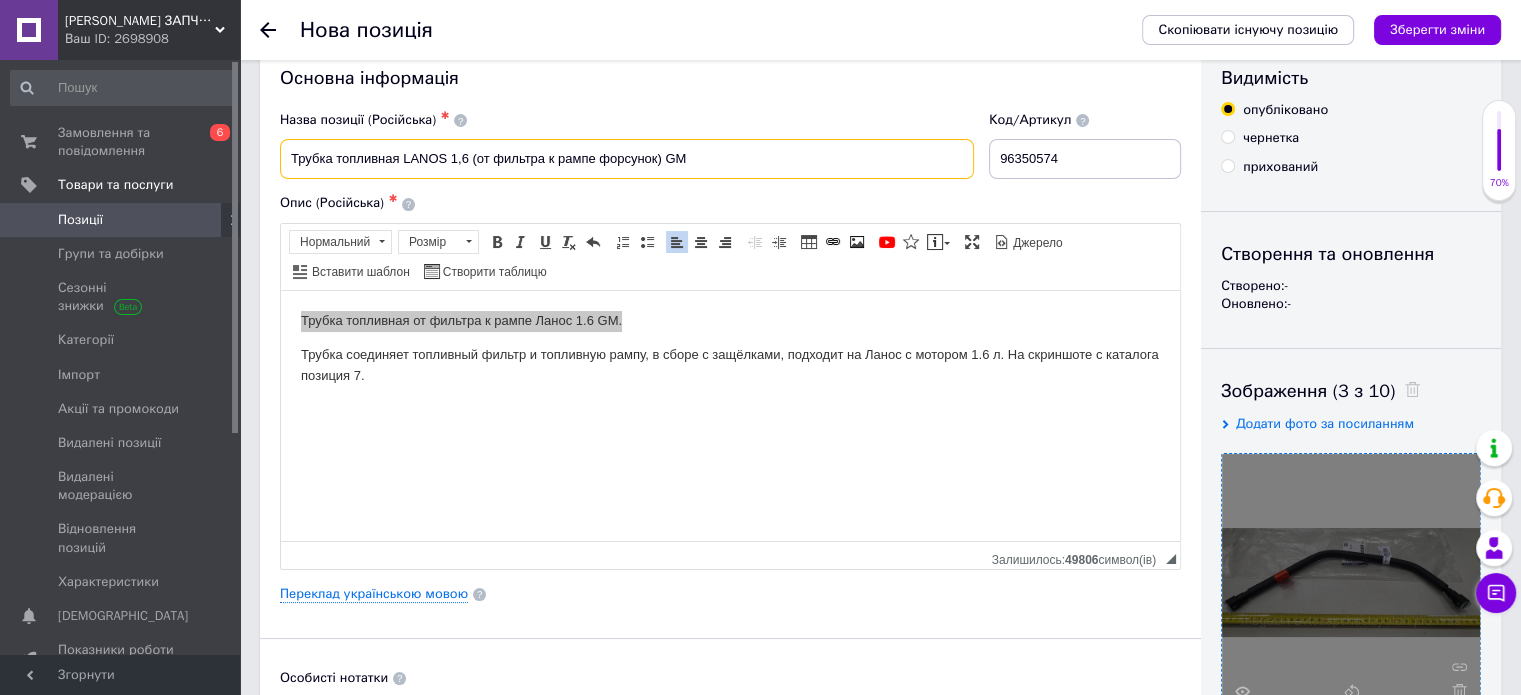 click on "Трубка топливная LANOS 1,6 (от фильтра к рампе форсунок) GM" at bounding box center (627, 159) 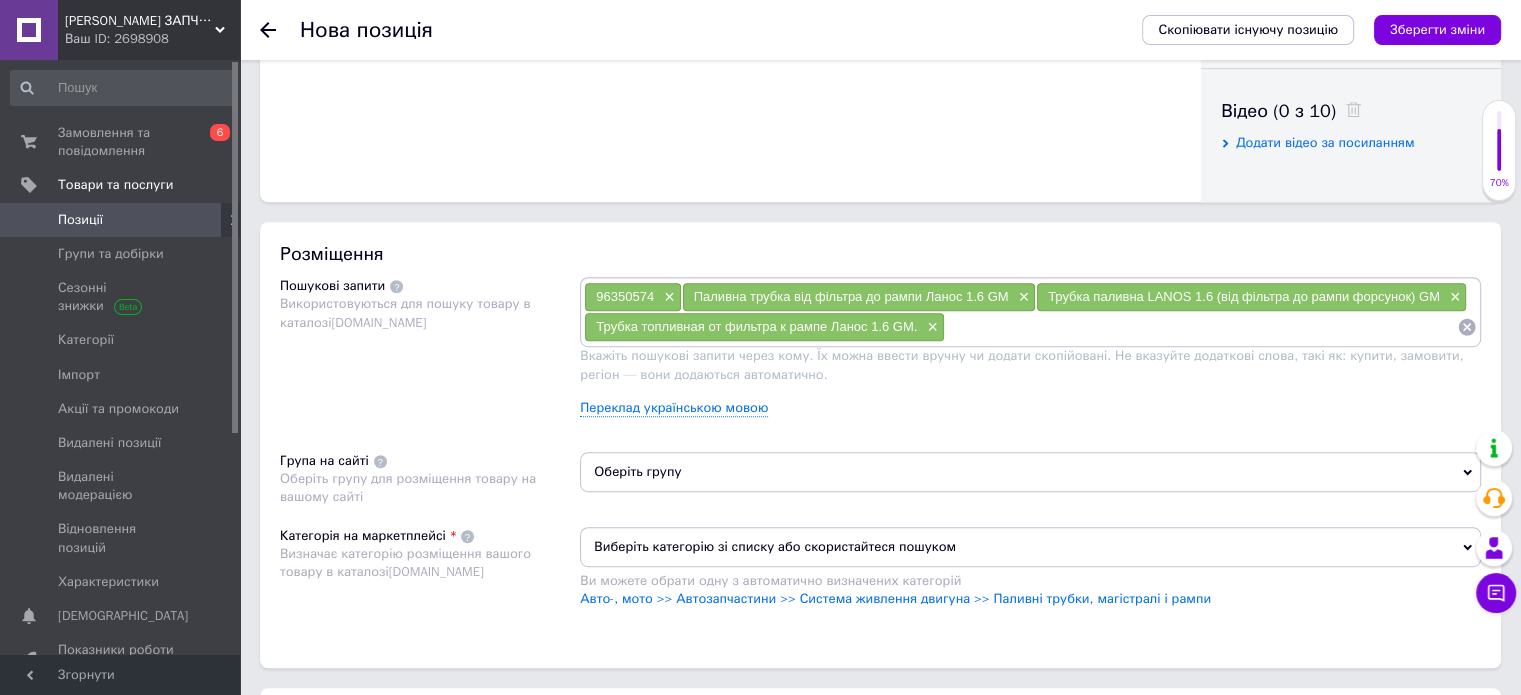 scroll, scrollTop: 1027, scrollLeft: 0, axis: vertical 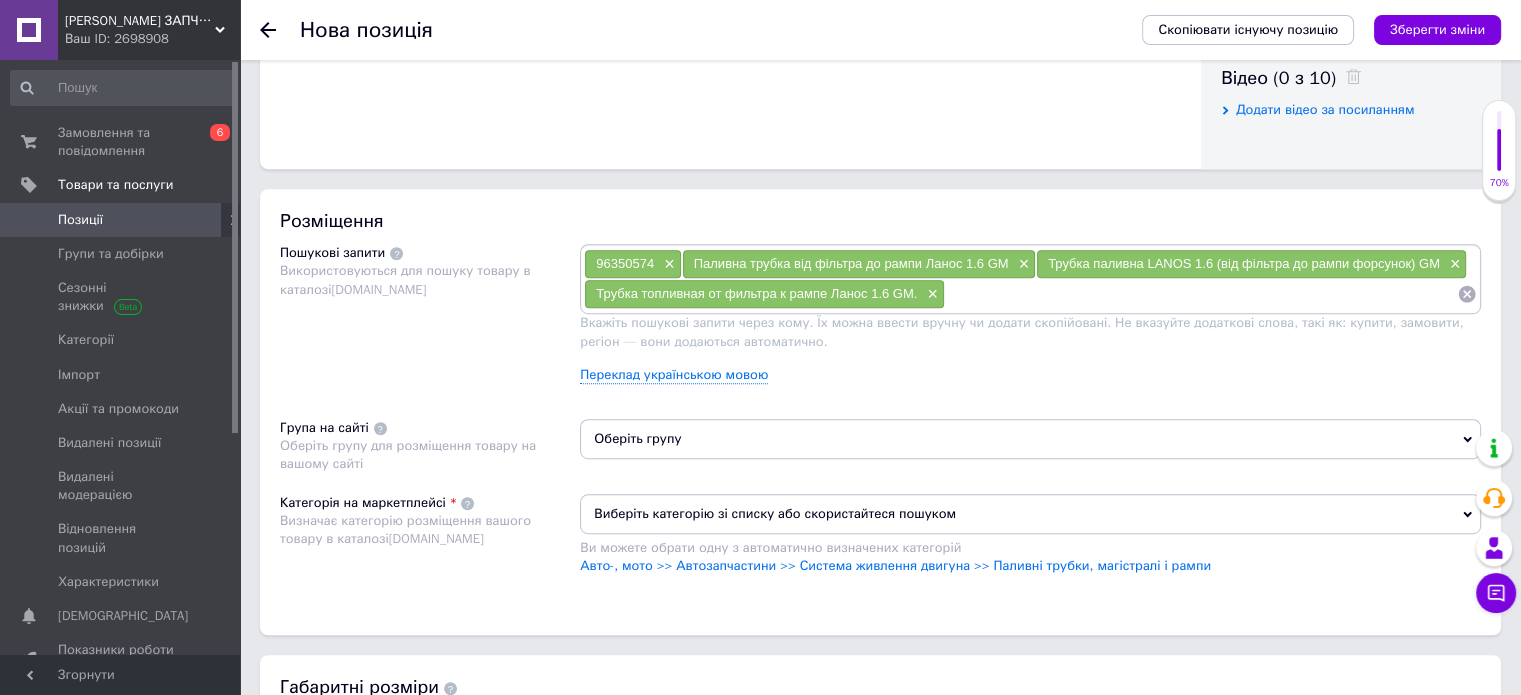 paste on "6 (от фильтра к рампе форсунок) GM" 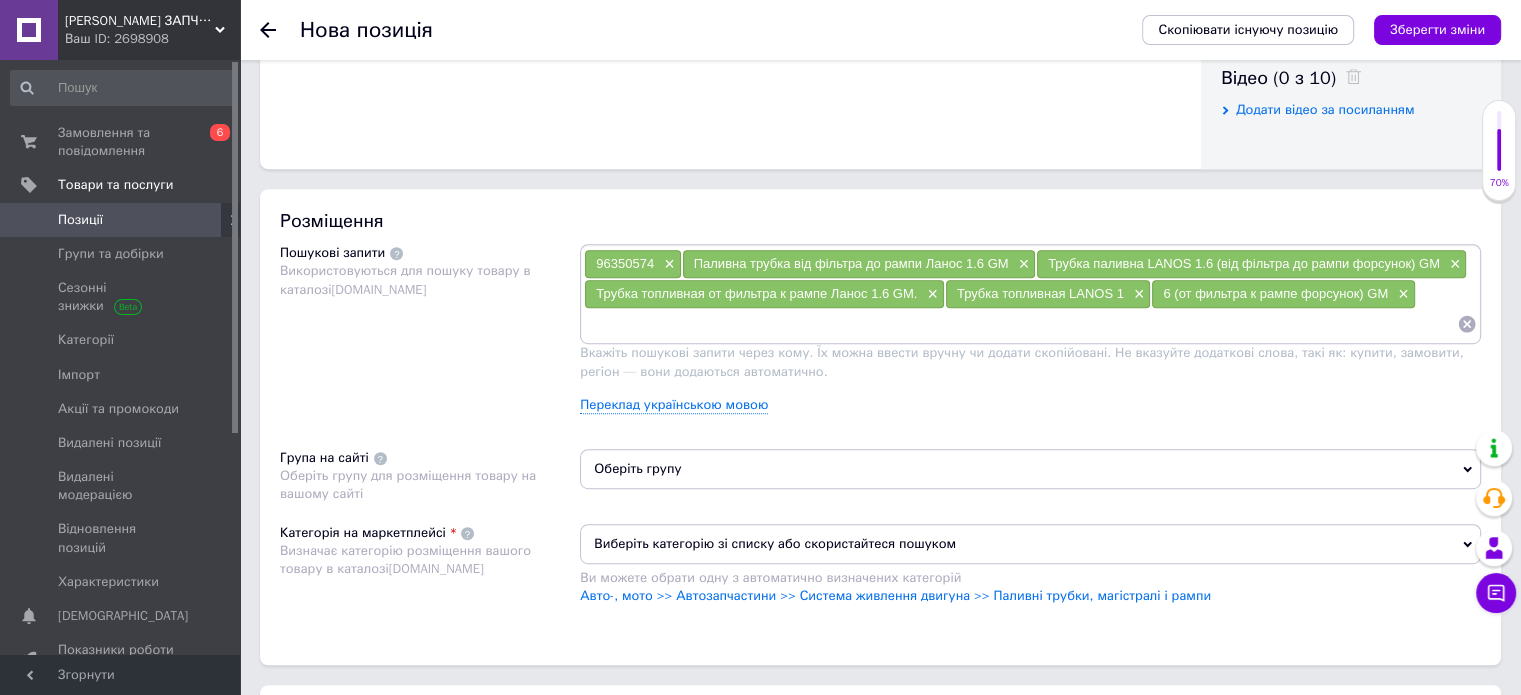 type on "6 (от фильтра к рампе форсунок) GM" 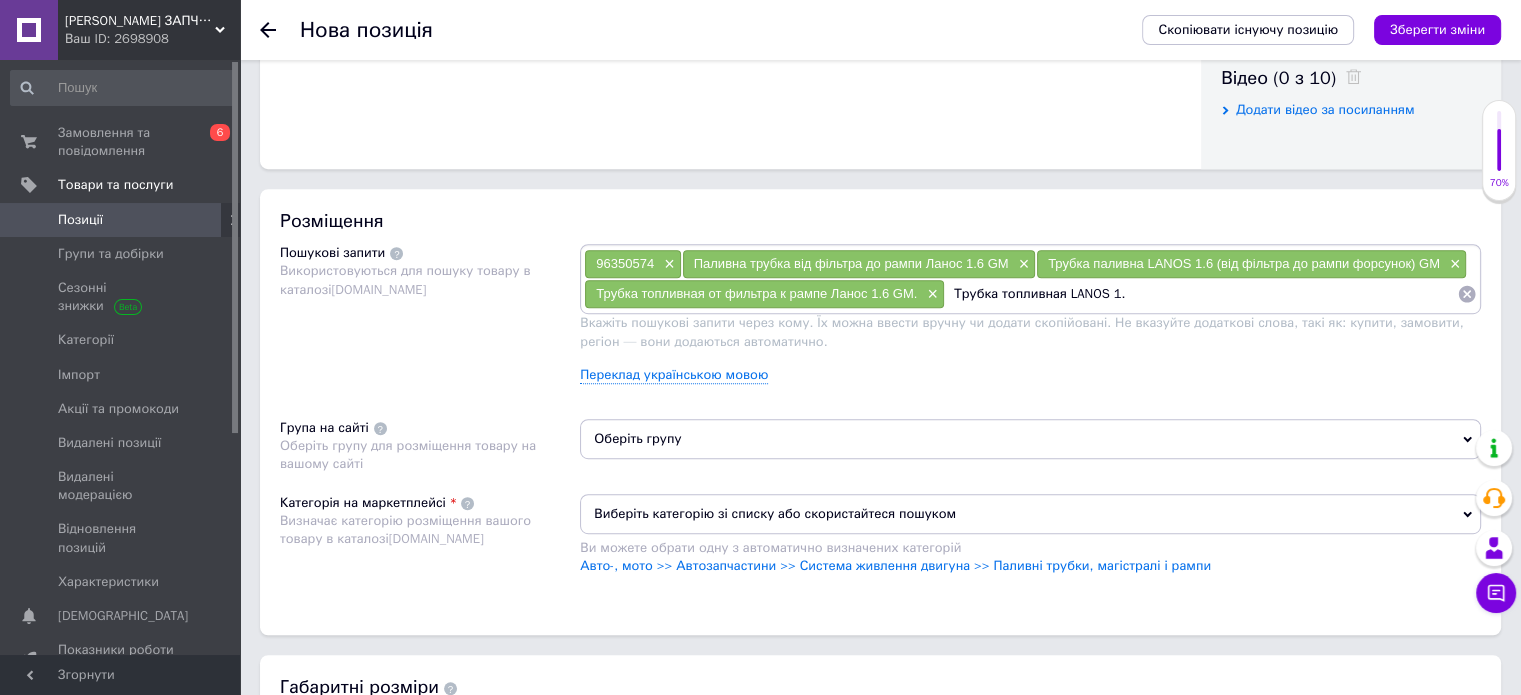 paste on "6 (от фильтра к рампе форсунок) GM" 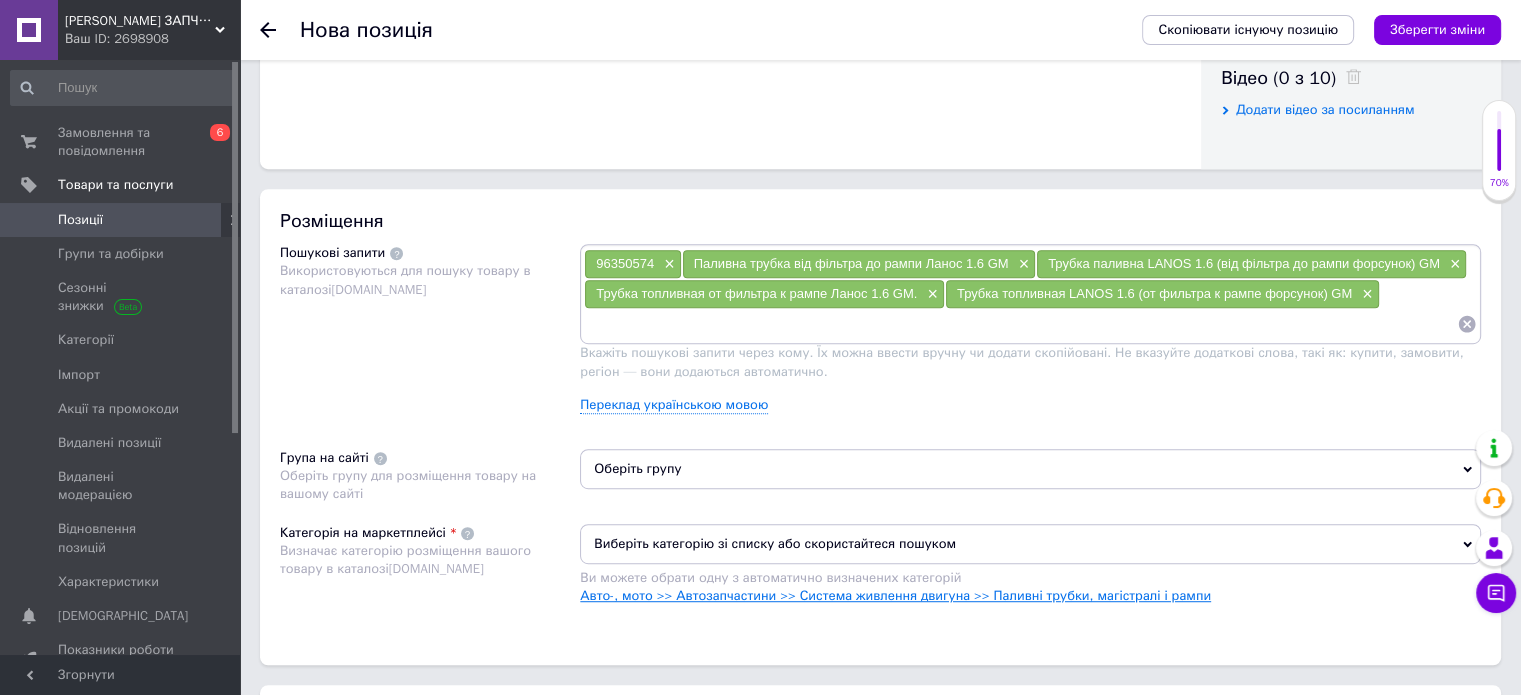type 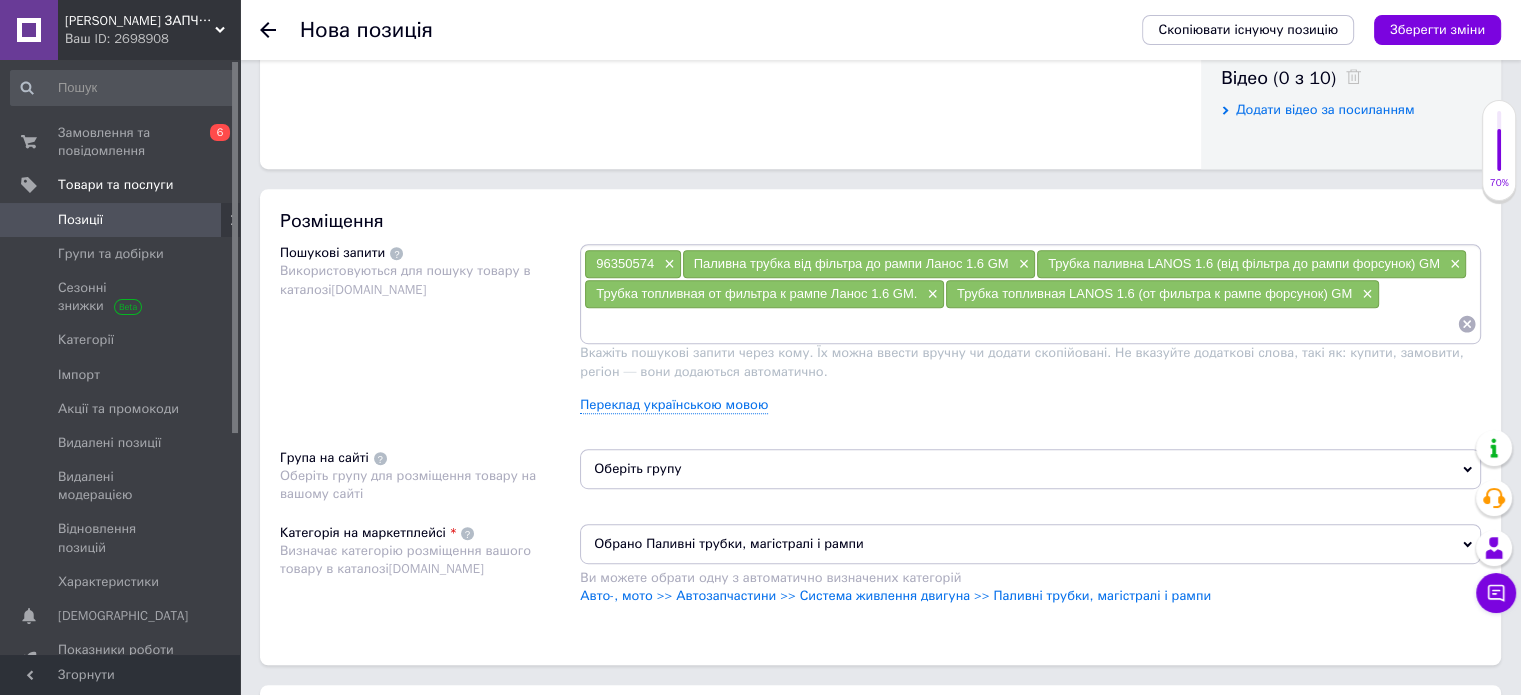 click on "Оберіть групу" at bounding box center (1030, 469) 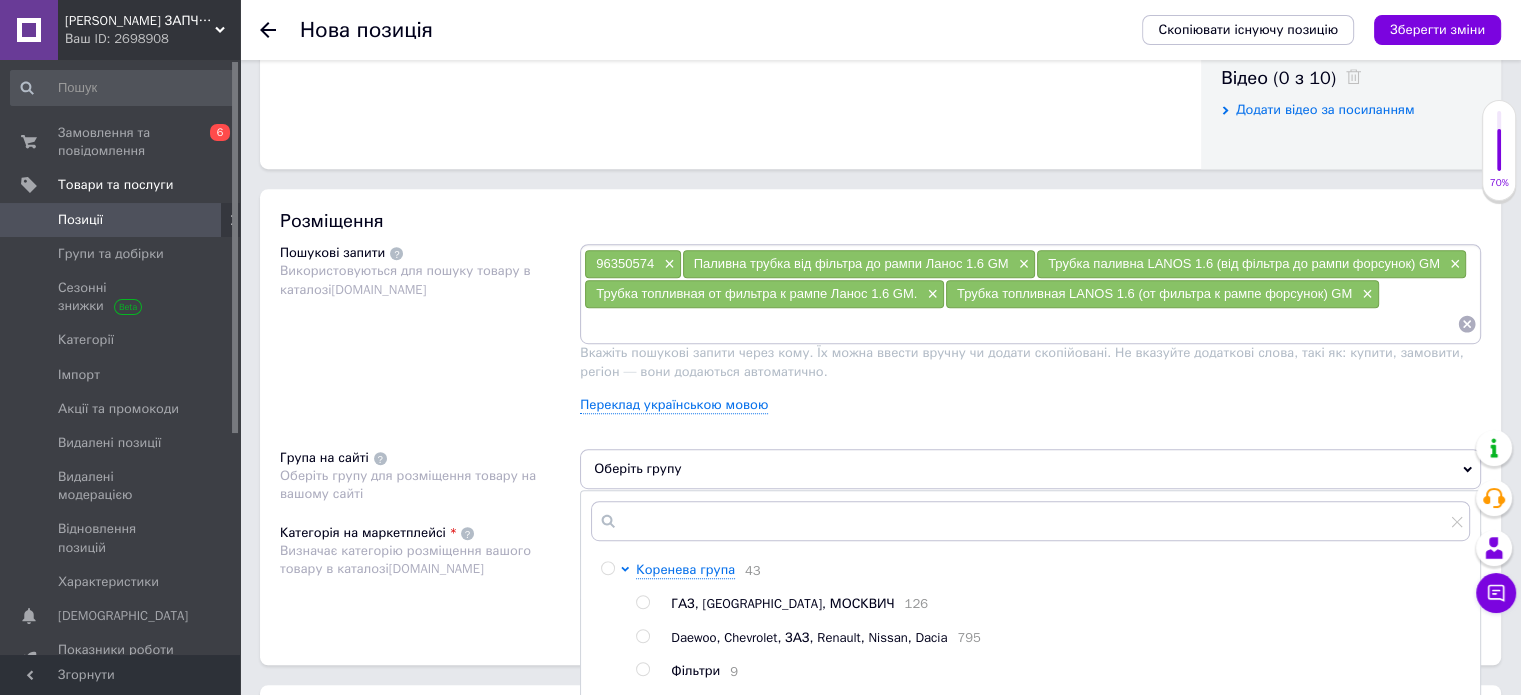 click at bounding box center [642, 636] 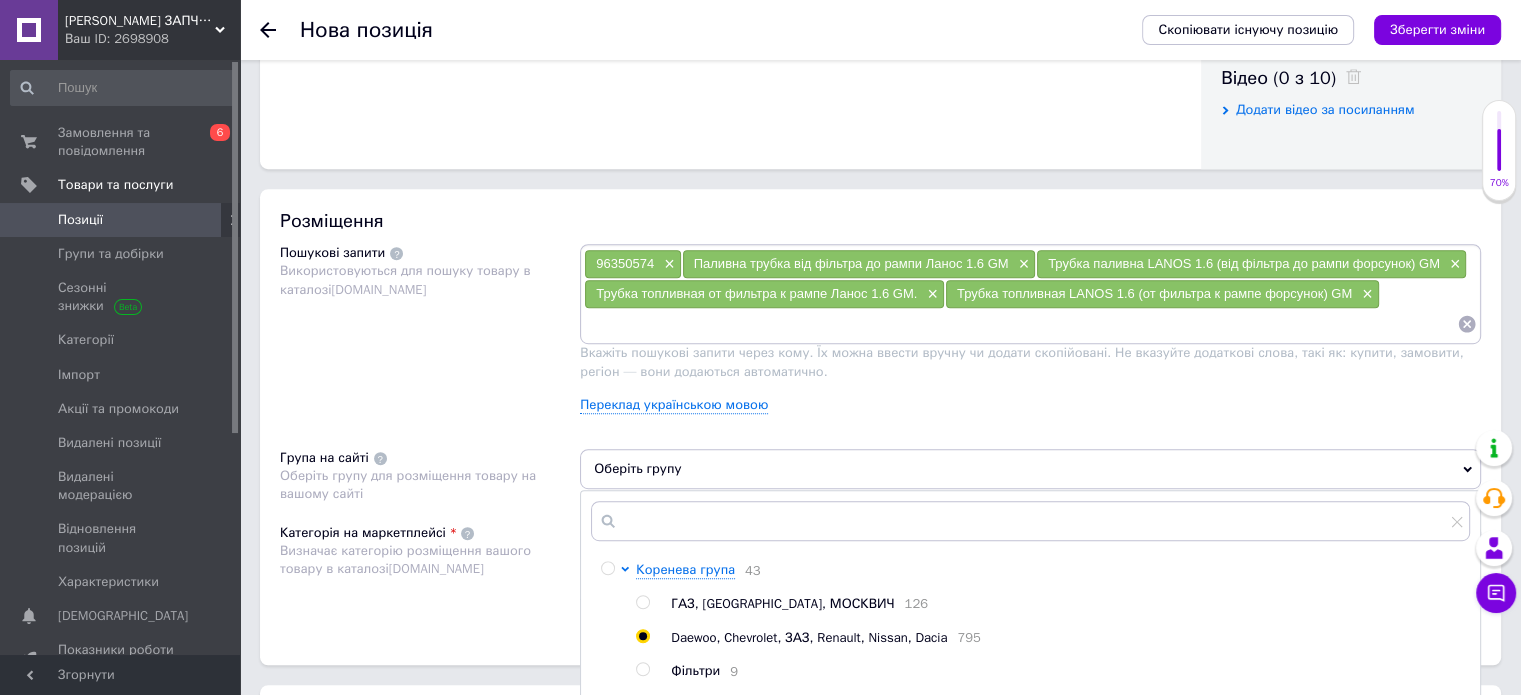 radio on "true" 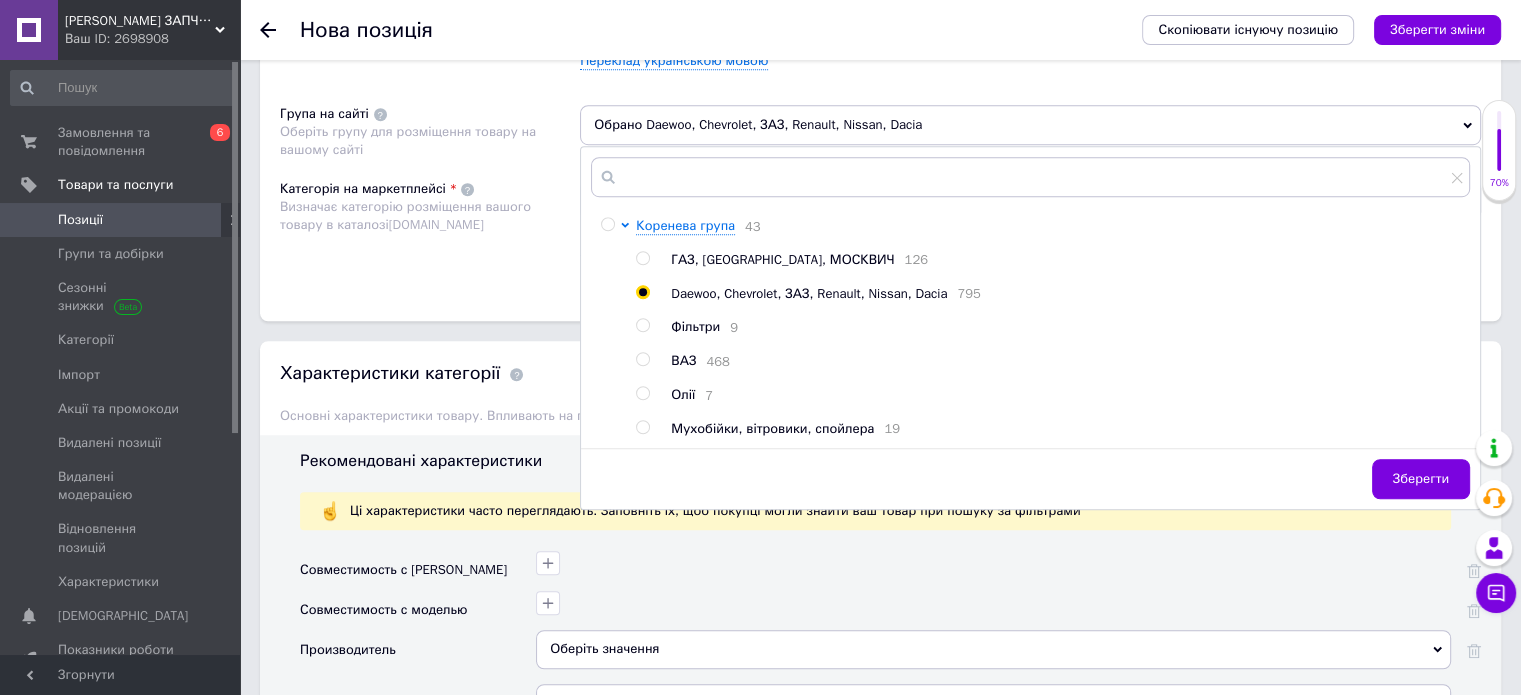 scroll, scrollTop: 1419, scrollLeft: 0, axis: vertical 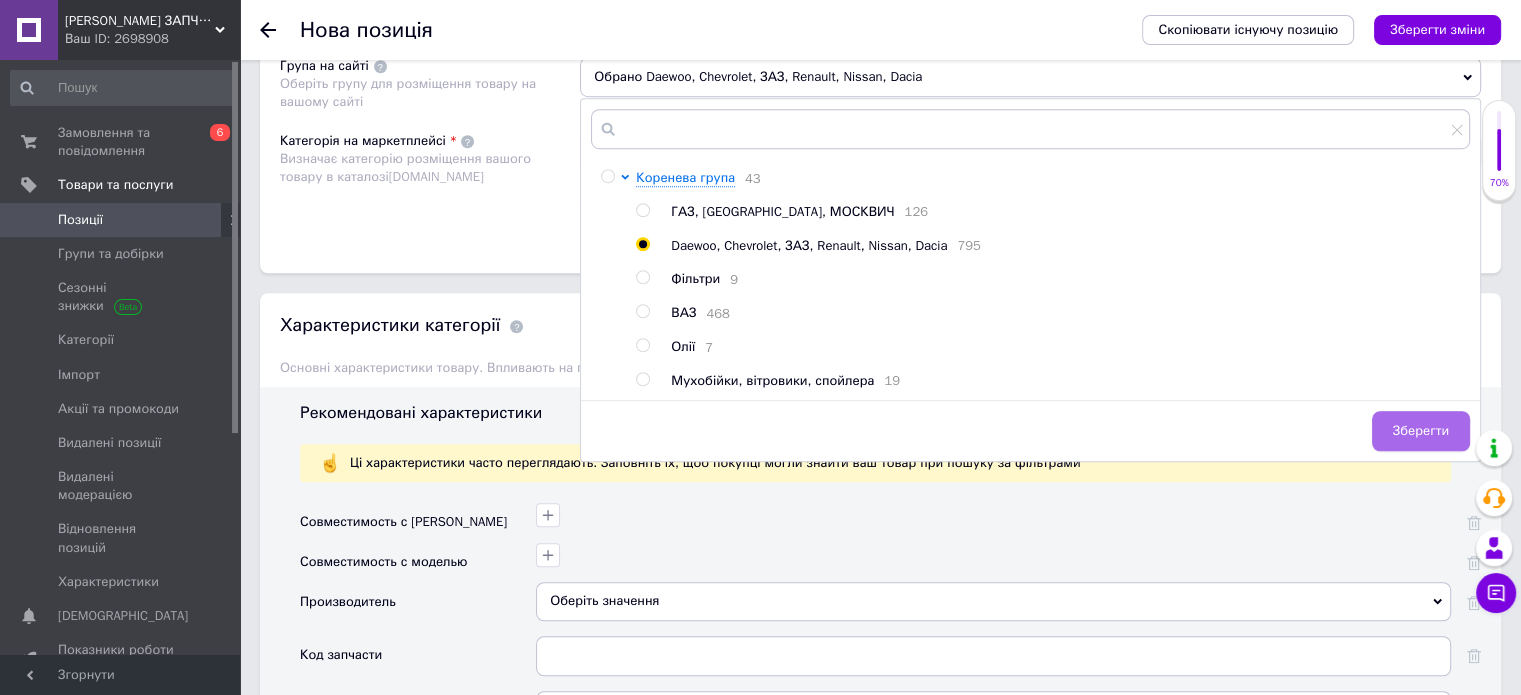 click on "Зберегти" at bounding box center (1421, 431) 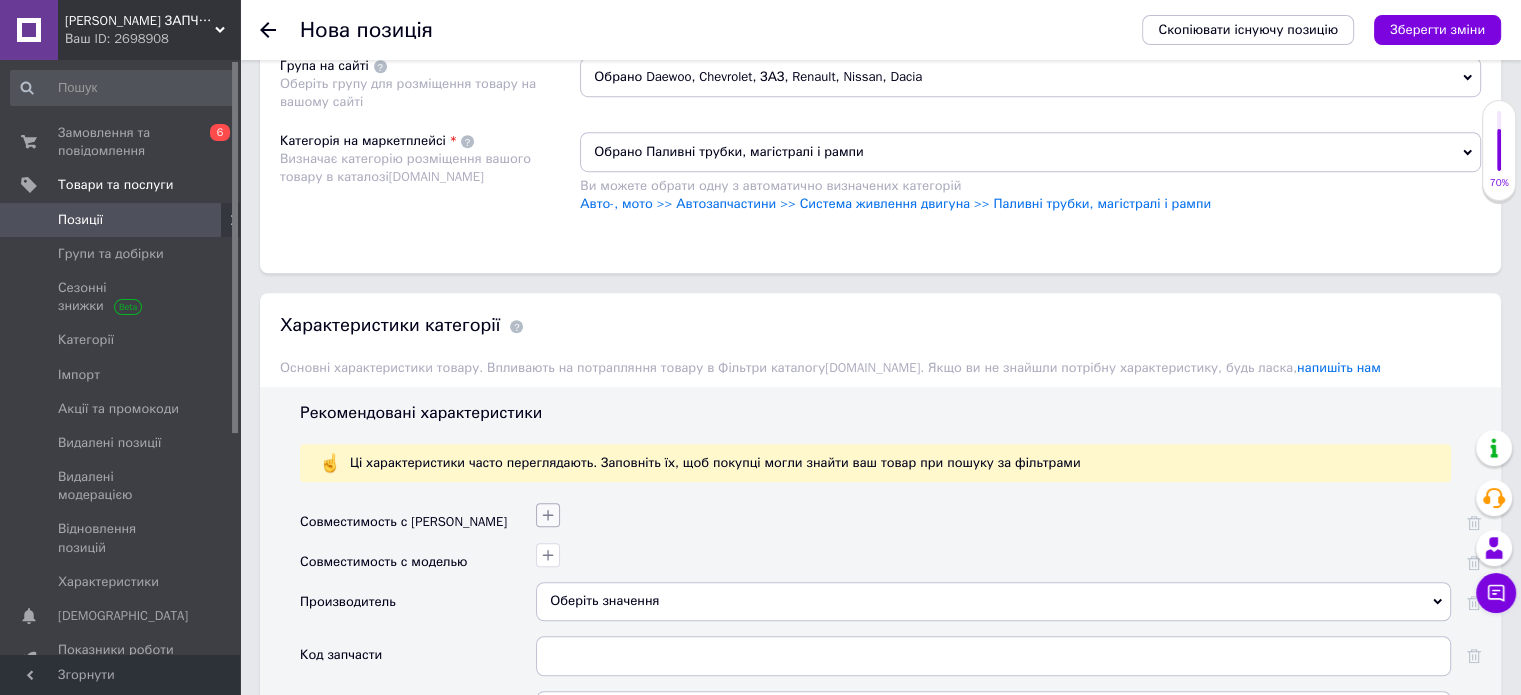 click 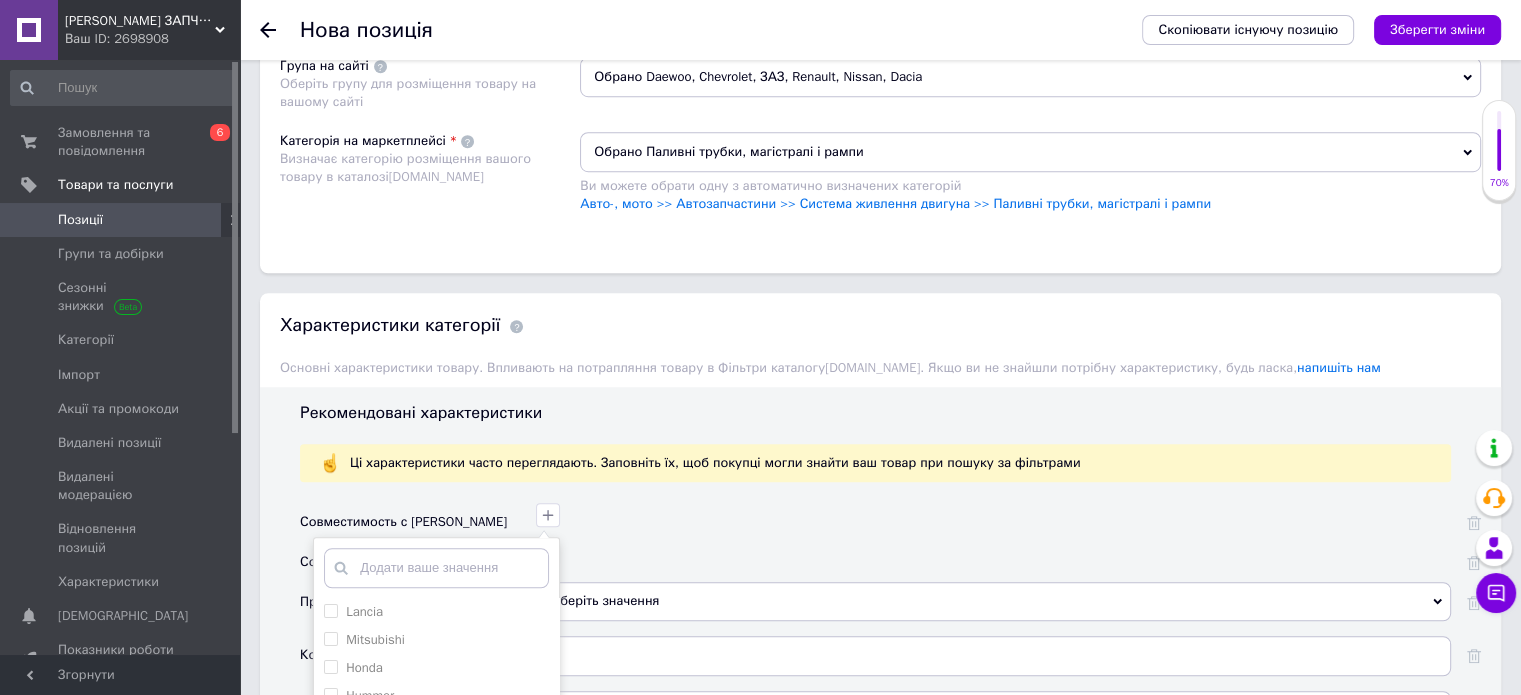 click at bounding box center [436, 568] 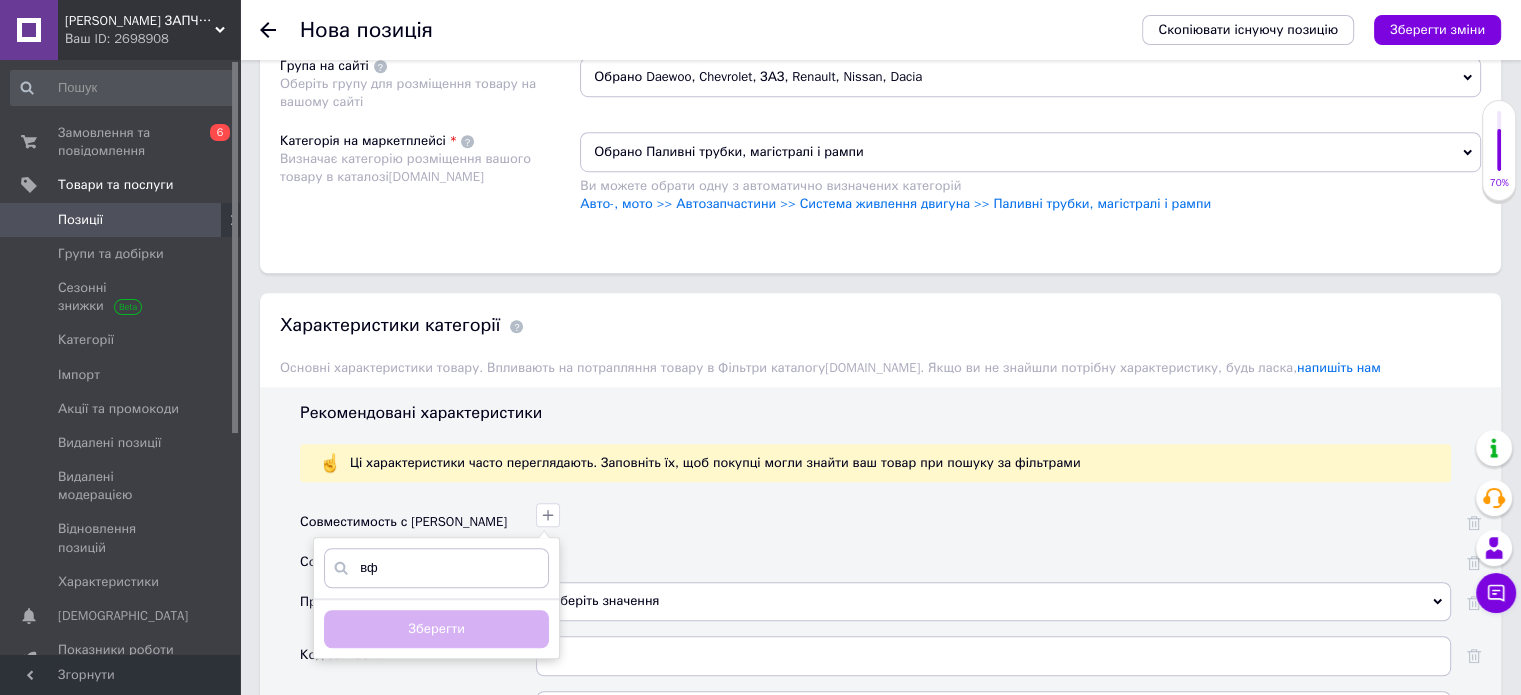 type on "в" 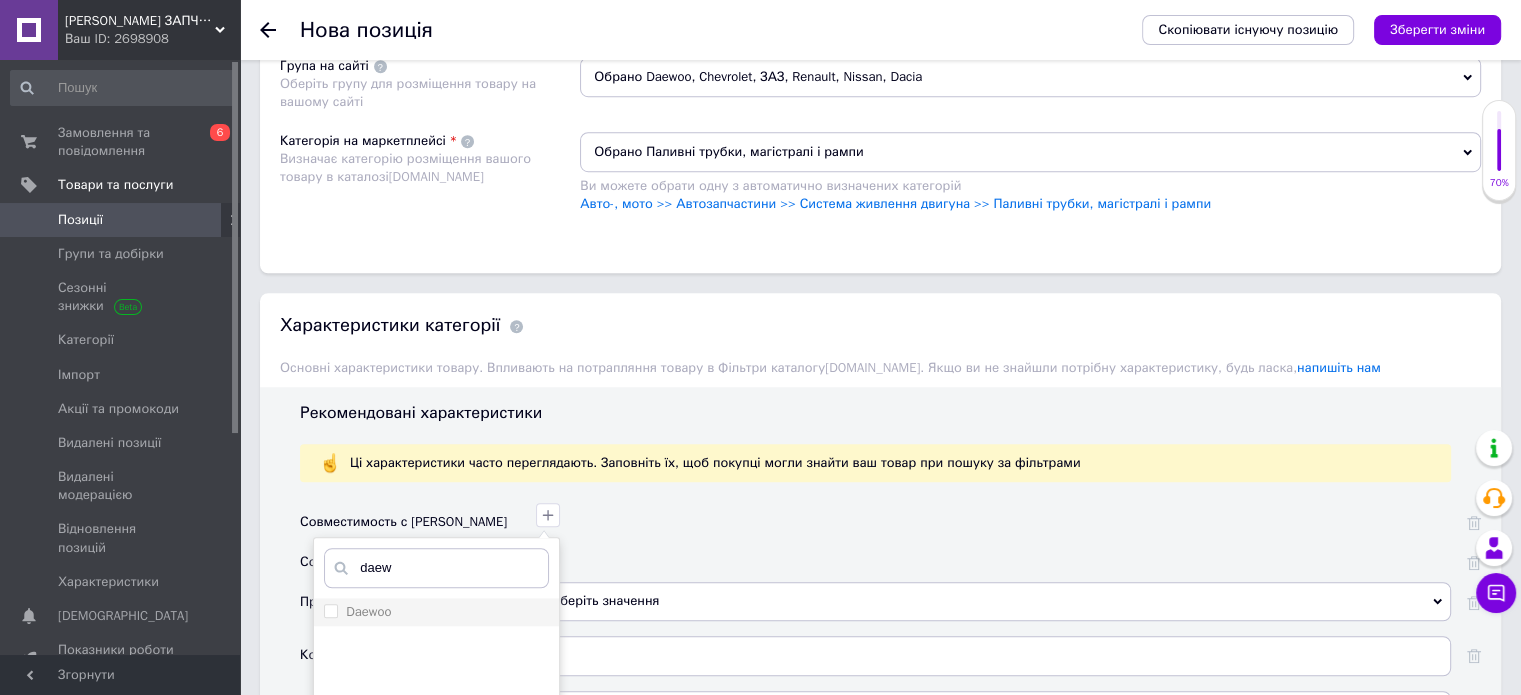 type on "daew" 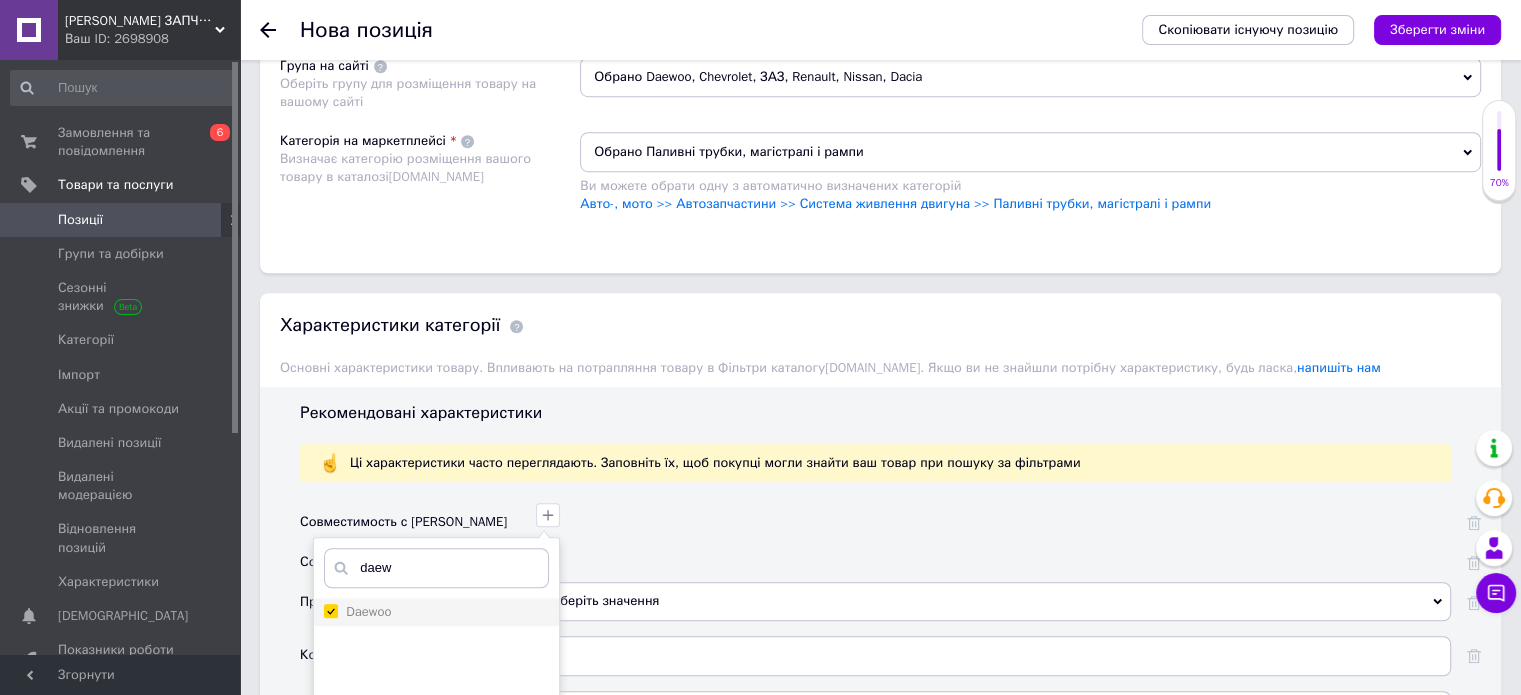 checkbox on "true" 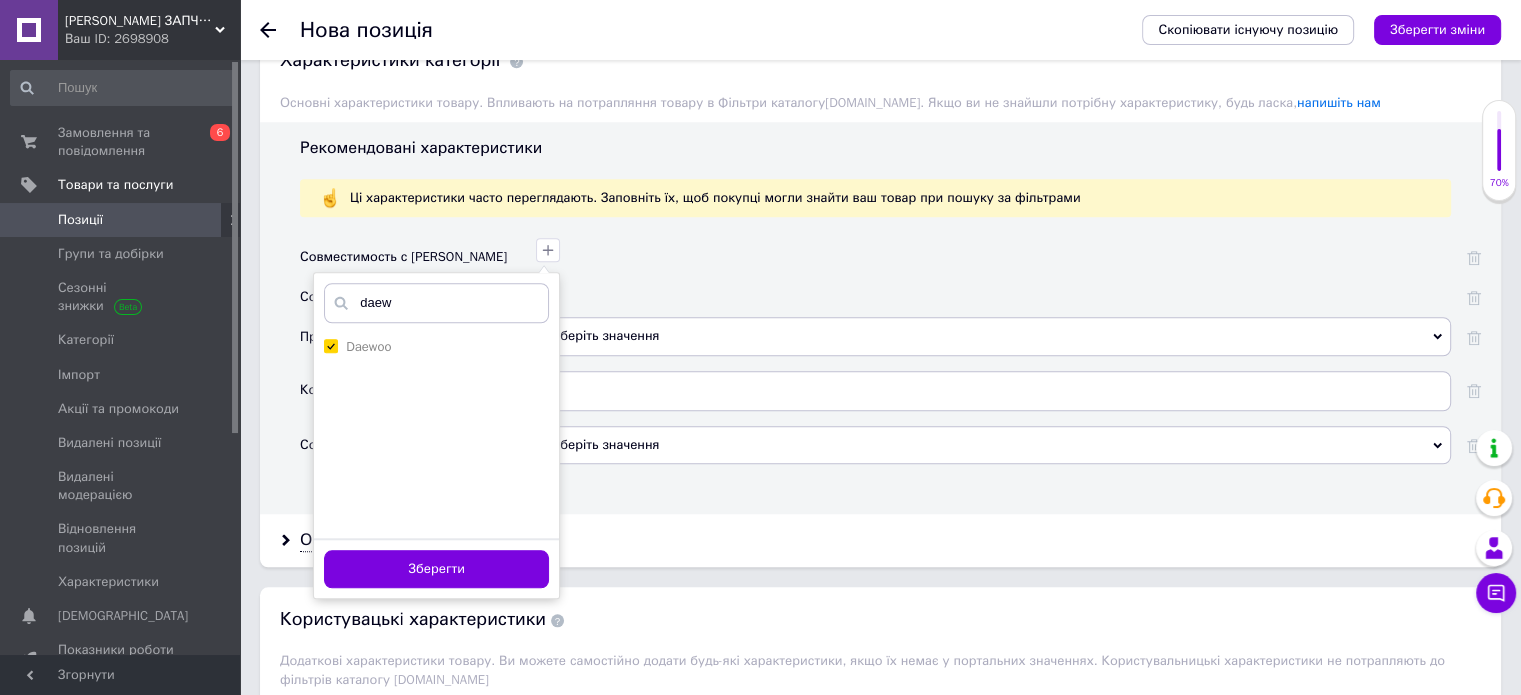 scroll, scrollTop: 1702, scrollLeft: 0, axis: vertical 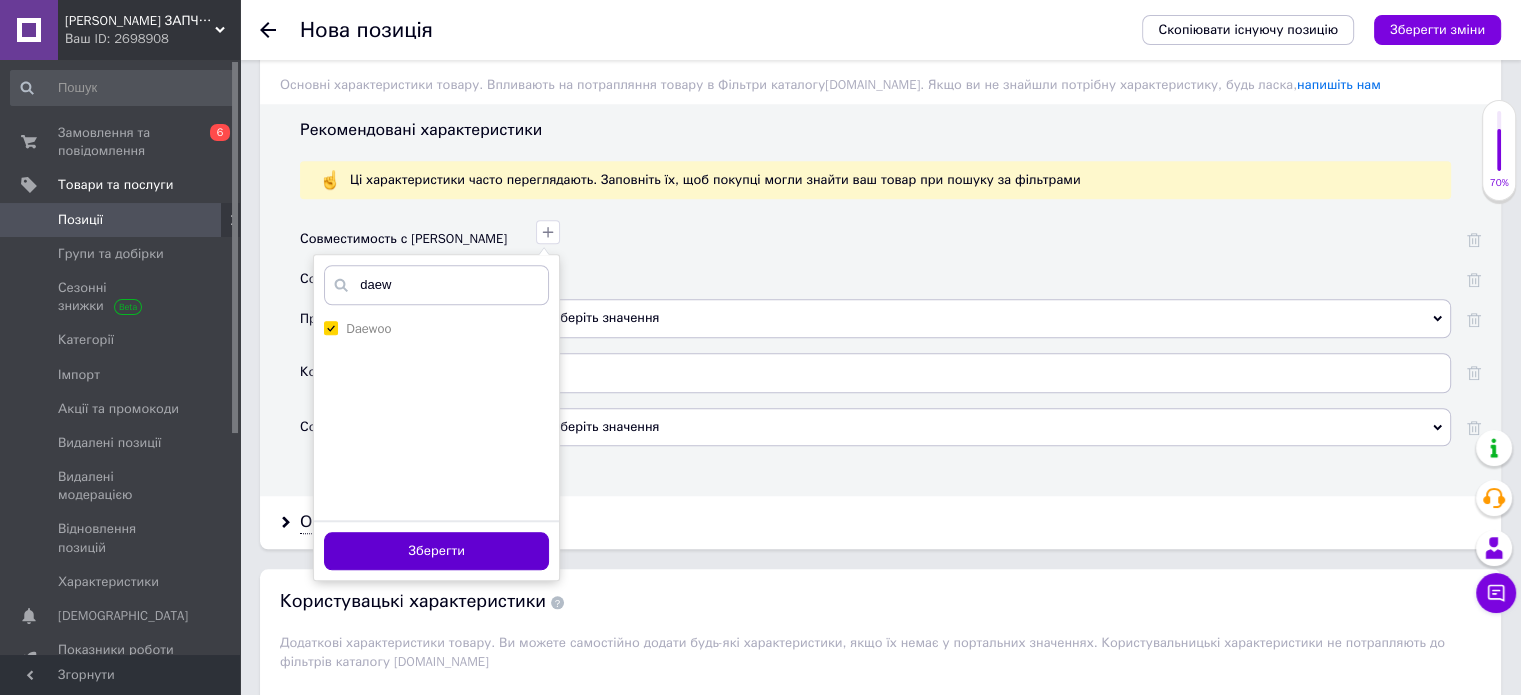 click on "Зберегти" at bounding box center [436, 551] 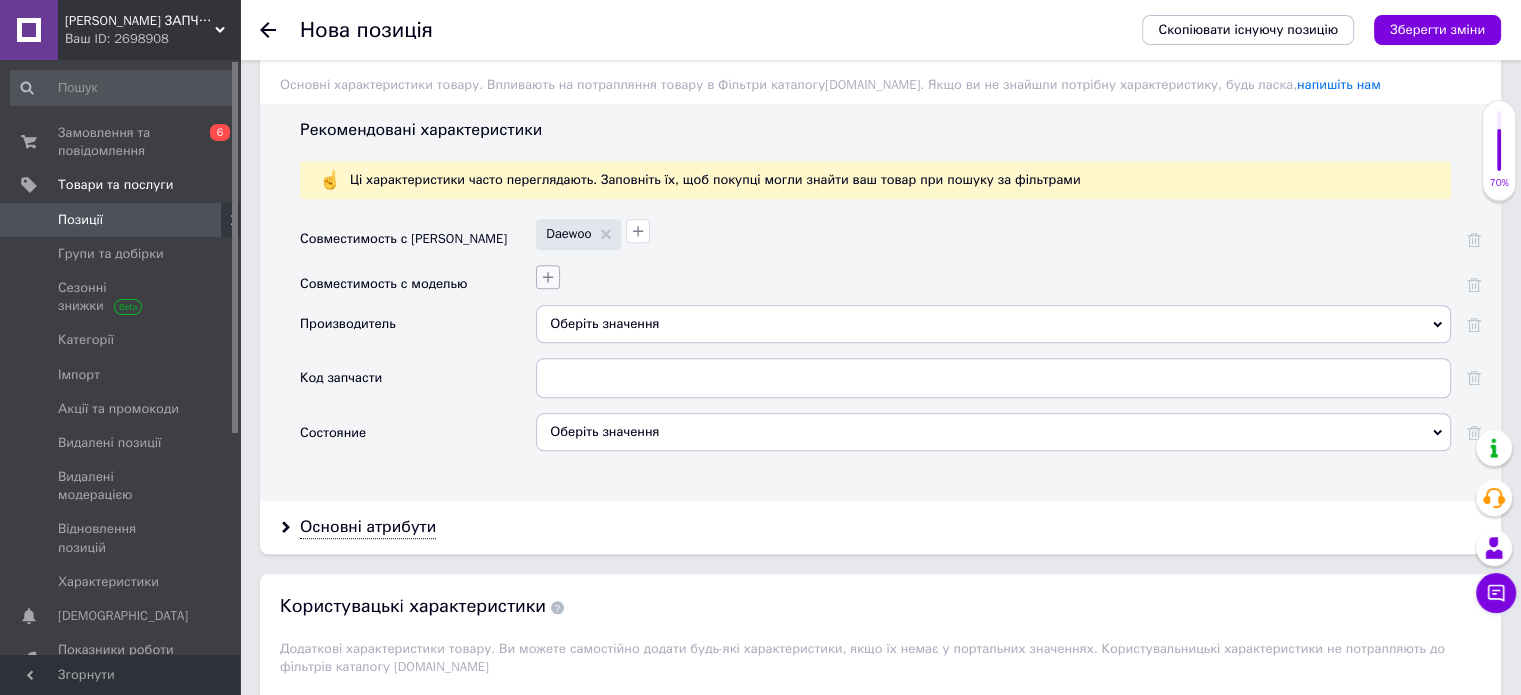 click 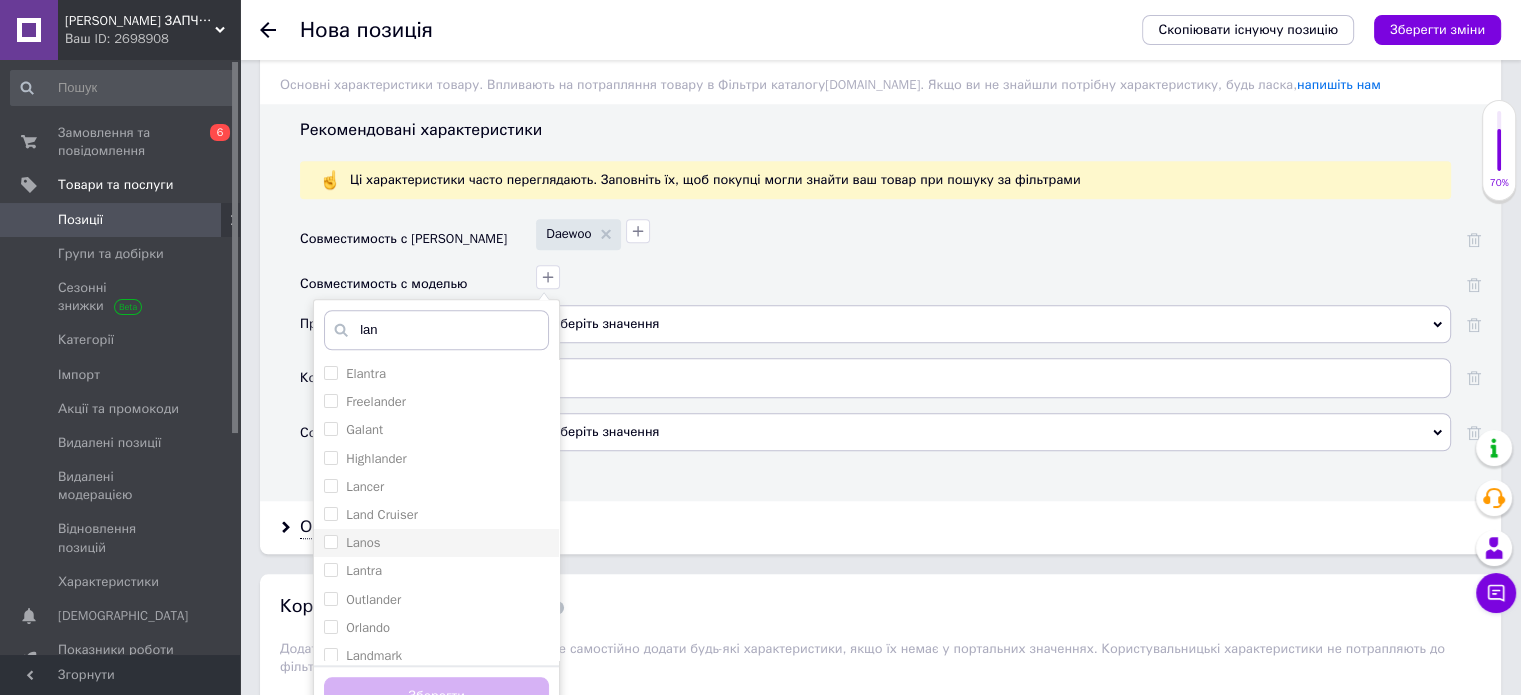type on "lan" 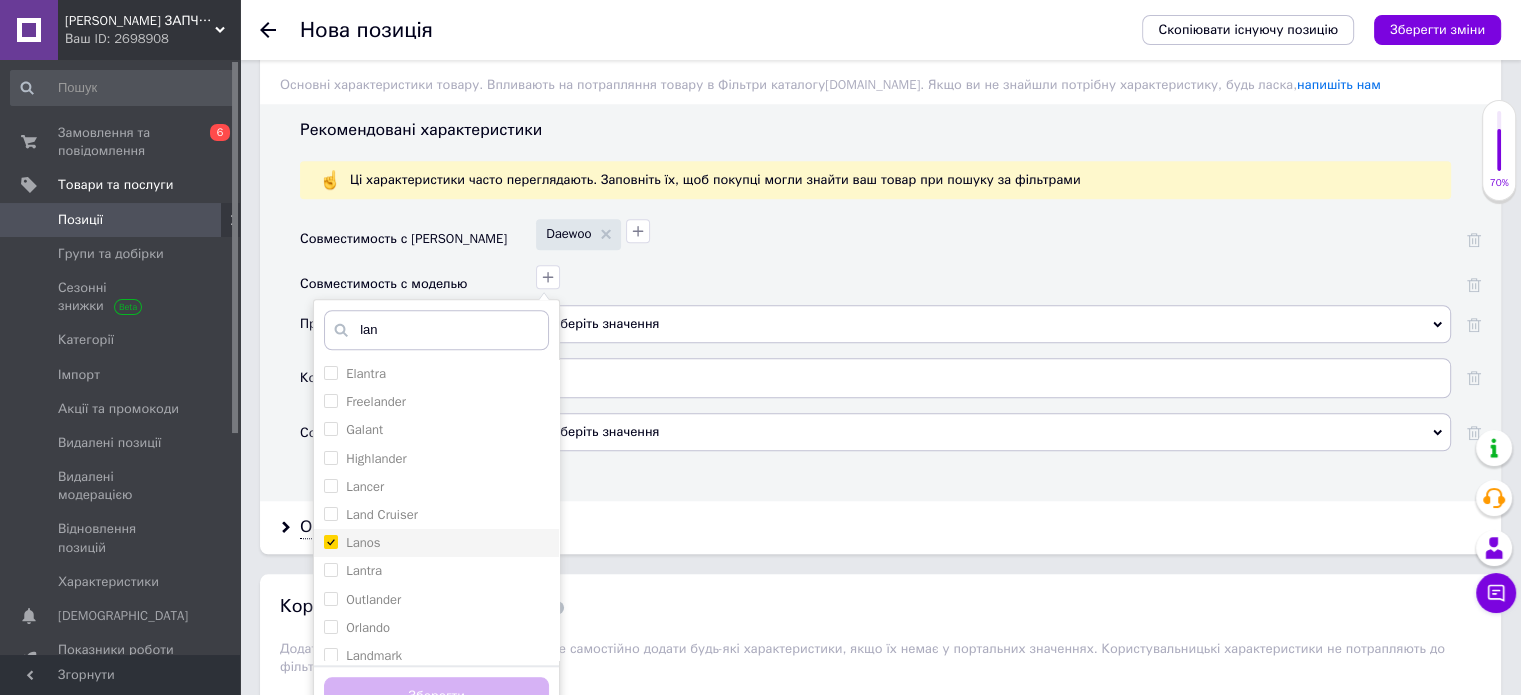 checkbox on "true" 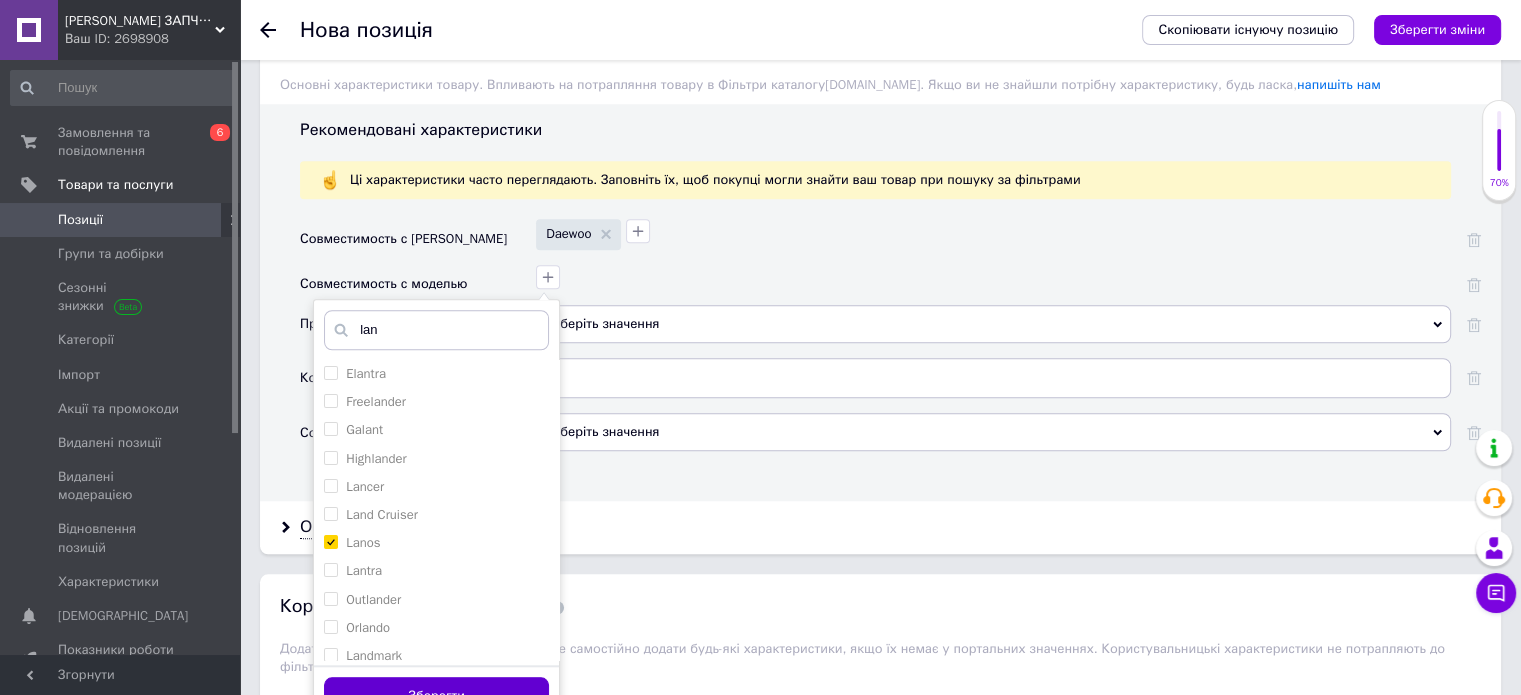 click on "Зберегти" at bounding box center [436, 696] 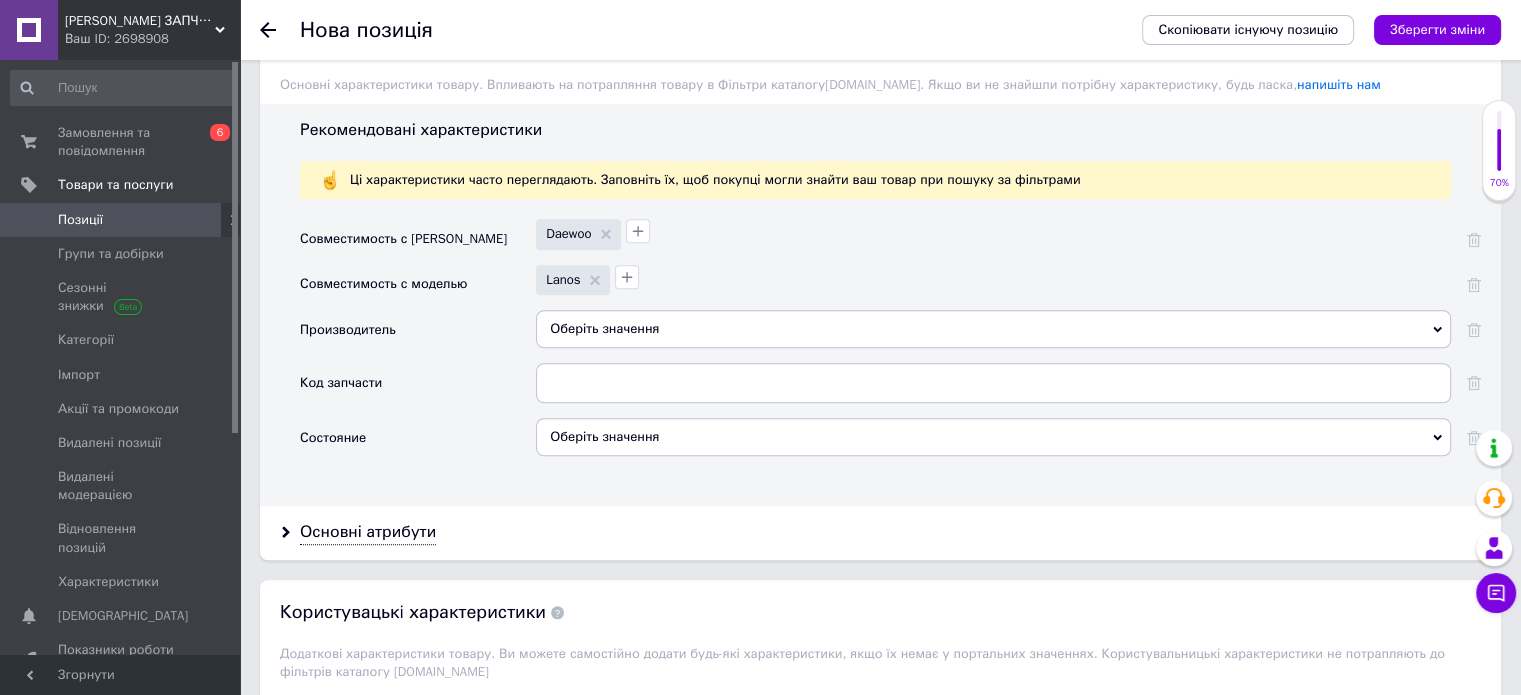 click on "Оберіть значення" at bounding box center [993, 329] 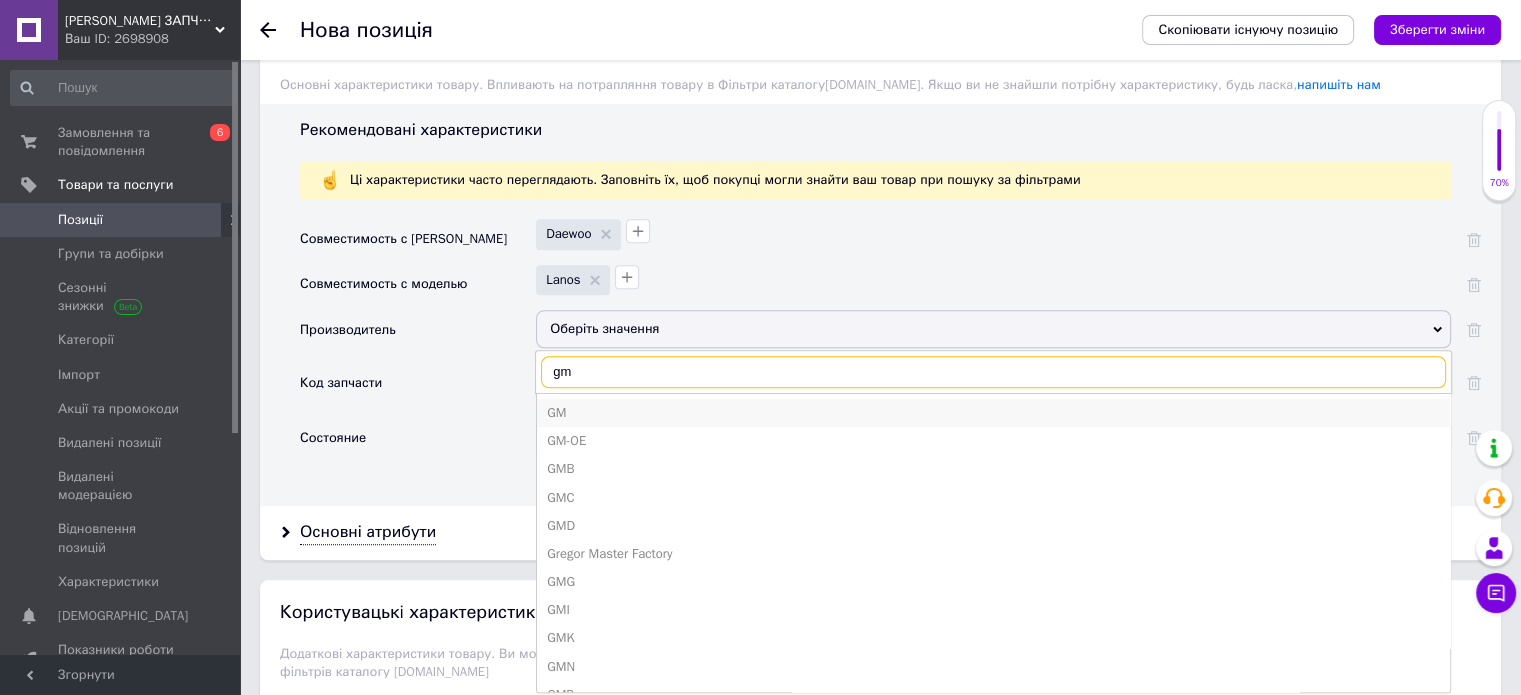 type on "gm" 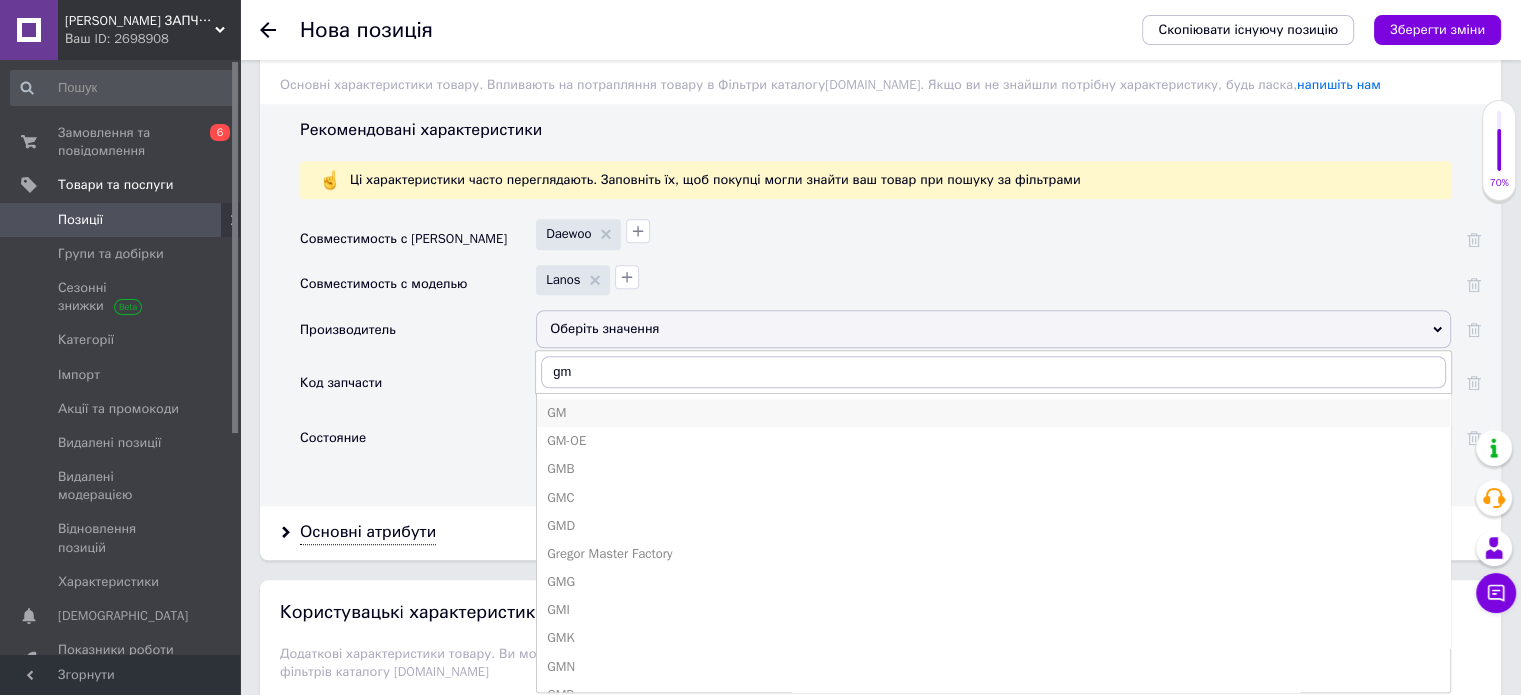 click on "GM" at bounding box center [993, 413] 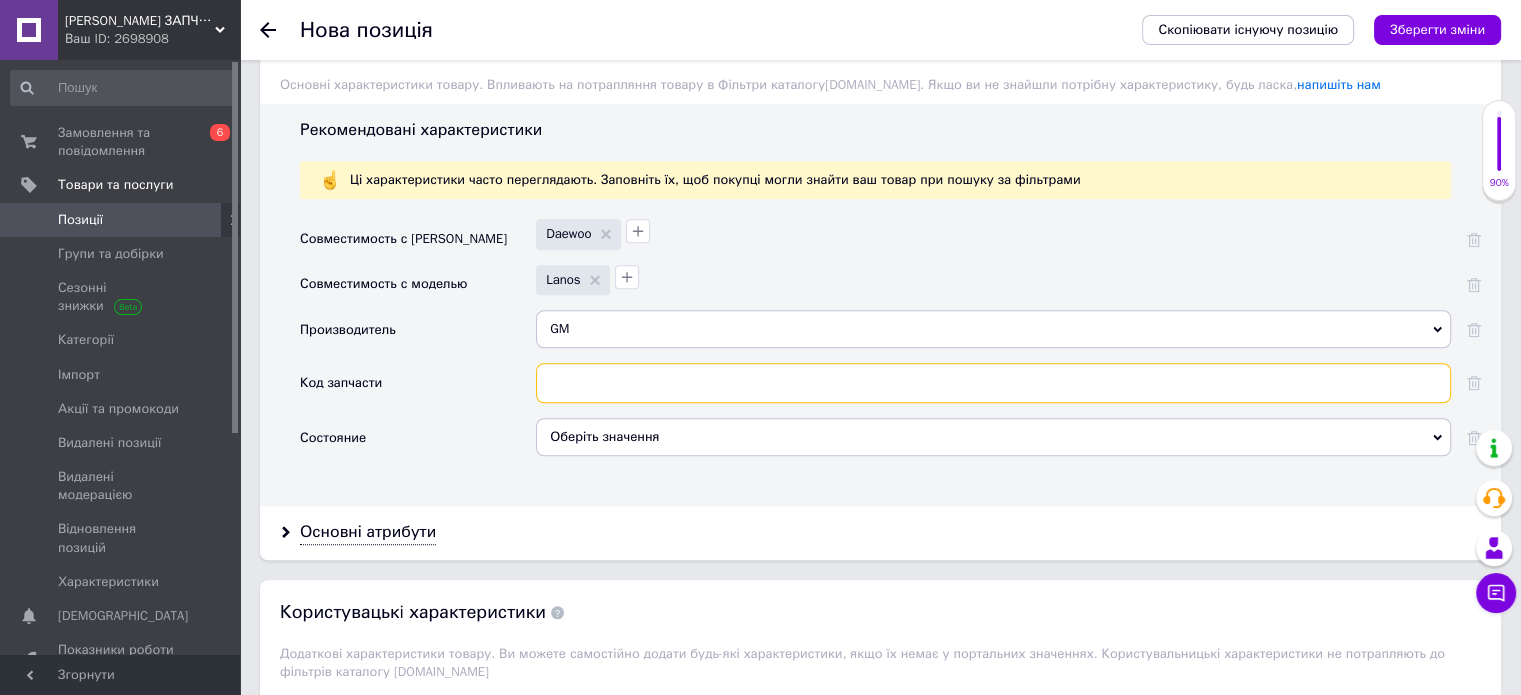 click at bounding box center (993, 383) 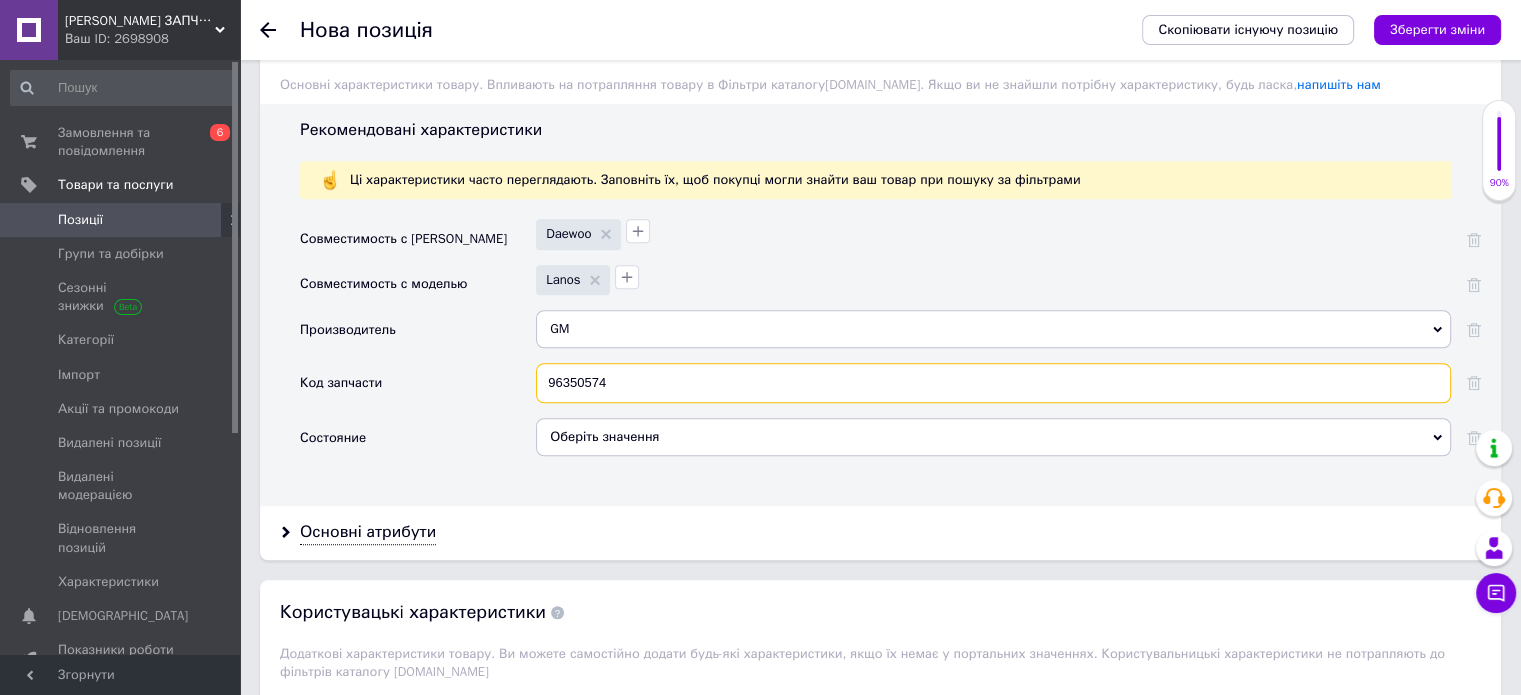 type on "96350574" 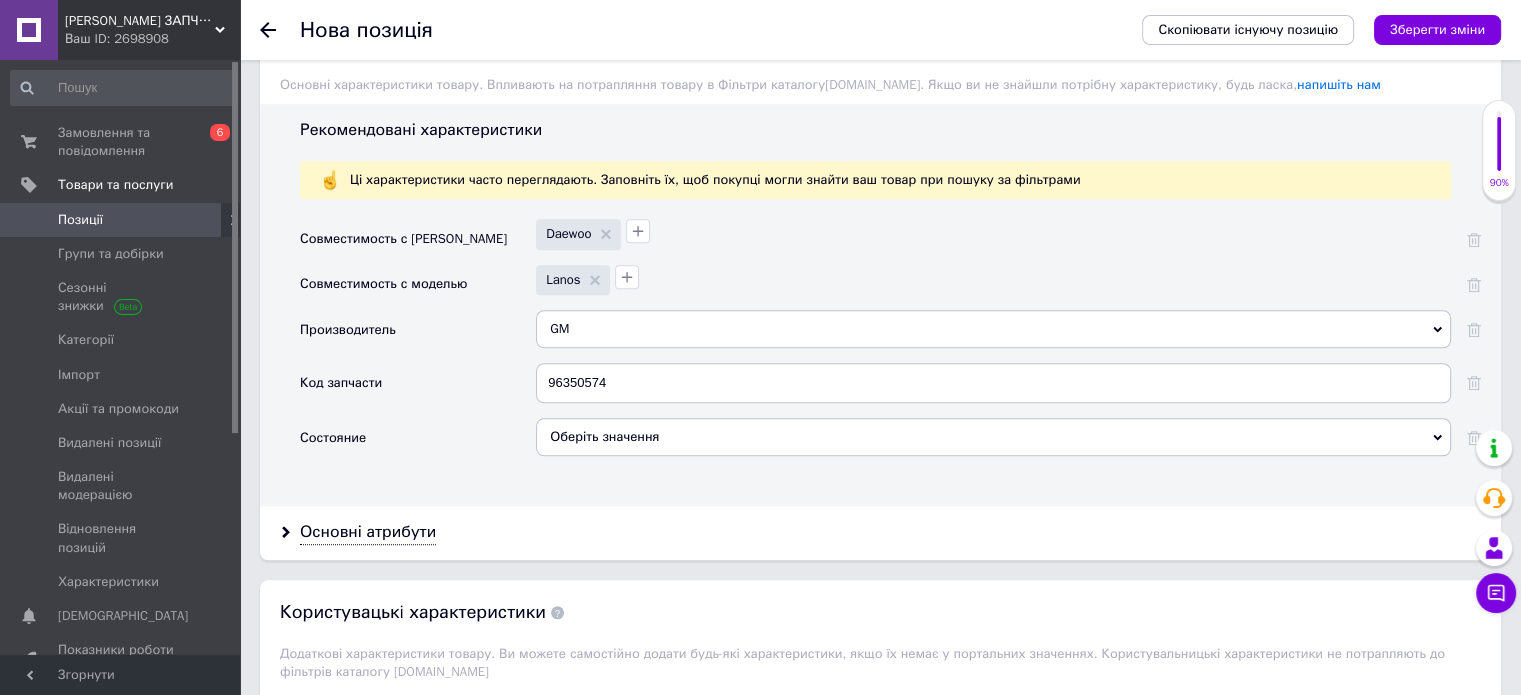 click on "Оберіть значення" at bounding box center [993, 437] 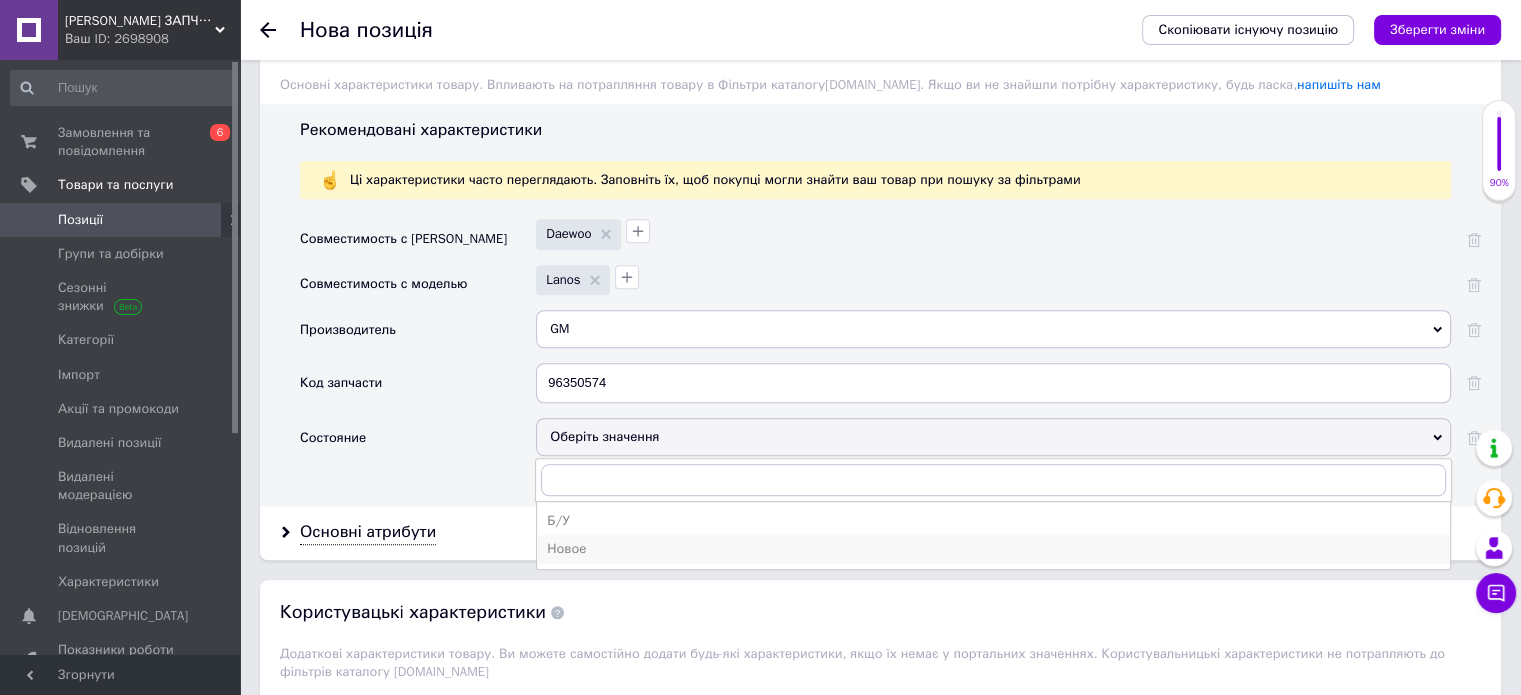 click on "Новое" at bounding box center (993, 549) 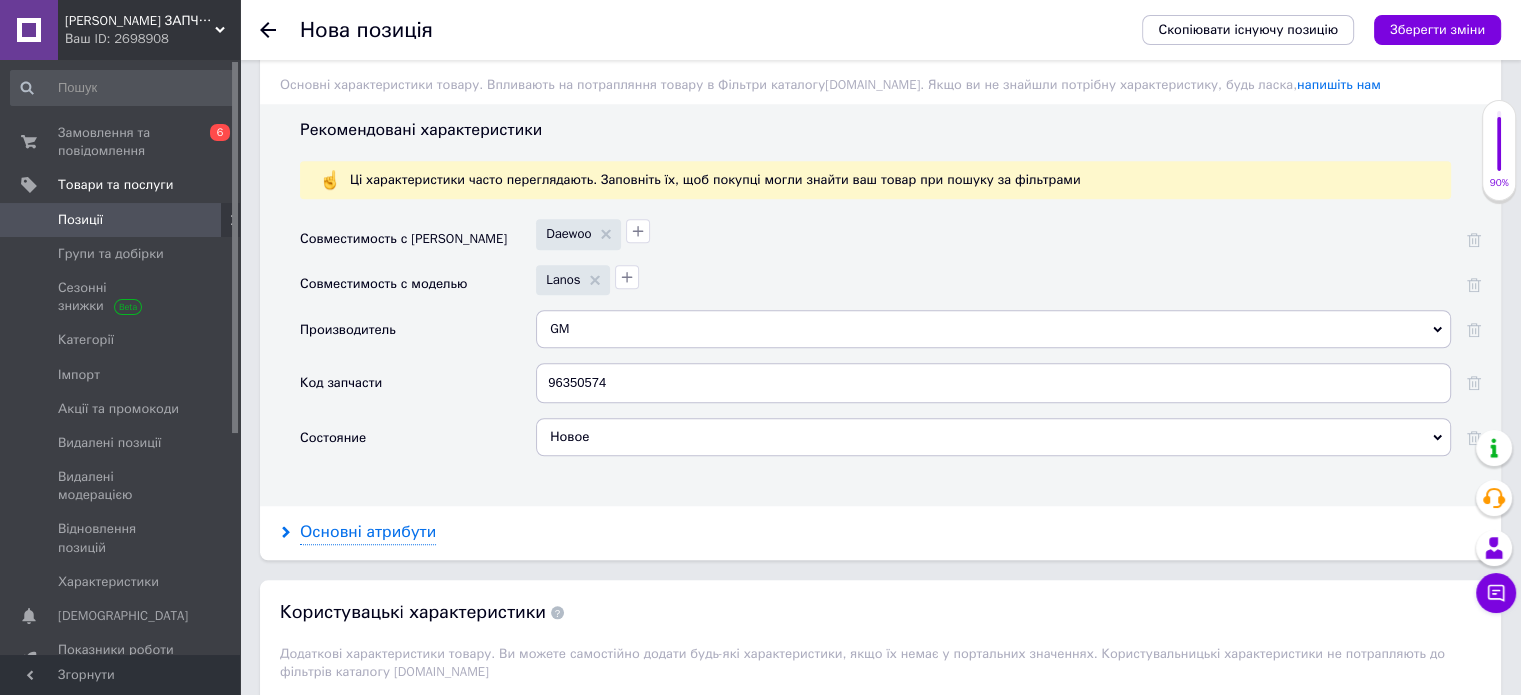 click on "Основні атрибути" at bounding box center [368, 532] 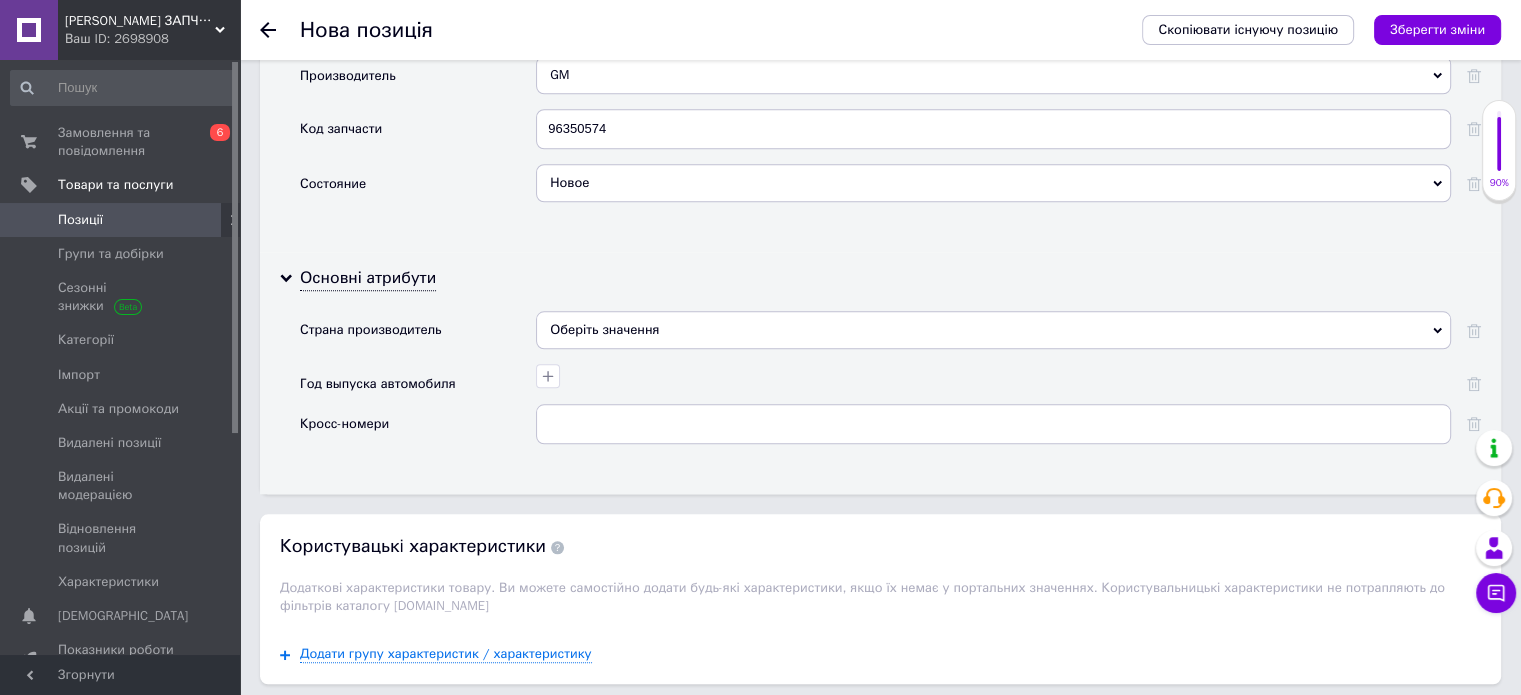scroll, scrollTop: 2037, scrollLeft: 0, axis: vertical 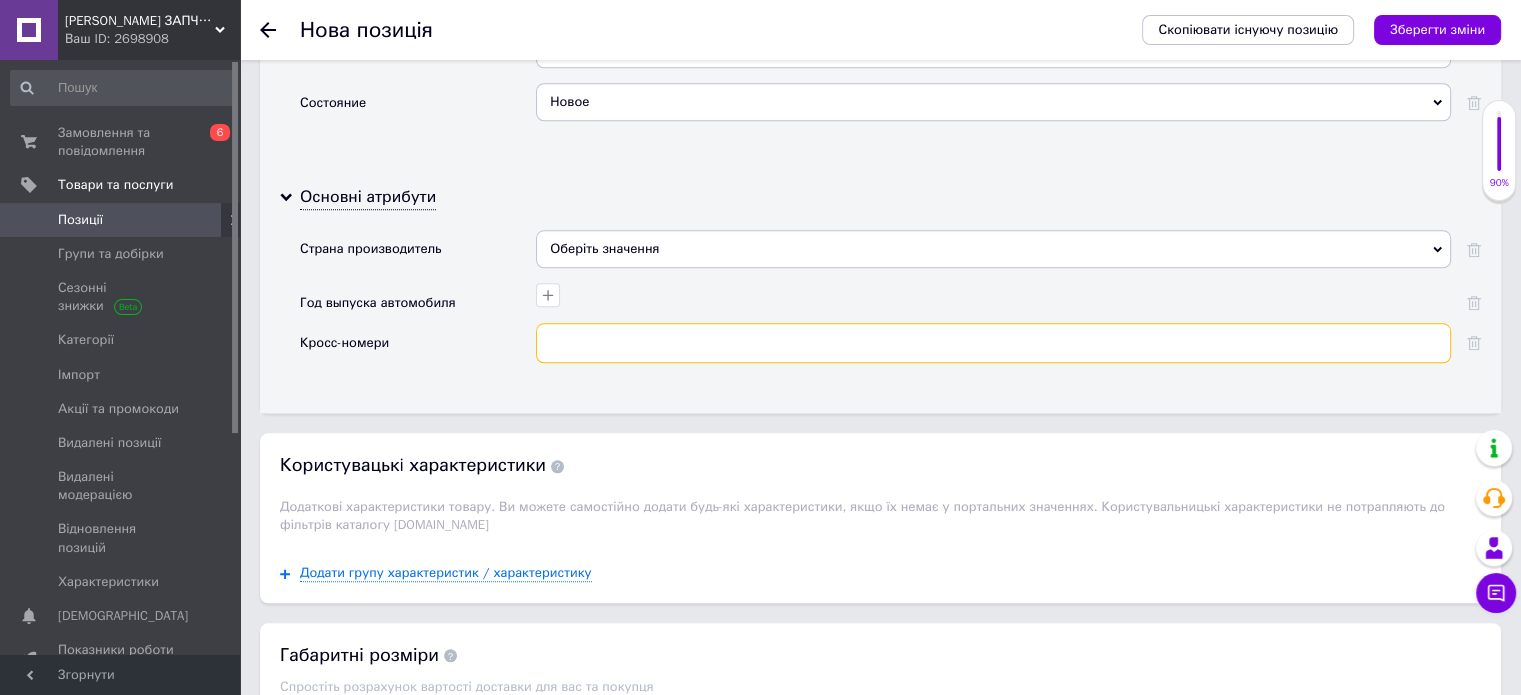 paste on "96350574" 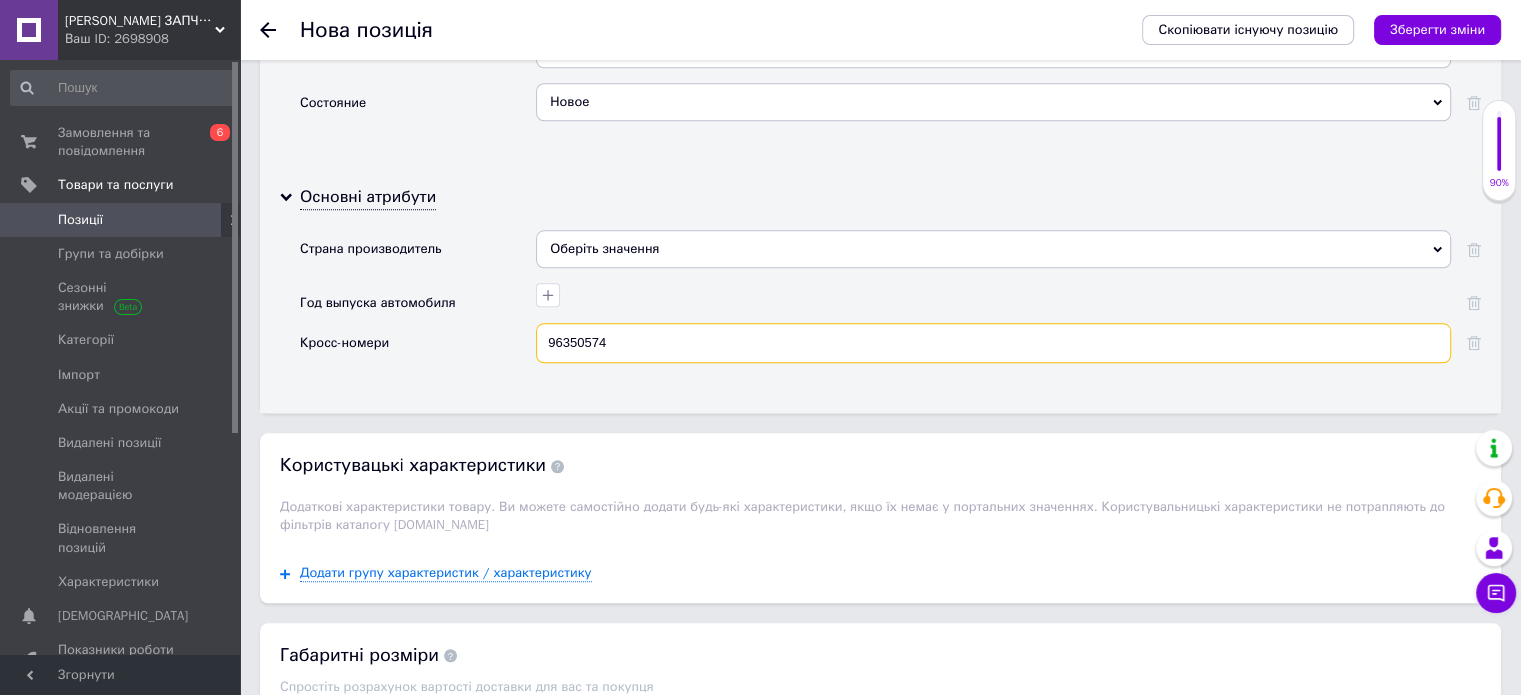 click on "96350574" at bounding box center [993, 343] 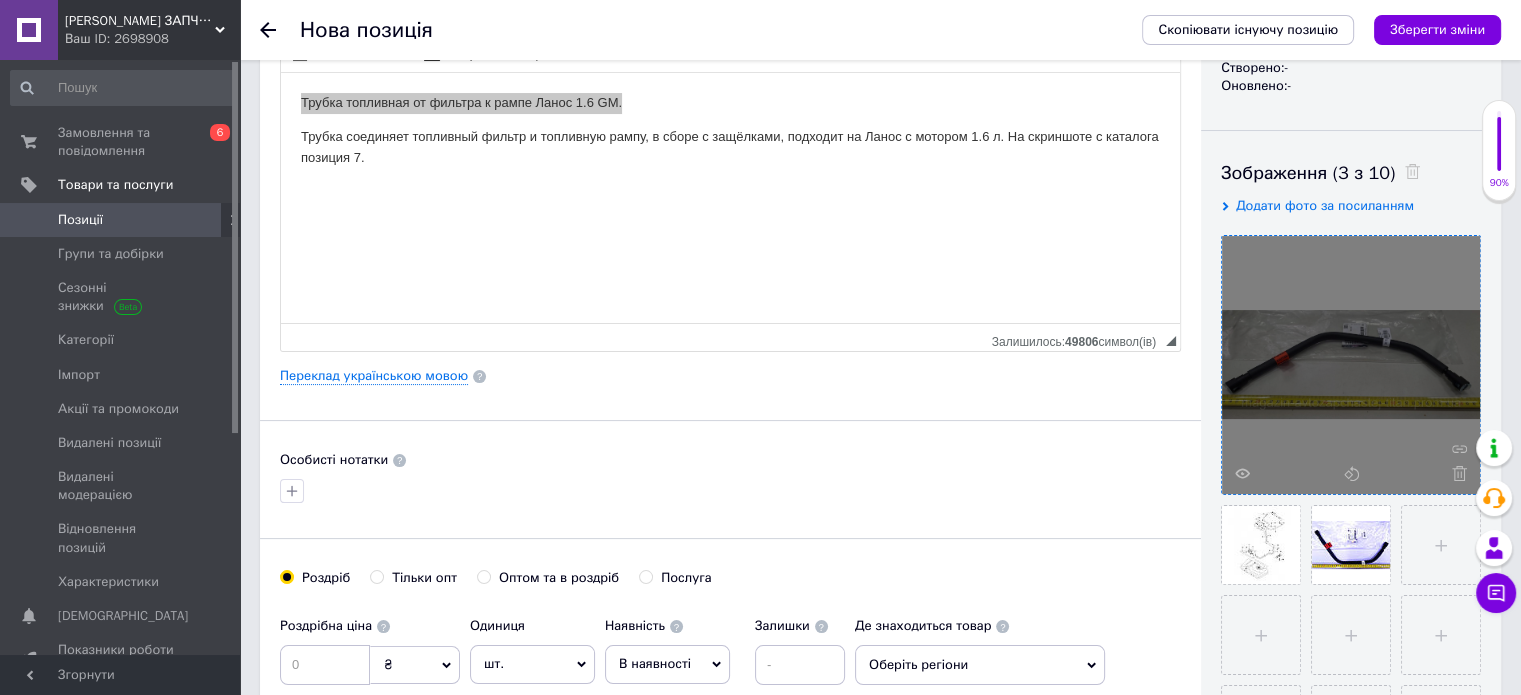 scroll, scrollTop: 292, scrollLeft: 0, axis: vertical 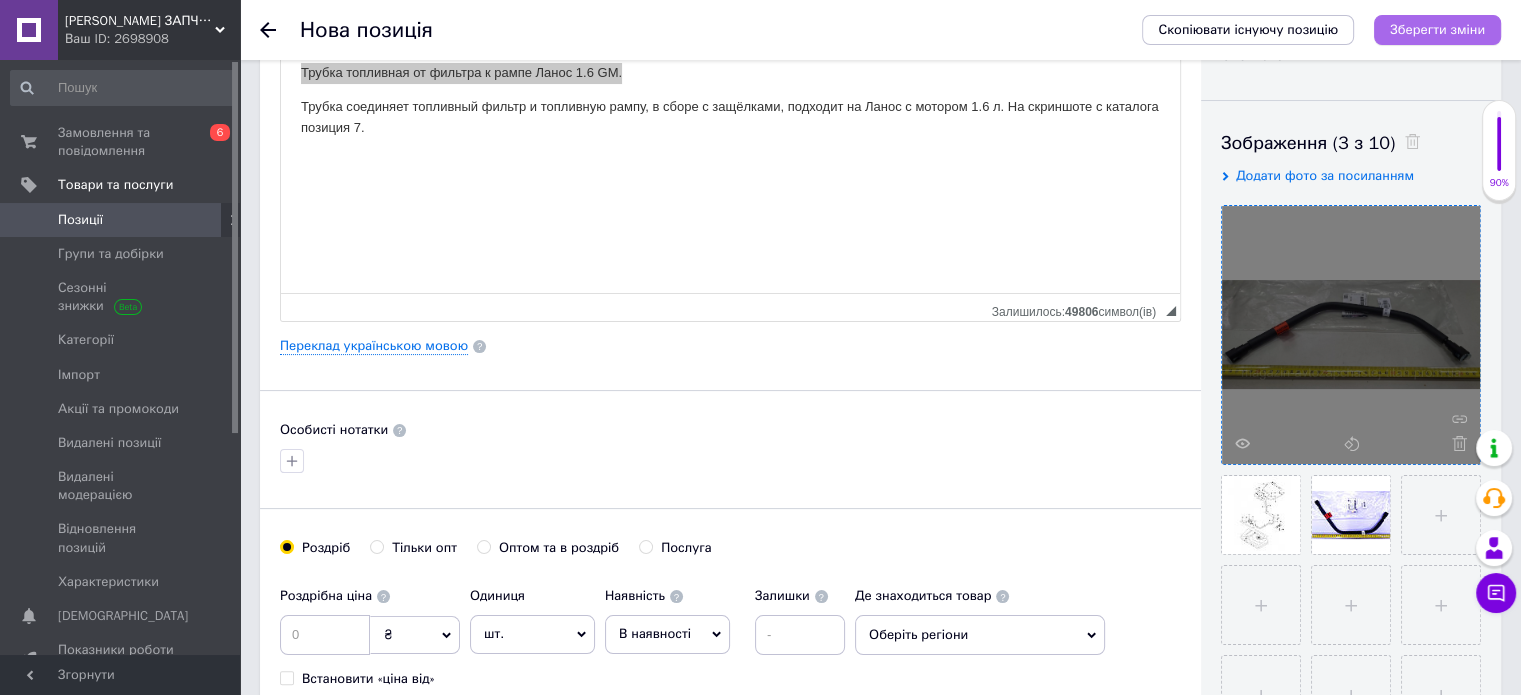 type on "96350574" 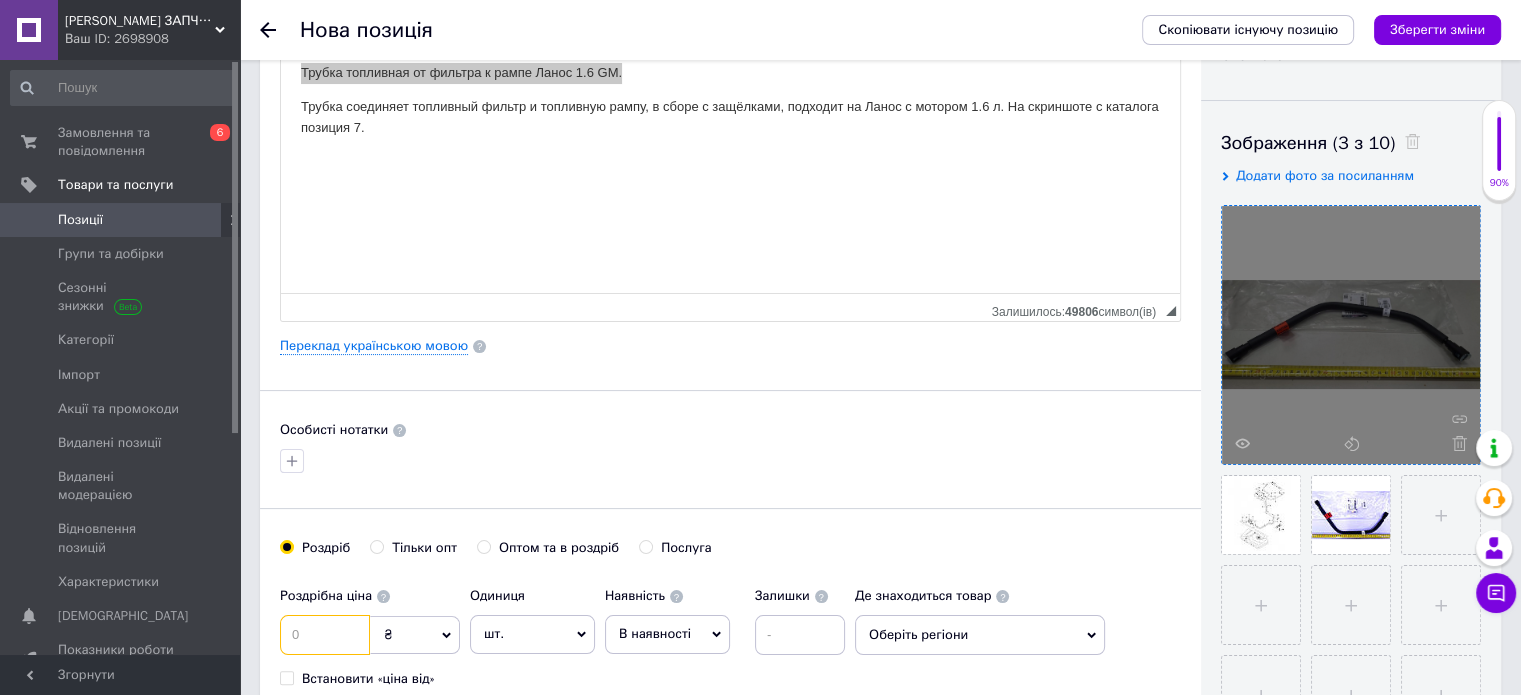 click at bounding box center (325, 635) 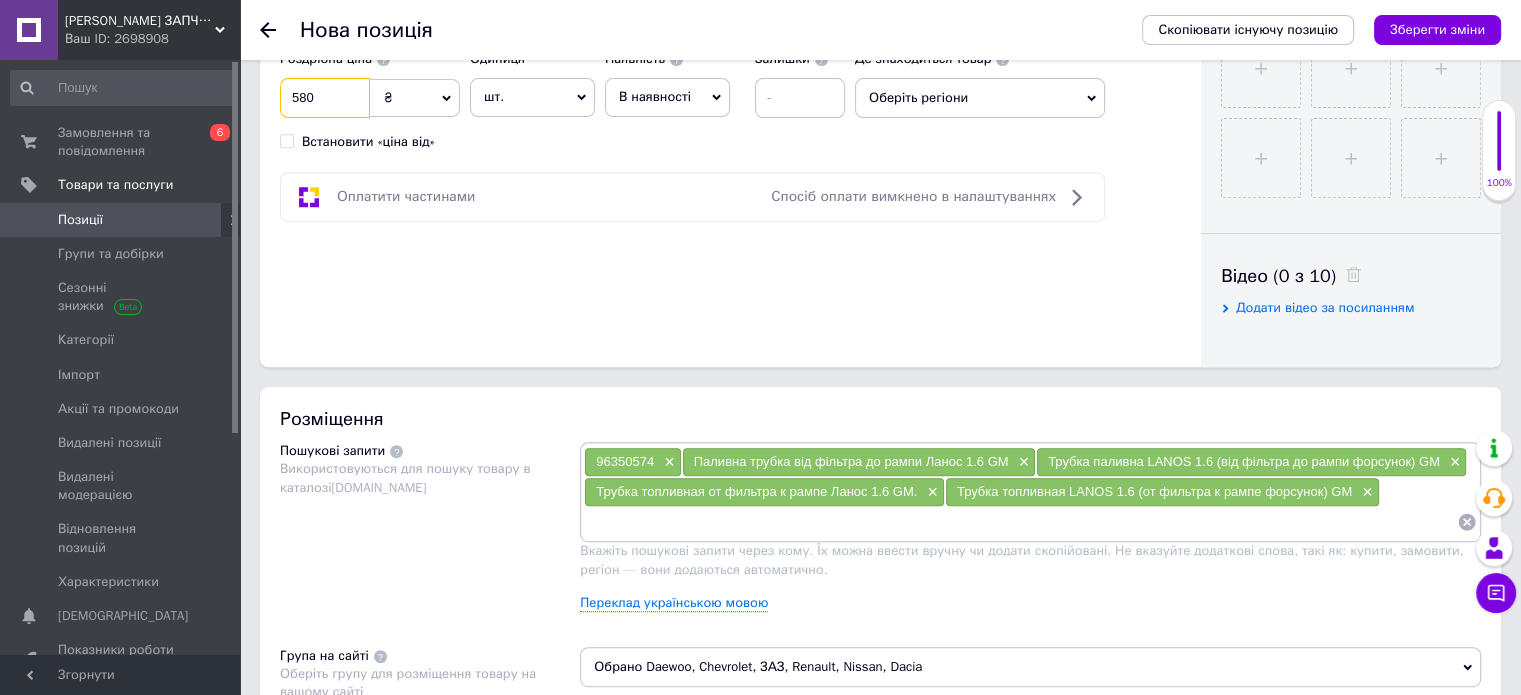 scroll, scrollTop: 833, scrollLeft: 0, axis: vertical 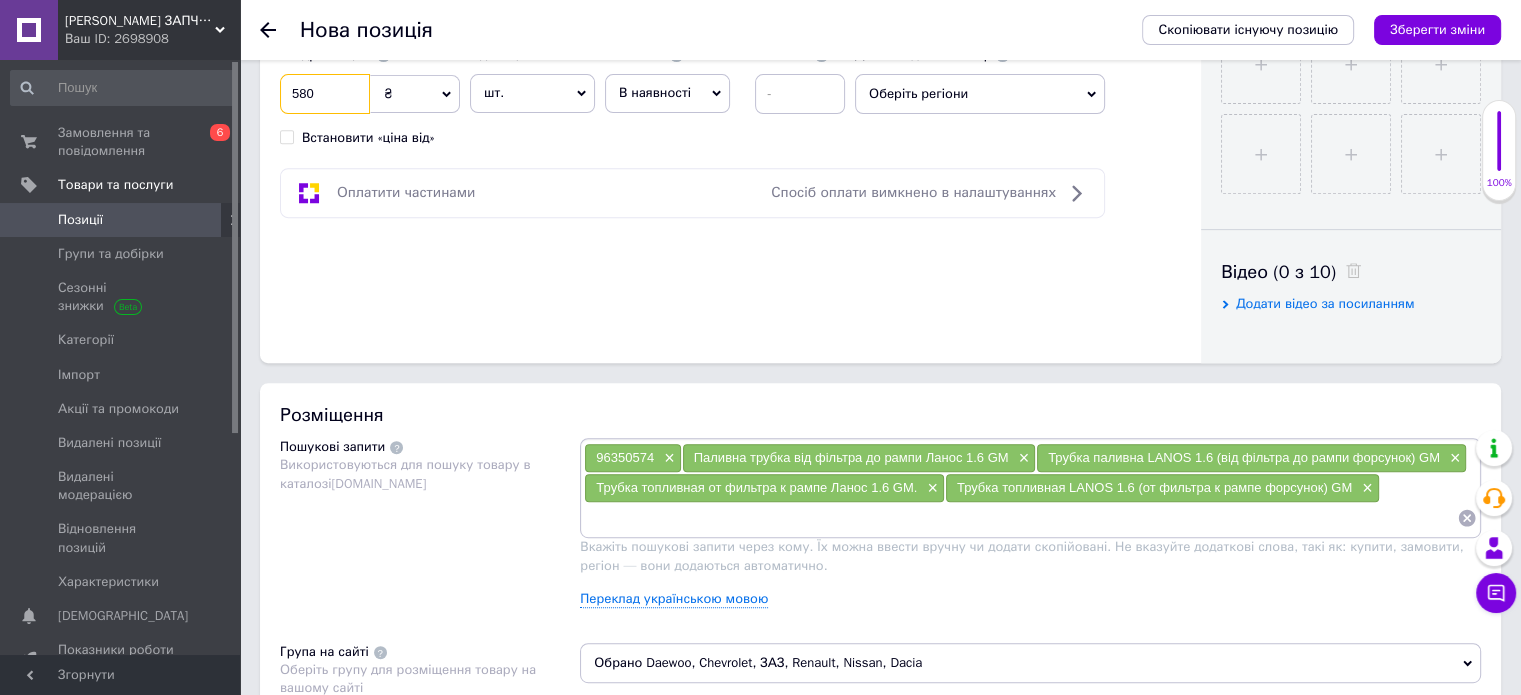 type on "580" 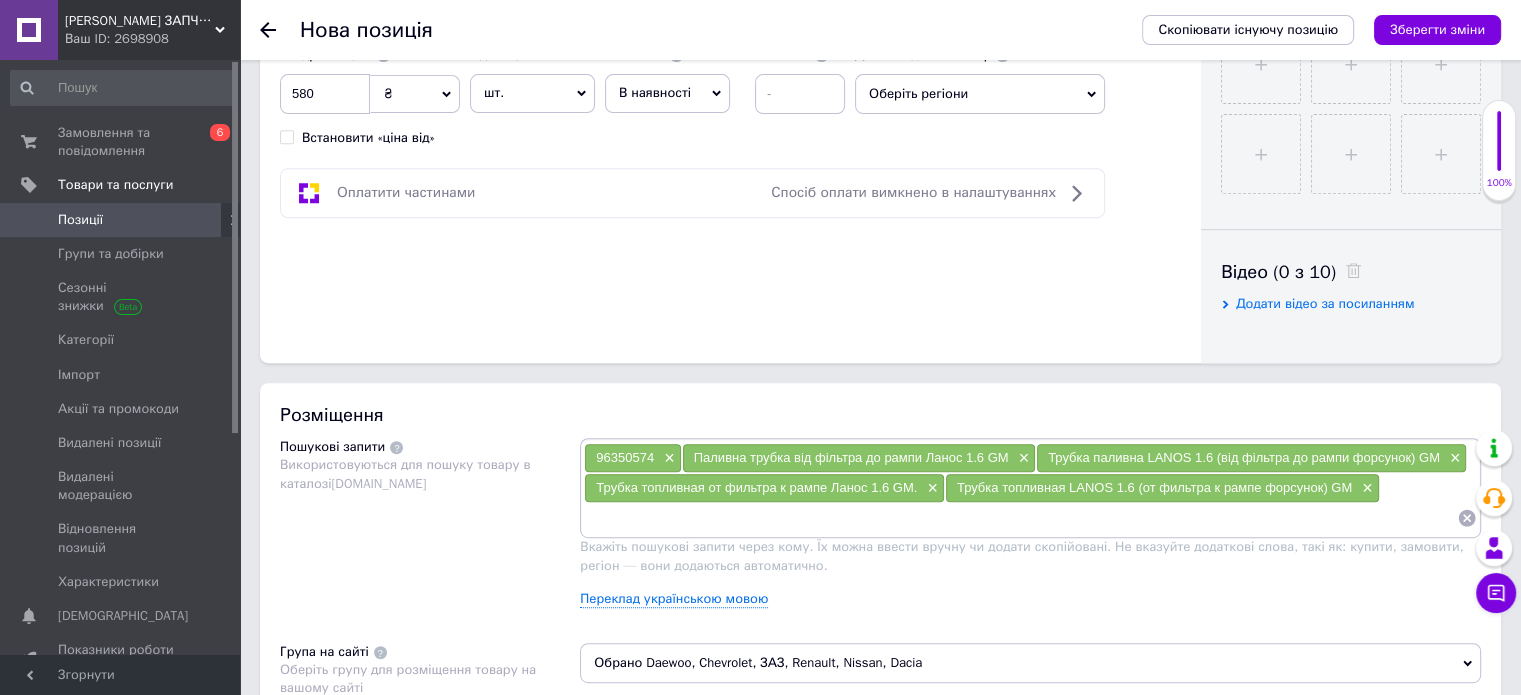 click on "В наявності" at bounding box center [655, 92] 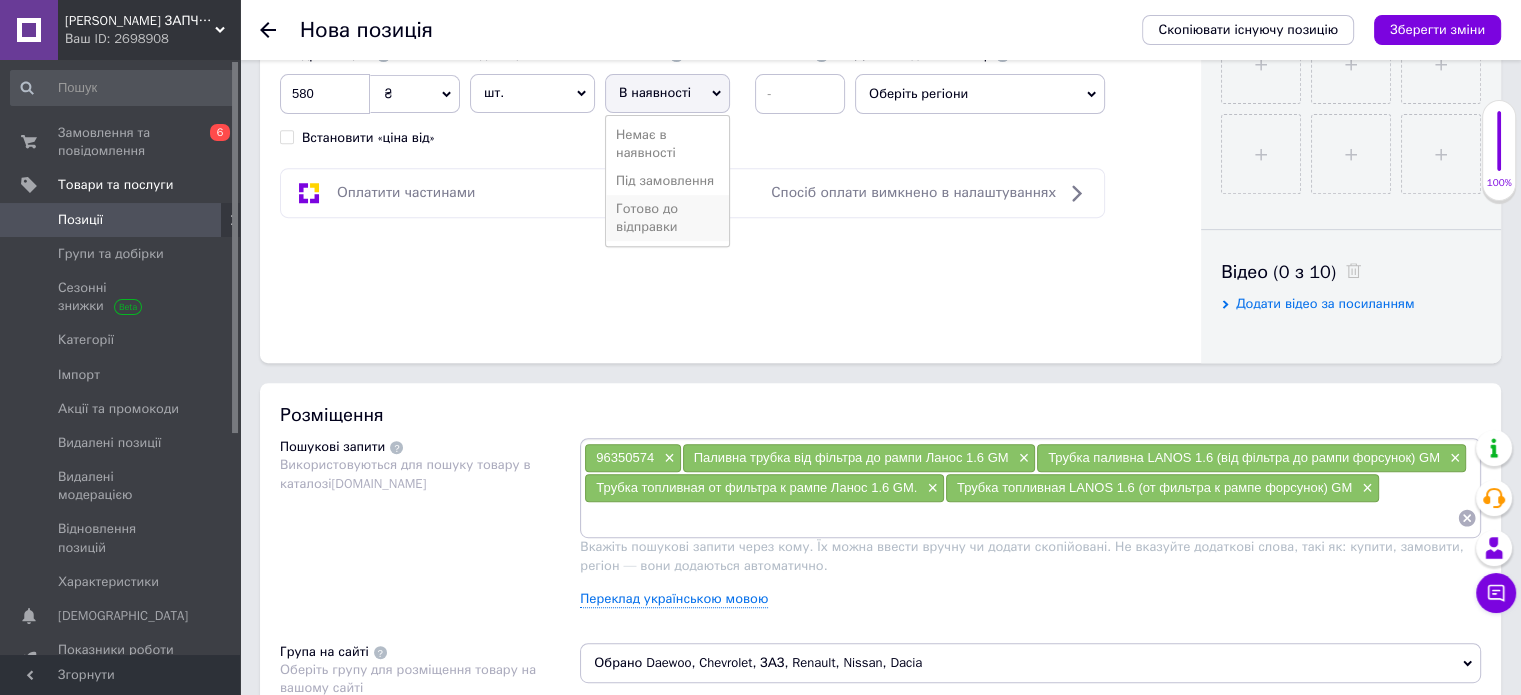 click on "Готово до відправки" at bounding box center (667, 218) 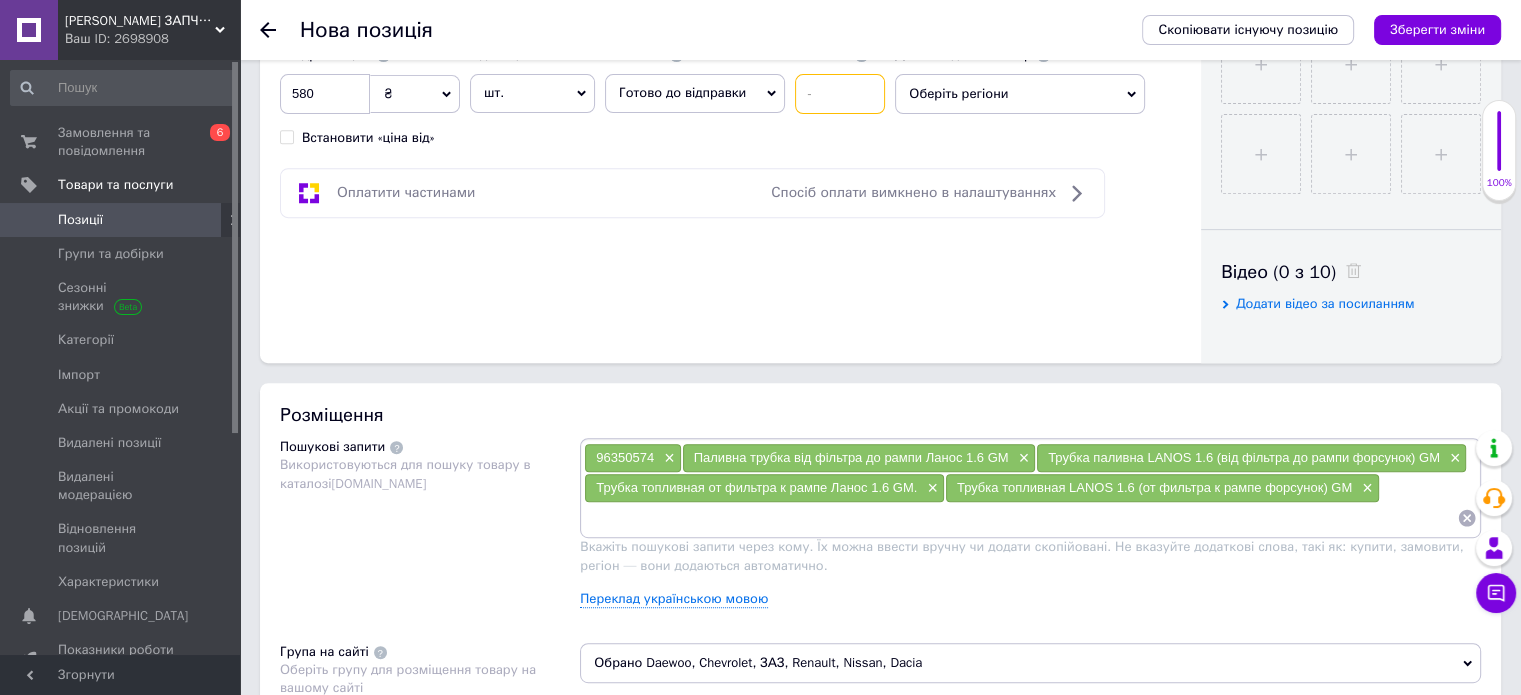 click at bounding box center [840, 94] 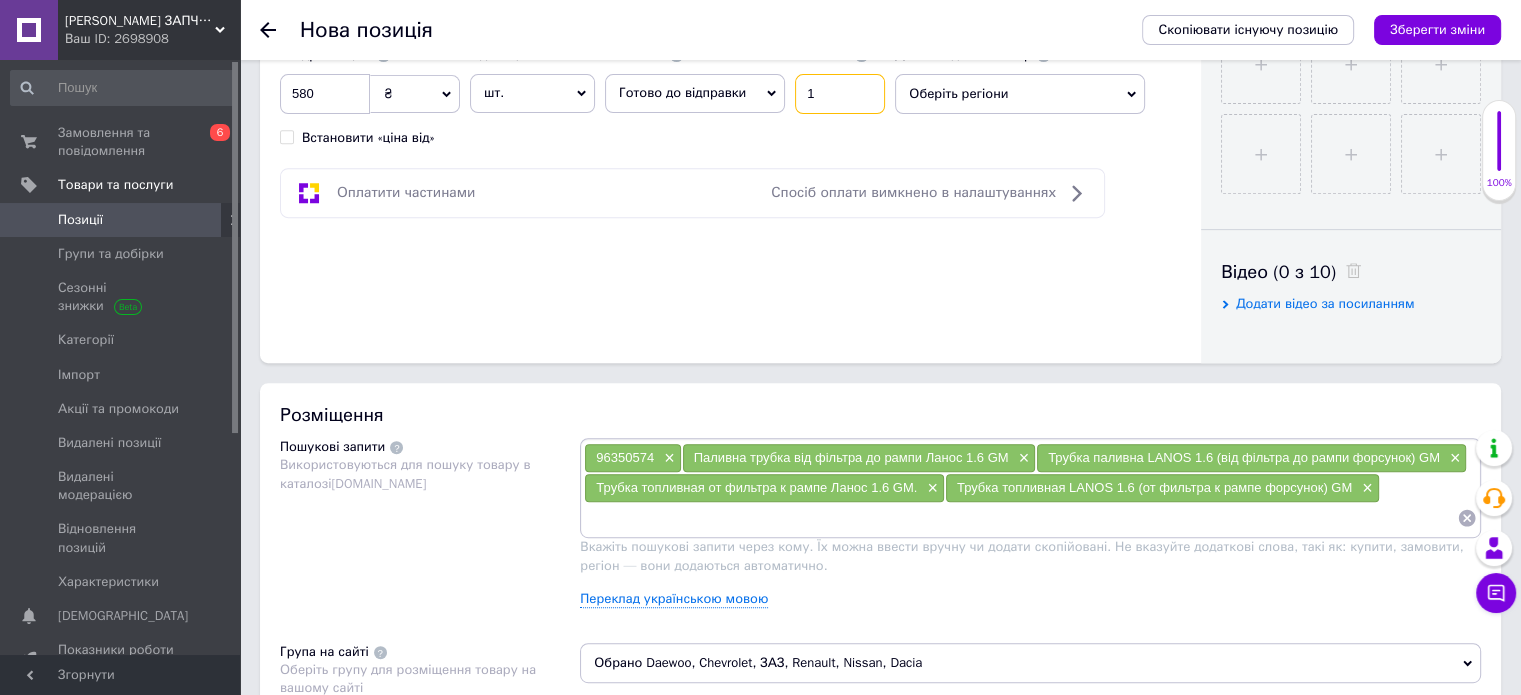 type on "1" 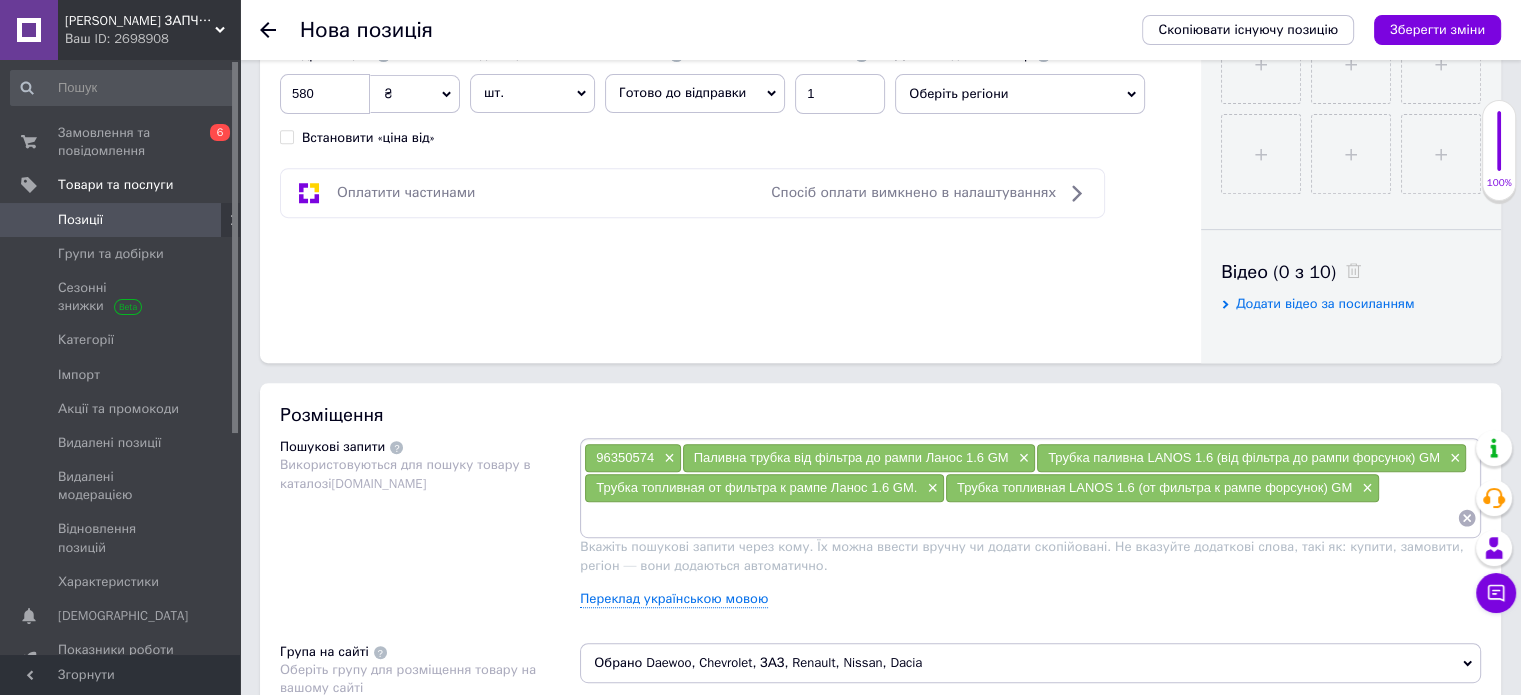 click on "Оберіть регіони" at bounding box center [1020, 94] 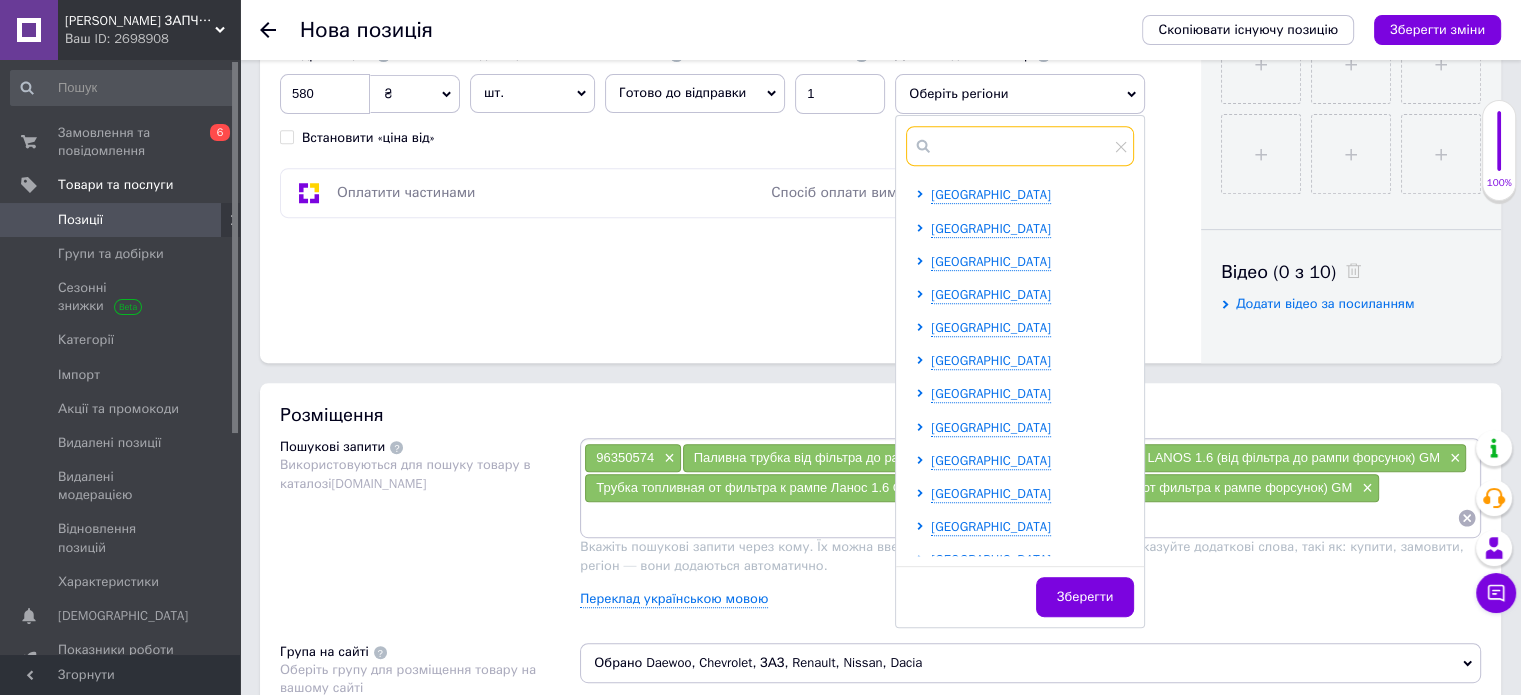 click at bounding box center [1020, 146] 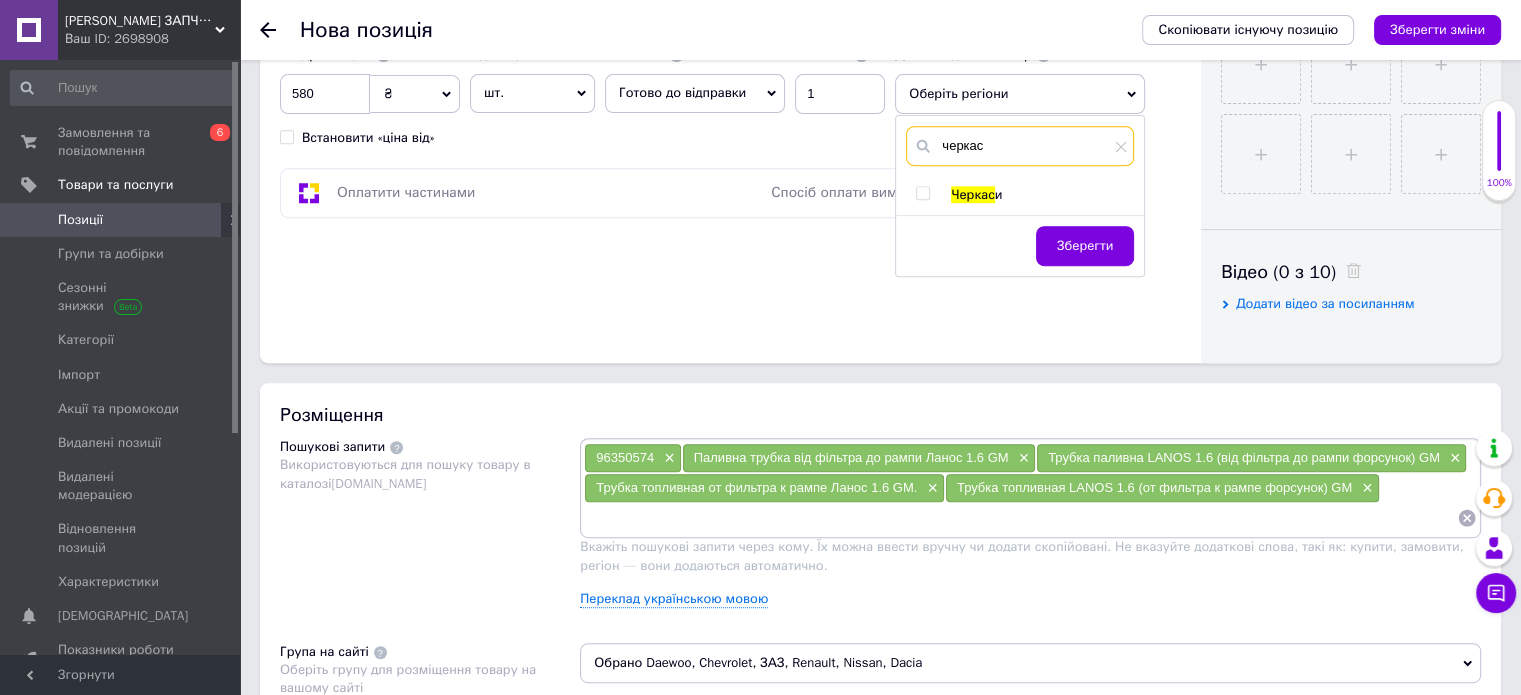 type on "черкас" 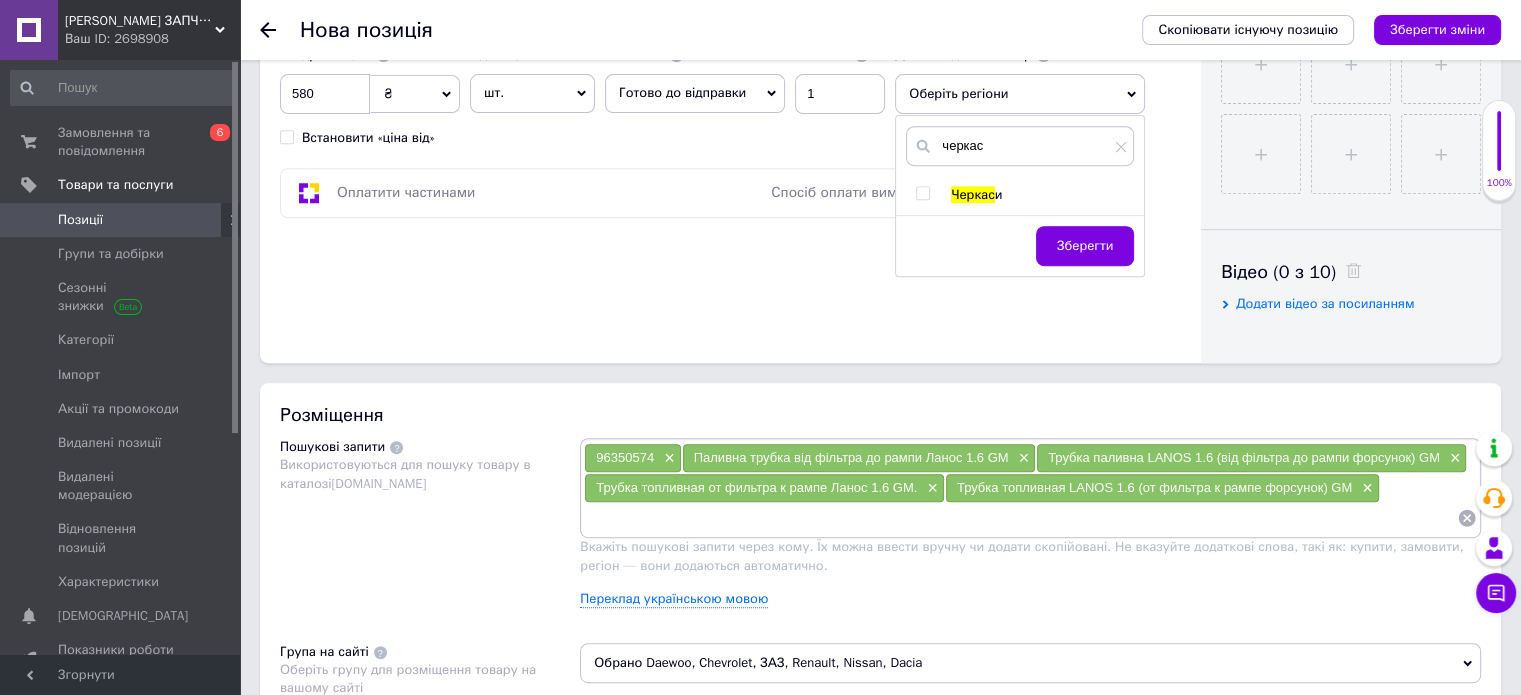 click at bounding box center (922, 193) 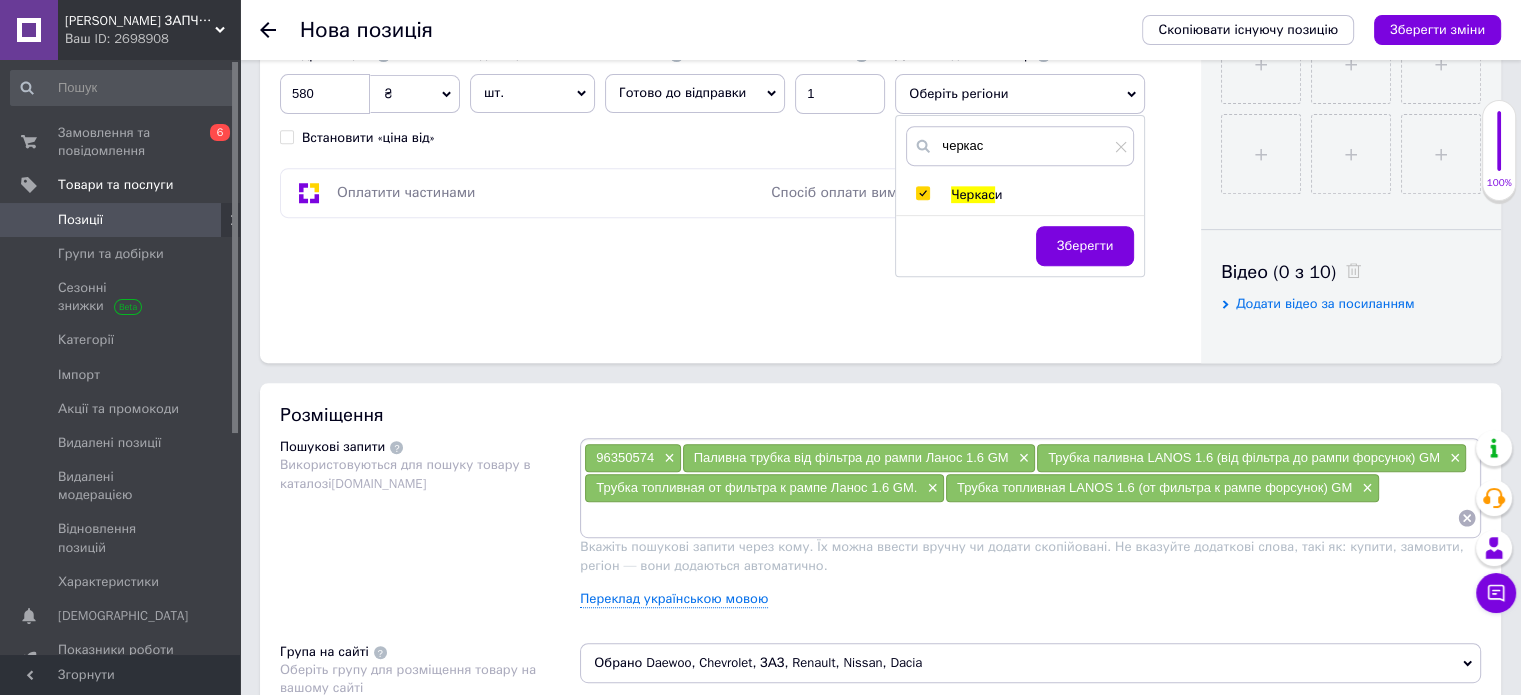 checkbox on "true" 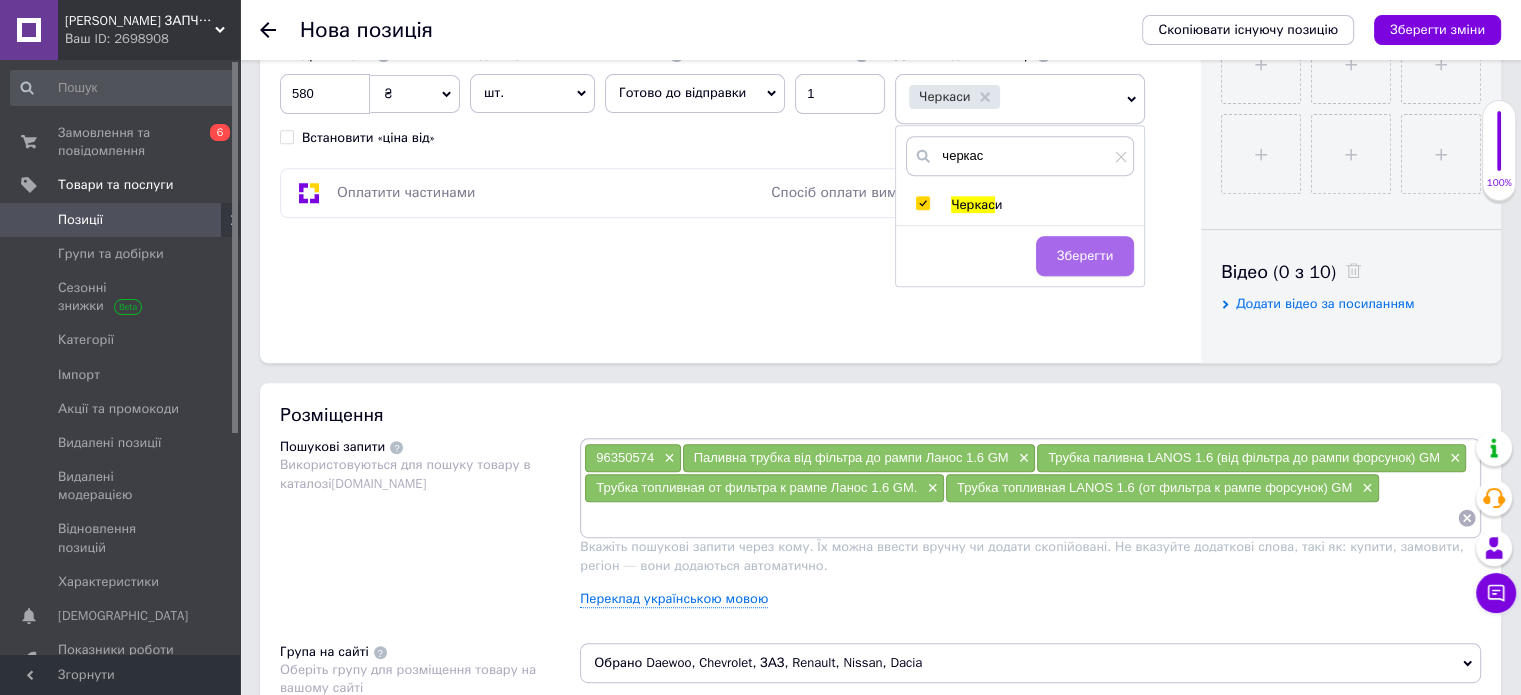 click on "Зберегти" at bounding box center [1085, 256] 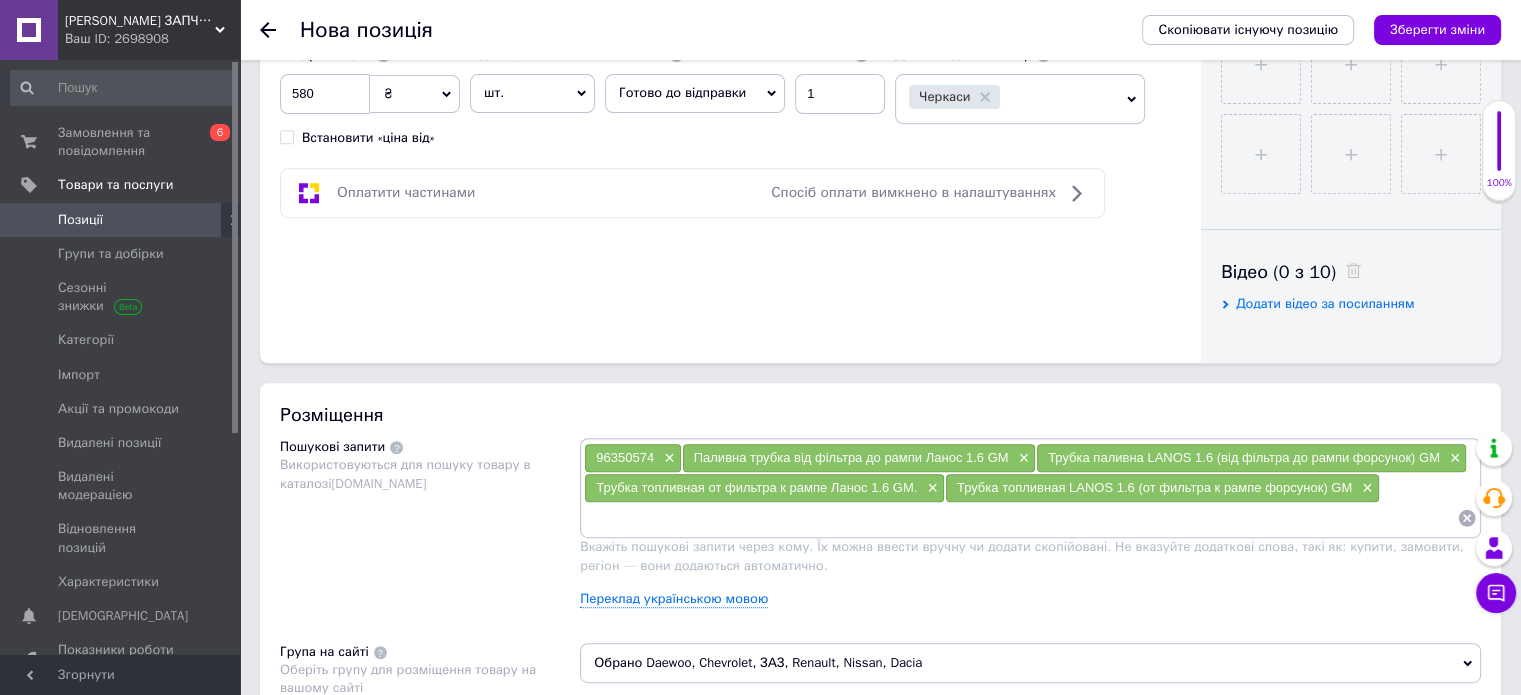 click at bounding box center [1020, 518] 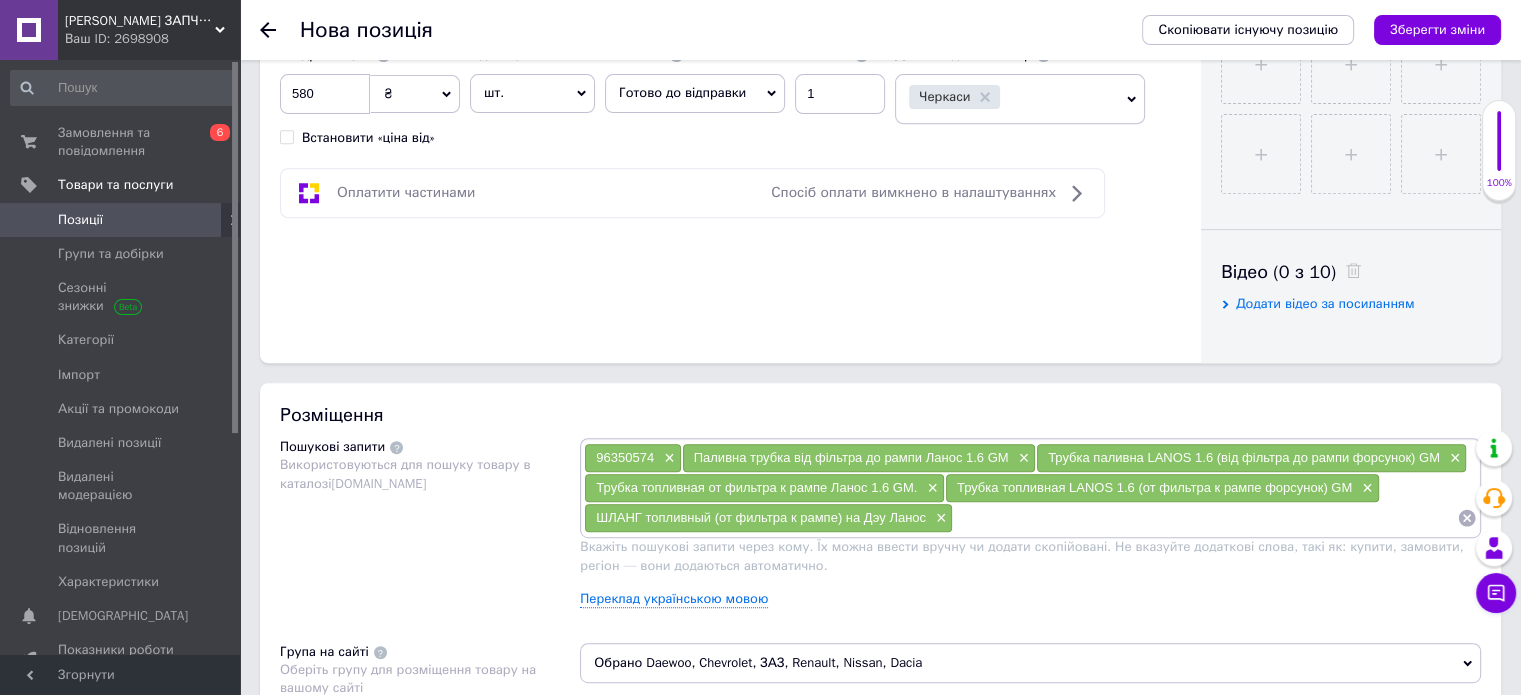 paste on "шланг топливный lanos 1.6" 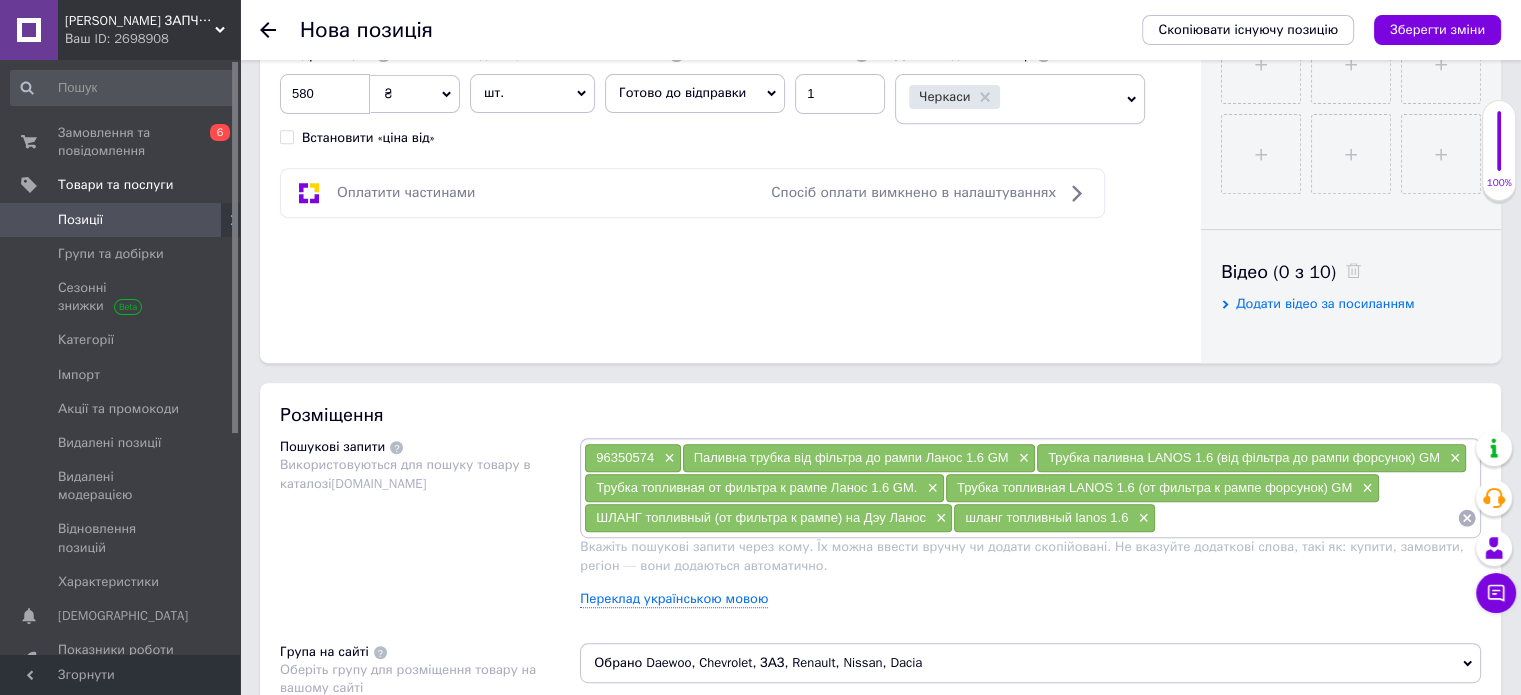 paste on "ШЛАНГ топливный (от фильтра к рампе) на Дэу Ланос" 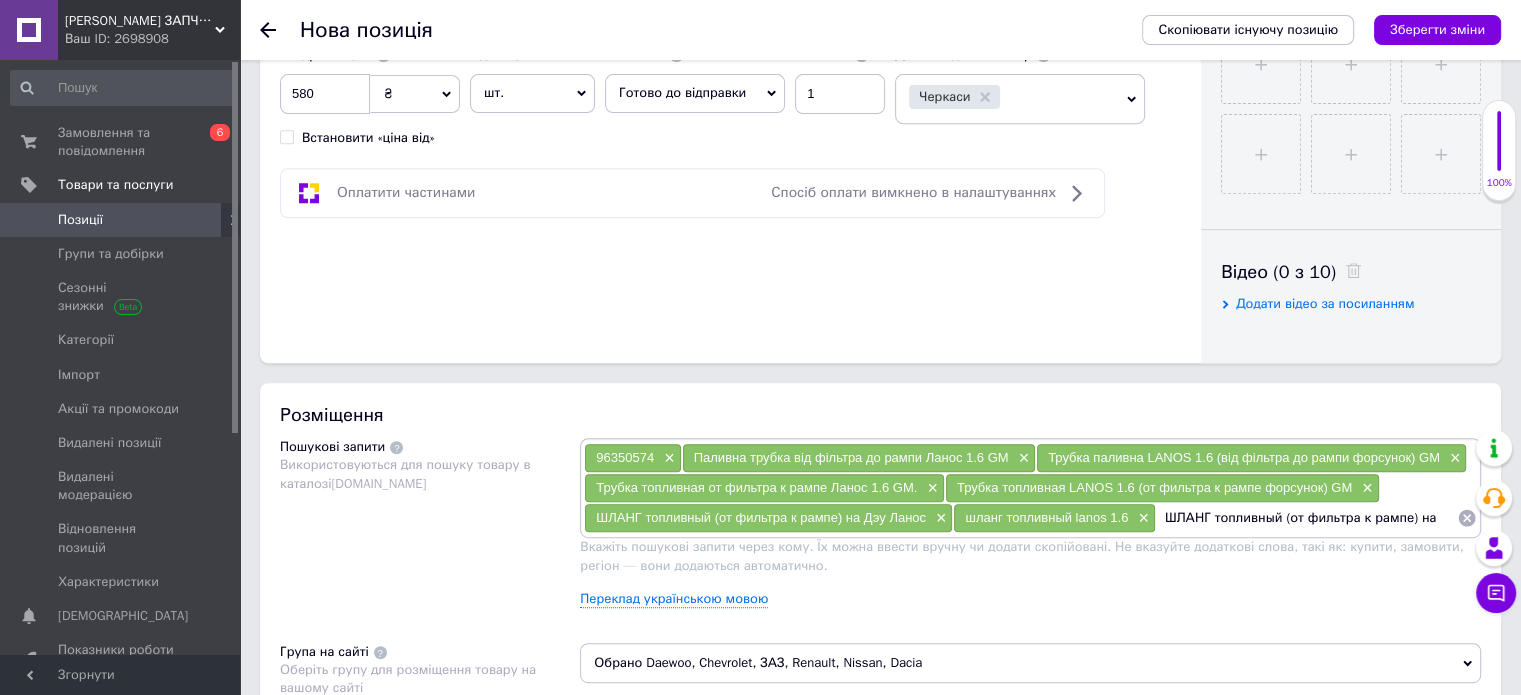 scroll, scrollTop: 0, scrollLeft: 0, axis: both 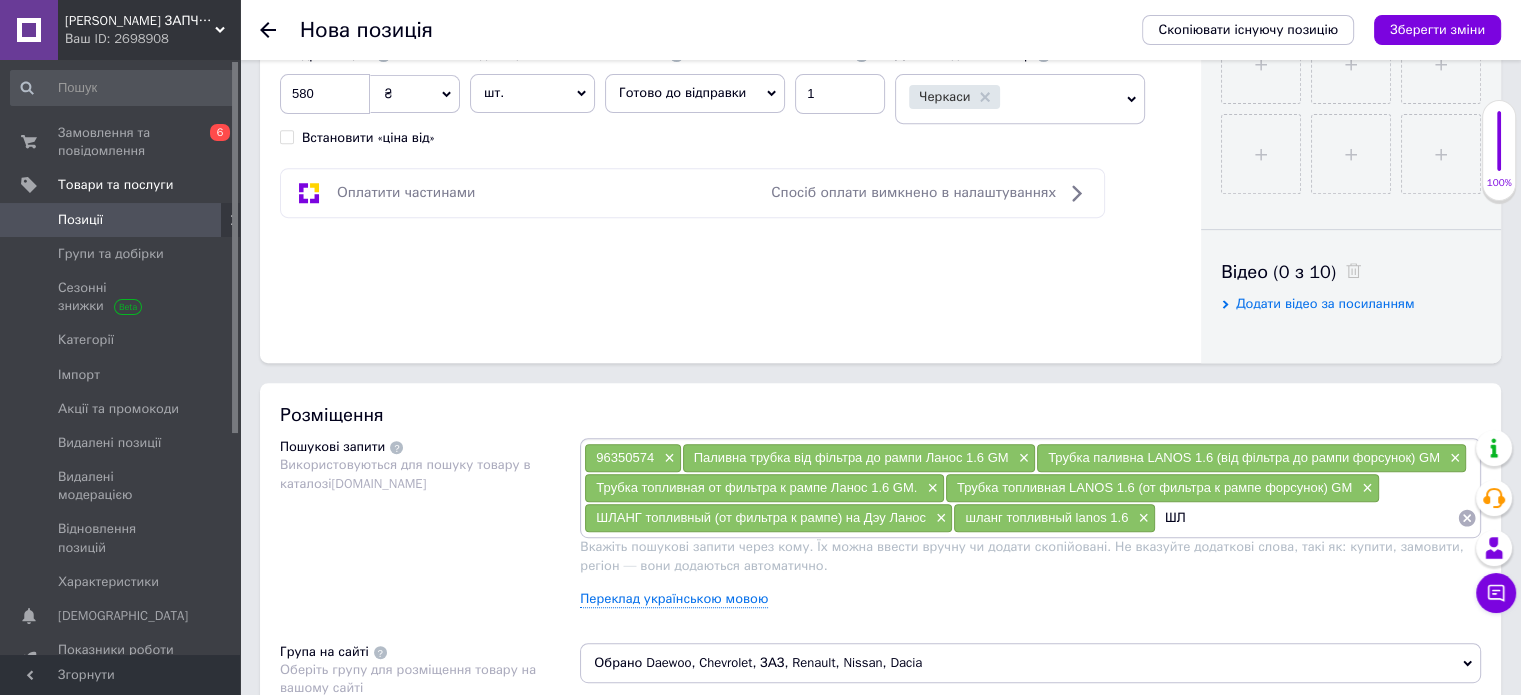 type on "Ш" 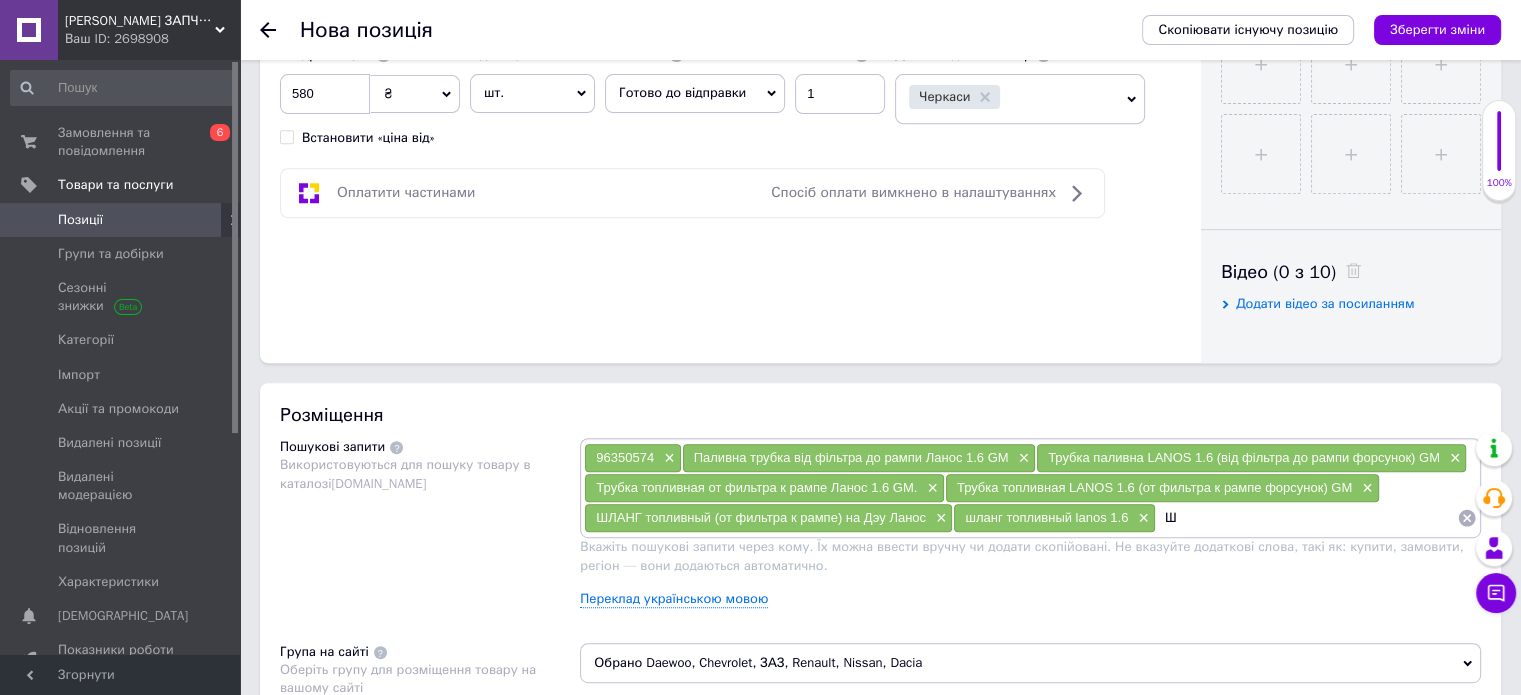 type 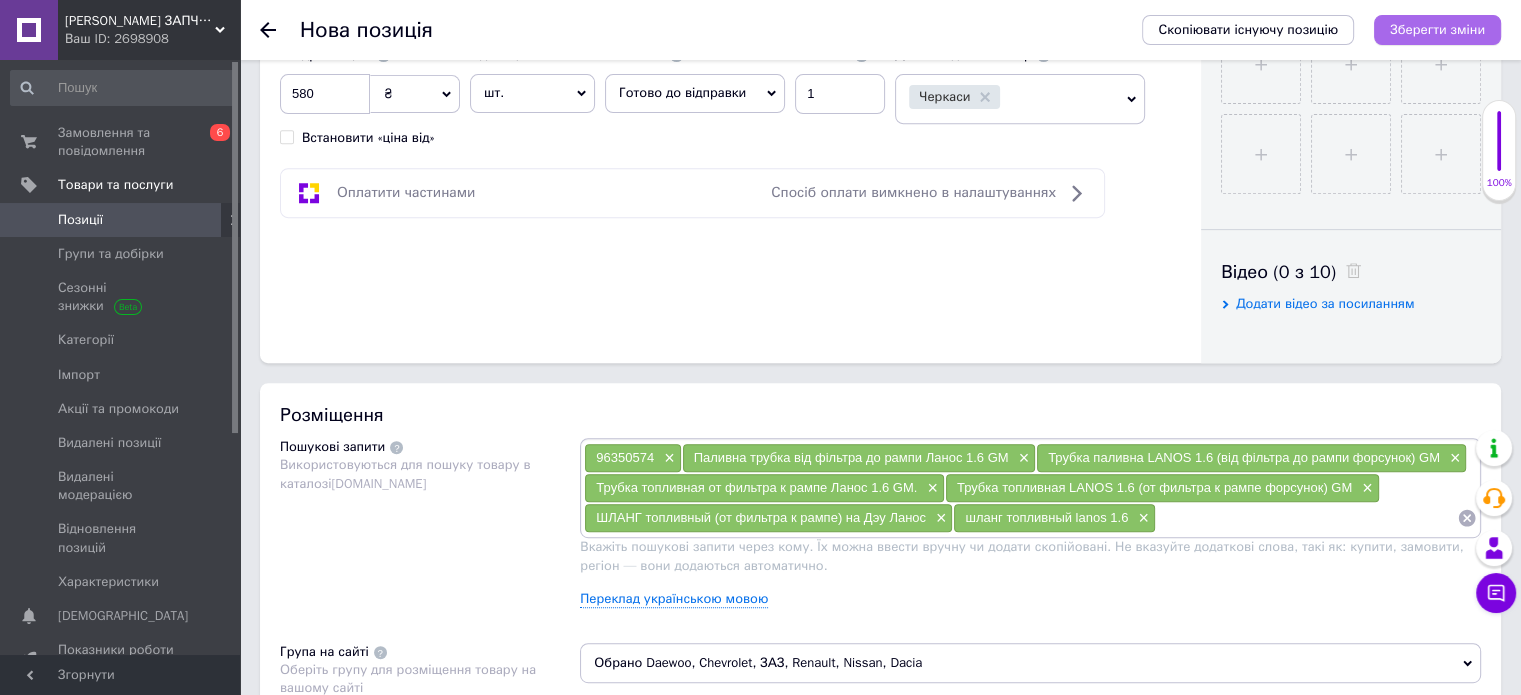 click on "Зберегти зміни" at bounding box center (1437, 29) 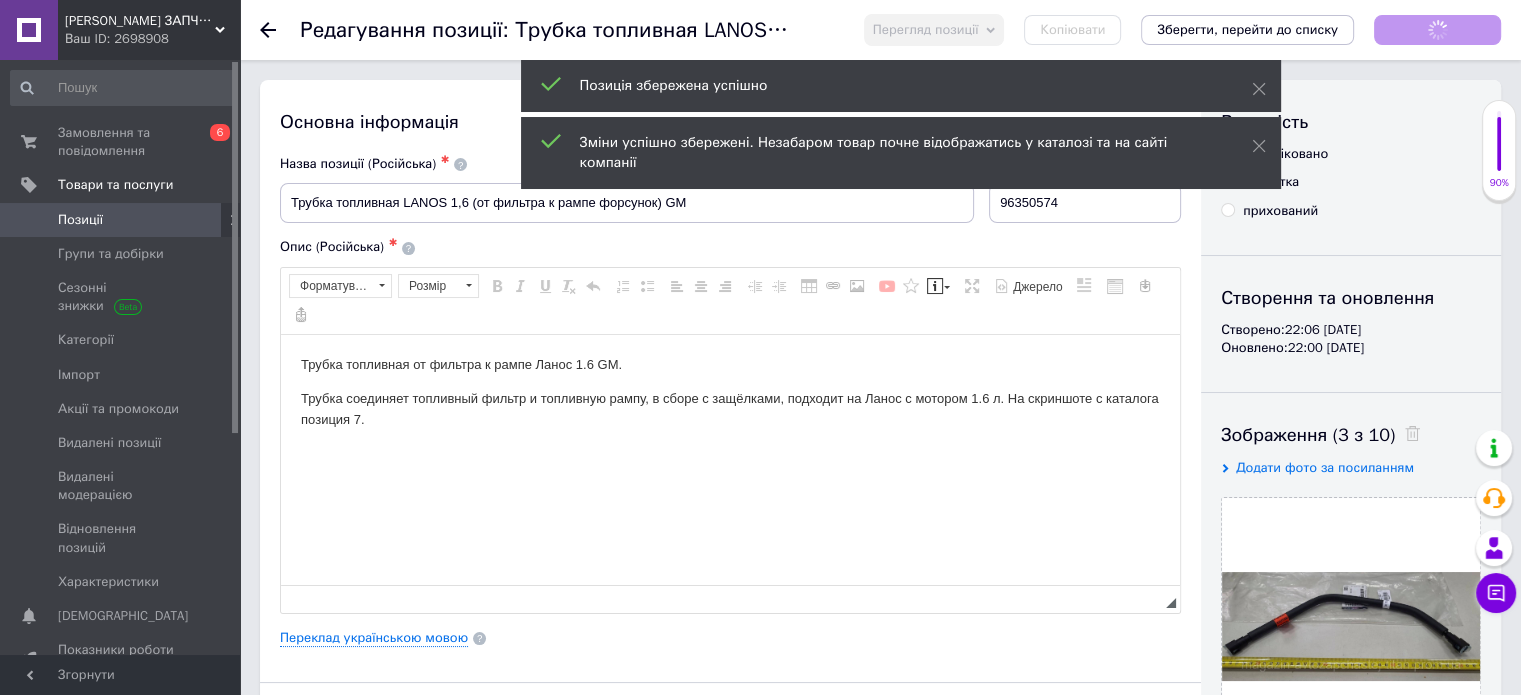 scroll, scrollTop: 0, scrollLeft: 0, axis: both 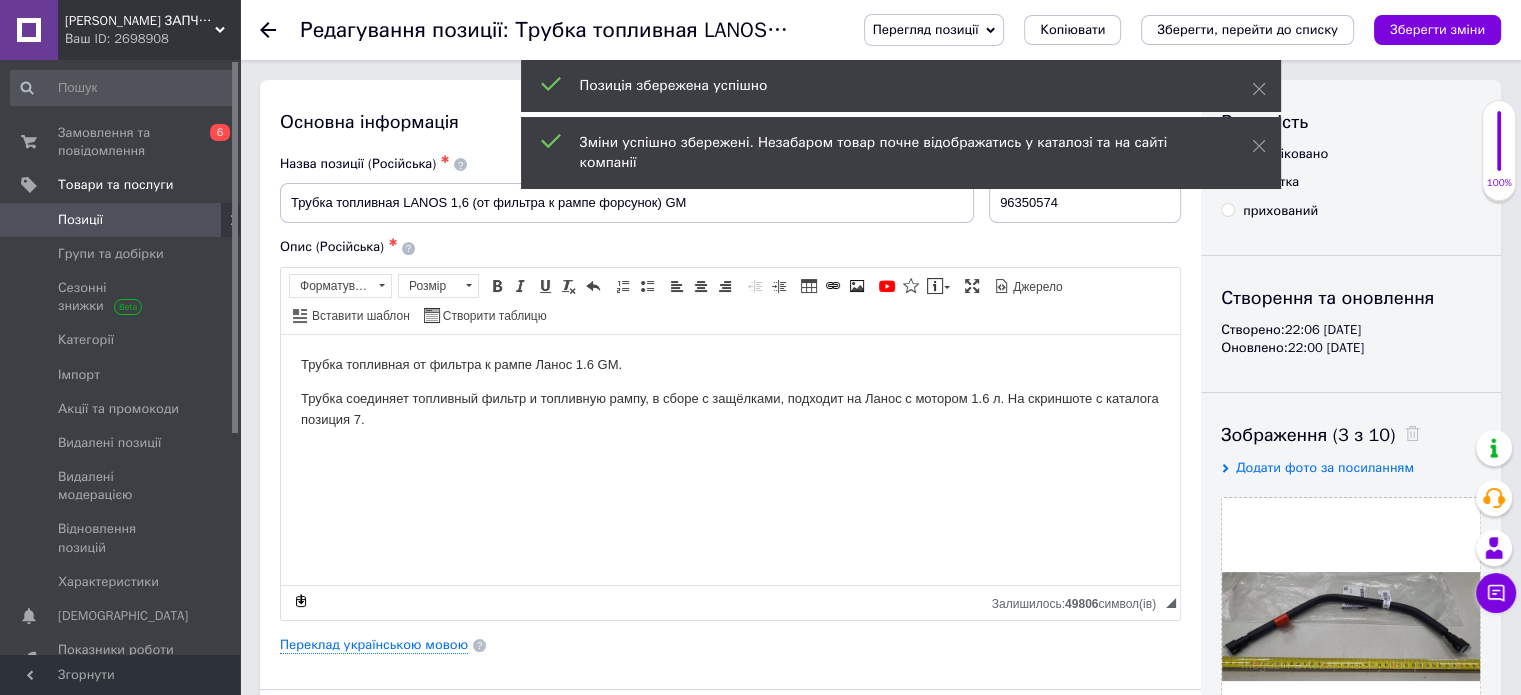 click on "Позиції" at bounding box center [121, 220] 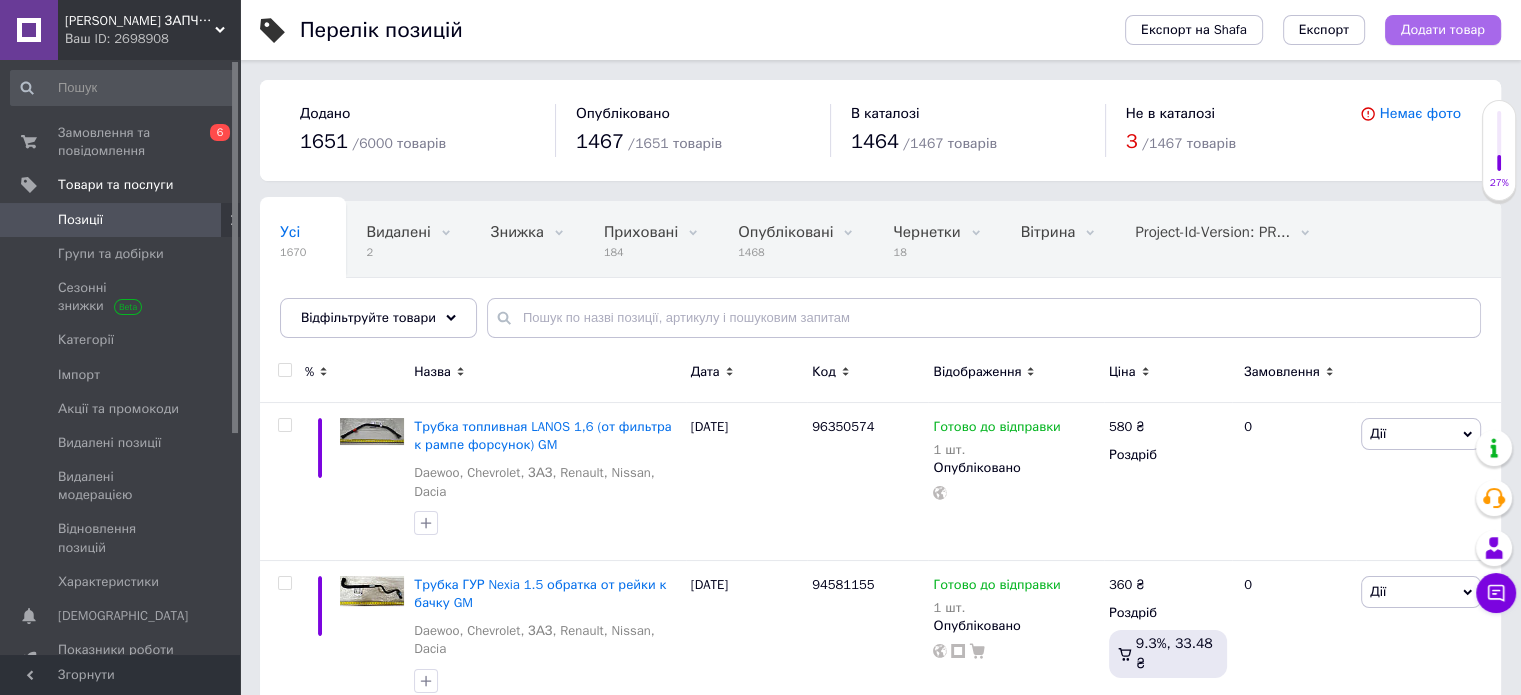 click on "Додати товар" at bounding box center (1443, 30) 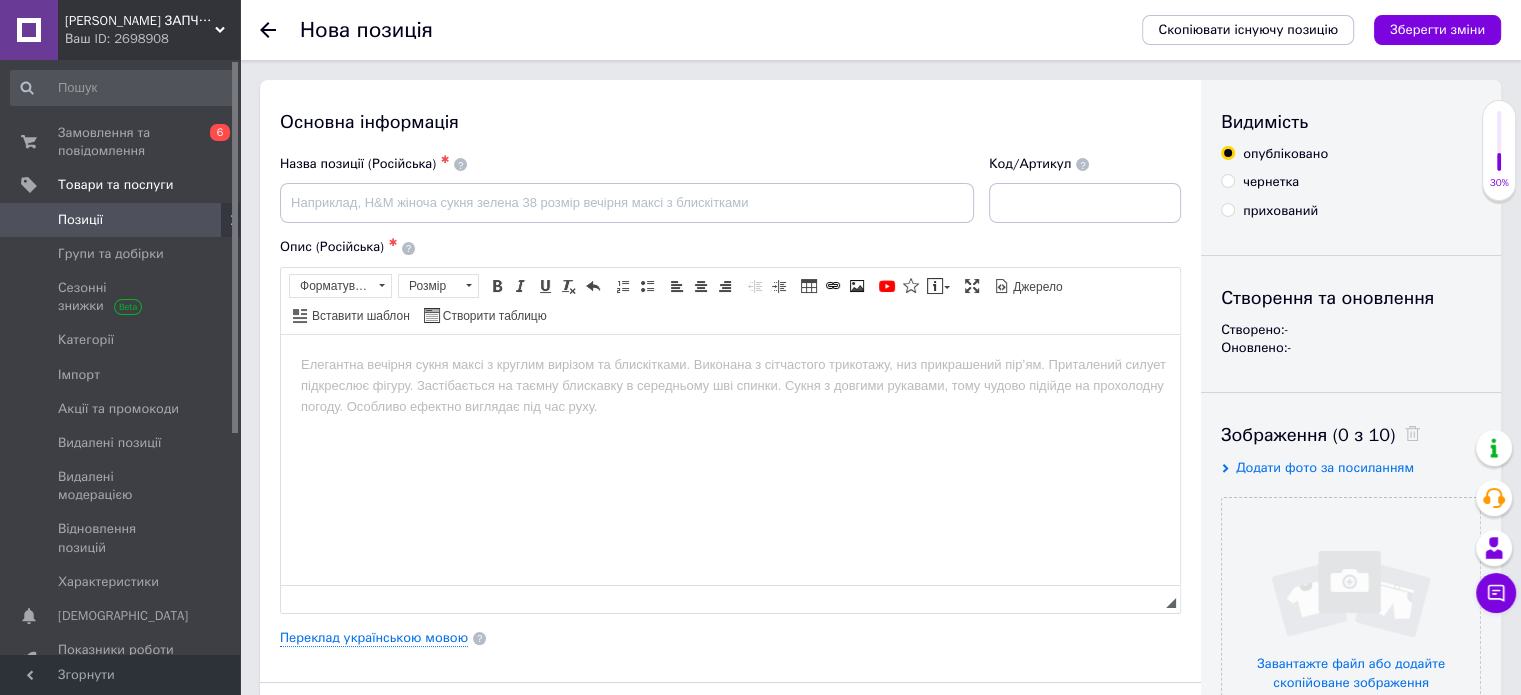 scroll, scrollTop: 0, scrollLeft: 0, axis: both 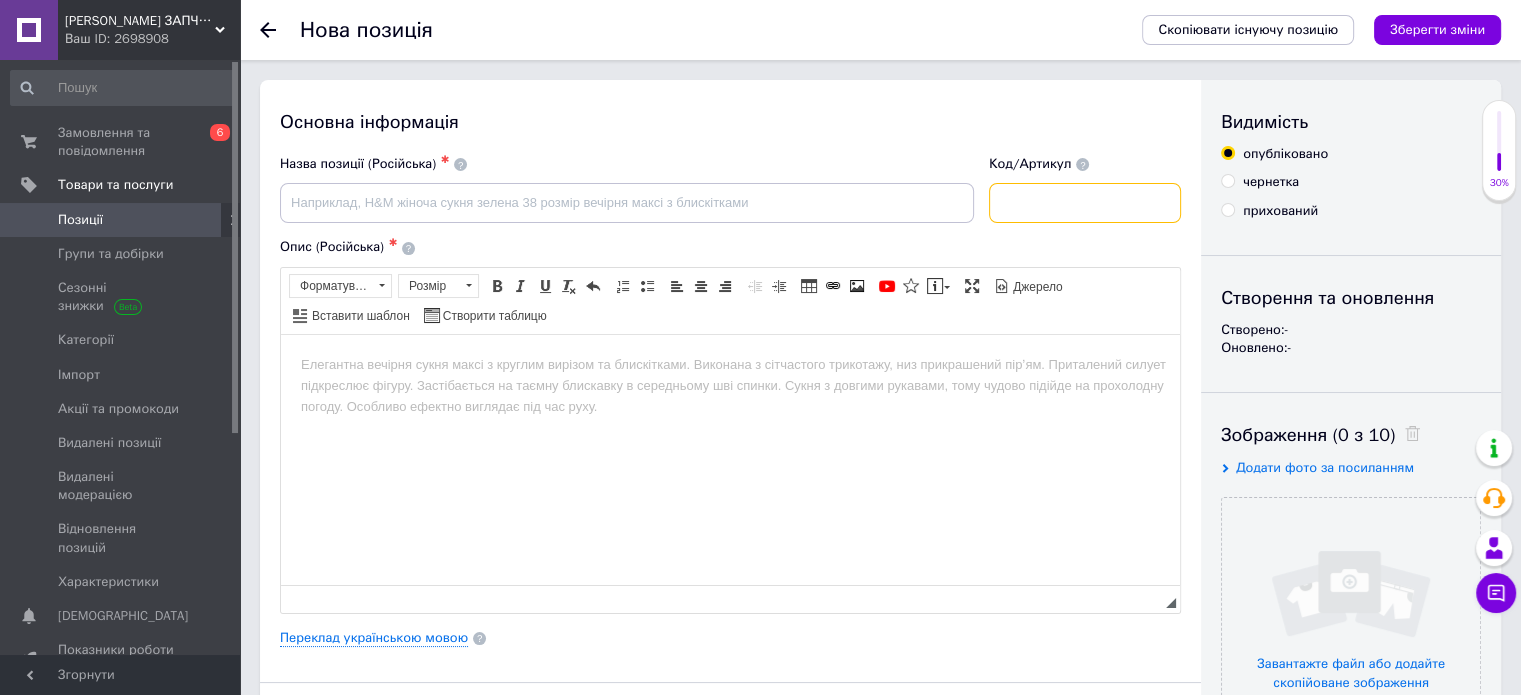 paste on "96182328" 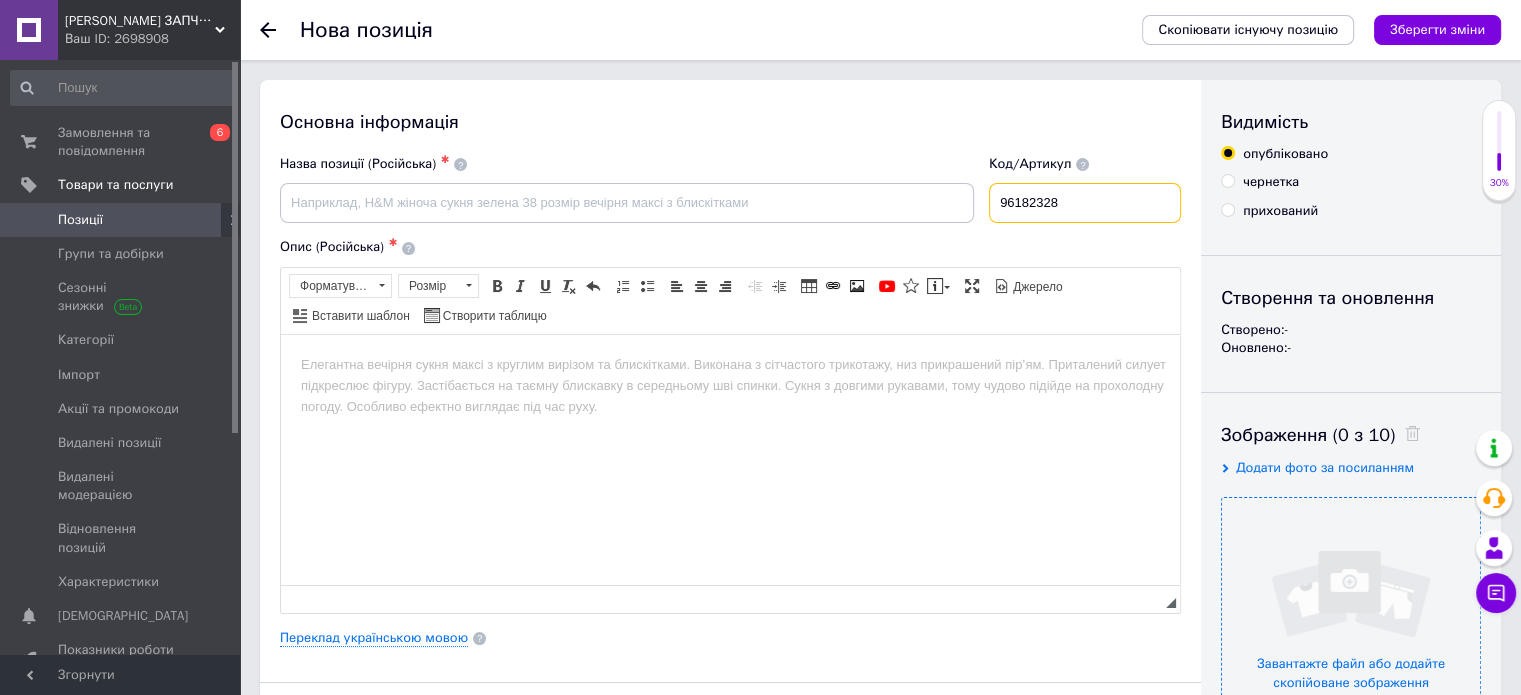 type on "96182328" 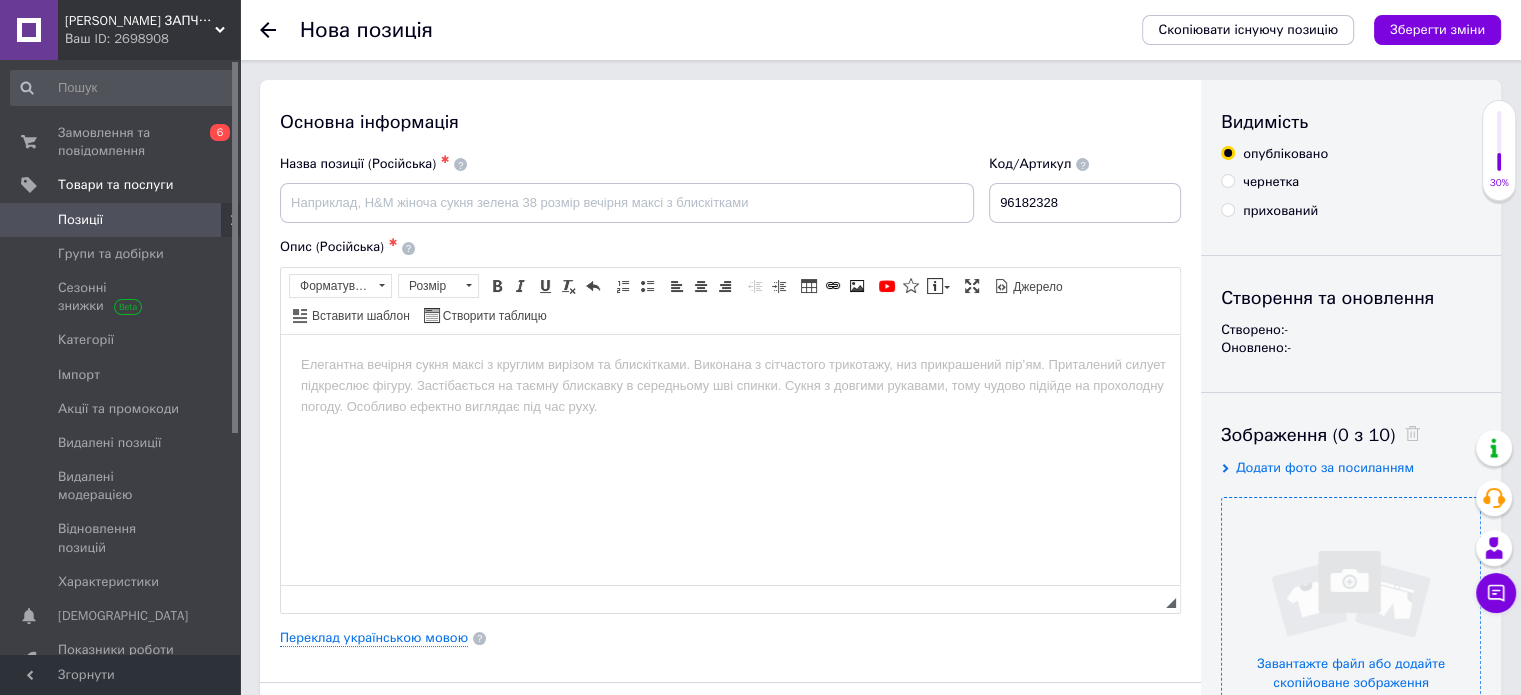 click at bounding box center (1351, 627) 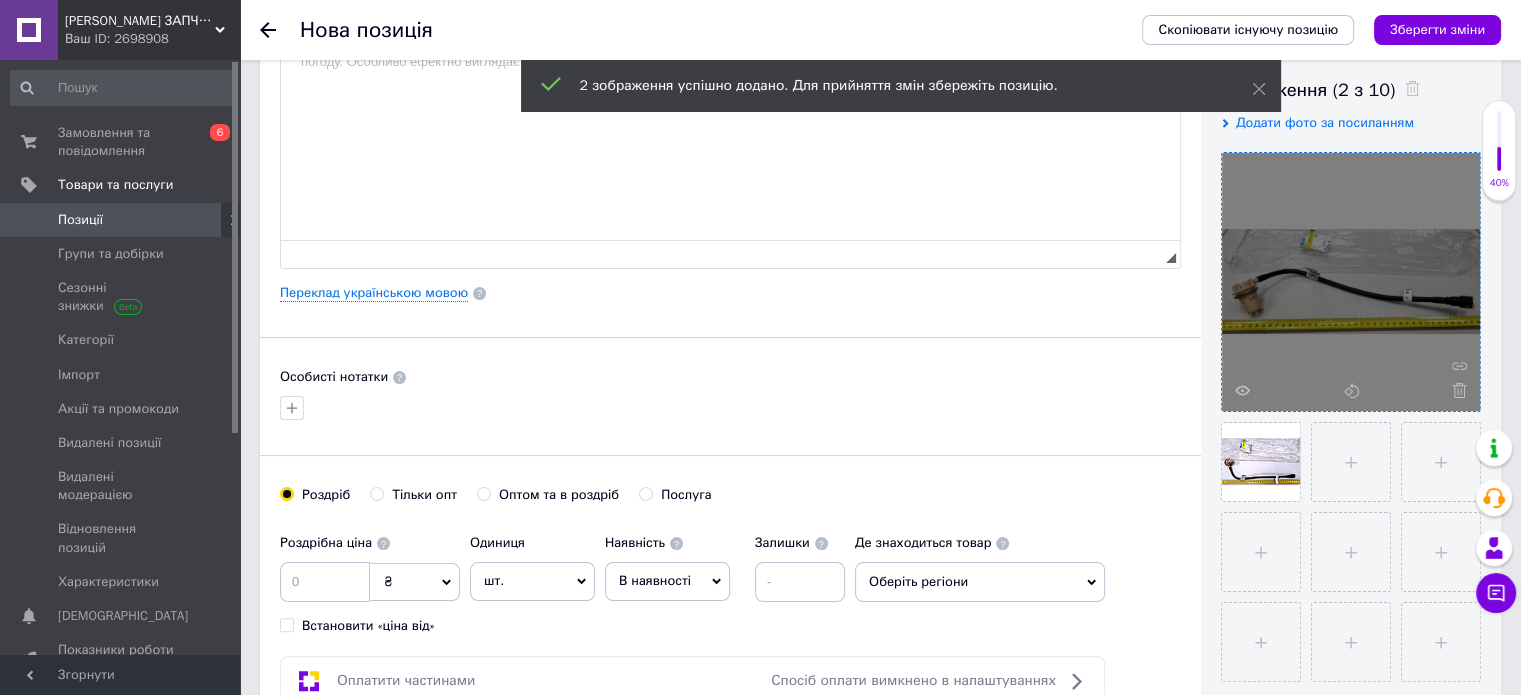scroll, scrollTop: 348, scrollLeft: 0, axis: vertical 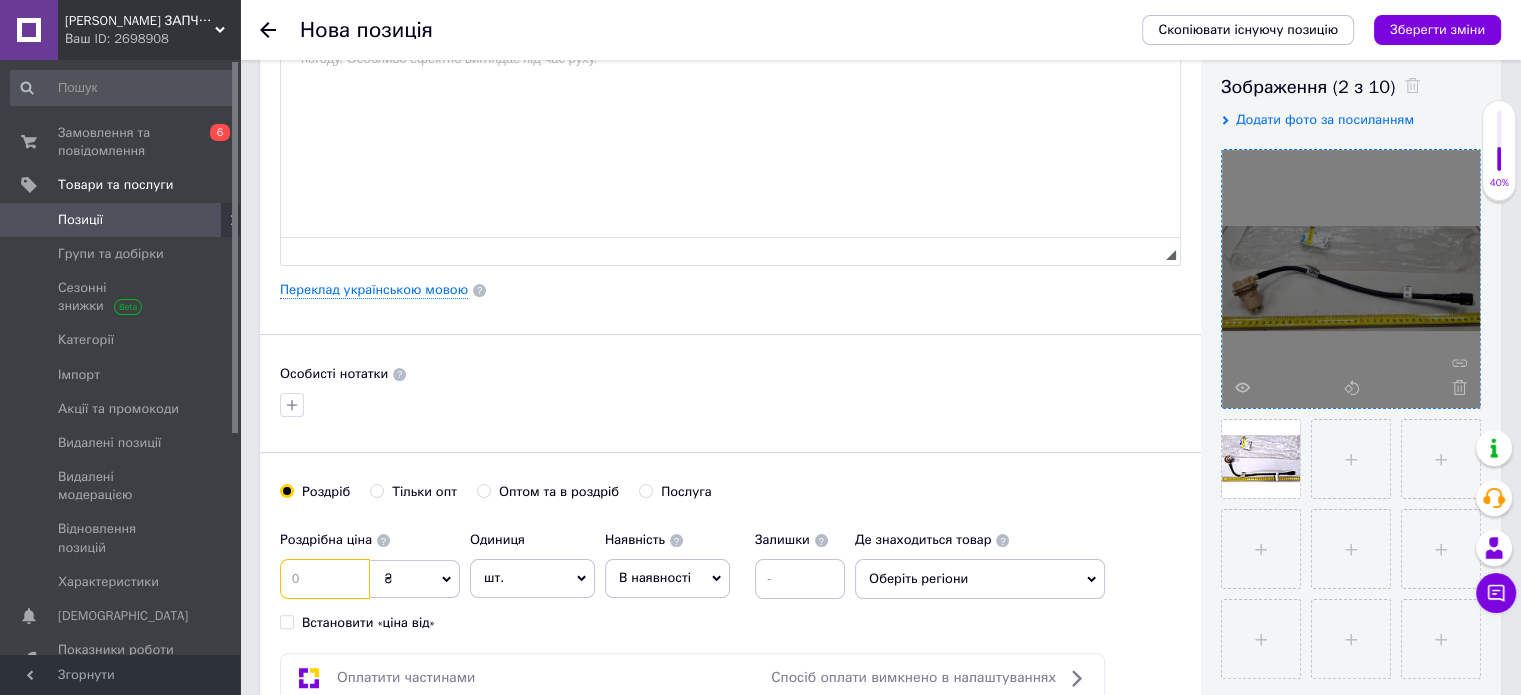 click at bounding box center (325, 579) 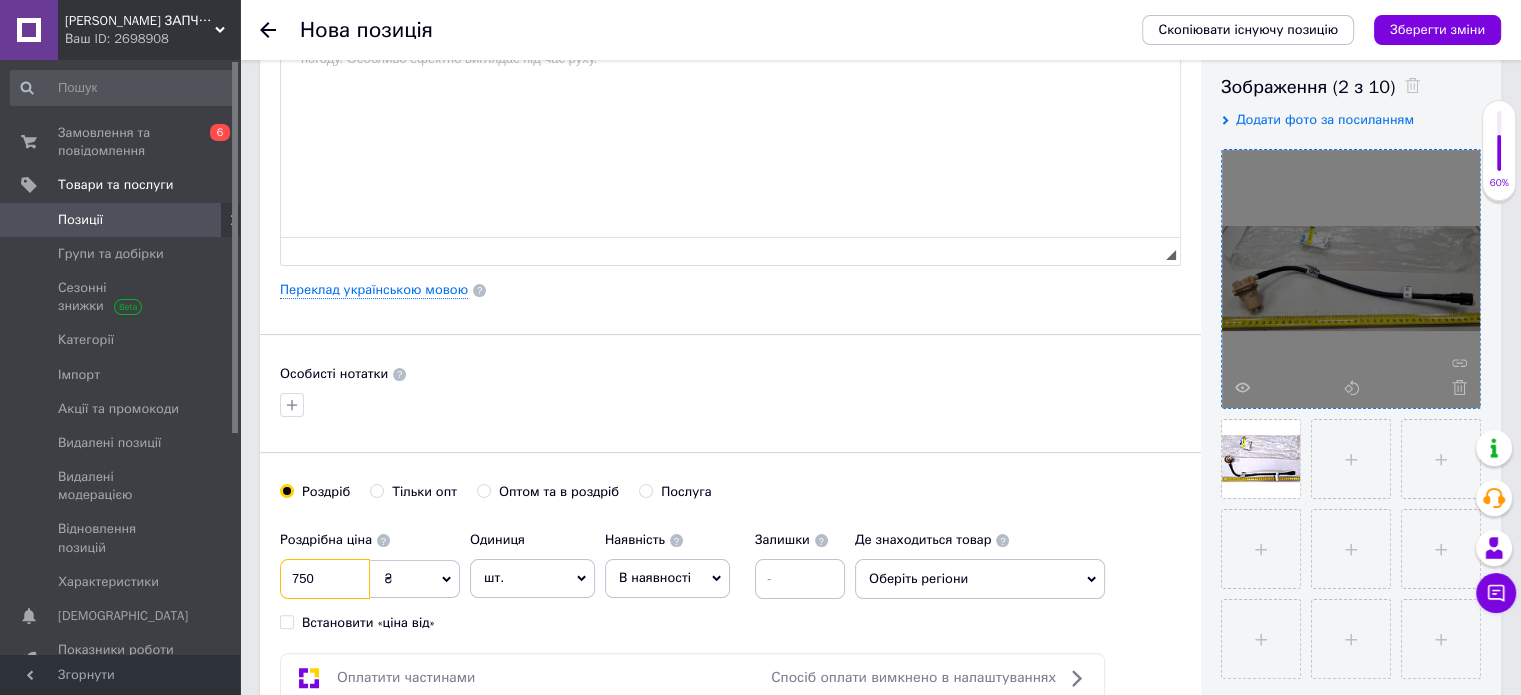 type on "750" 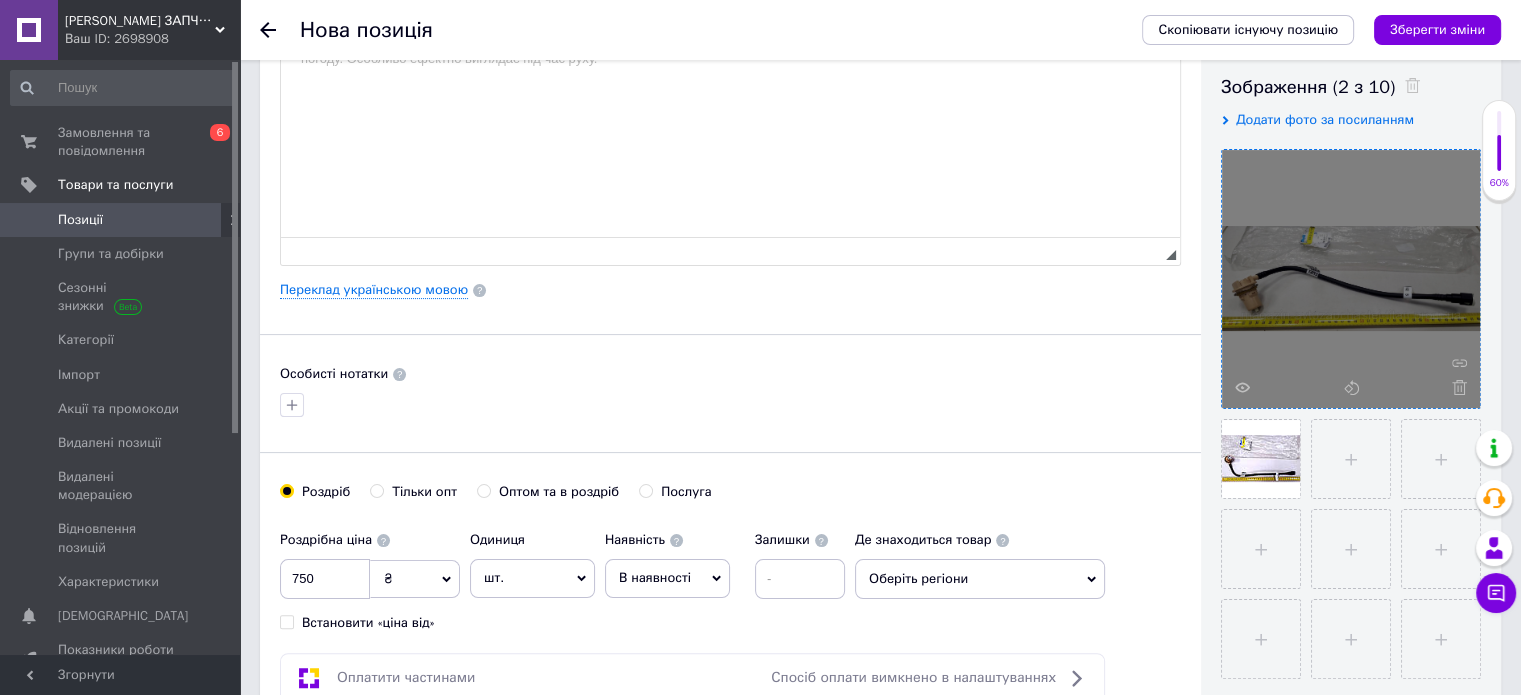 click on "В наявності" at bounding box center (655, 577) 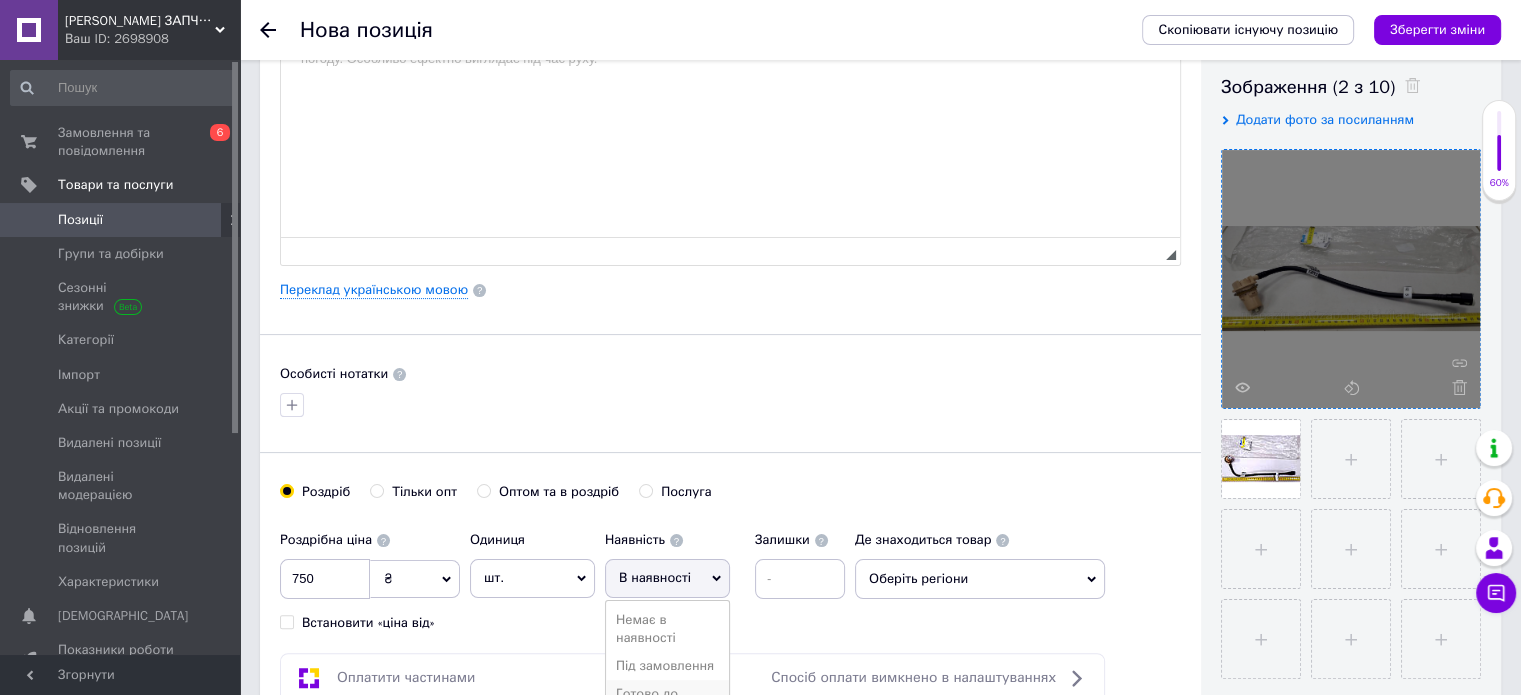 click on "Готово до відправки" at bounding box center (667, 703) 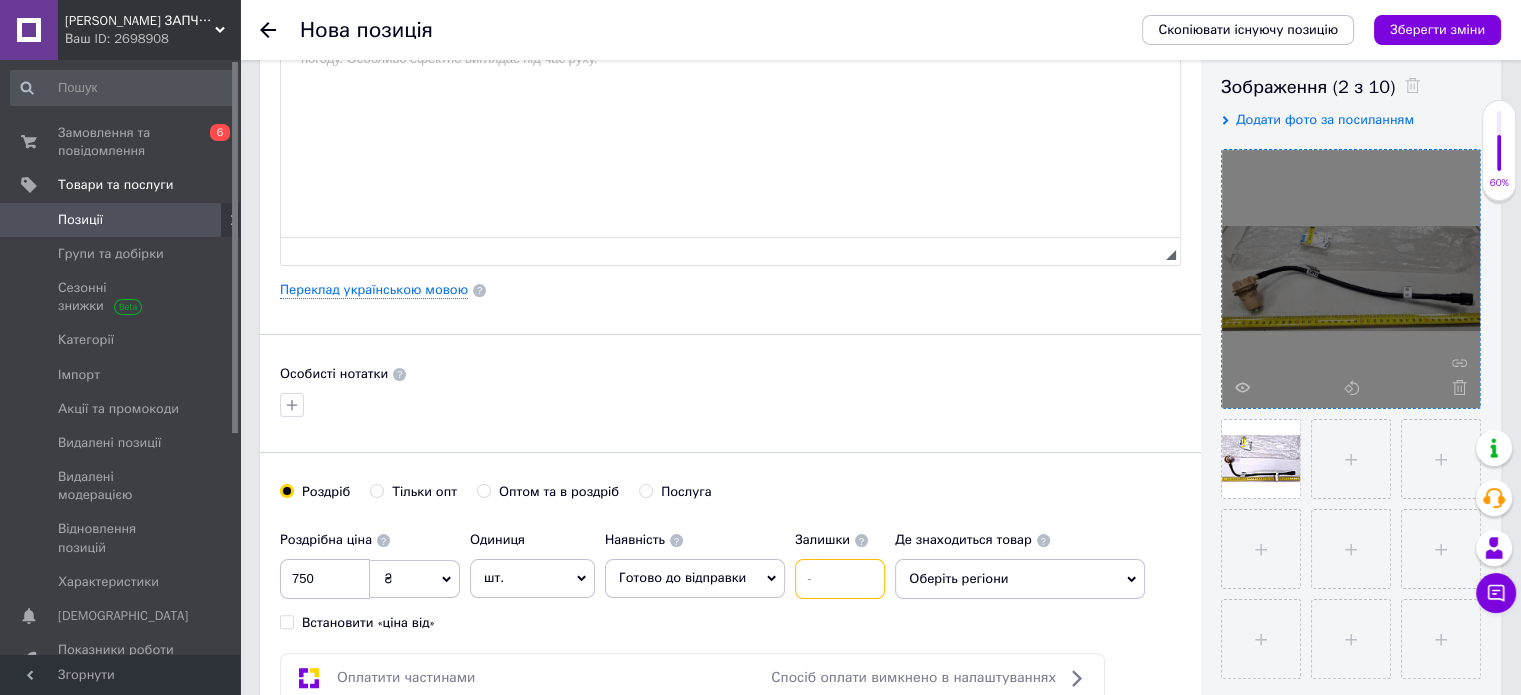 click at bounding box center (840, 579) 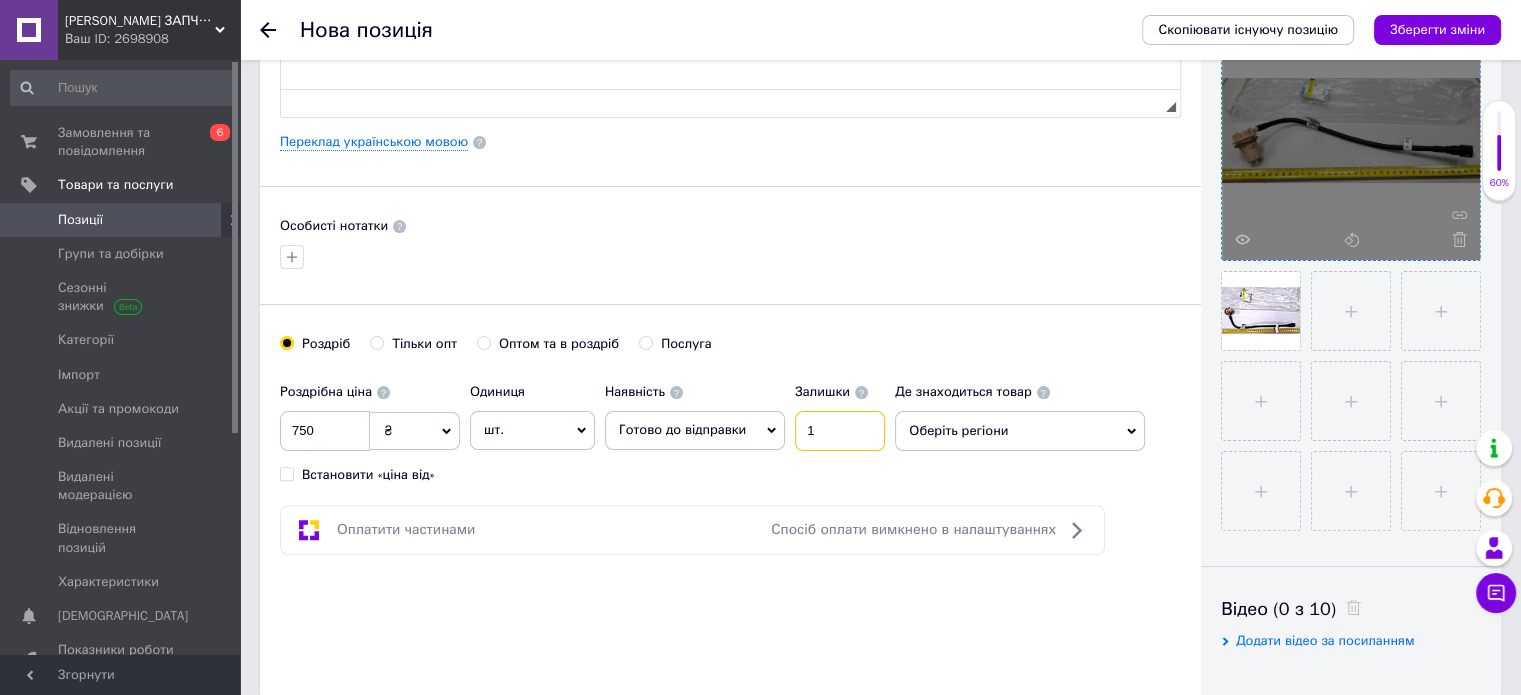 scroll, scrollTop: 547, scrollLeft: 0, axis: vertical 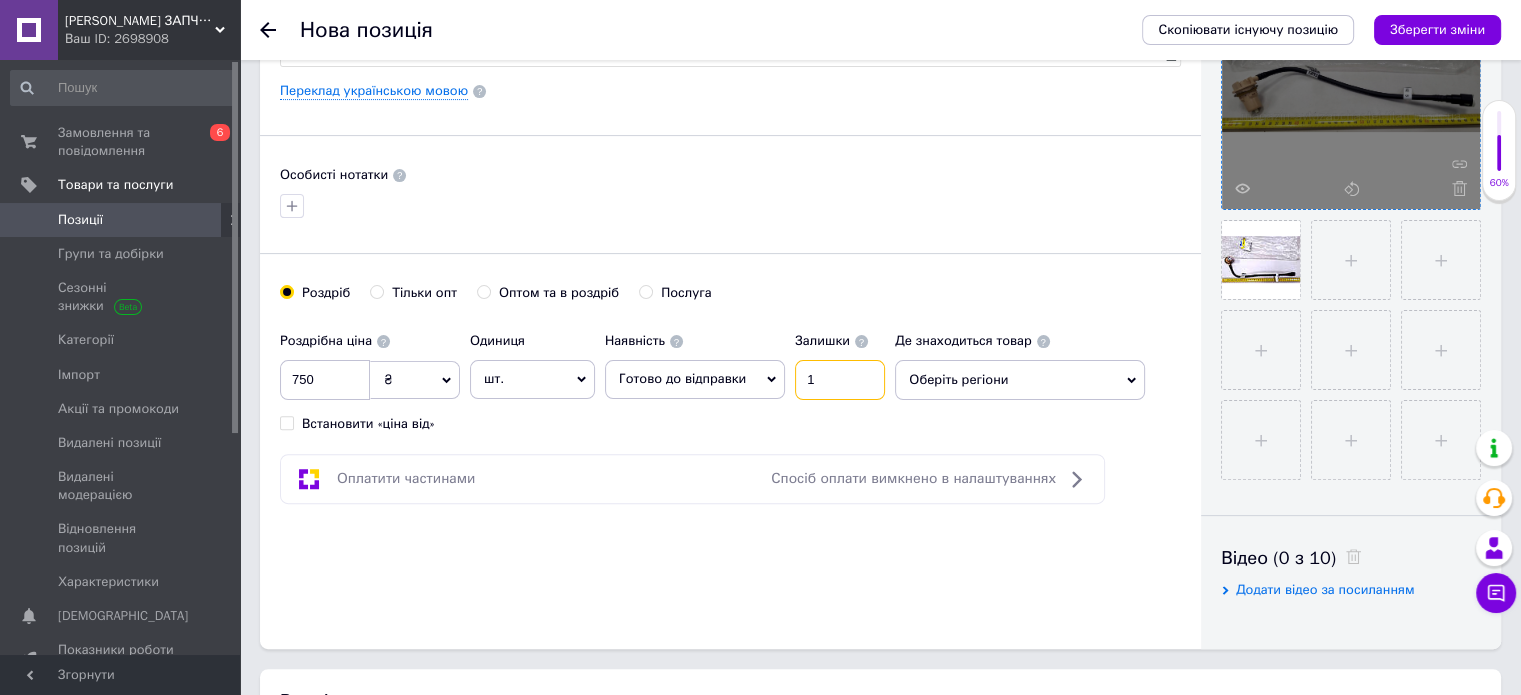type on "1" 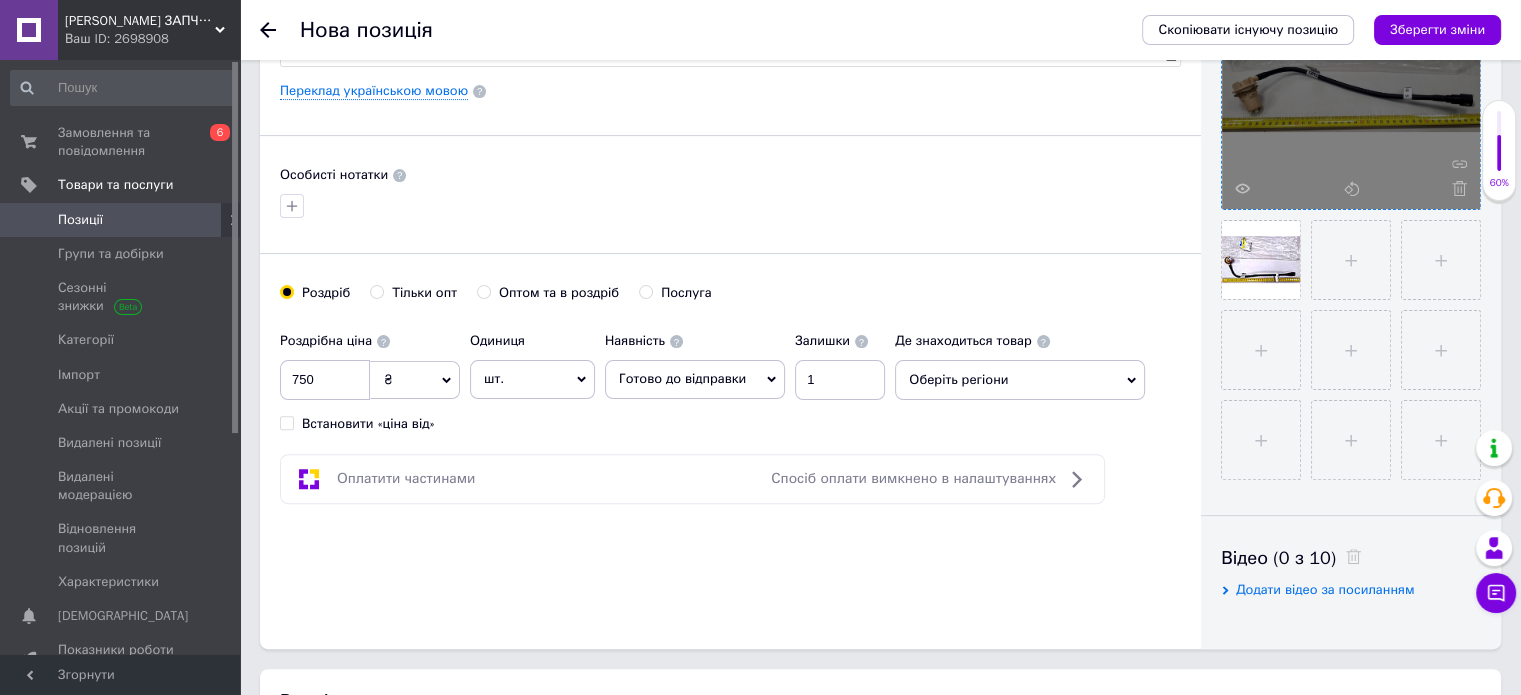 click on "Оберіть регіони" at bounding box center [1020, 380] 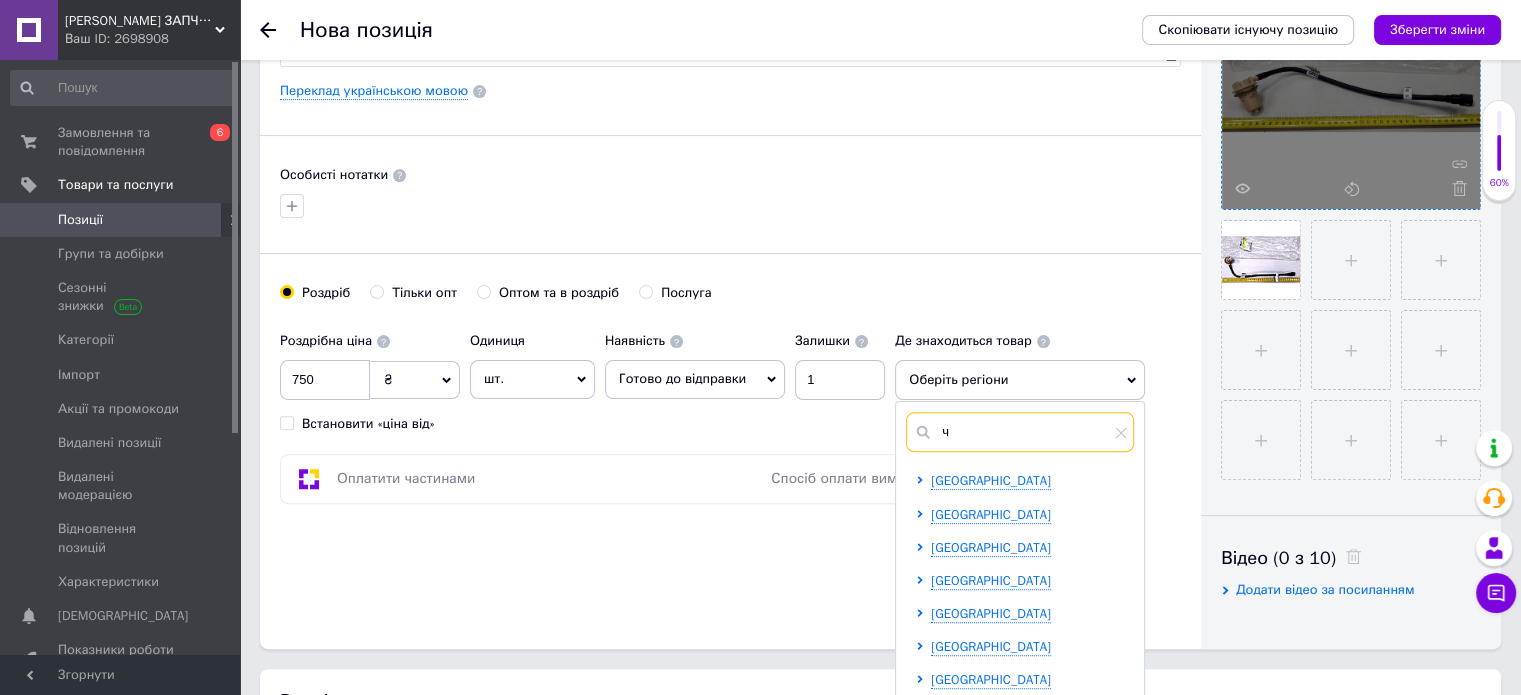 click on "ч" at bounding box center [1020, 432] 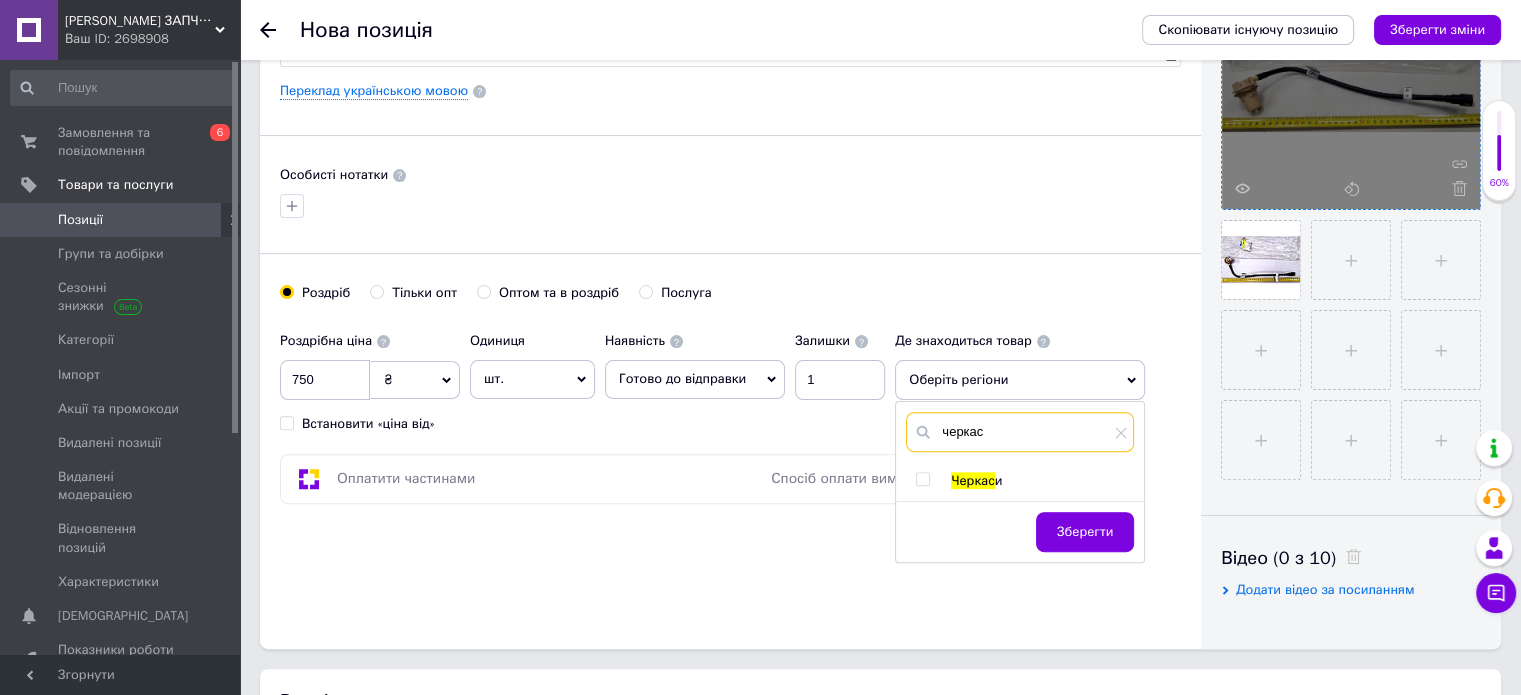 type on "черкас" 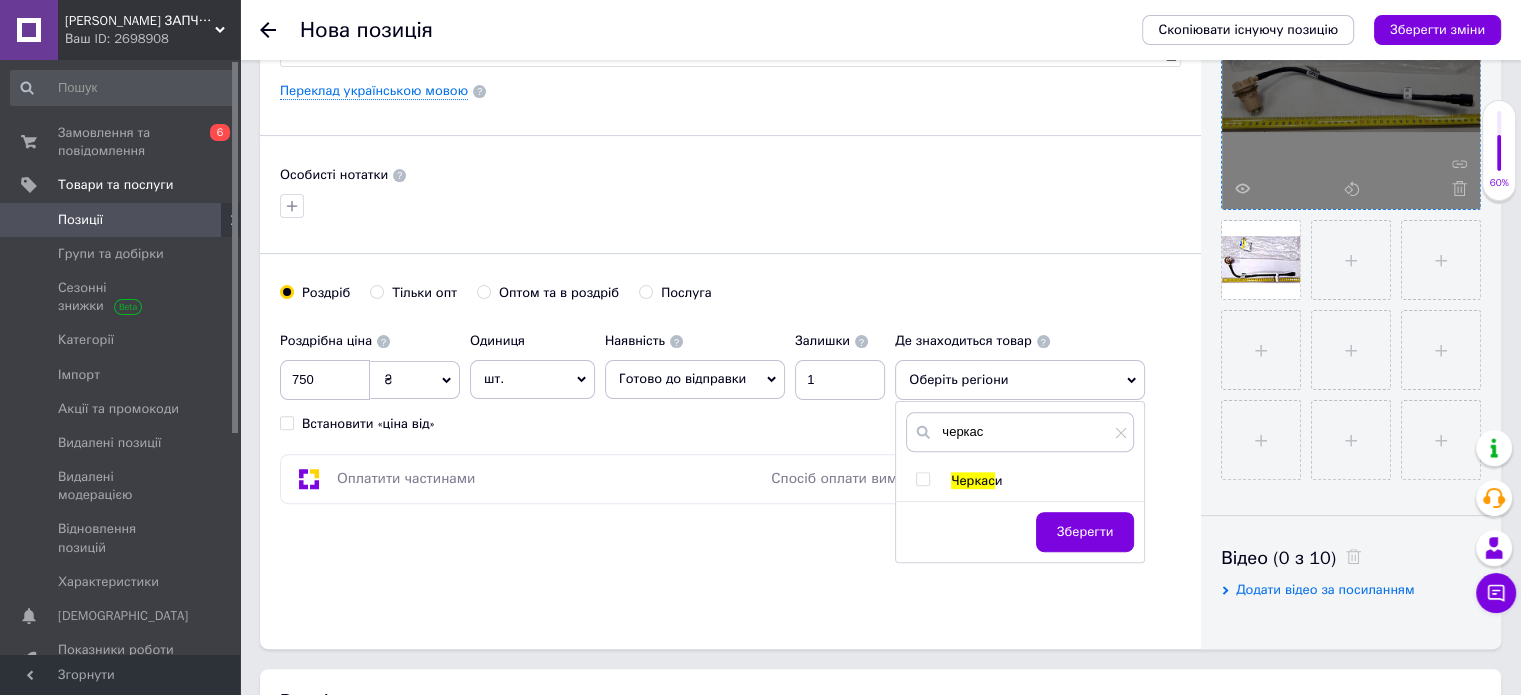 click at bounding box center [922, 479] 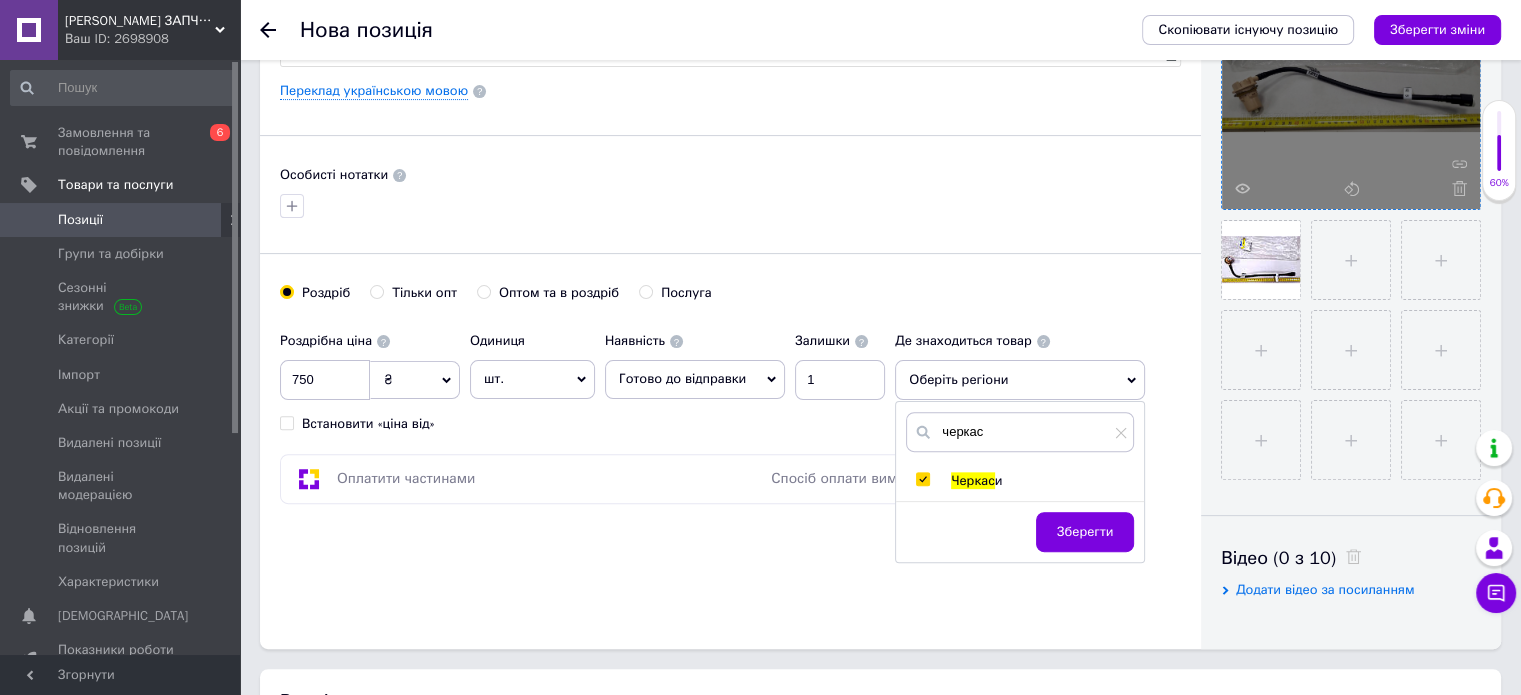 checkbox on "true" 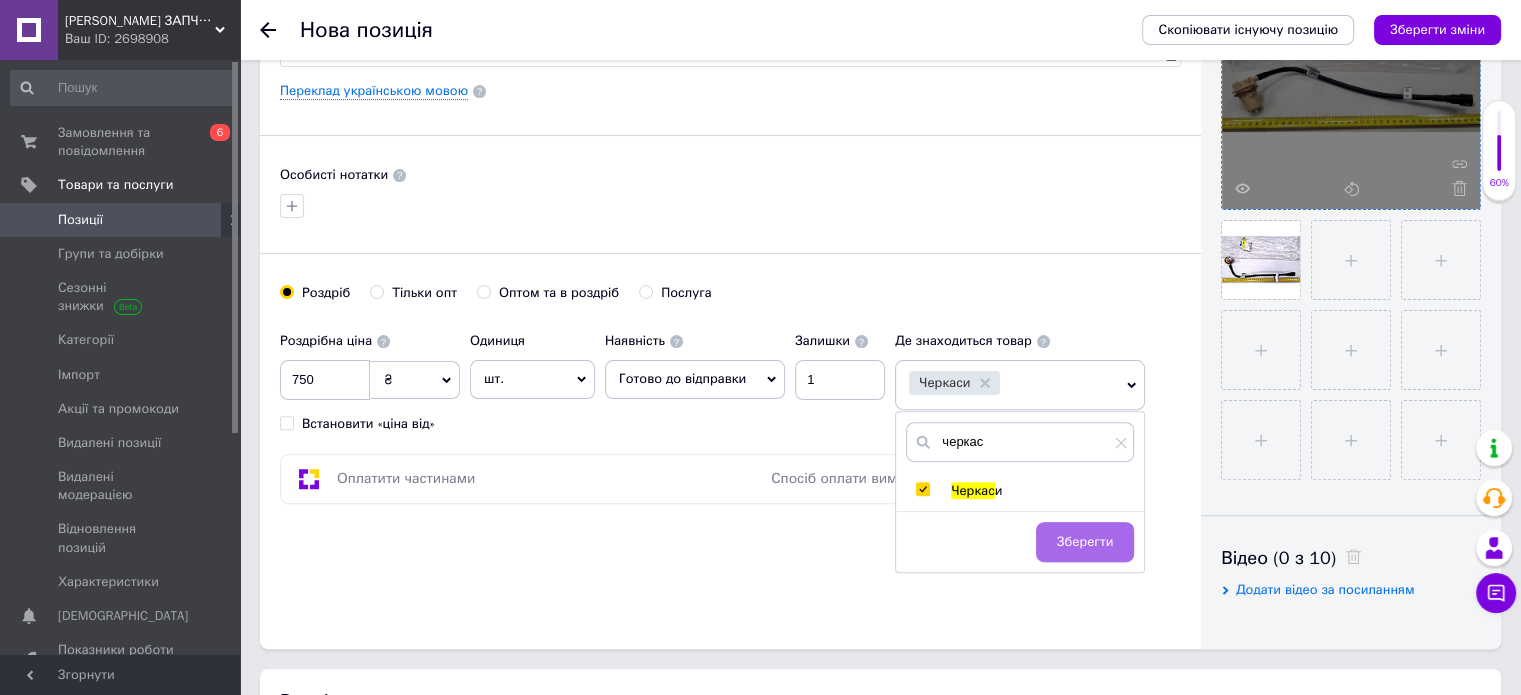 click on "Зберегти" at bounding box center [1085, 542] 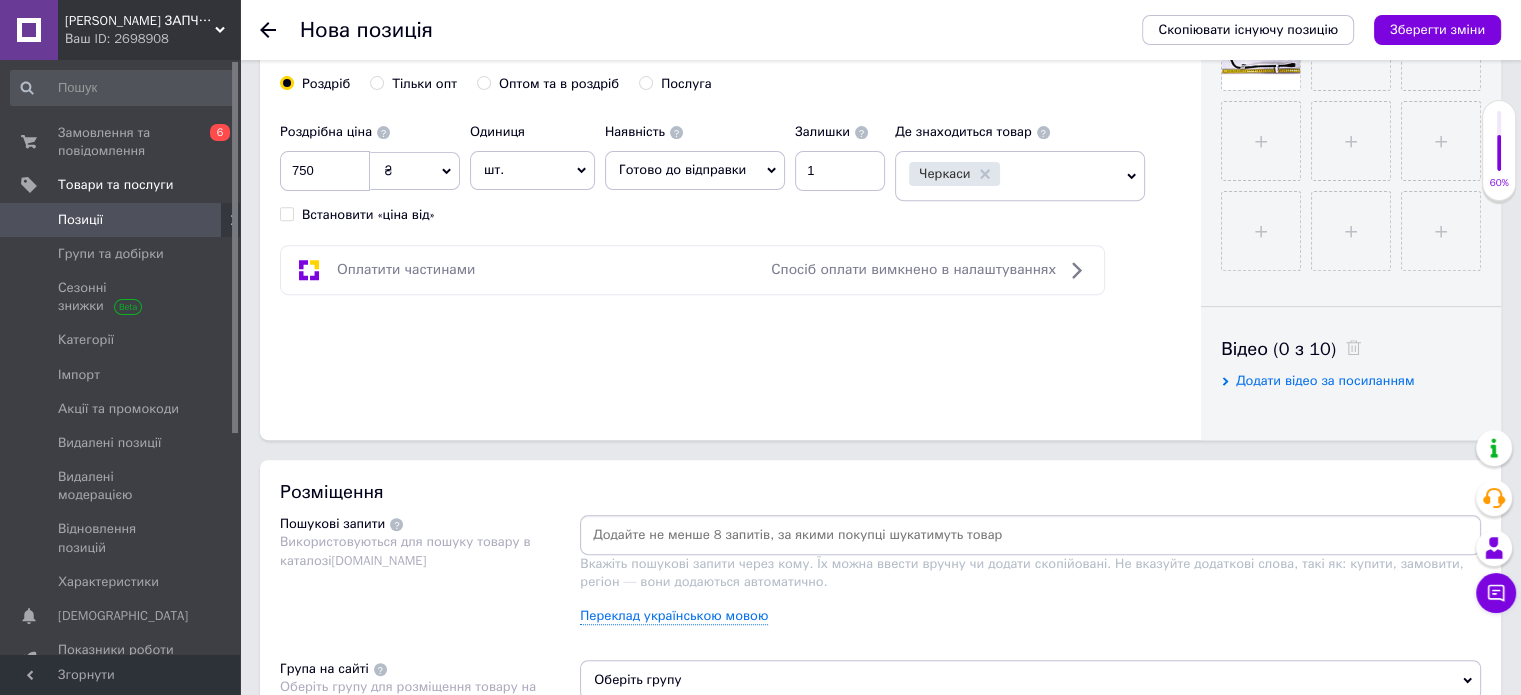 scroll, scrollTop: 832, scrollLeft: 0, axis: vertical 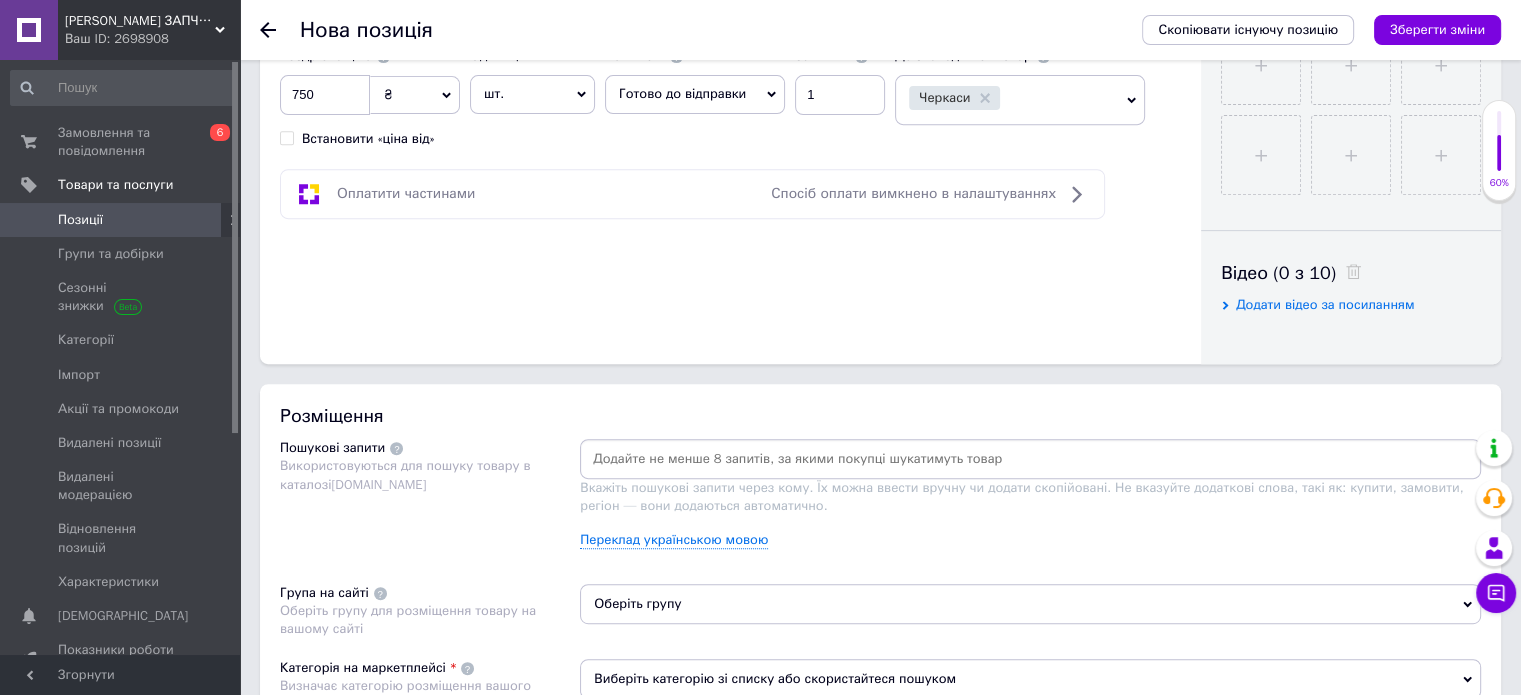 paste on "96182328" 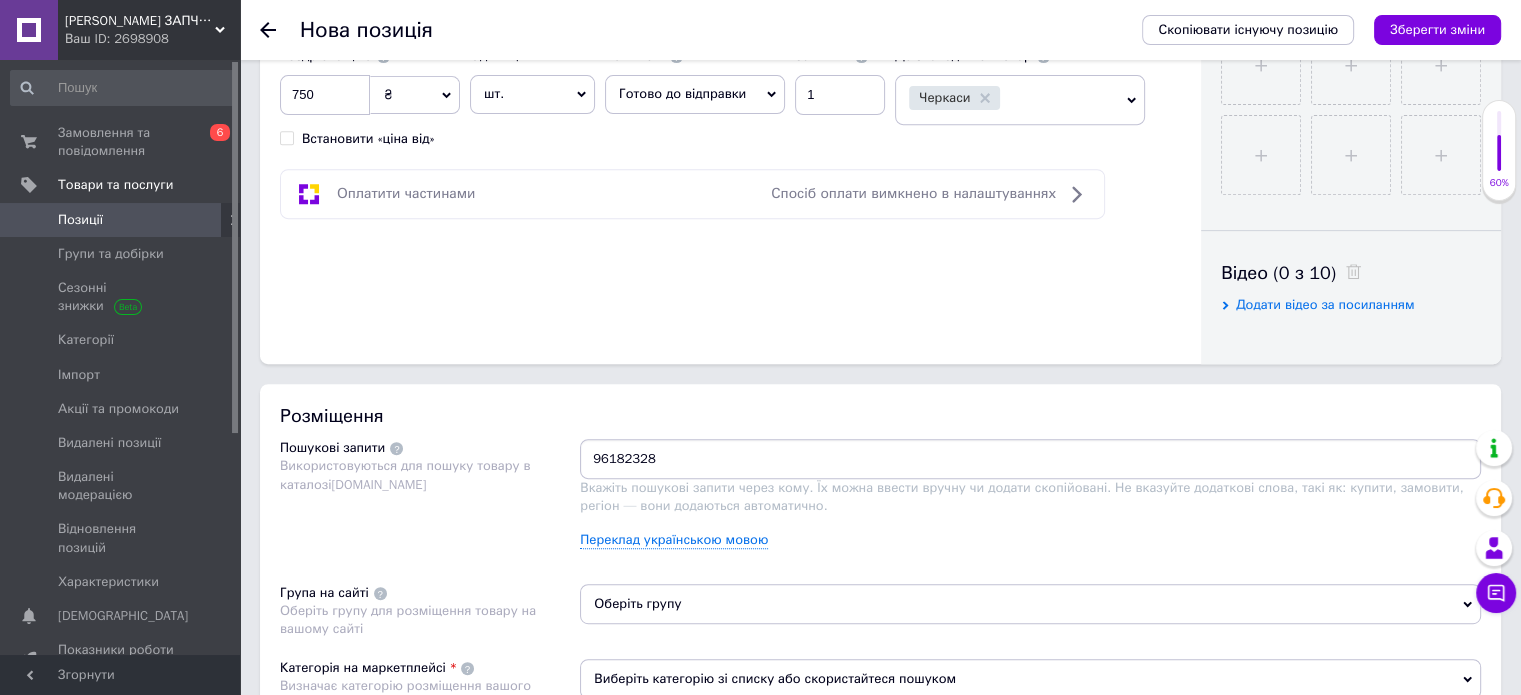 click on "96182328" at bounding box center (1030, 459) 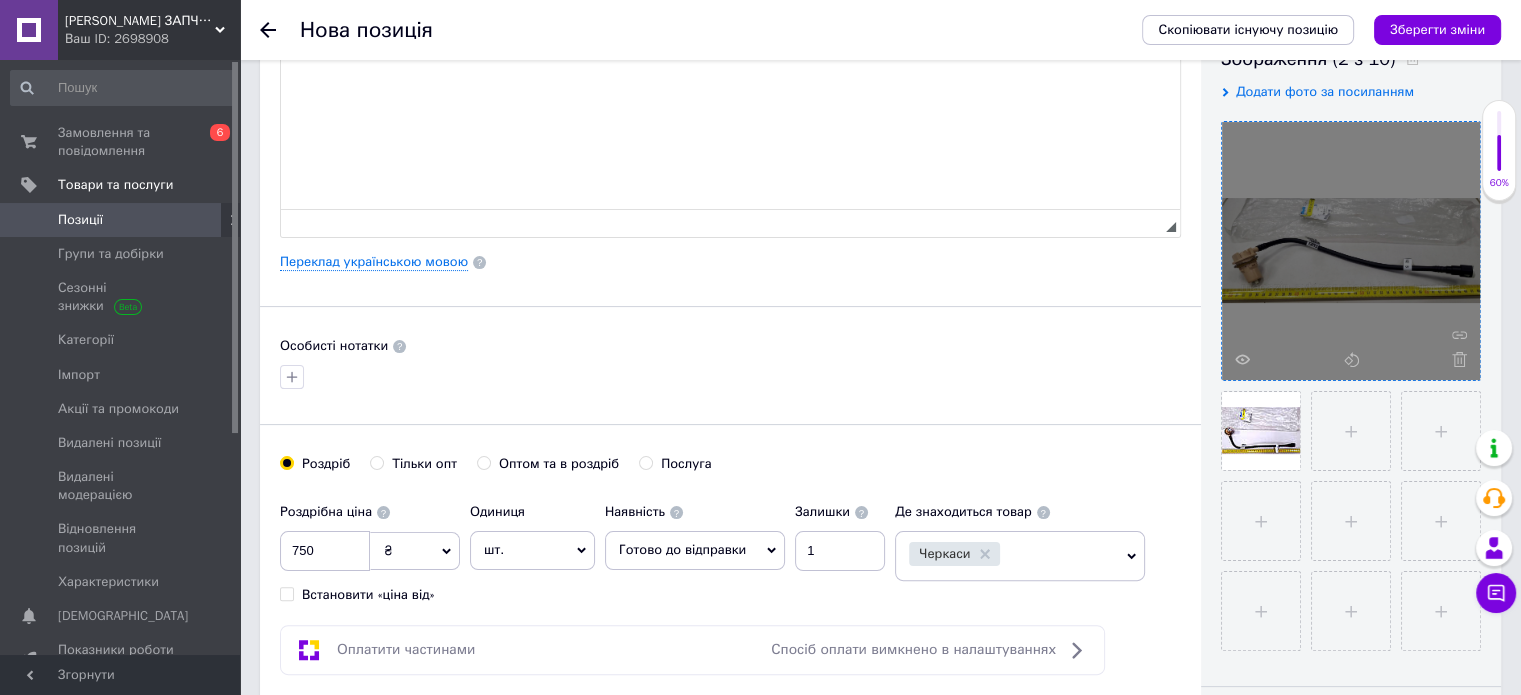 scroll, scrollTop: 0, scrollLeft: 0, axis: both 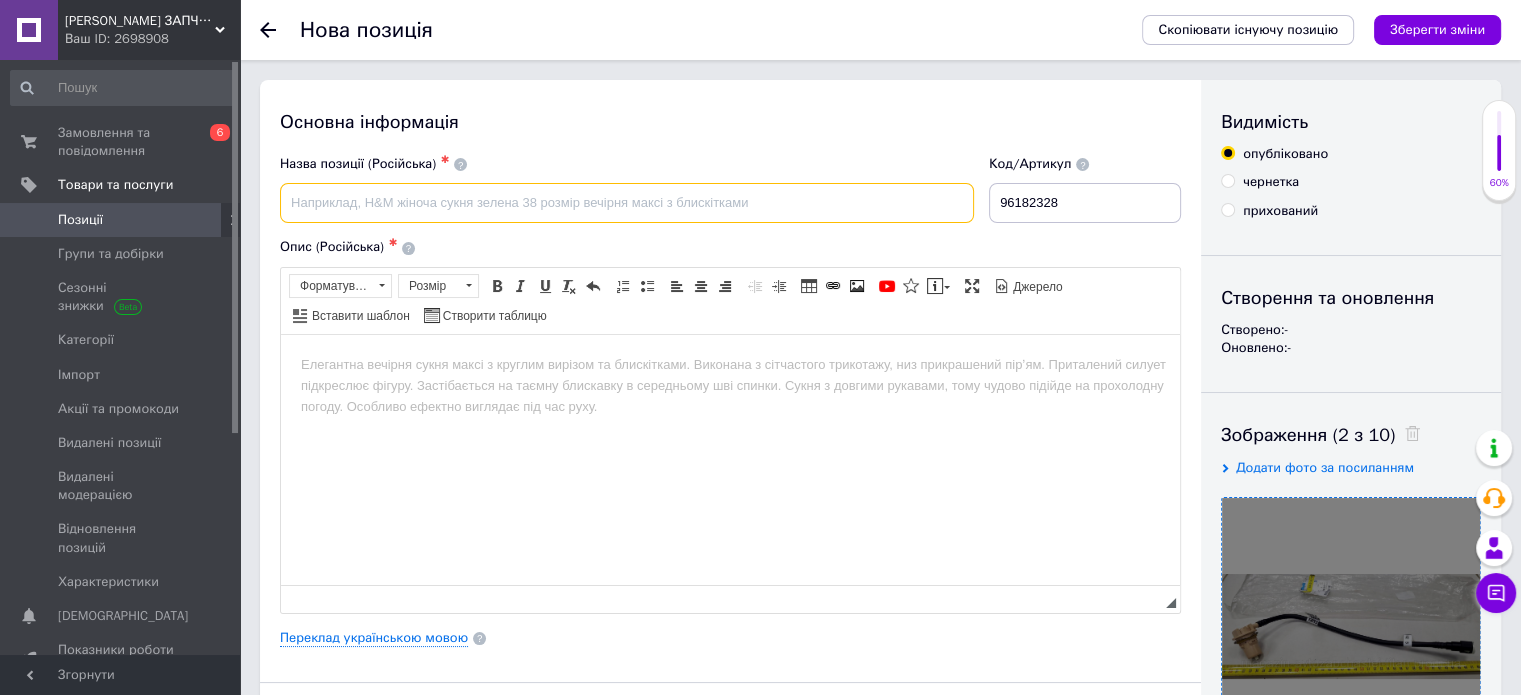 paste on "Трубка топливная LANOS, SENS паров бака в сб. с клапаном GM" 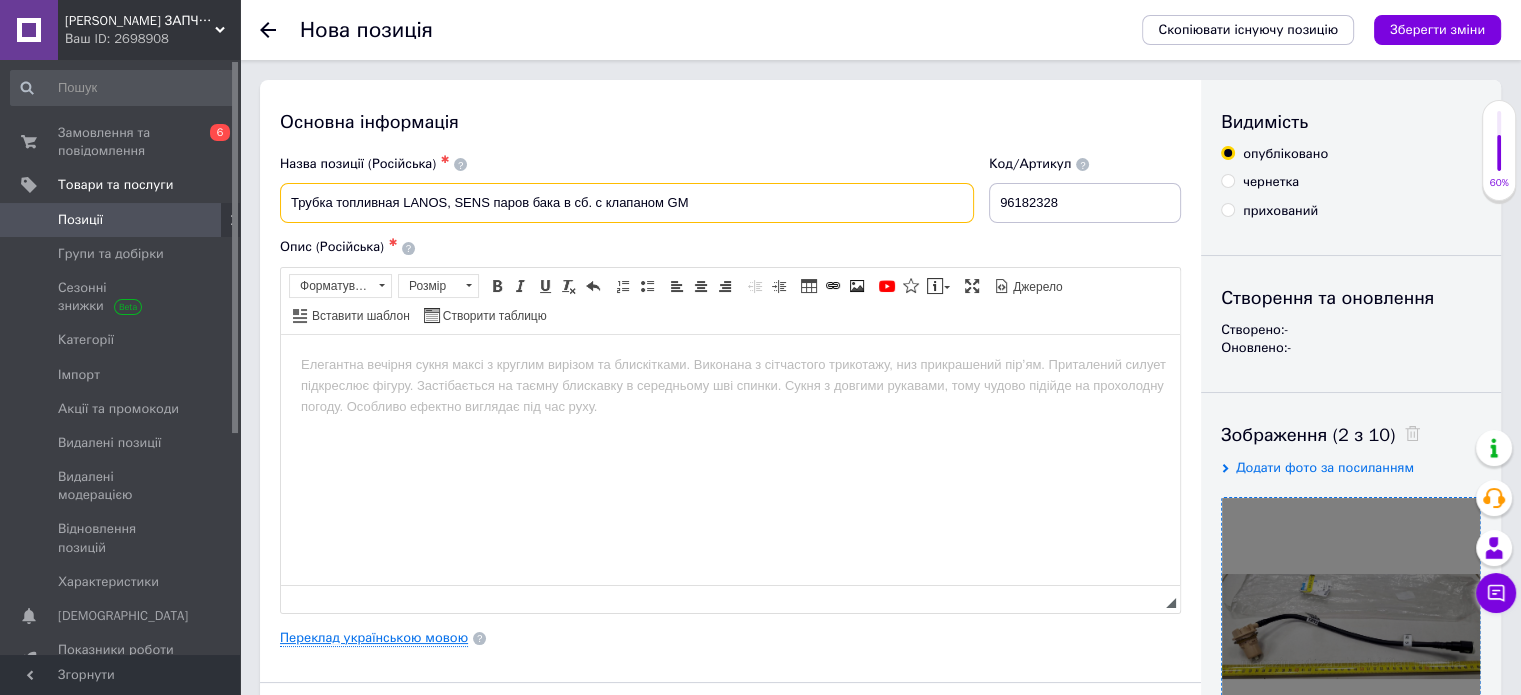 type on "Трубка топливная LANOS, SENS паров бака в сб. с клапаном GM" 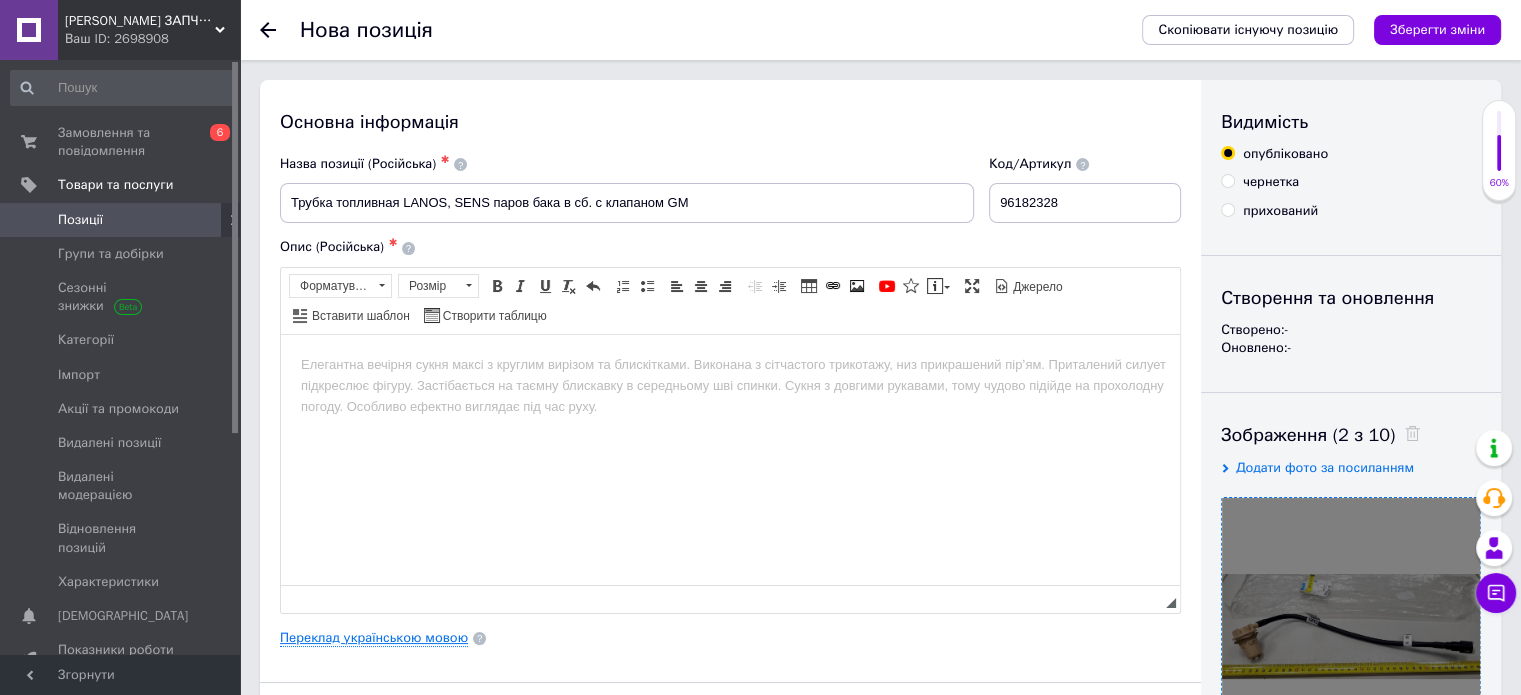 click on "Переклад українською мовою" at bounding box center [374, 638] 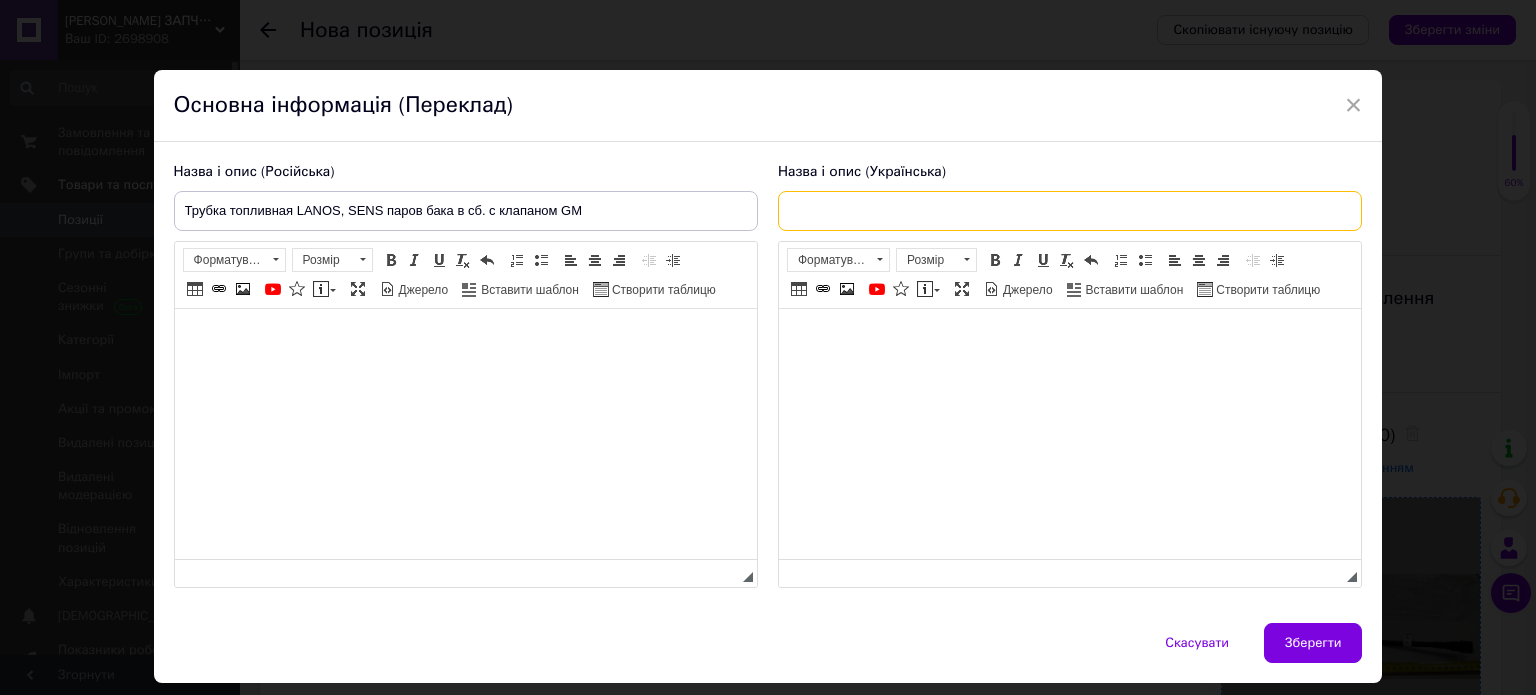 click at bounding box center (1070, 211) 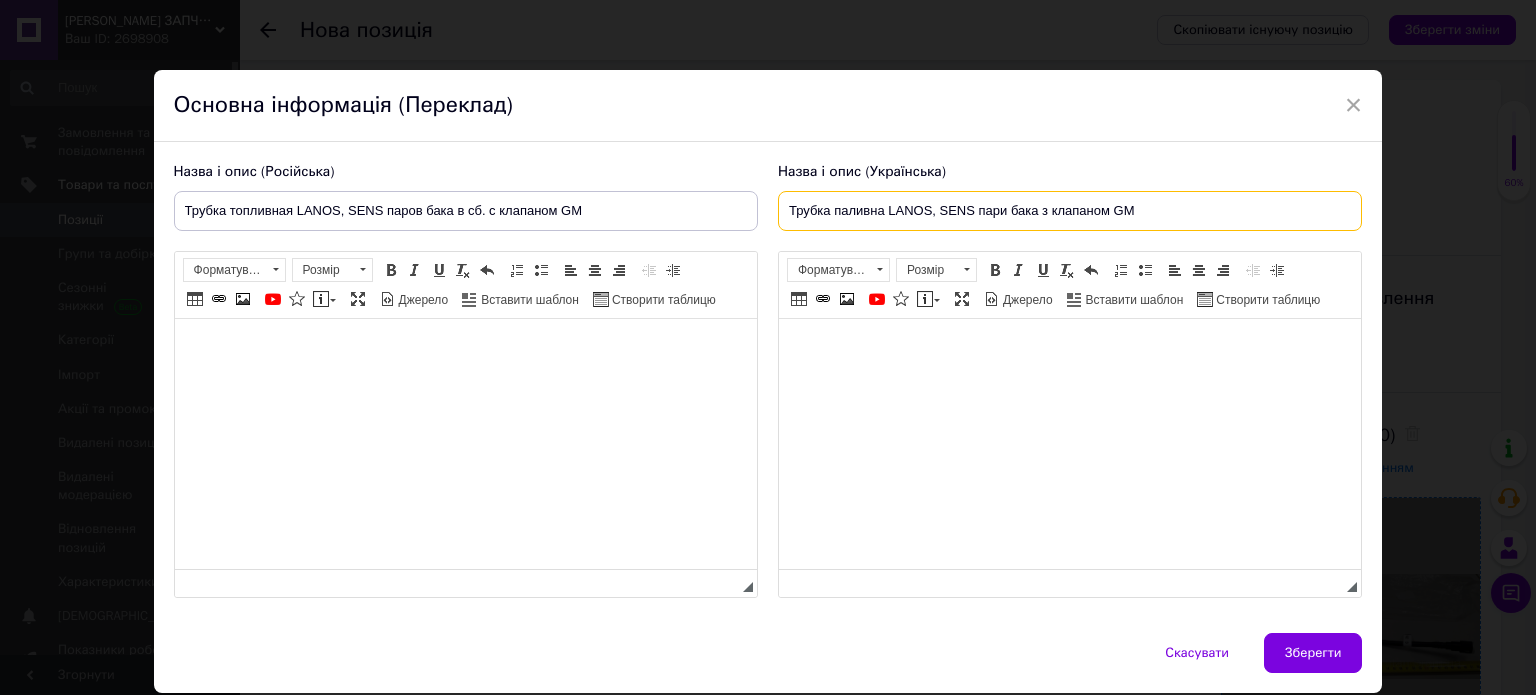 type on "Трубка паливна LANOS, SENS пари бака з клапаном GM" 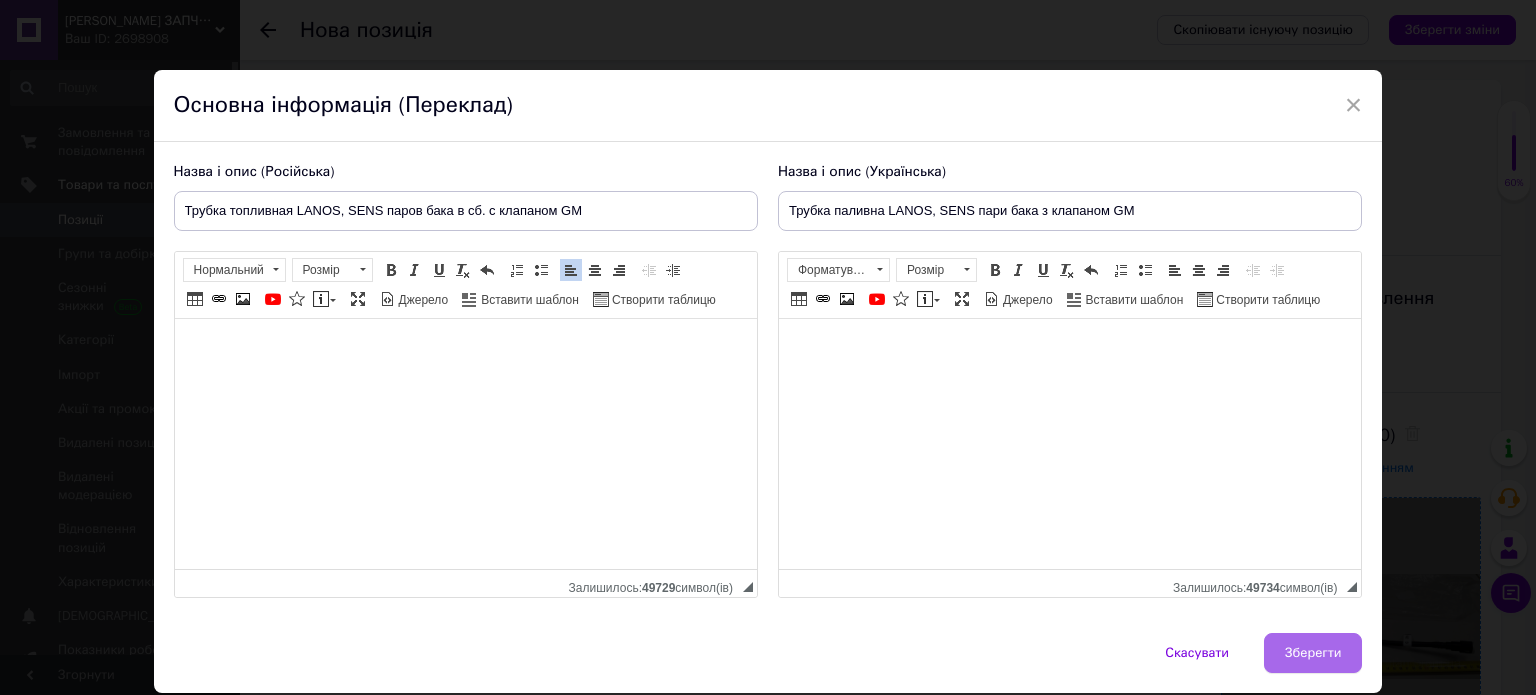 click on "Зберегти" at bounding box center [1313, 653] 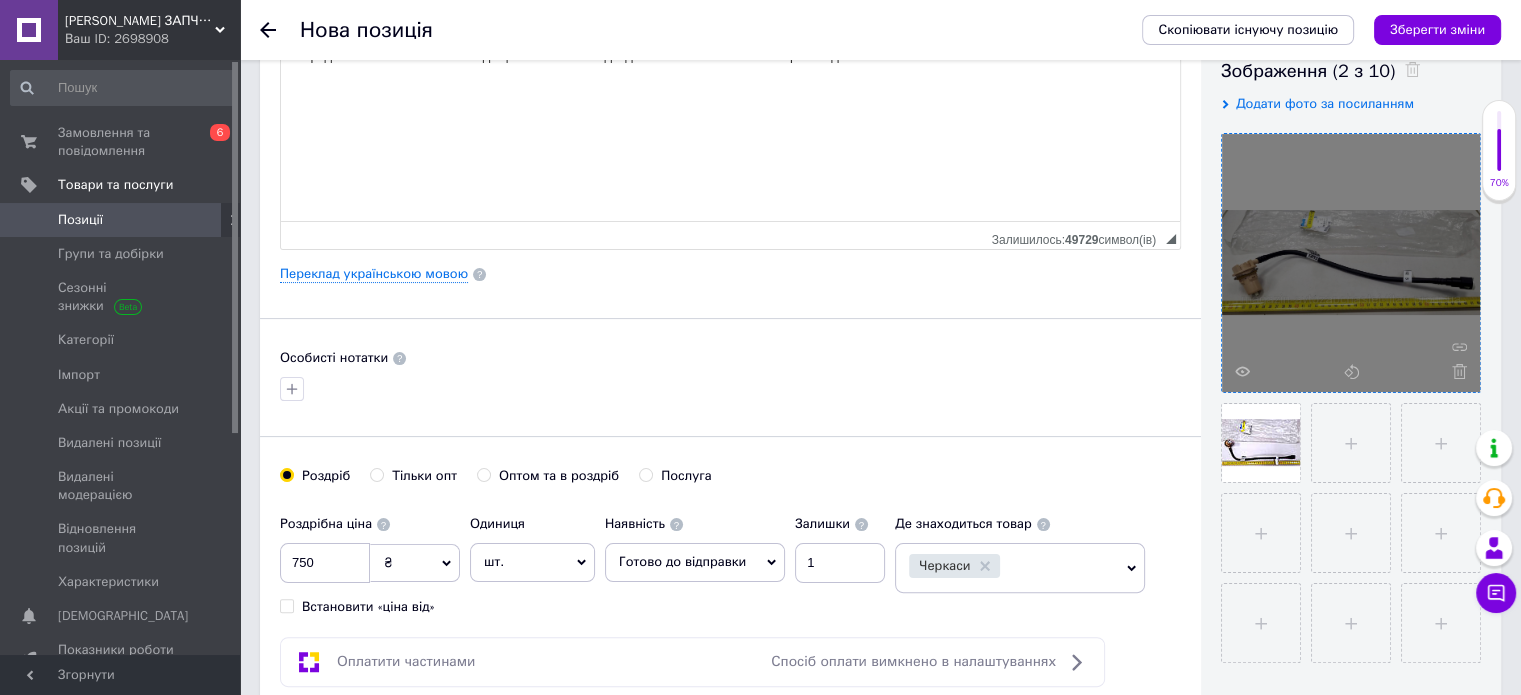 scroll, scrollTop: 440, scrollLeft: 0, axis: vertical 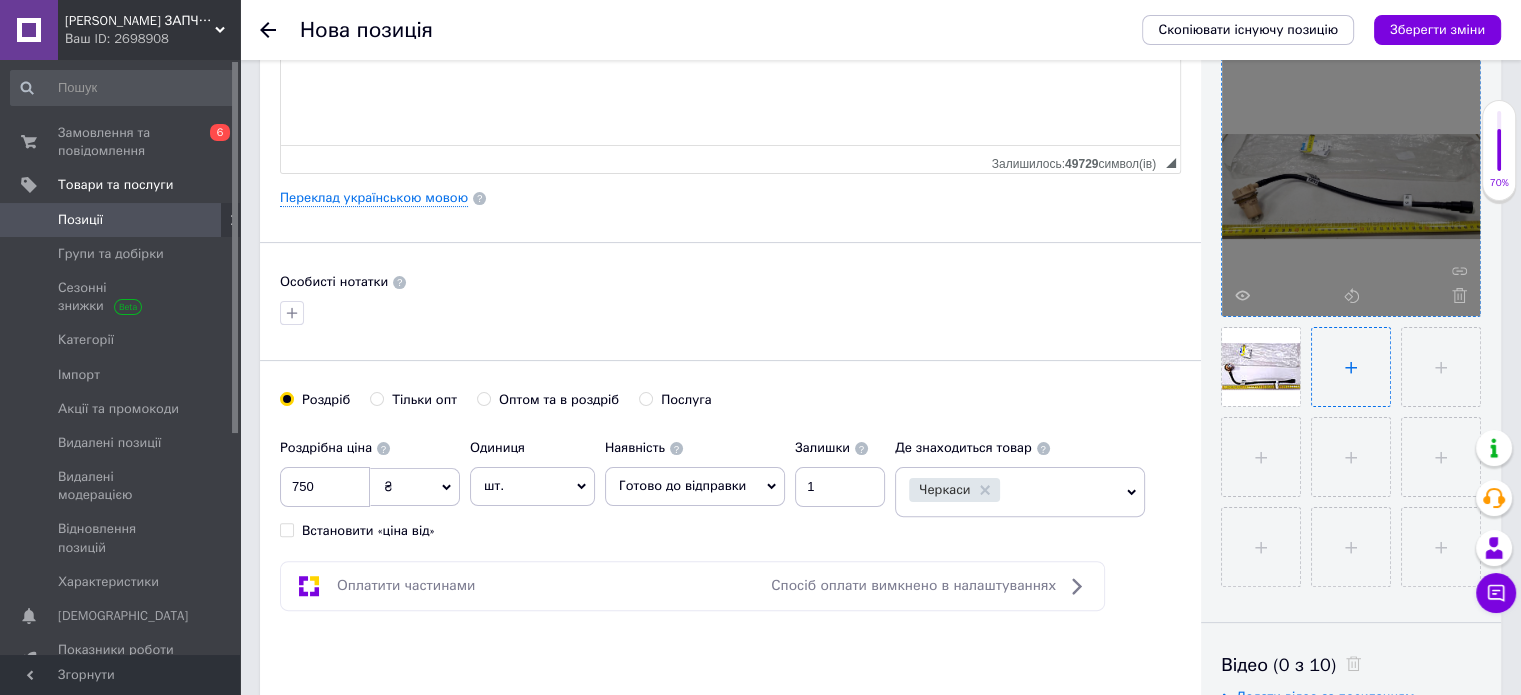 click at bounding box center [1351, 367] 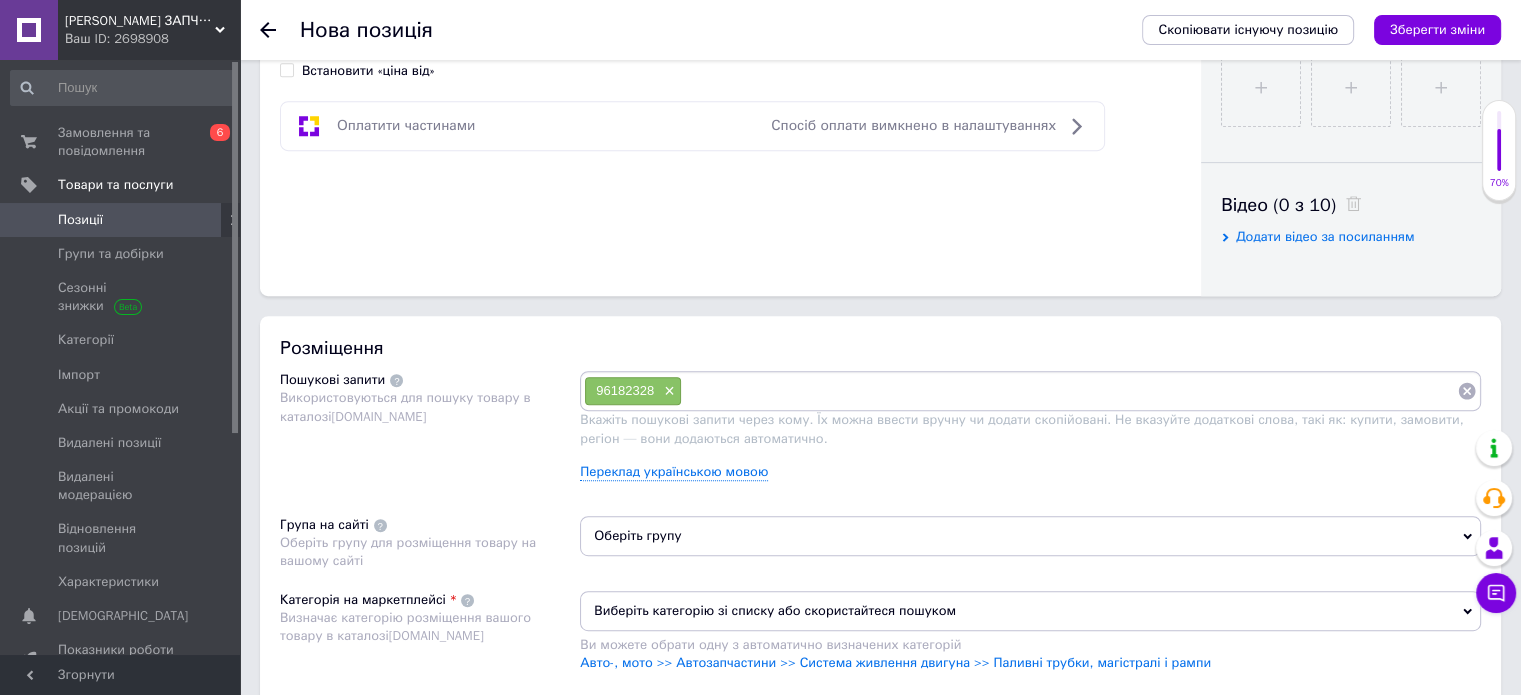 scroll, scrollTop: 923, scrollLeft: 0, axis: vertical 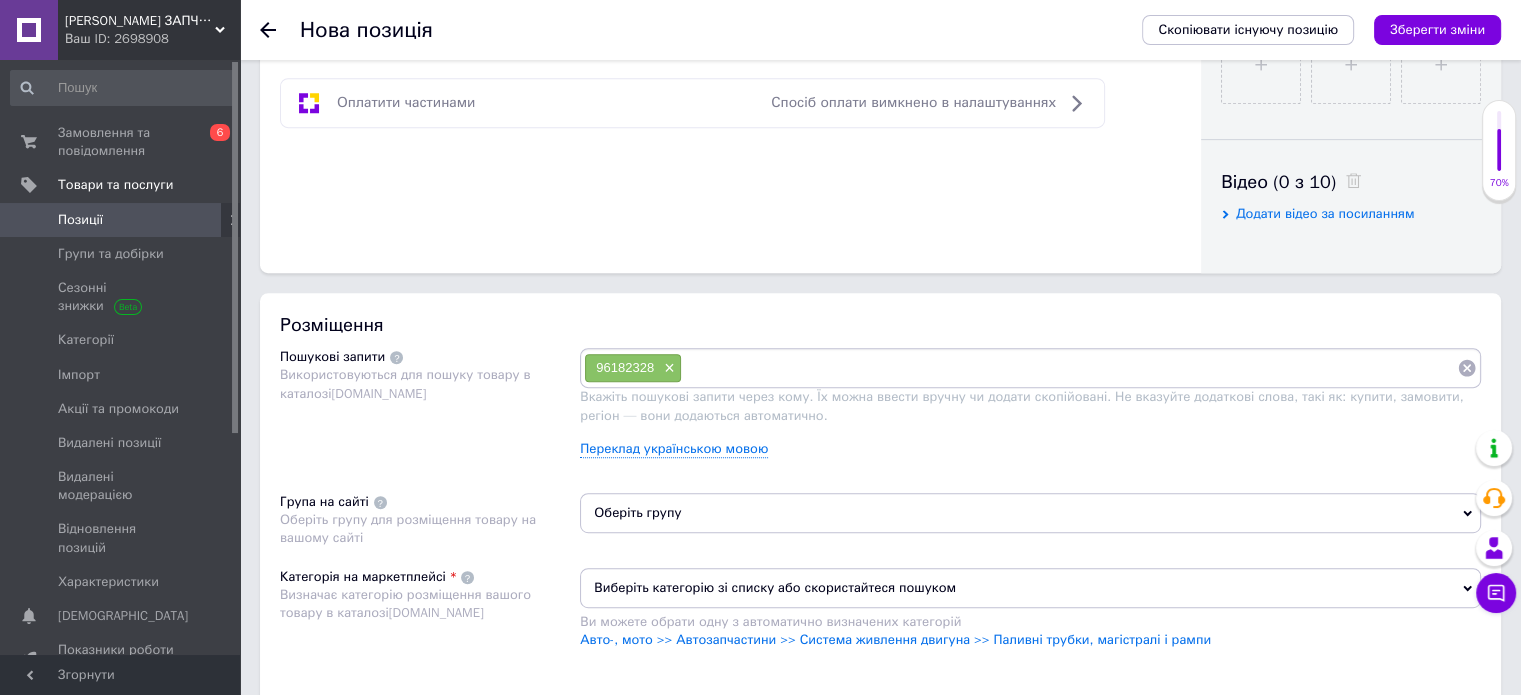 paste on "96182328 трубка Ланос топливная паров бака(GM)" 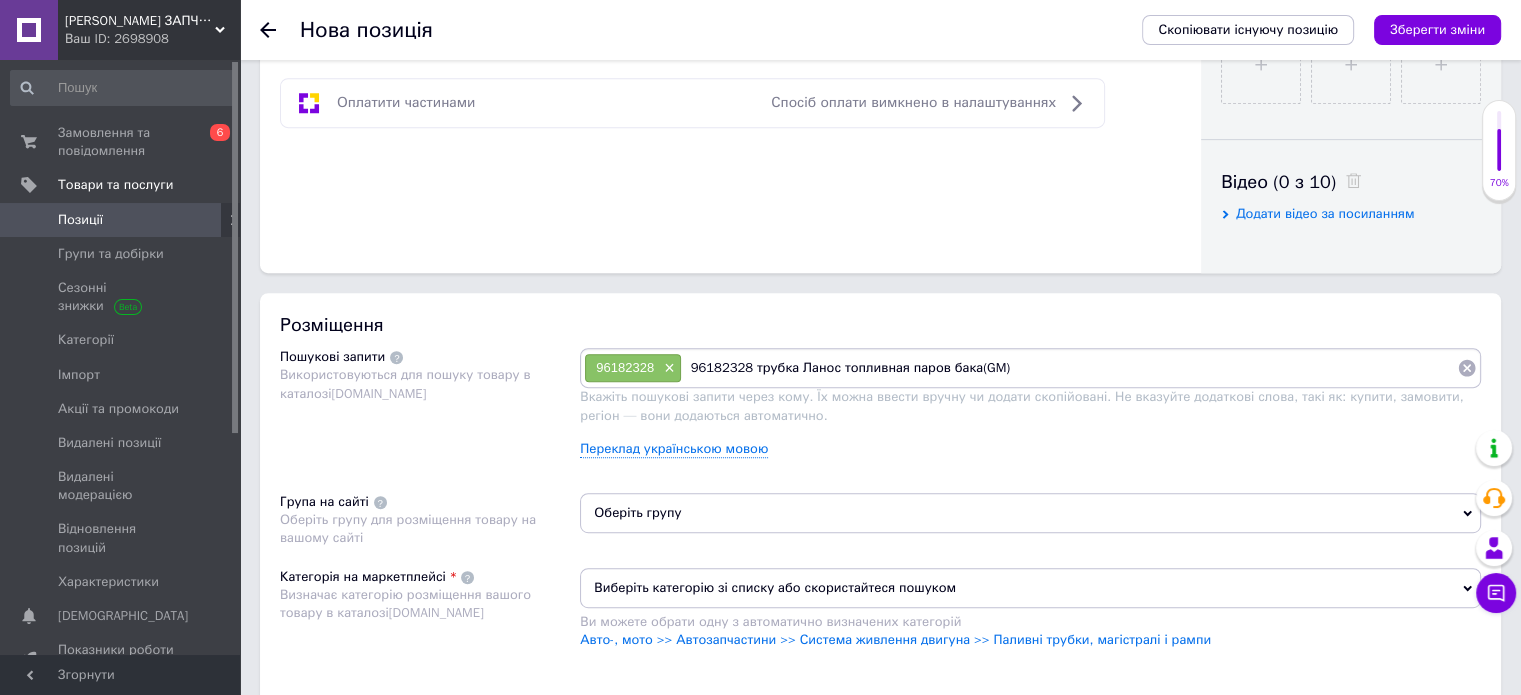 click on "96182328 трубка Ланос топливная паров бака(GM)" at bounding box center (1069, 368) 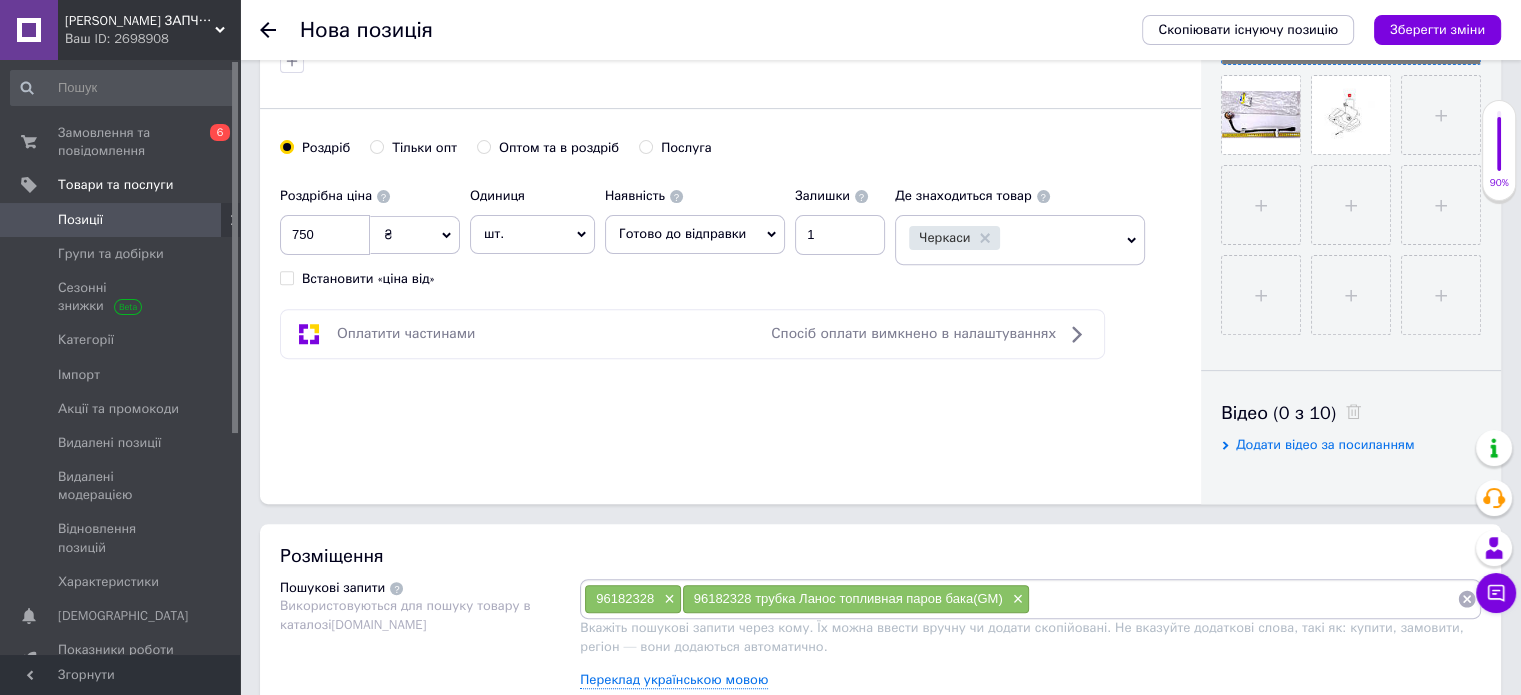scroll, scrollTop: 700, scrollLeft: 0, axis: vertical 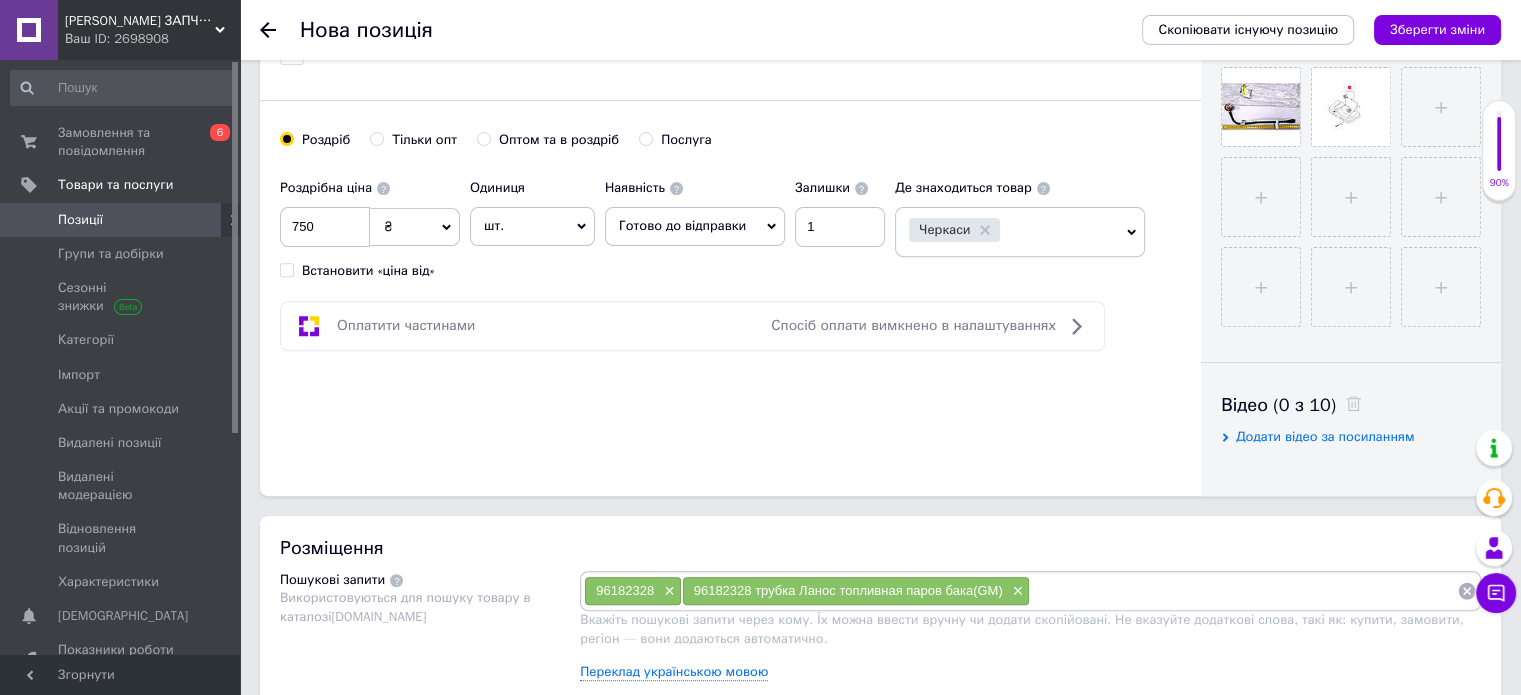 click on "96182328 × 96182328 трубка Ланос топливная паров бака(GM) ×" at bounding box center (1030, 591) 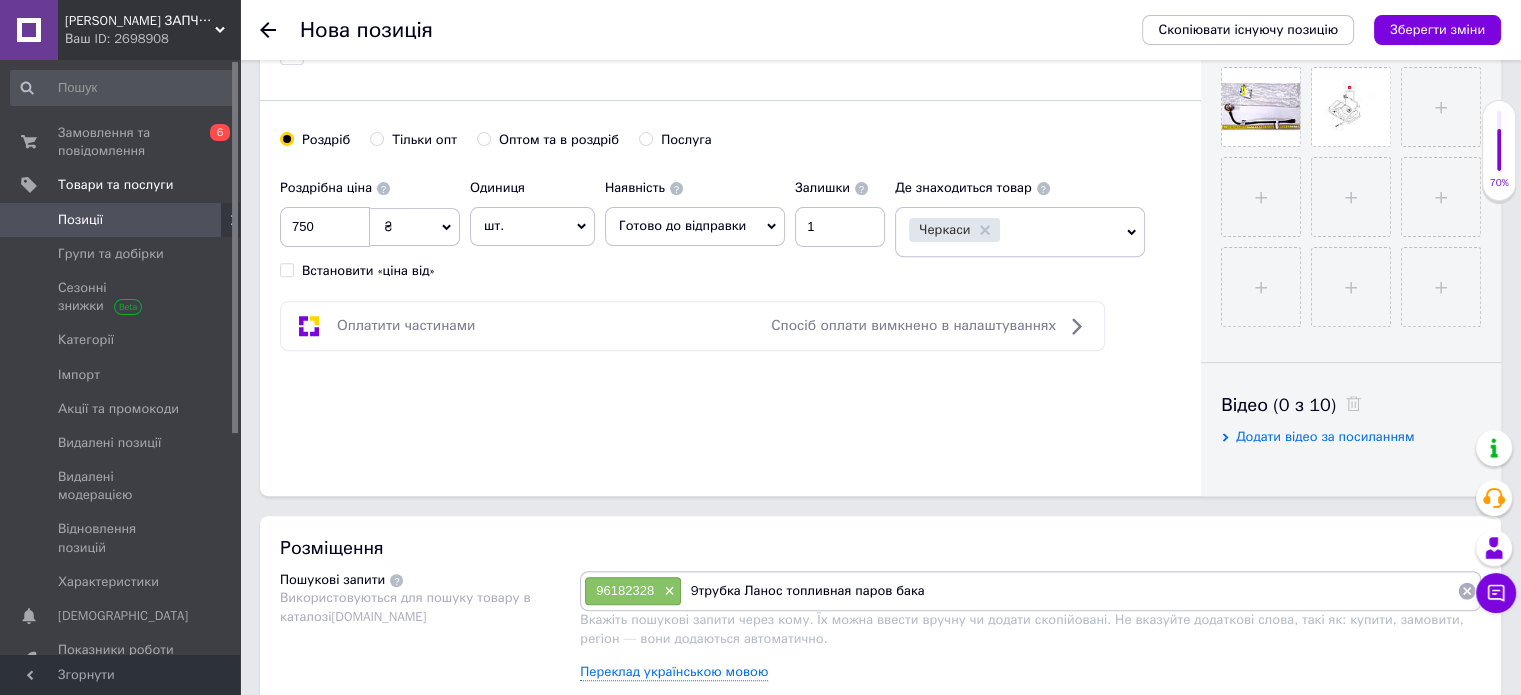 type on "трубка Ланос топливная паров бака" 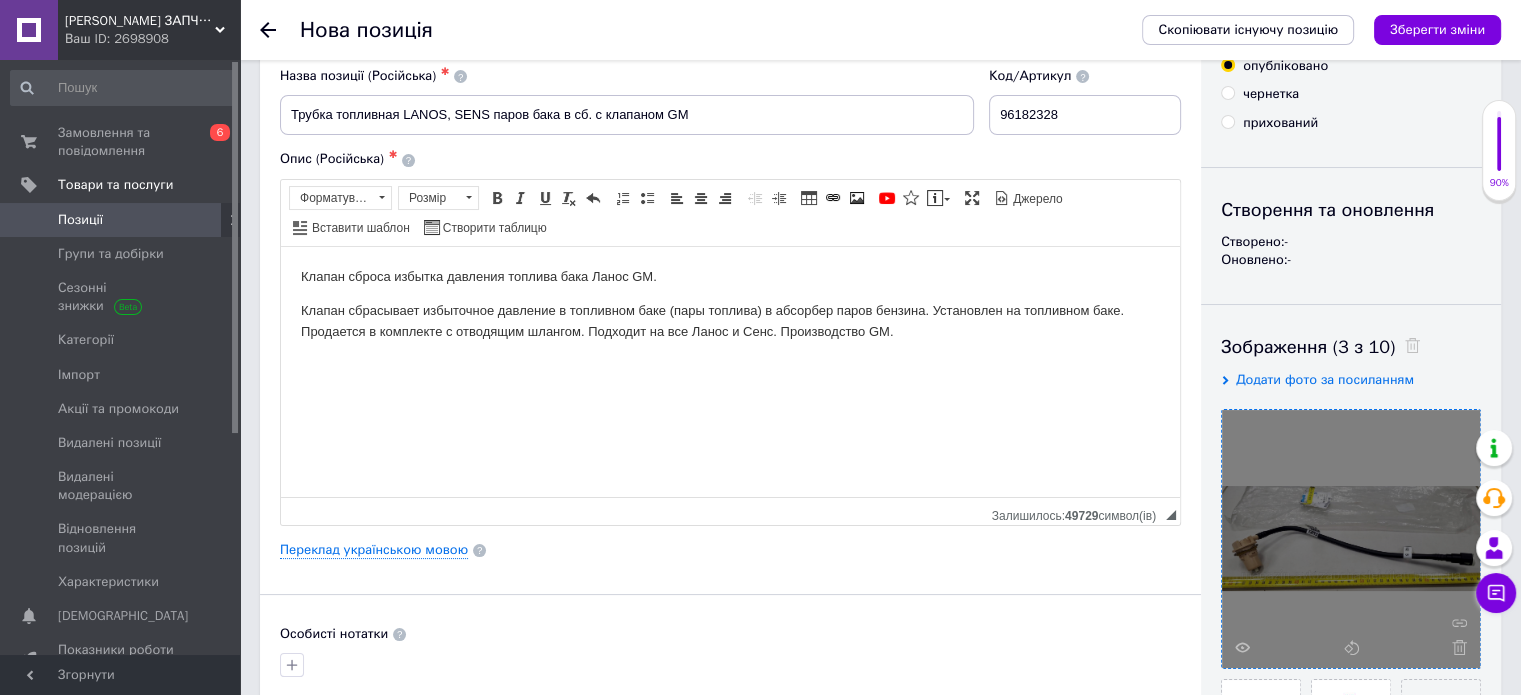 scroll, scrollTop: 52, scrollLeft: 0, axis: vertical 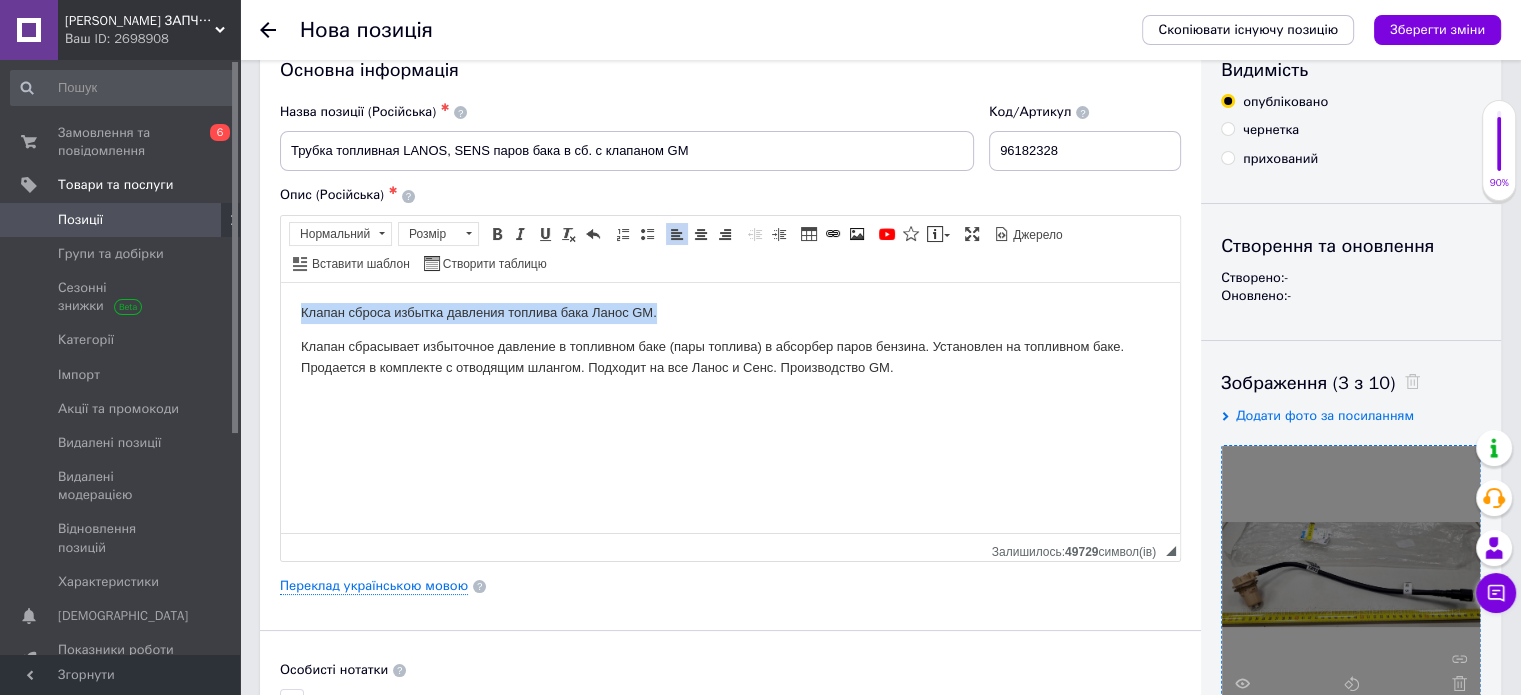 drag, startPoint x: 682, startPoint y: 308, endPoint x: 270, endPoint y: 311, distance: 412.01093 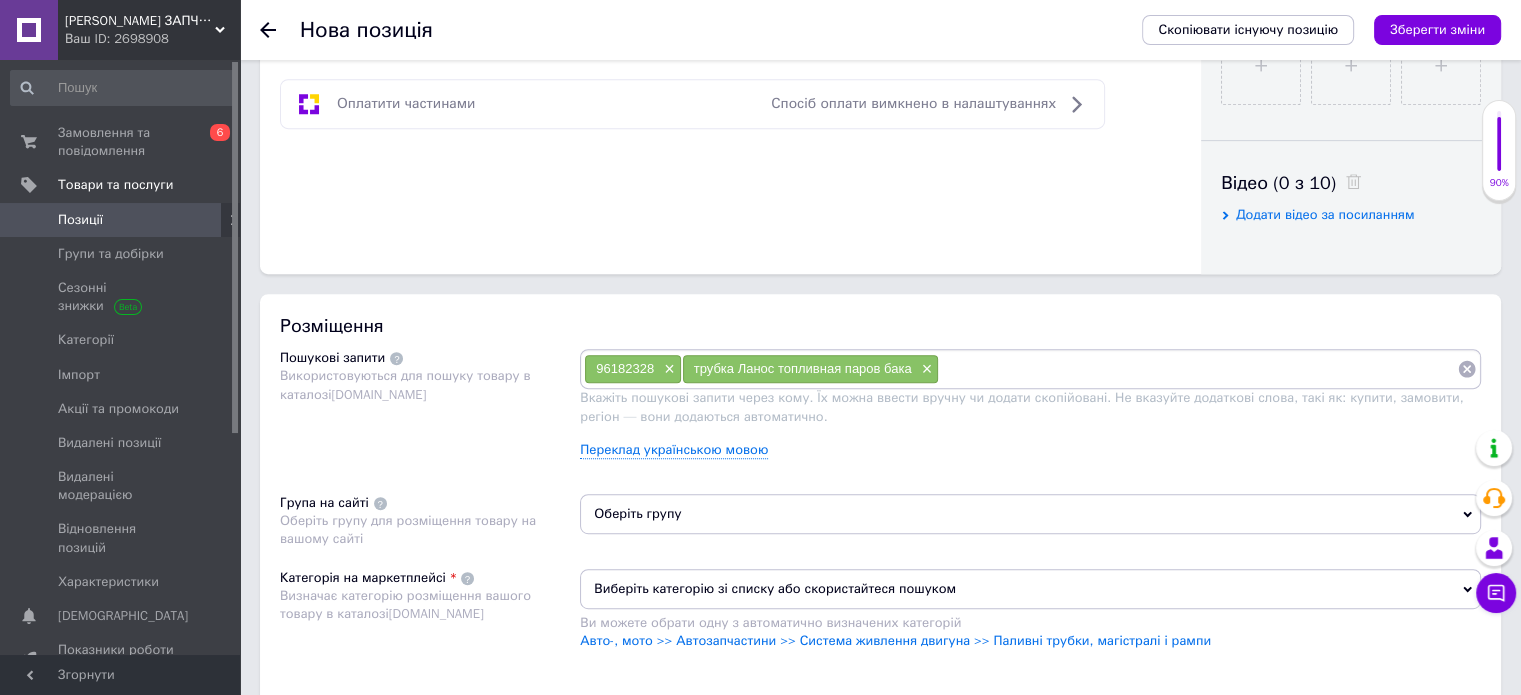 scroll, scrollTop: 952, scrollLeft: 0, axis: vertical 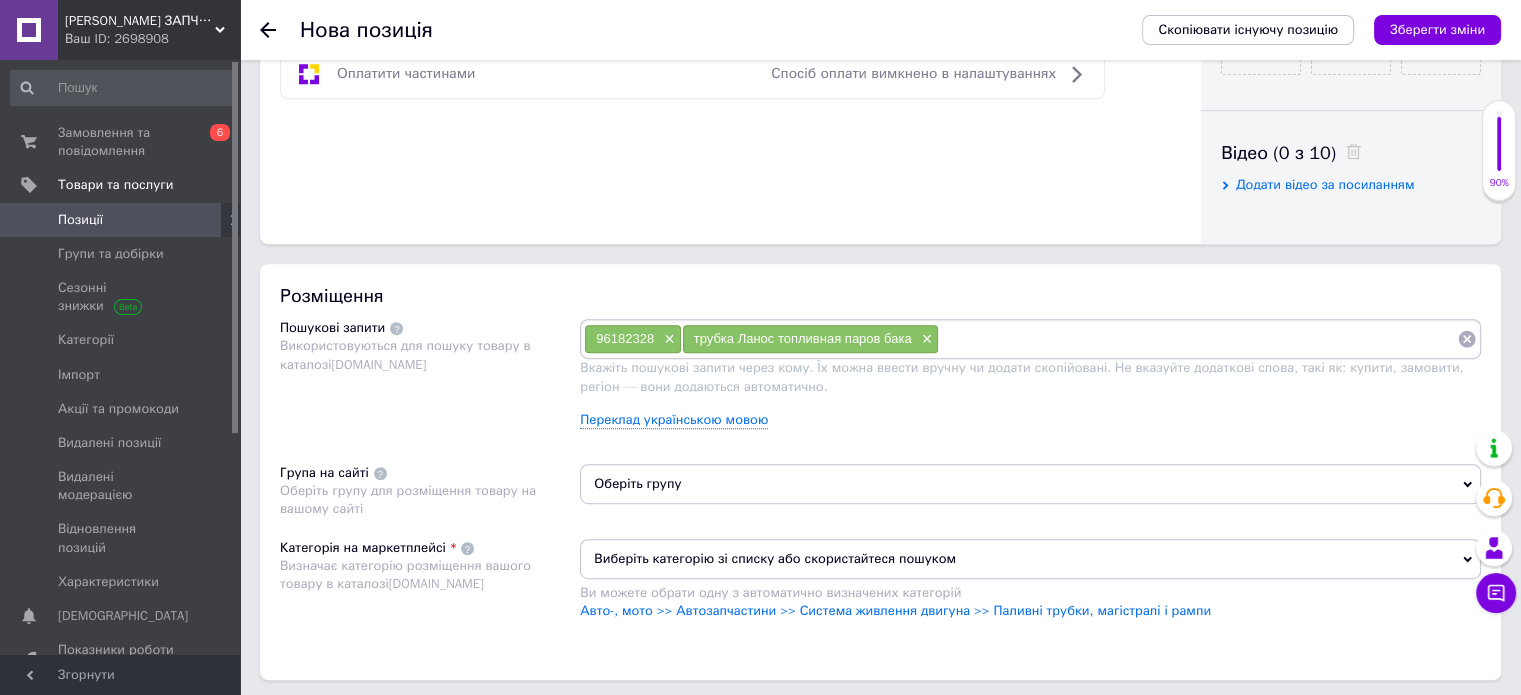 paste on "Клапан сброса избытка давления топлива бака Ланос GM." 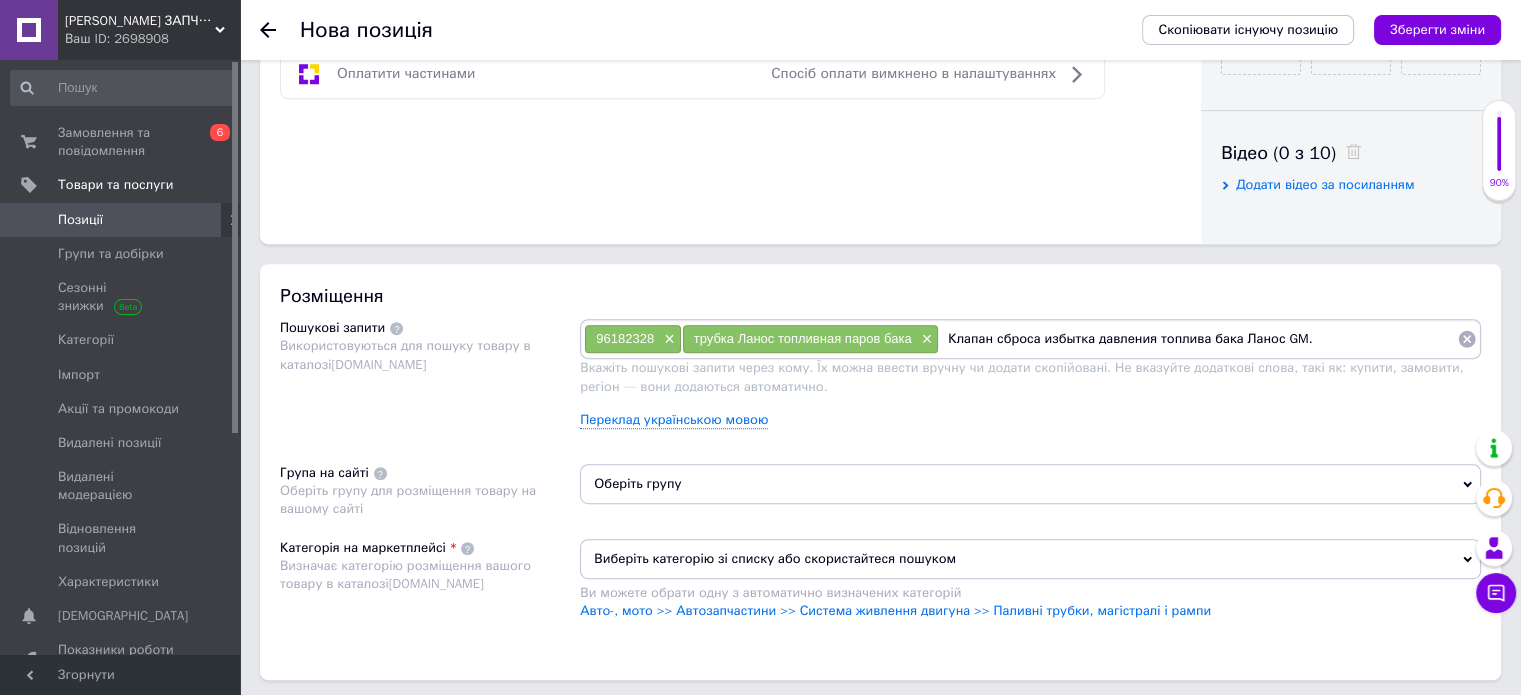 click on "Клапан сброса избытка давления топлива бака Ланос GM." at bounding box center (1198, 339) 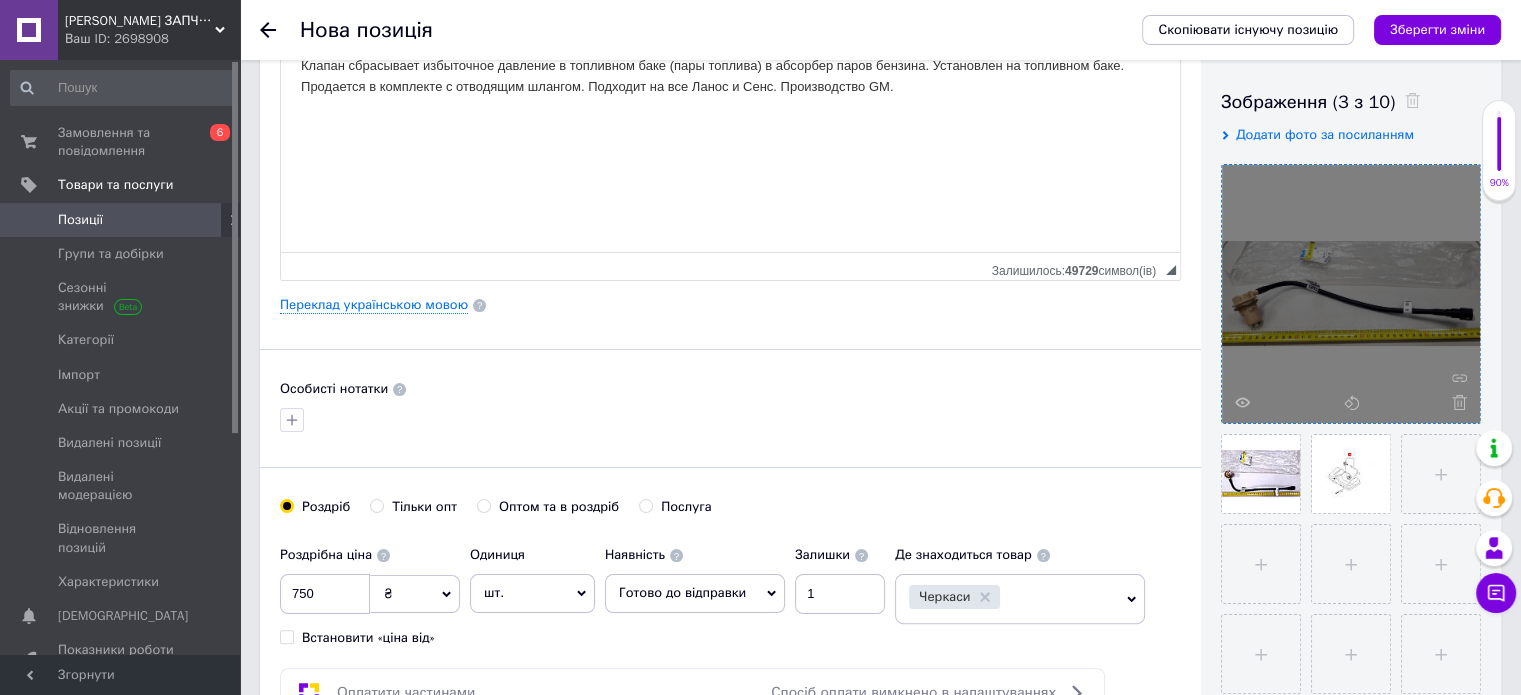 scroll, scrollTop: 0, scrollLeft: 0, axis: both 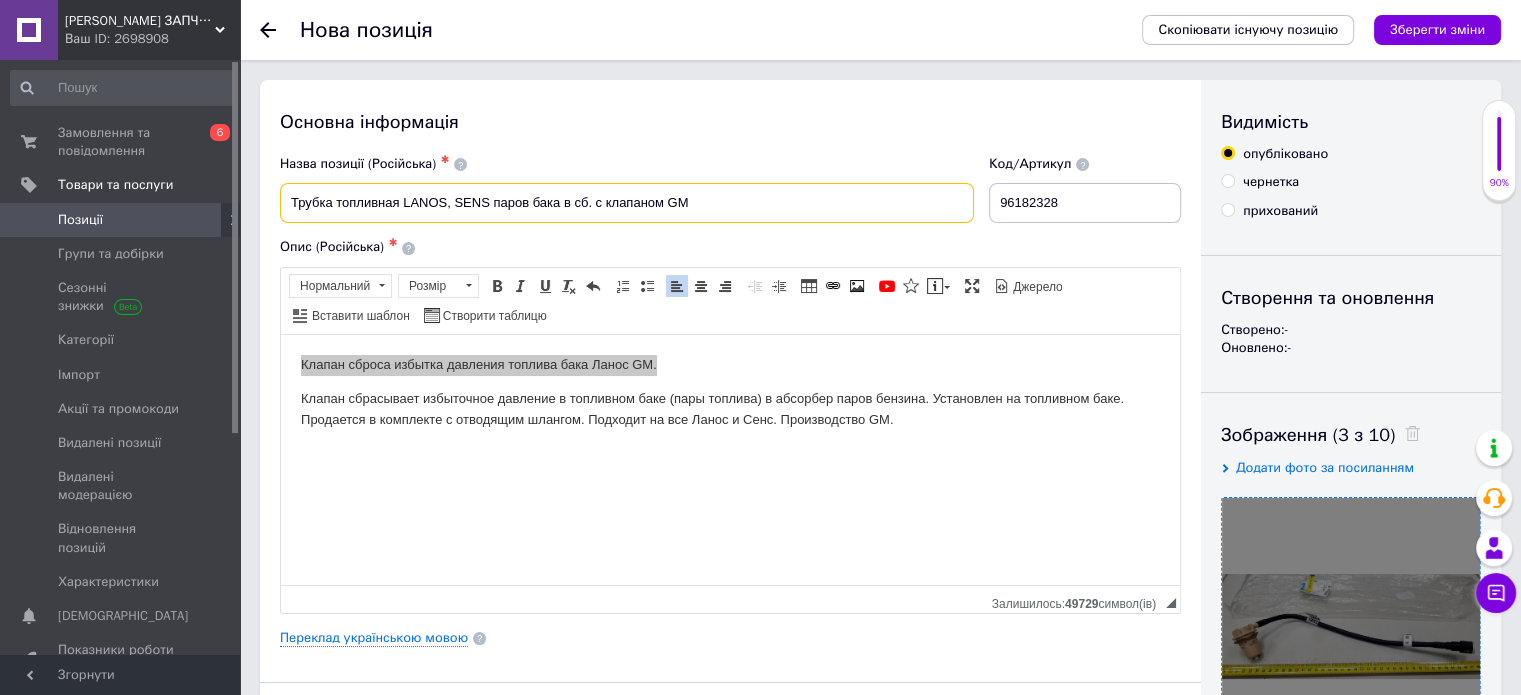 drag, startPoint x: 448, startPoint y: 201, endPoint x: 286, endPoint y: 209, distance: 162.19742 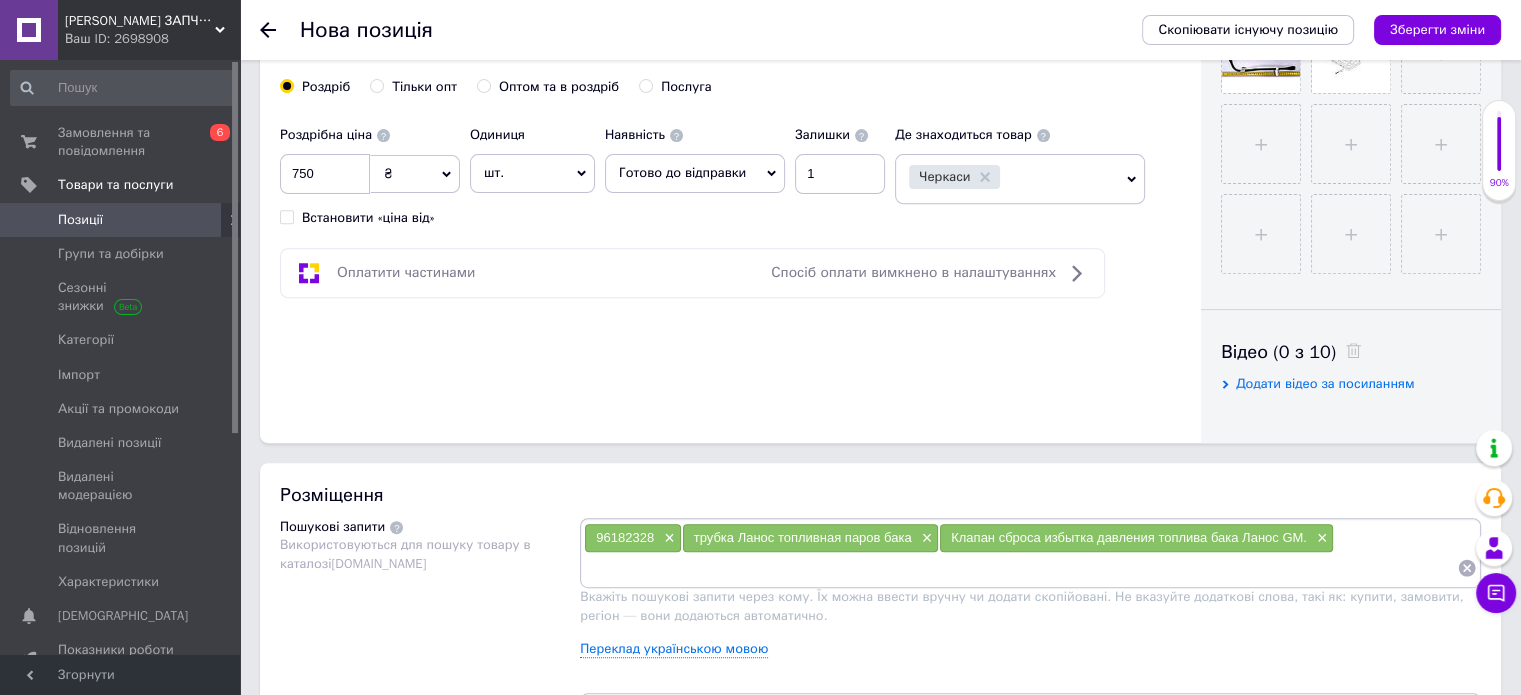 scroll, scrollTop: 778, scrollLeft: 0, axis: vertical 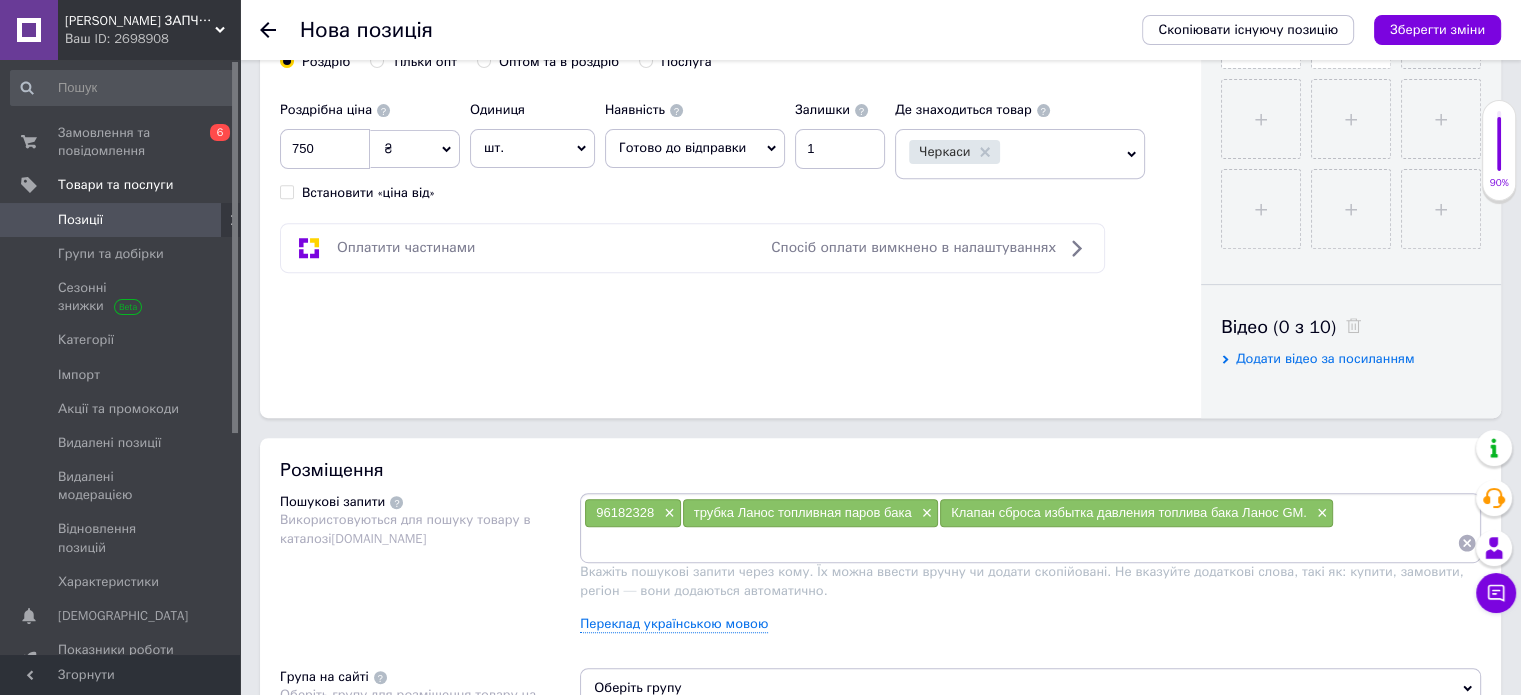 click at bounding box center (1020, 543) 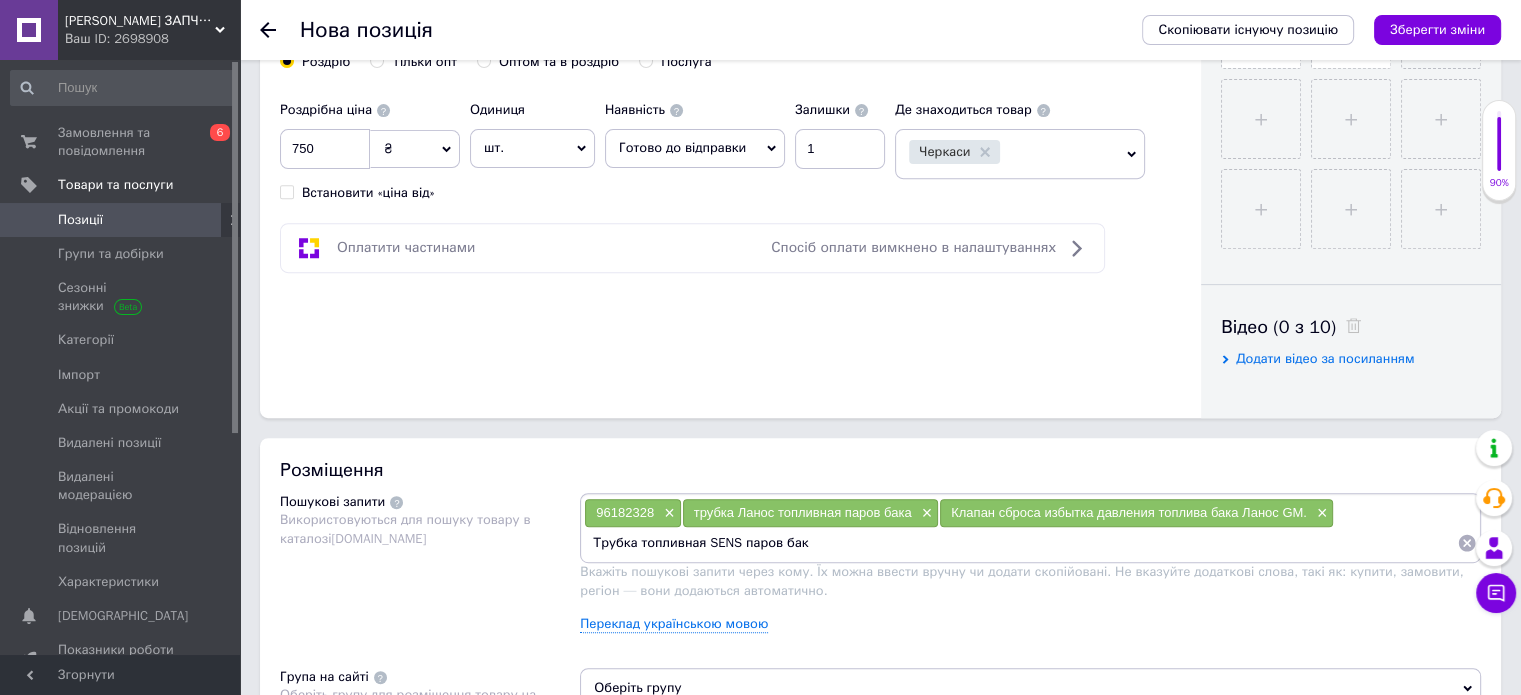 type on "Трубка топливная SENS паров бака" 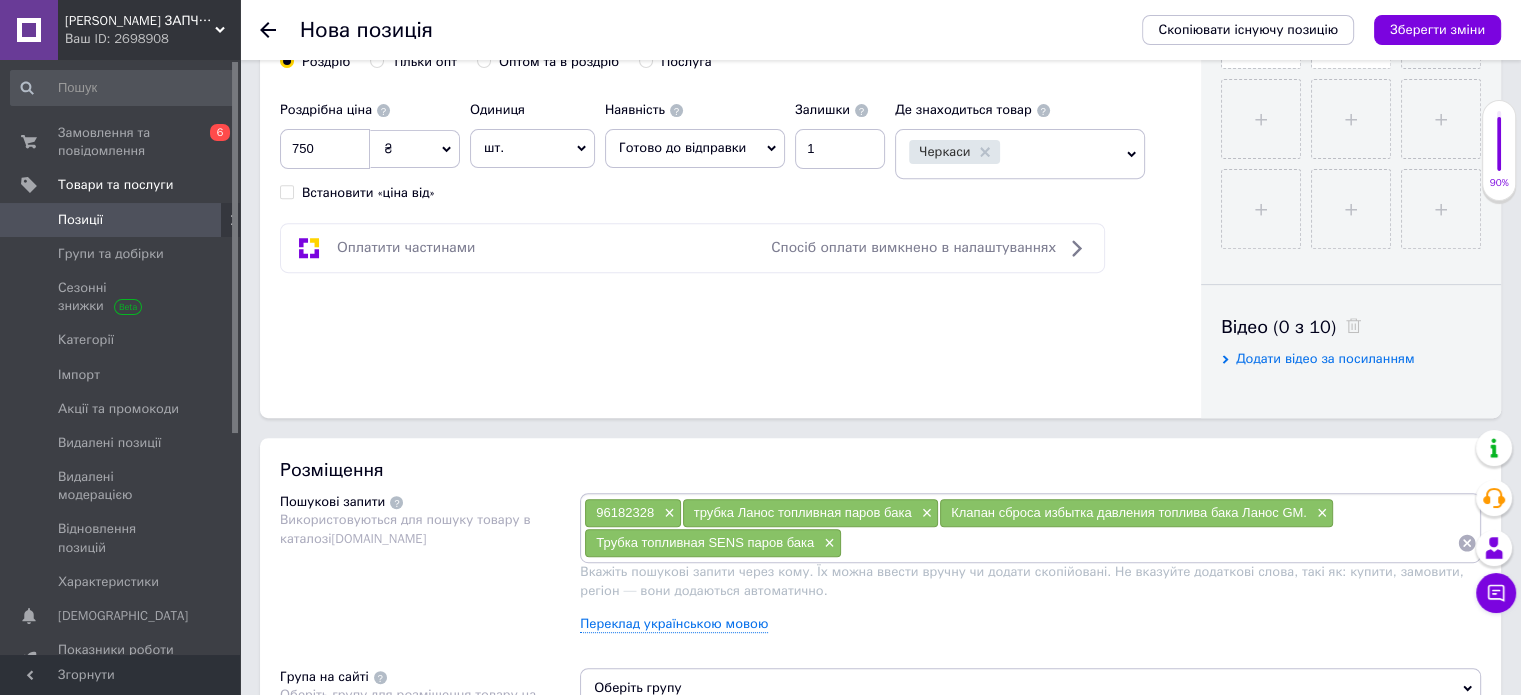 paste on "Трубка топливная LANOS" 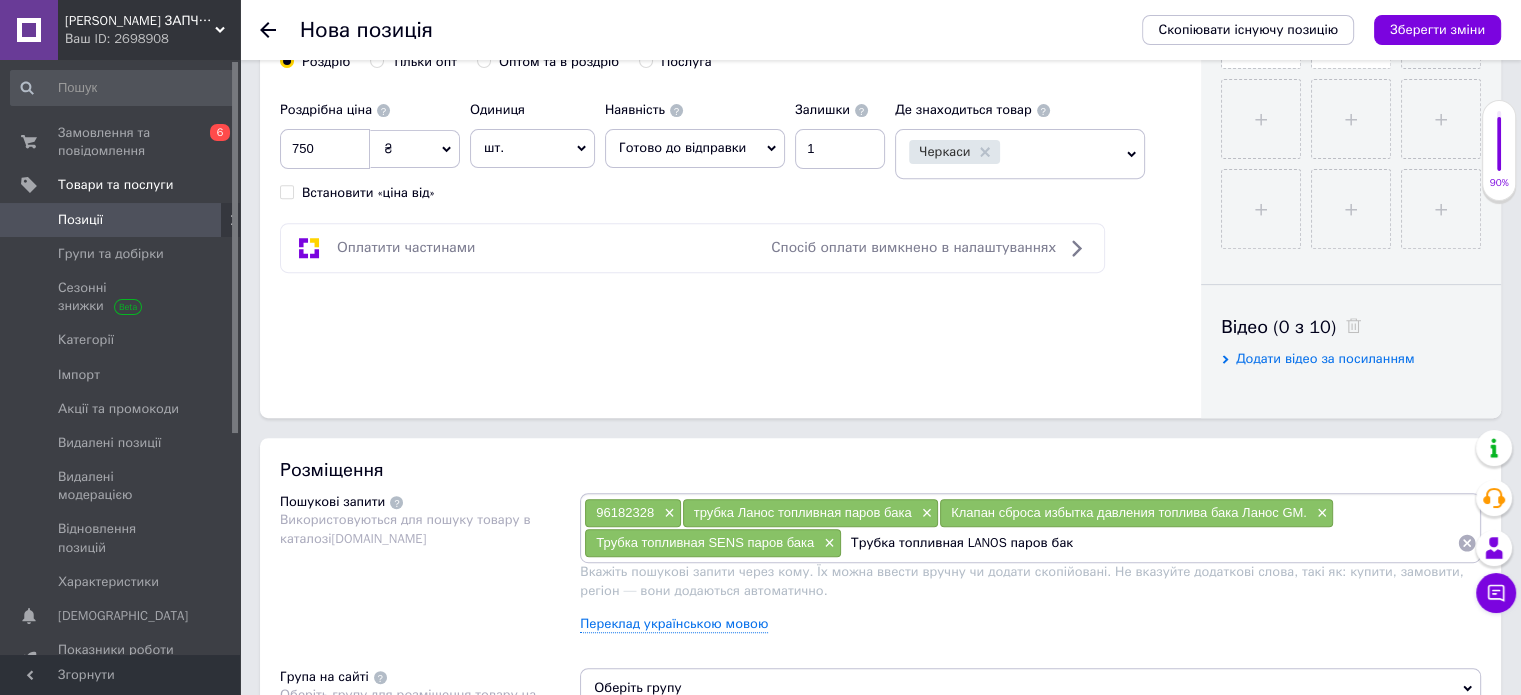 type on "Трубка топливная LANOS паров бака" 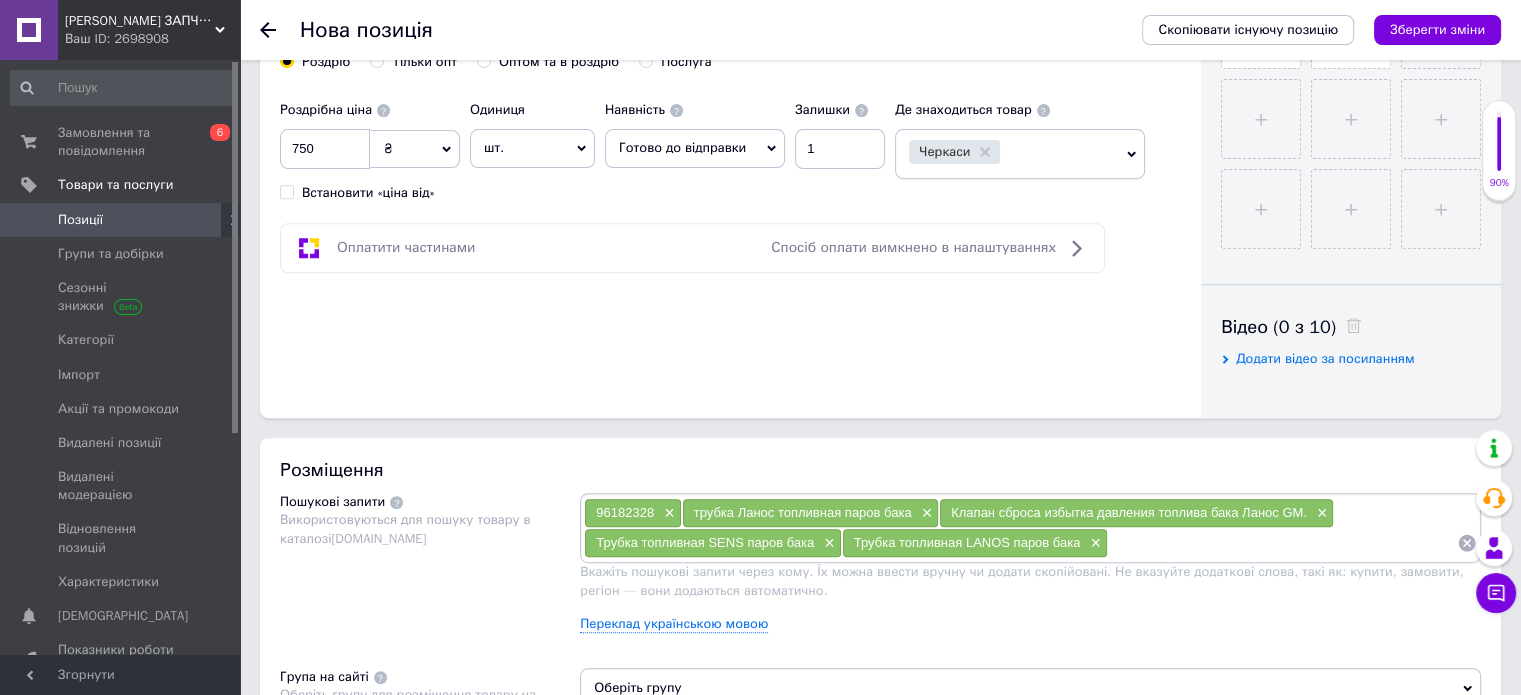 paste on "Трубка топливная LANOS" 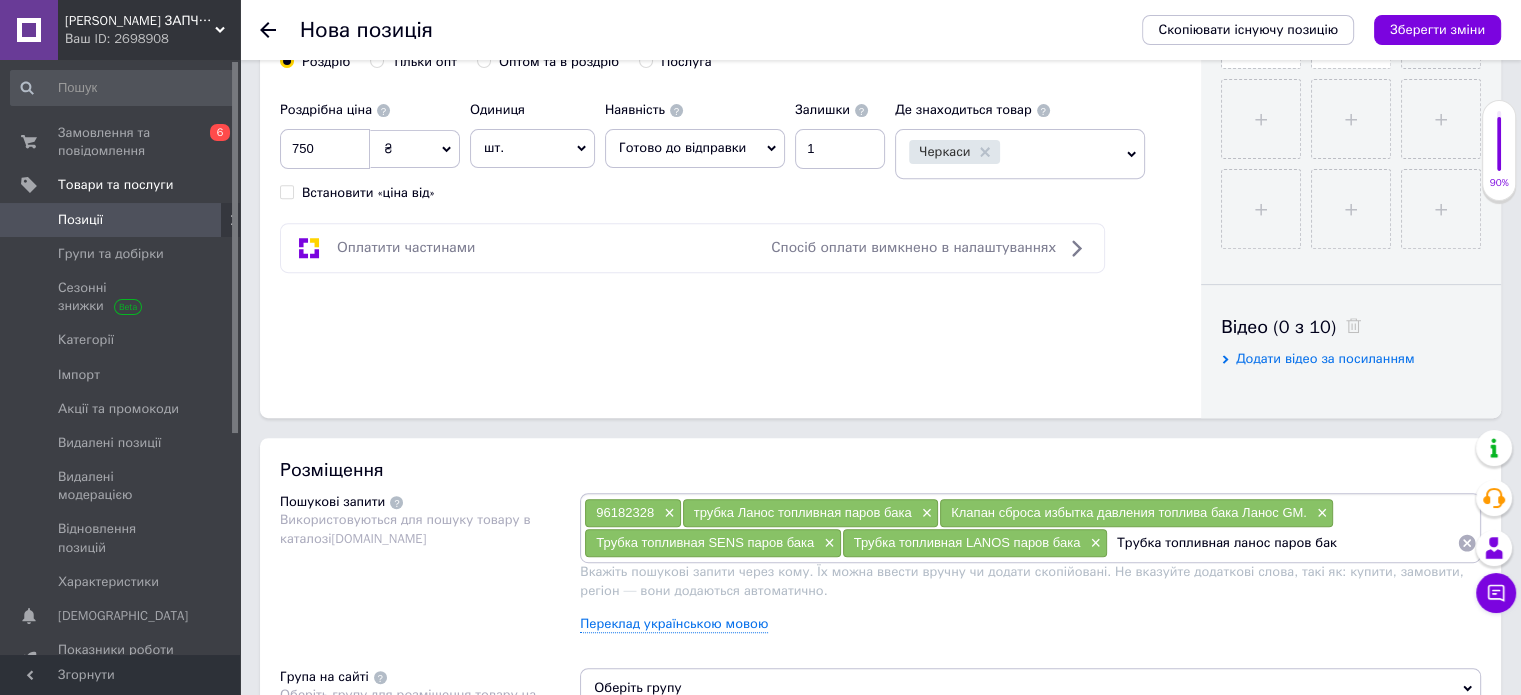 type on "Трубка топливная ланос паров бака" 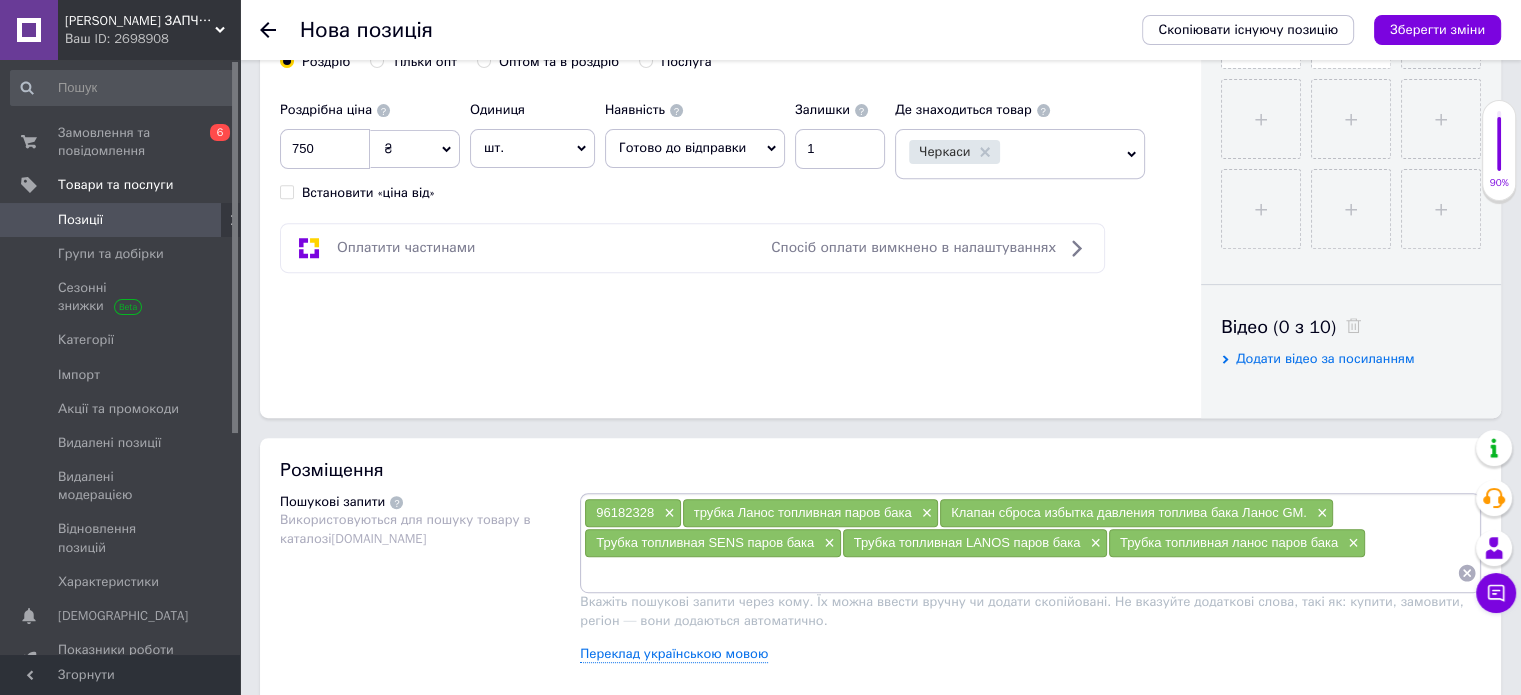 paste on "Трубка топливная LANOS" 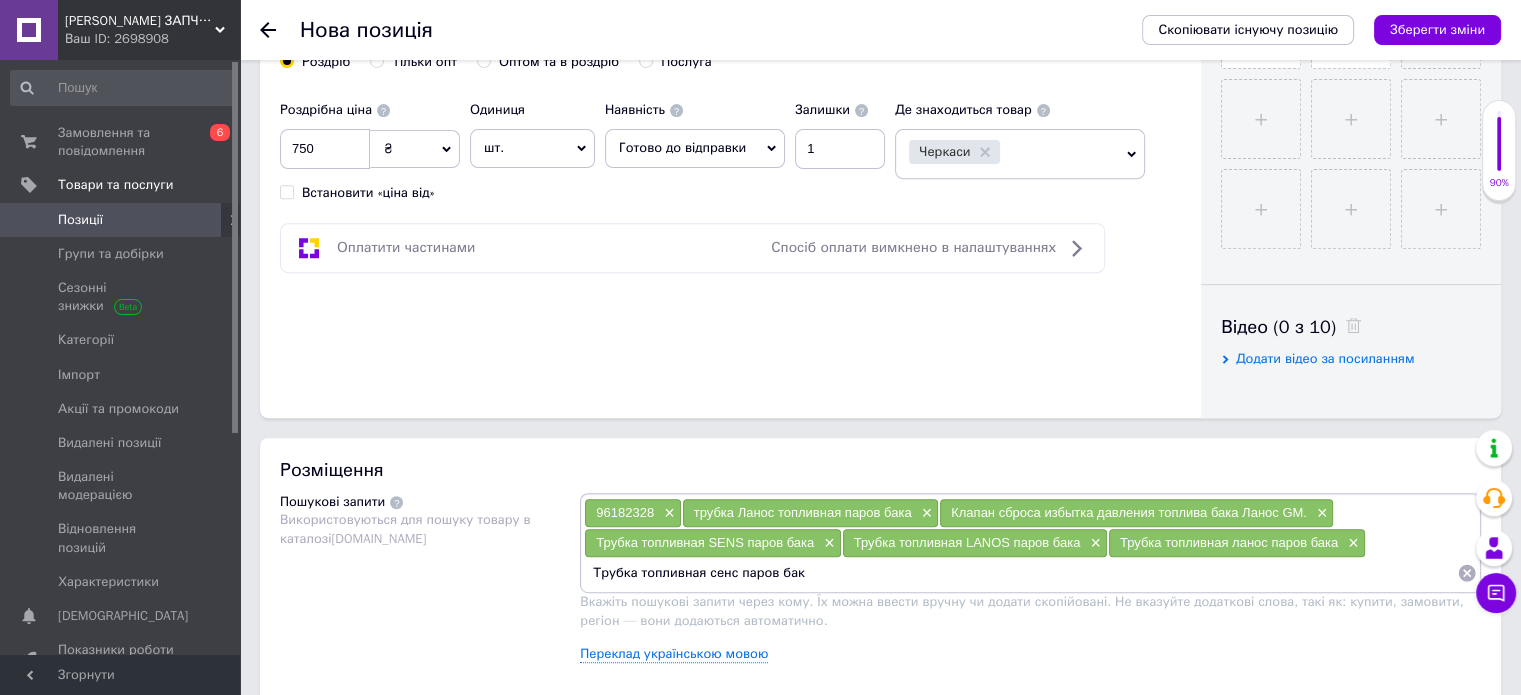 type on "Трубка топливная сенс паров бака" 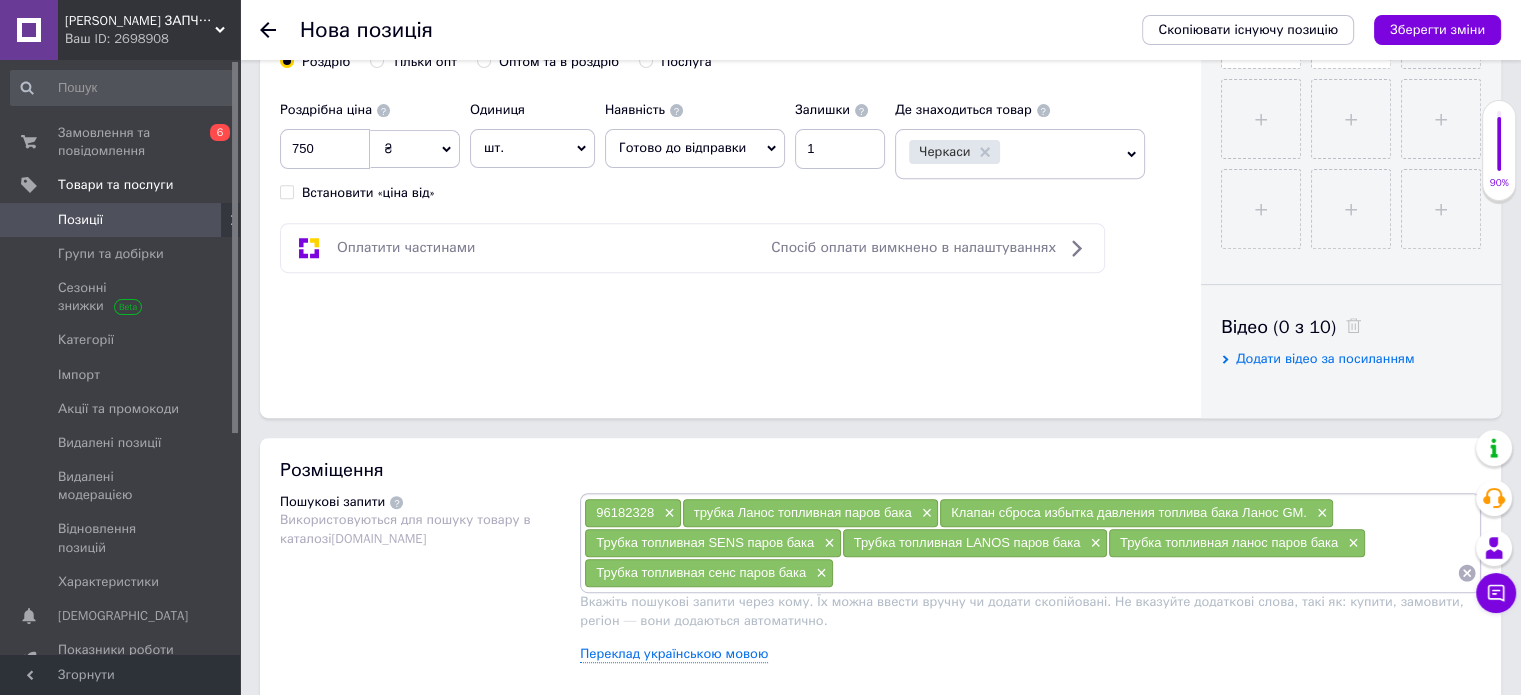 paste on "Клапан скидання надлишку тиску палива баку Ланос GM." 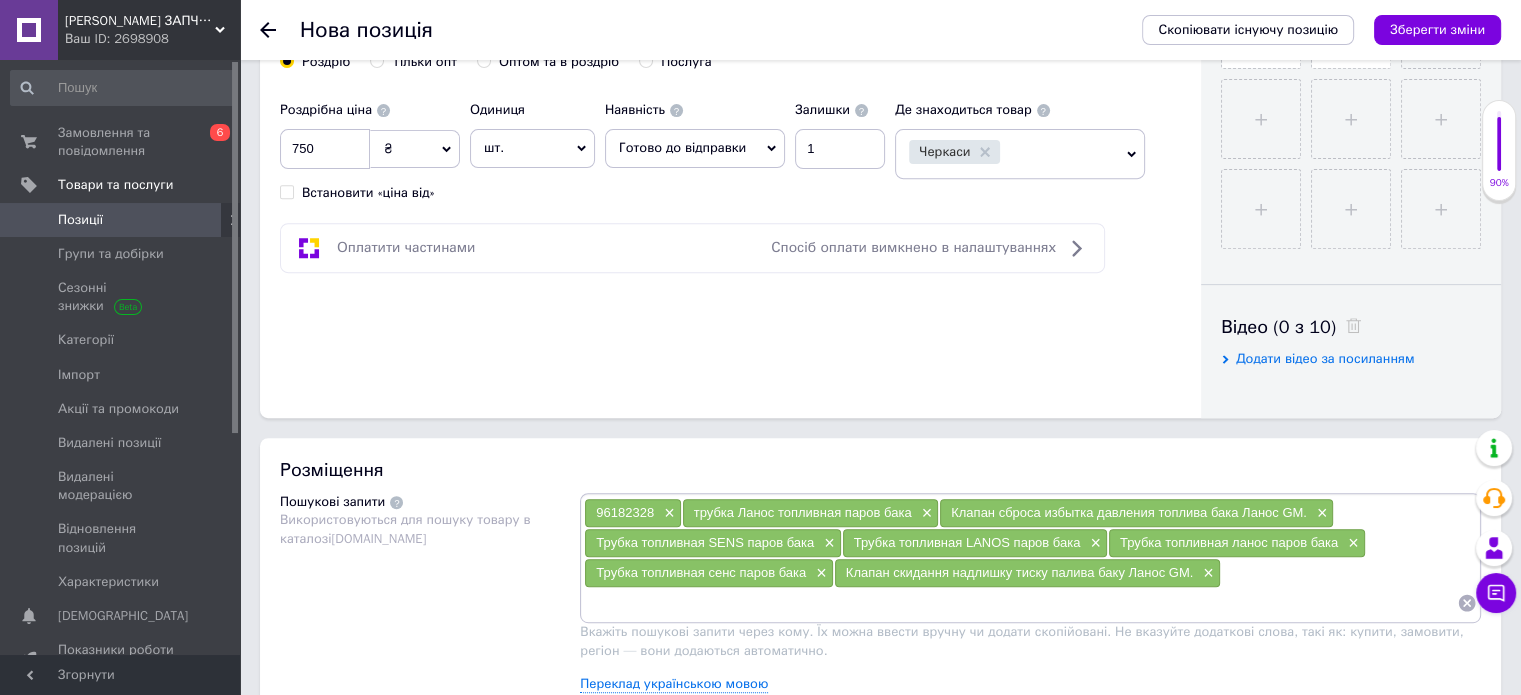 paste on "Трубка топливная Ланос Сенс GM (трубка паров топлива от бака к трубке адсорбера)" 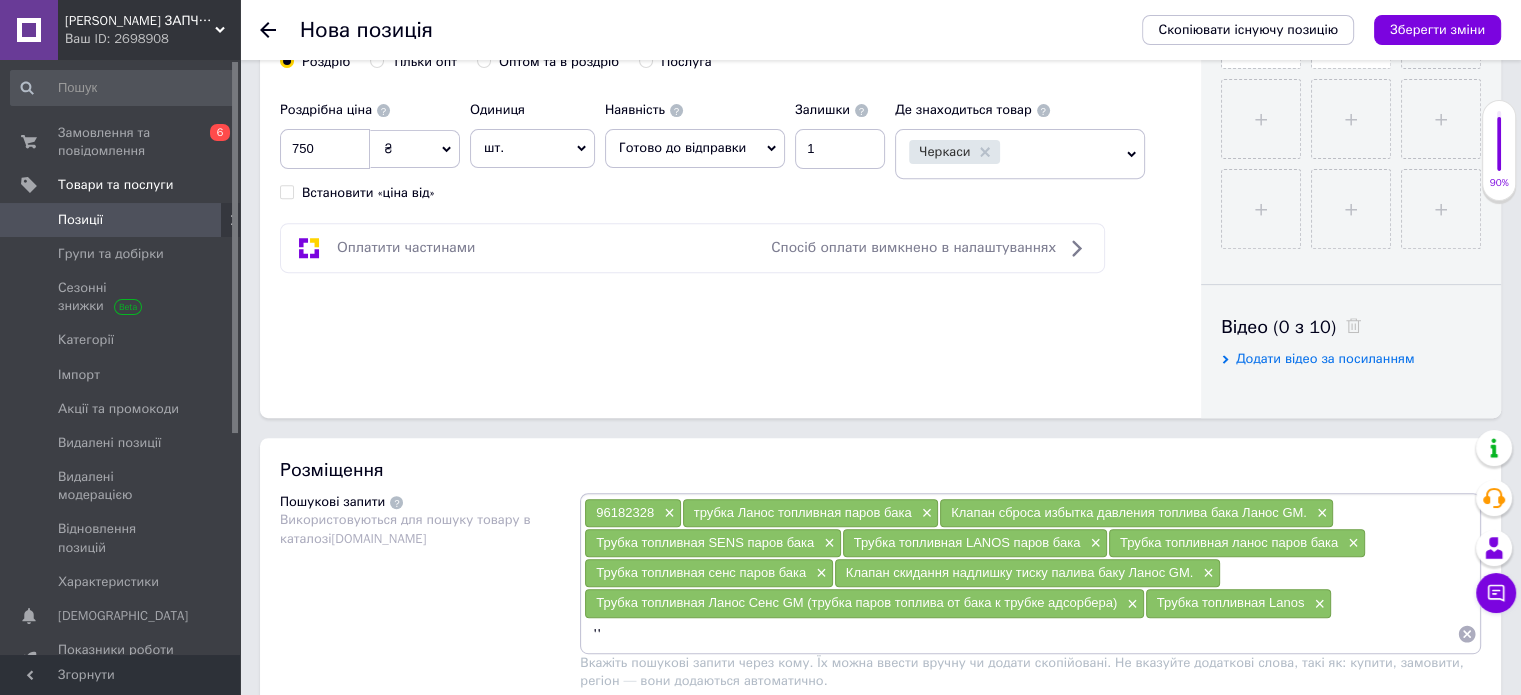 type on "'" 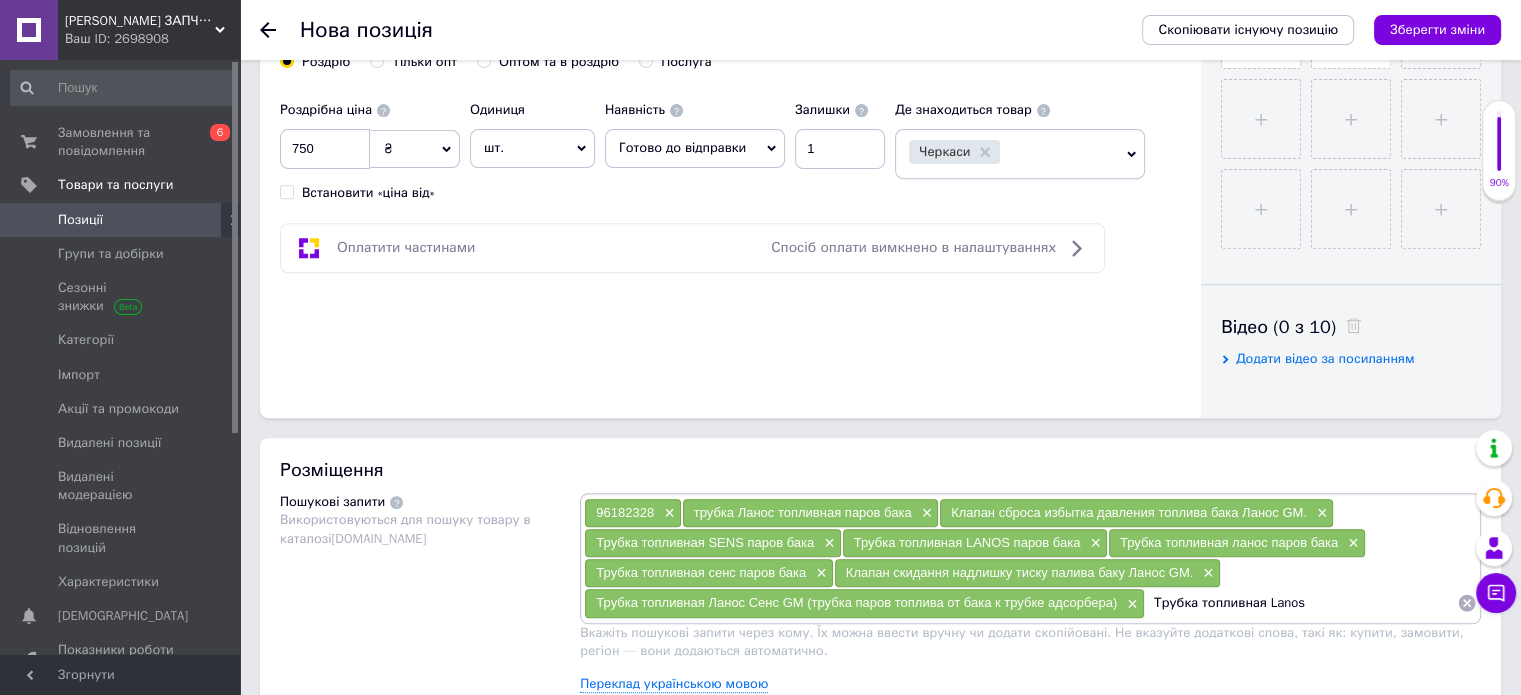 paste on "пароотводящая с клапаном" 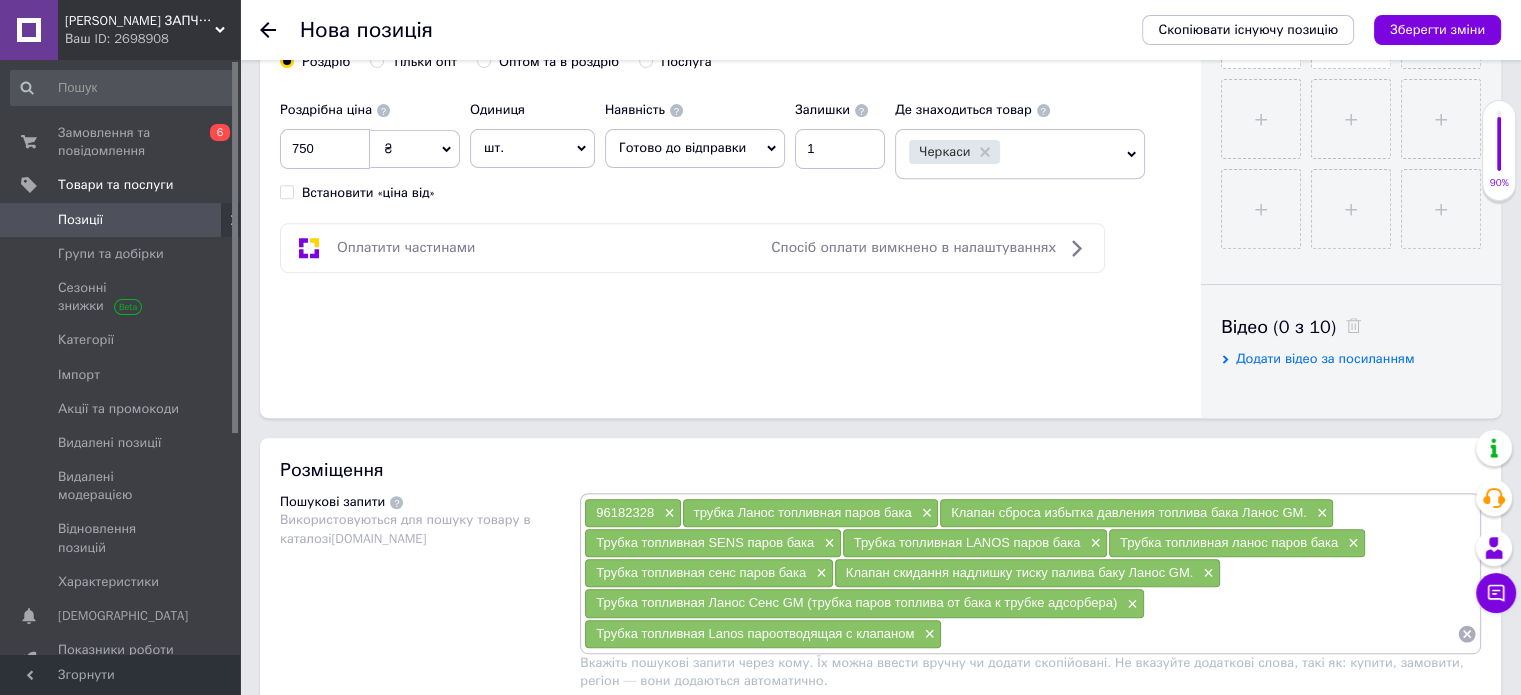 scroll, scrollTop: 0, scrollLeft: 0, axis: both 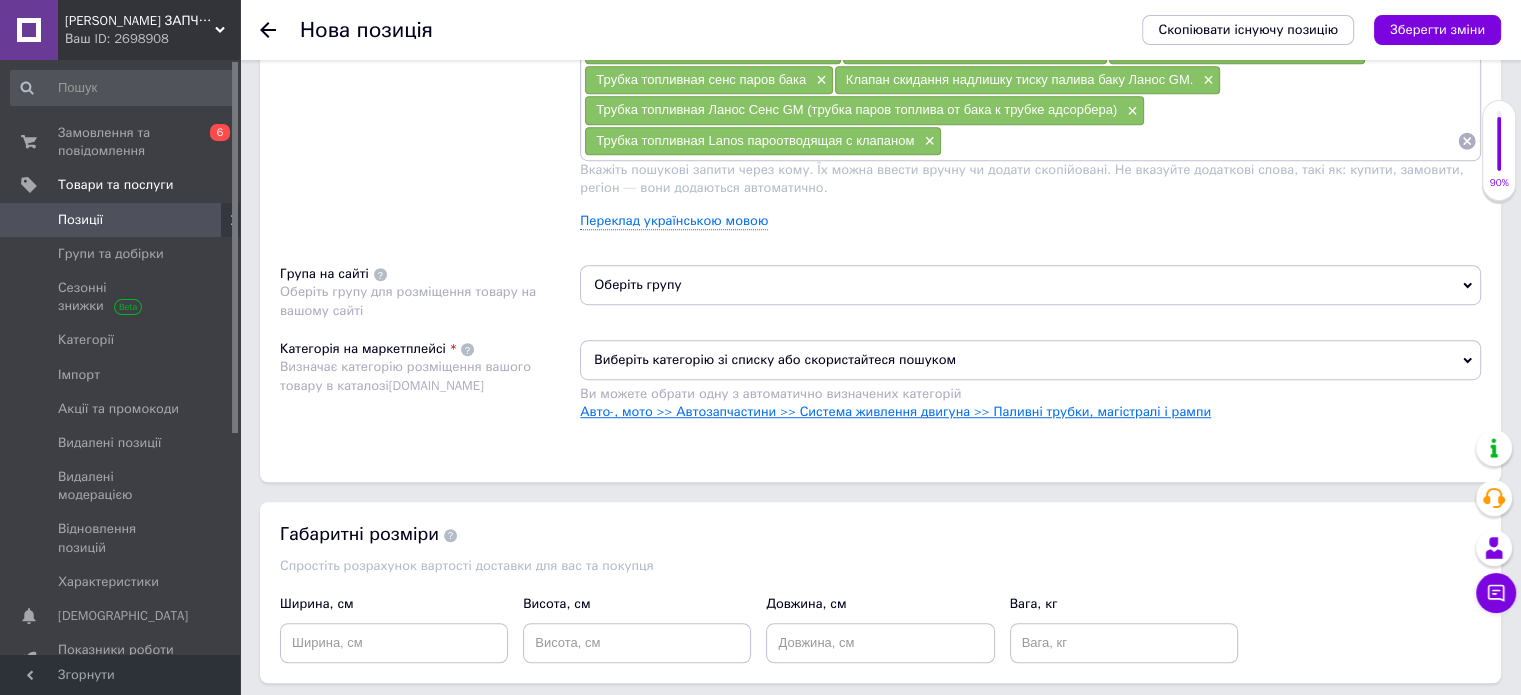 type 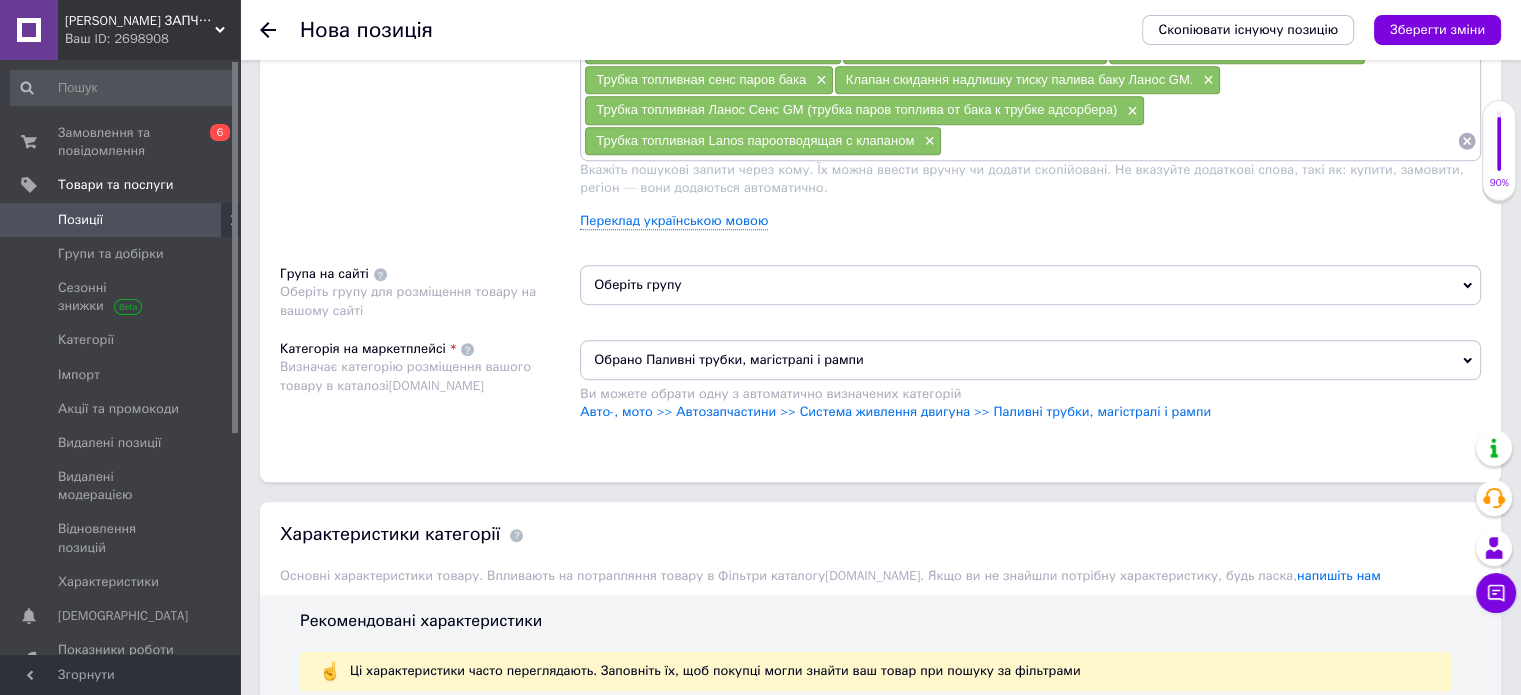 click on "Оберіть групу" at bounding box center (1030, 285) 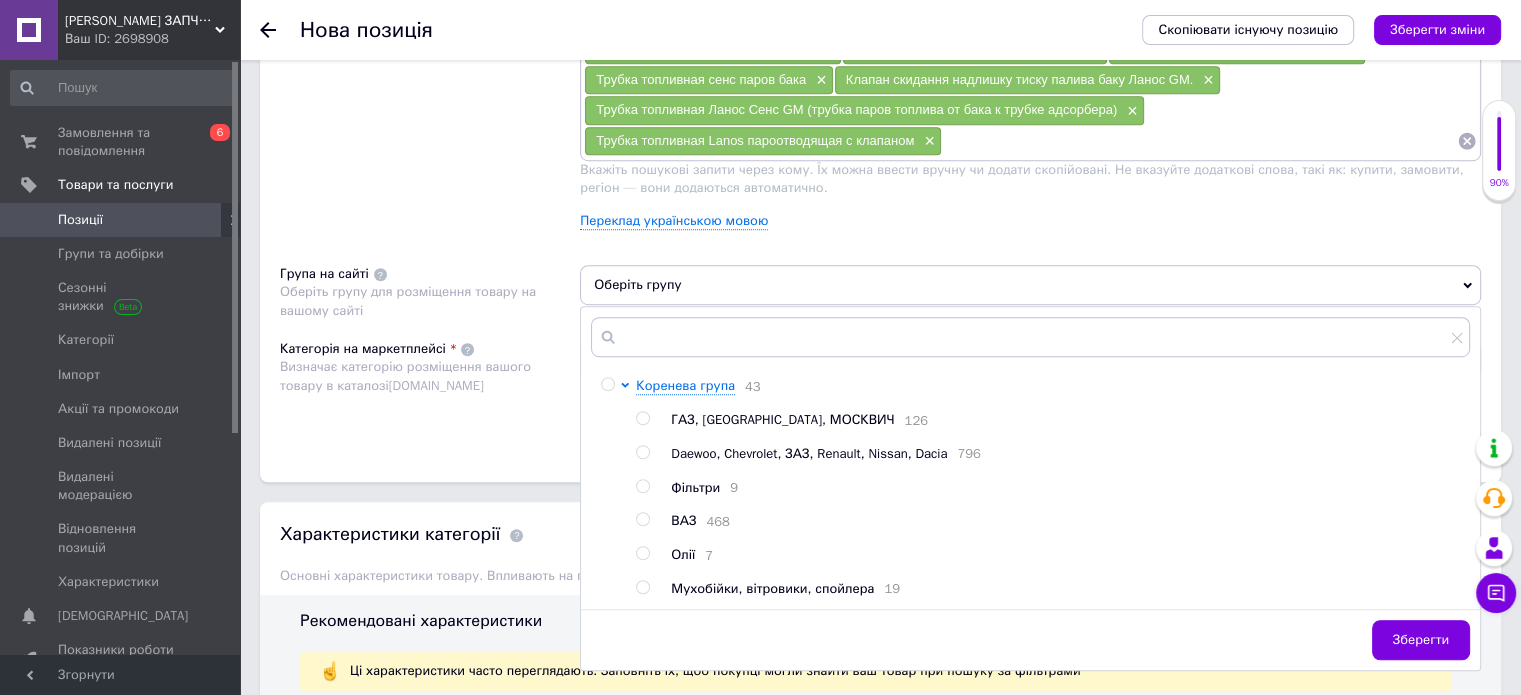 click at bounding box center [642, 452] 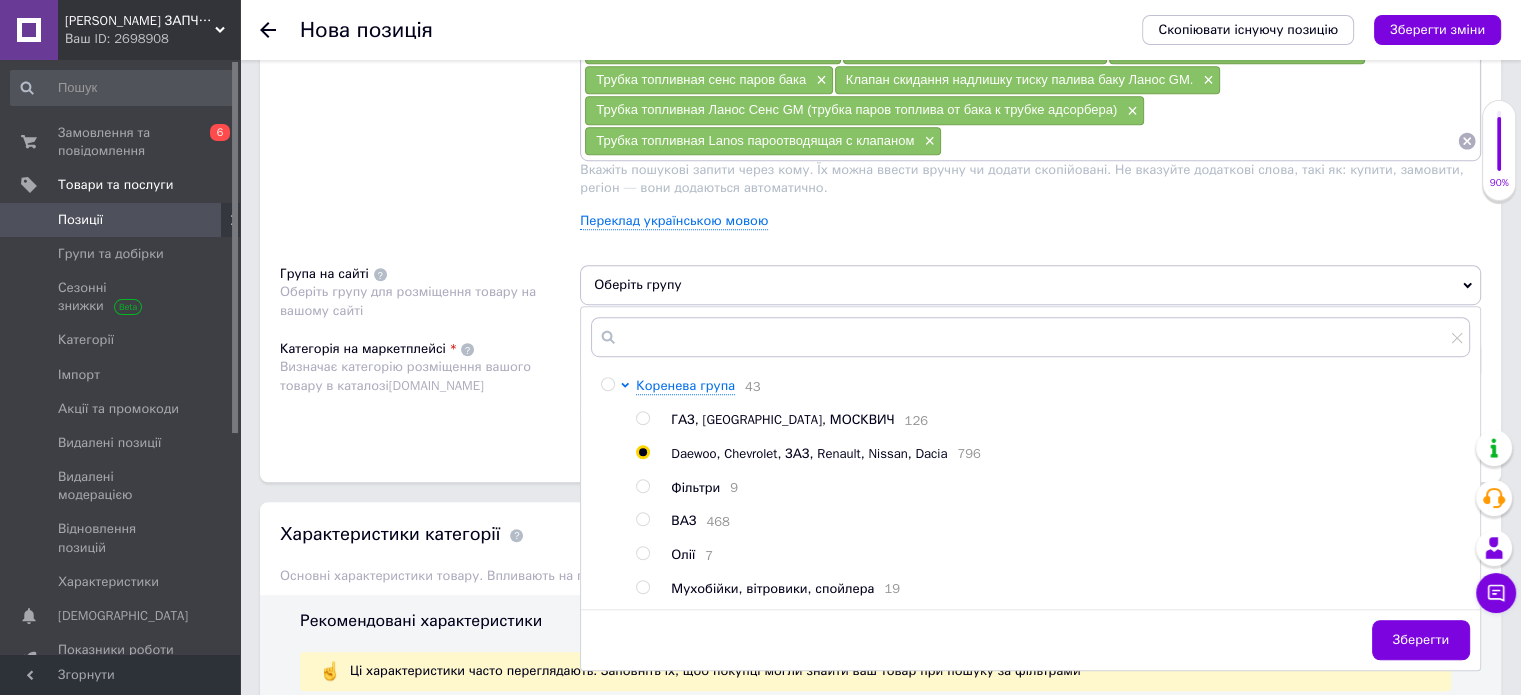 radio on "true" 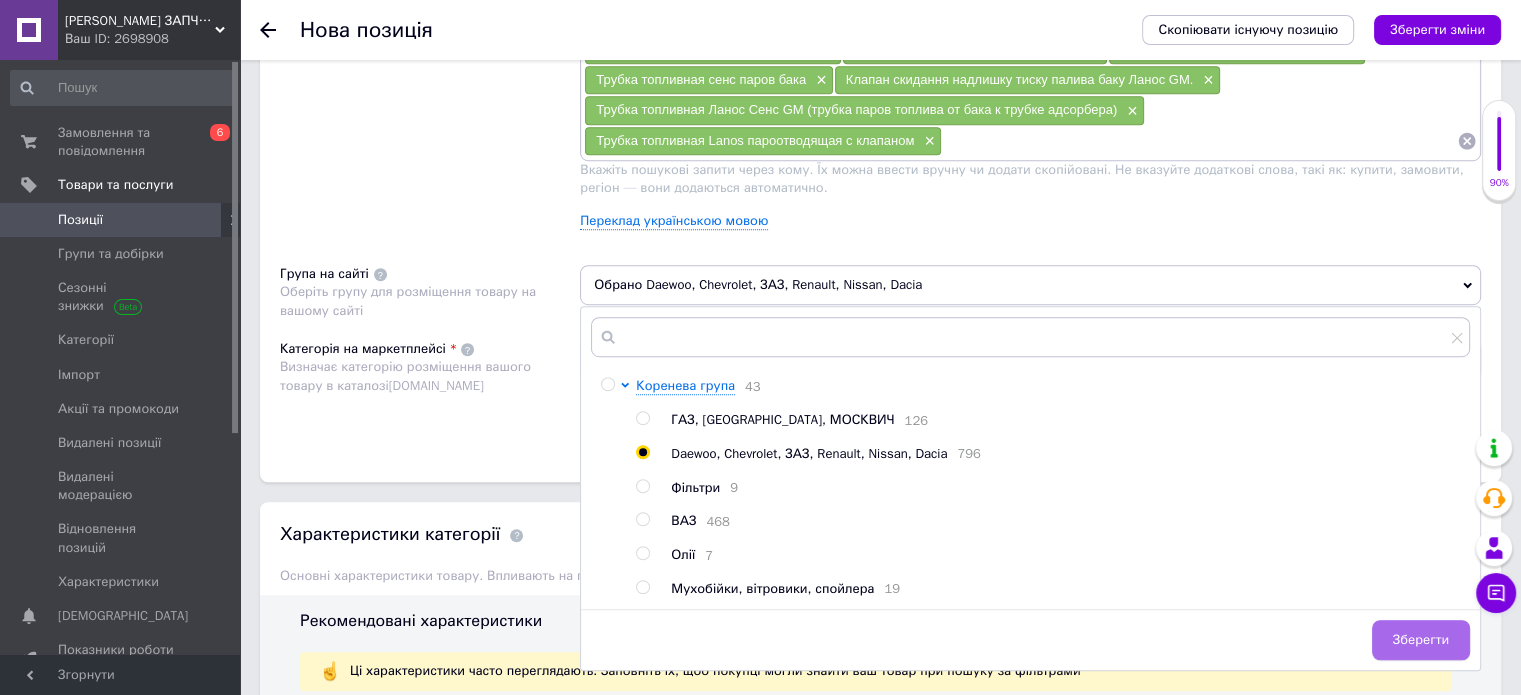 click on "Зберегти" at bounding box center (1421, 640) 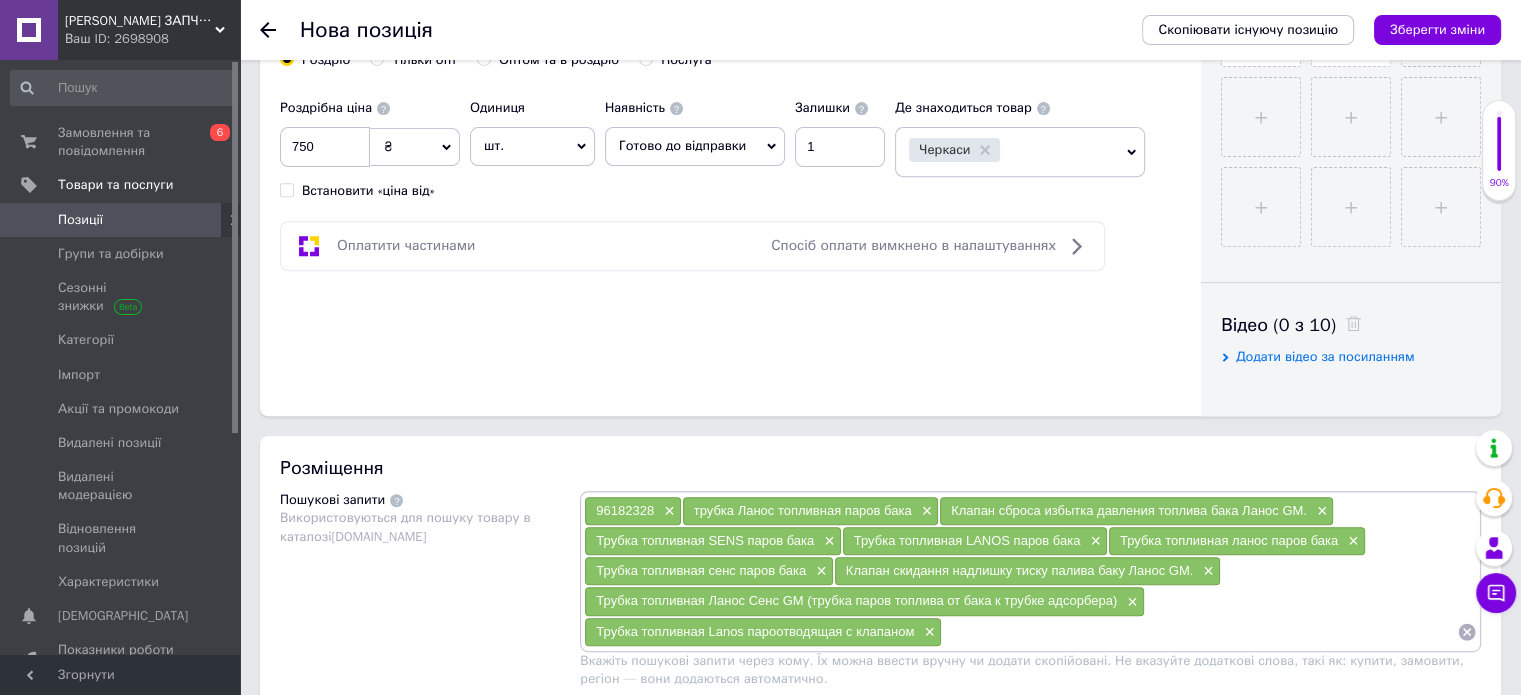 scroll, scrollTop: 812, scrollLeft: 0, axis: vertical 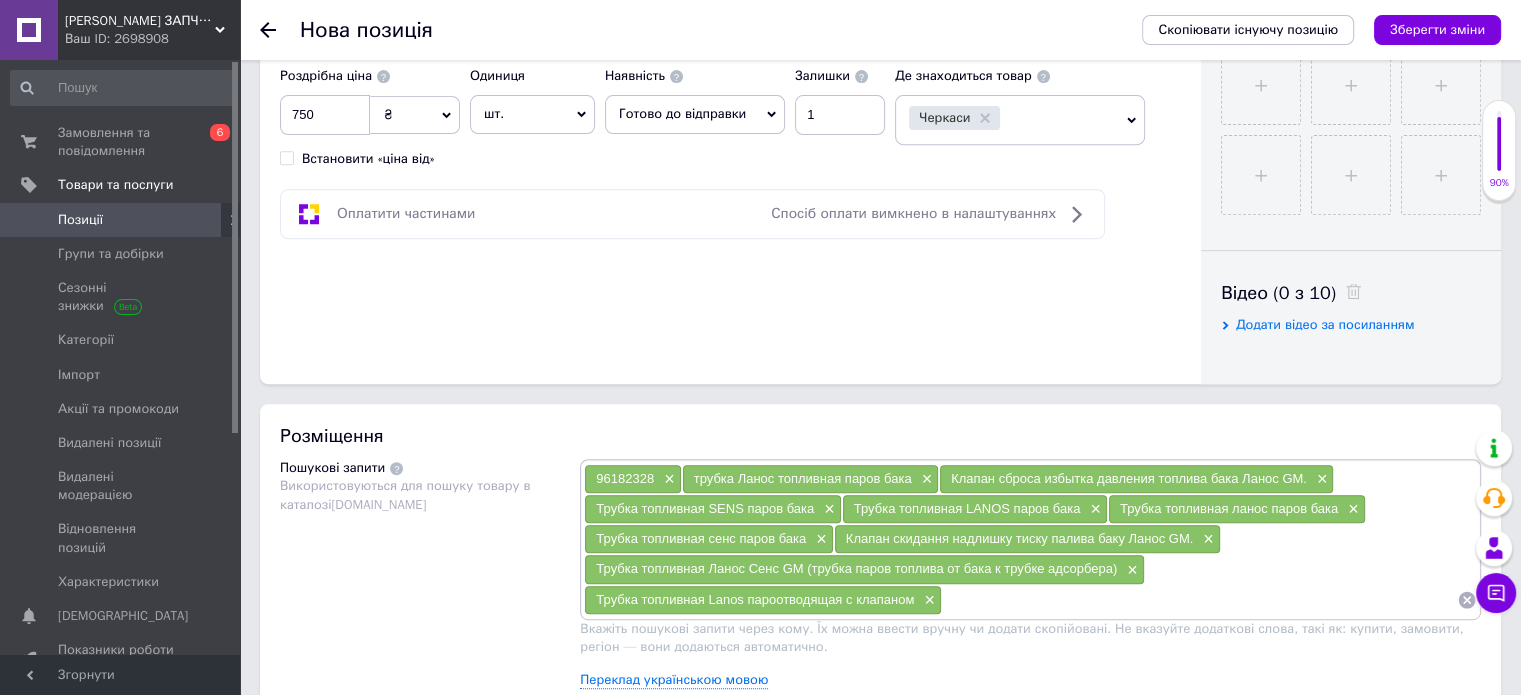 click on "96182328" at bounding box center [625, 478] 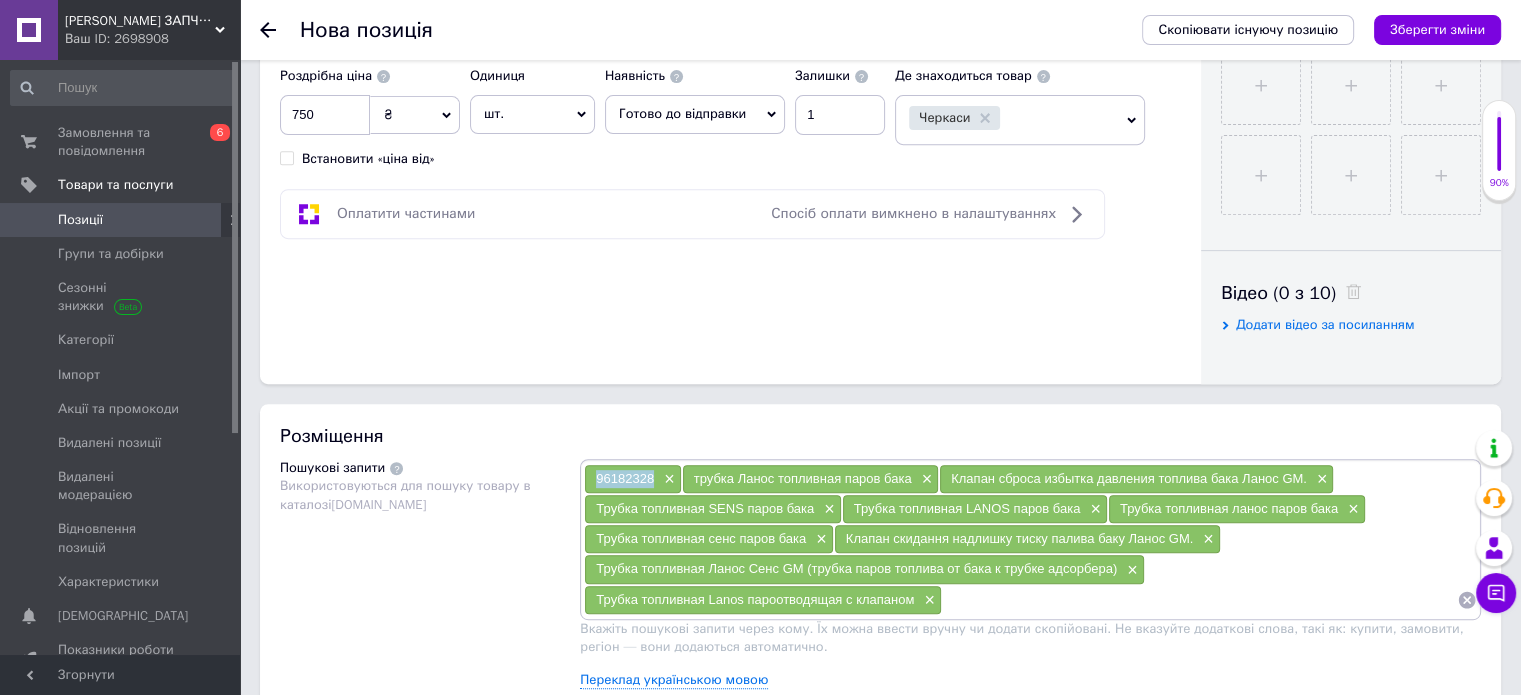 click on "96182328" at bounding box center [625, 478] 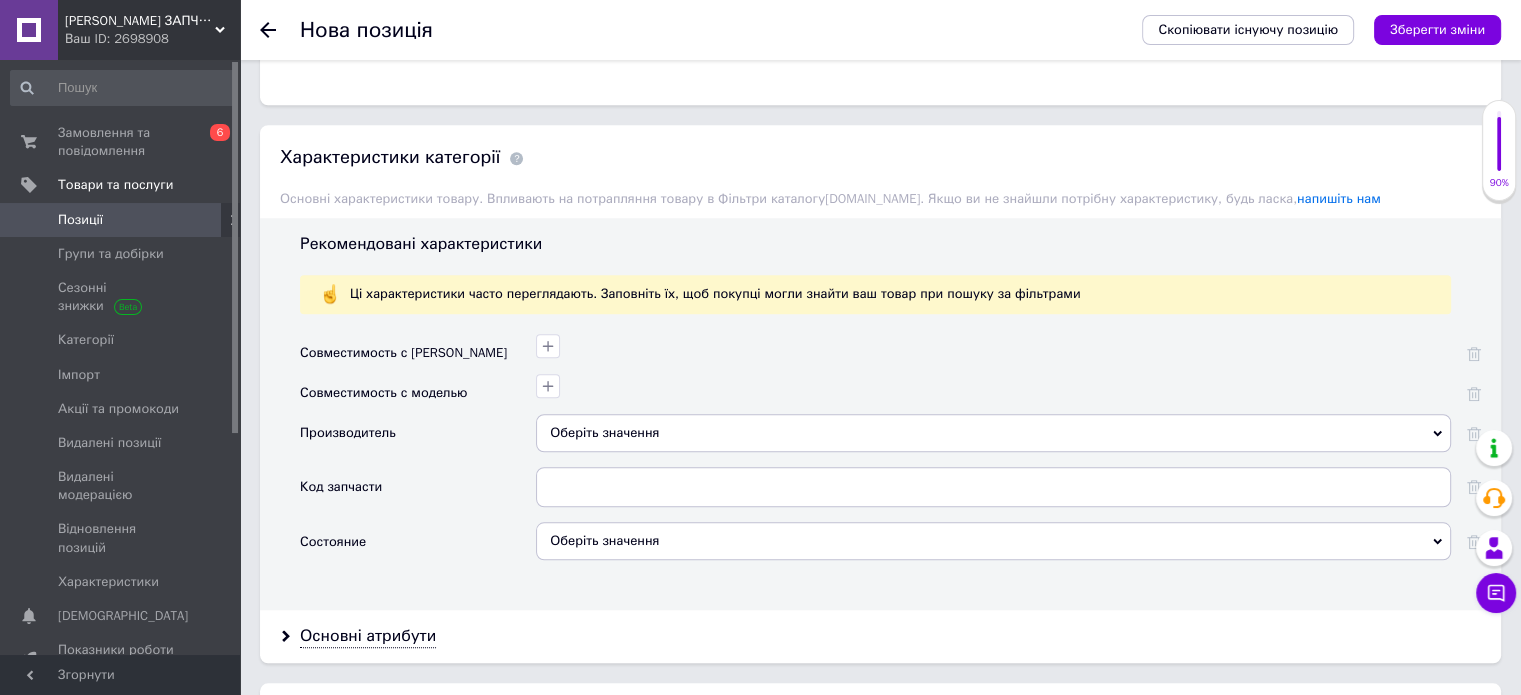 scroll, scrollTop: 1784, scrollLeft: 0, axis: vertical 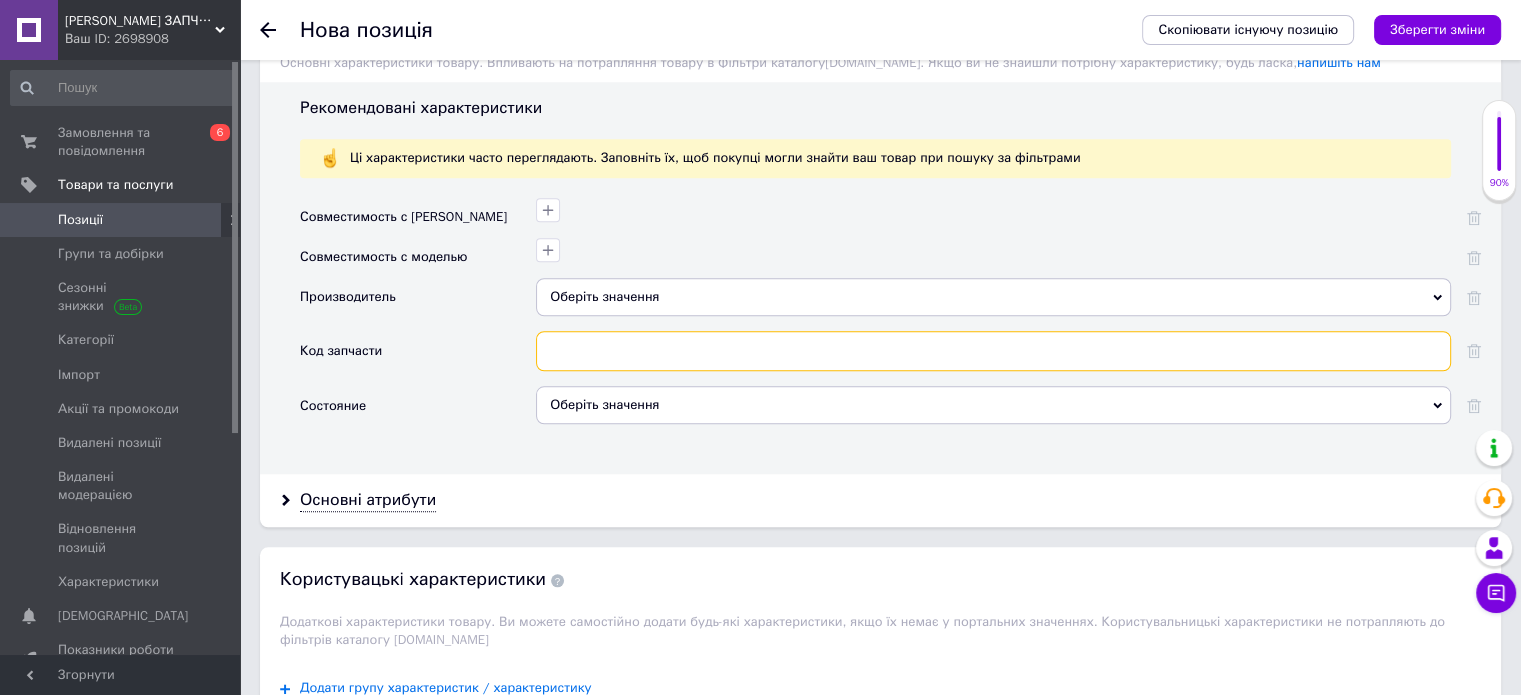 paste on "96182328" 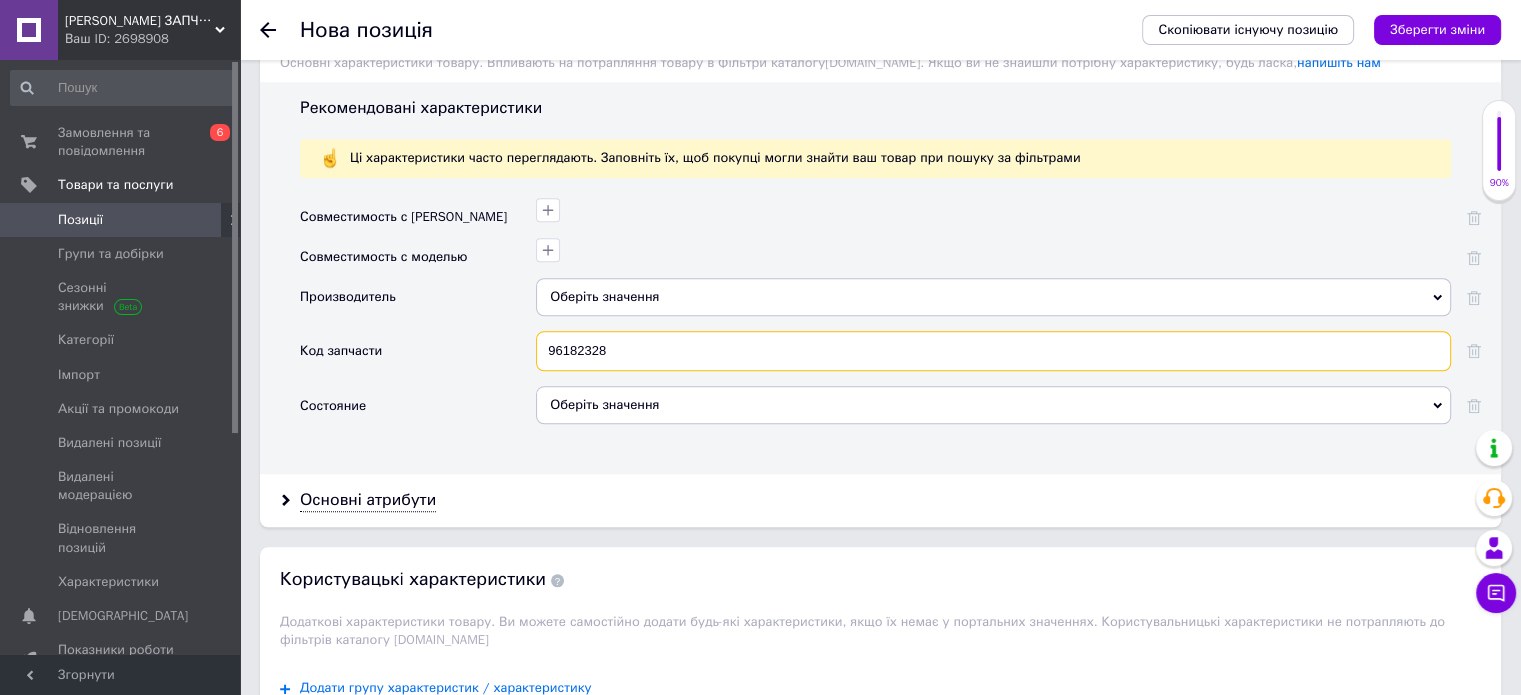 click on "96182328" at bounding box center [993, 351] 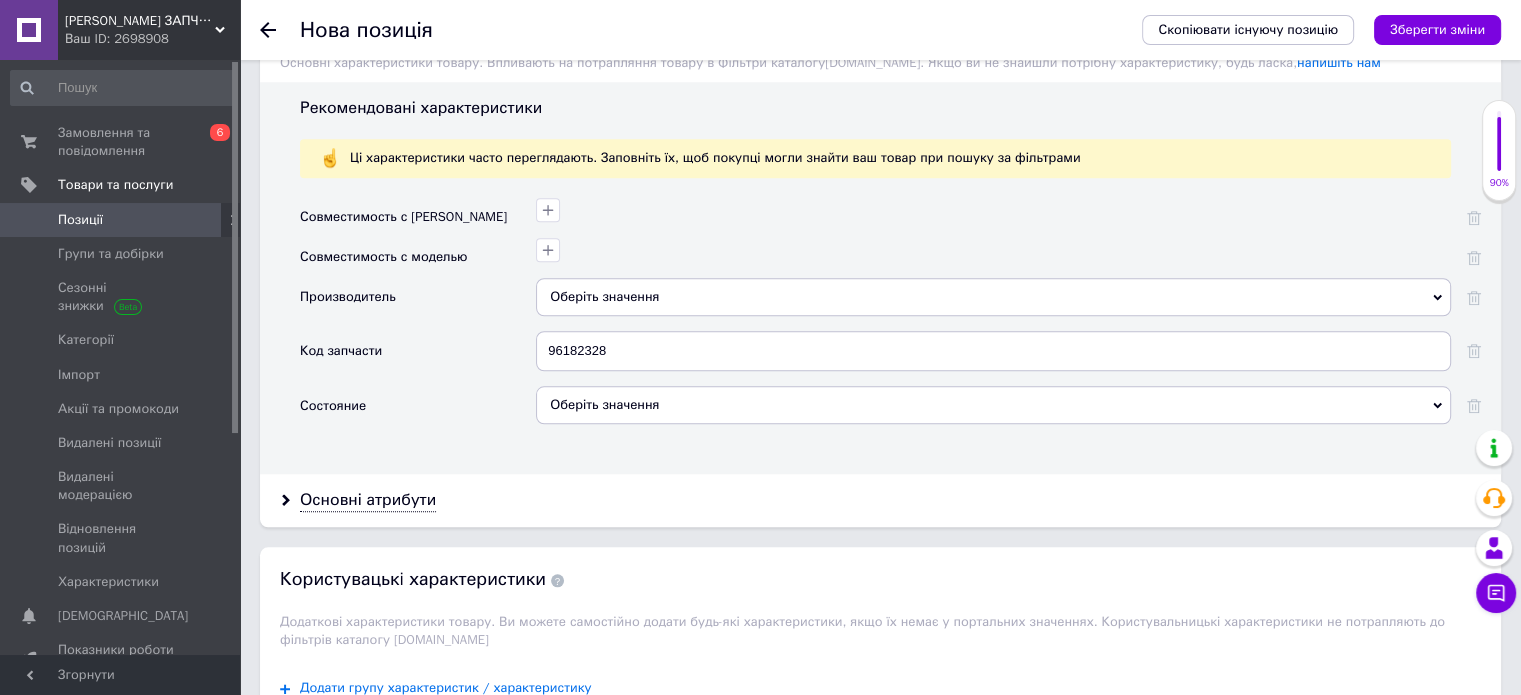 click on "Оберіть значення" at bounding box center (993, 405) 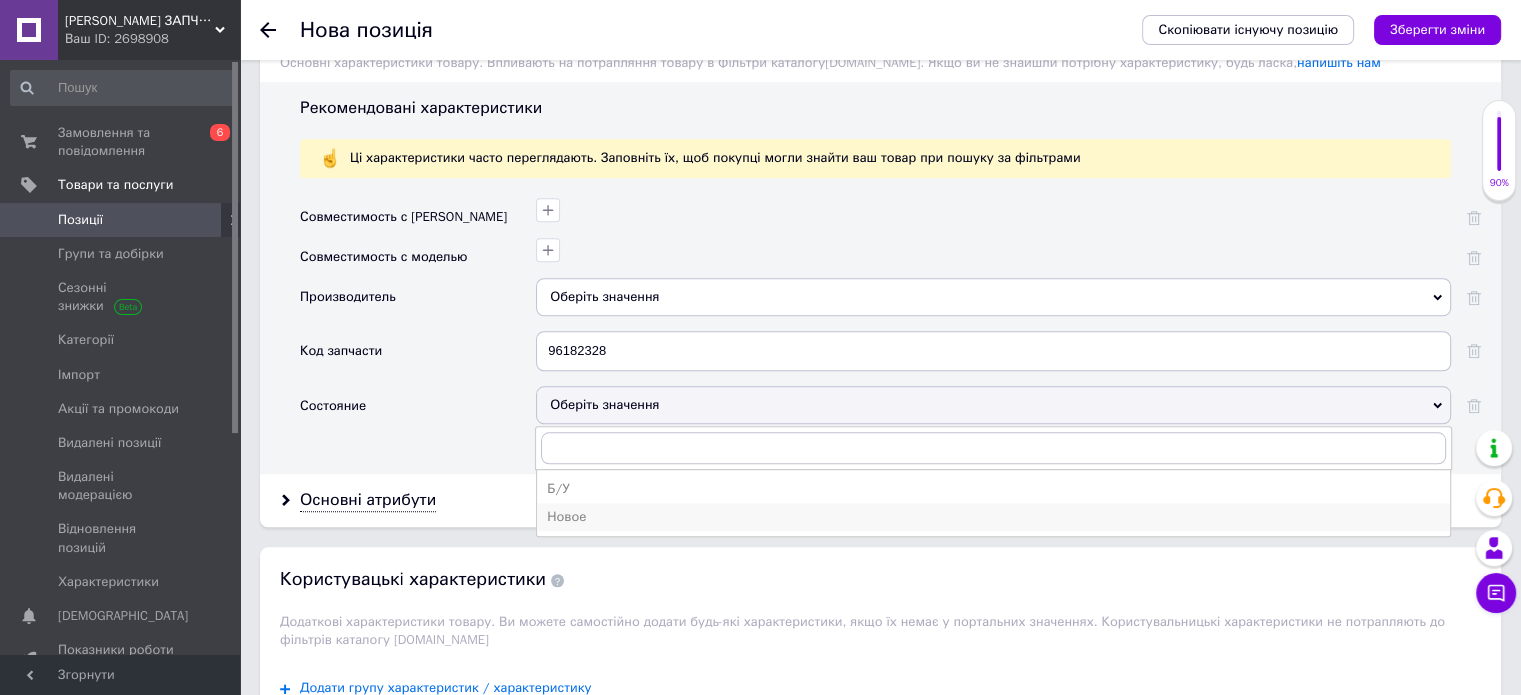 click on "Новое" at bounding box center (993, 517) 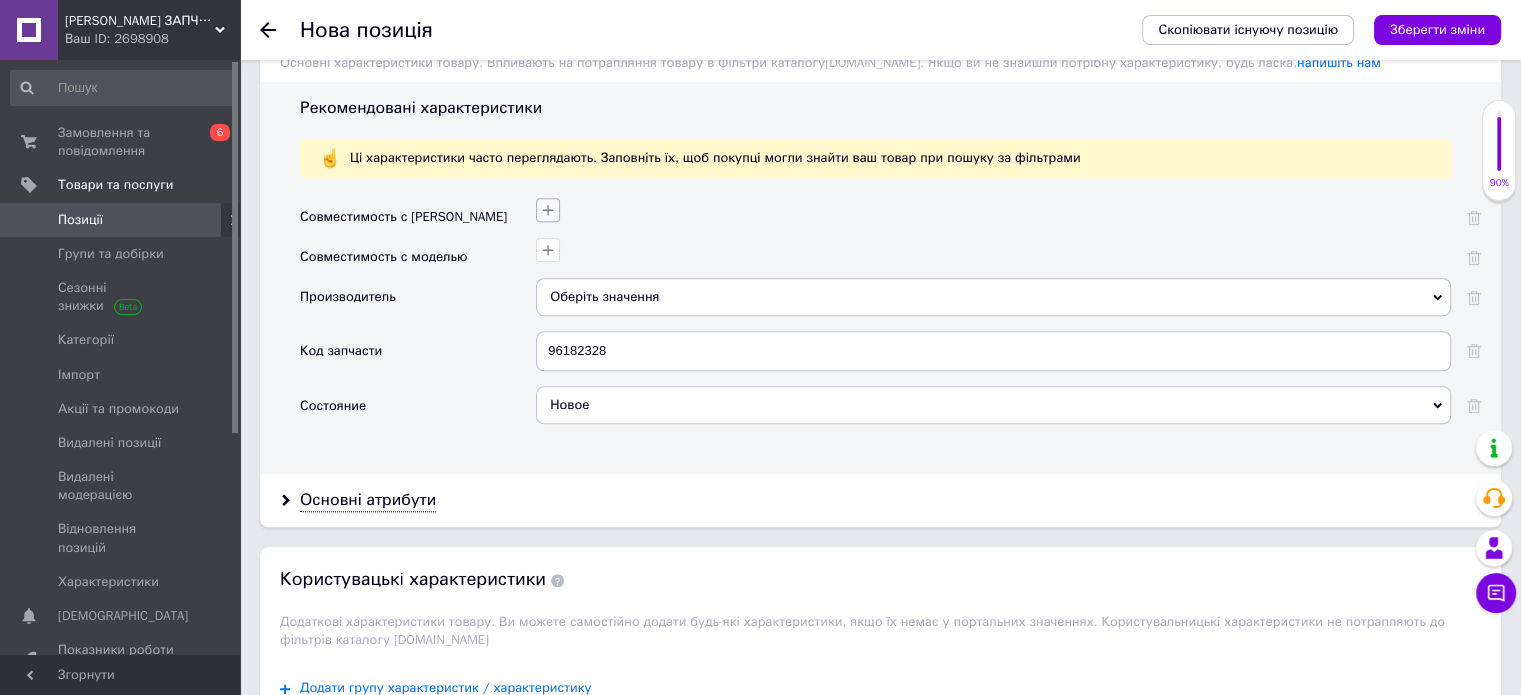 click 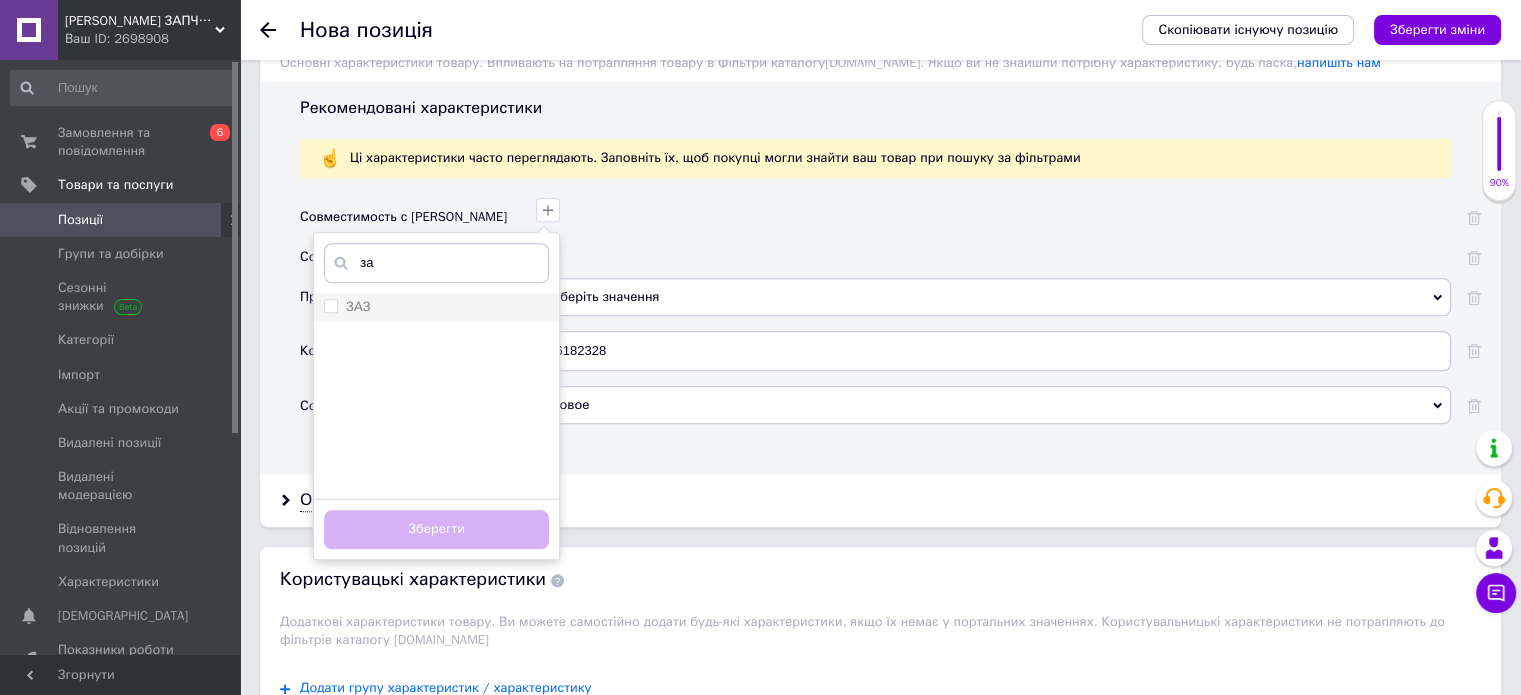 type on "за" 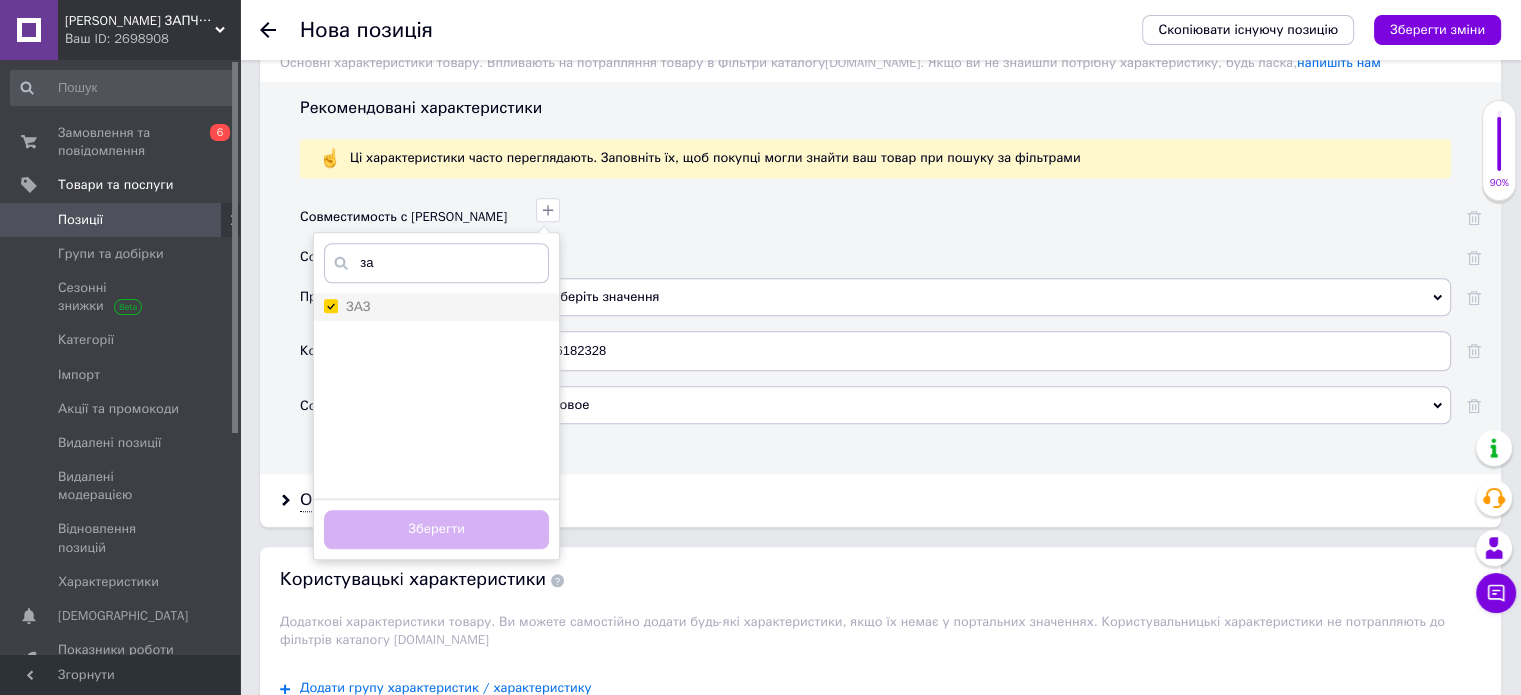 checkbox on "true" 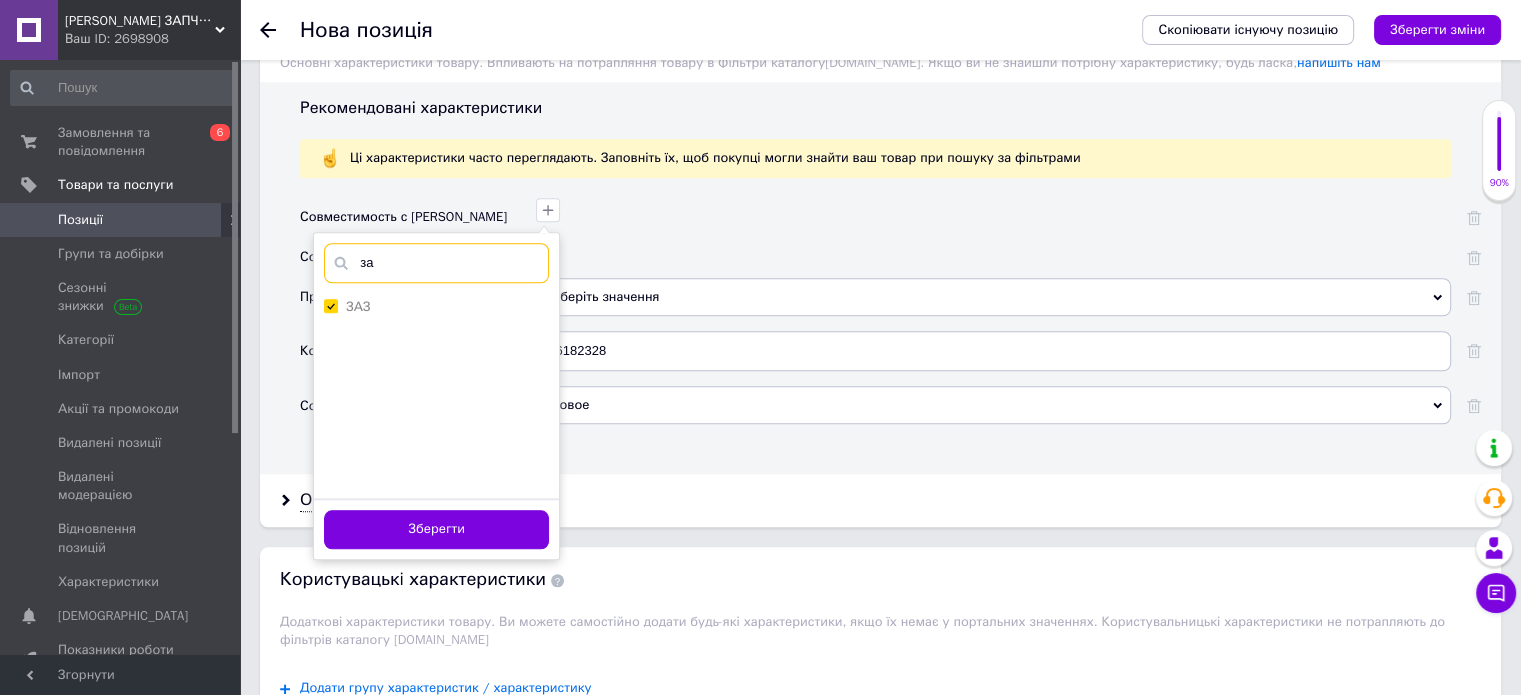 click on "за" at bounding box center [436, 263] 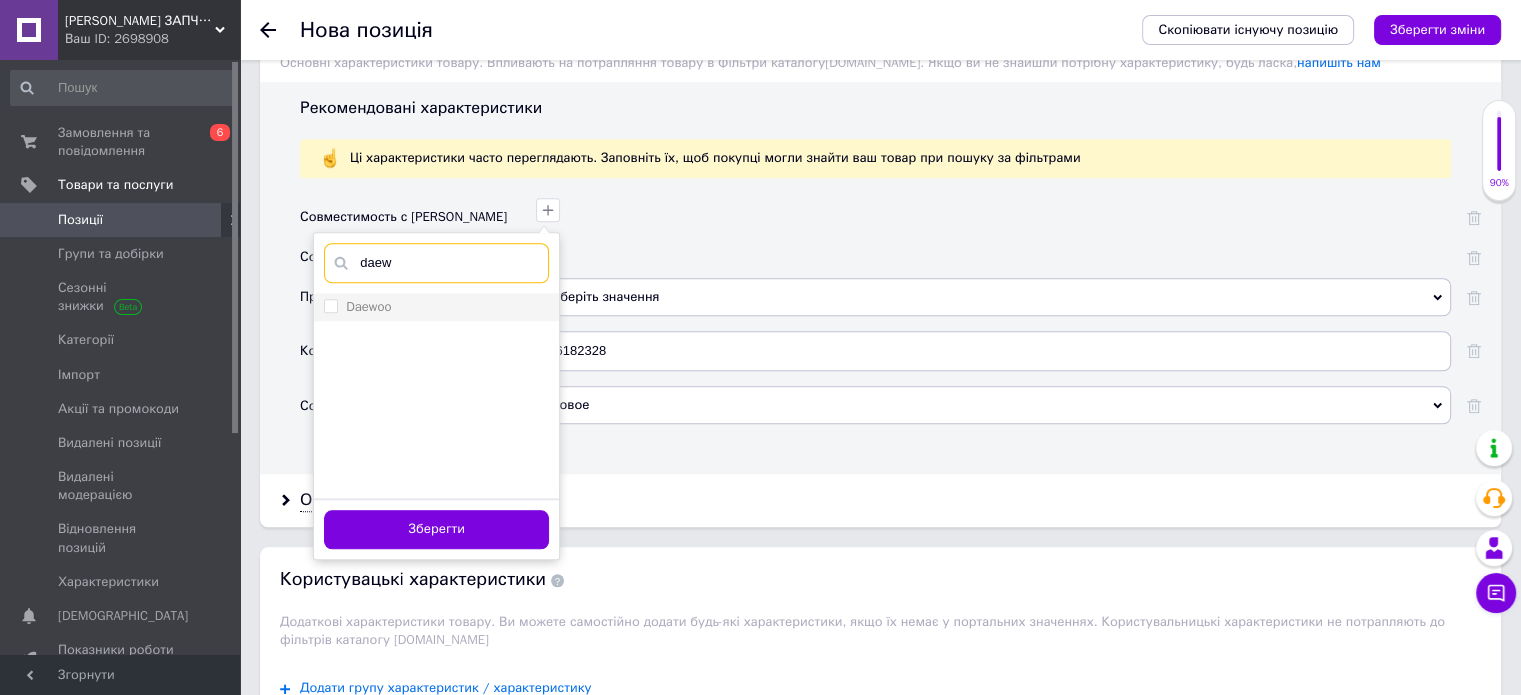 type on "daew" 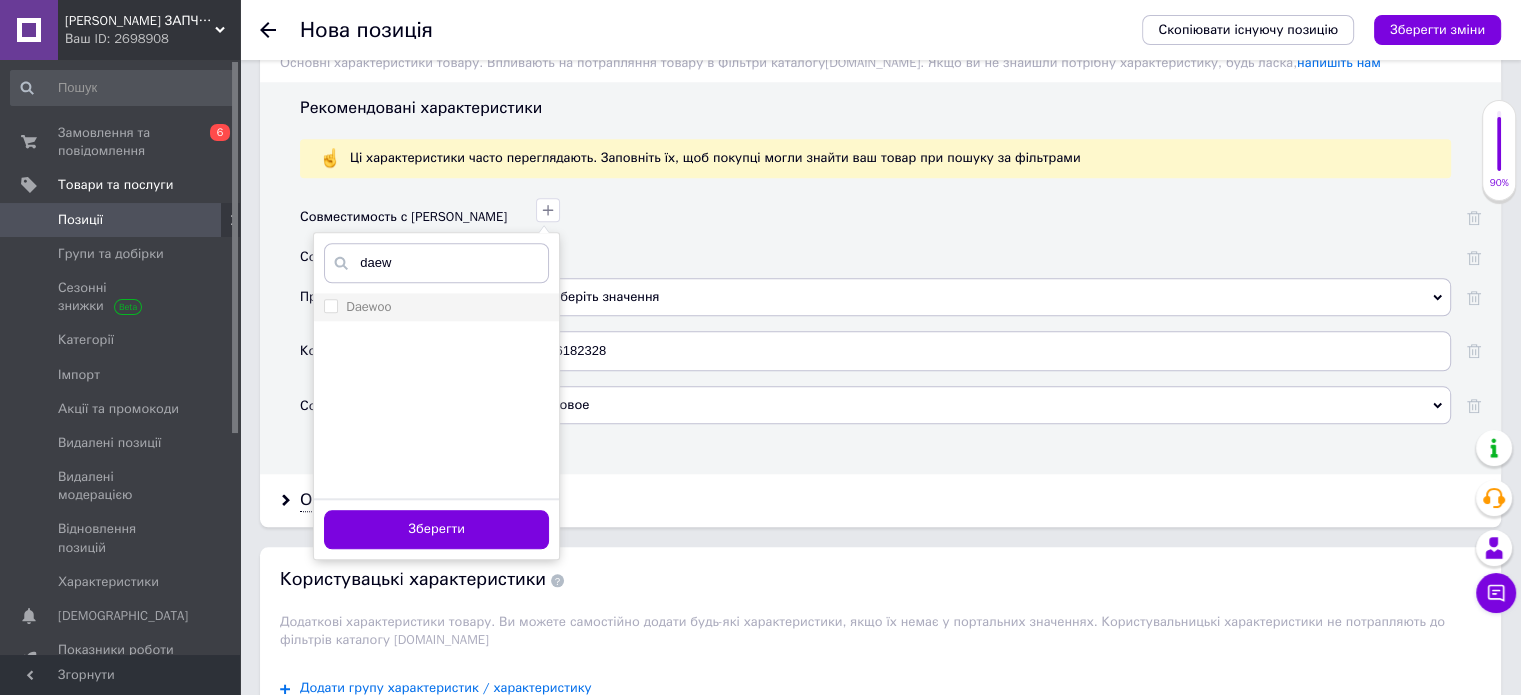 click on "Daewoo" at bounding box center (368, 306) 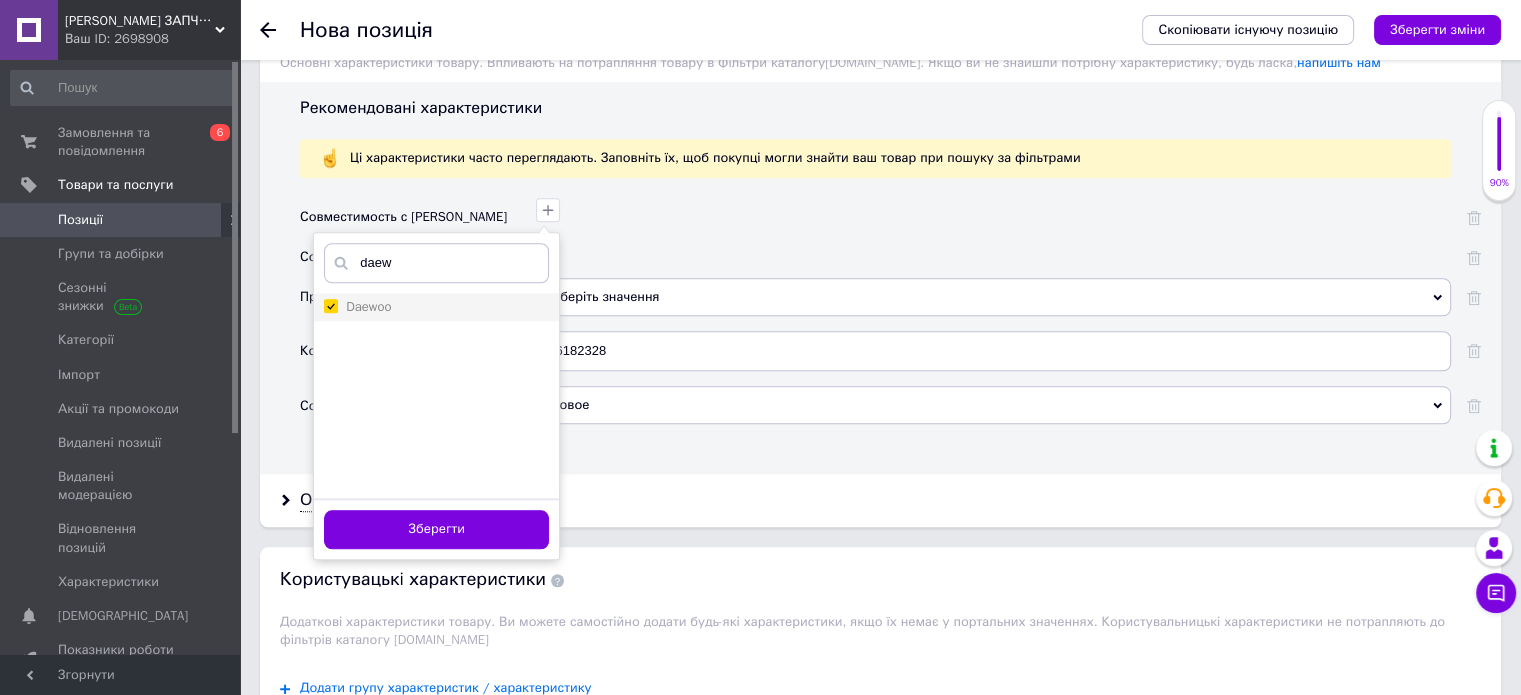 checkbox on "true" 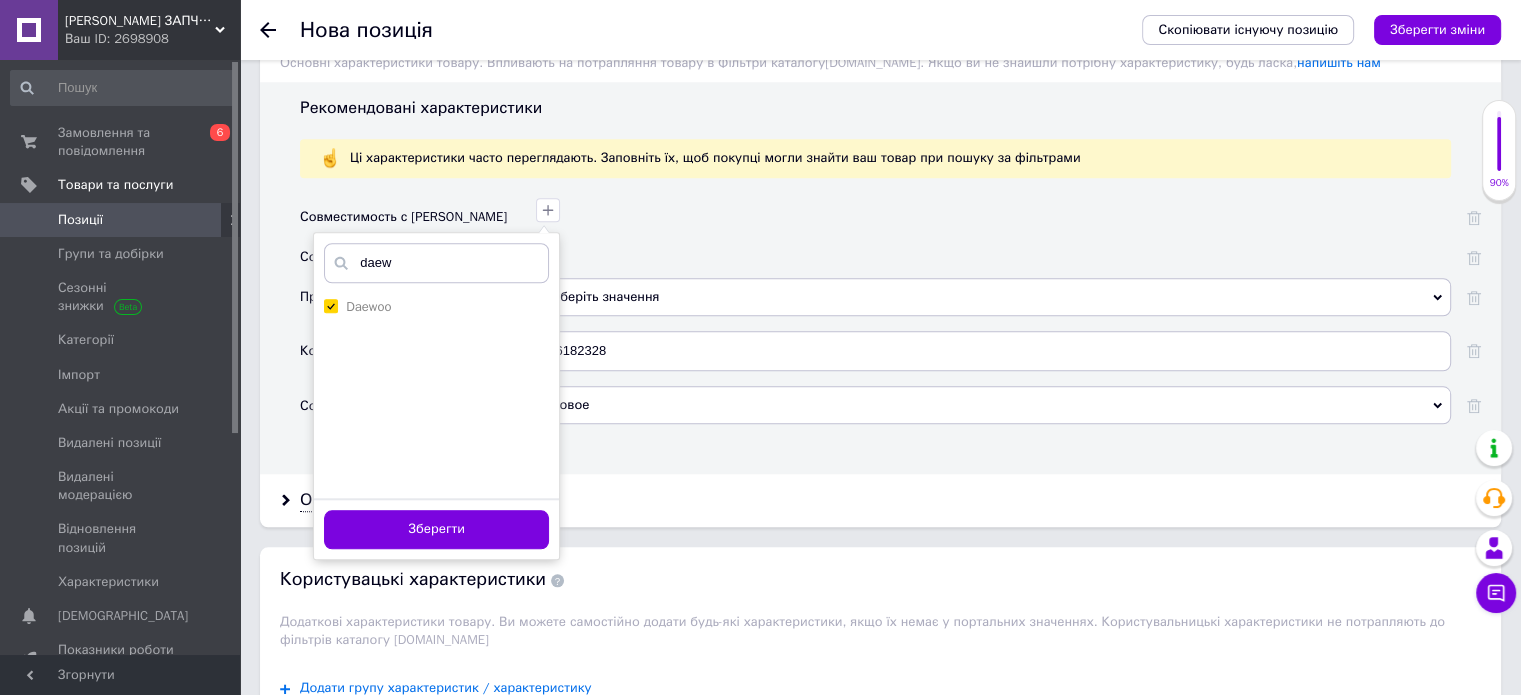 click on "Зберегти" at bounding box center (436, 528) 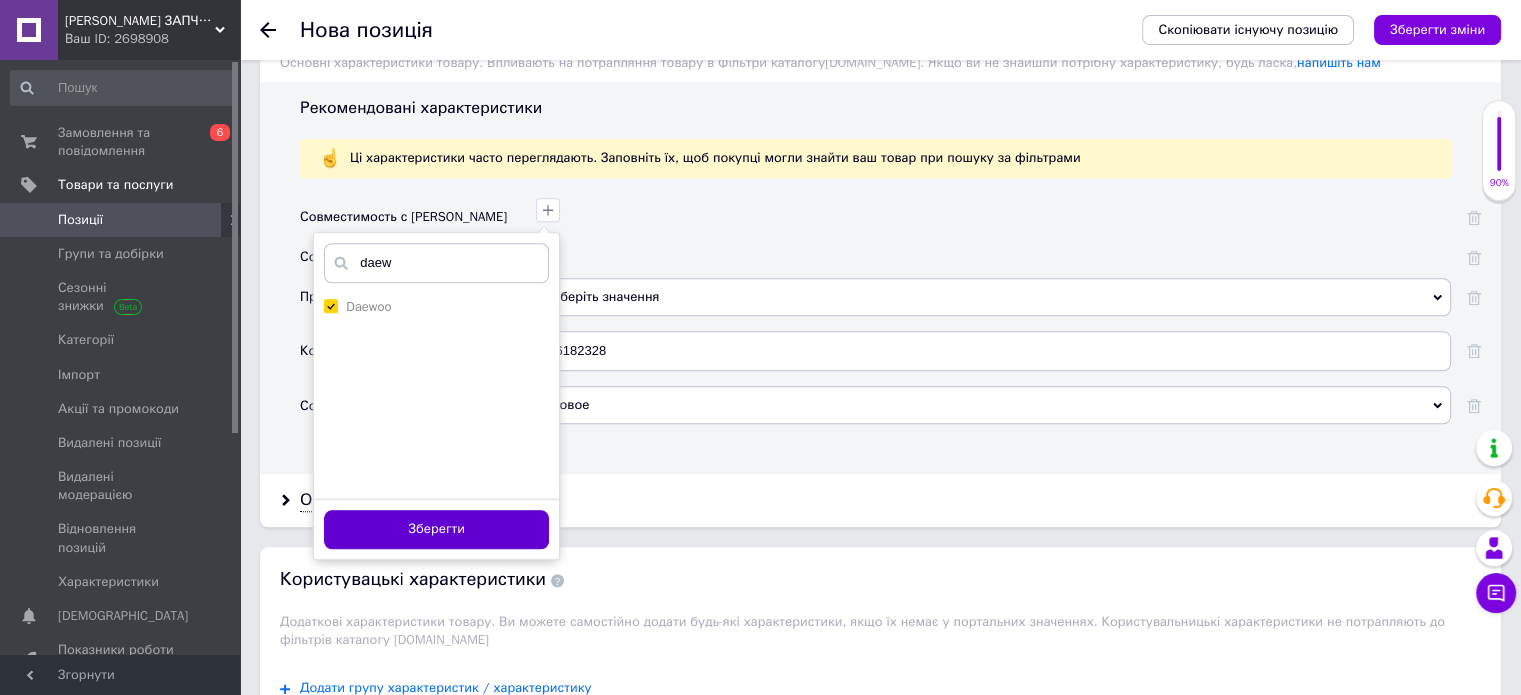 click on "Зберегти" at bounding box center [436, 529] 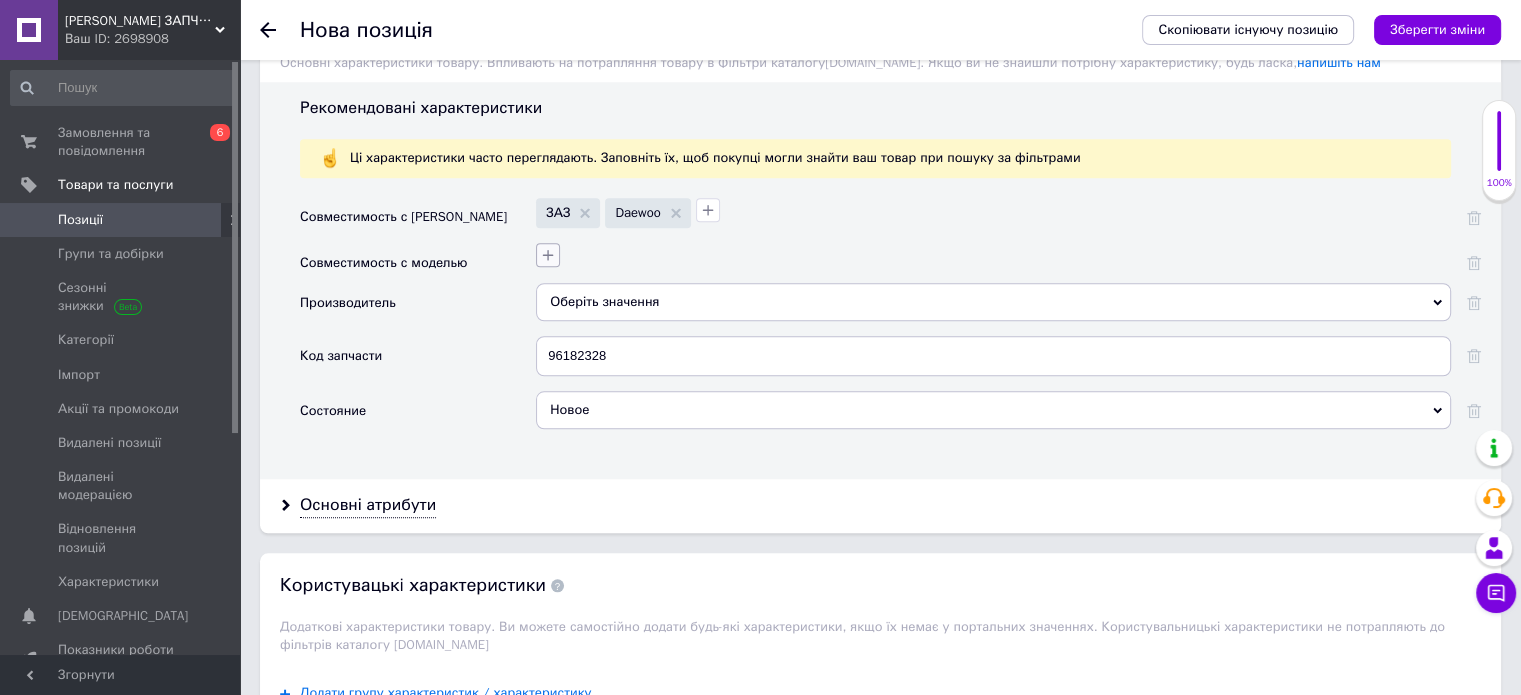click 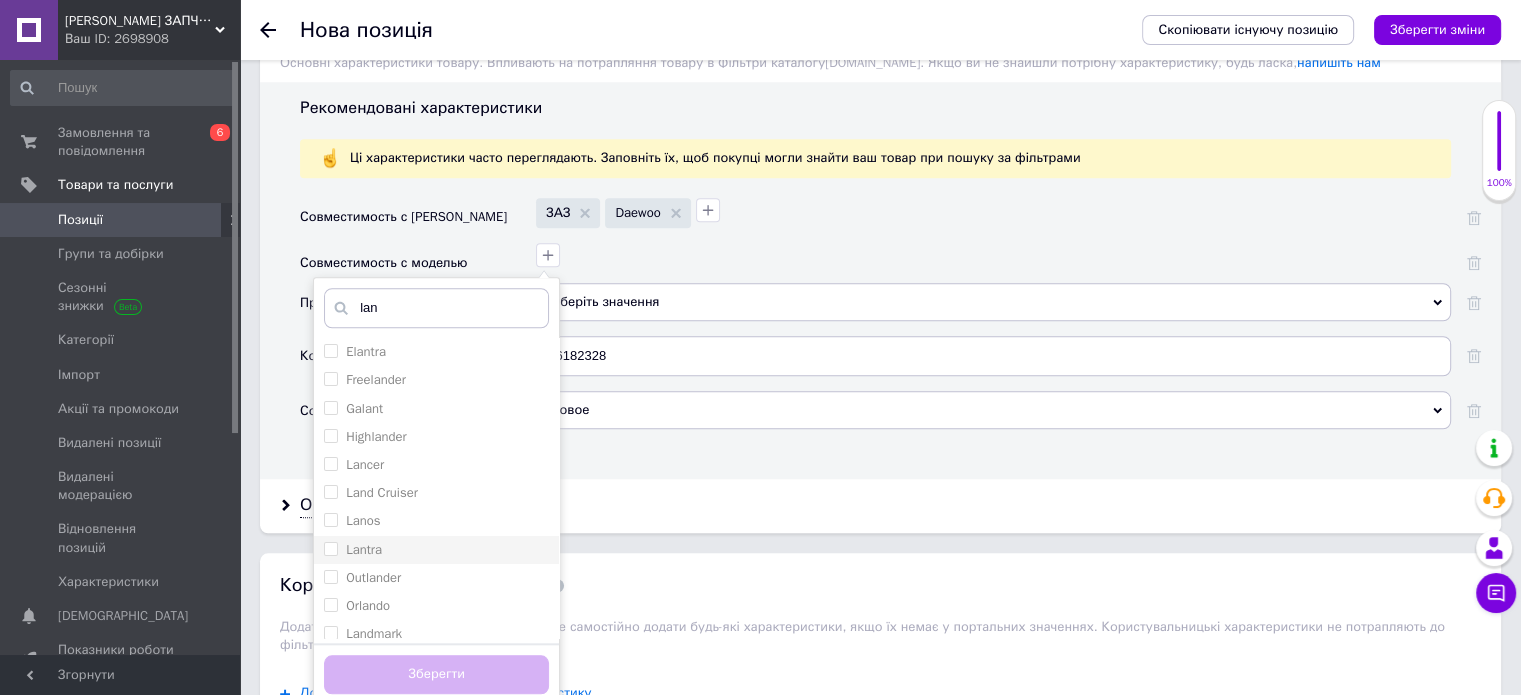 type on "lan" 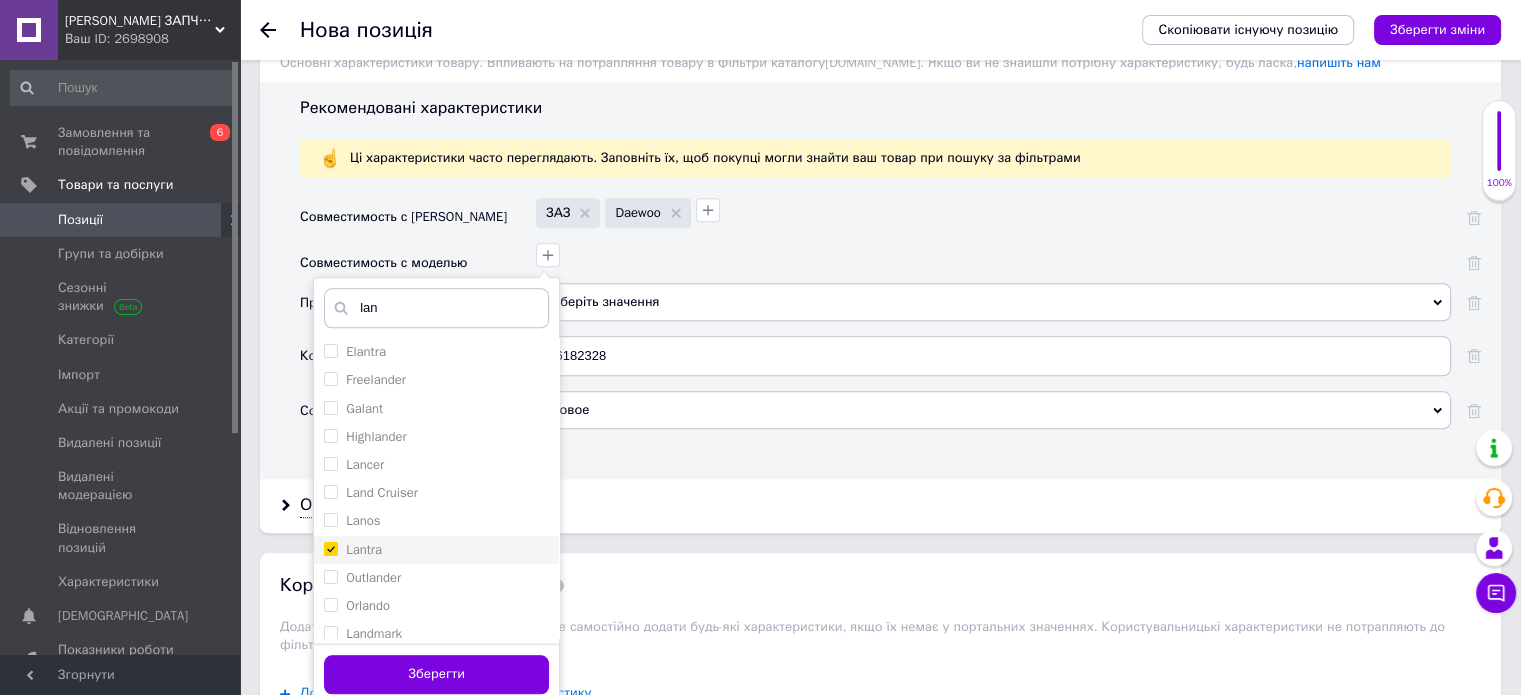 click on "Lantra" at bounding box center [364, 549] 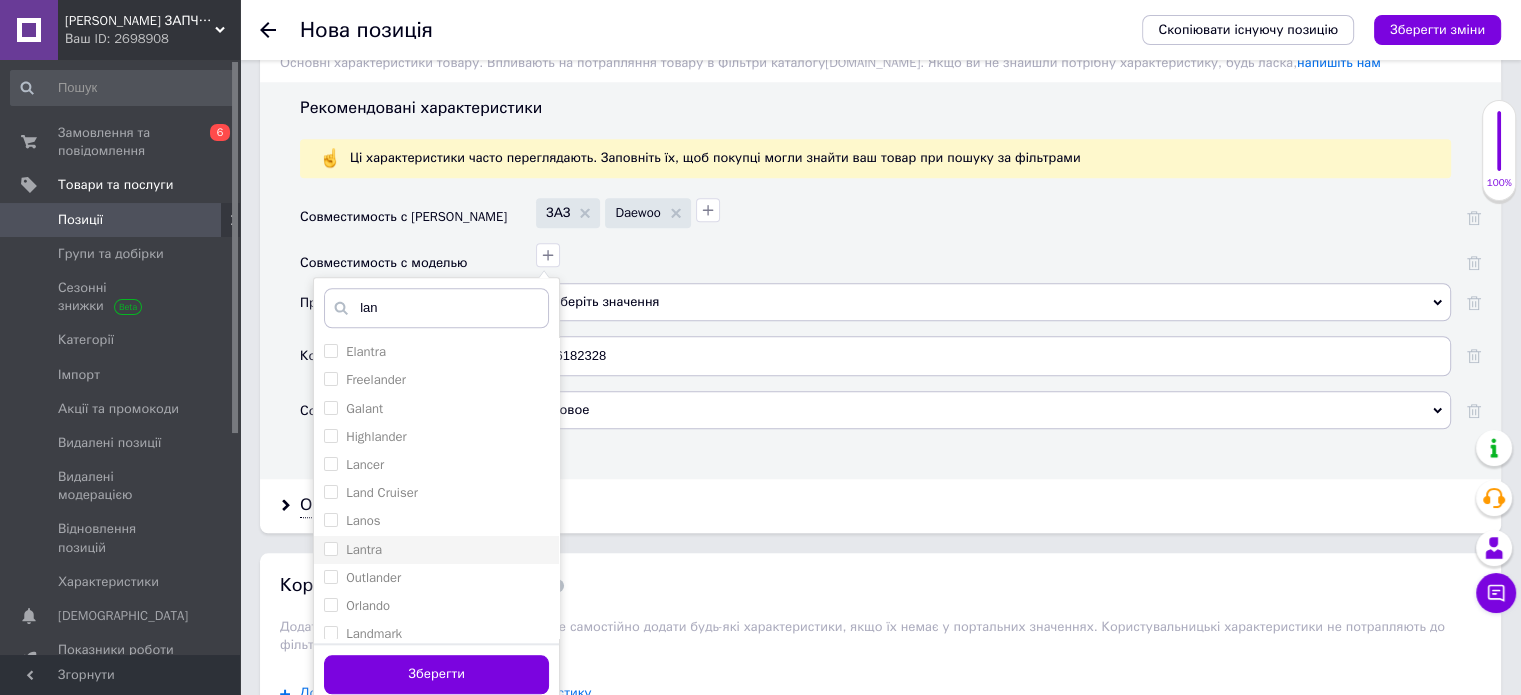 checkbox on "false" 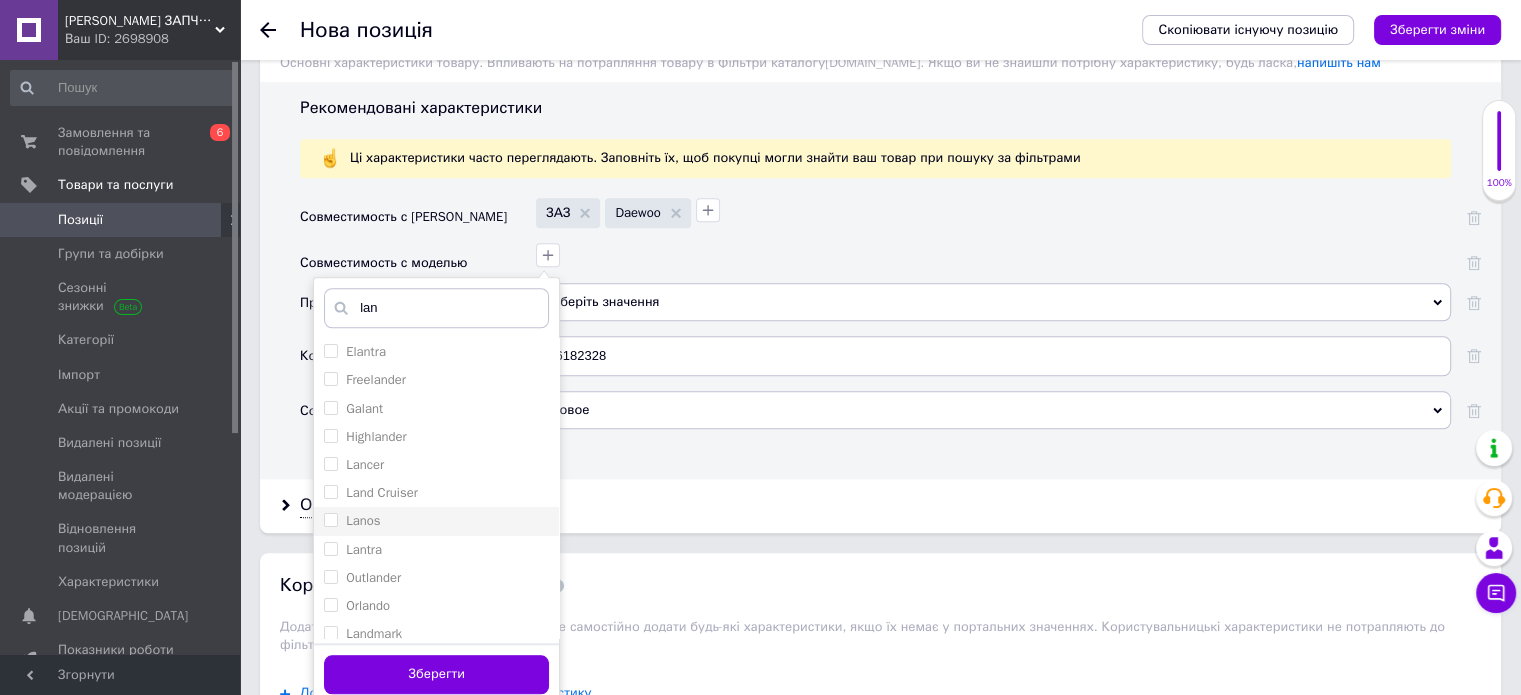 click on "Lanos" at bounding box center [363, 520] 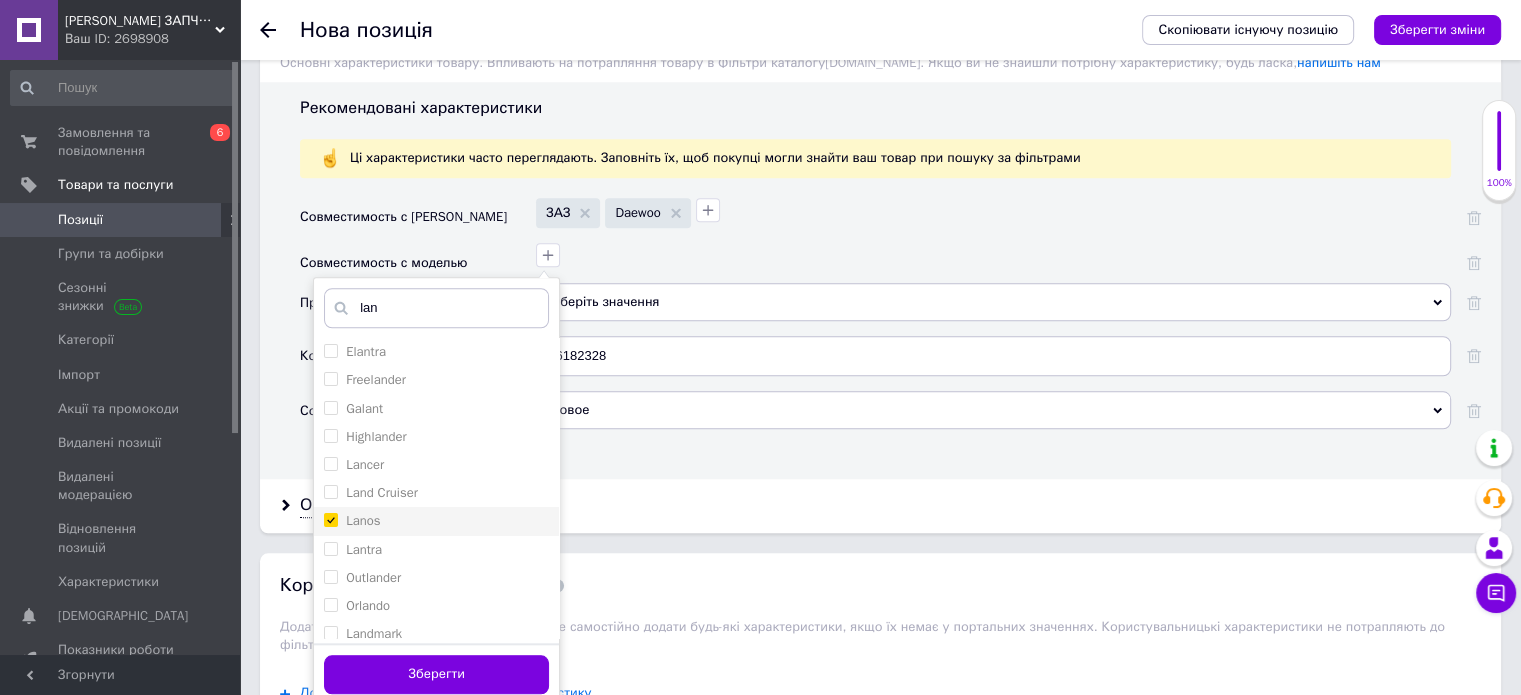 checkbox on "true" 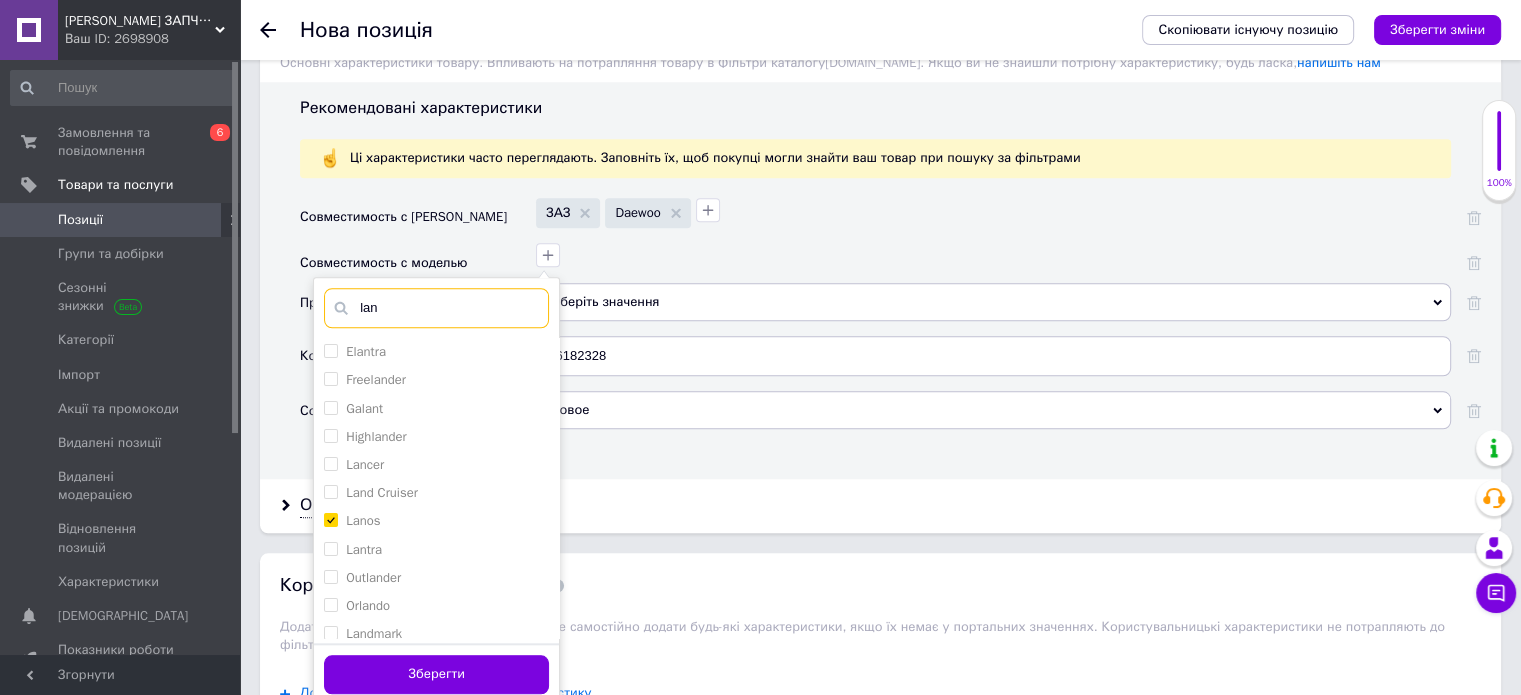 click on "lan" at bounding box center (436, 308) 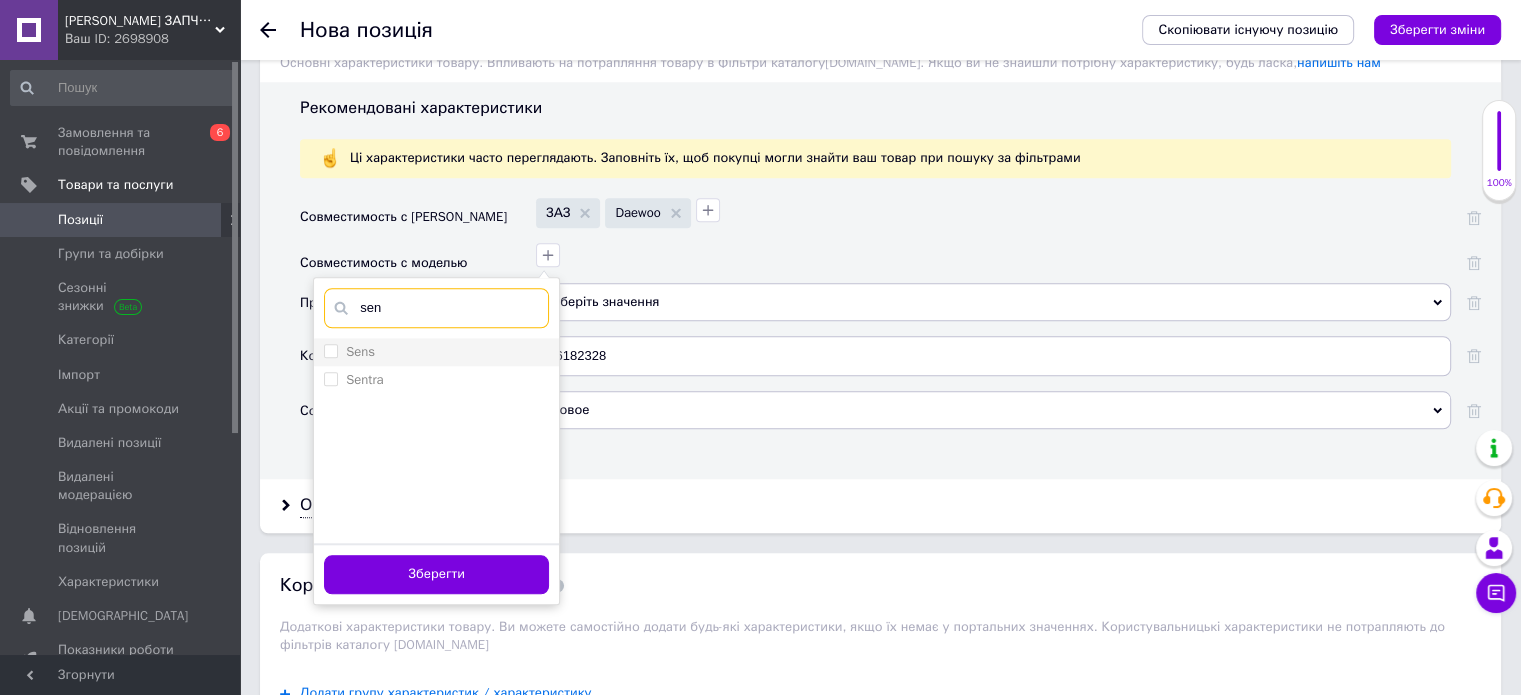 type on "sen" 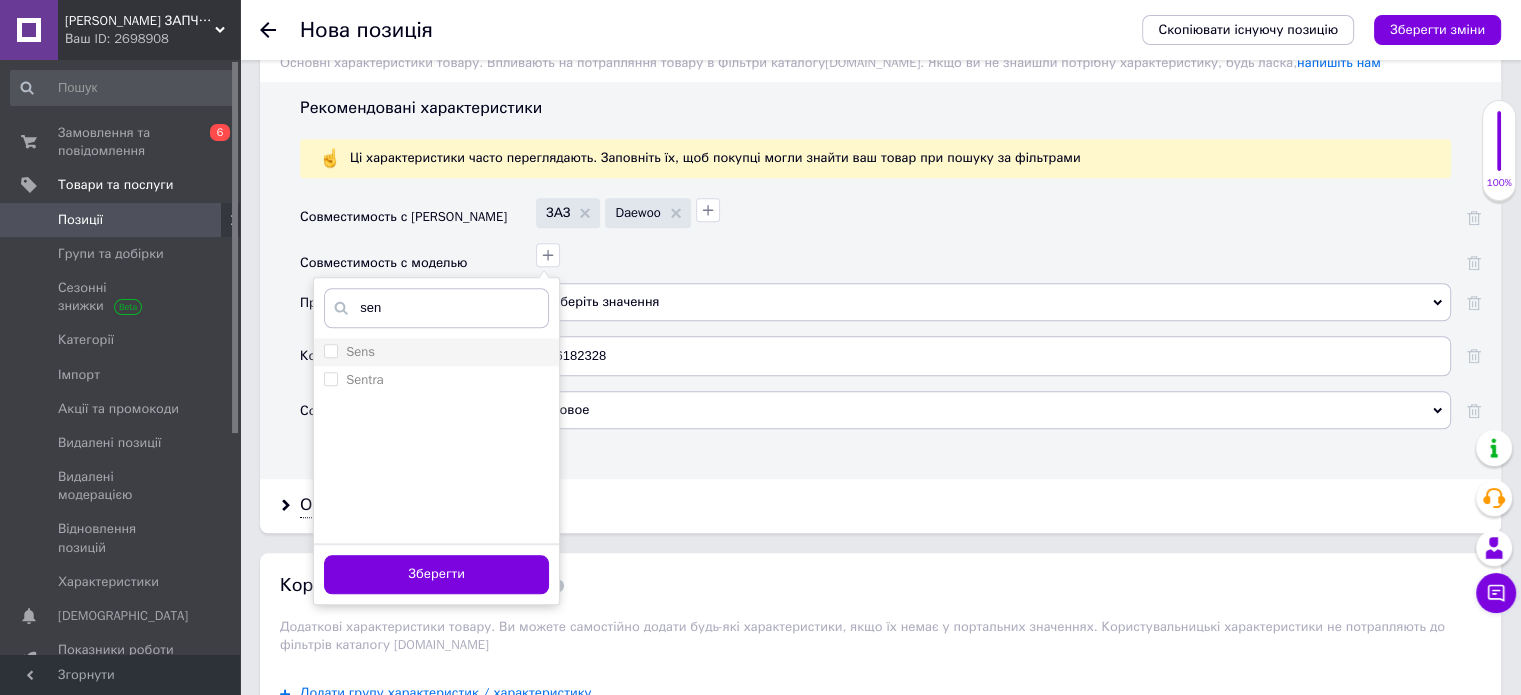 click on "Sens" at bounding box center (360, 351) 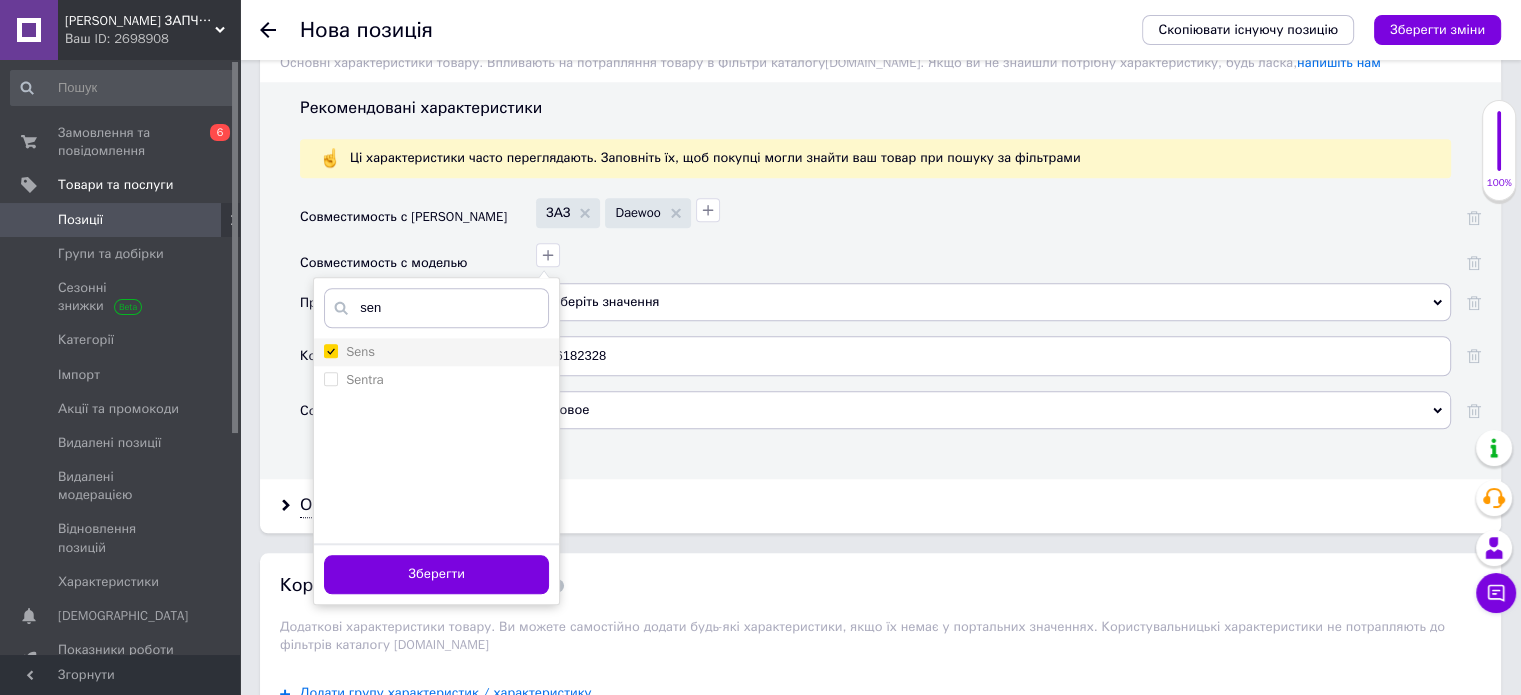 checkbox on "true" 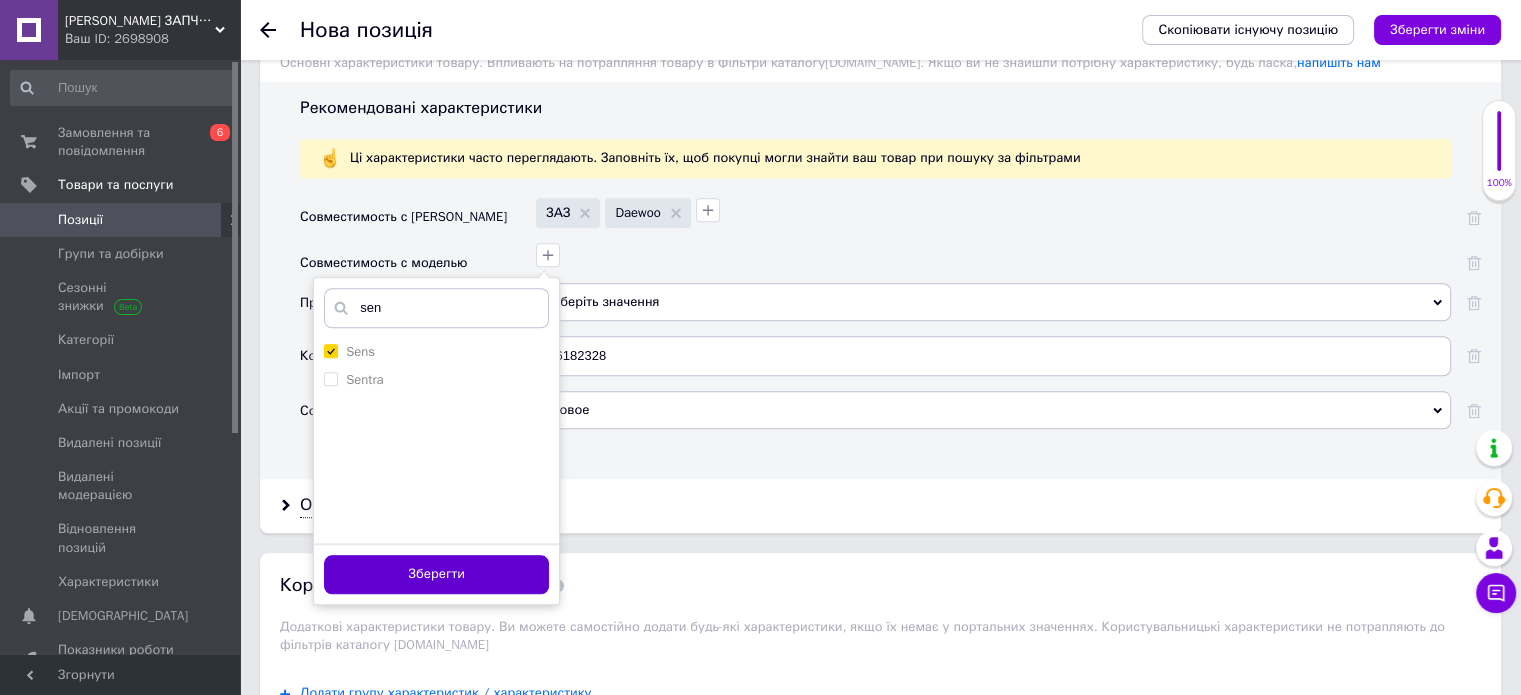 click on "Зберегти" at bounding box center (436, 574) 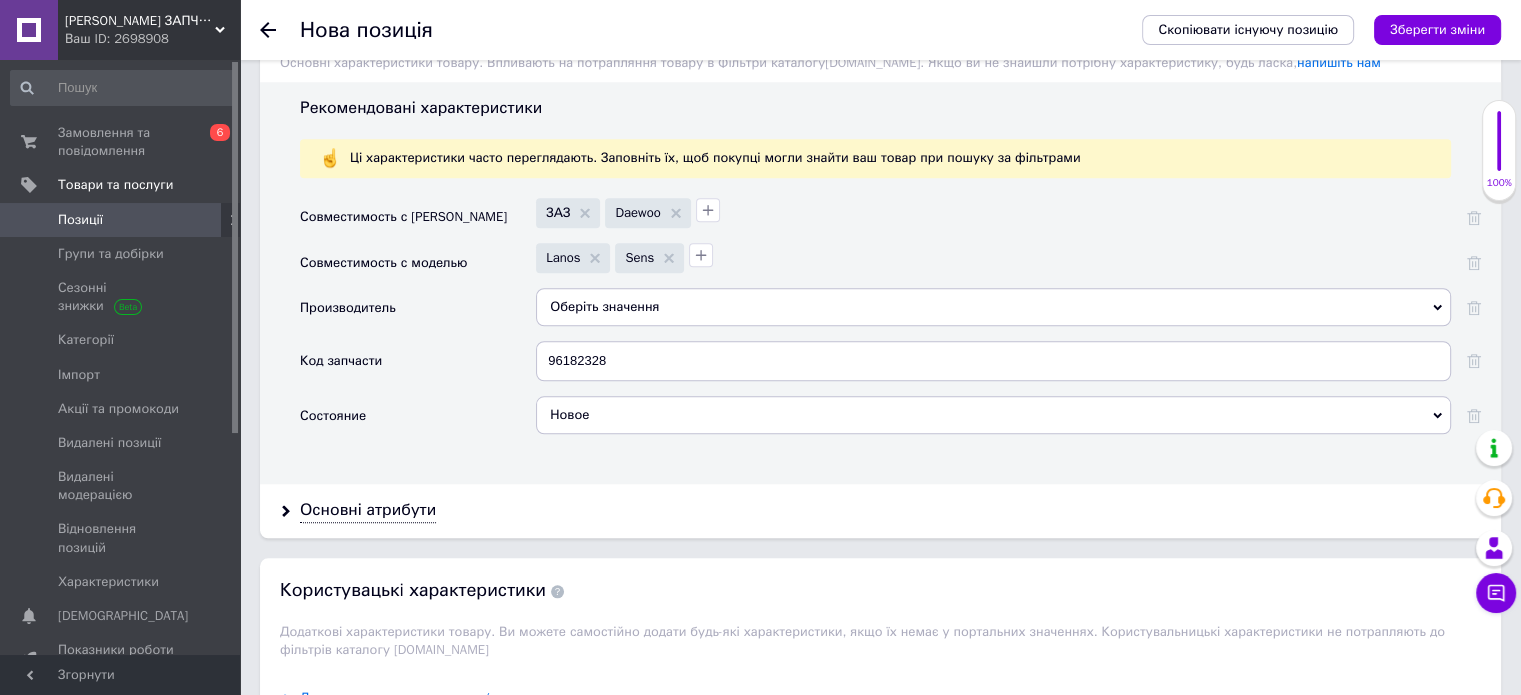 click on "Оберіть значення" at bounding box center (993, 307) 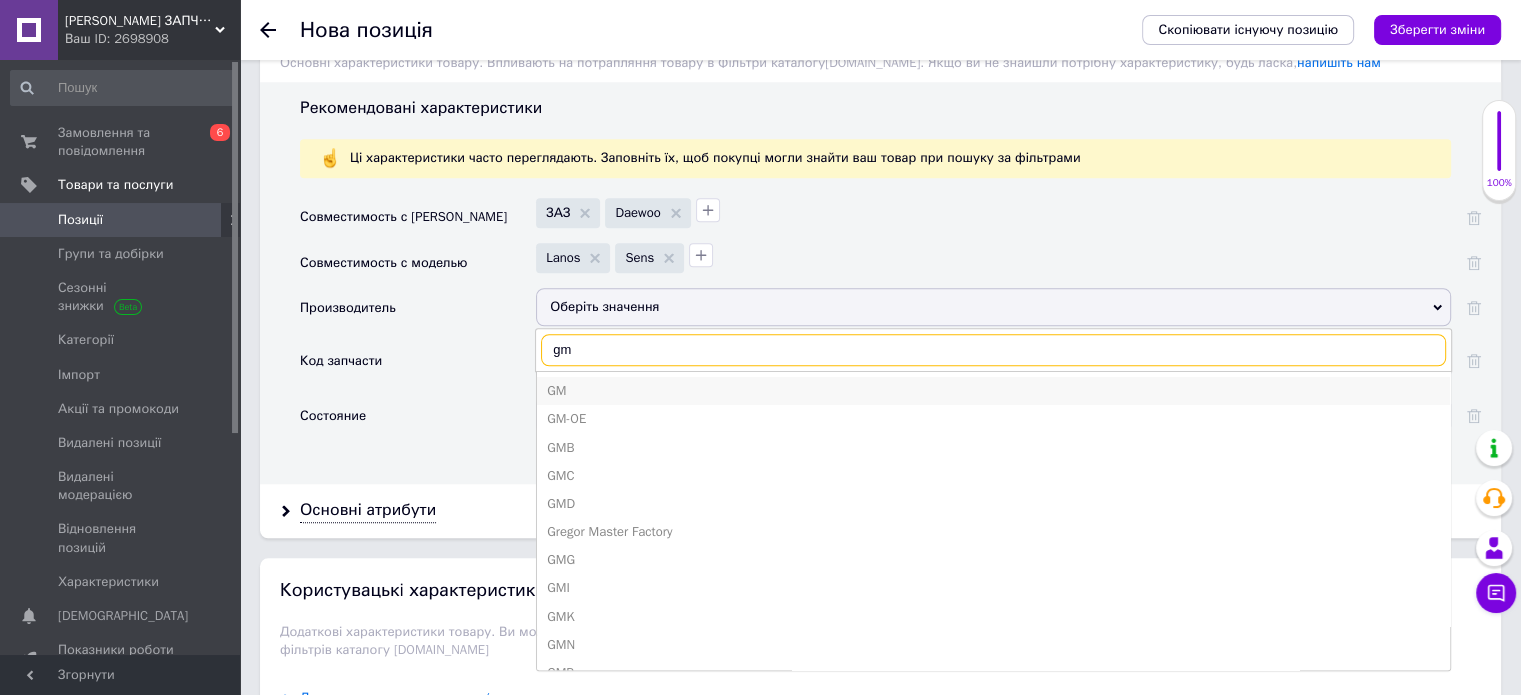 type on "gm" 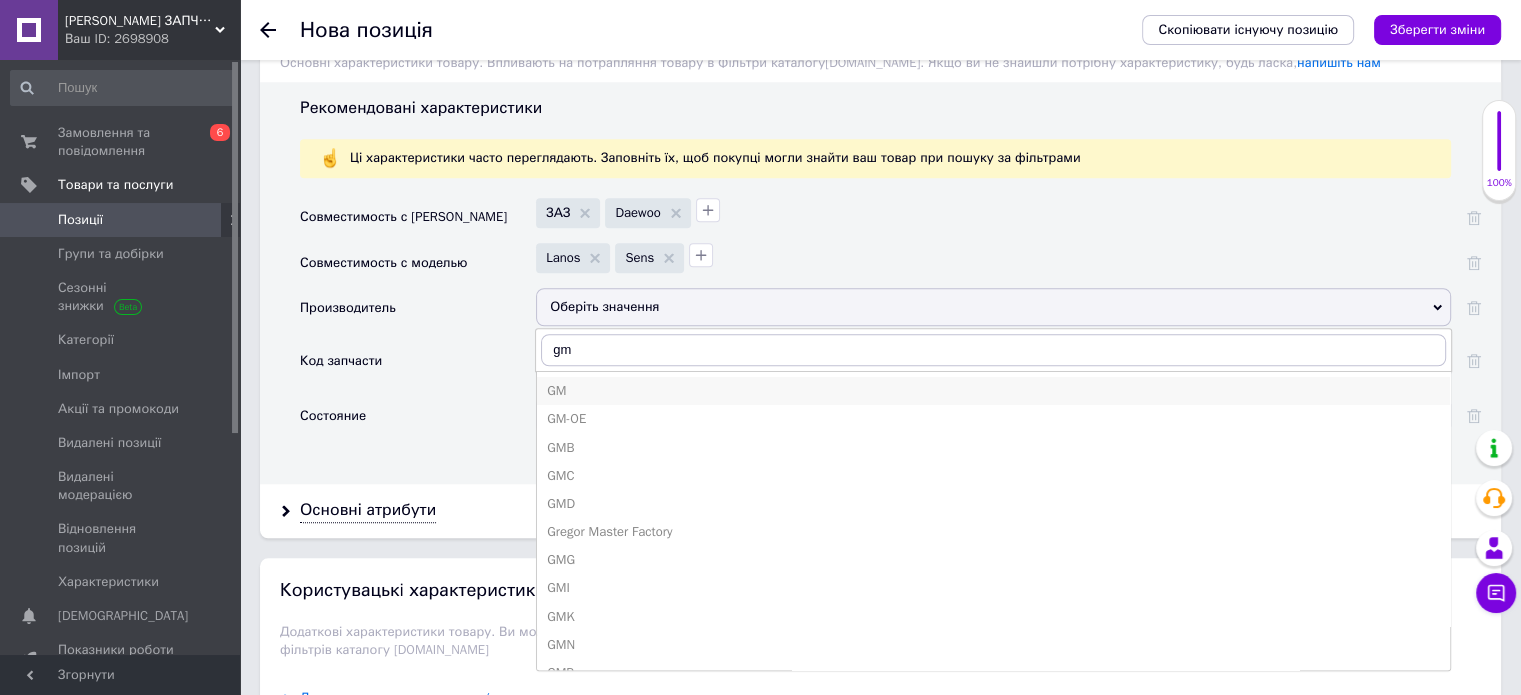 click on "GM" at bounding box center [993, 391] 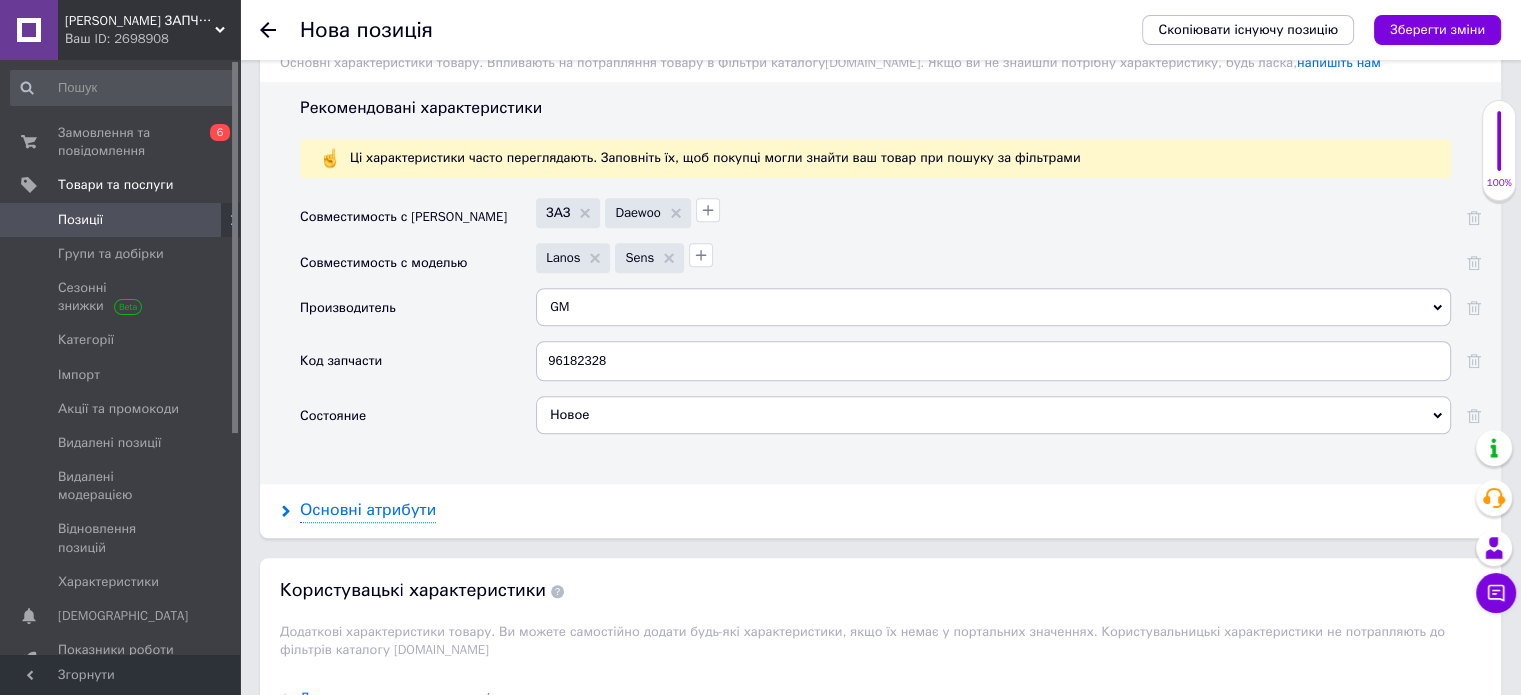 click on "Основні атрибути" at bounding box center [368, 510] 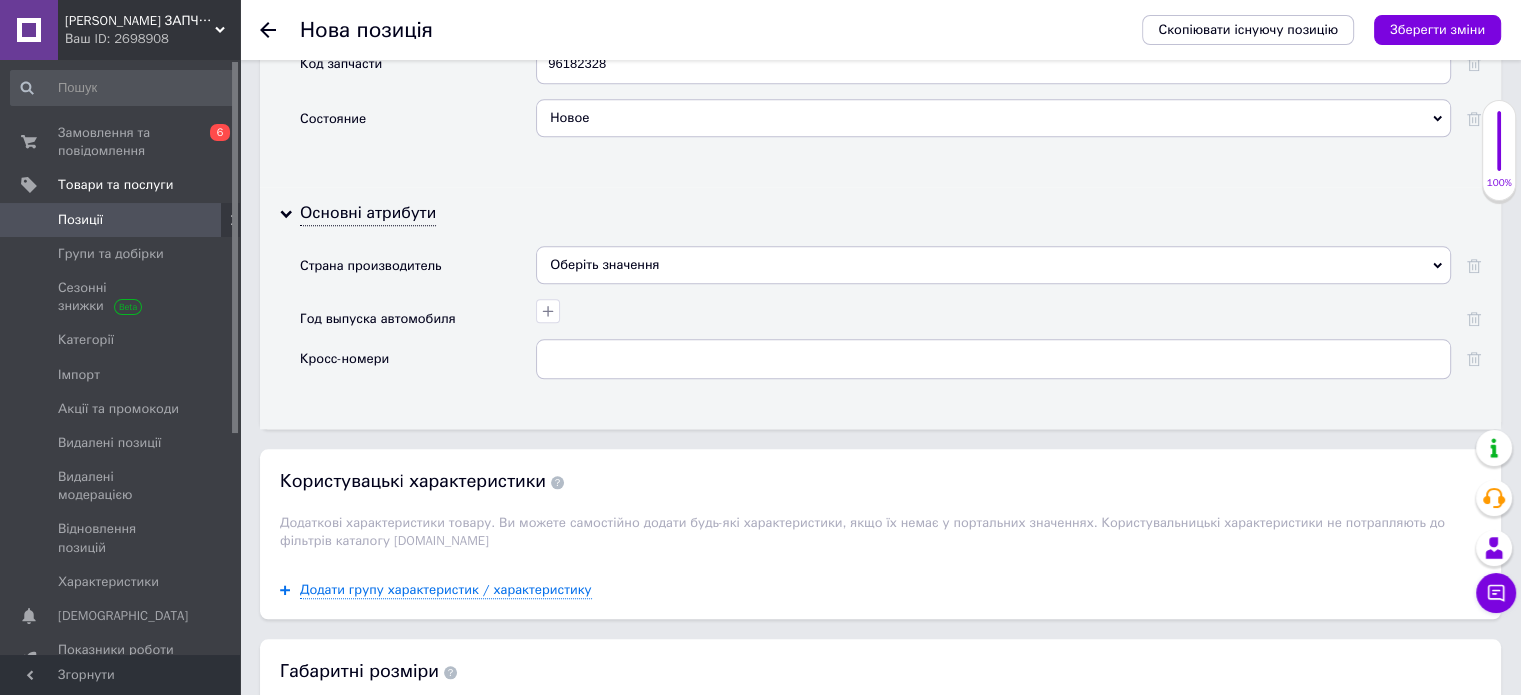 scroll, scrollTop: 2108, scrollLeft: 0, axis: vertical 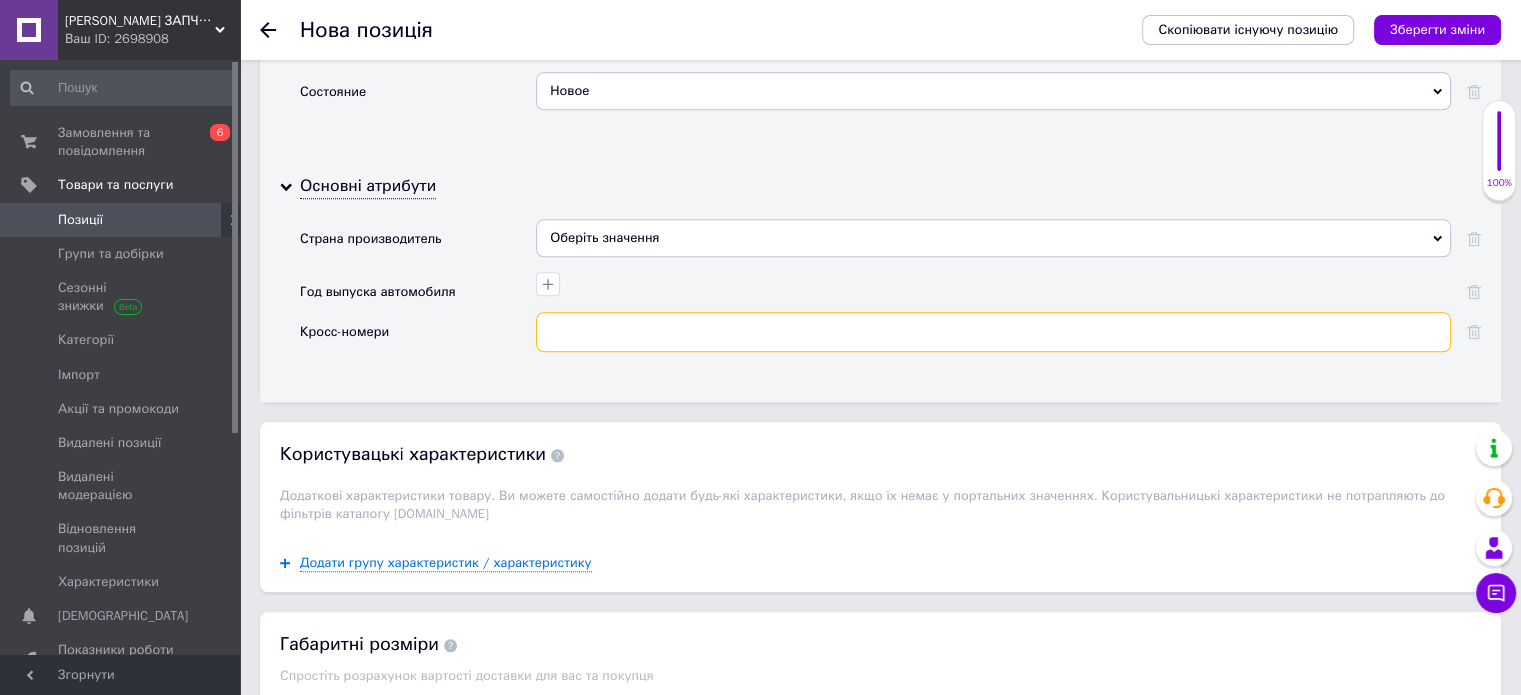 paste on "96182328" 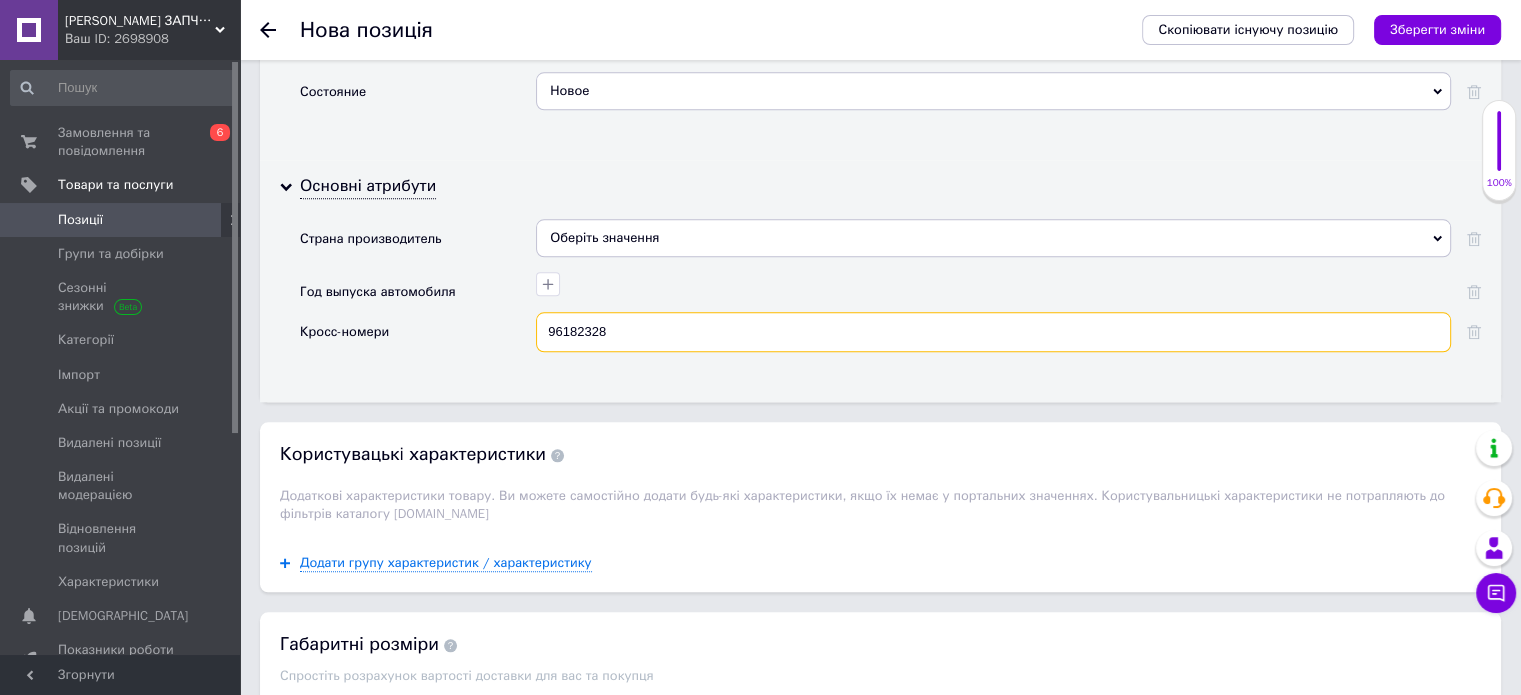 click on "96182328" at bounding box center (993, 332) 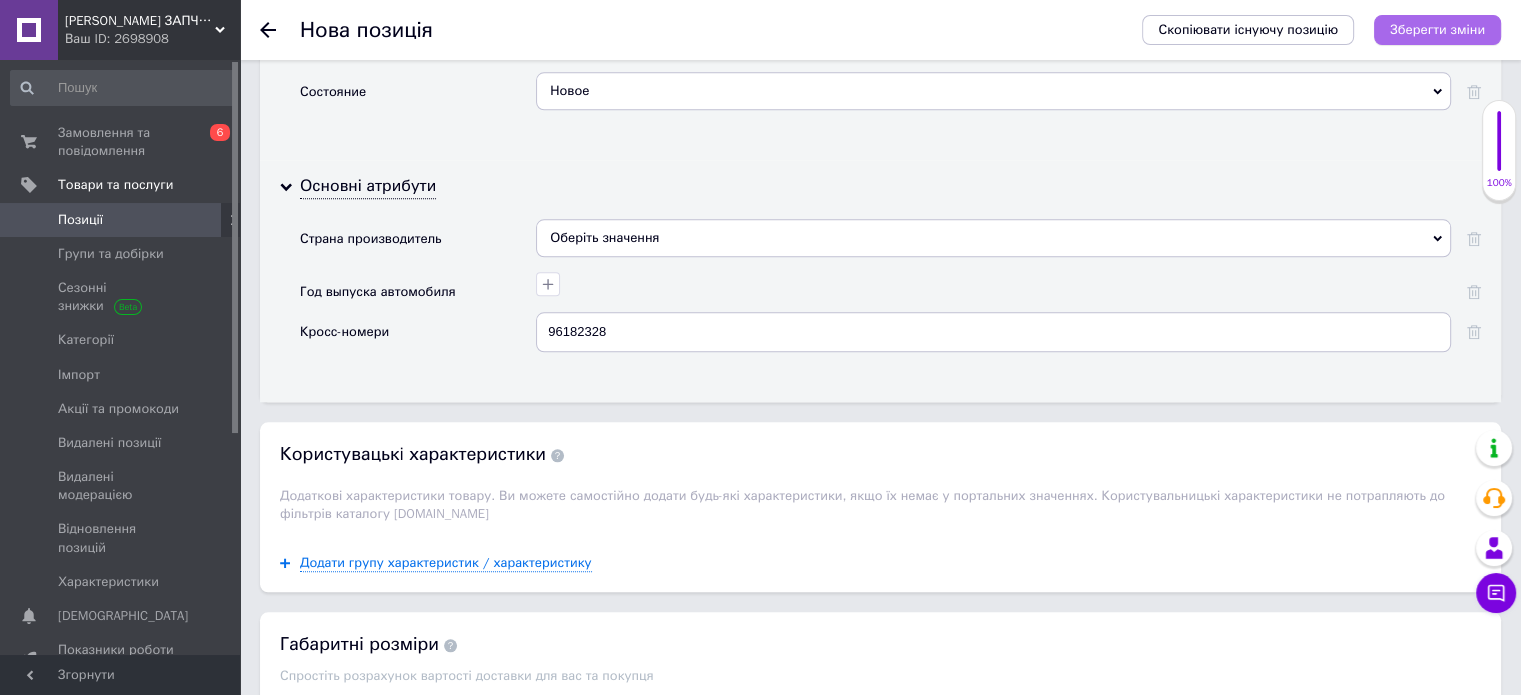 click on "Зберегти зміни" at bounding box center (1437, 30) 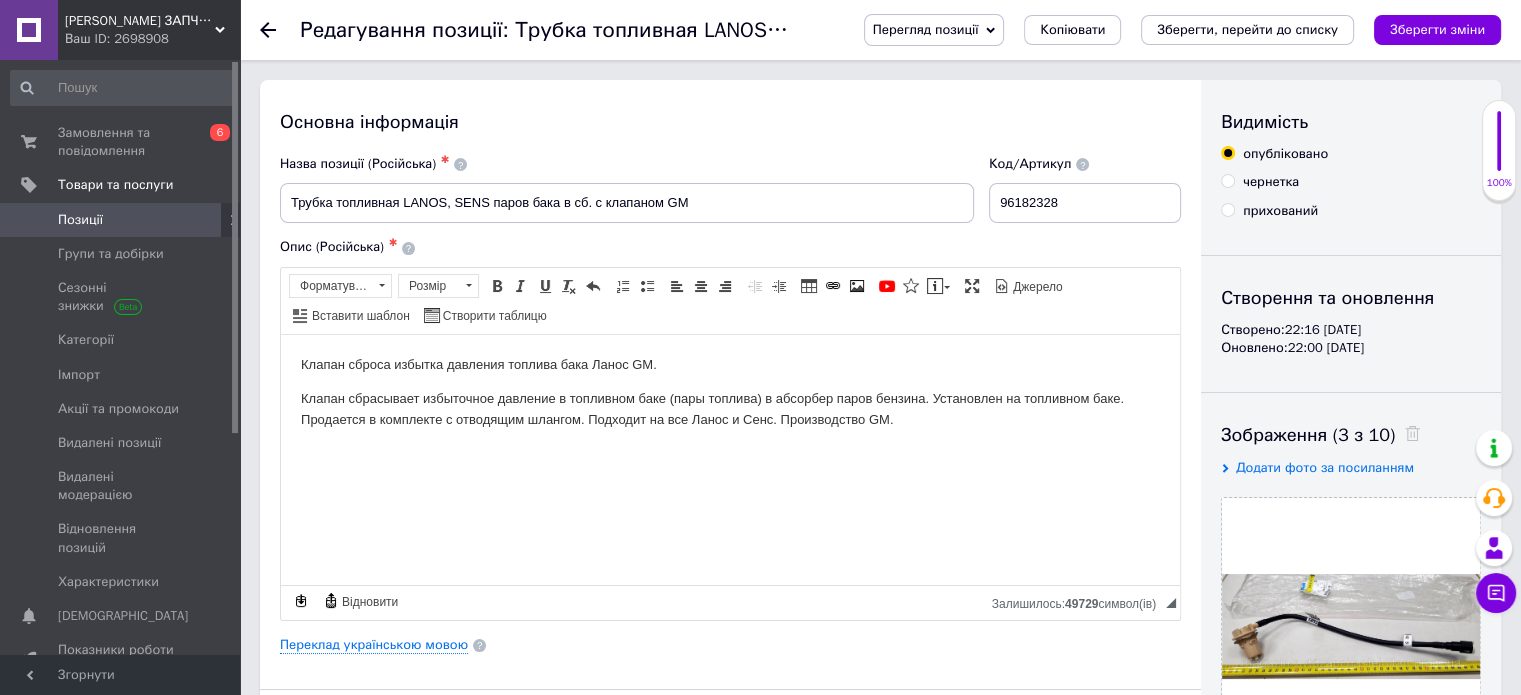 scroll, scrollTop: 0, scrollLeft: 0, axis: both 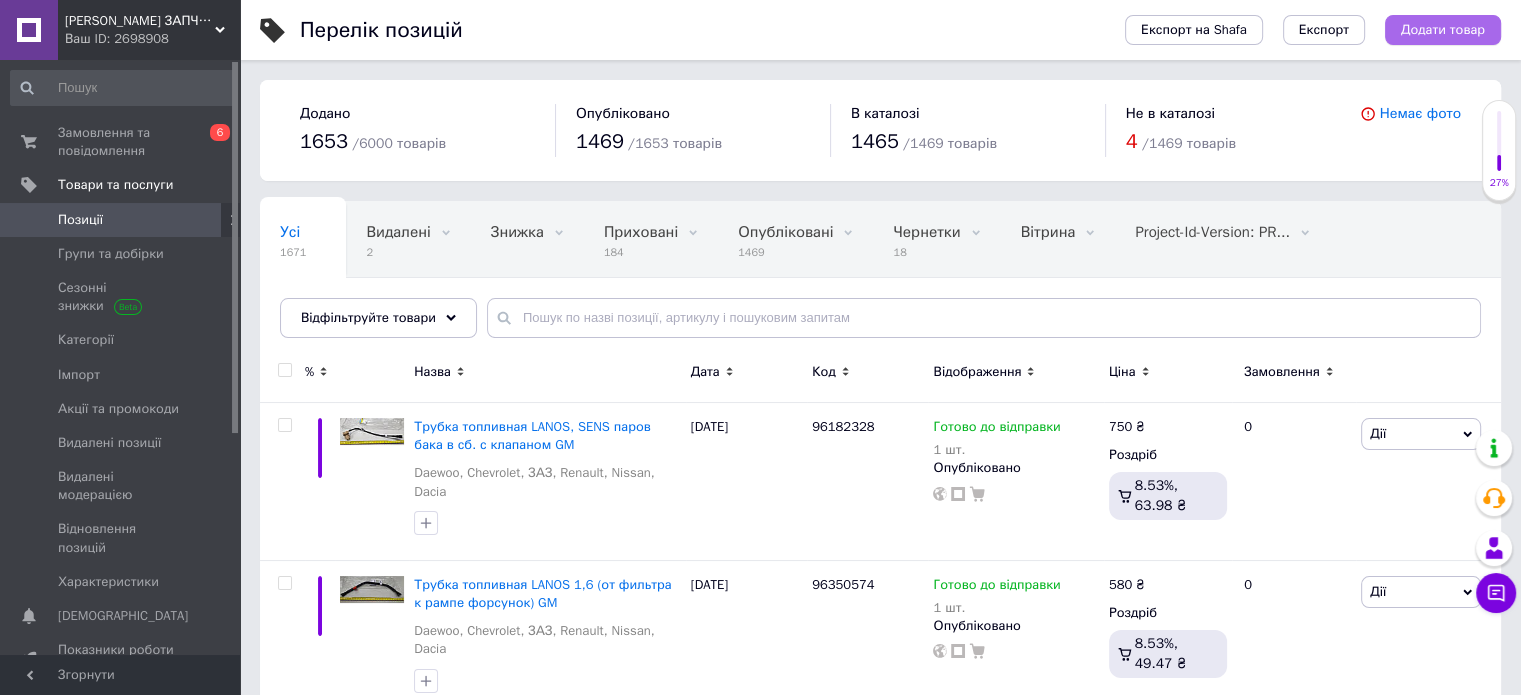 click on "Додати товар" at bounding box center [1443, 30] 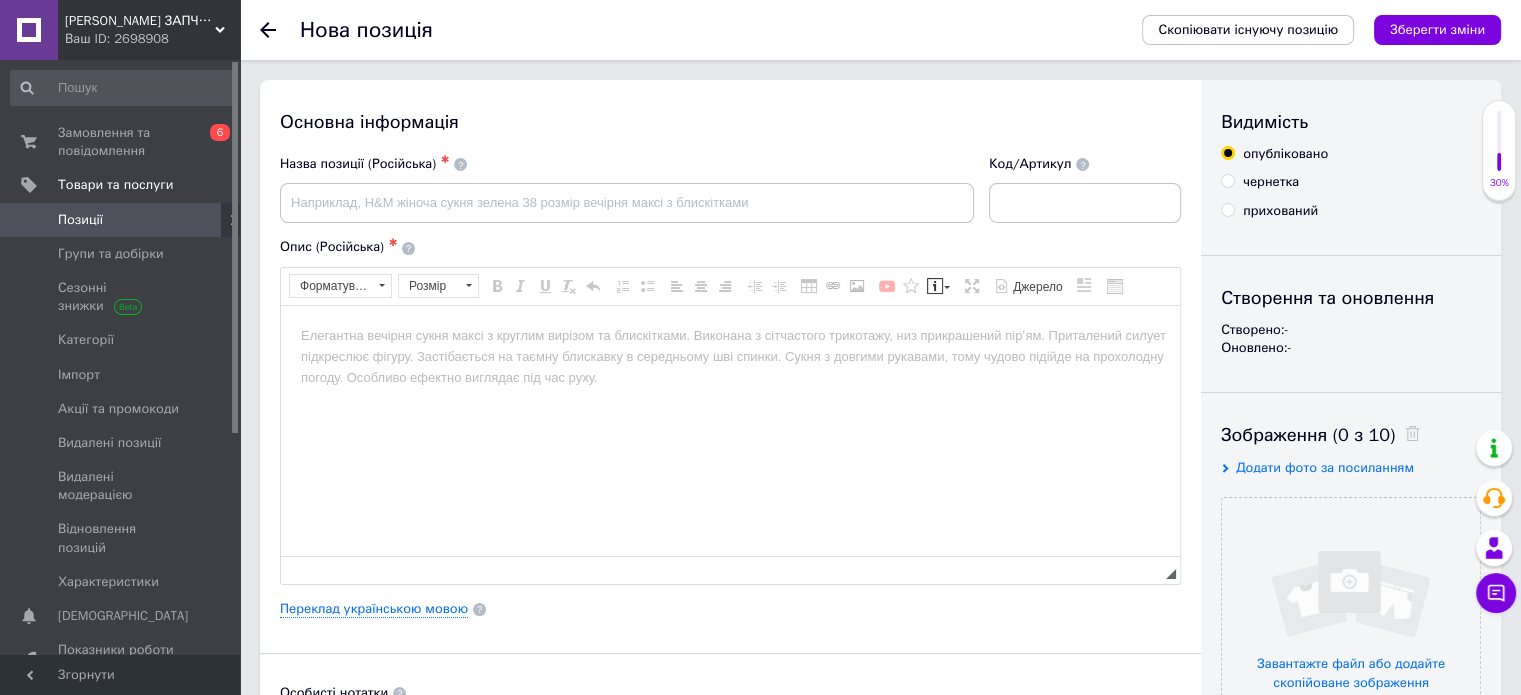 scroll, scrollTop: 0, scrollLeft: 0, axis: both 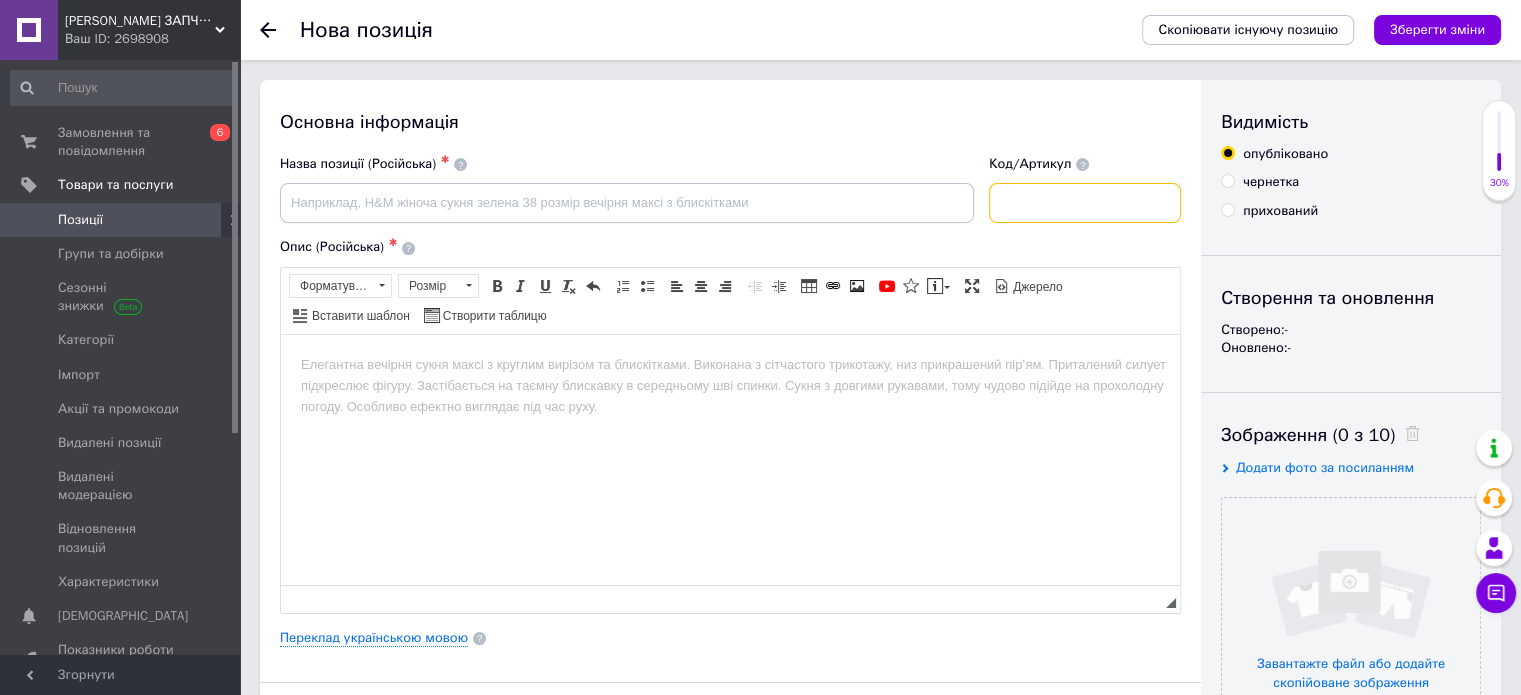 paste on "96184843 /5367/" 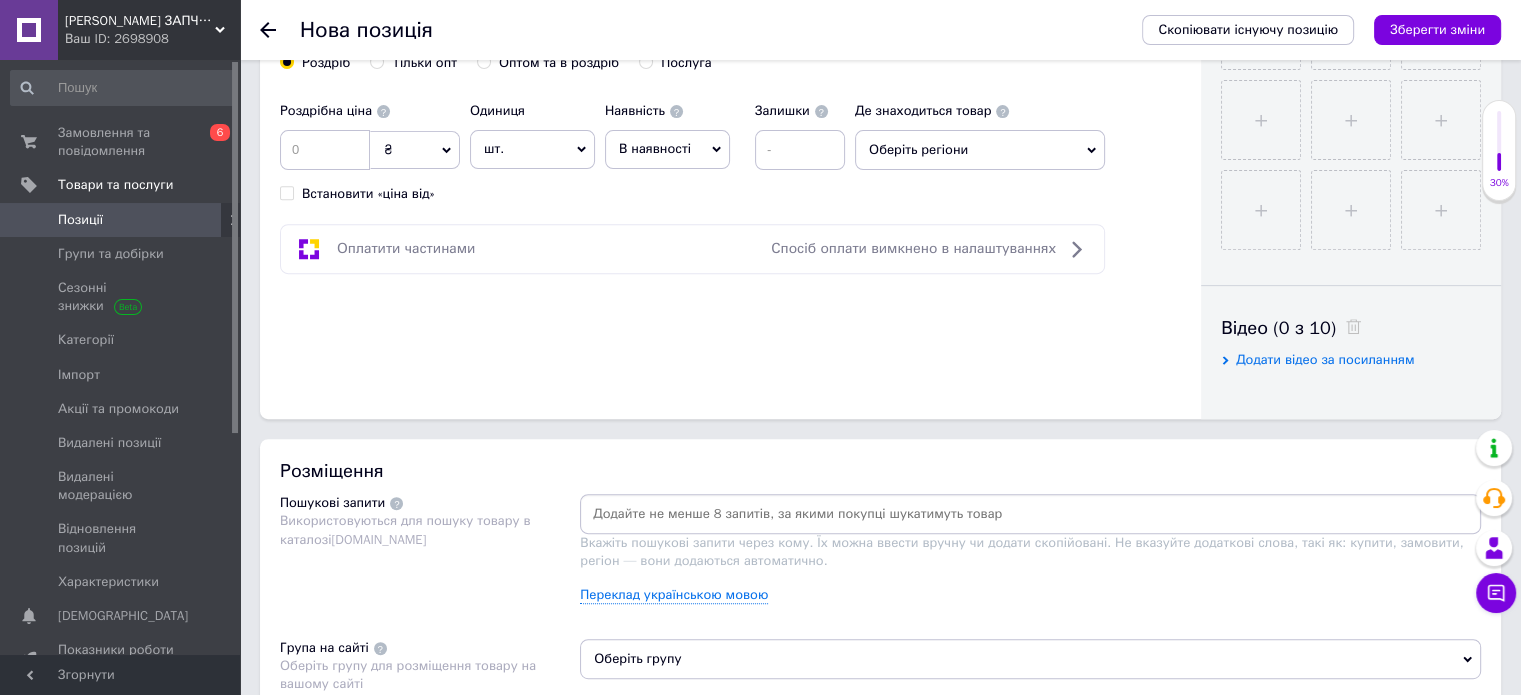 scroll, scrollTop: 792, scrollLeft: 0, axis: vertical 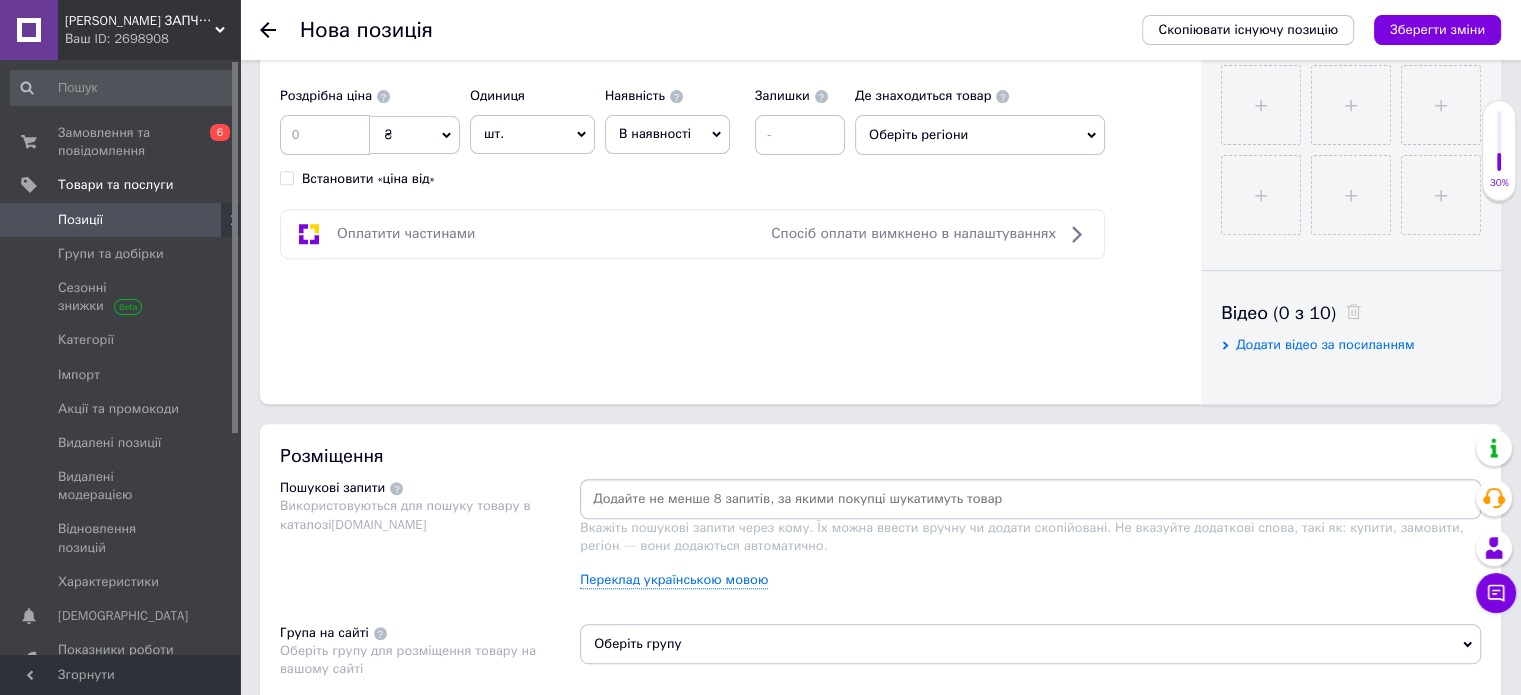 type on "96184843" 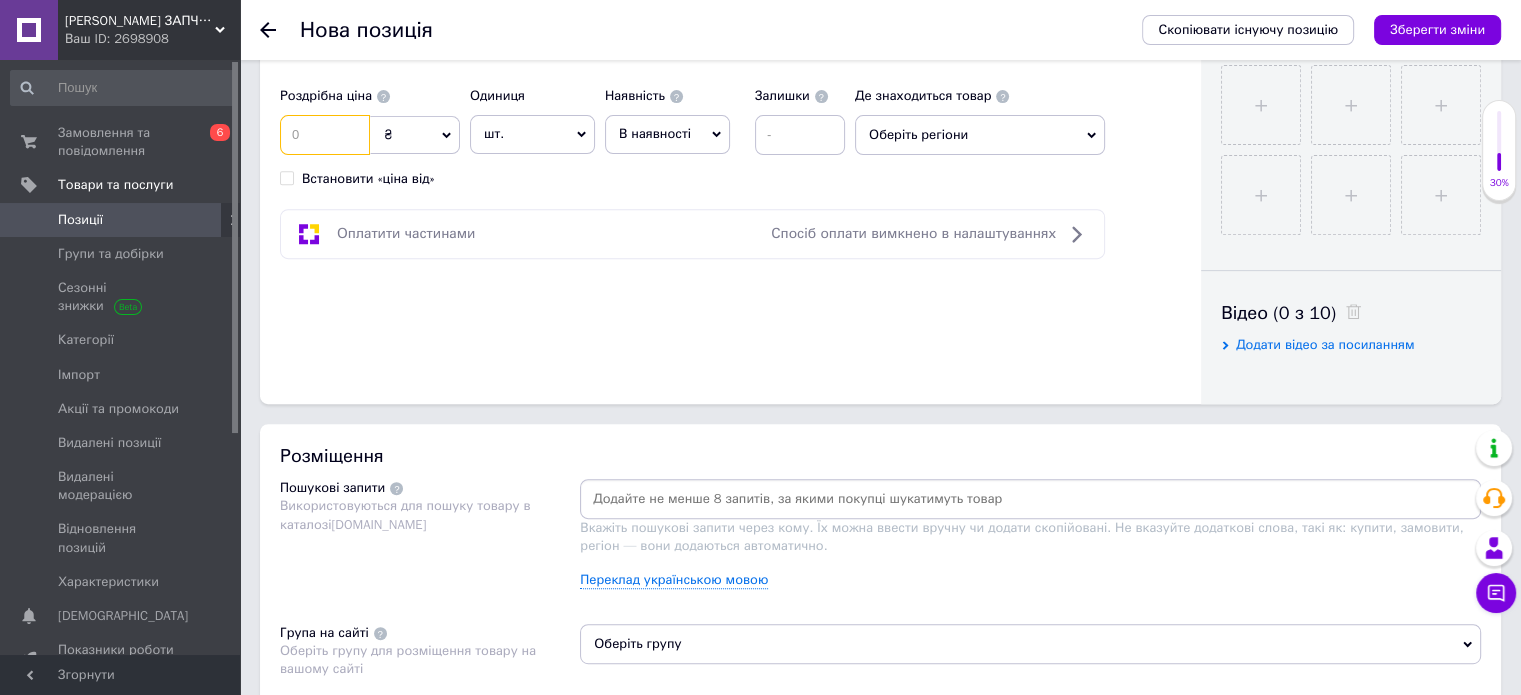 click at bounding box center [325, 135] 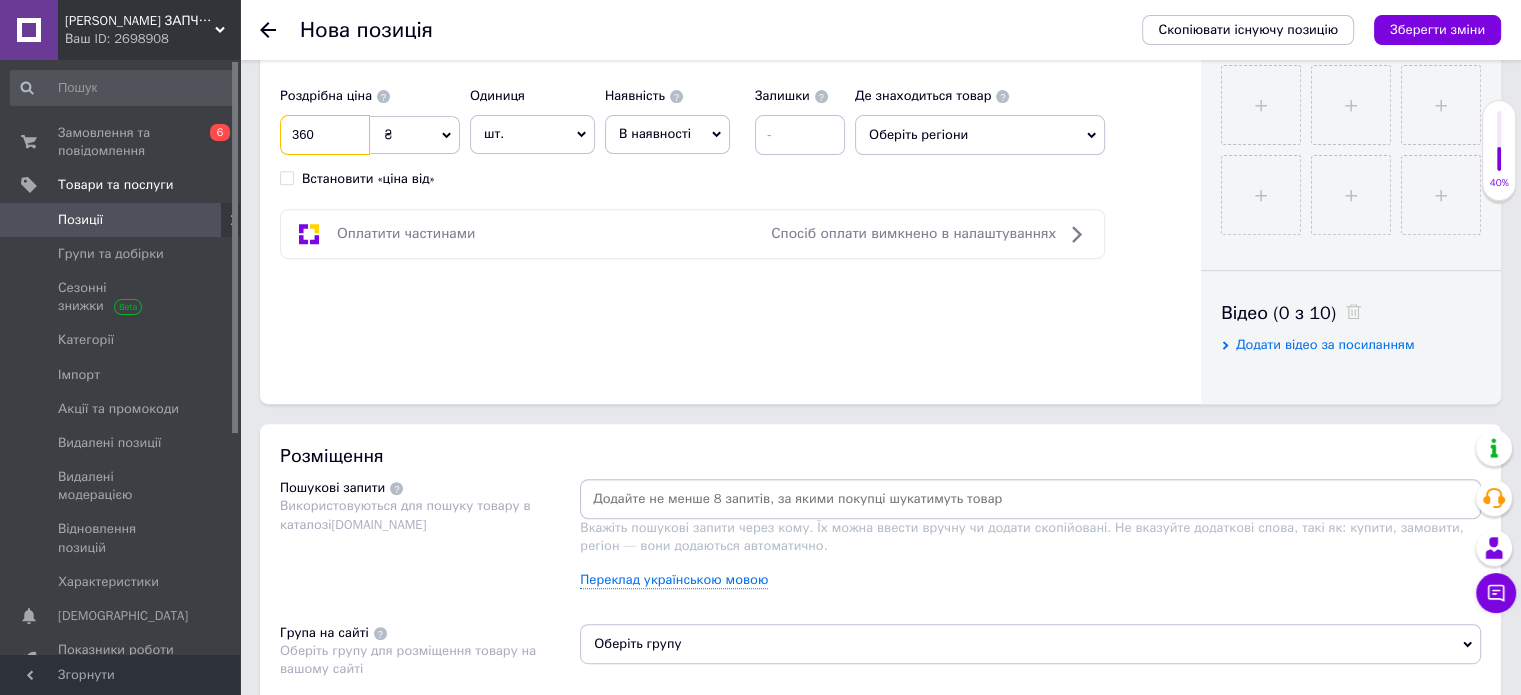 type on "360" 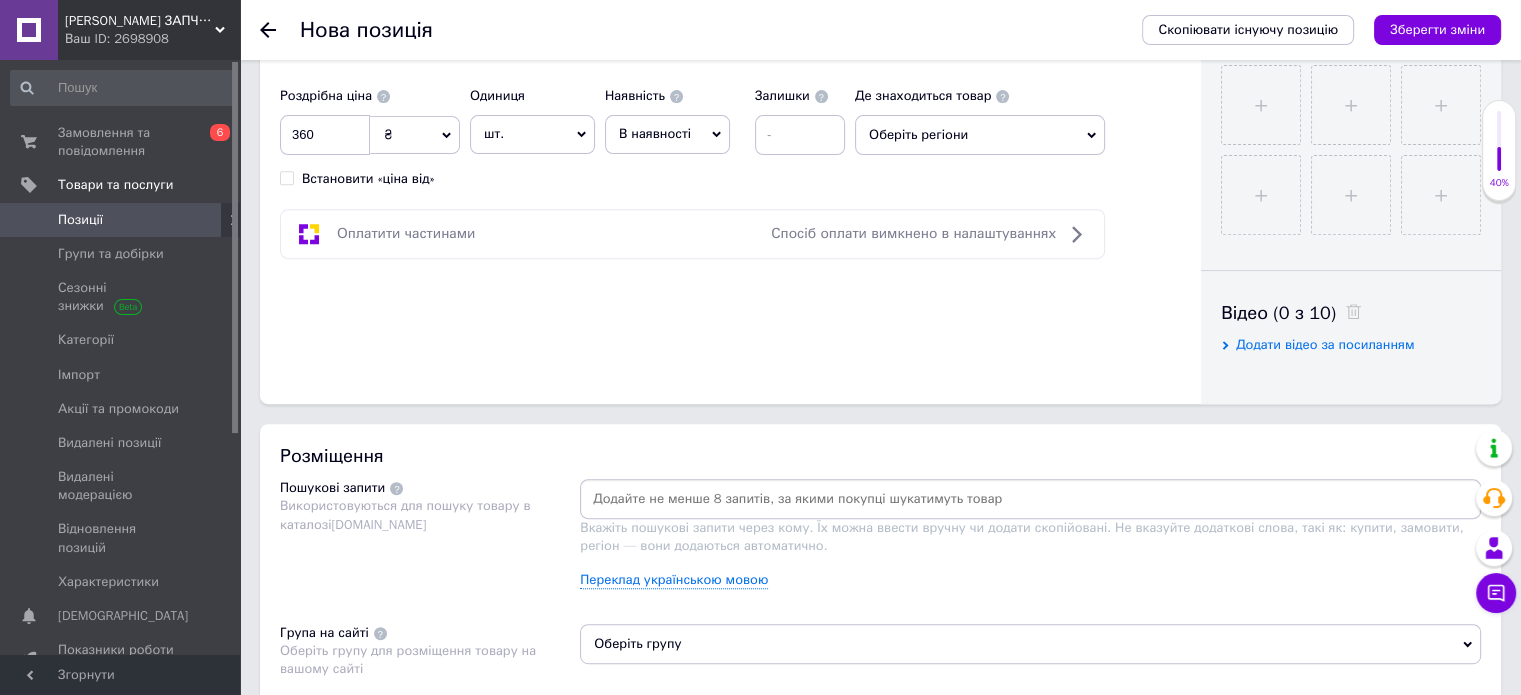 click on "В наявності" at bounding box center [655, 133] 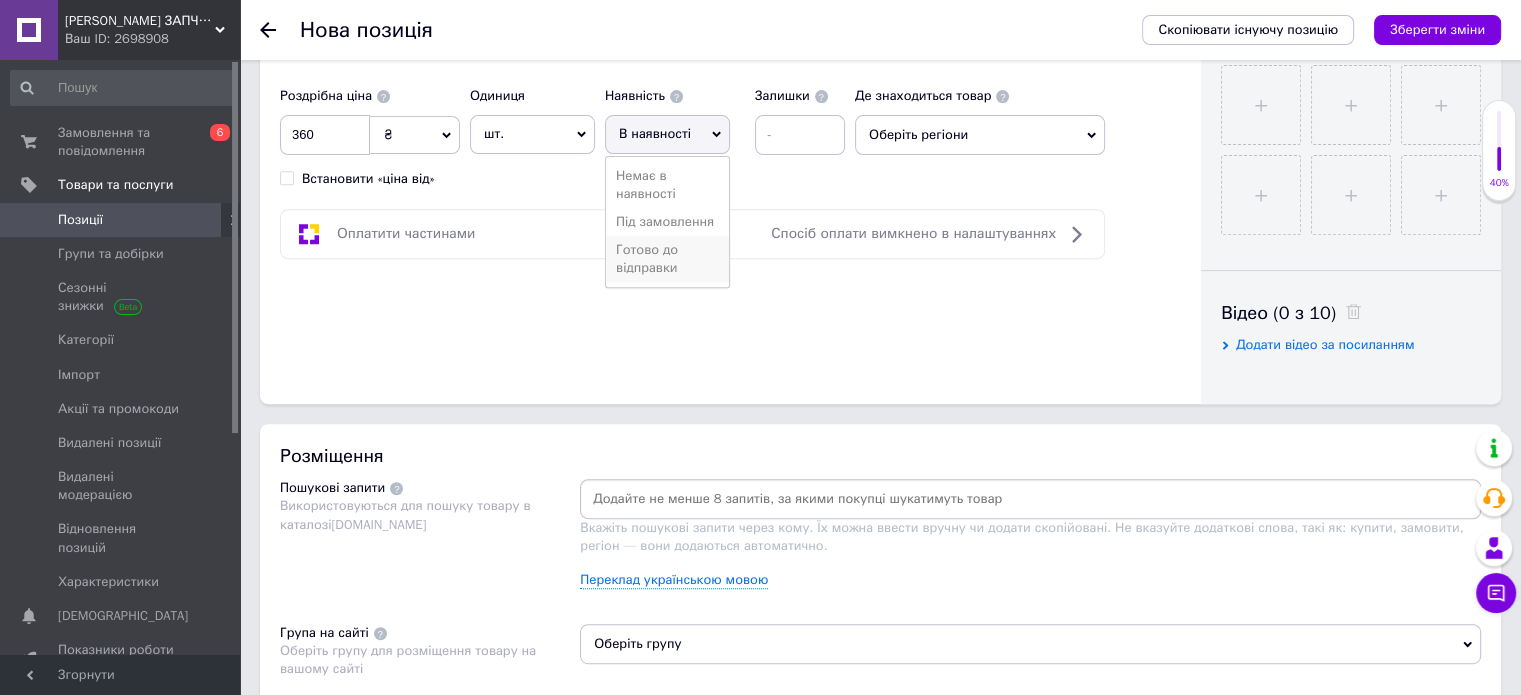 click on "Готово до відправки" at bounding box center (667, 259) 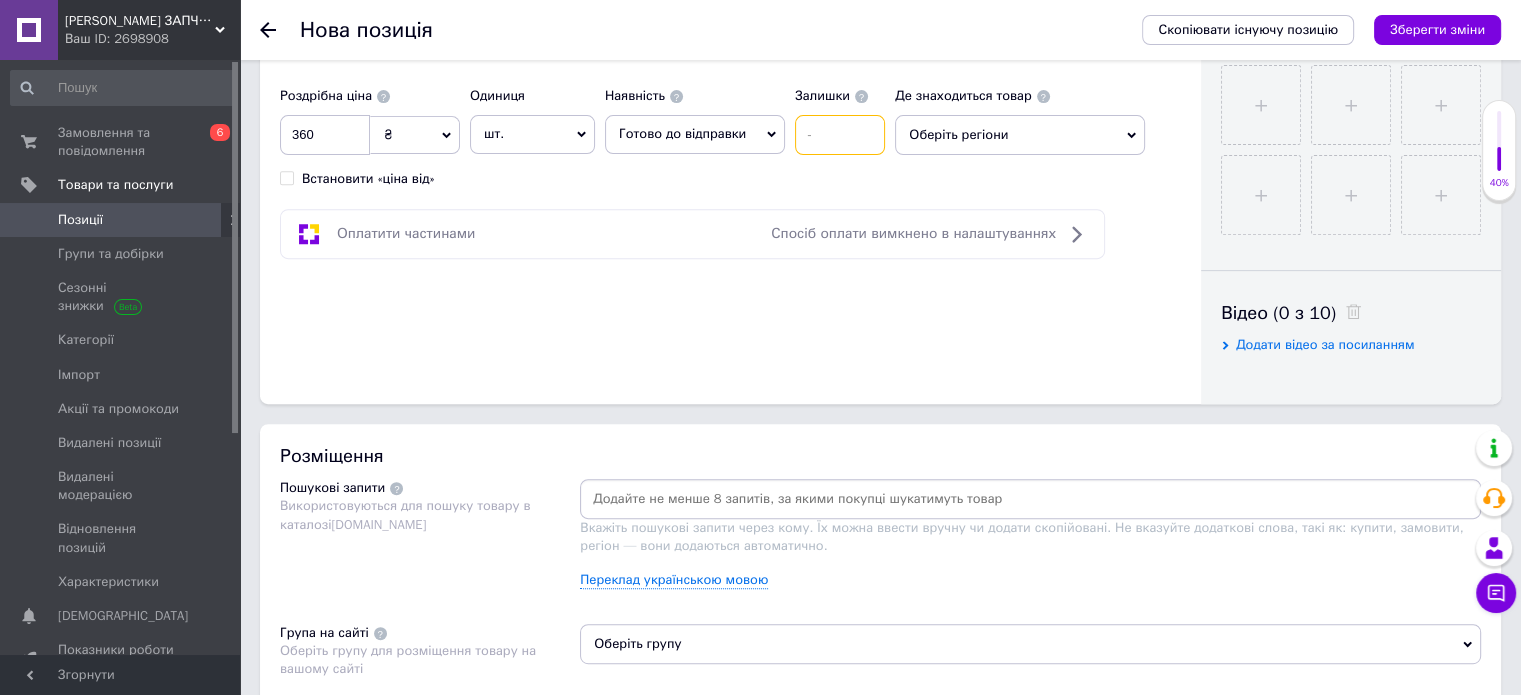 click at bounding box center (840, 135) 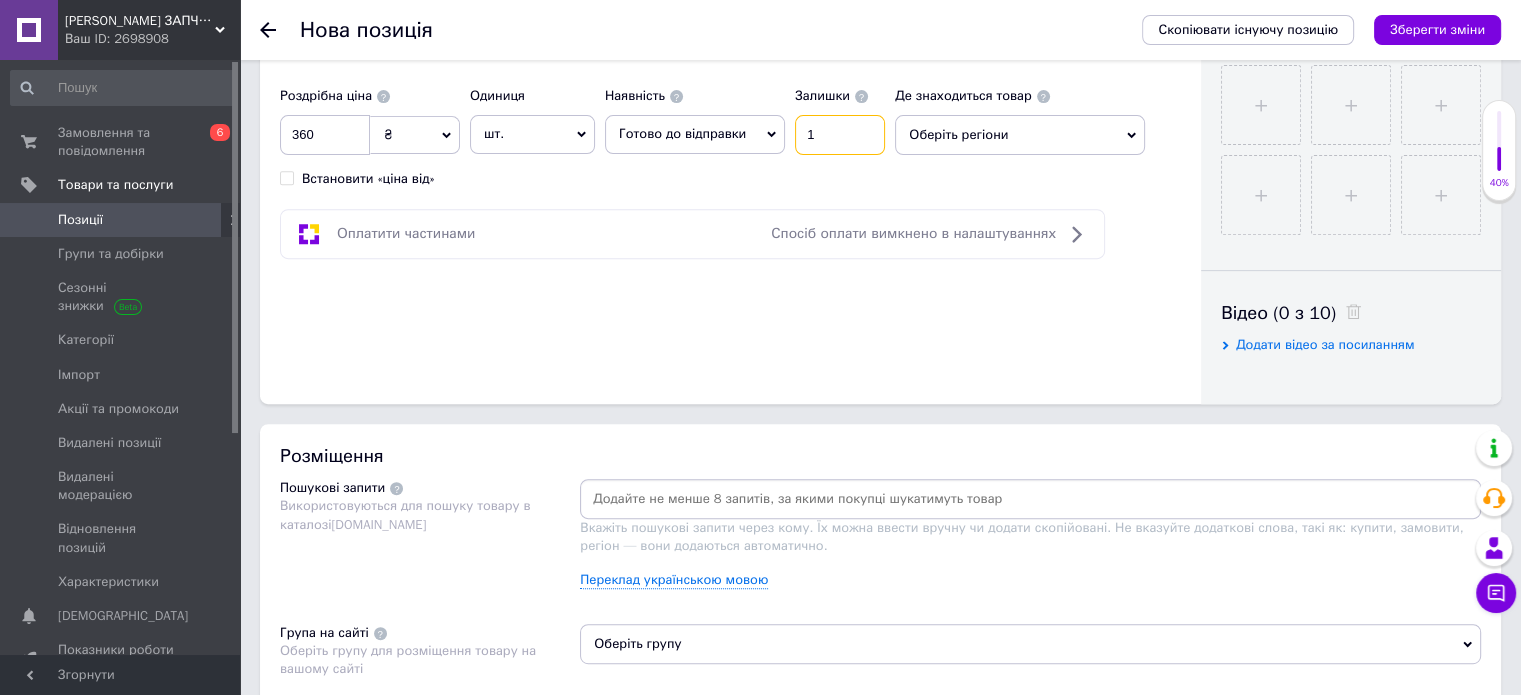 type on "1" 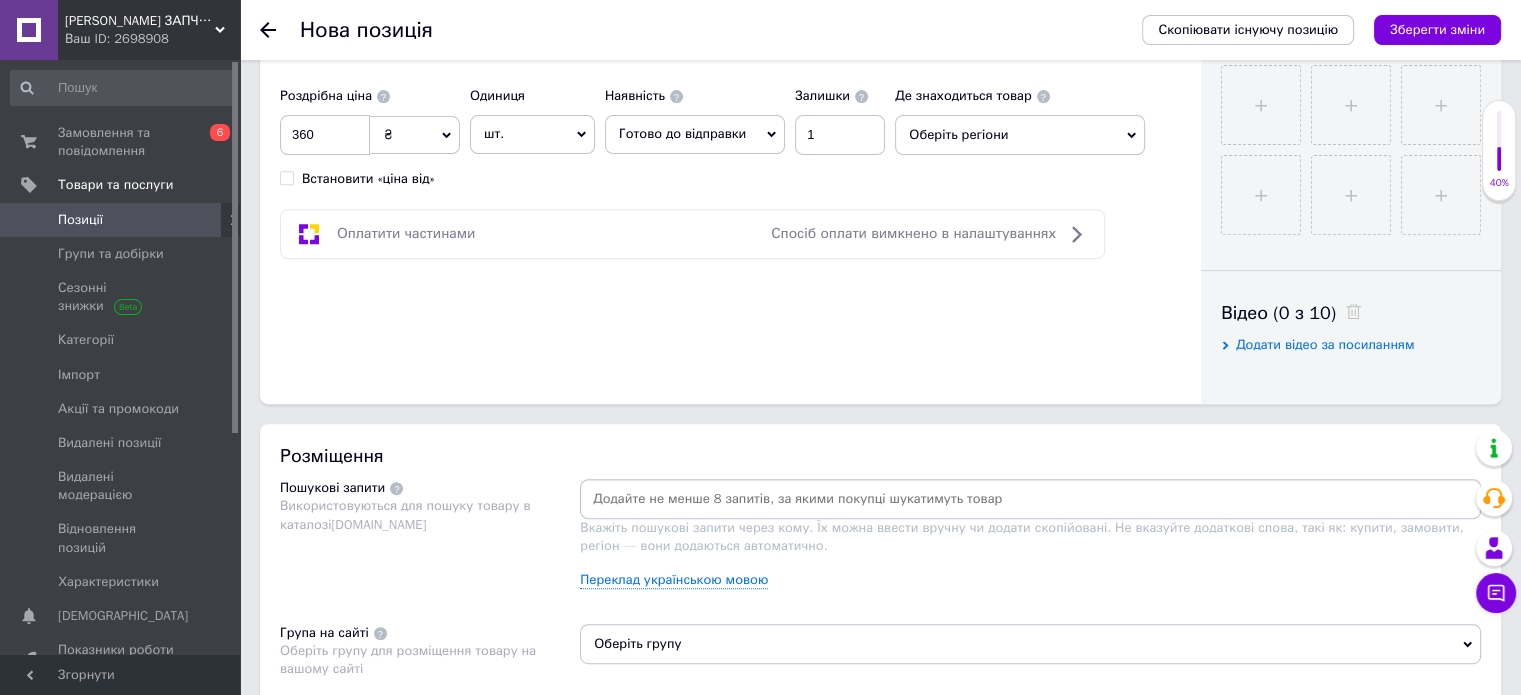 click on "Оберіть регіони" at bounding box center [1020, 135] 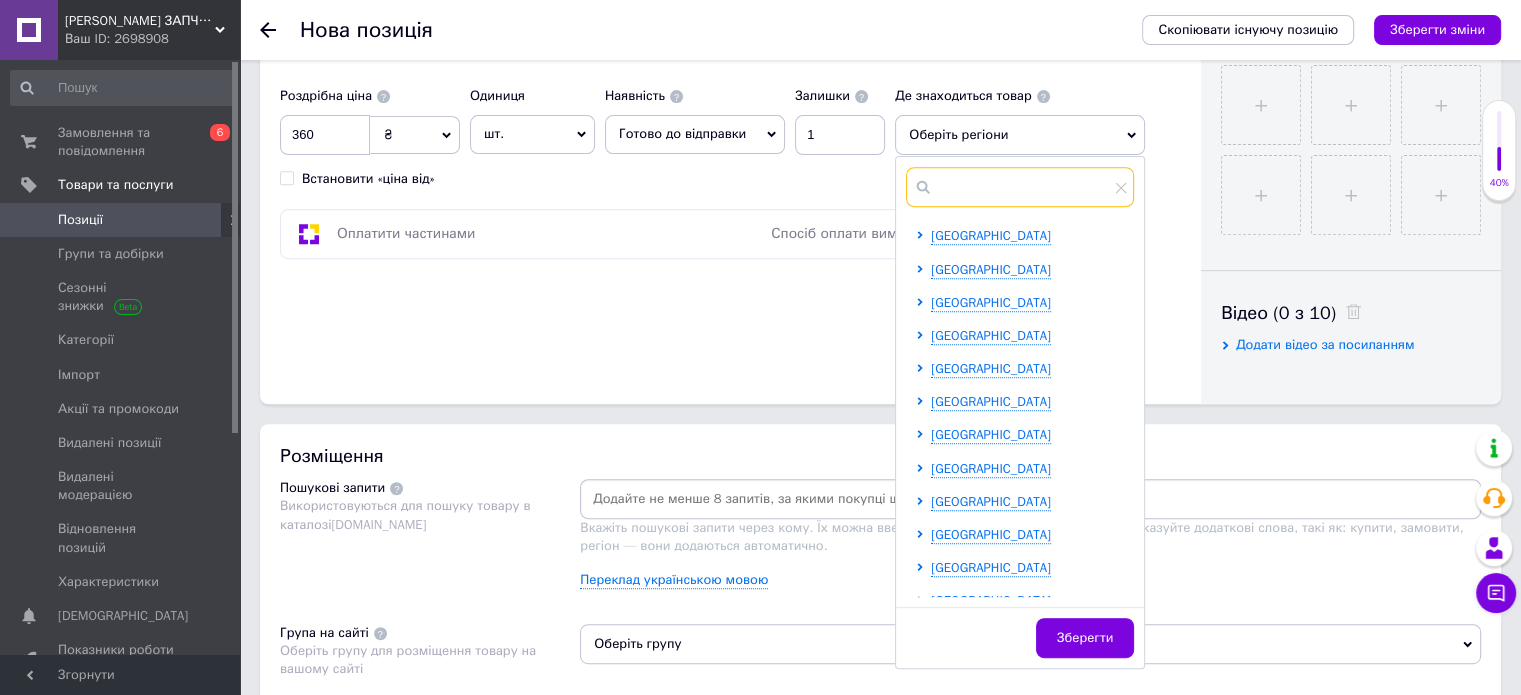 click at bounding box center [1020, 187] 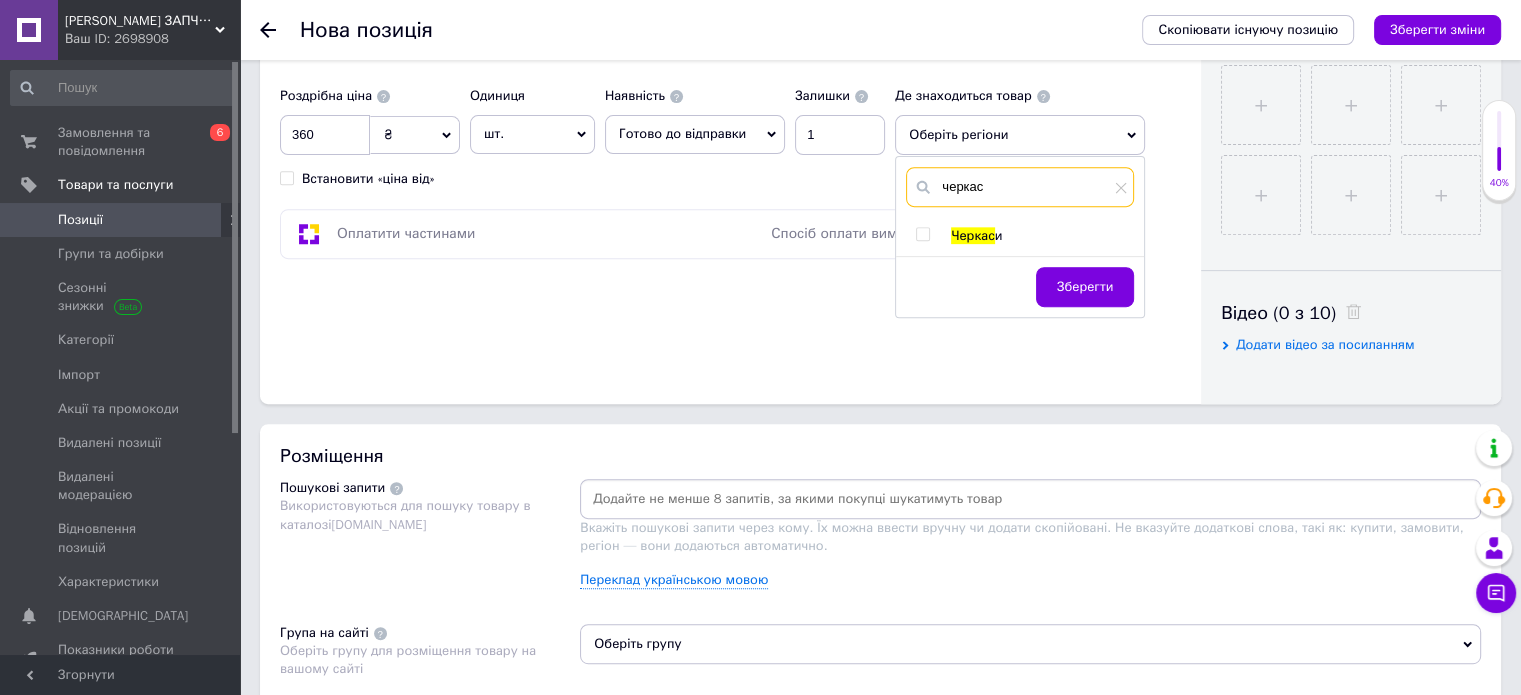 type on "черкас" 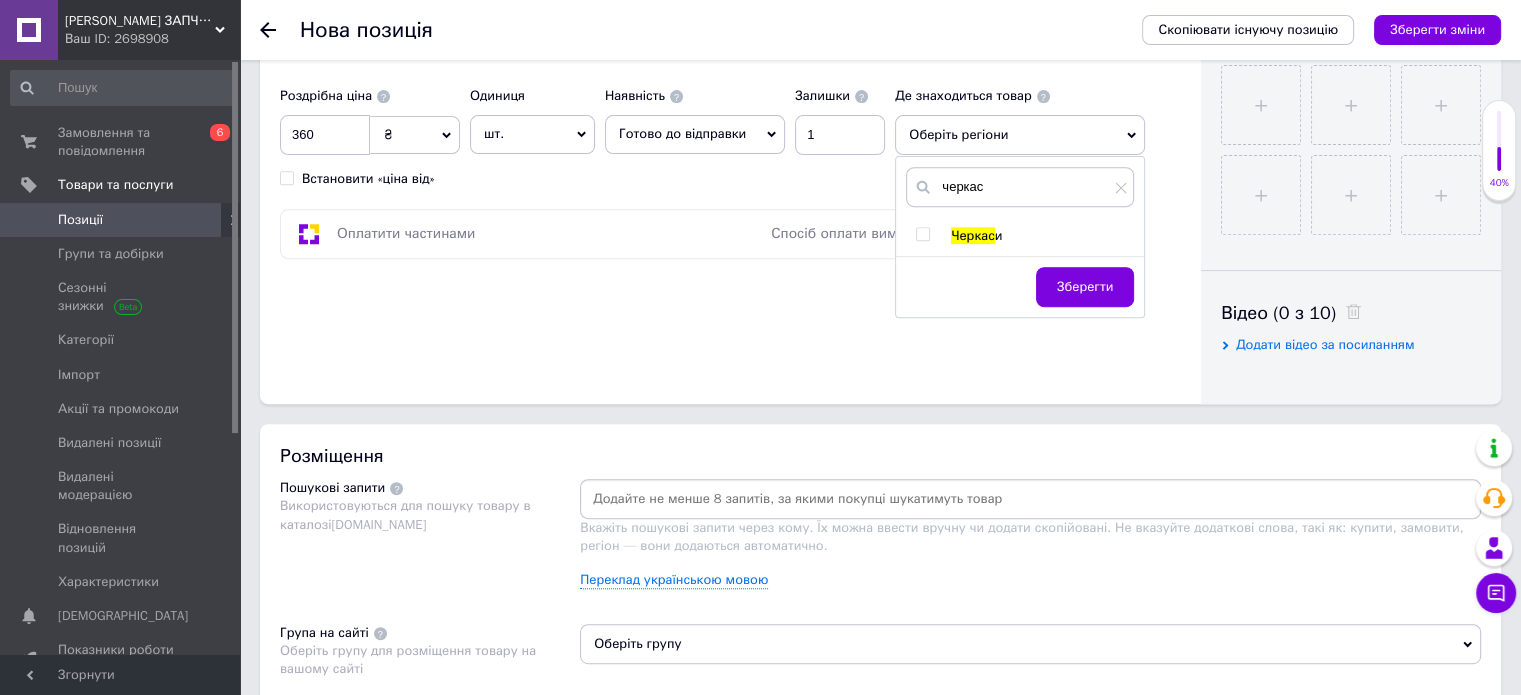 click at bounding box center [922, 234] 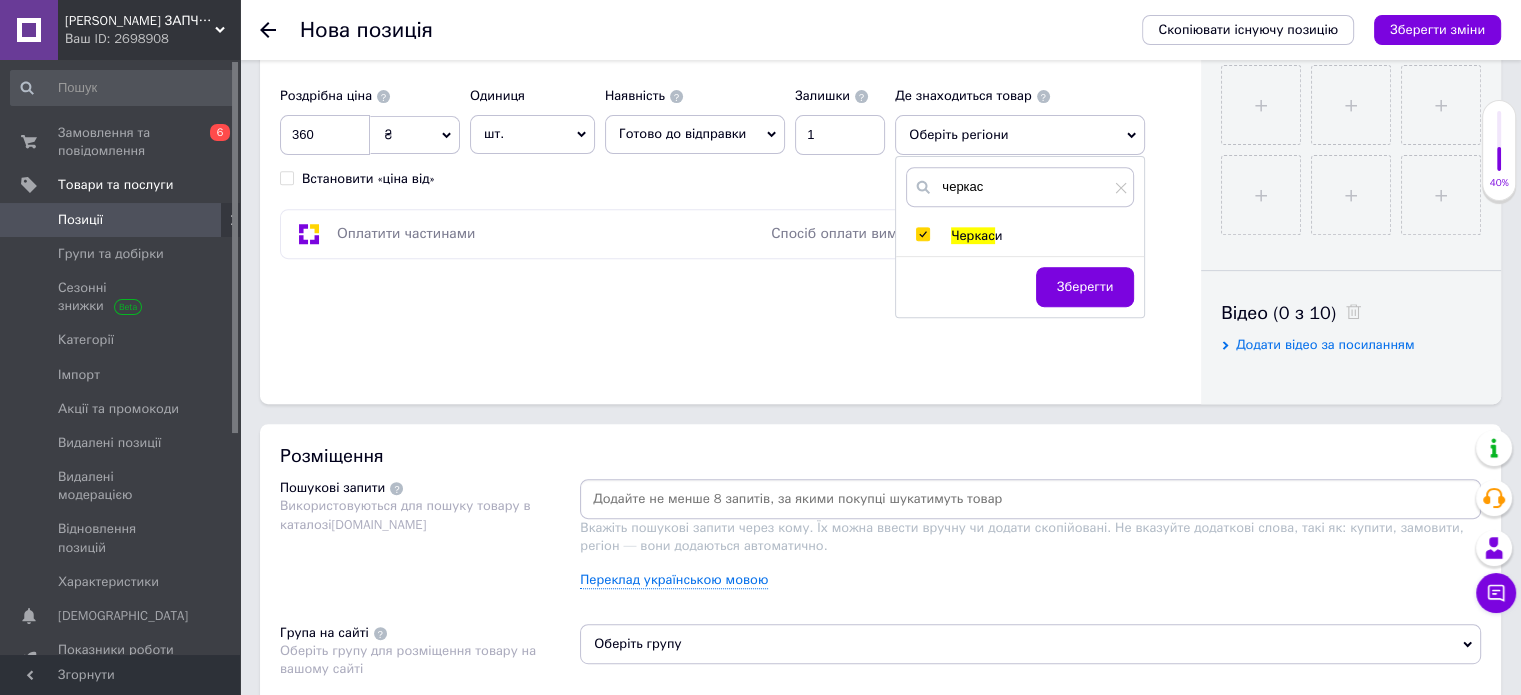 checkbox on "true" 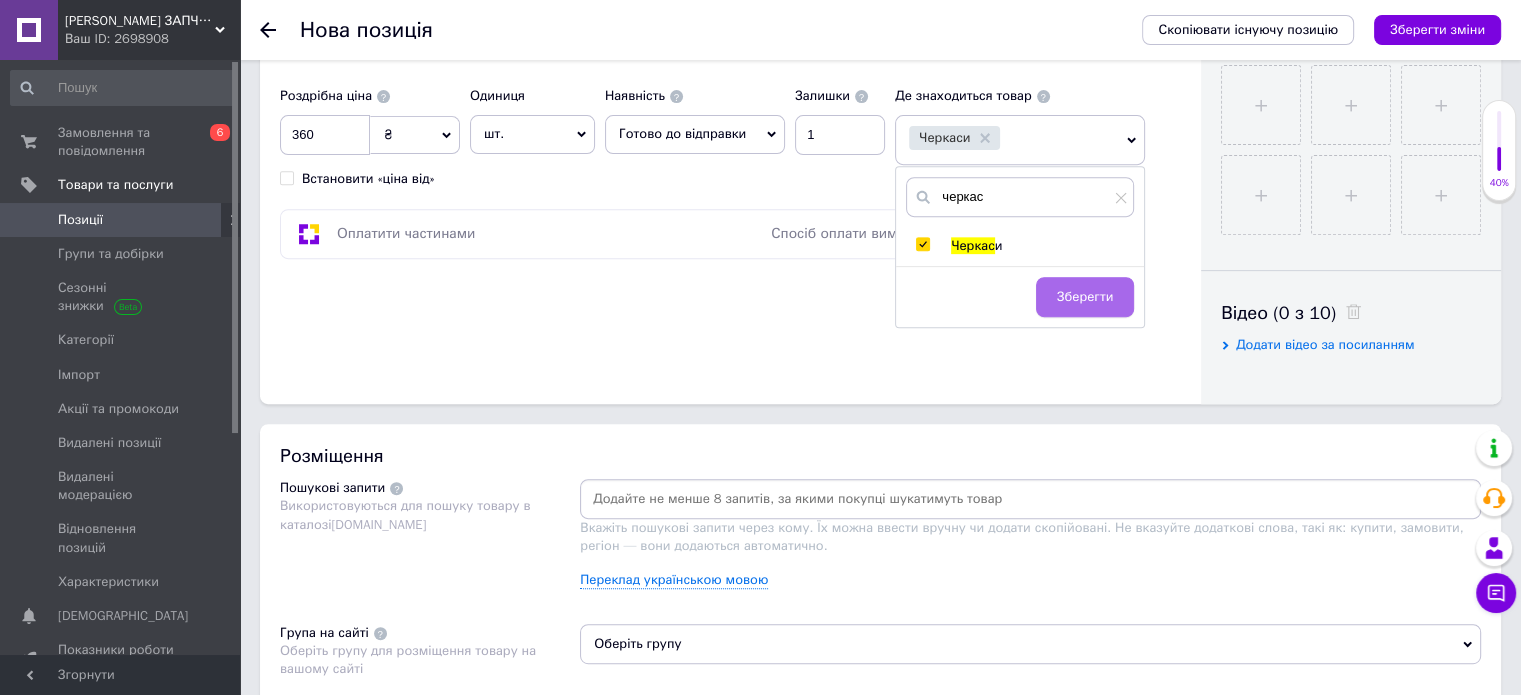 click on "Зберегти" at bounding box center [1085, 297] 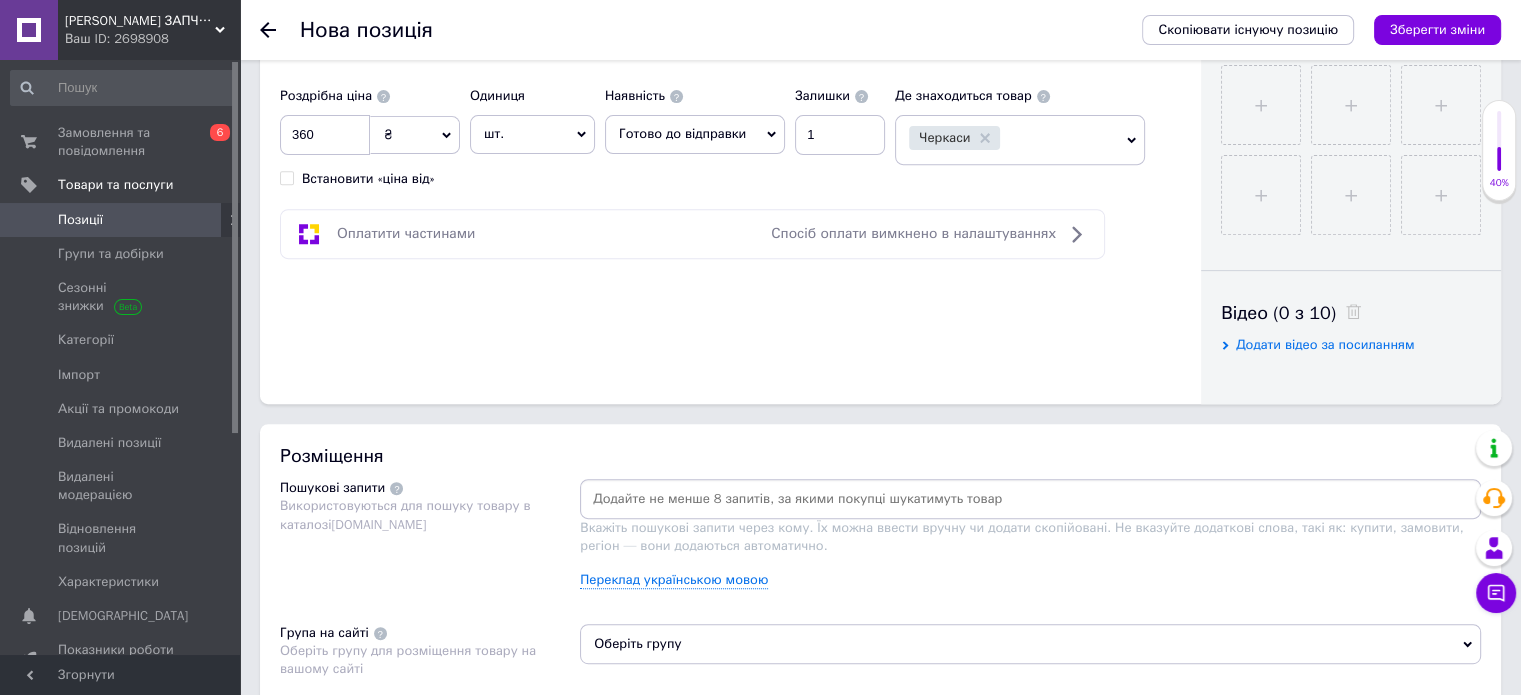 click at bounding box center (1030, 499) 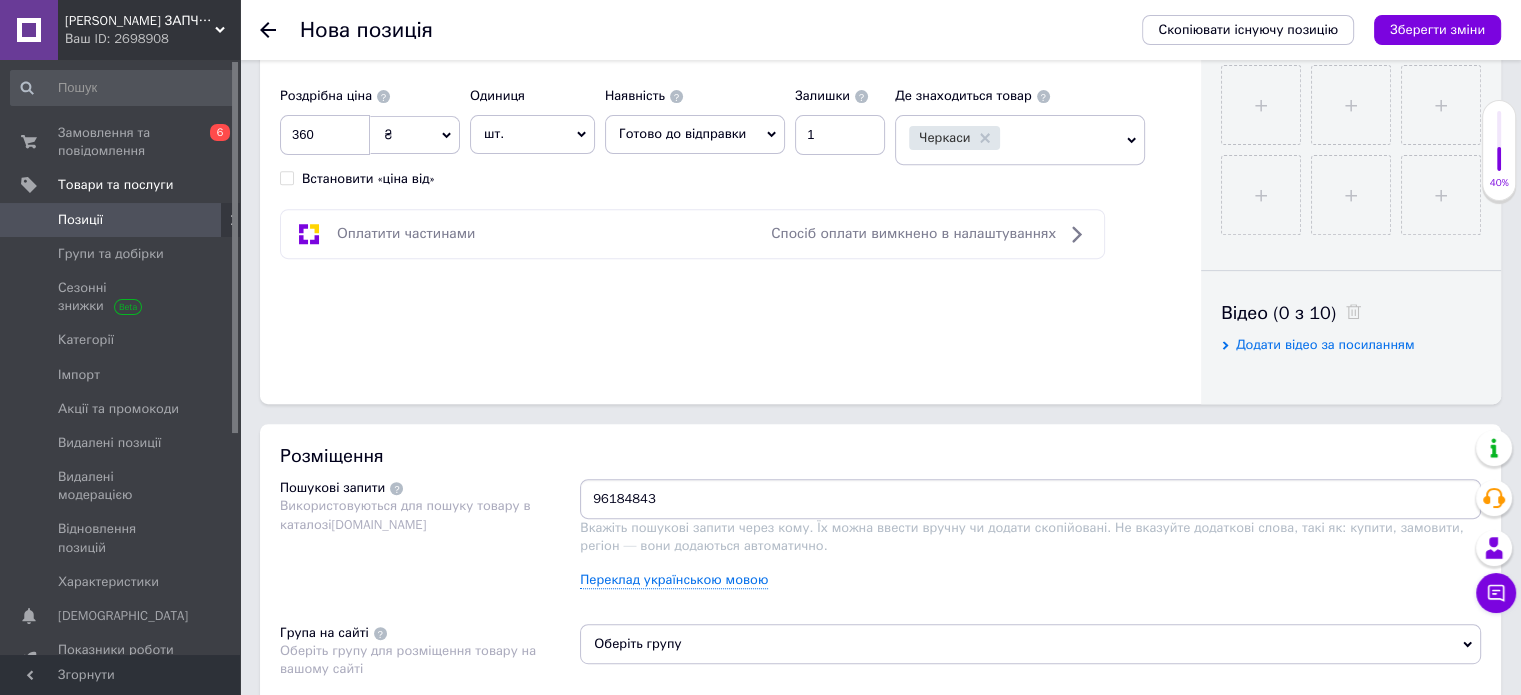 type on "96184843" 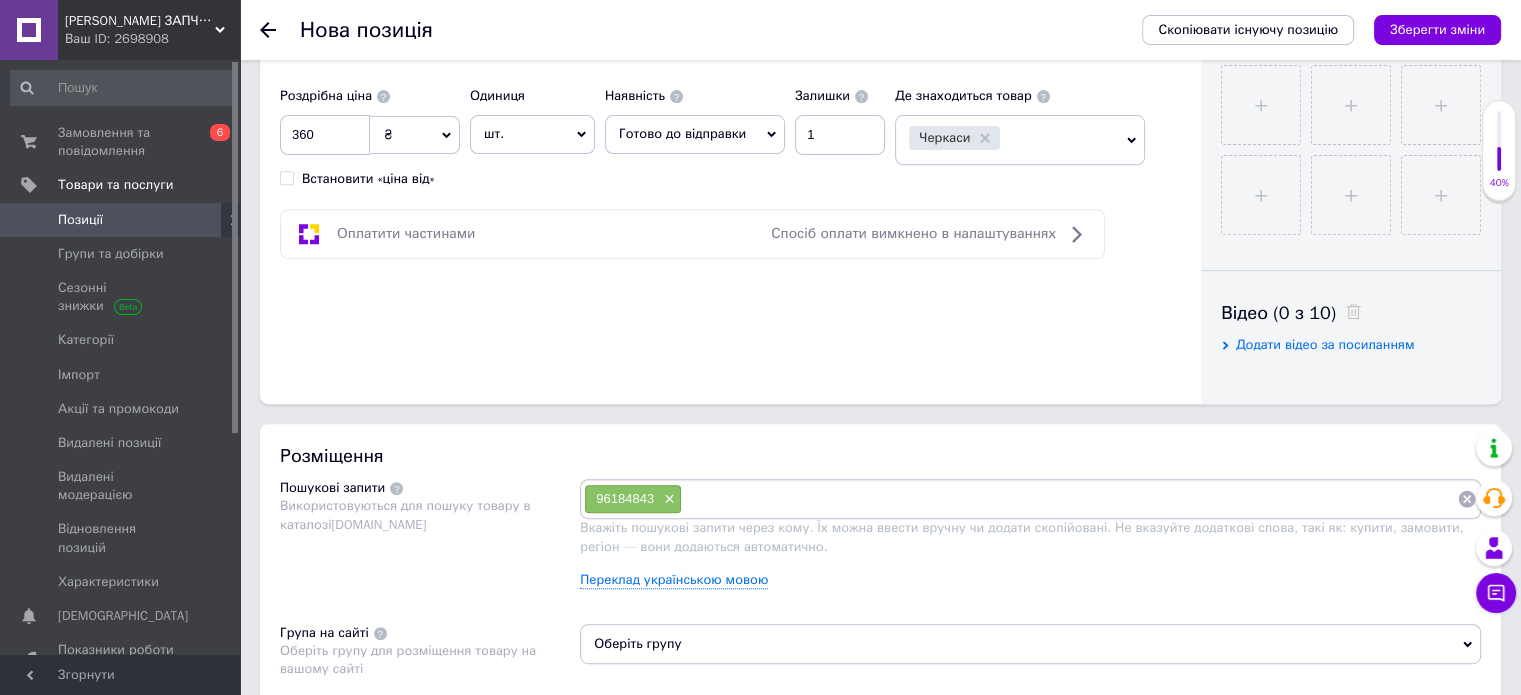 paste on "Трубка Ланос паливна від абсорбера до бензобаку GM.  Трубка з'єднує абсорбер та клапан скидання тиску в бак. На скріншоті з каталогу позиція 2. Не підходить на Ланос з мотором 1.6 л." 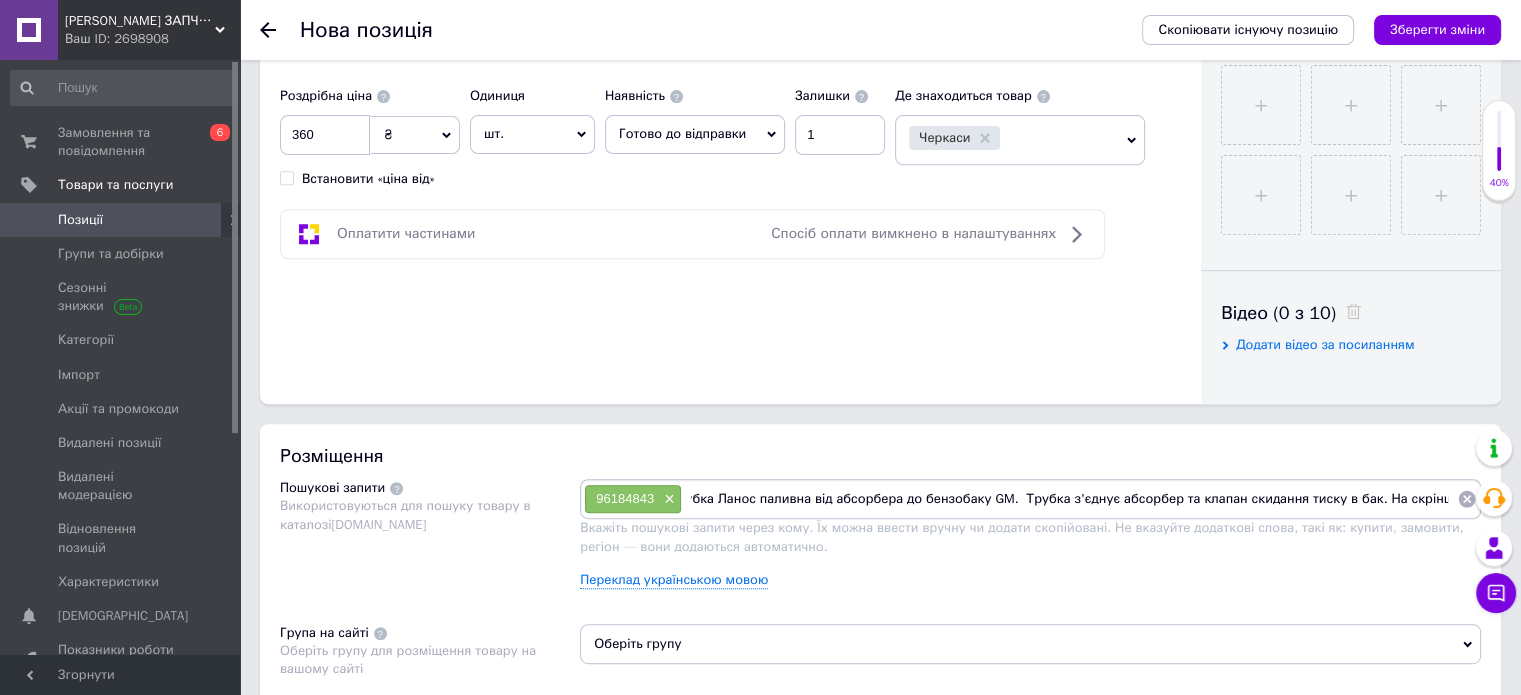 scroll, scrollTop: 0, scrollLeft: 0, axis: both 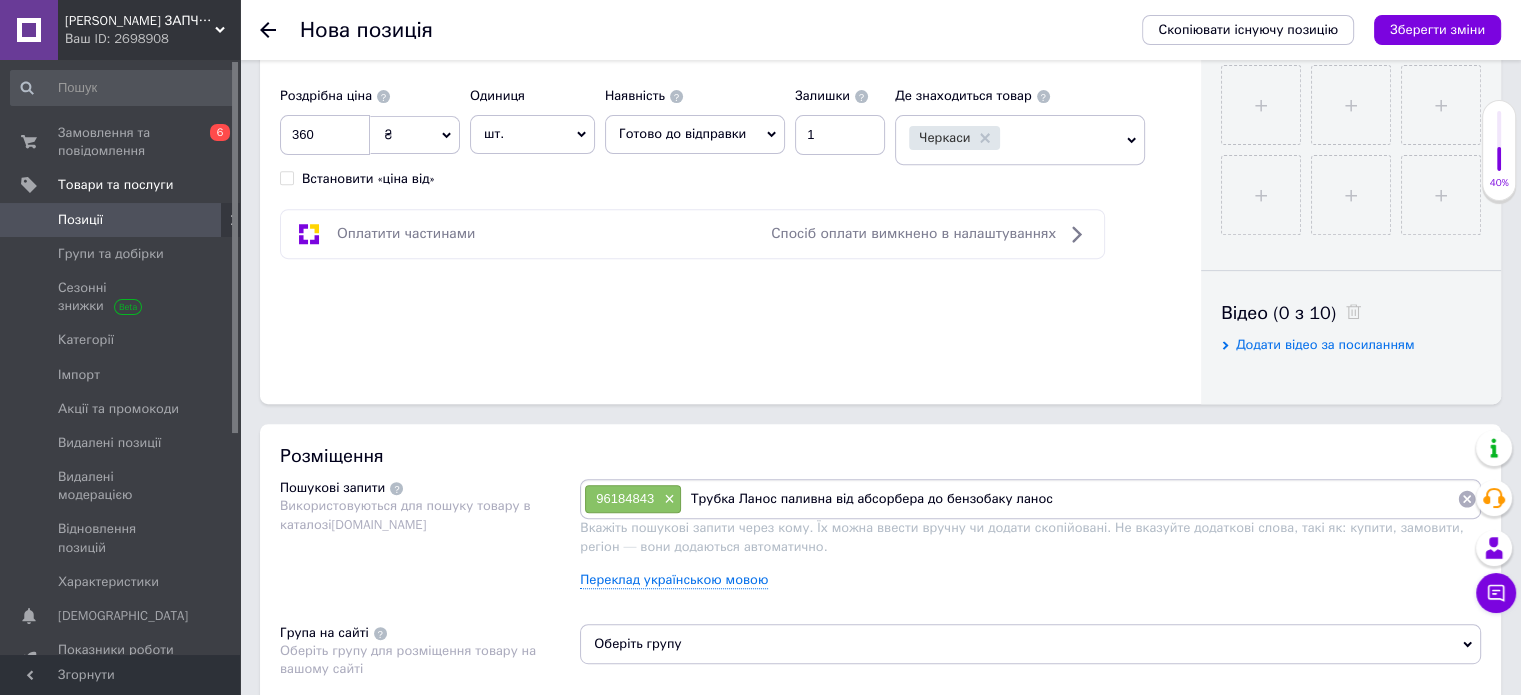 type on "Трубка Ланос паливна від абсорбера до бензобаку ланос 1" 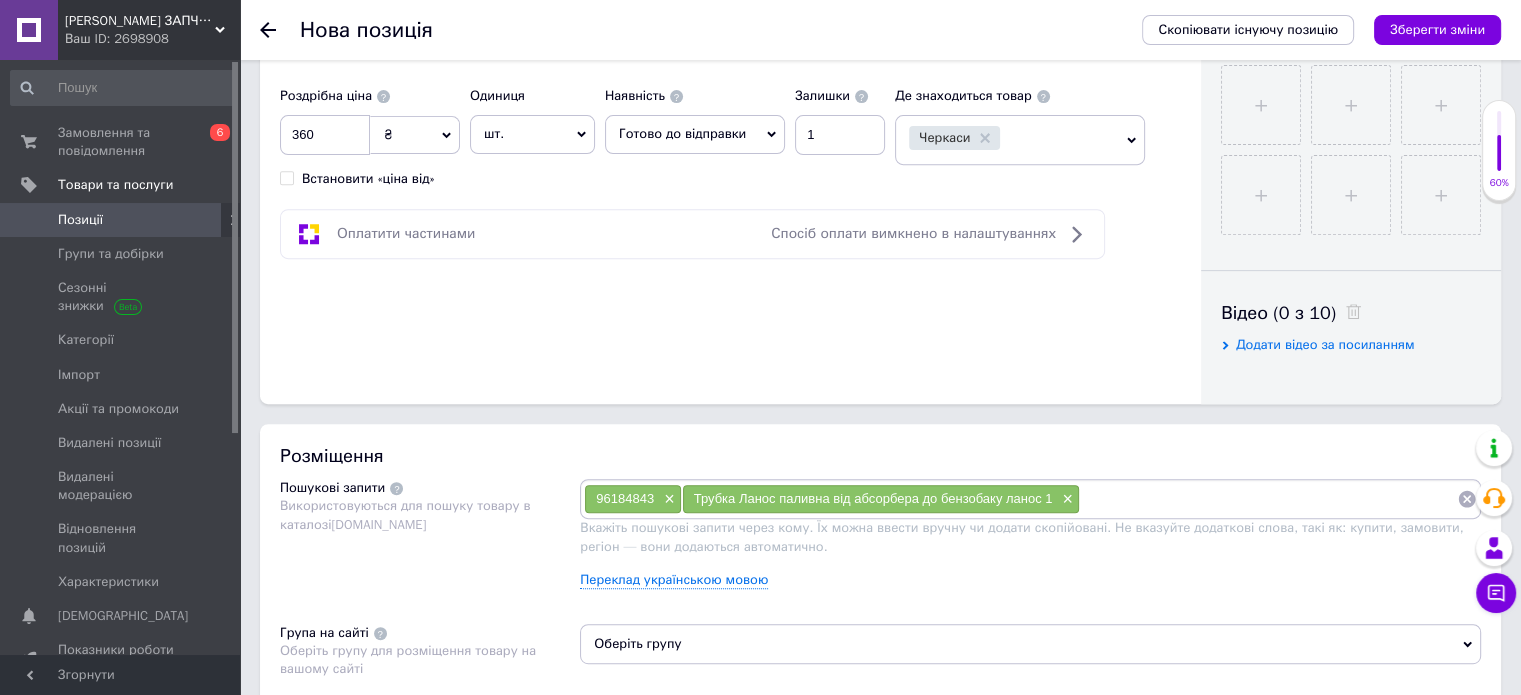 type on "5" 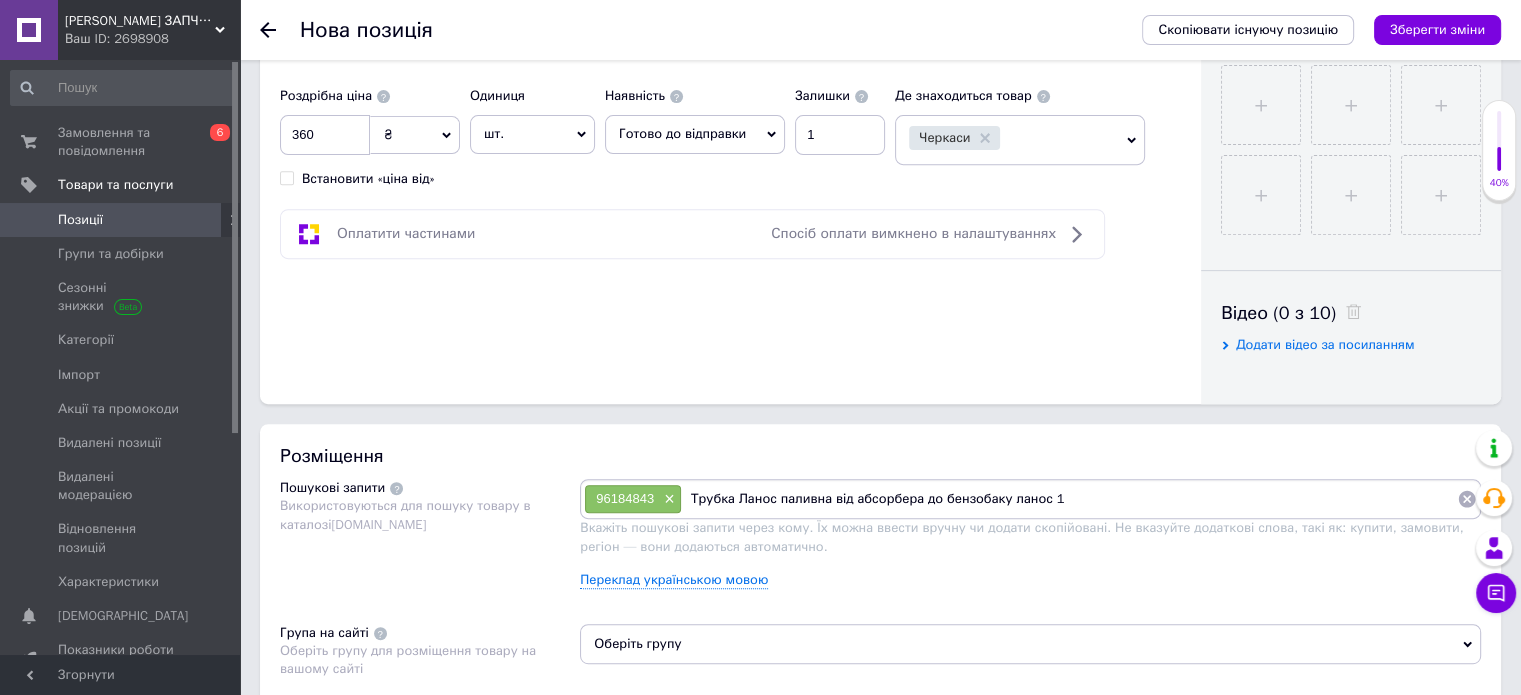 type on "Трубка Ланос паливна від абсорбера до бензобаку ланос" 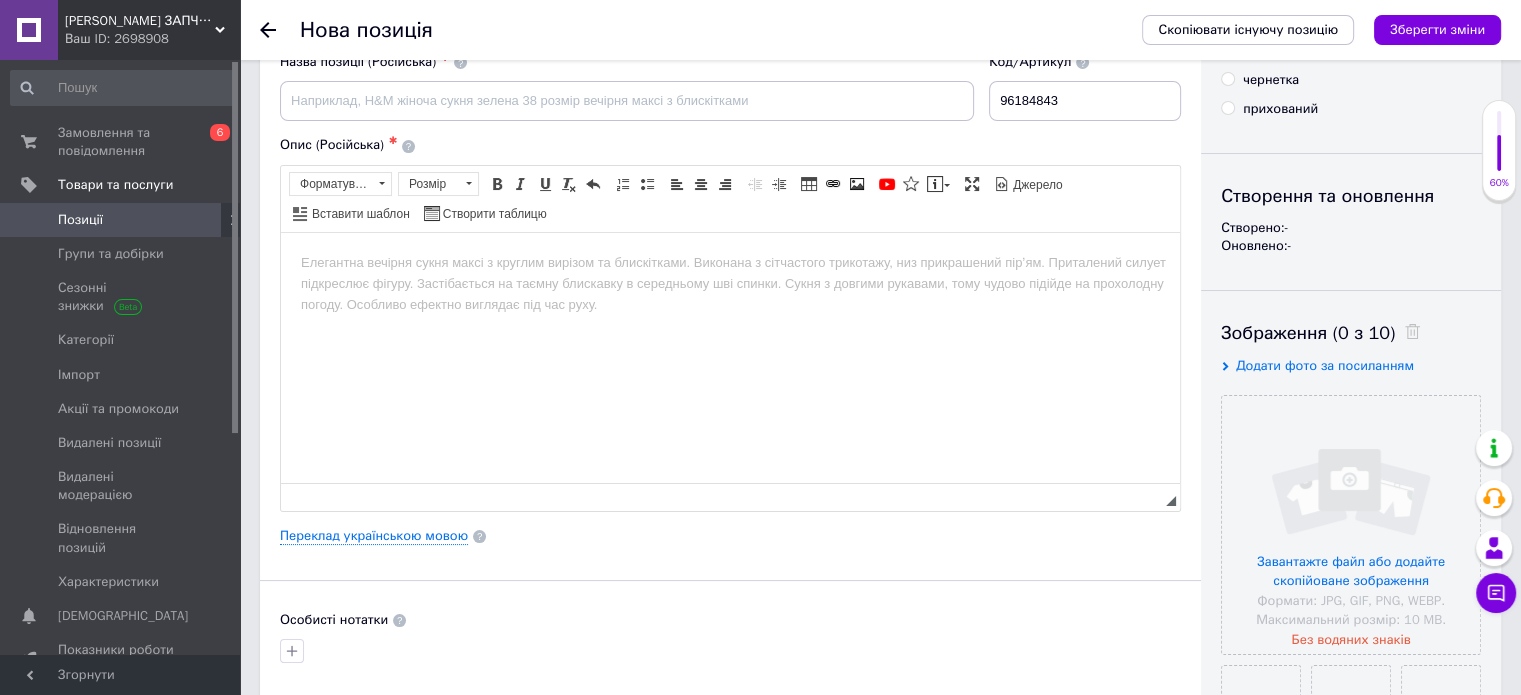 scroll, scrollTop: 119, scrollLeft: 0, axis: vertical 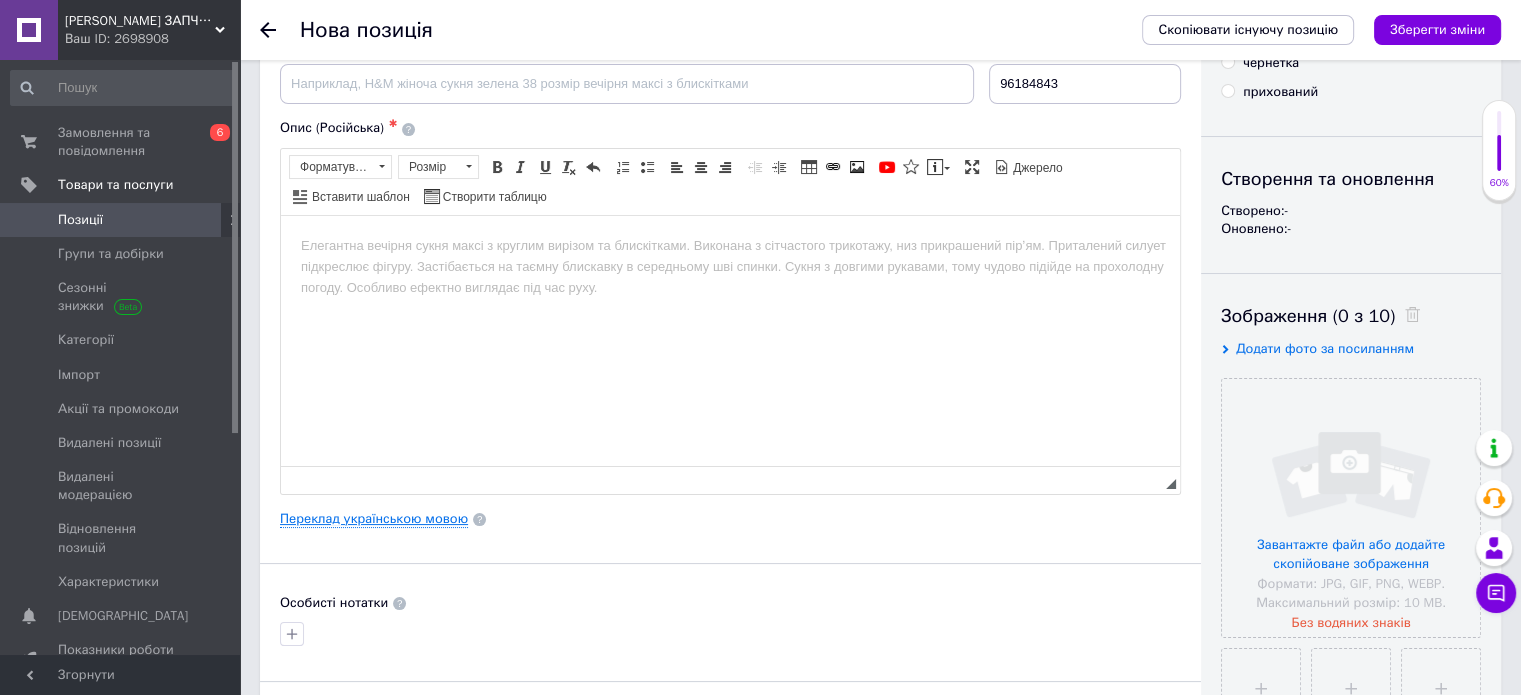 type 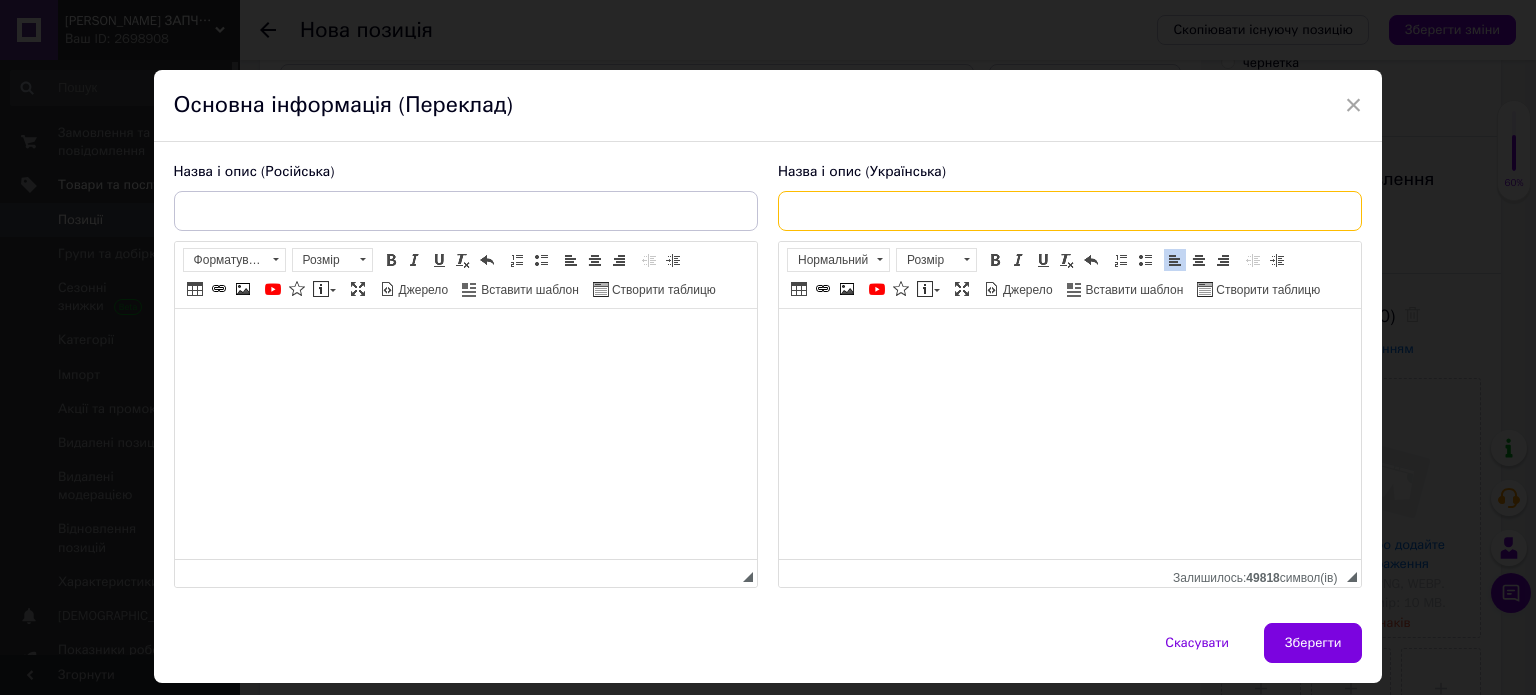 paste on "Трубка паливна LANOS GM від адсорбера до бензобаку" 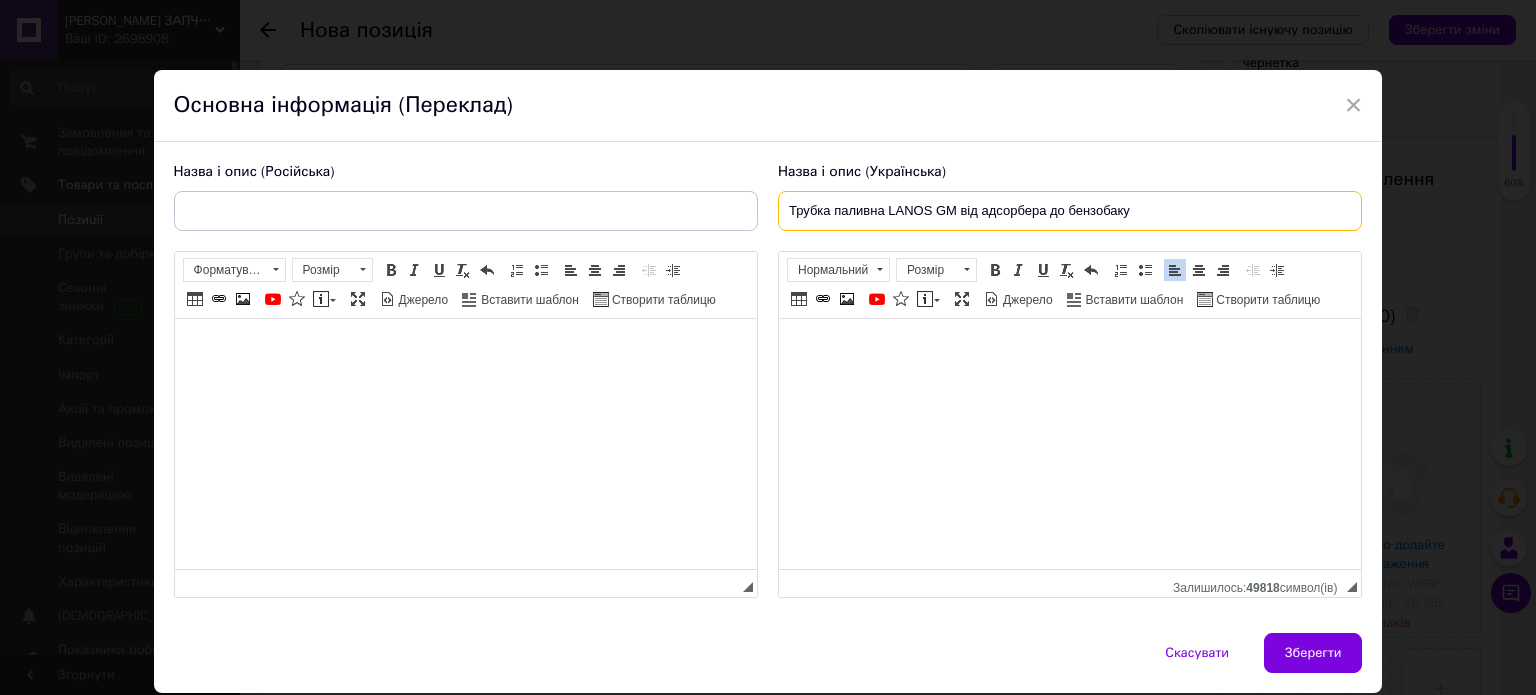 type on "Трубка паливна LANOS GM від адсорбера до бензобаку" 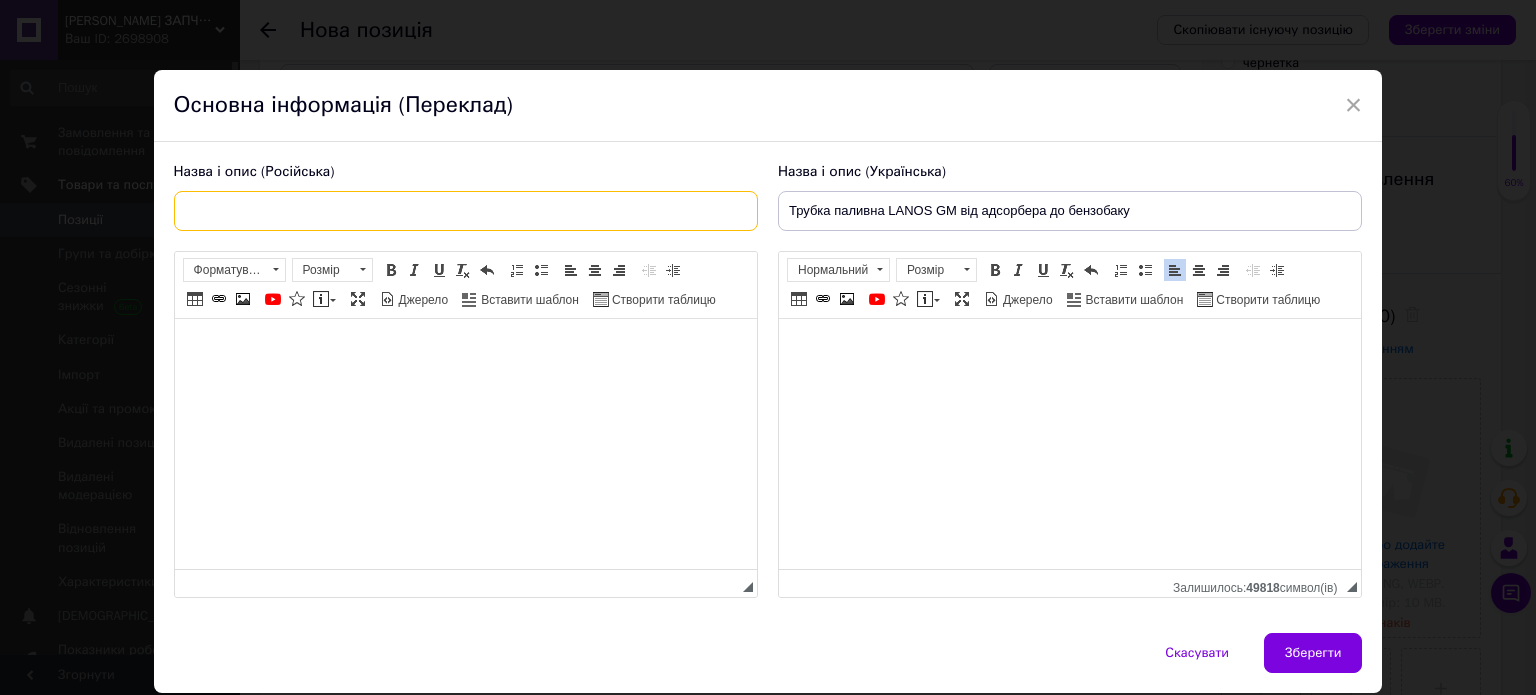 paste on "Трубка топливная LANOS GM от адсорбера к бензобаку" 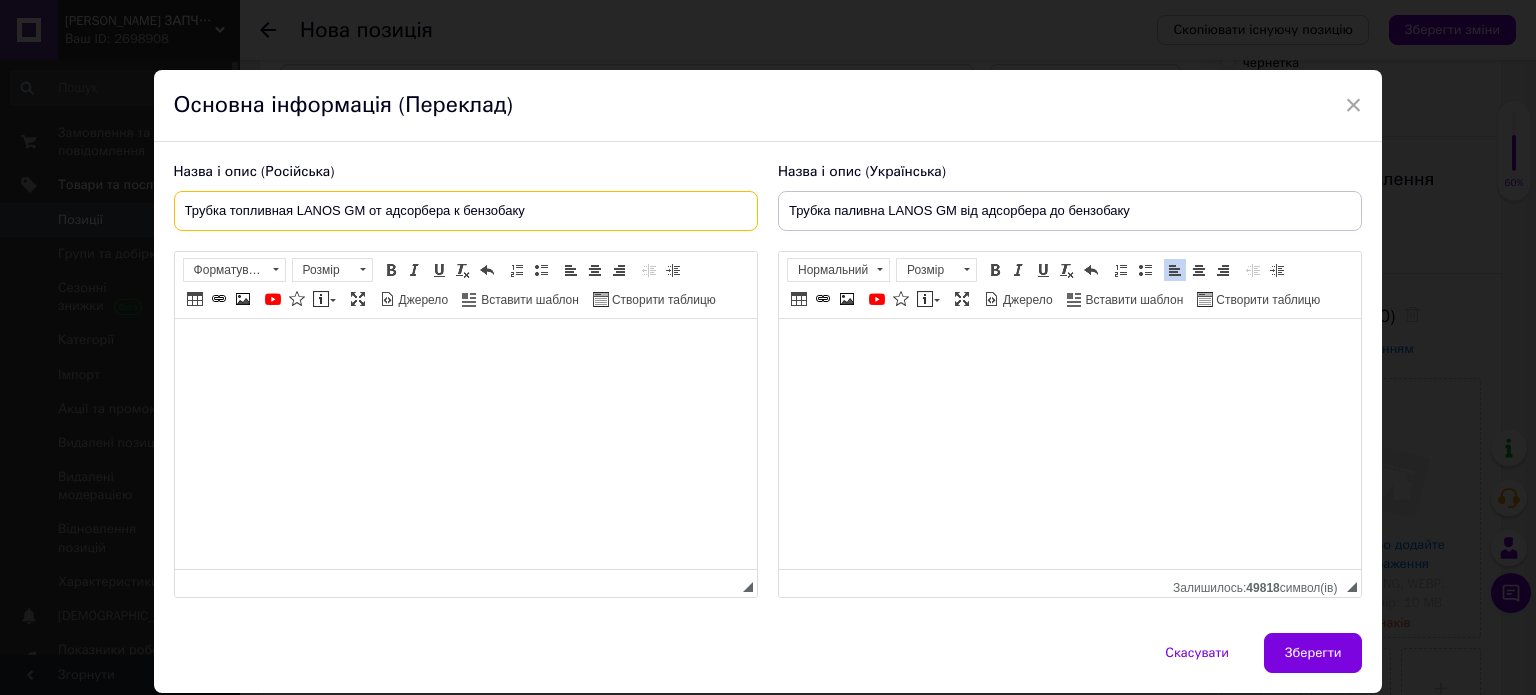 type on "Трубка топливная LANOS GM от адсорбера к бензобаку" 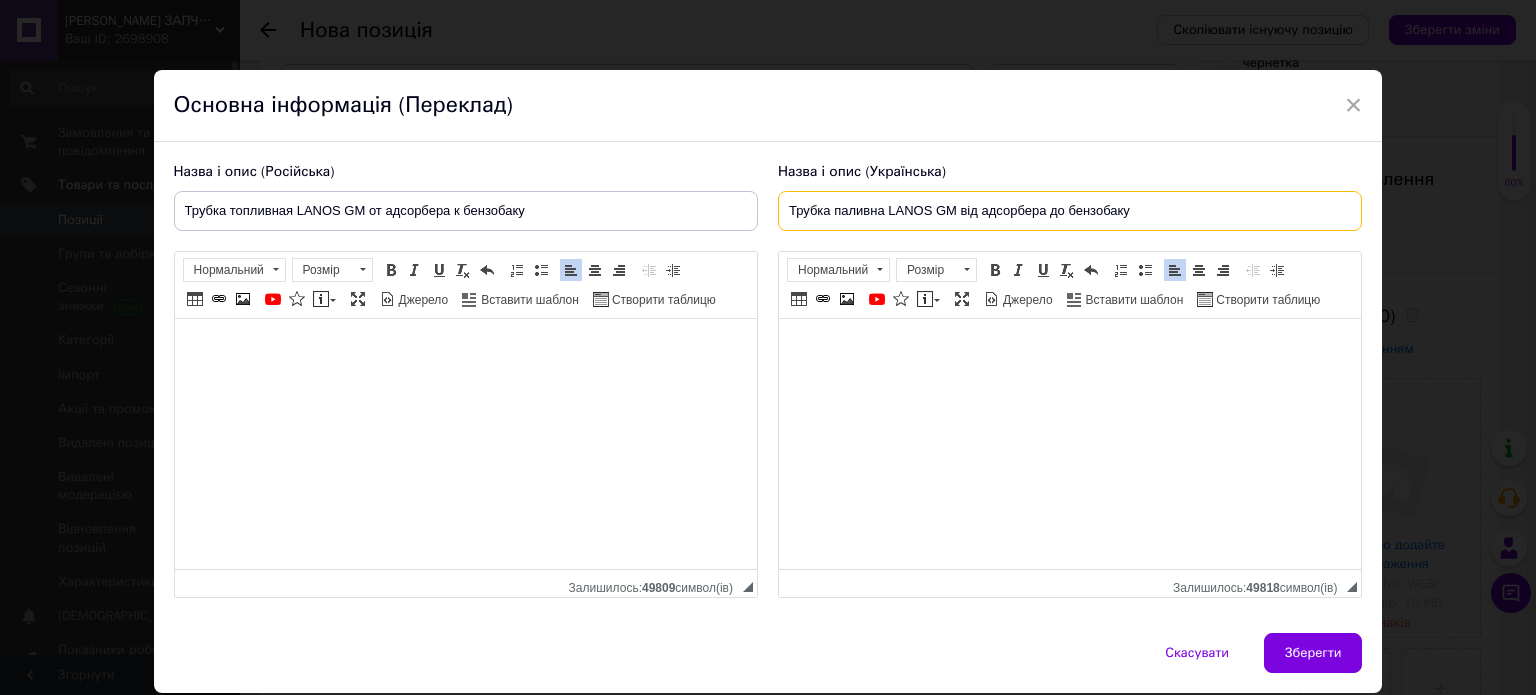 click on "Трубка паливна LANOS GM від адсорбера до бензобаку" at bounding box center [1070, 211] 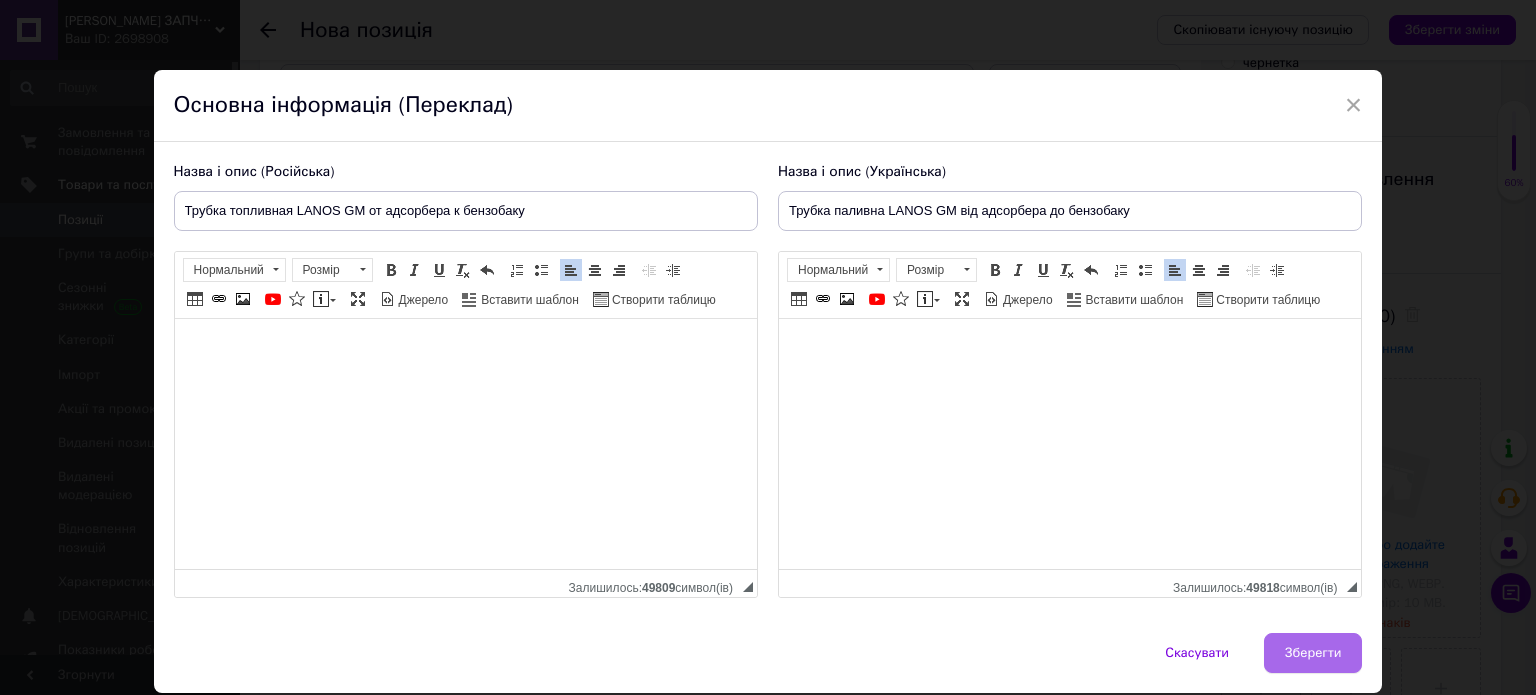 click on "Зберегти" at bounding box center [1313, 653] 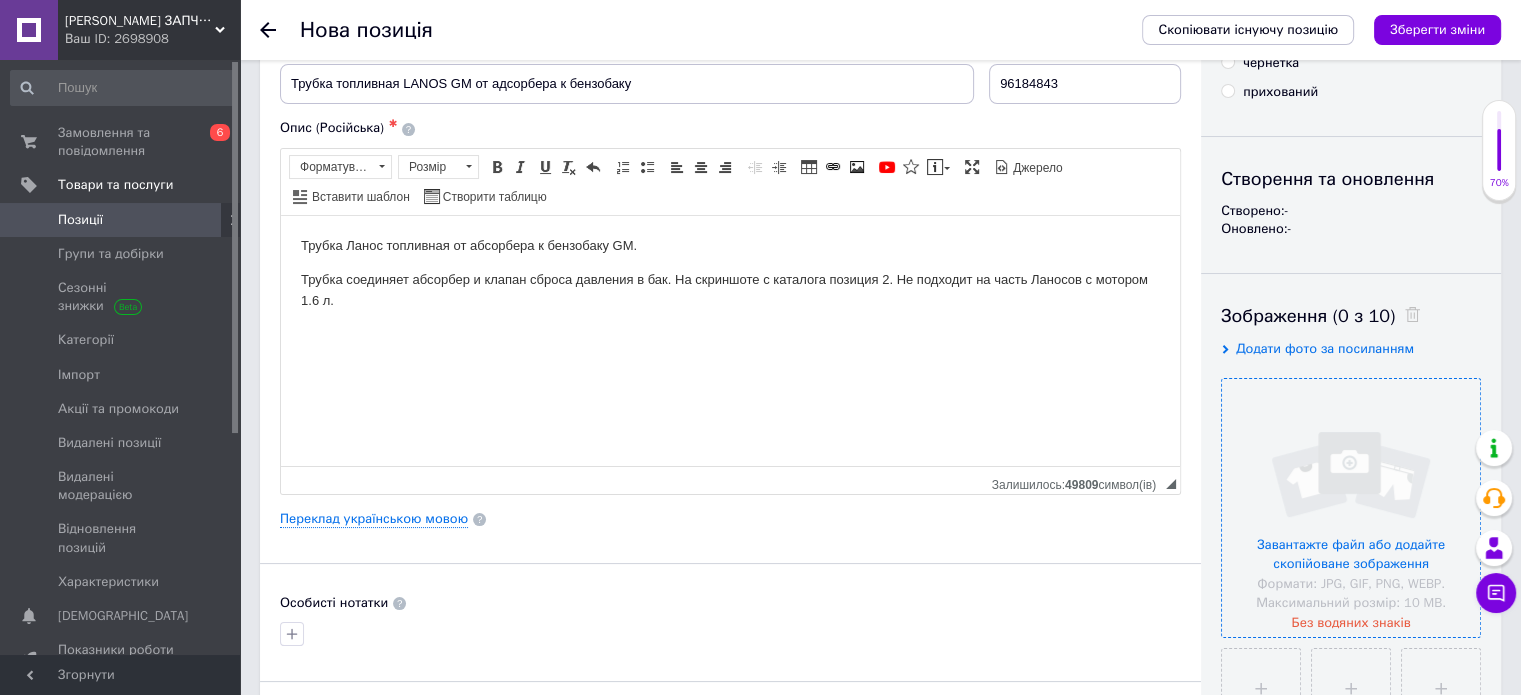 click at bounding box center (1351, 508) 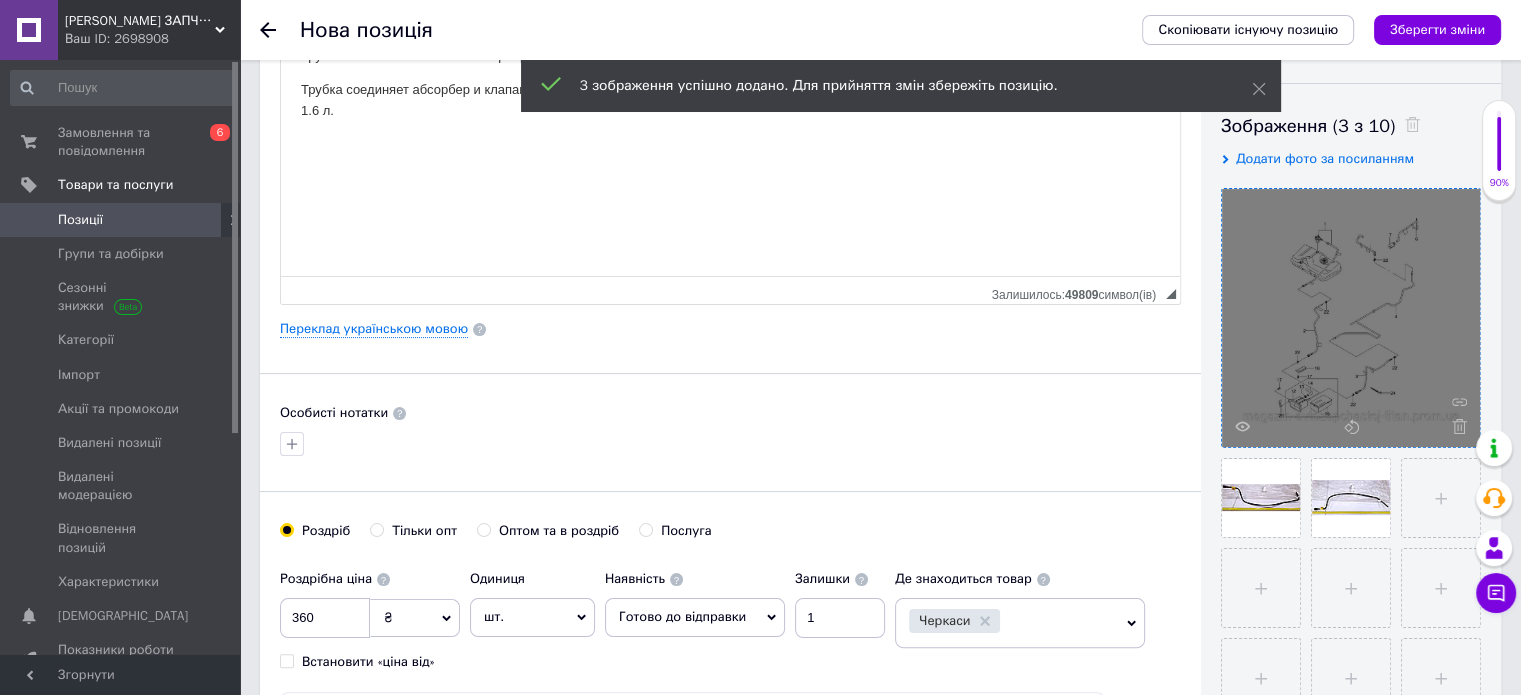 scroll, scrollTop: 333, scrollLeft: 0, axis: vertical 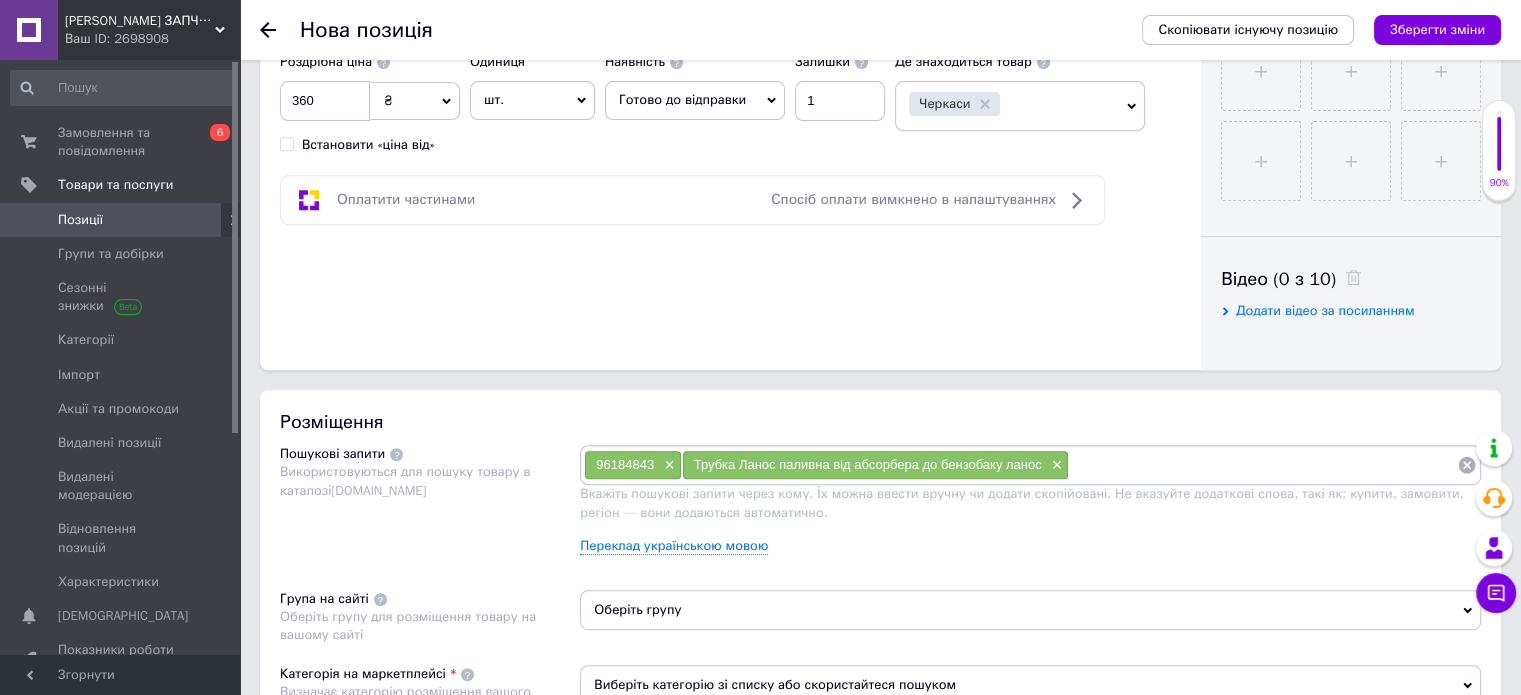 click at bounding box center (1263, 465) 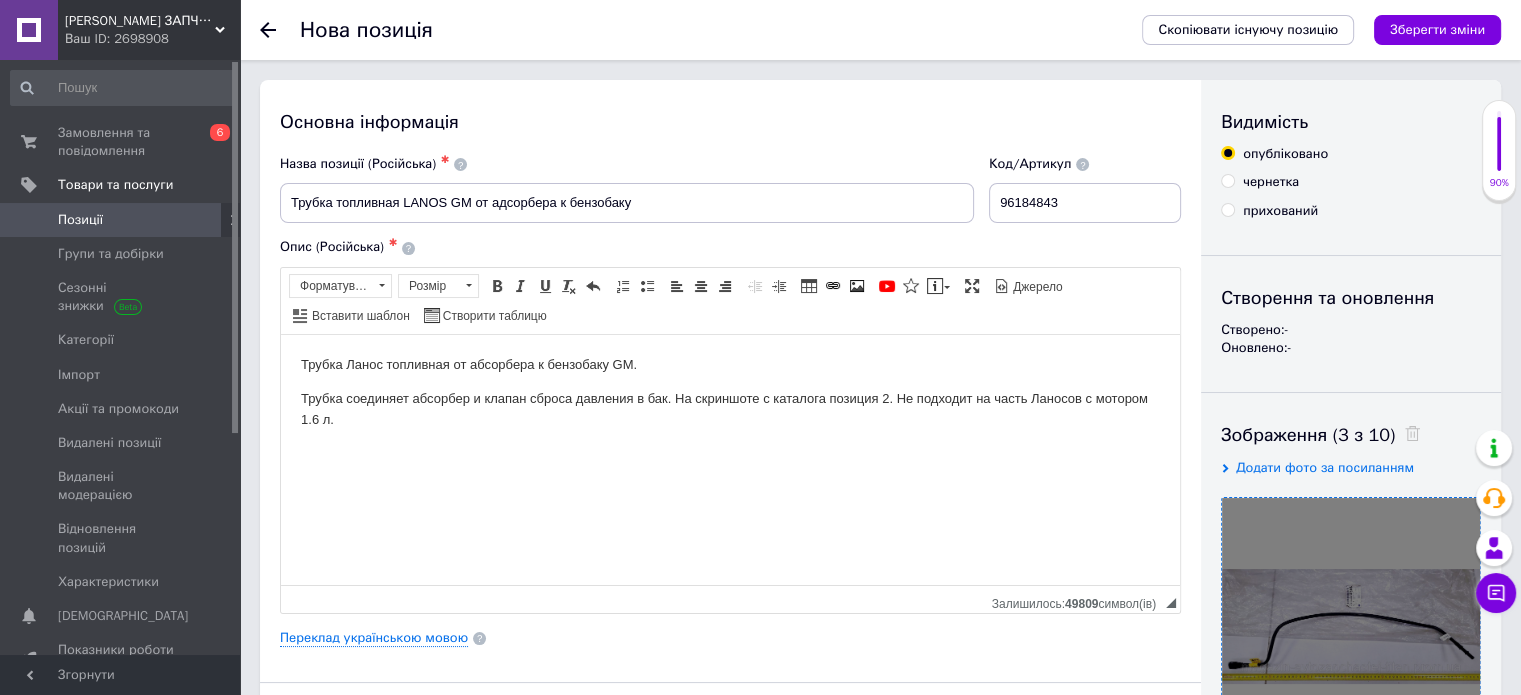 scroll, scrollTop: 0, scrollLeft: 0, axis: both 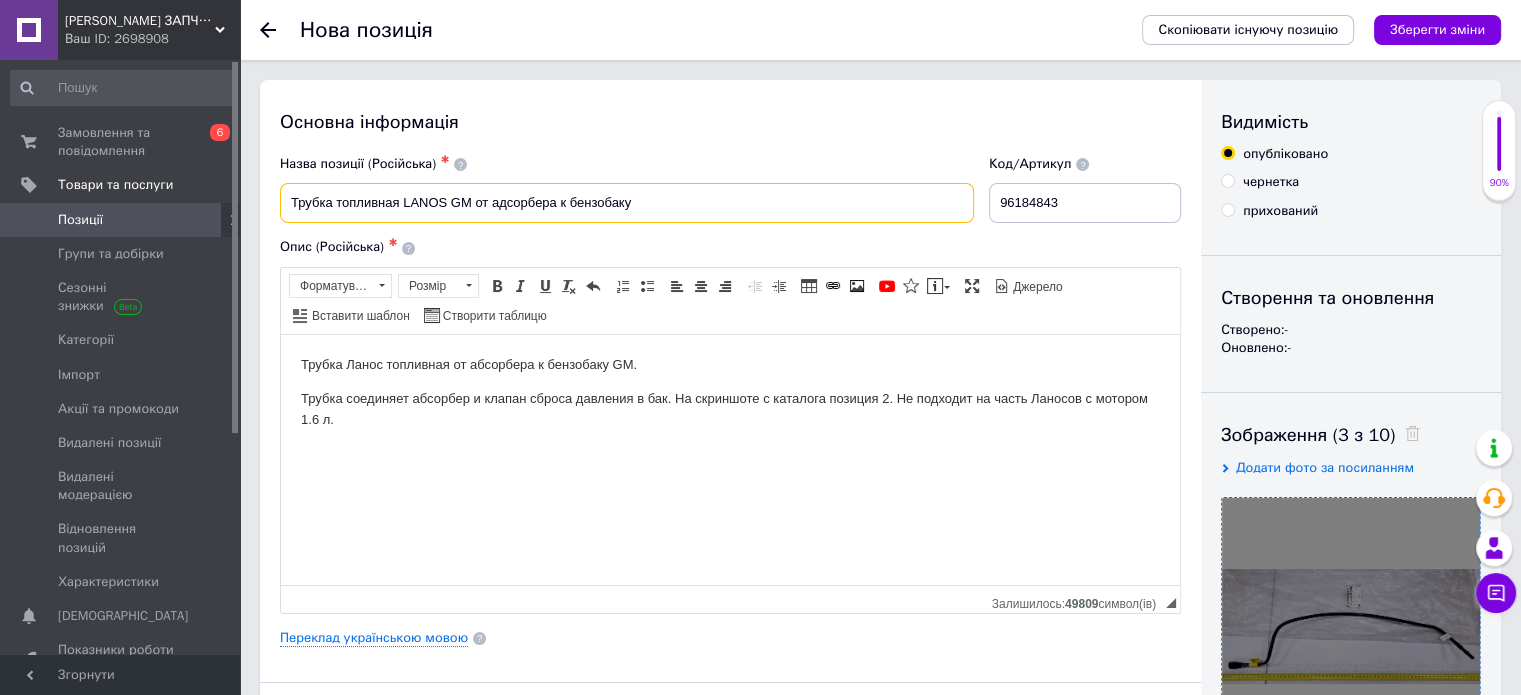 click on "Трубка топливная LANOS GM от адсорбера к бензобаку" at bounding box center [627, 203] 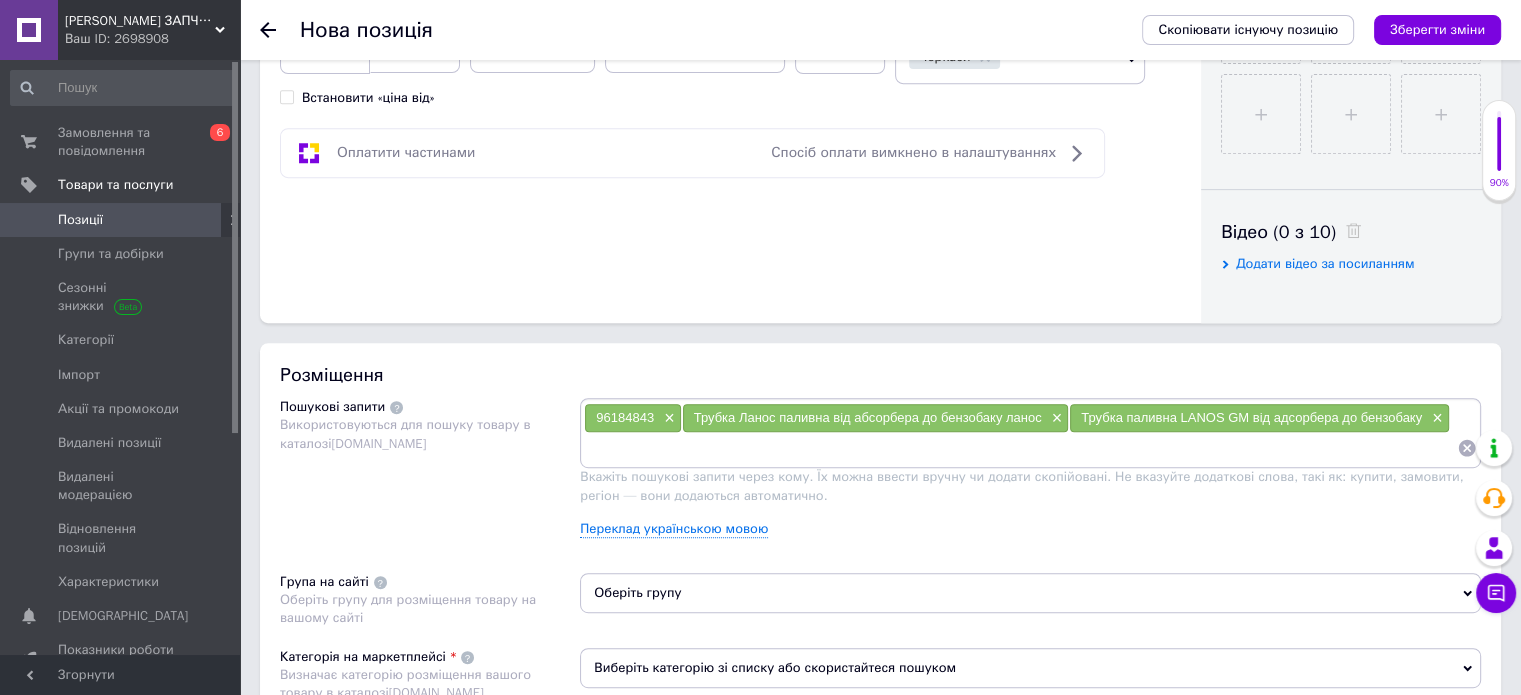 scroll, scrollTop: 916, scrollLeft: 0, axis: vertical 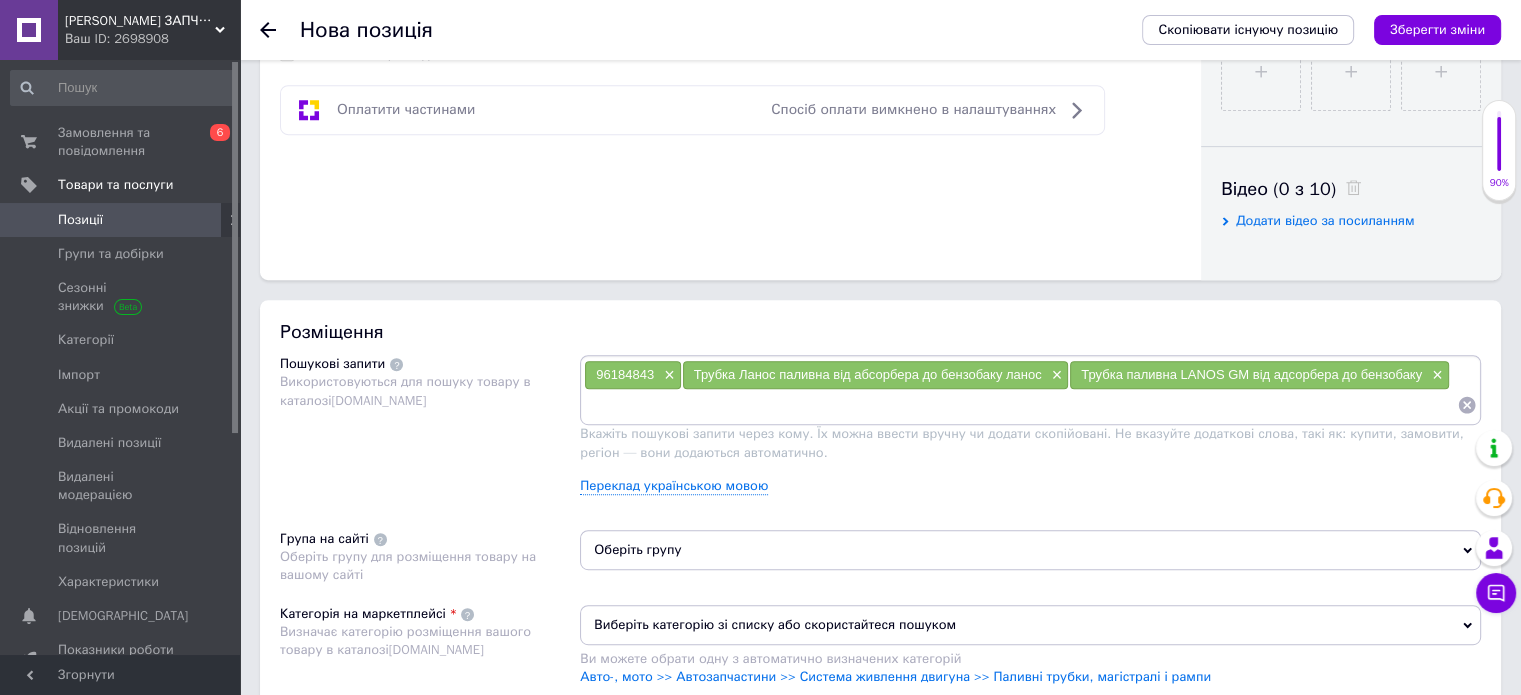 paste on "Трубка топливная LANOS GM от адсорбера к бензобаку" 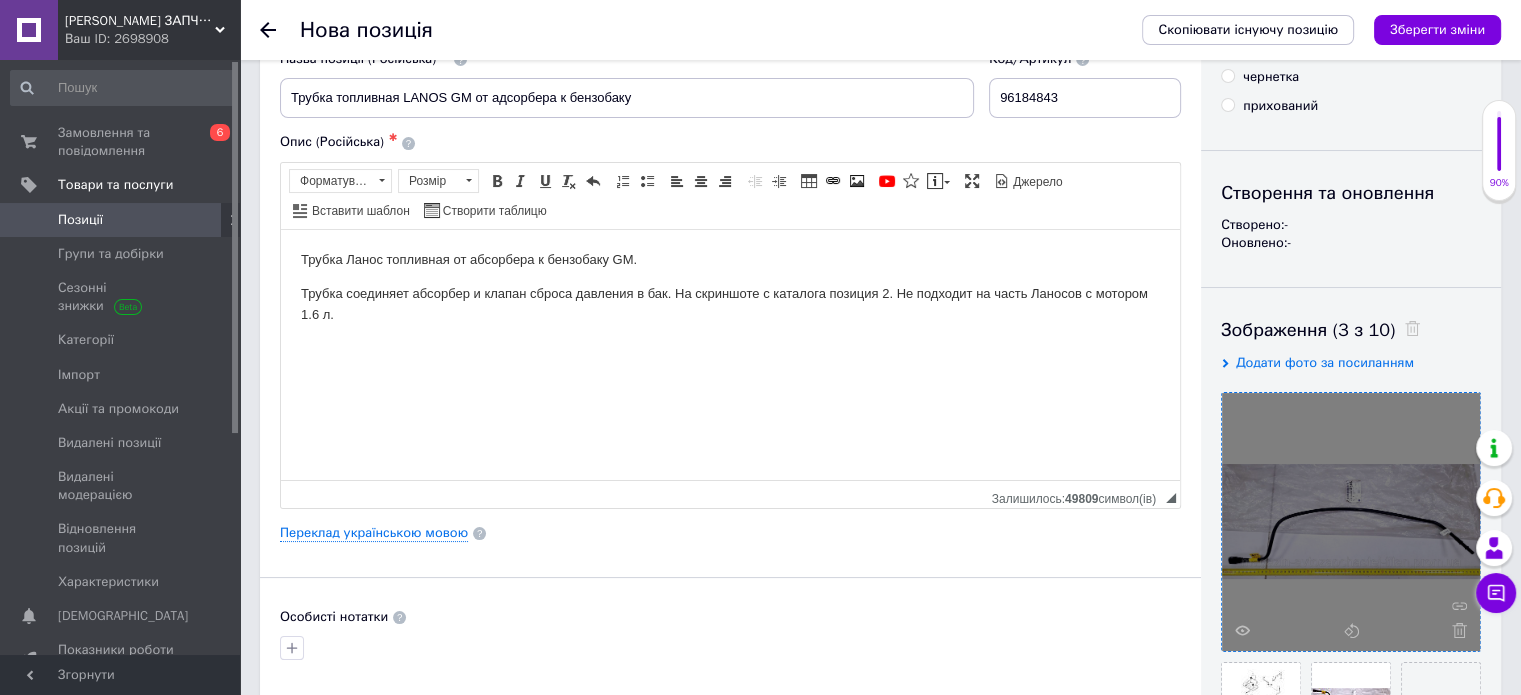 scroll, scrollTop: 108, scrollLeft: 0, axis: vertical 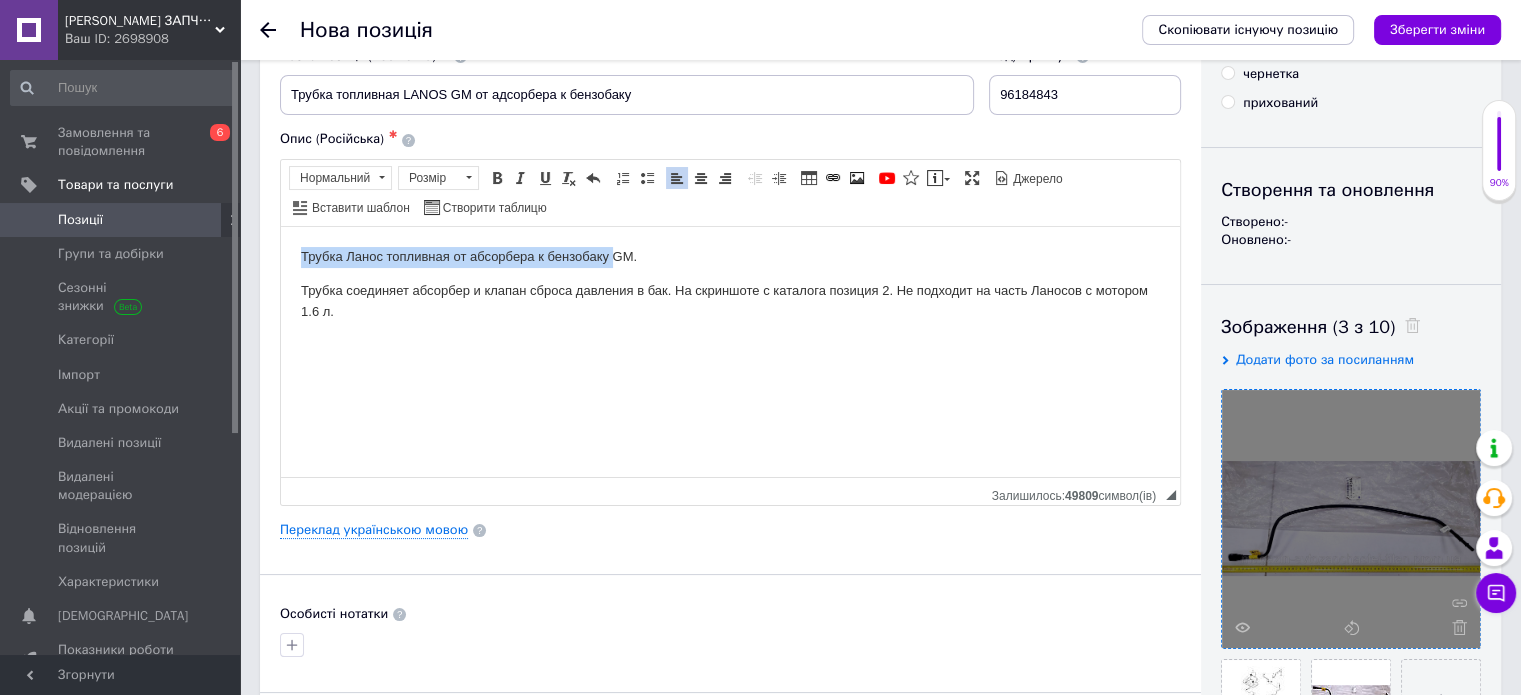 drag, startPoint x: 615, startPoint y: 254, endPoint x: 299, endPoint y: 251, distance: 316.01425 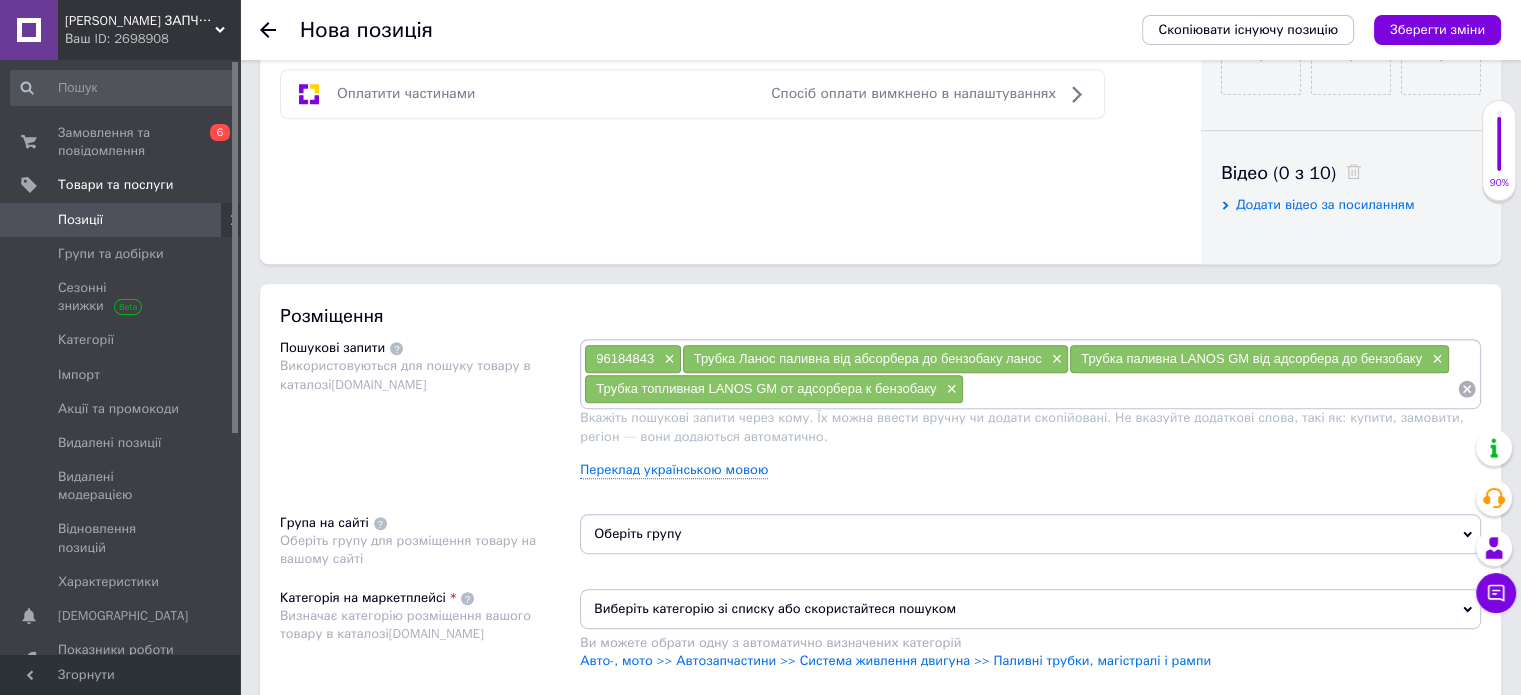 scroll, scrollTop: 934, scrollLeft: 0, axis: vertical 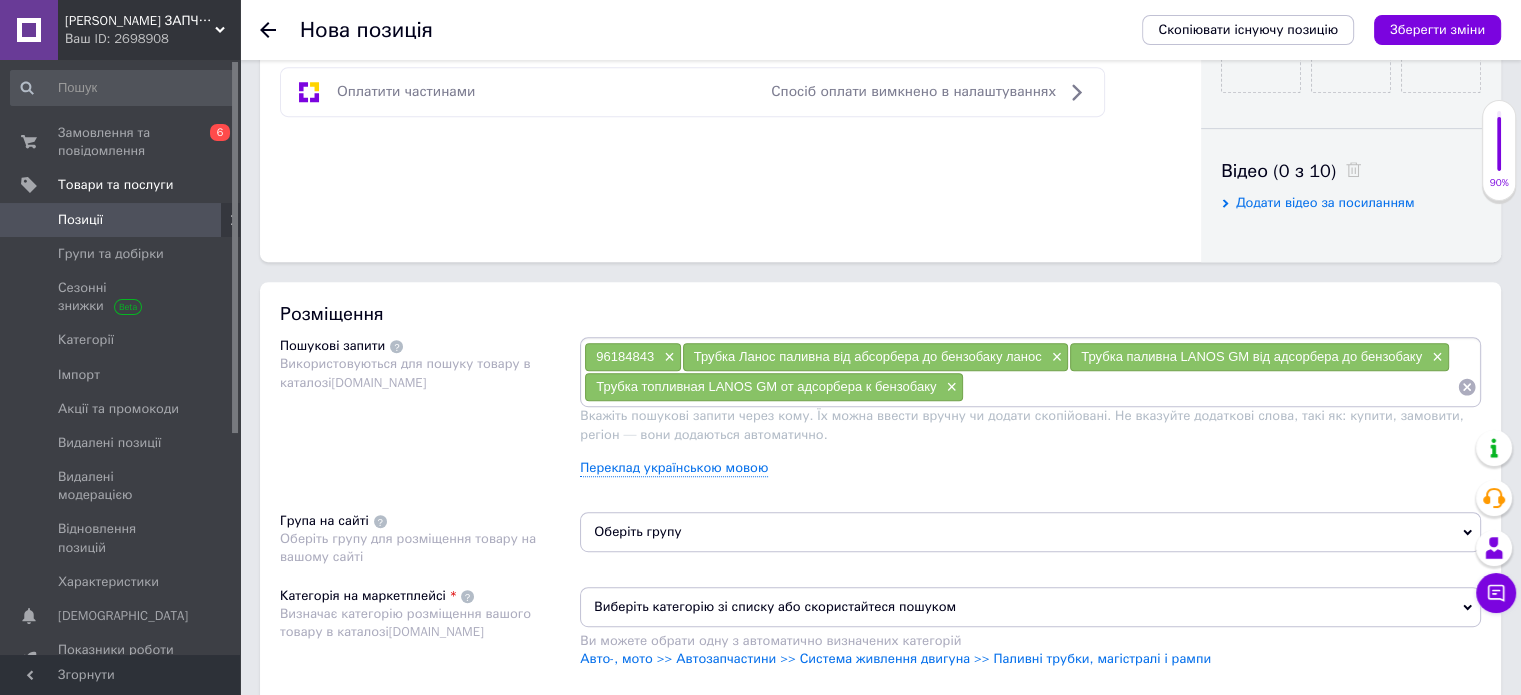 click at bounding box center (1210, 387) 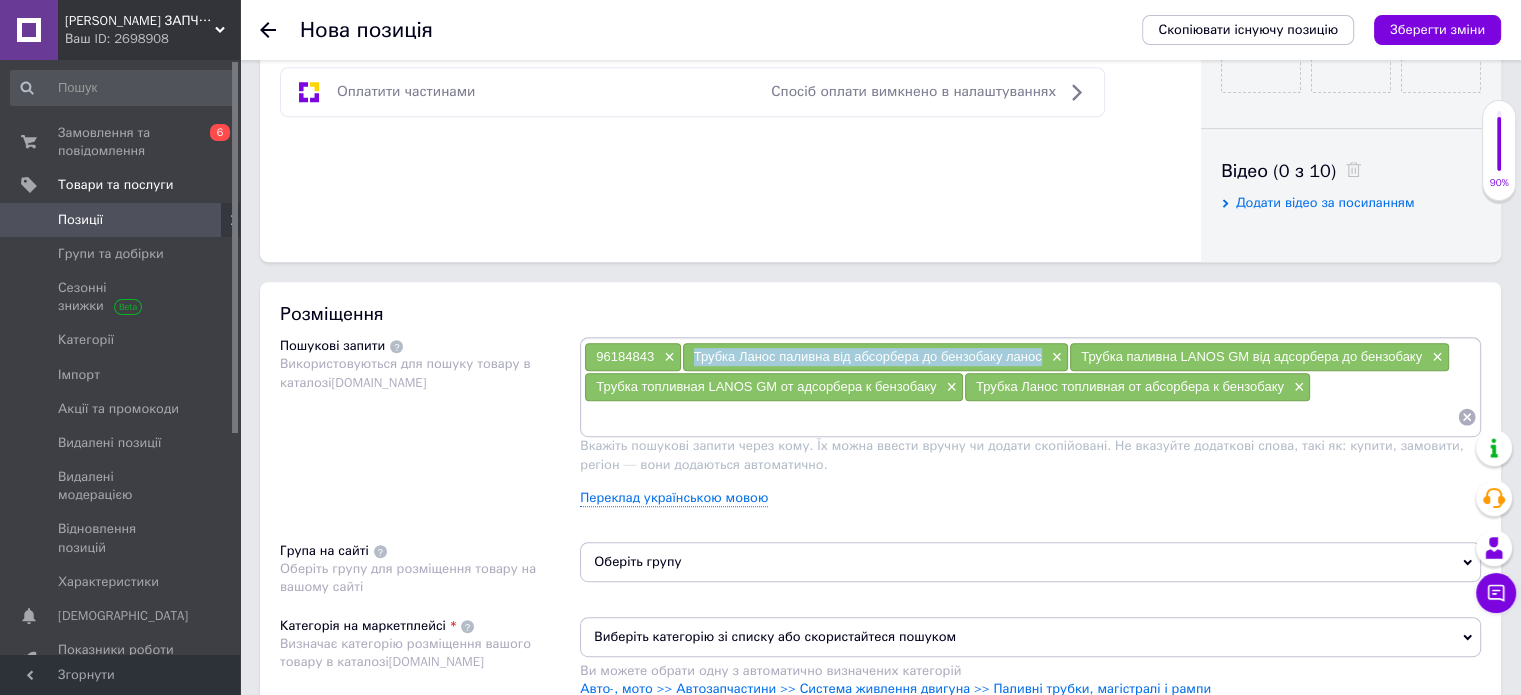 drag, startPoint x: 1039, startPoint y: 356, endPoint x: 693, endPoint y: 361, distance: 346.03613 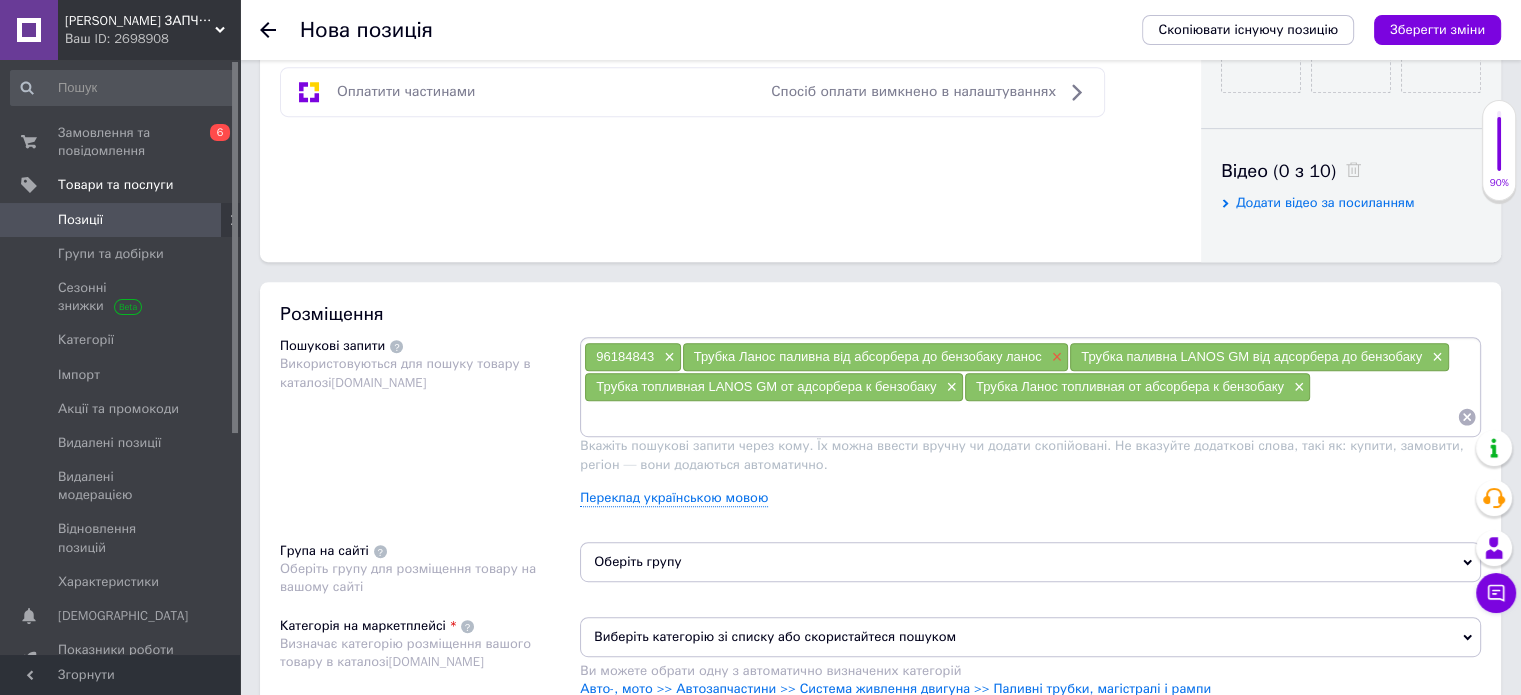 click on "×" at bounding box center [1055, 357] 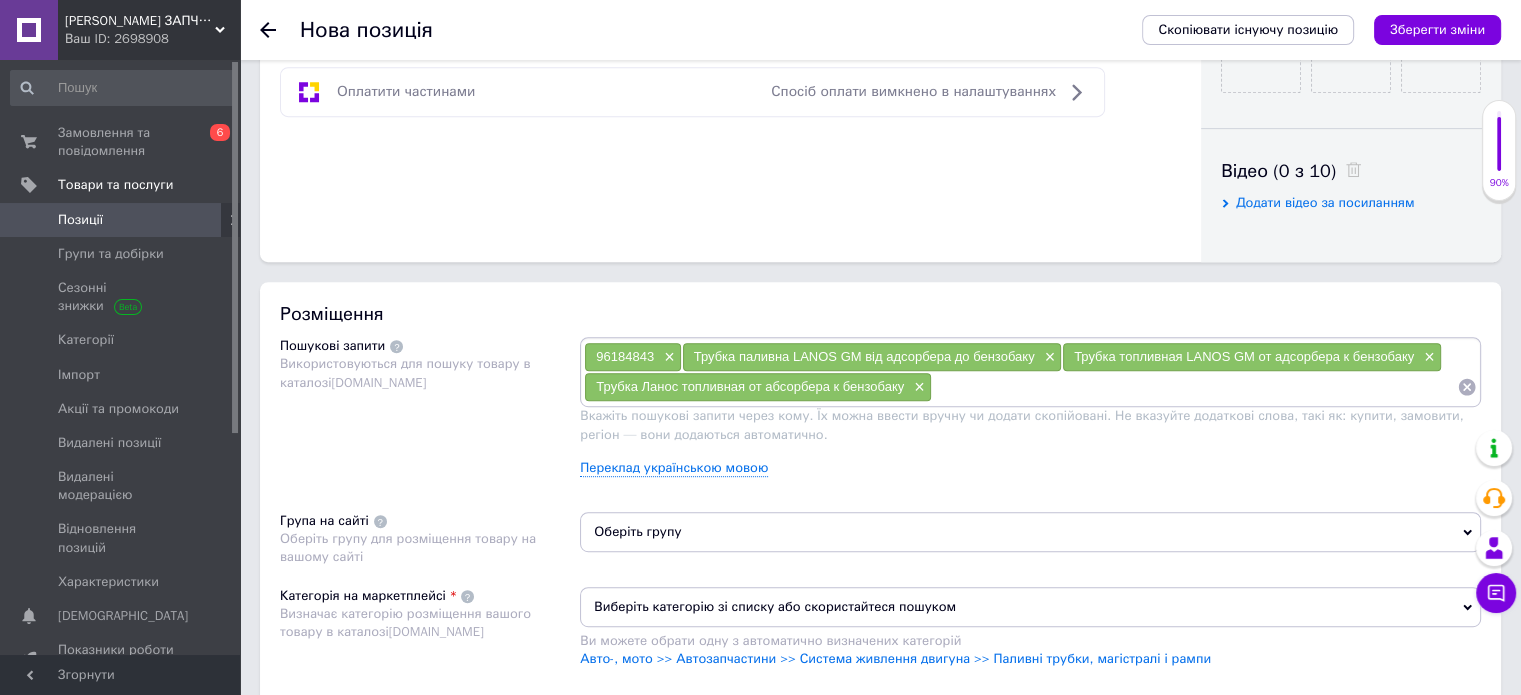 click at bounding box center (1194, 387) 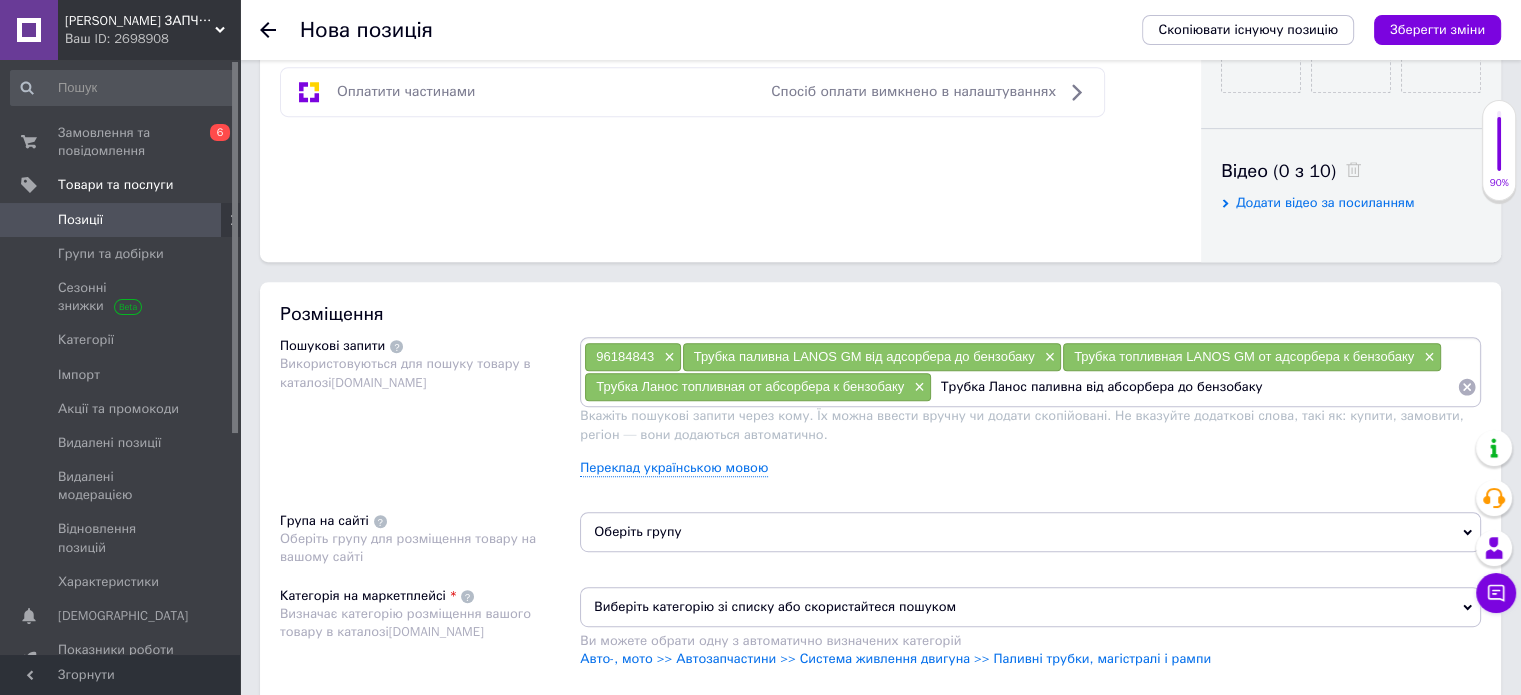 type on "Трубка Ланос паливна від абсорбера до бензобаку" 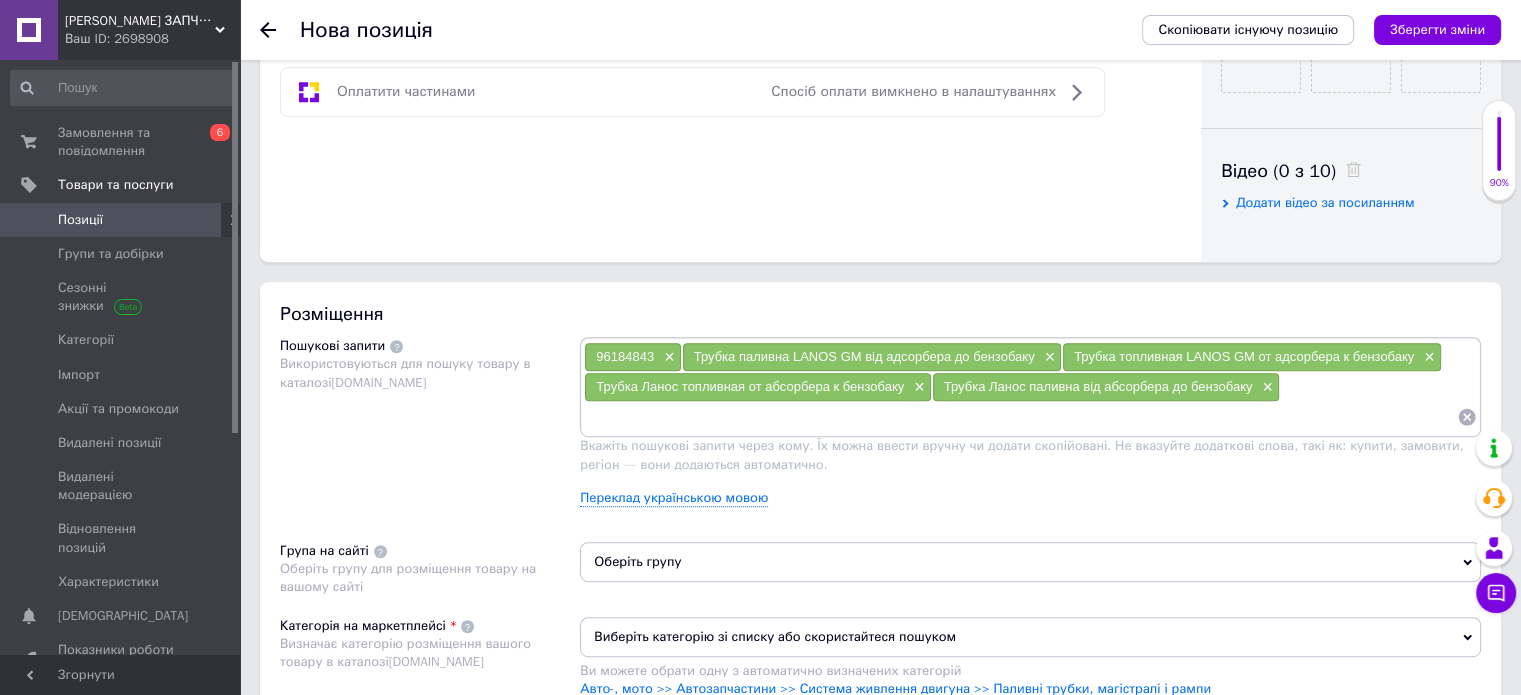 paste on "Трубка Ланос топливная от абсорбера к [GEOGRAPHIC_DATA]" 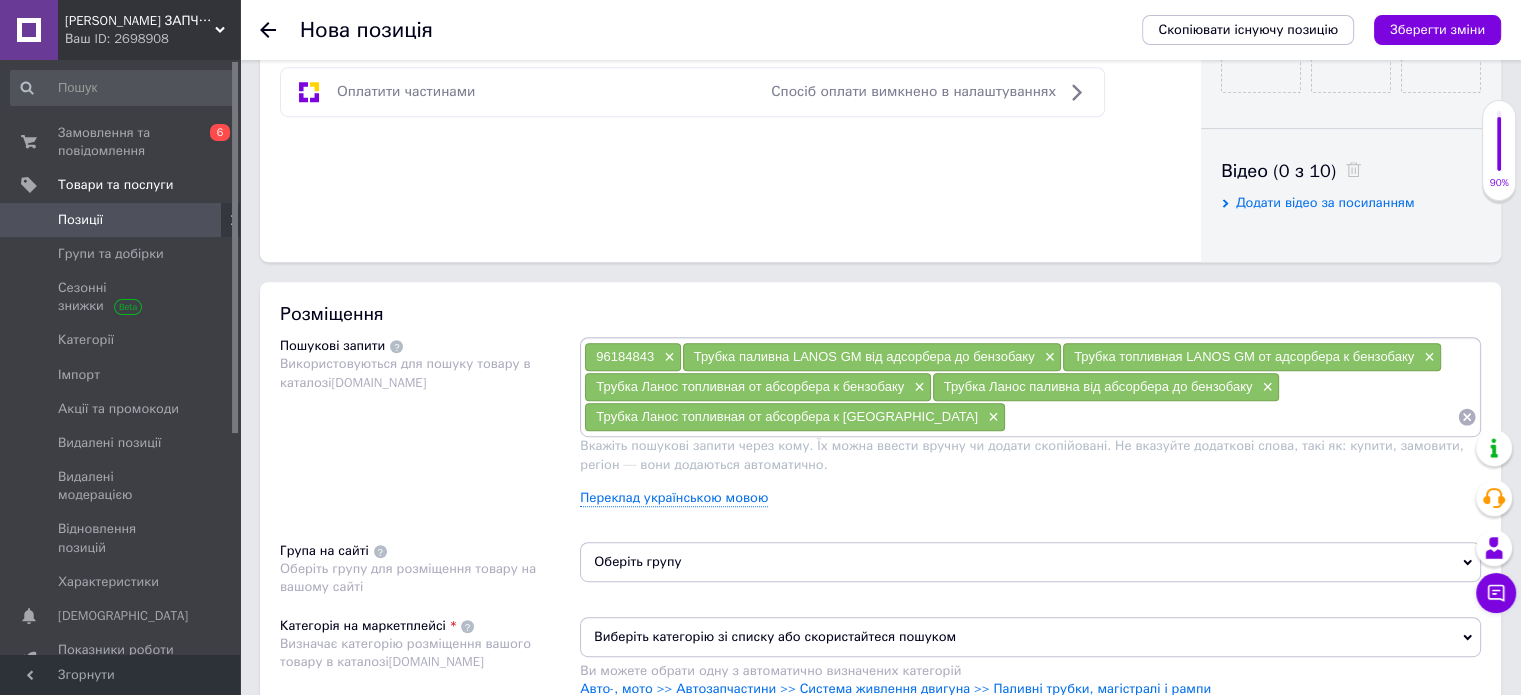 paste on "Трубка топливная Ланос Сенс GM (вторая трубка от бака к адсорберу) 96184843" 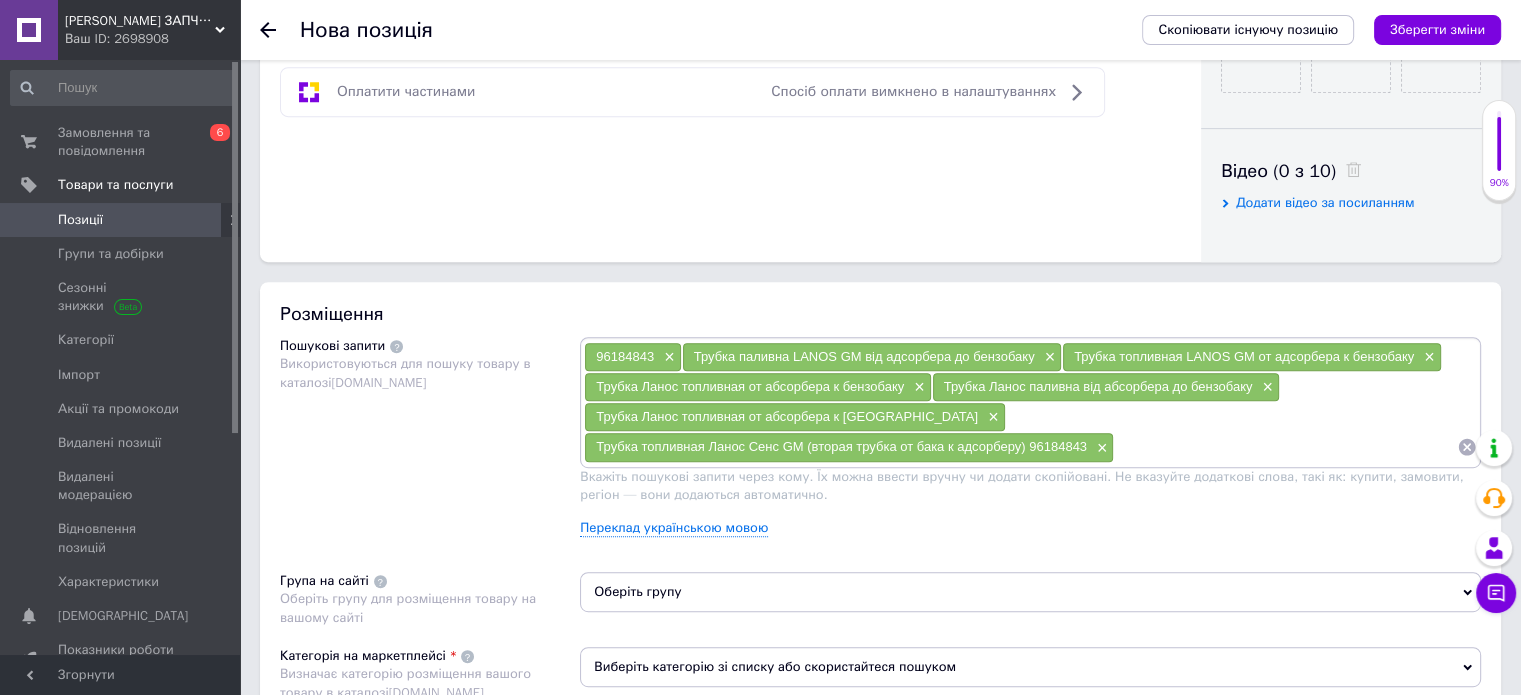 paste on "Трубка топливная (отвод паров из бака вторая)" 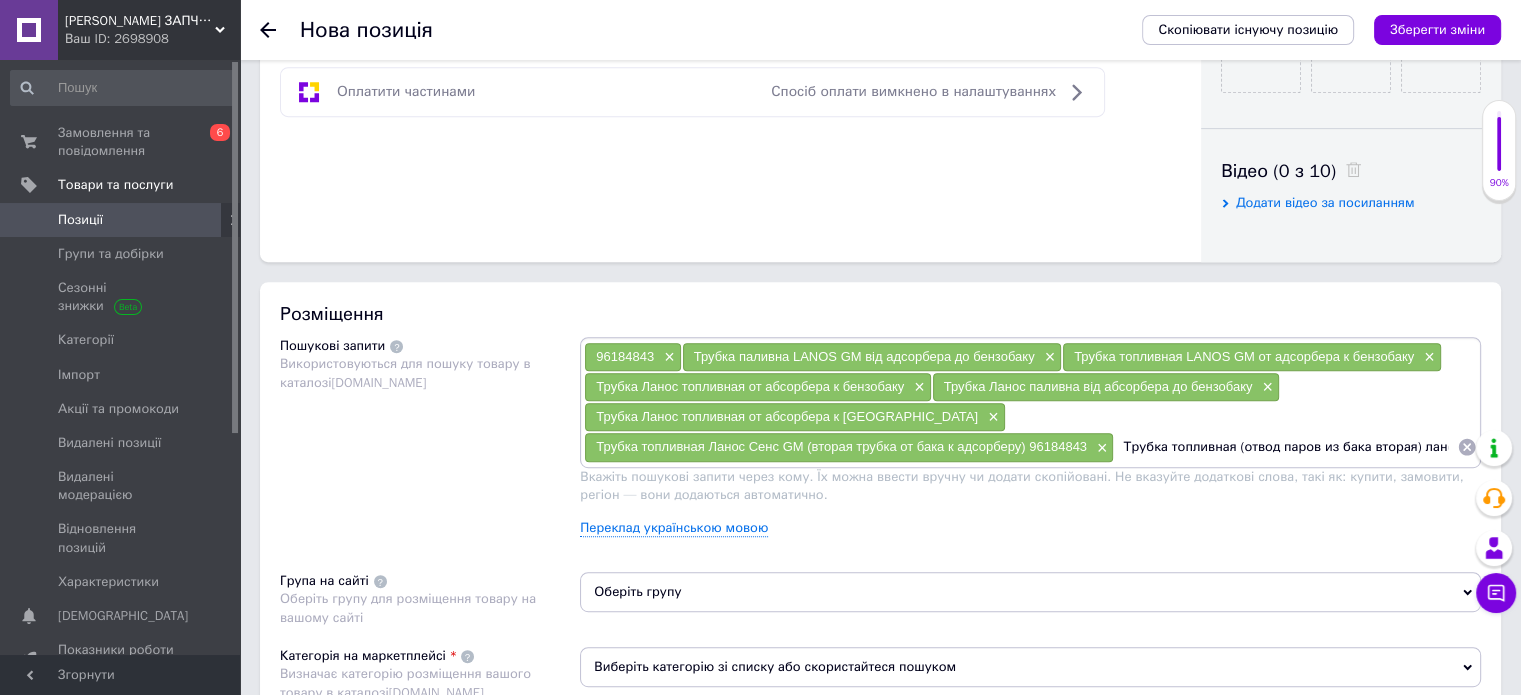type on "Трубка топливная (отвод паров из бака вторая) ланос сенс" 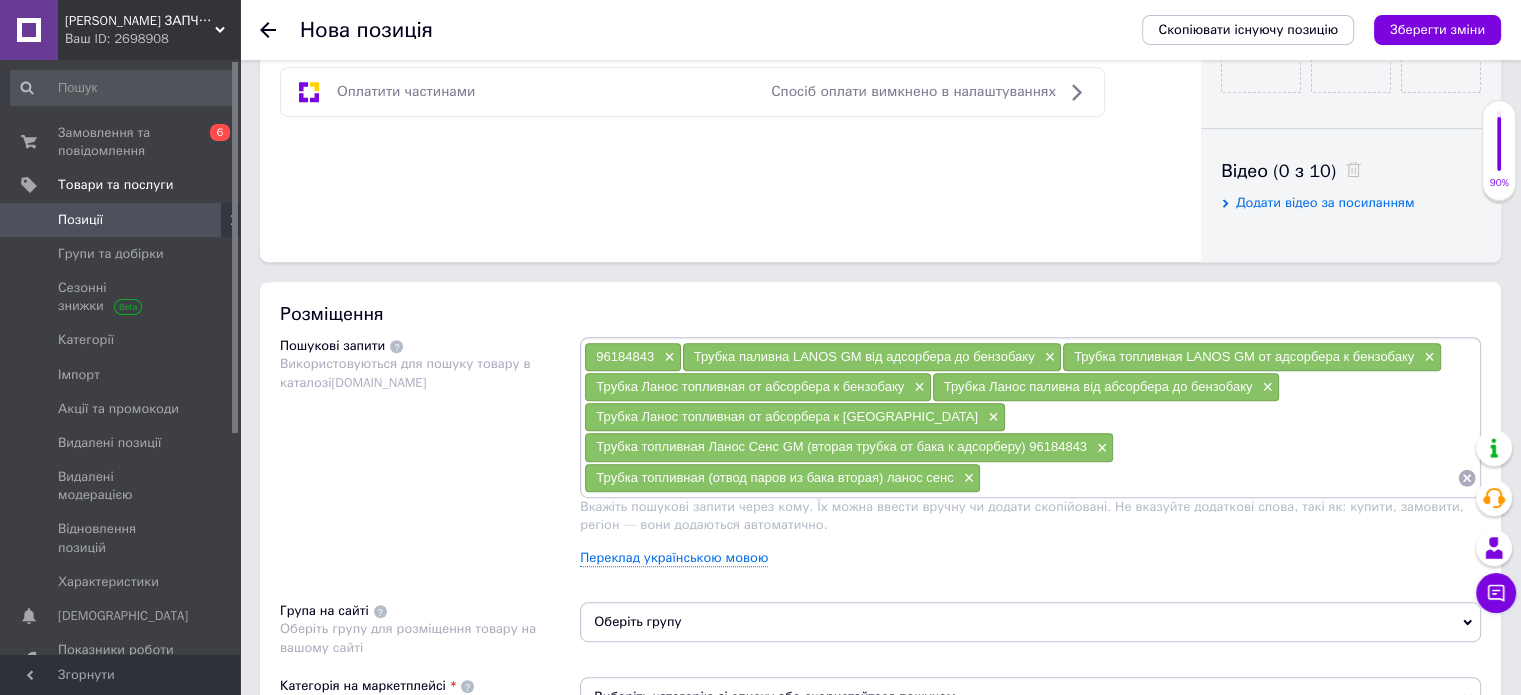 paste on "Трубка топливная (отвод паров из бака вторая)" 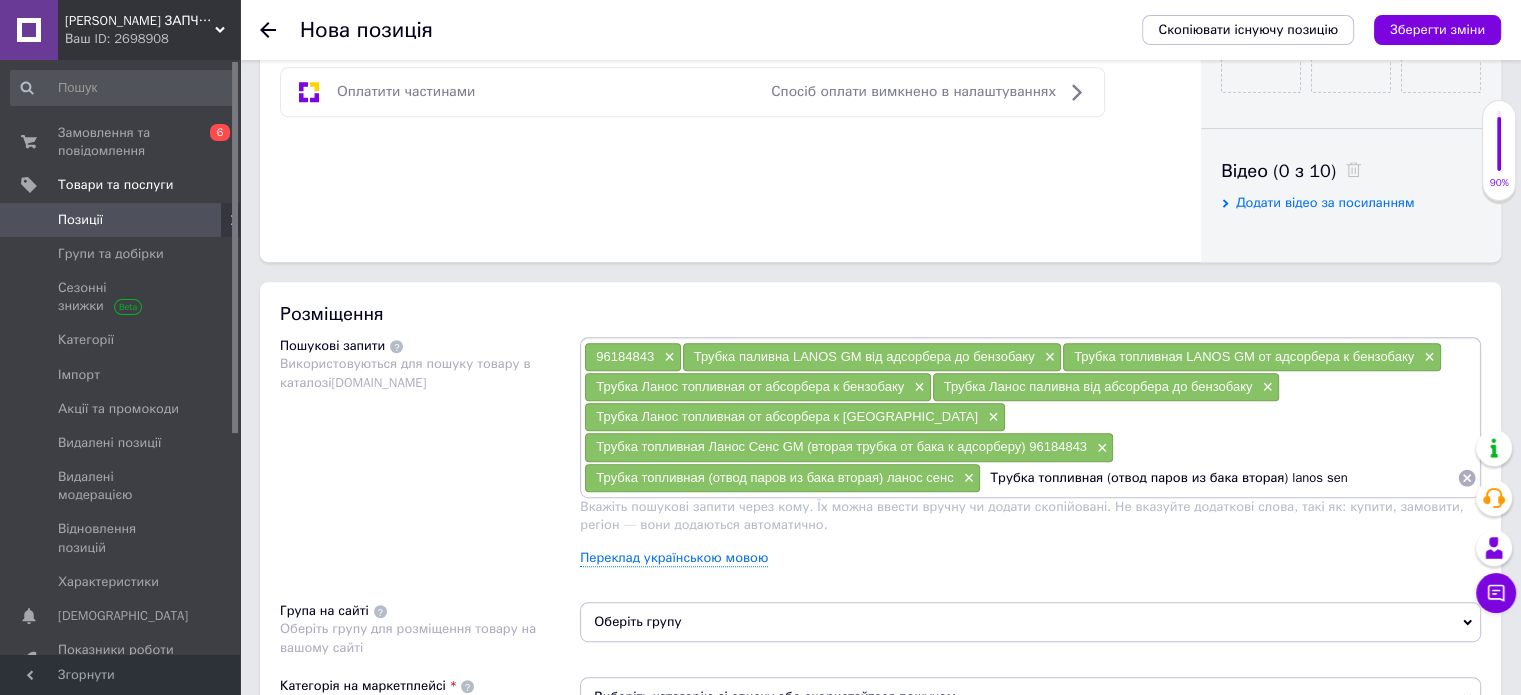 type on "Трубка топливная (отвод паров из бака вторая) lanos sens" 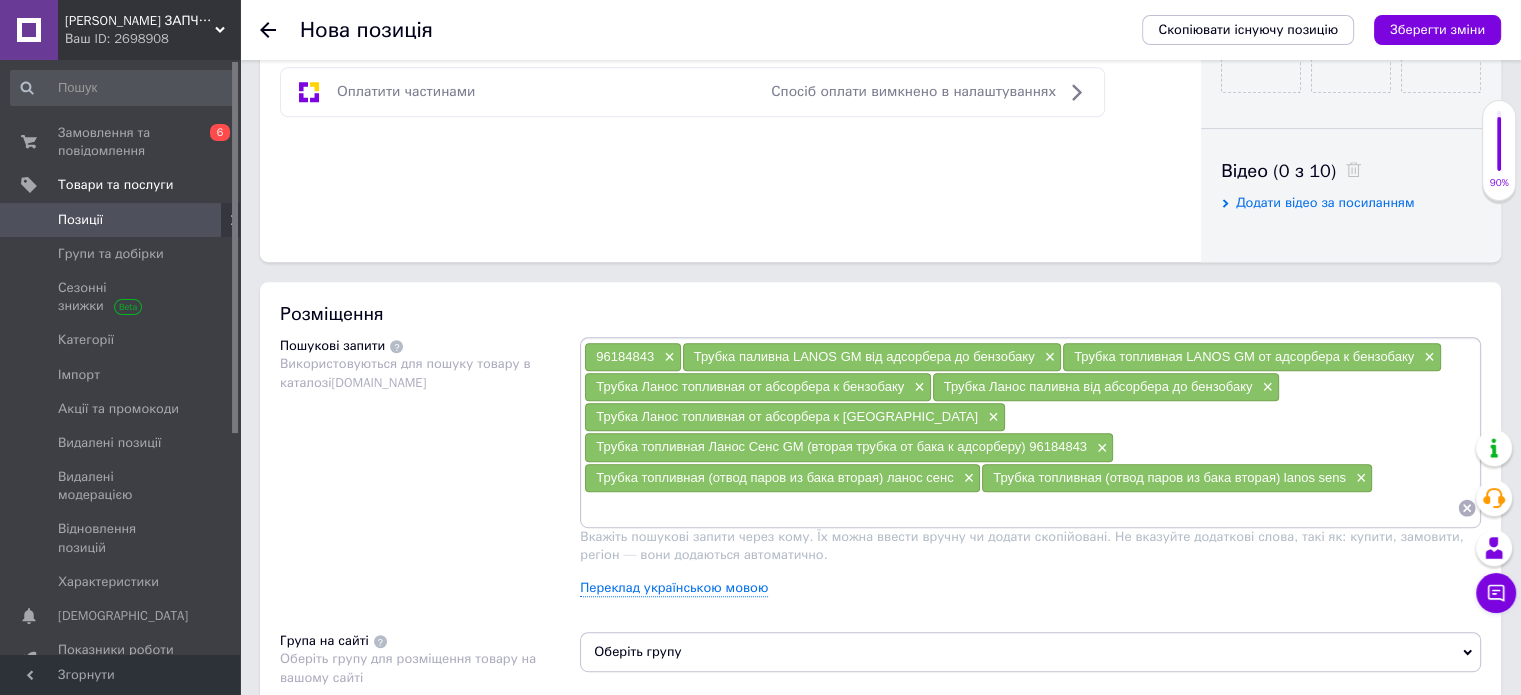 scroll, scrollTop: 1031, scrollLeft: 0, axis: vertical 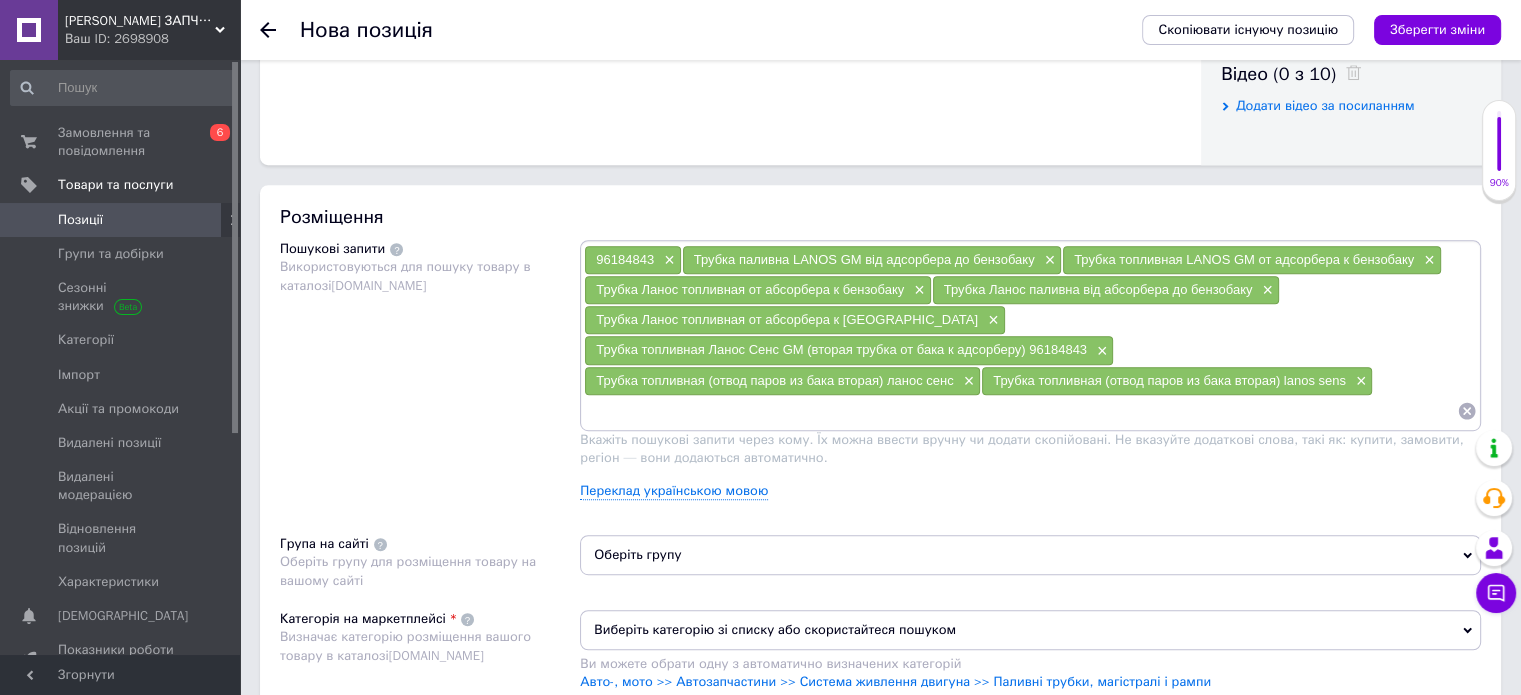 type 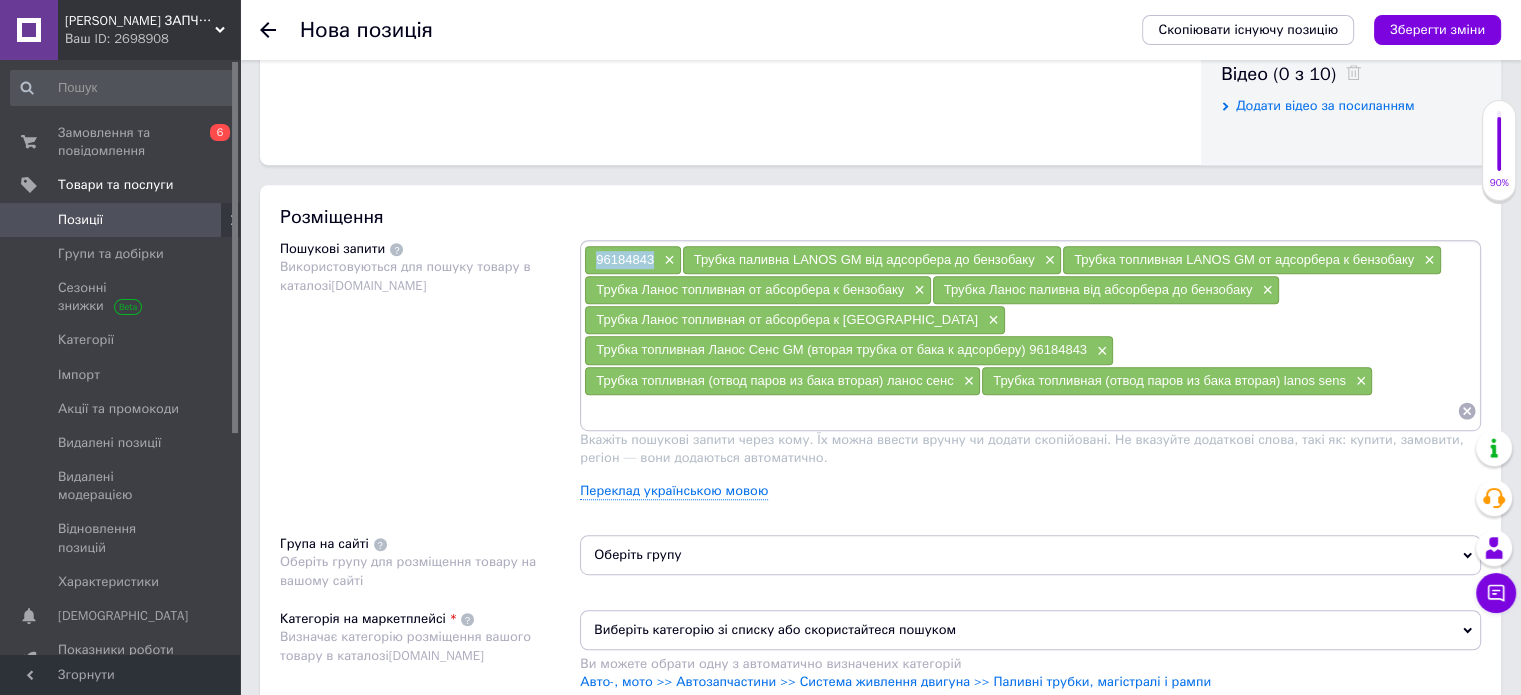 click on "96184843" at bounding box center (625, 259) 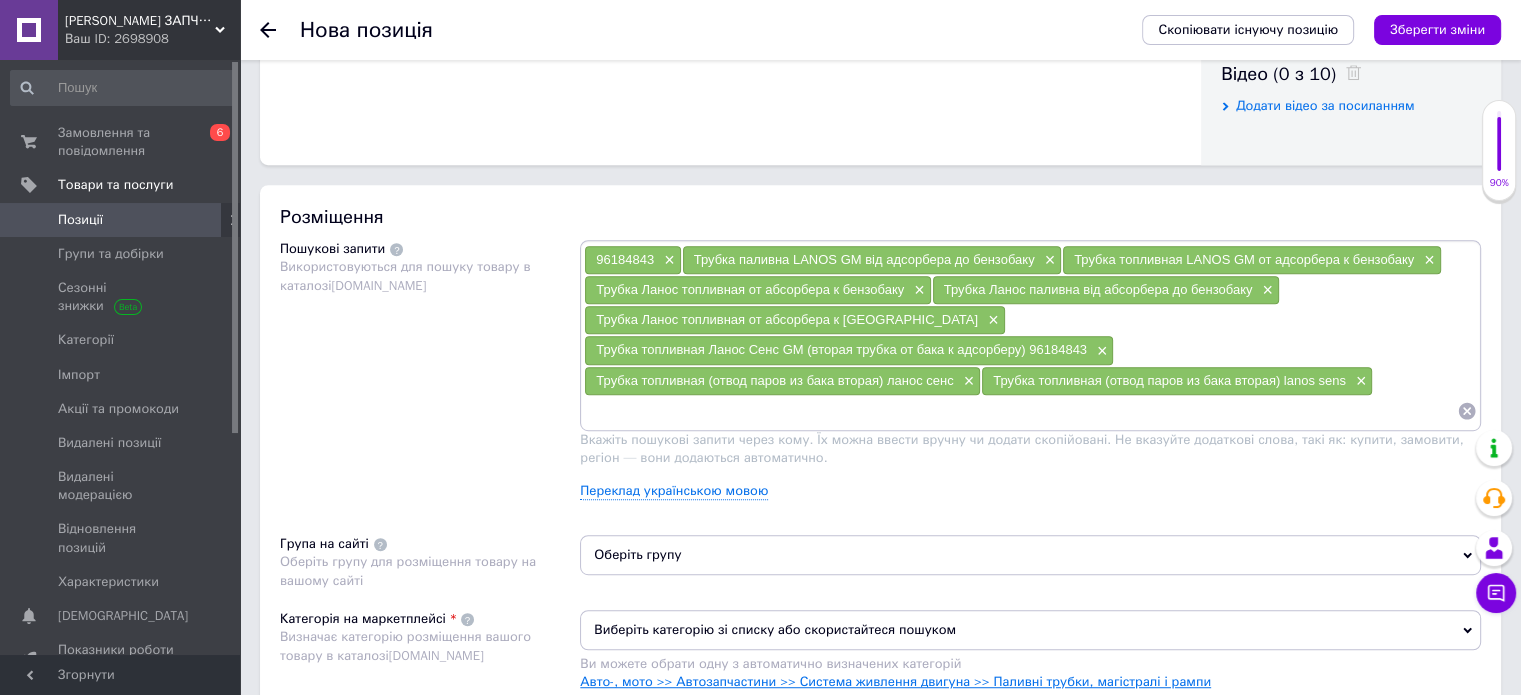 click on "Авто-, мото >> Автозапчастини >> Система живлення двигуна >> Паливні трубки, магістралі і рампи" at bounding box center (895, 681) 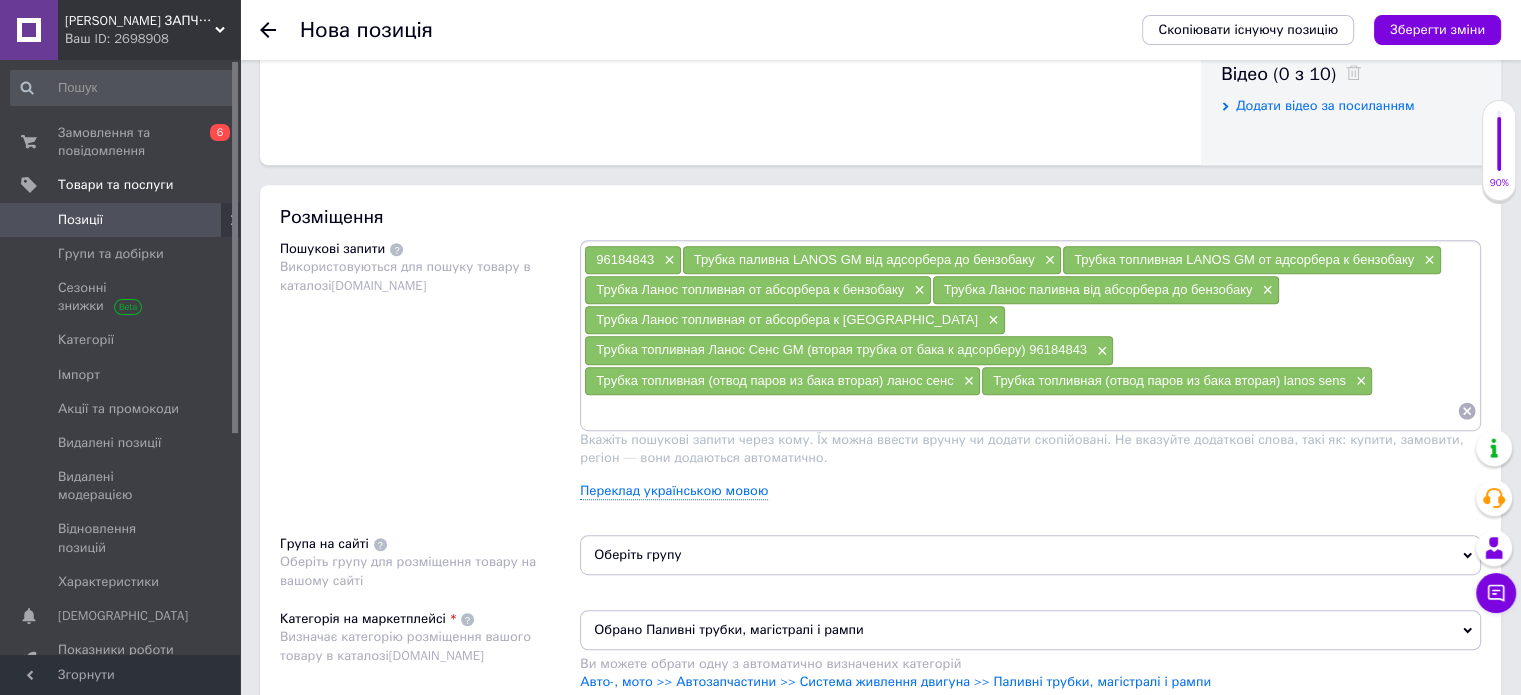 click on "Оберіть групу" at bounding box center (1030, 555) 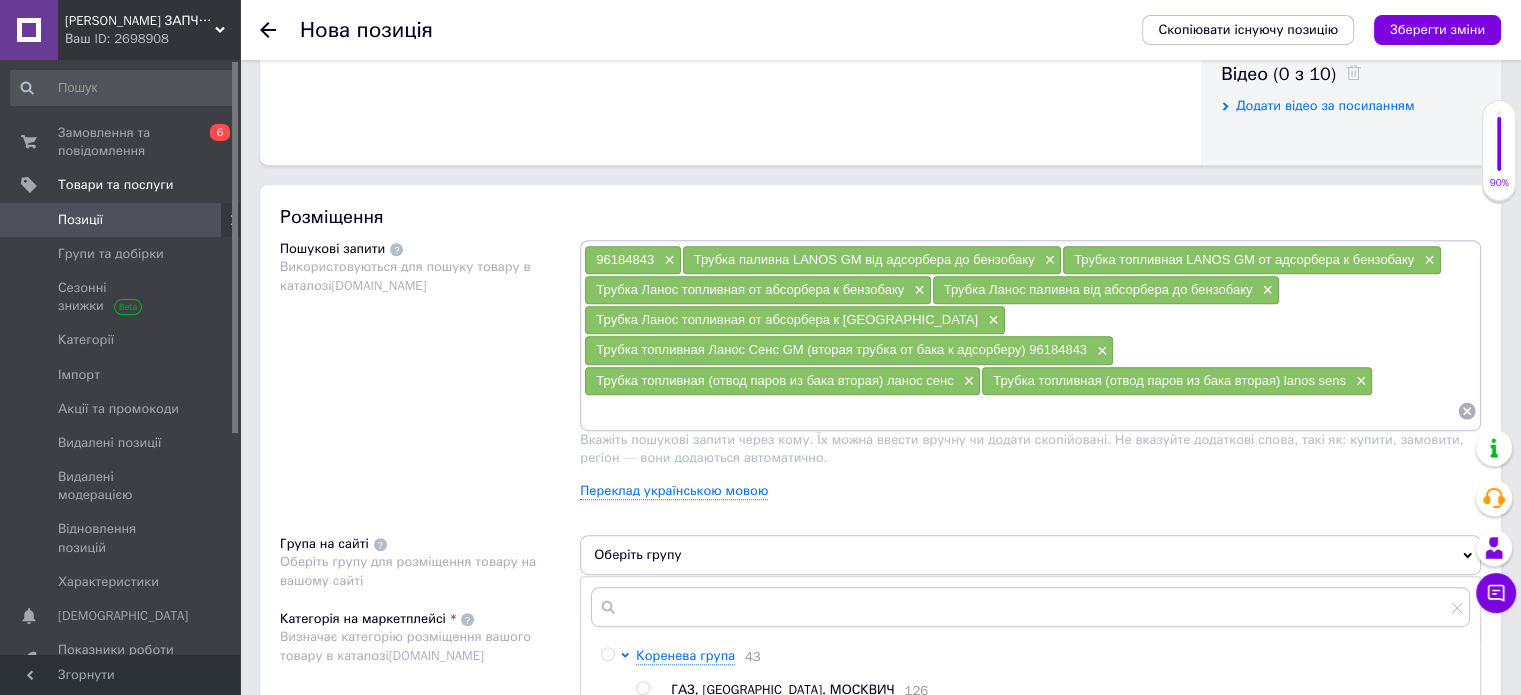 click at bounding box center (642, 722) 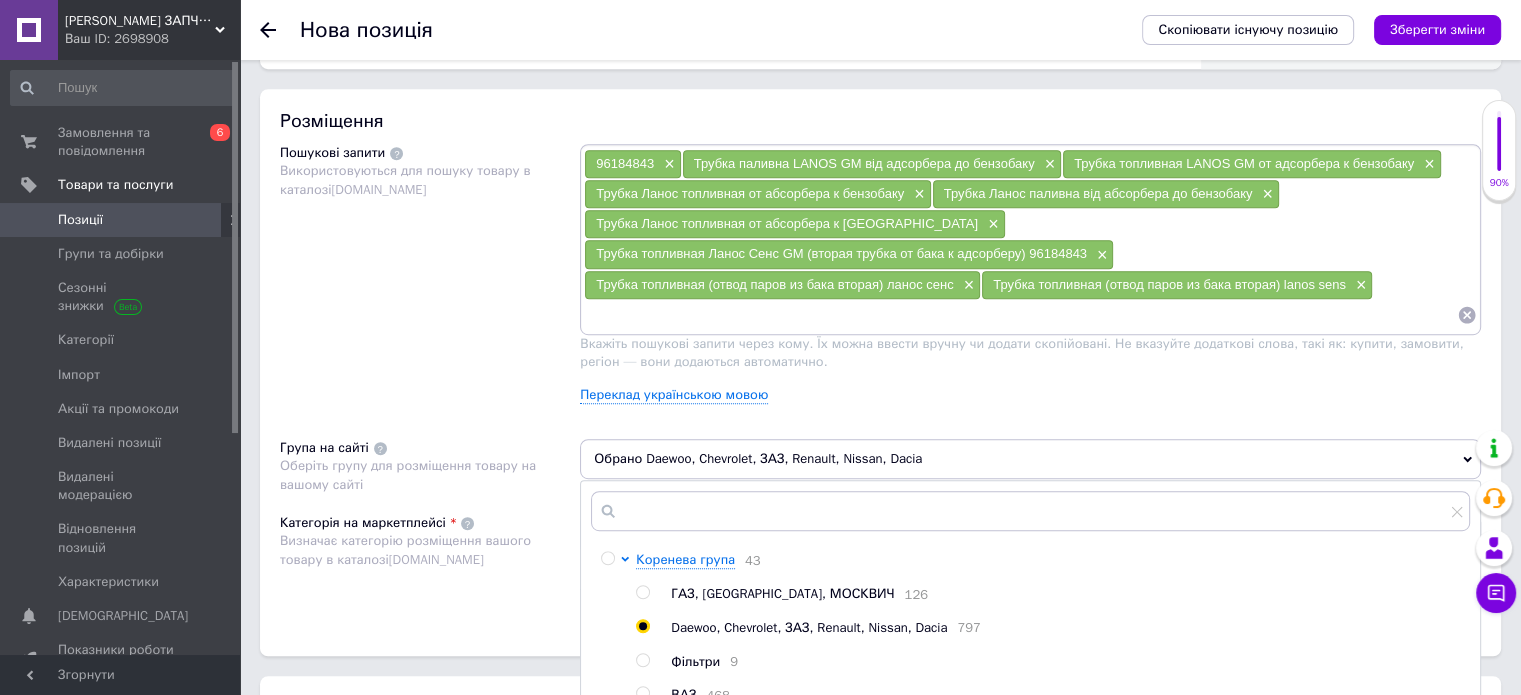 scroll, scrollTop: 1380, scrollLeft: 0, axis: vertical 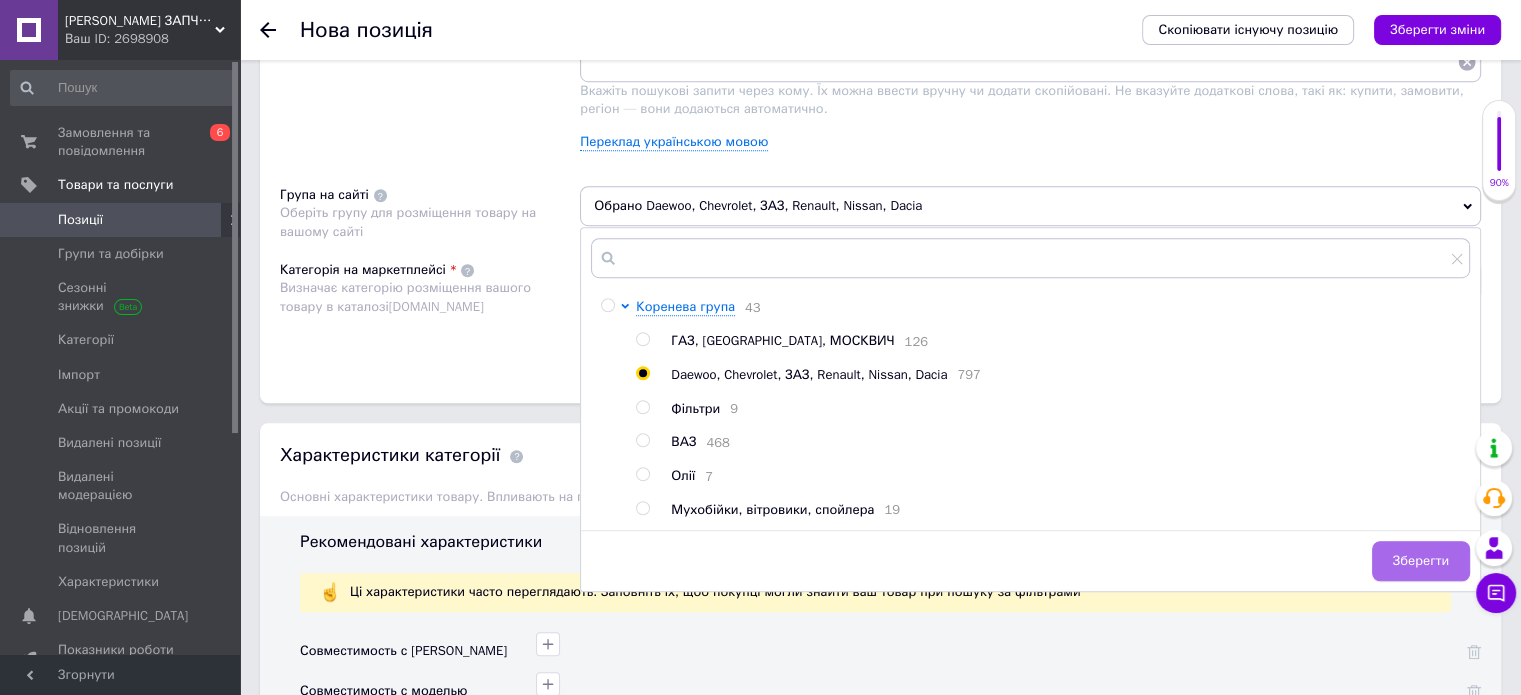 click on "Зберегти" at bounding box center [1421, 561] 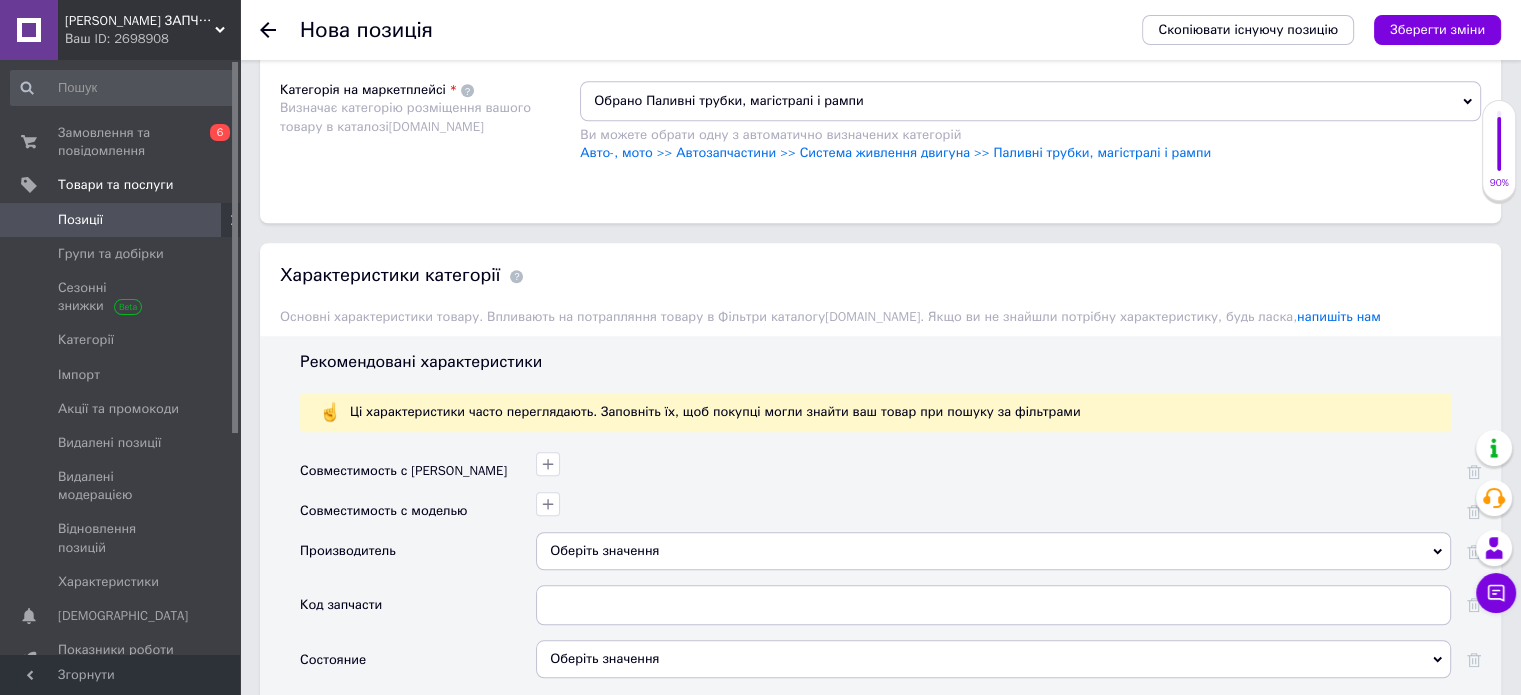 scroll, scrollTop: 1708, scrollLeft: 0, axis: vertical 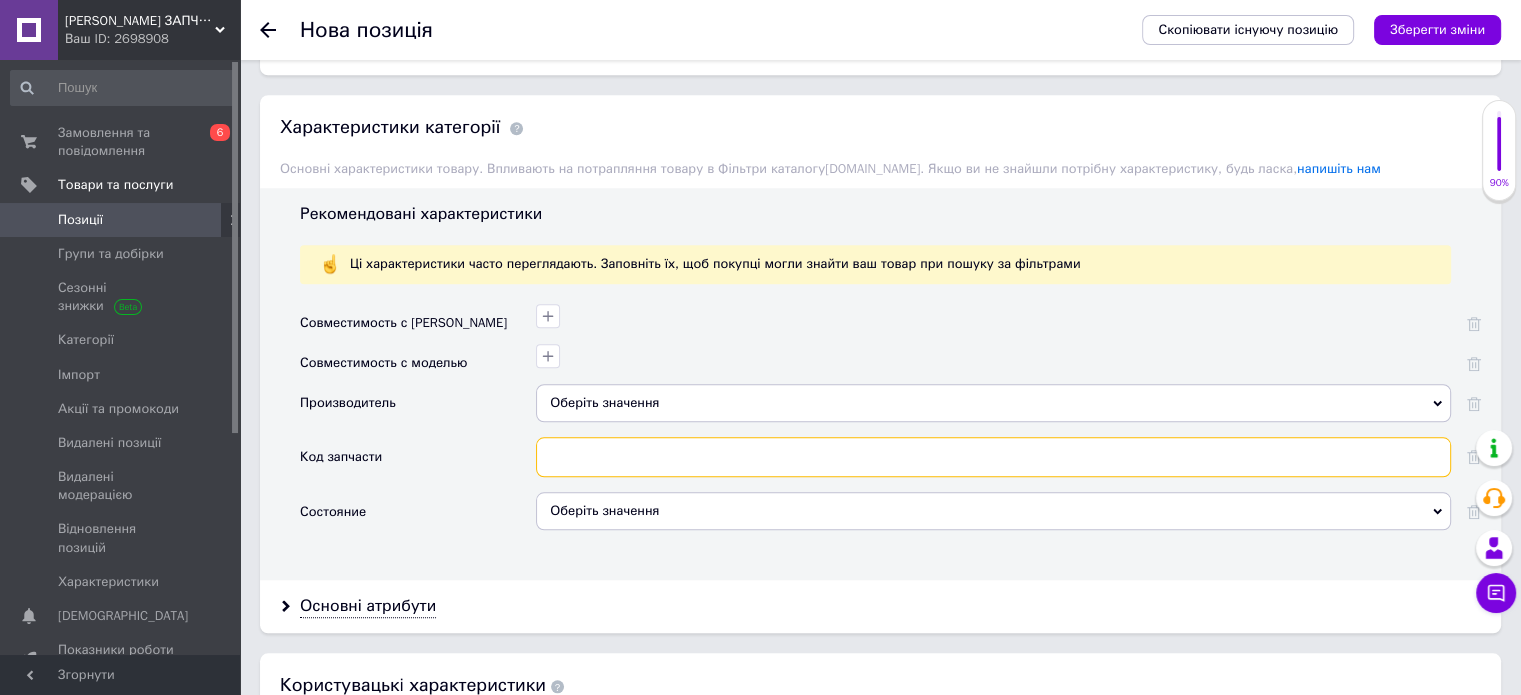paste on "96184843" 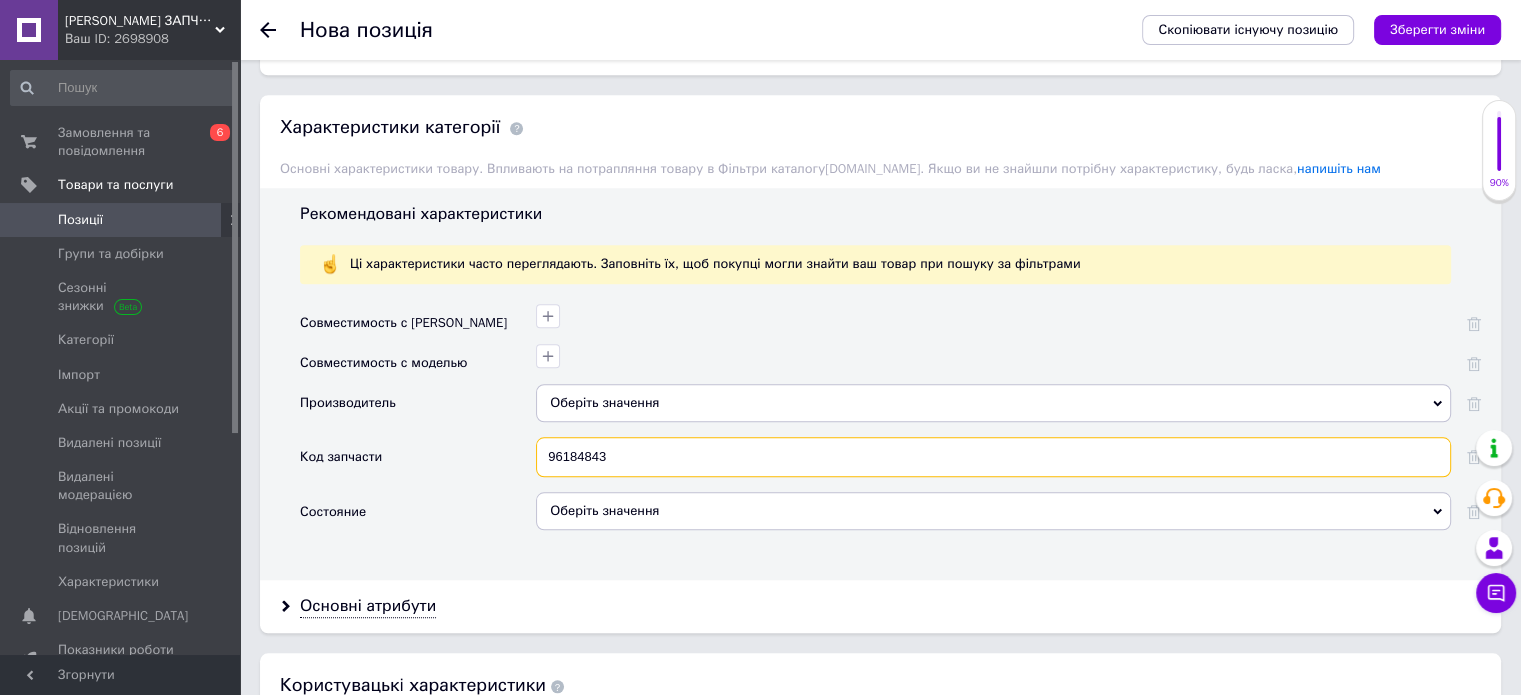 click on "96184843" at bounding box center [993, 457] 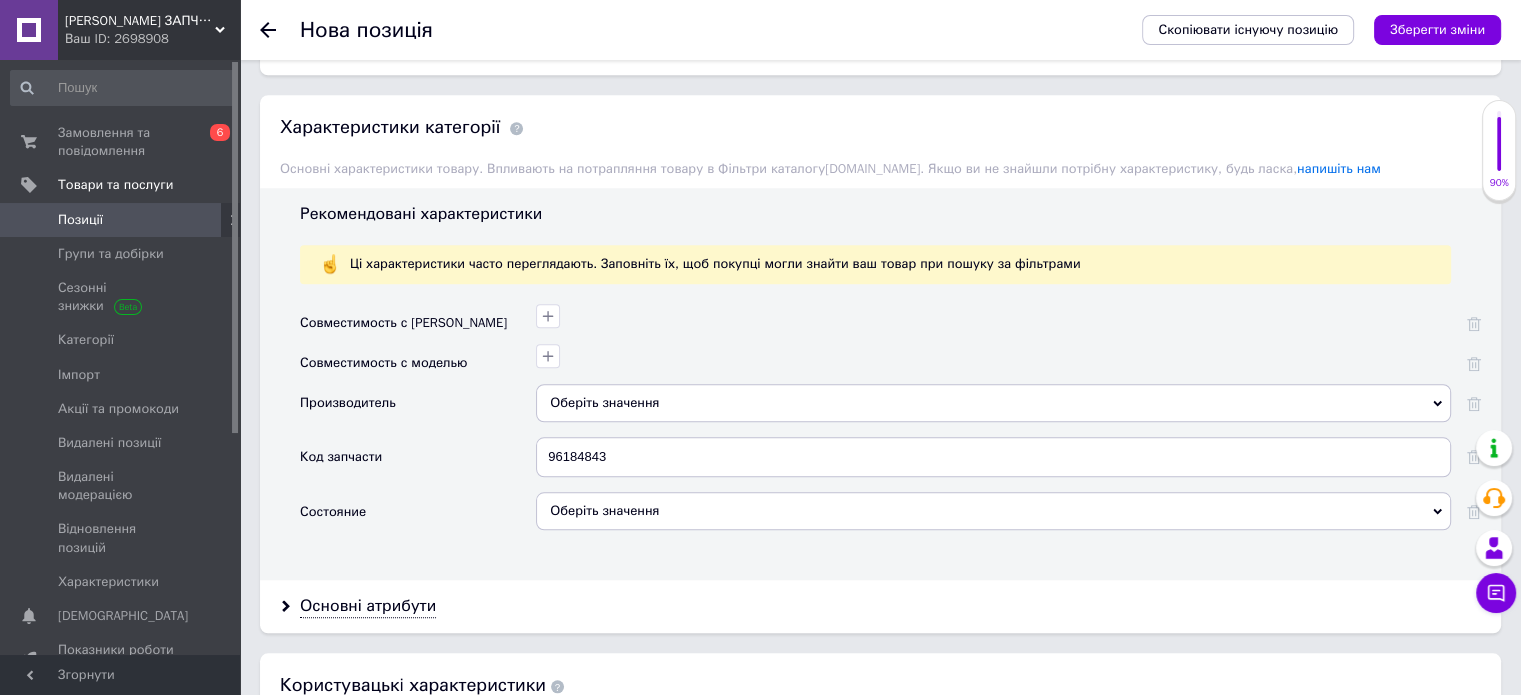 click on "Оберіть значення" at bounding box center [993, 511] 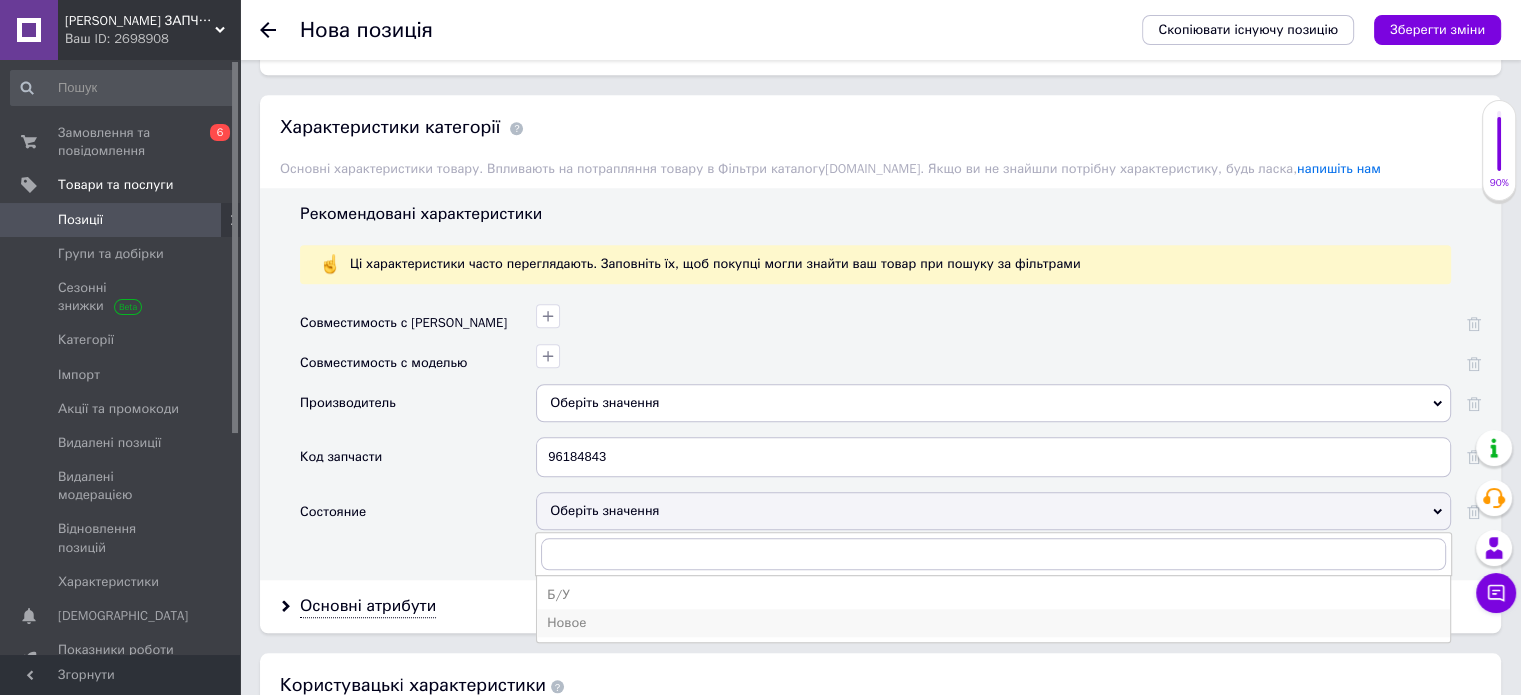 click on "Новое" at bounding box center [993, 623] 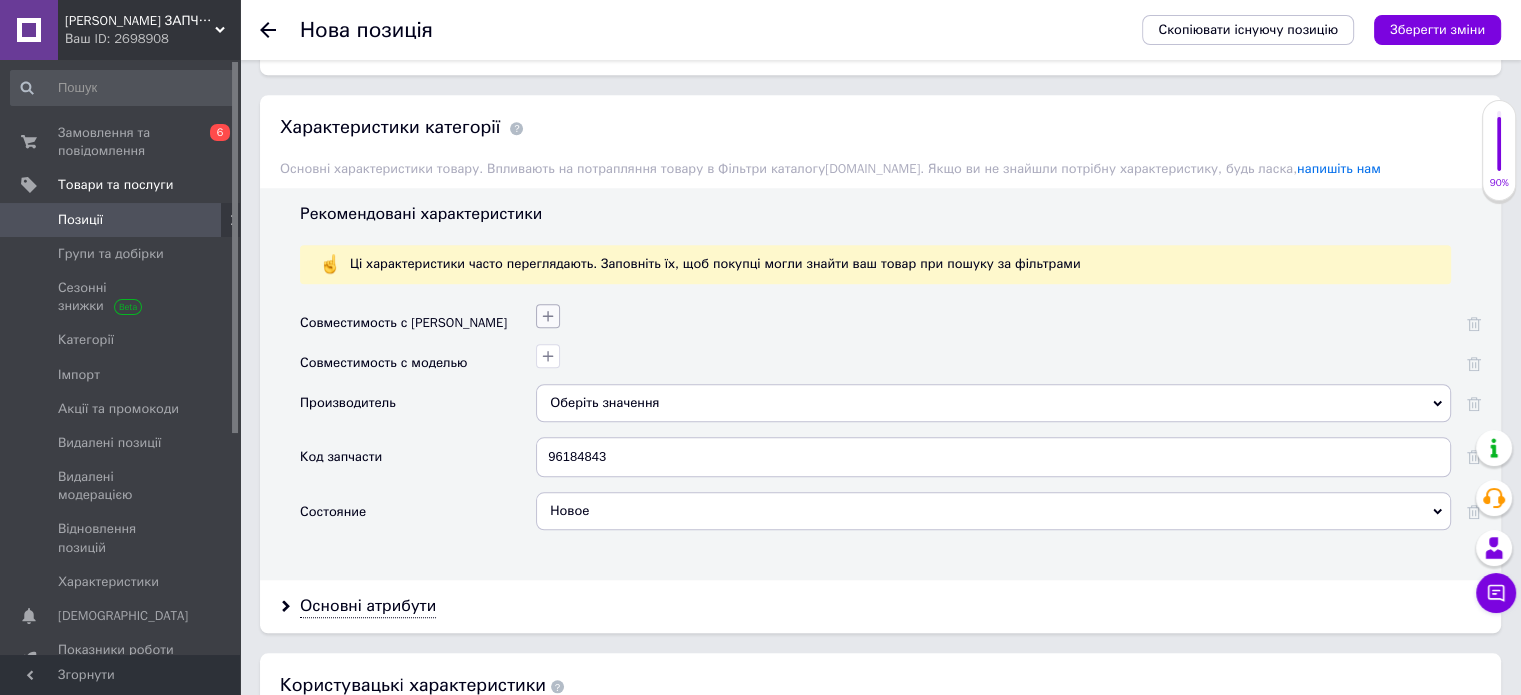 click 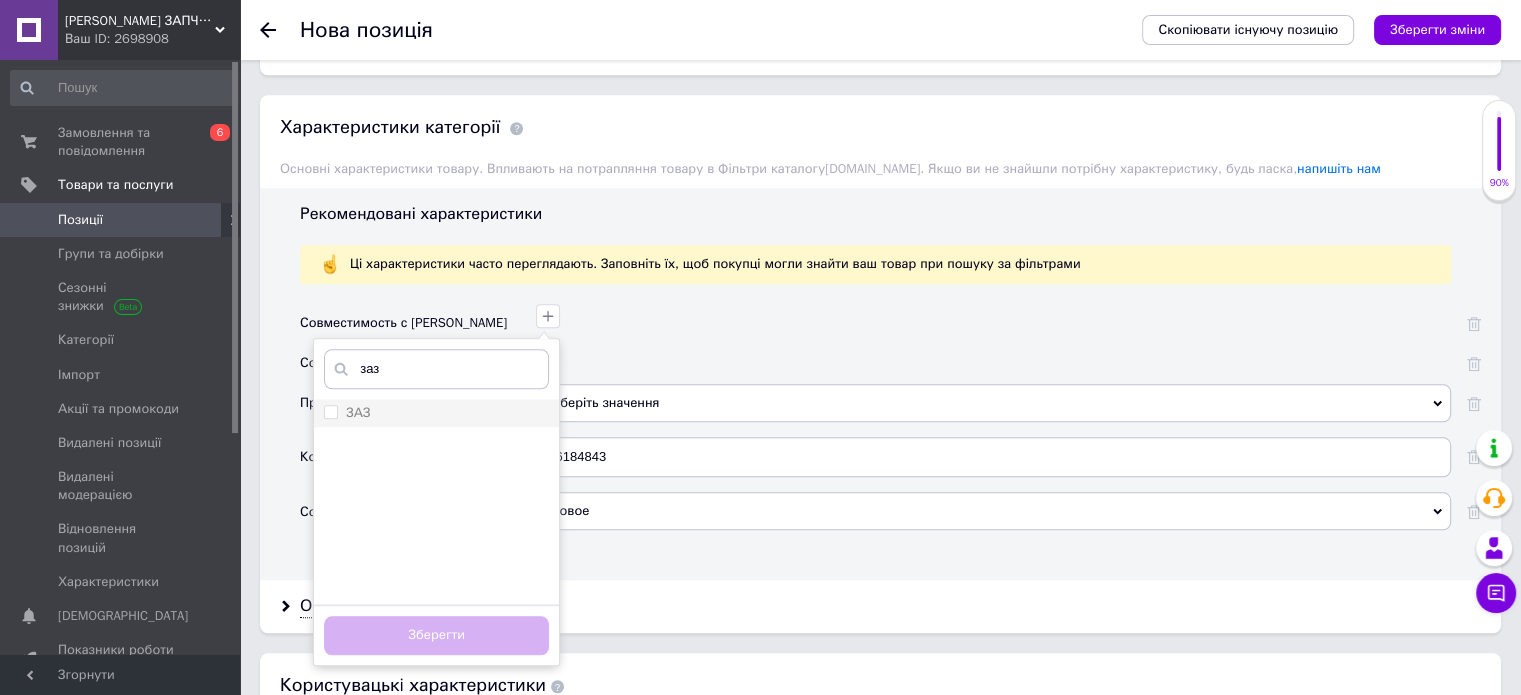 type on "заз" 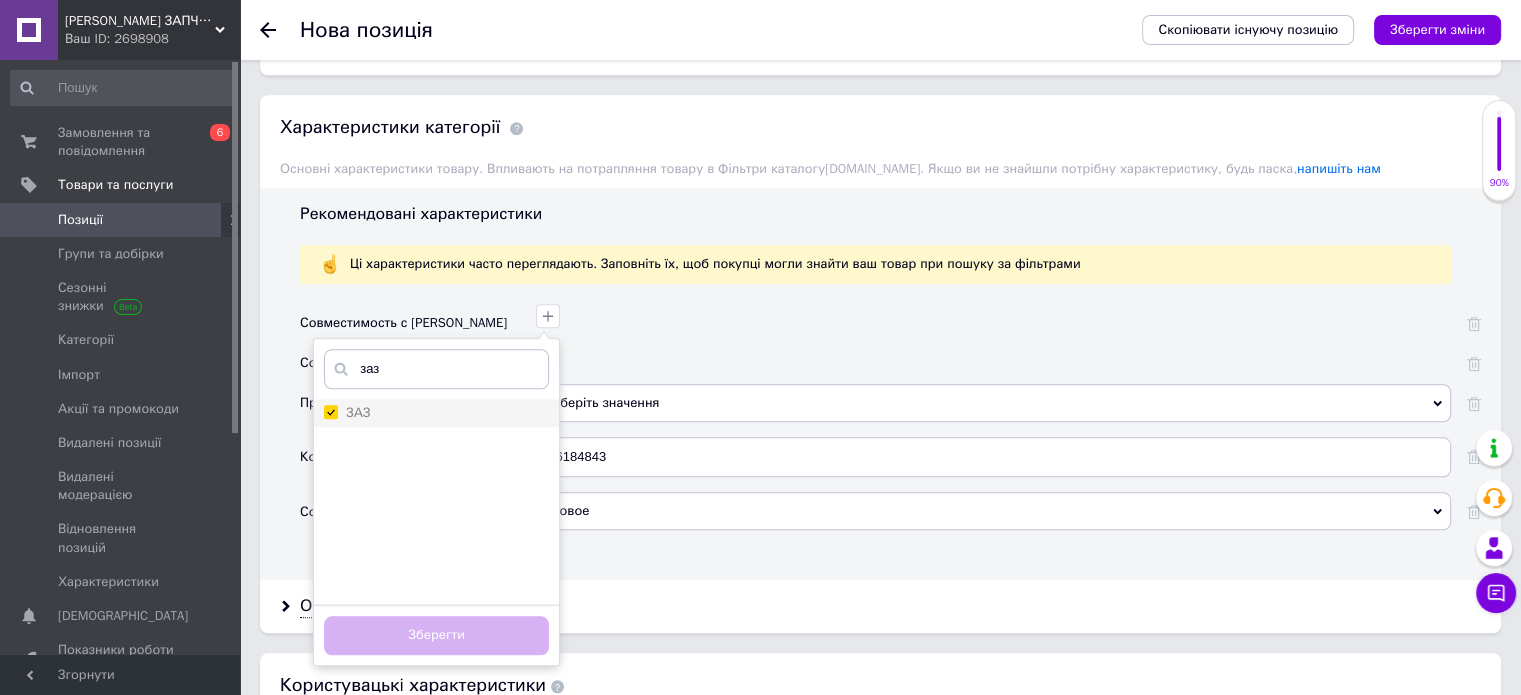 checkbox on "true" 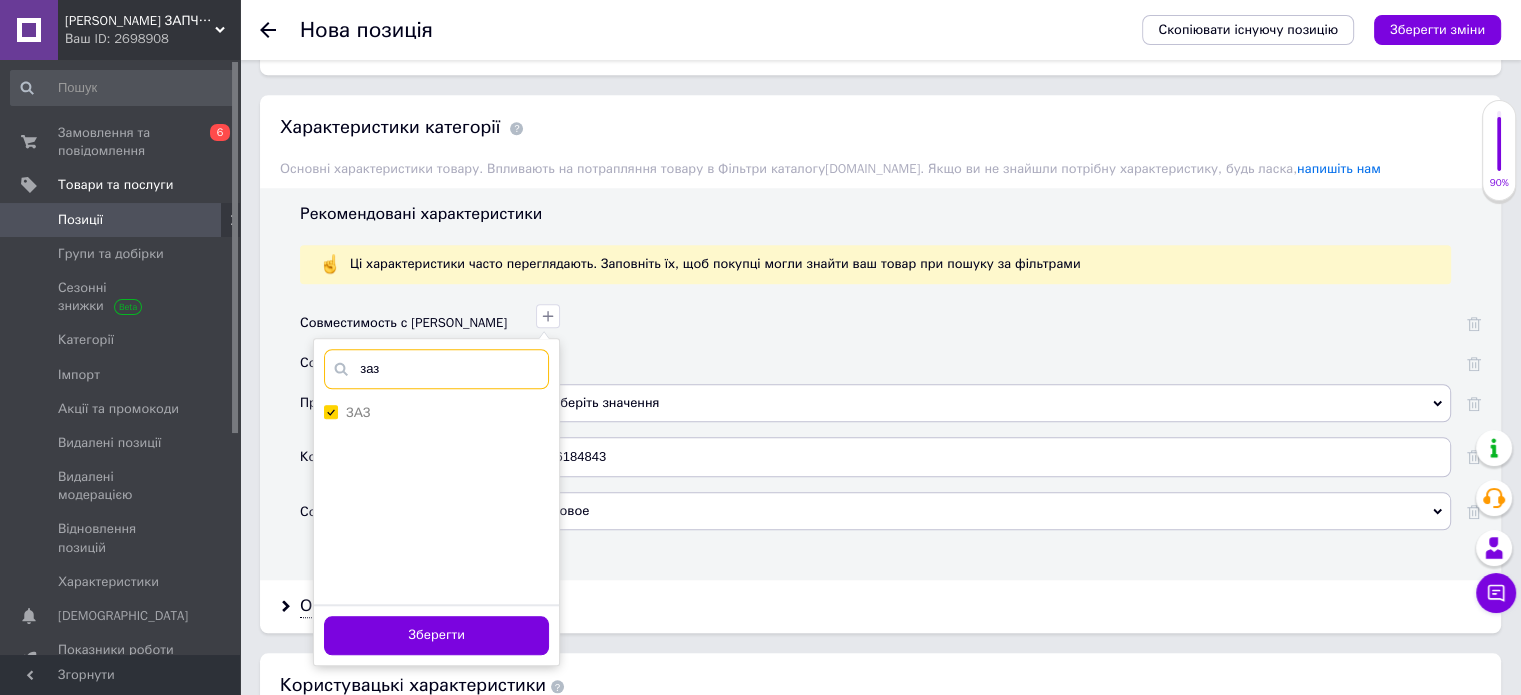 click on "заз" at bounding box center (436, 369) 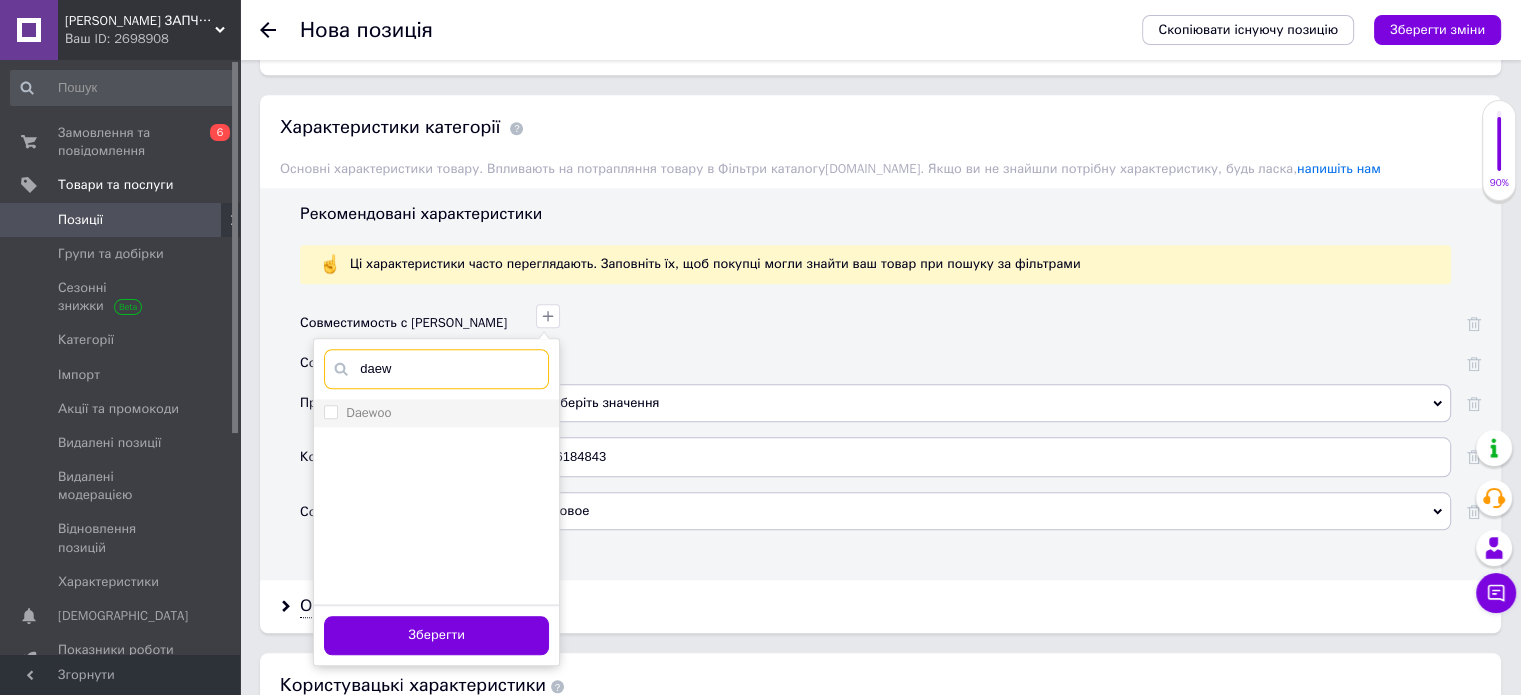 type on "daew" 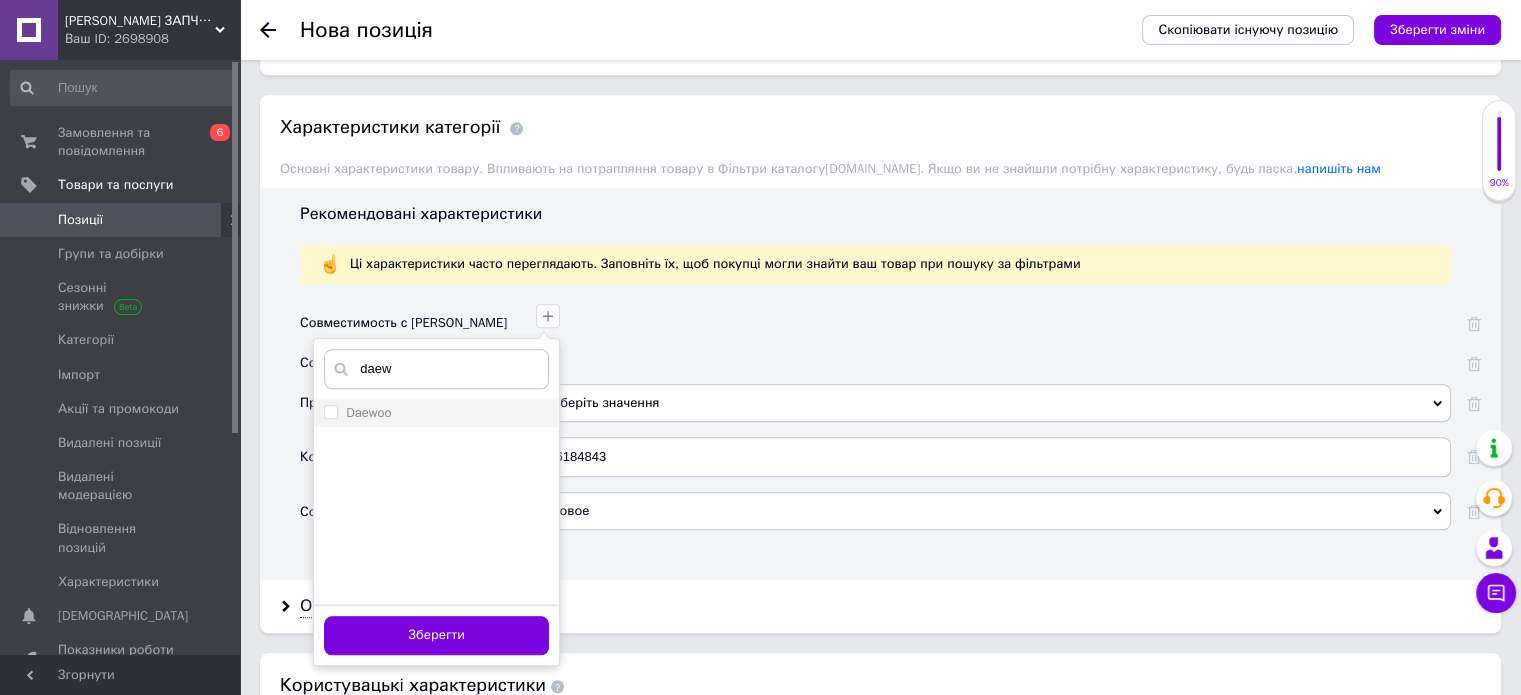 click on "Daewoo" at bounding box center (368, 412) 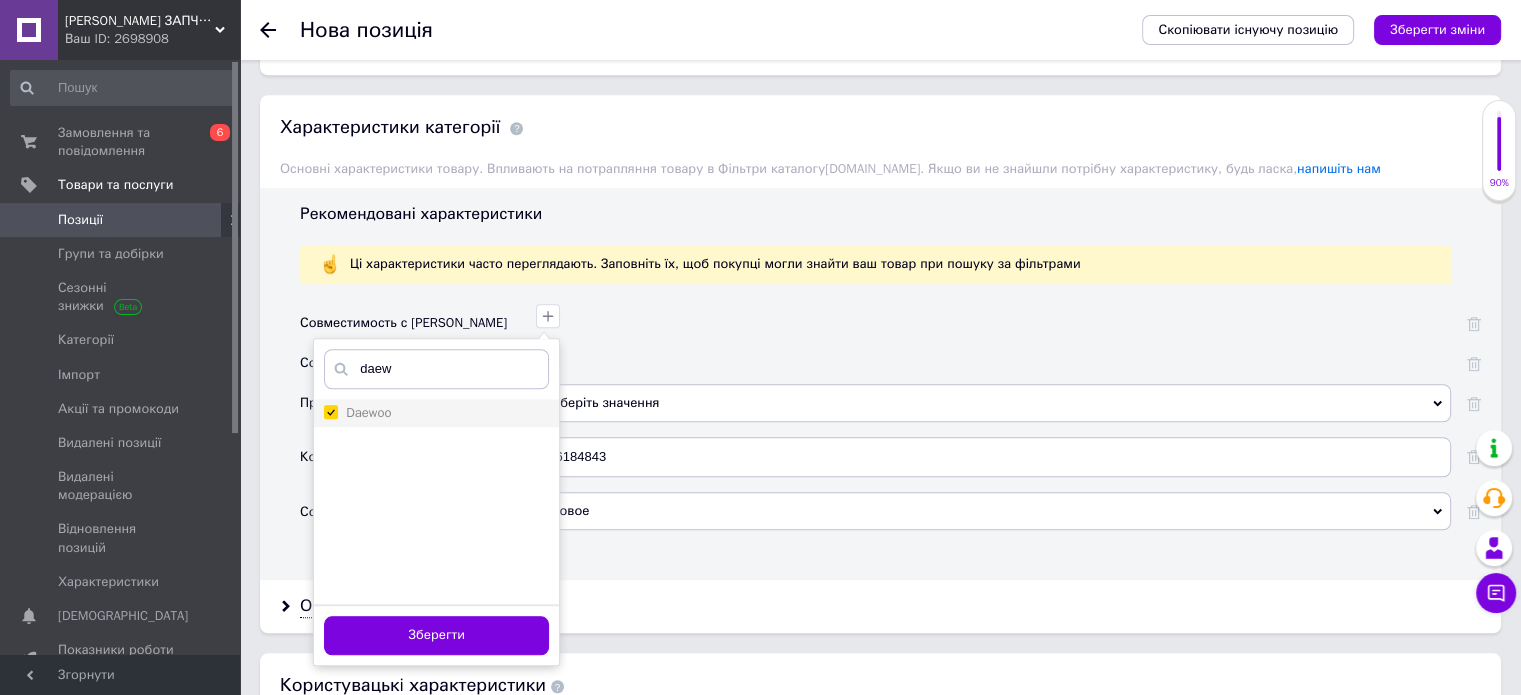 checkbox on "true" 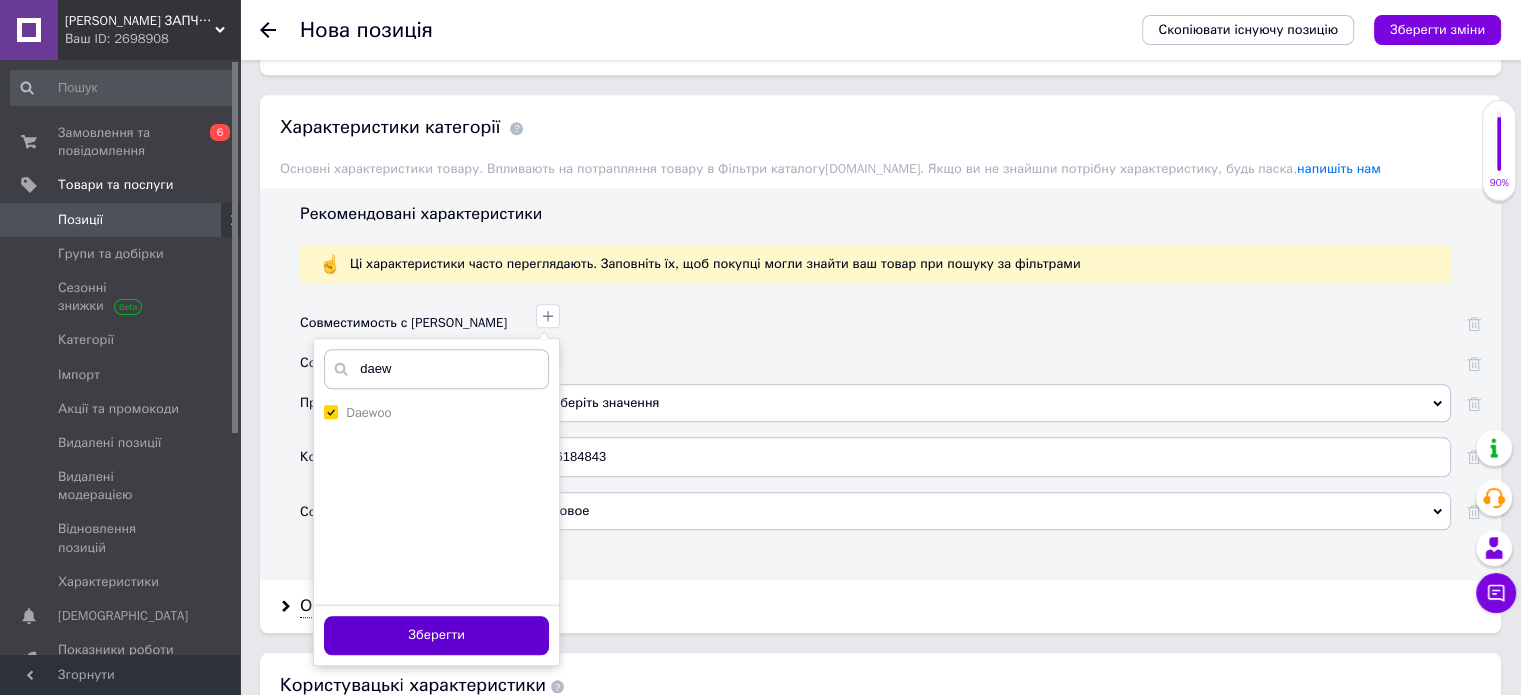 click on "Зберегти" at bounding box center [436, 635] 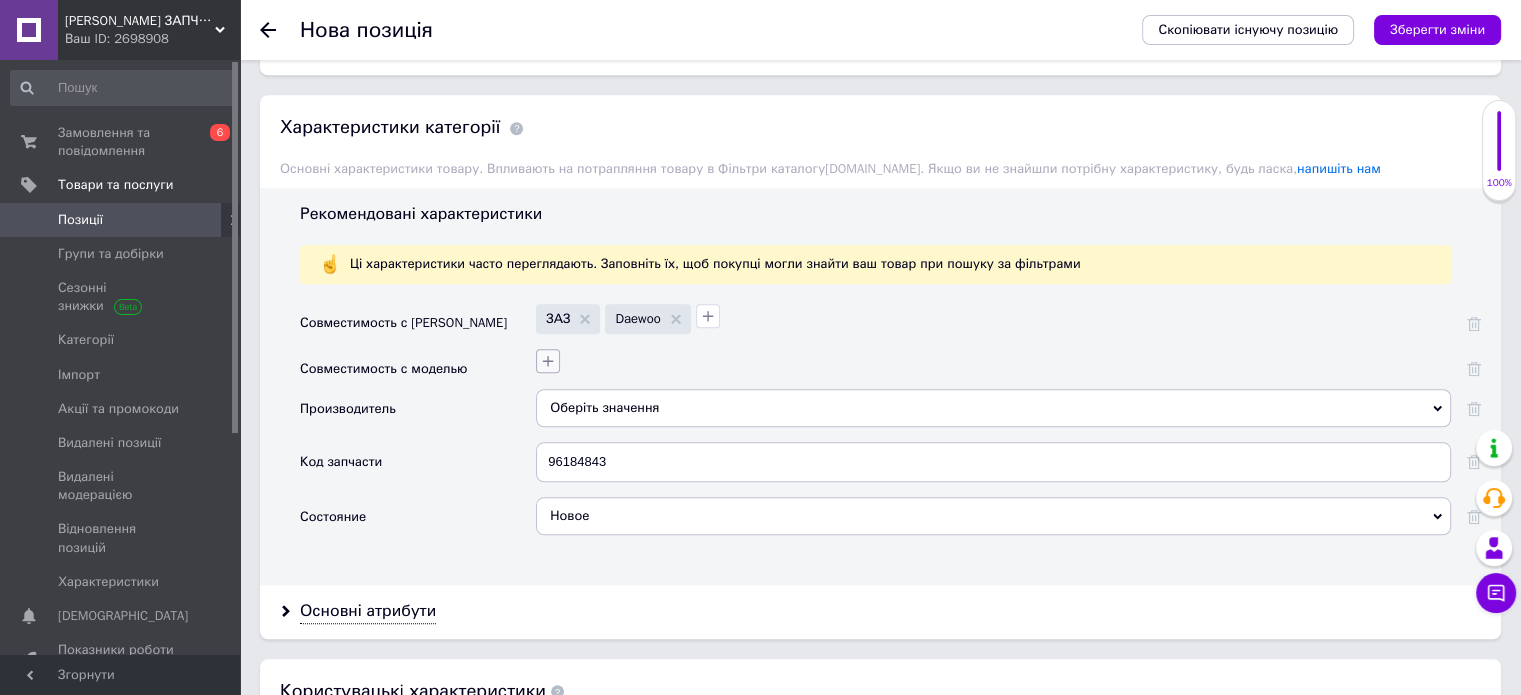 click 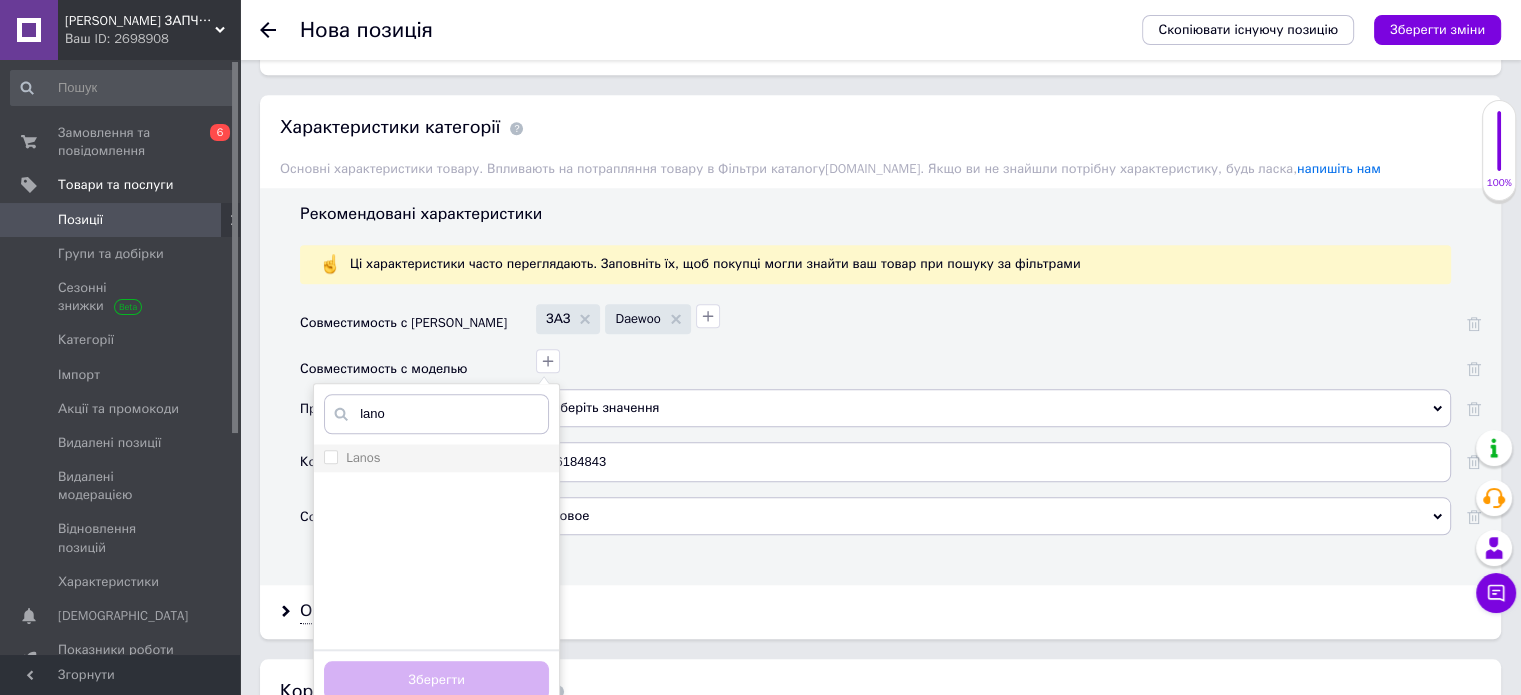 type on "lano" 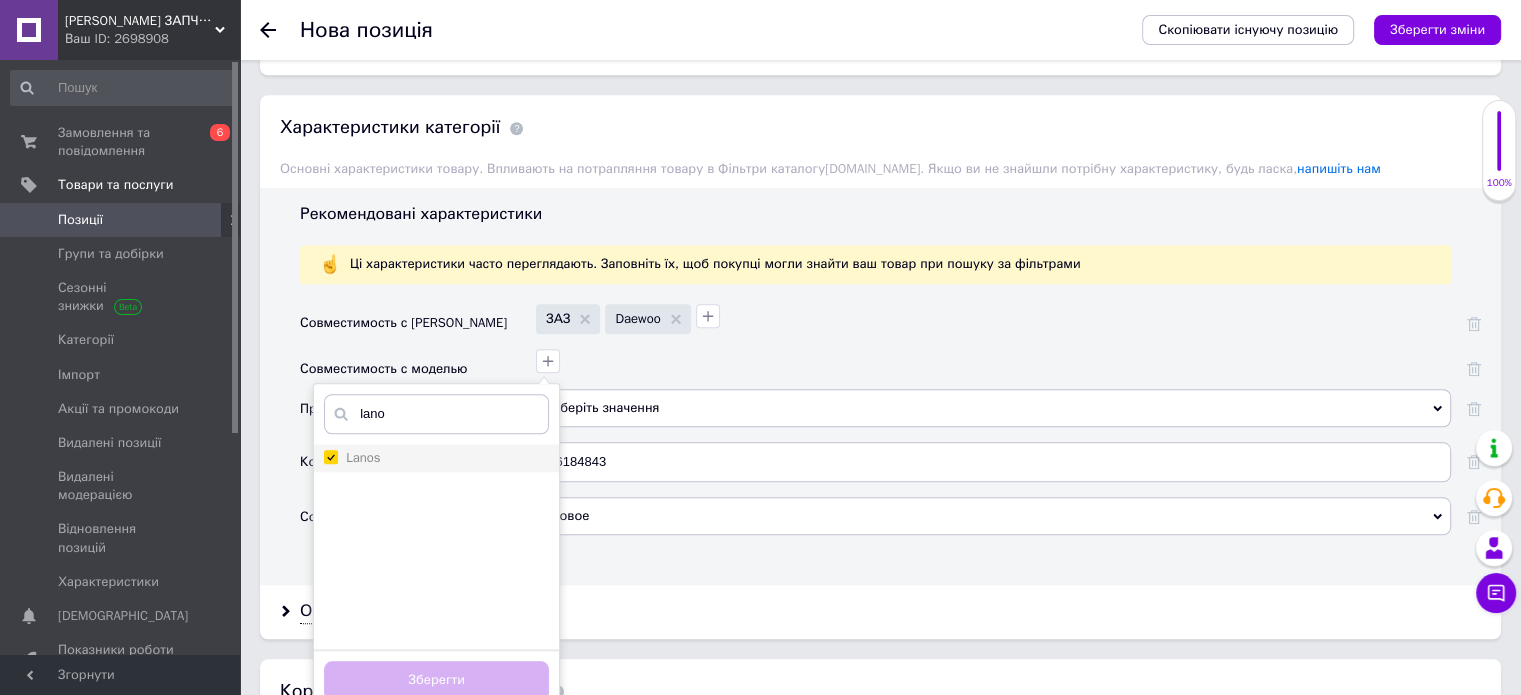 checkbox on "true" 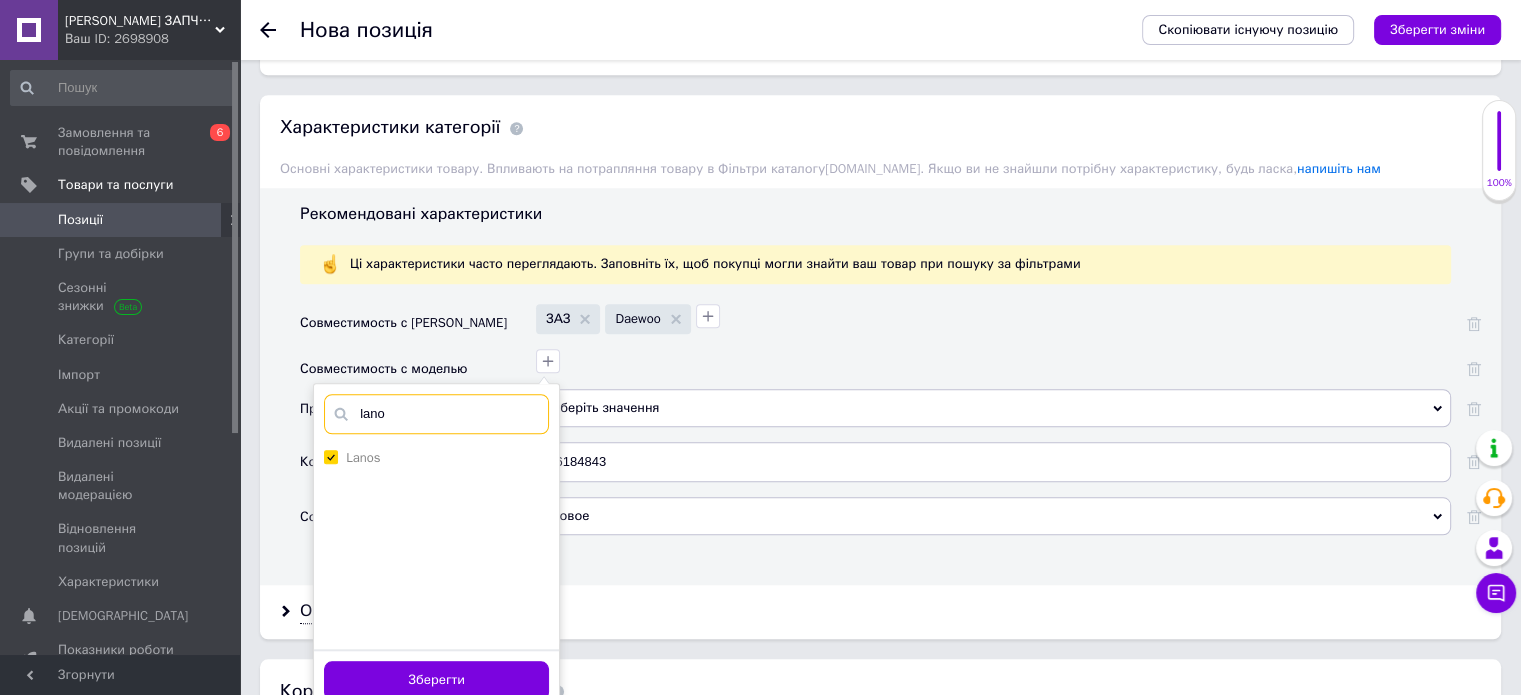click on "lano" at bounding box center (436, 414) 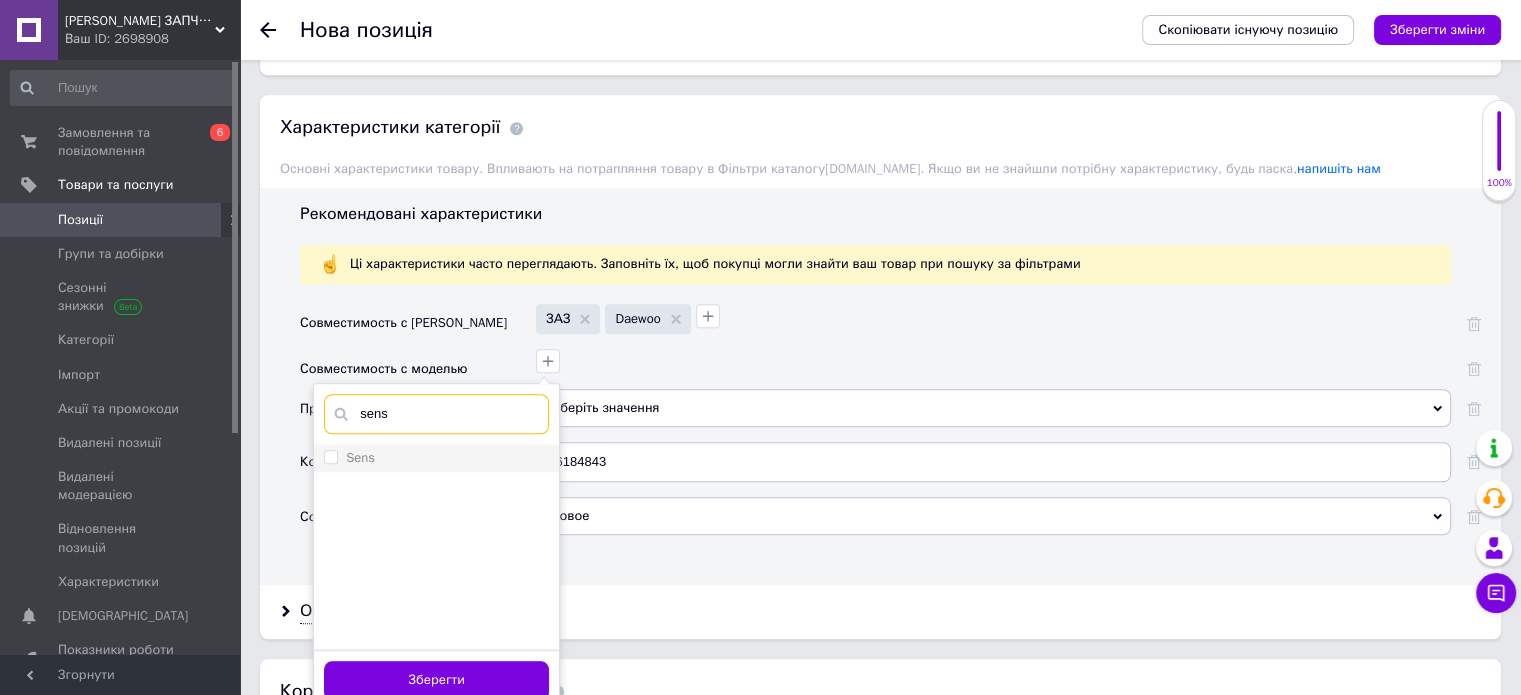 type on "sens" 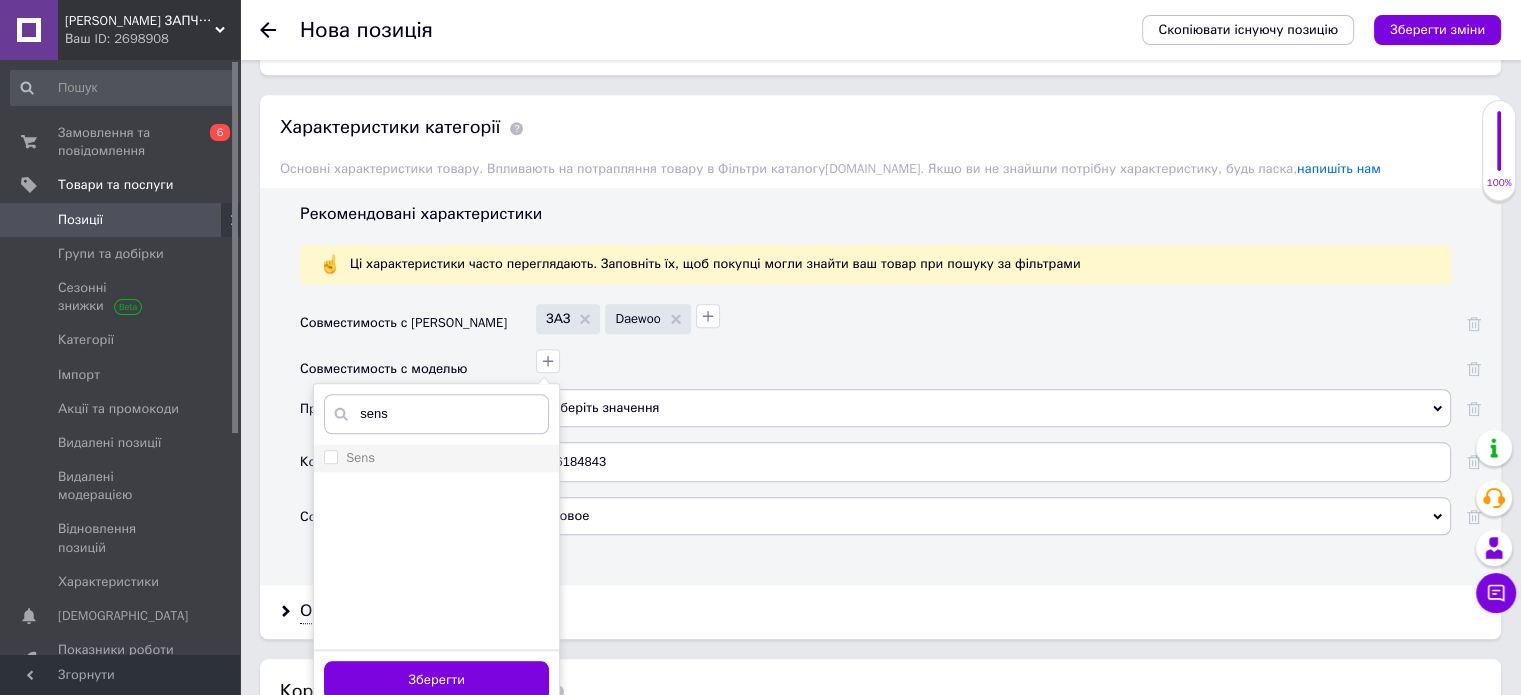 click on "Sens" at bounding box center (360, 457) 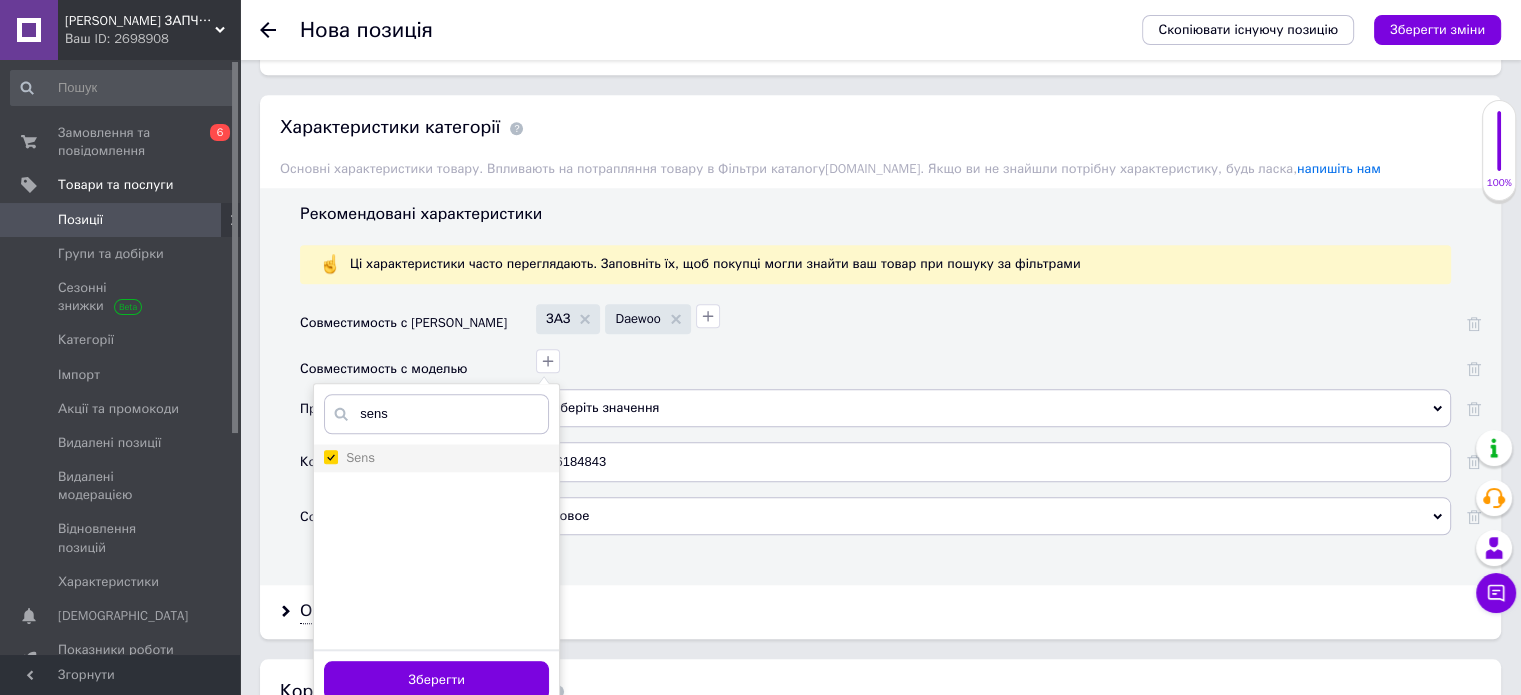 checkbox on "true" 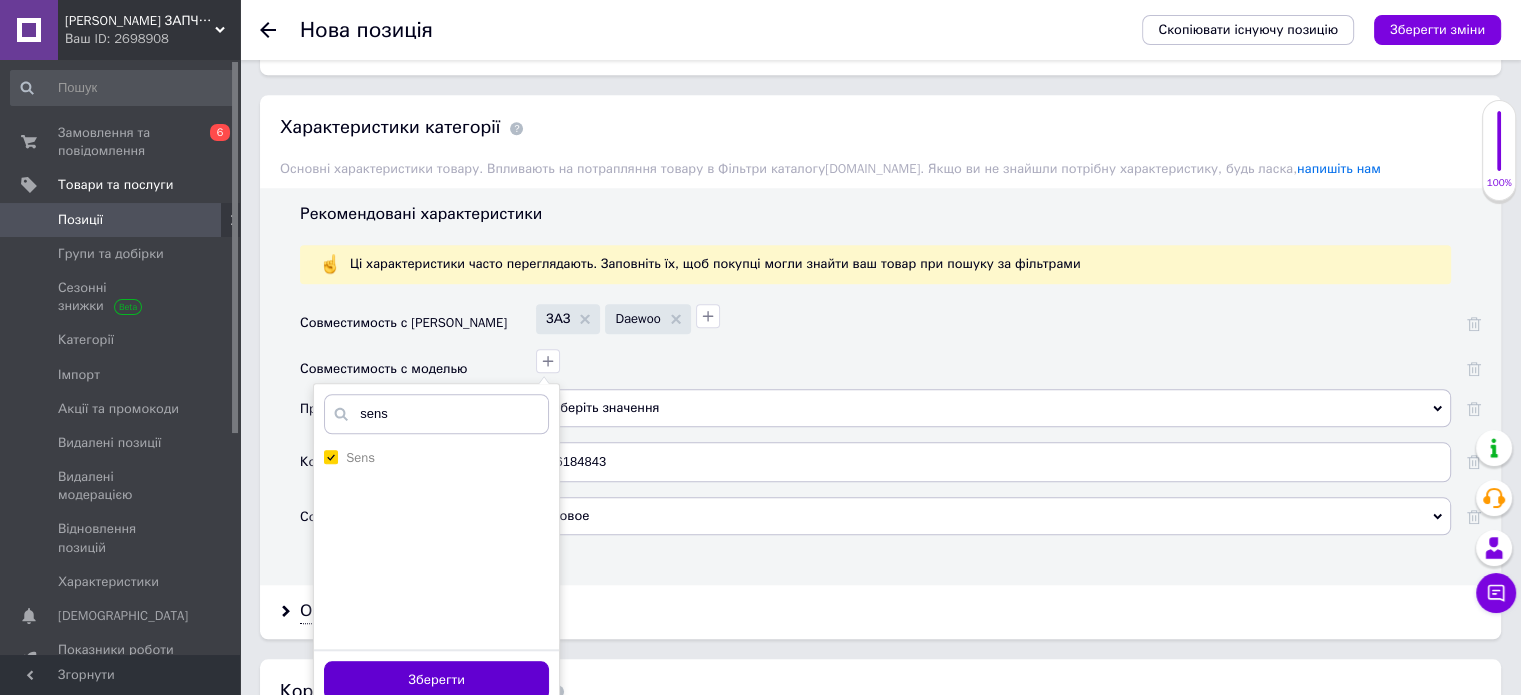 click on "Зберегти" at bounding box center (436, 680) 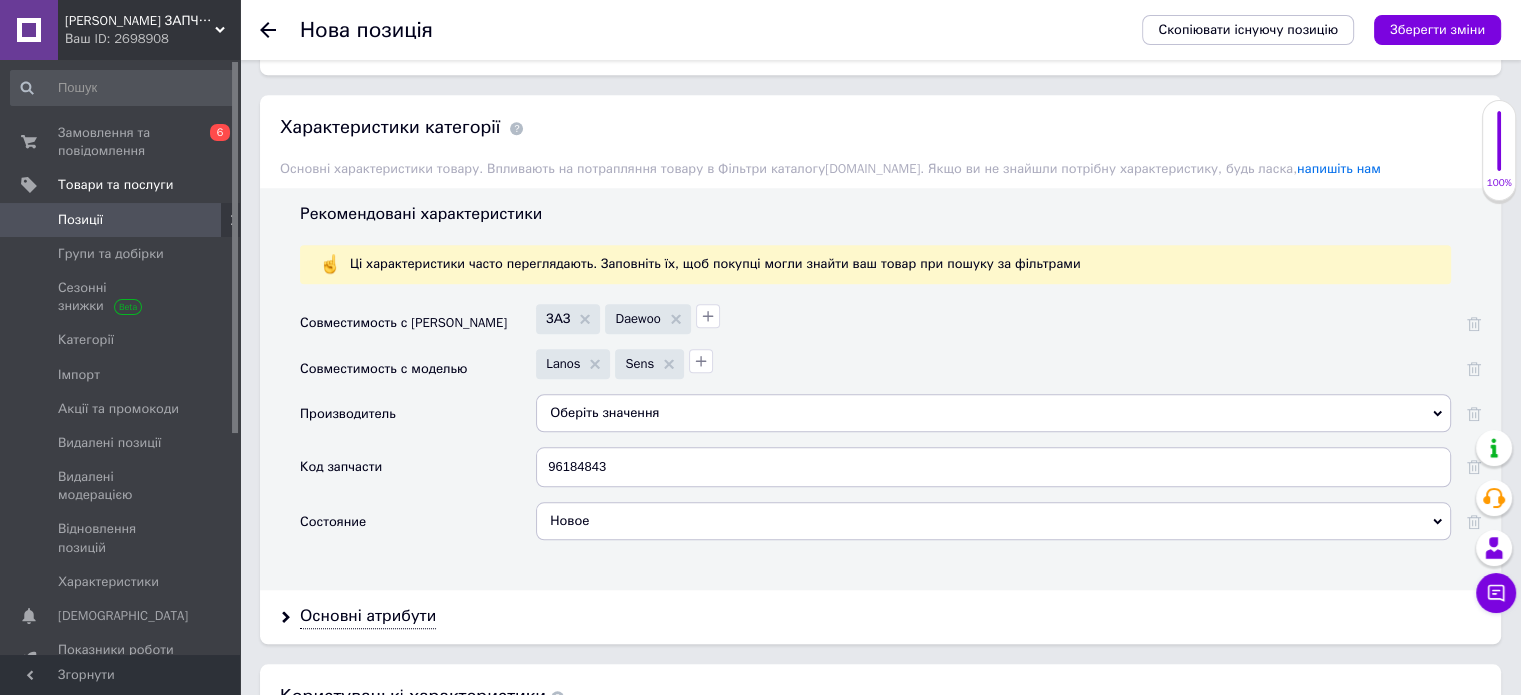 click on "Оберіть значення" at bounding box center [993, 413] 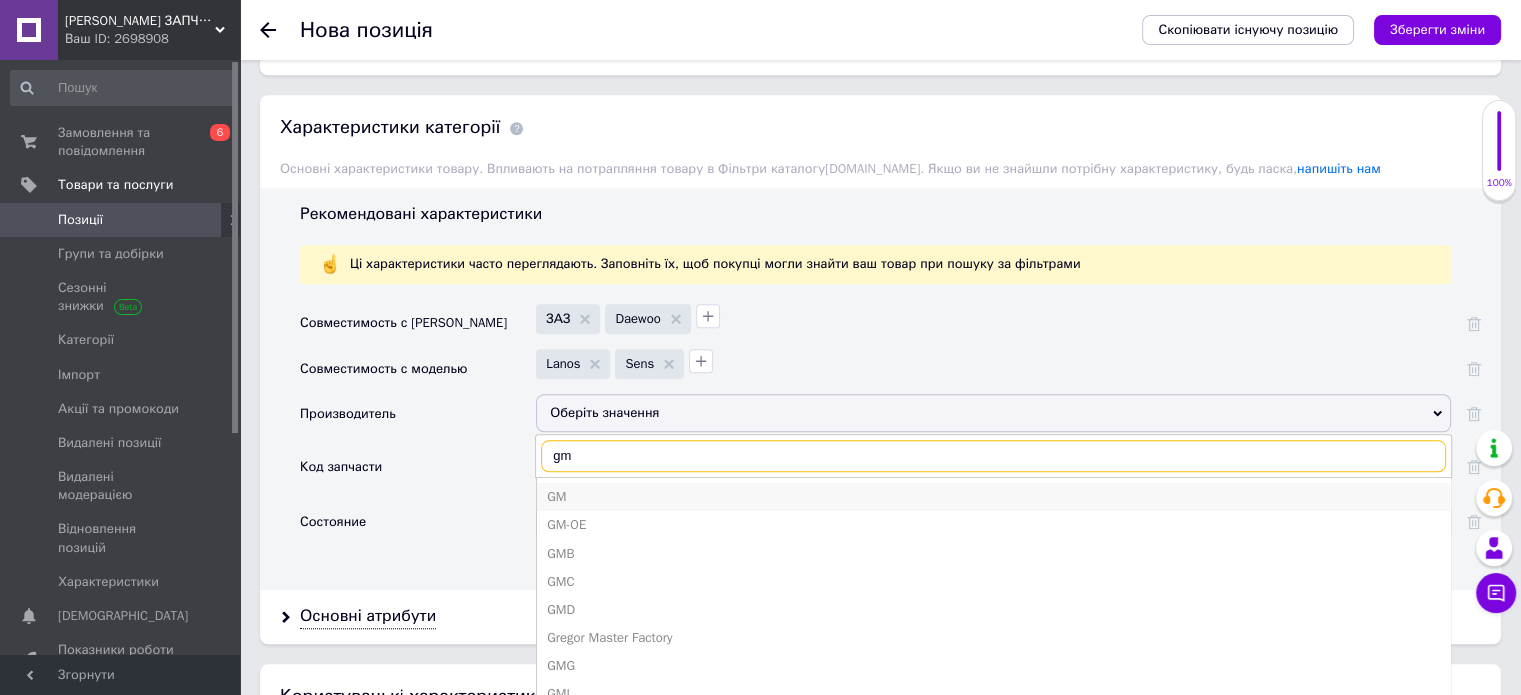 type on "gm" 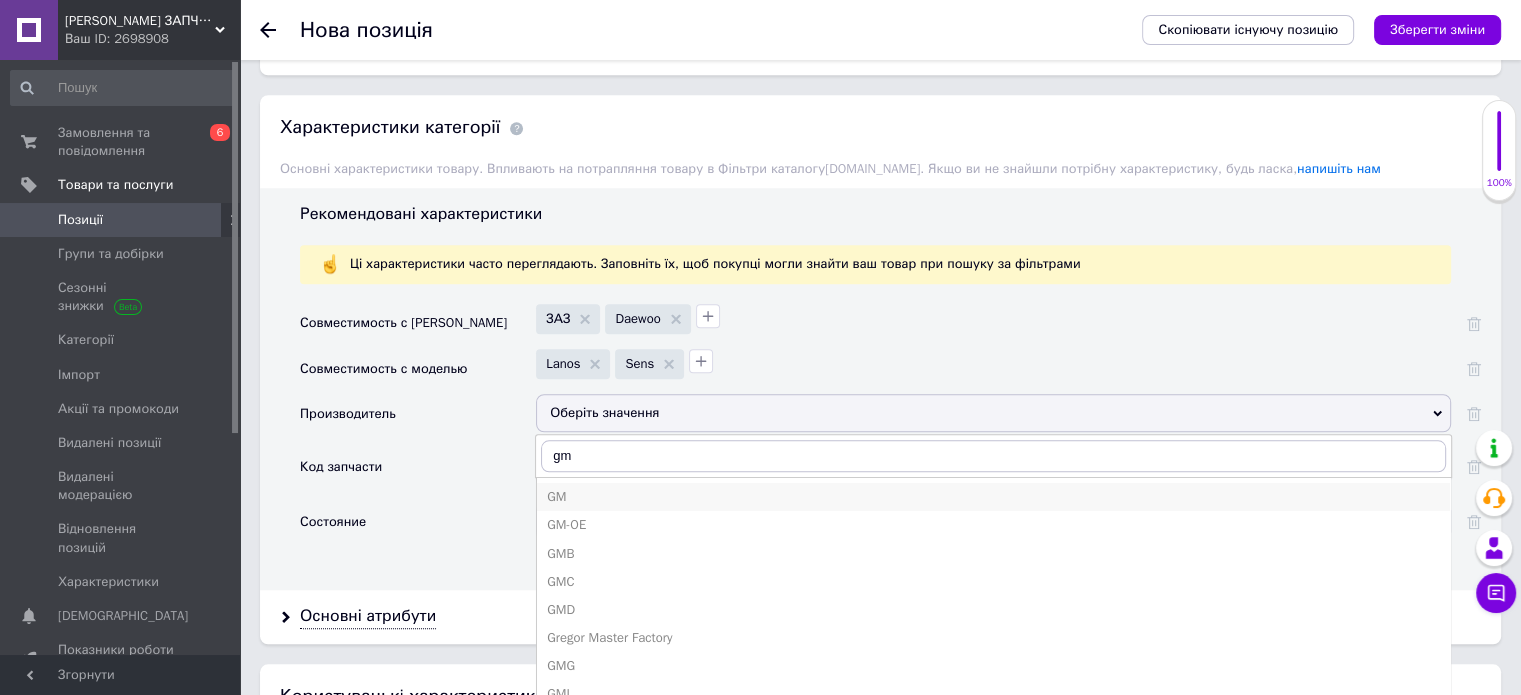 click on "GM" at bounding box center (993, 497) 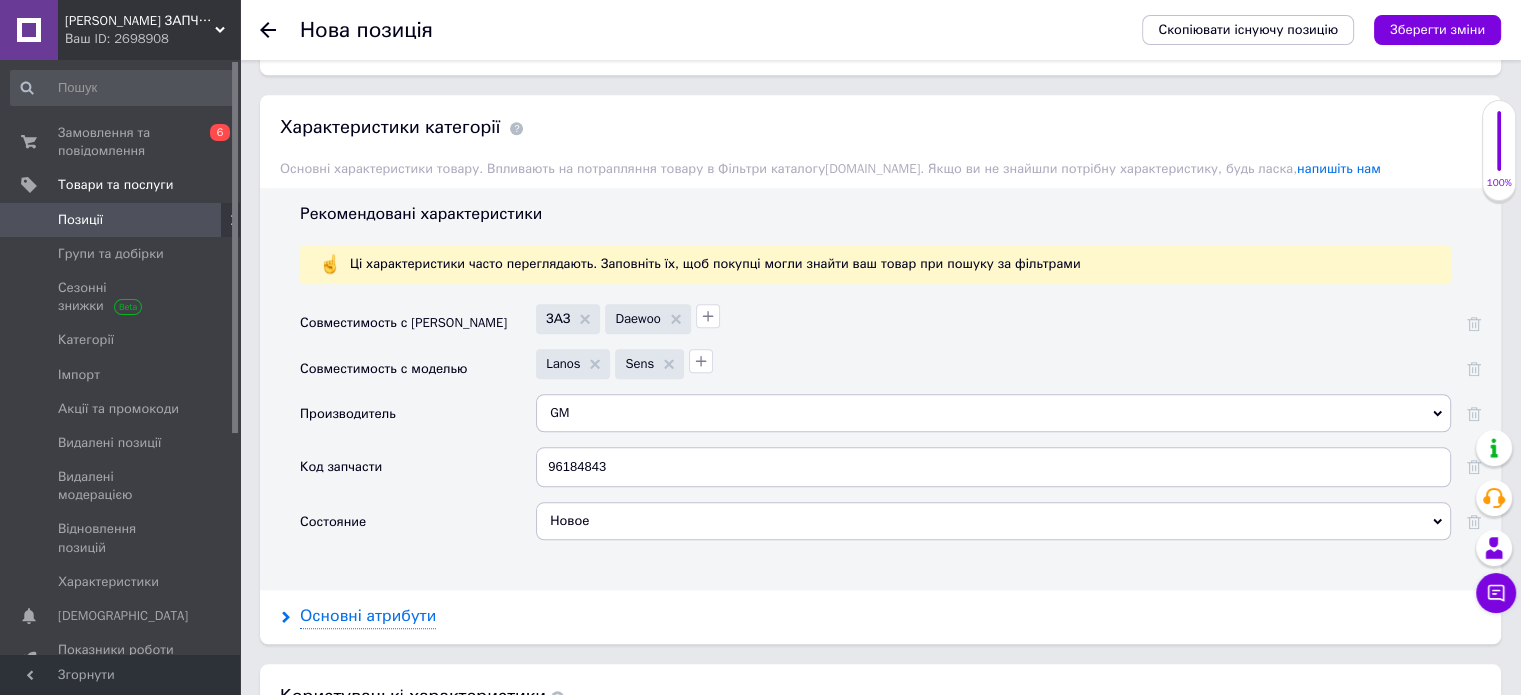 click on "Основні атрибути" at bounding box center (368, 616) 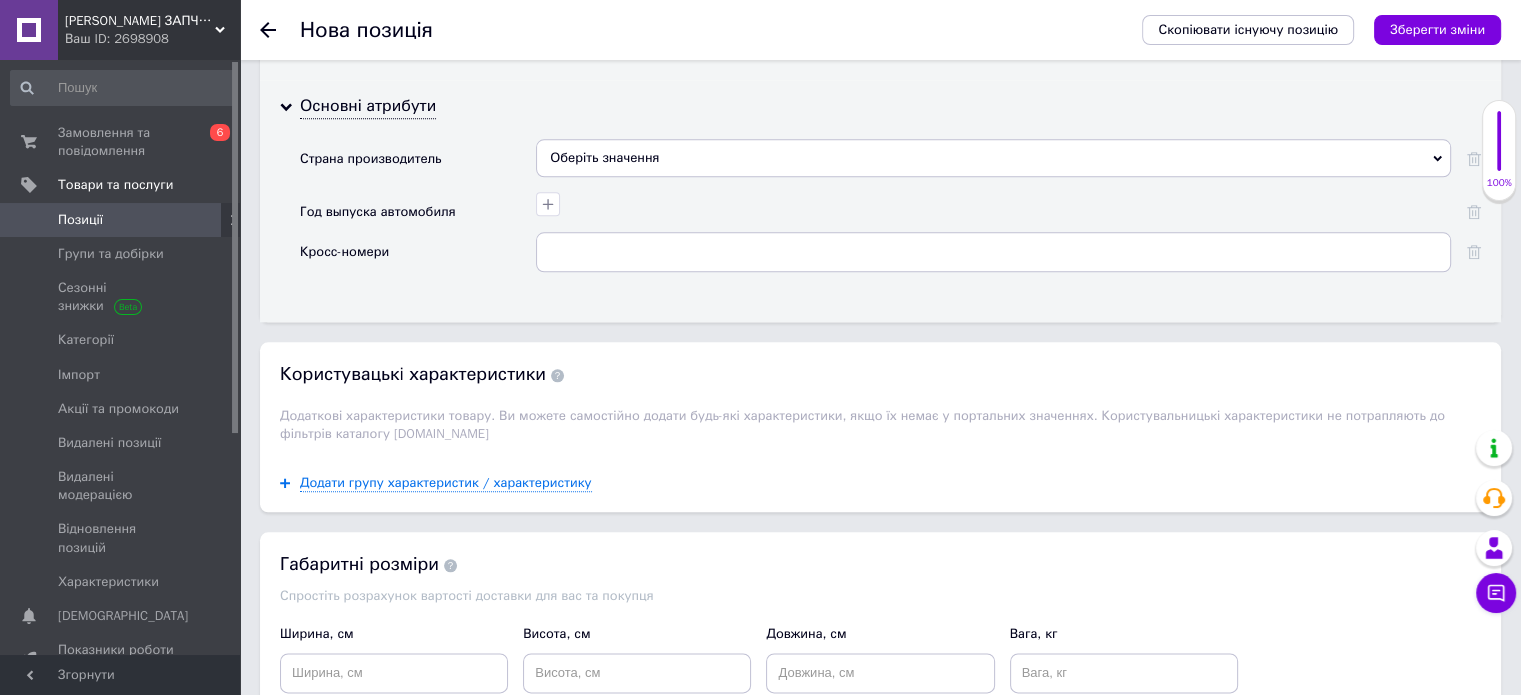 scroll, scrollTop: 2225, scrollLeft: 0, axis: vertical 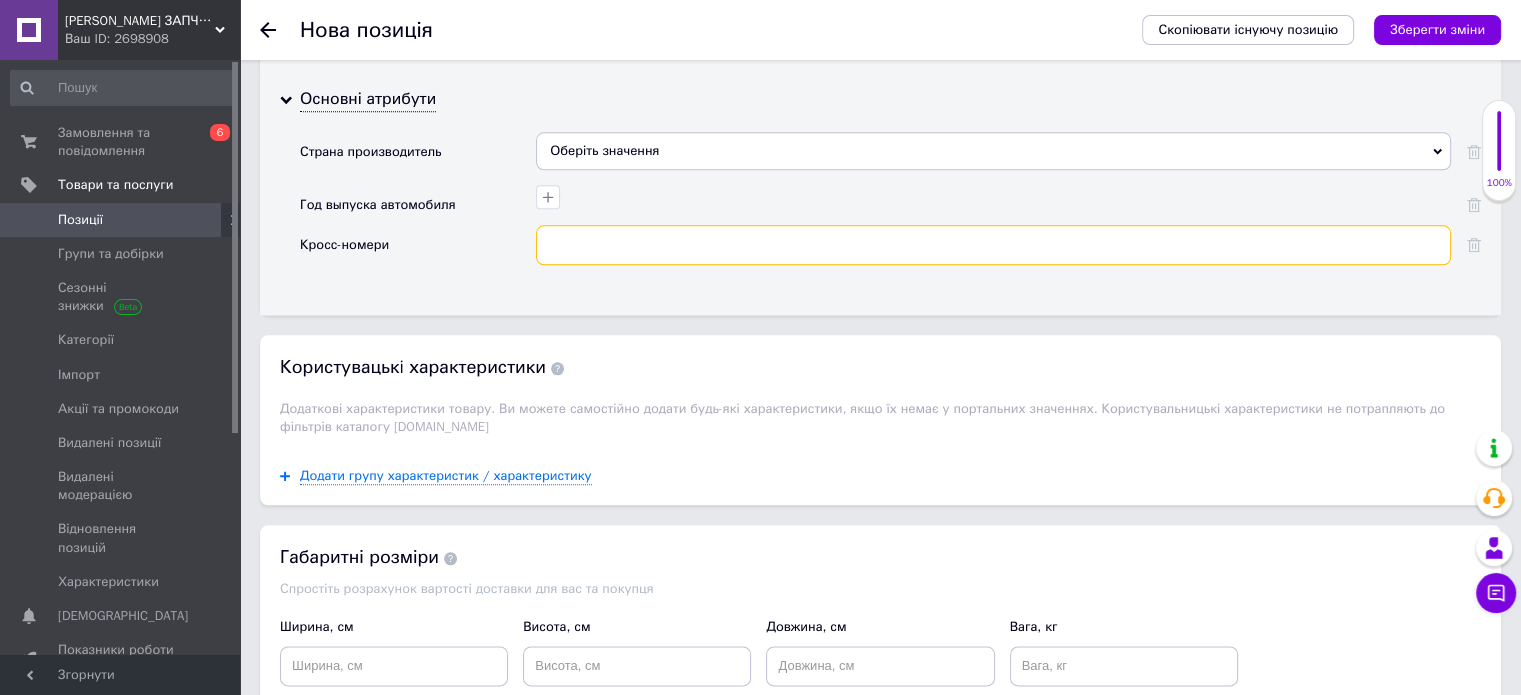 paste on "96184843" 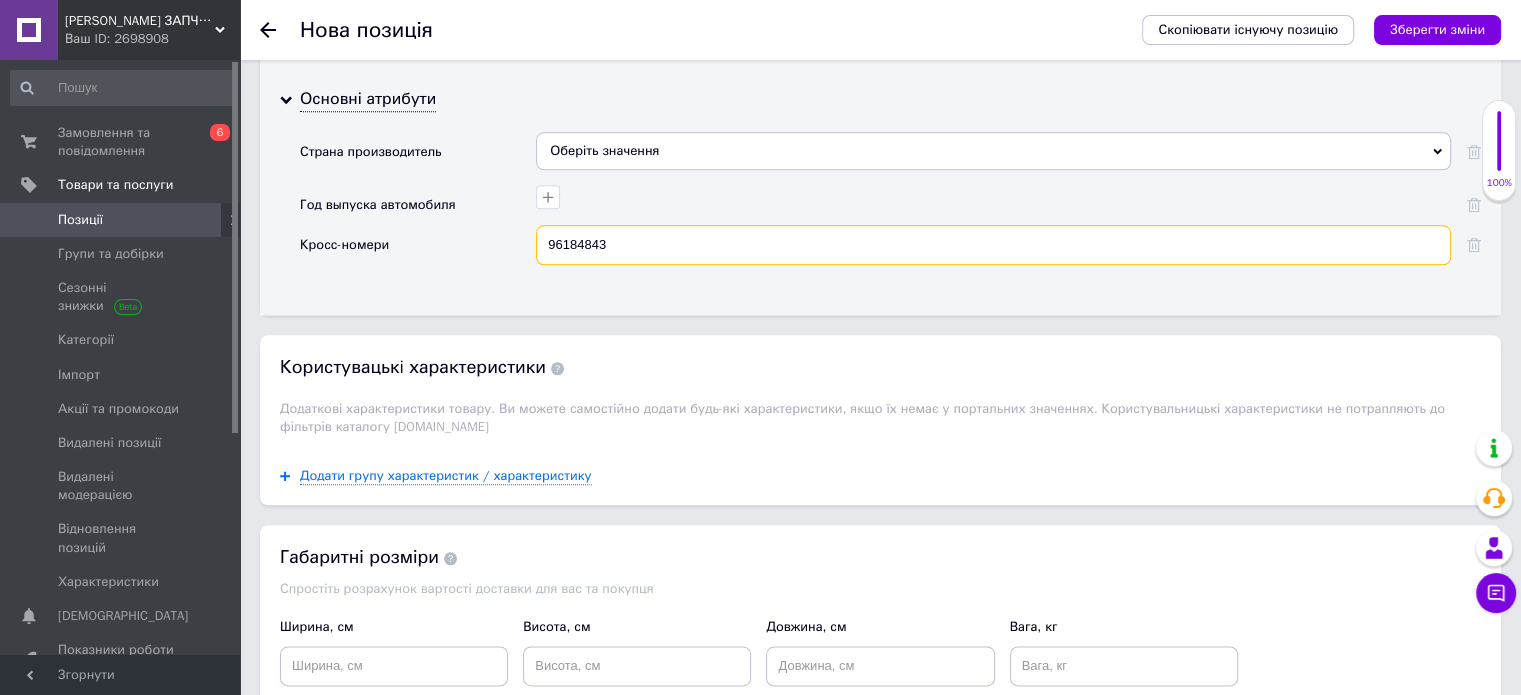click on "96184843" at bounding box center (993, 245) 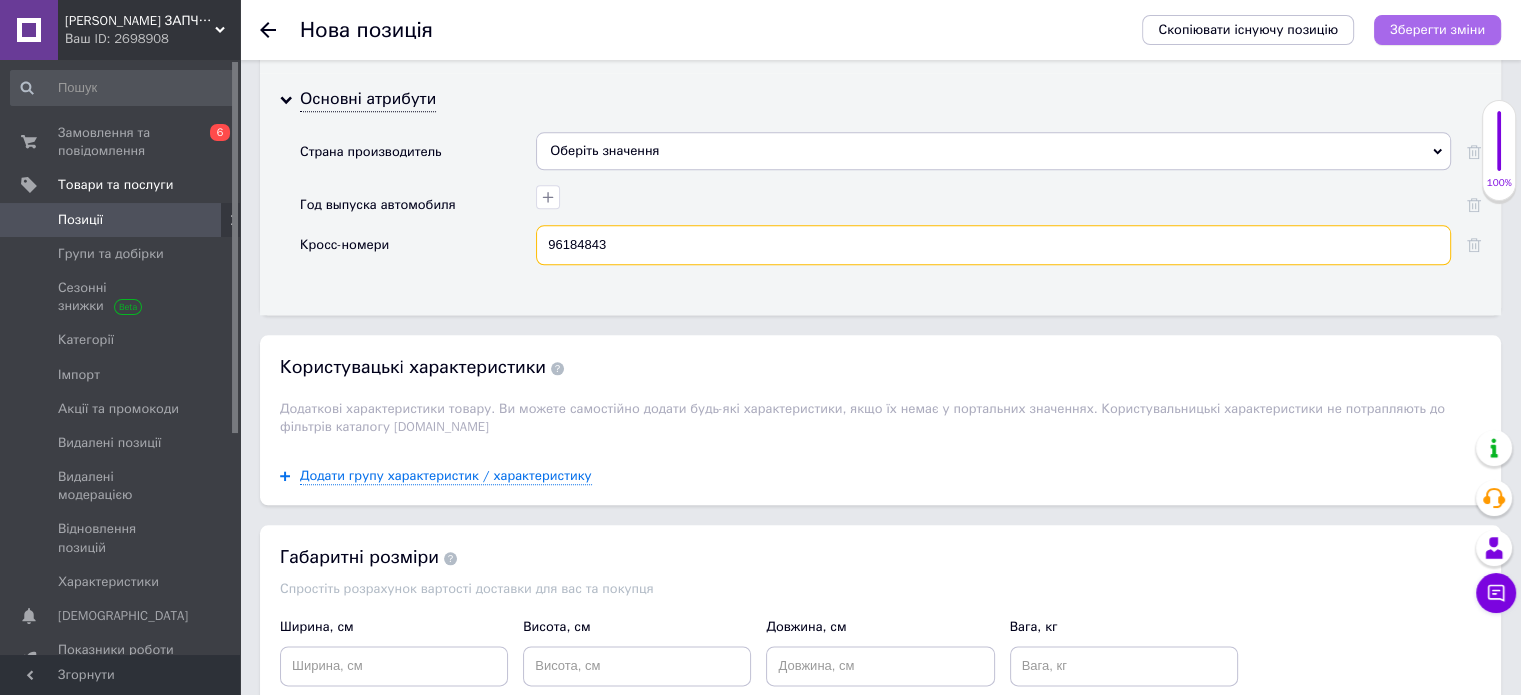 type on "96184843" 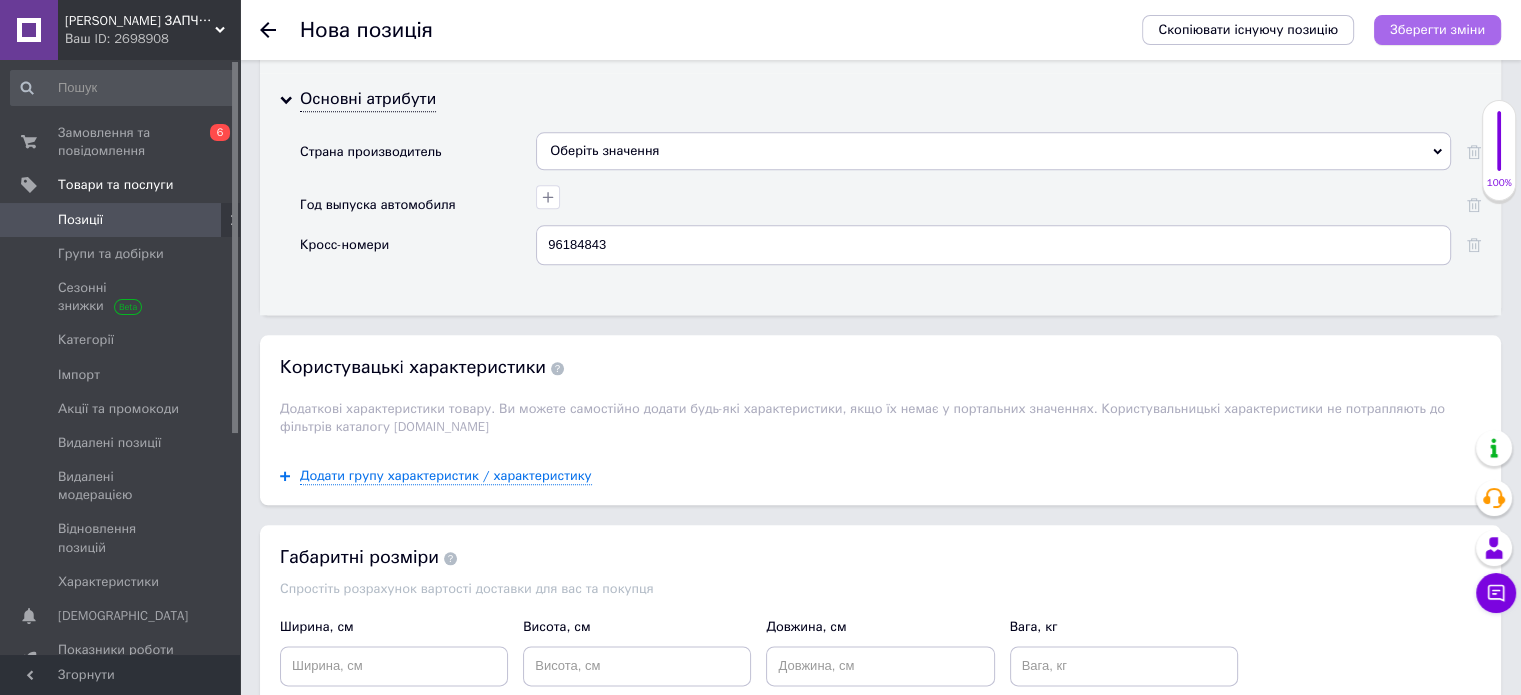 click on "Зберегти зміни" at bounding box center (1437, 29) 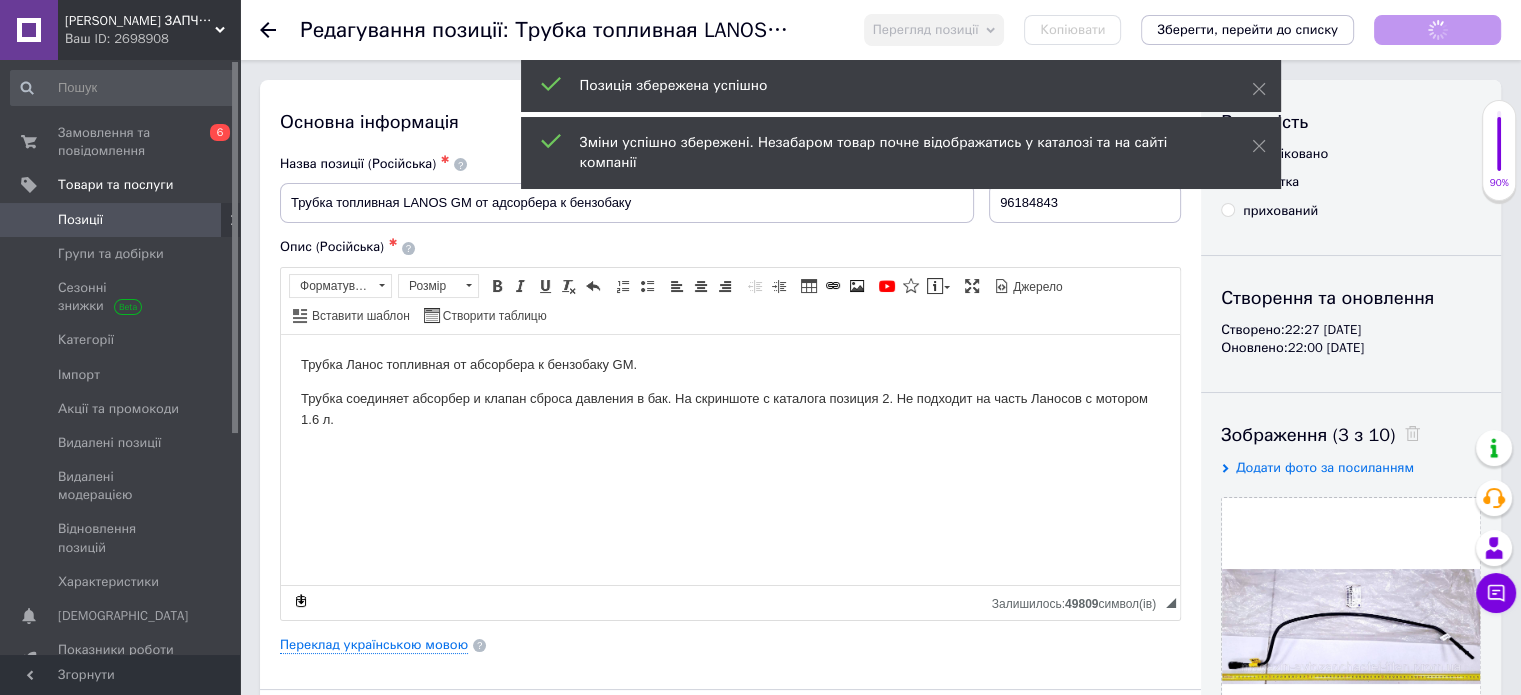 scroll, scrollTop: 0, scrollLeft: 0, axis: both 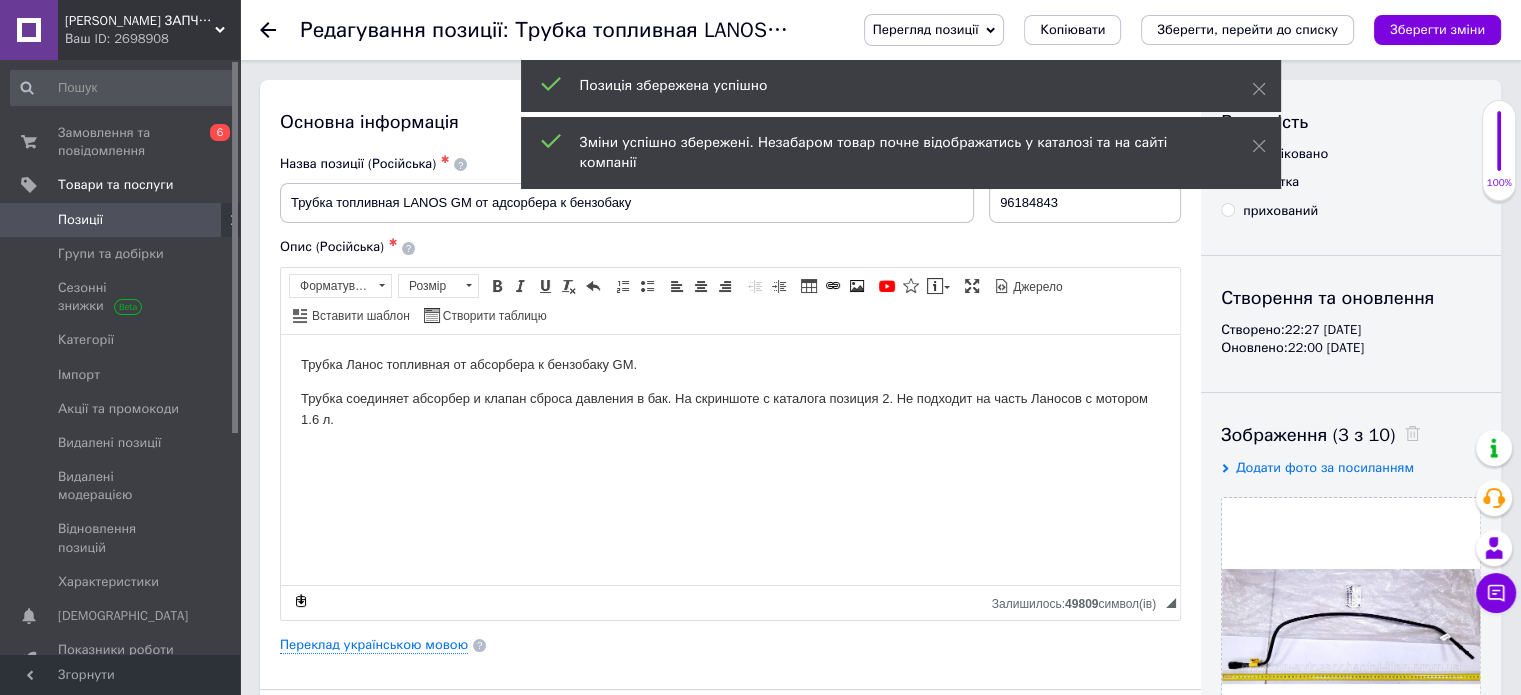 click on "Позиції" at bounding box center (121, 220) 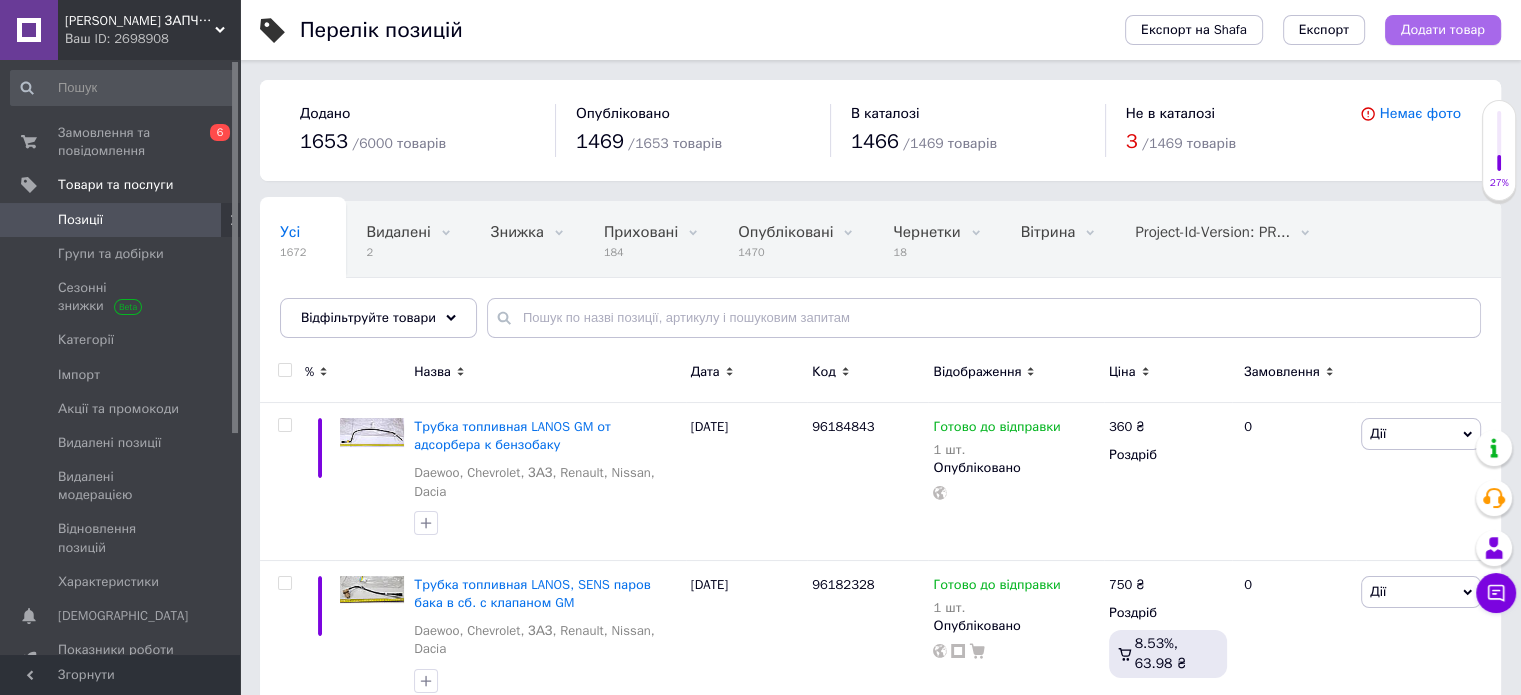 click on "Додати товар" at bounding box center [1443, 30] 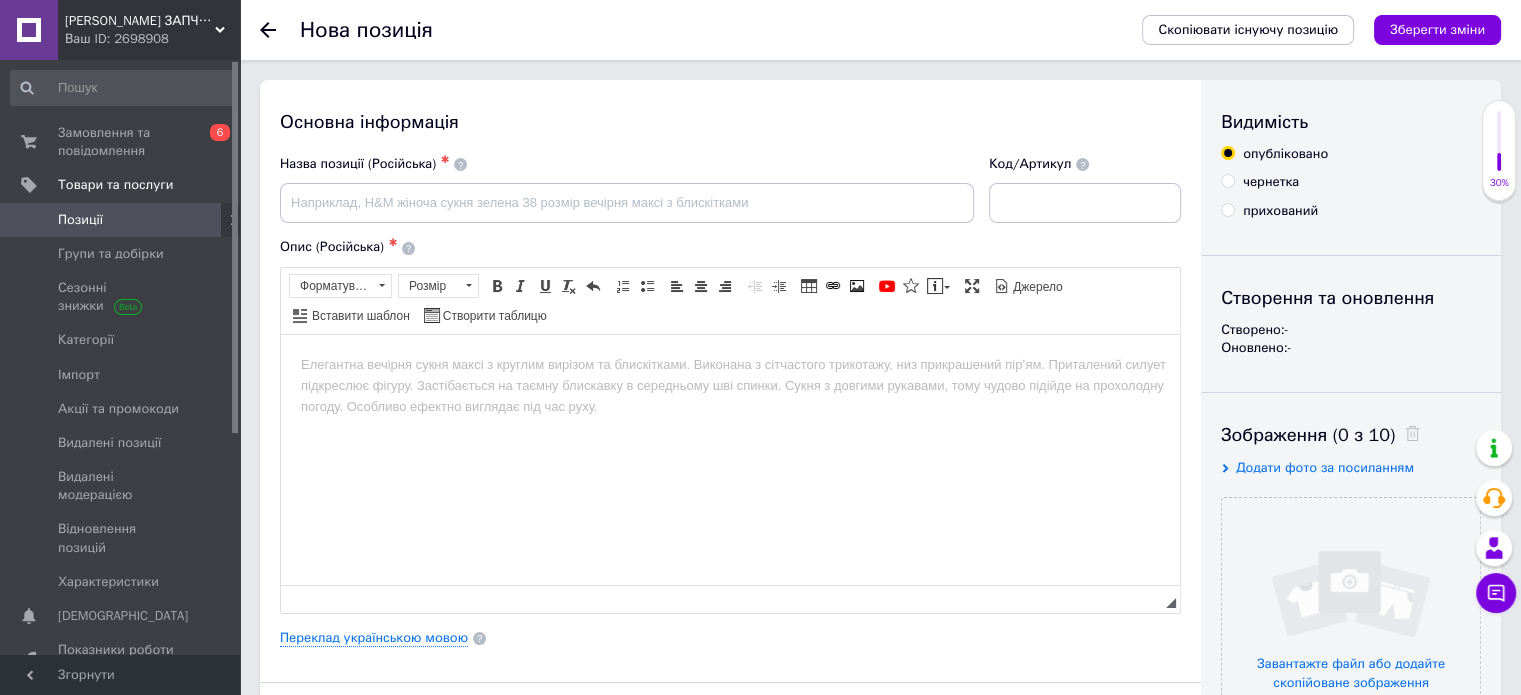 scroll, scrollTop: 0, scrollLeft: 0, axis: both 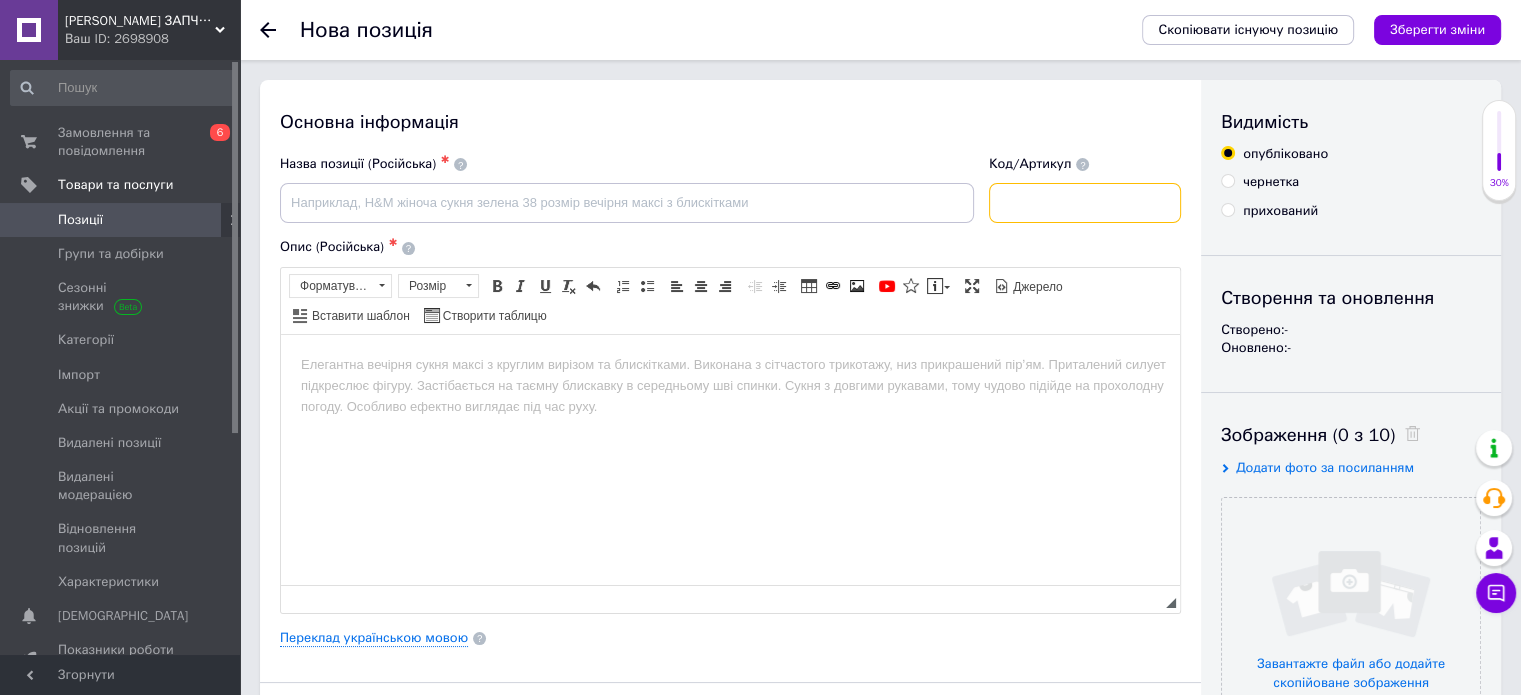 paste on "96352101/96350575" 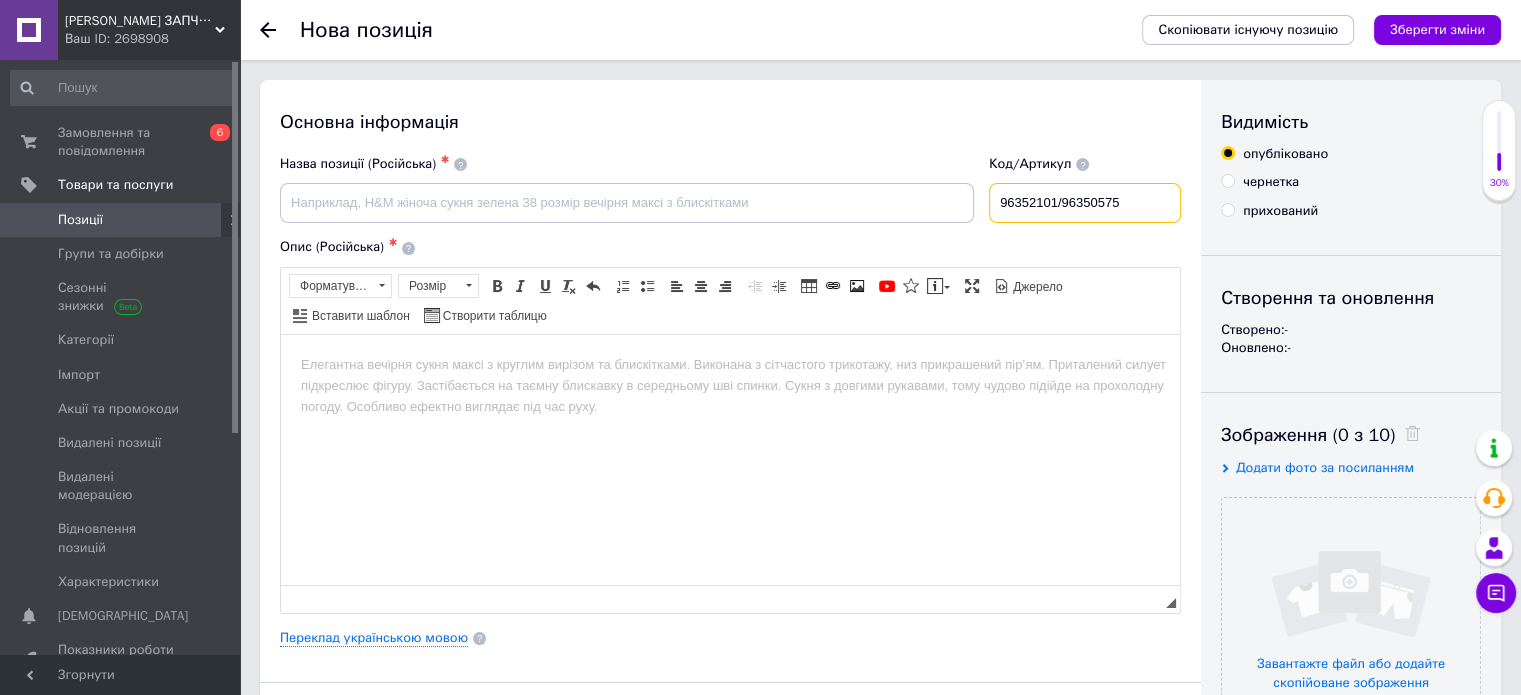 click on "96352101/96350575" at bounding box center (1085, 203) 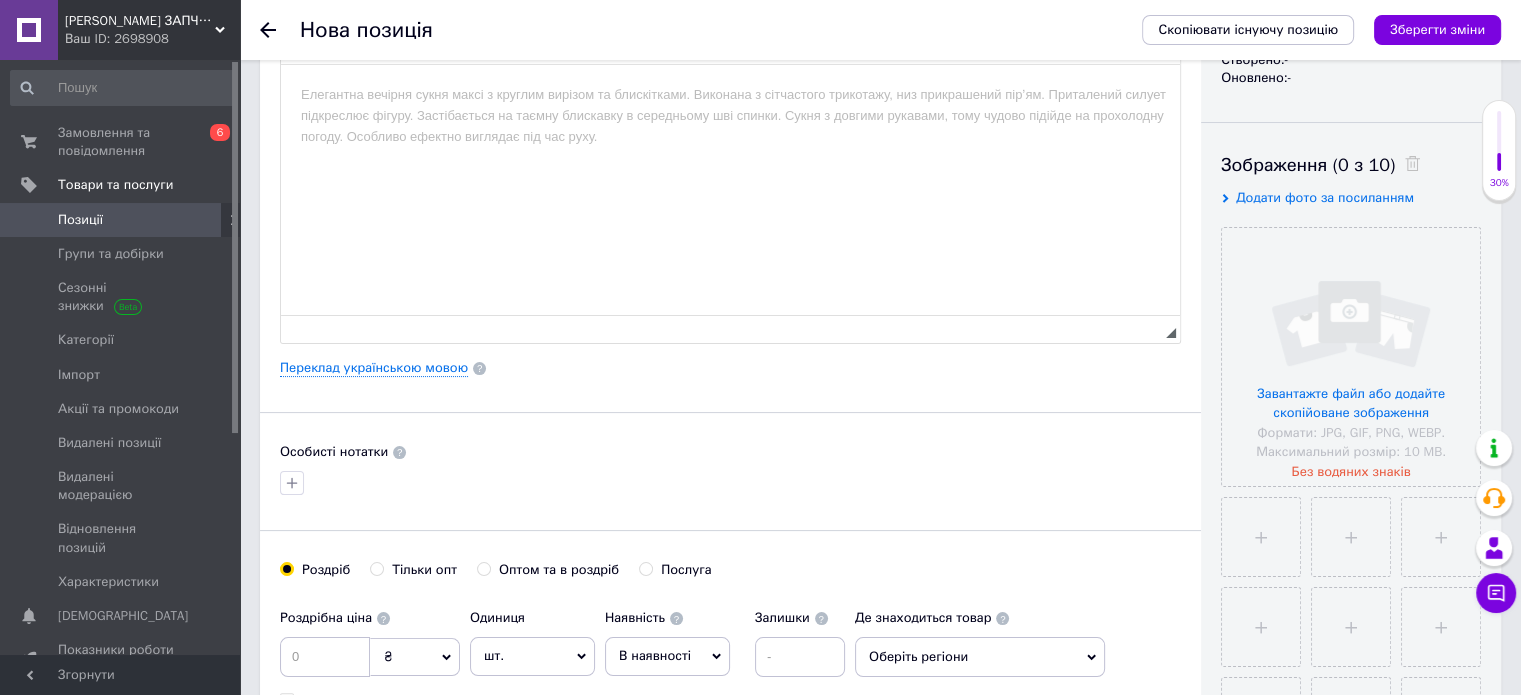 scroll, scrollTop: 308, scrollLeft: 0, axis: vertical 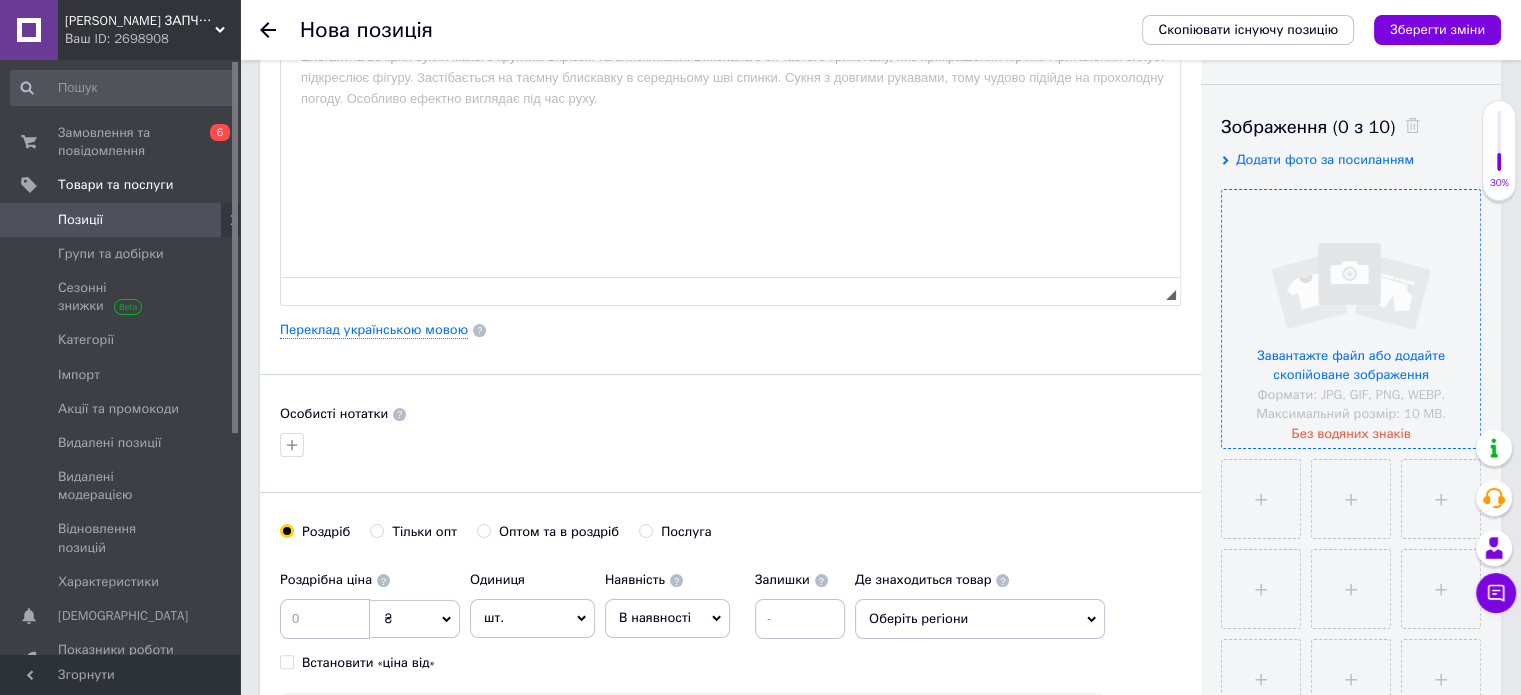 type on "96352101" 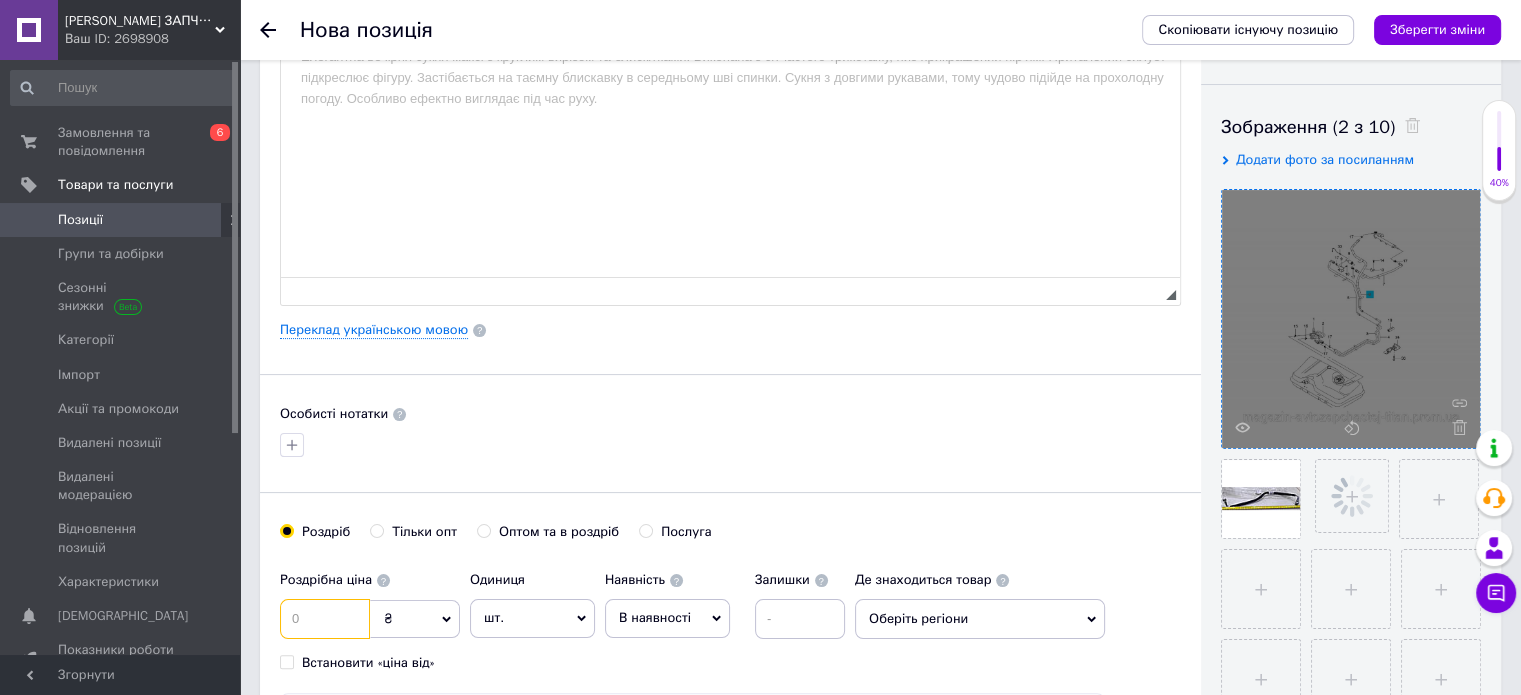 click at bounding box center (325, 619) 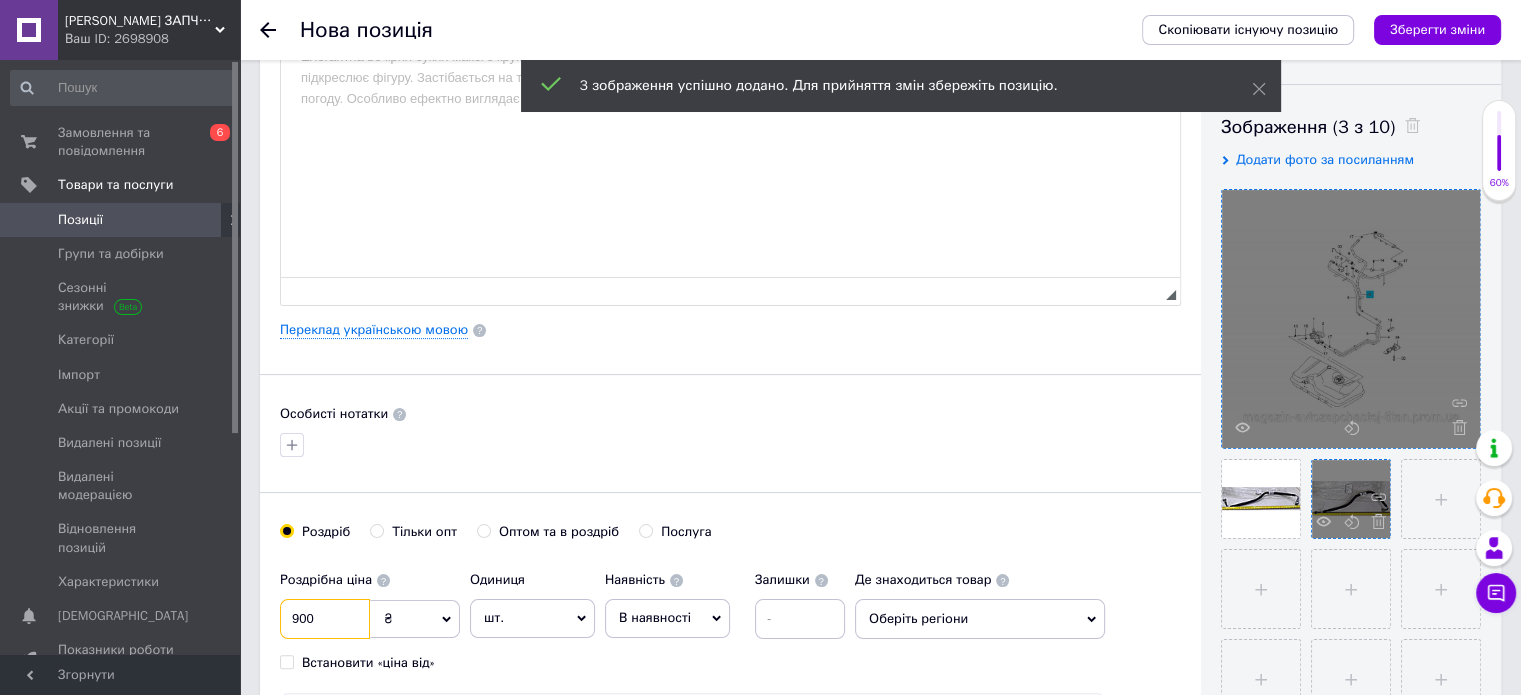 type on "900" 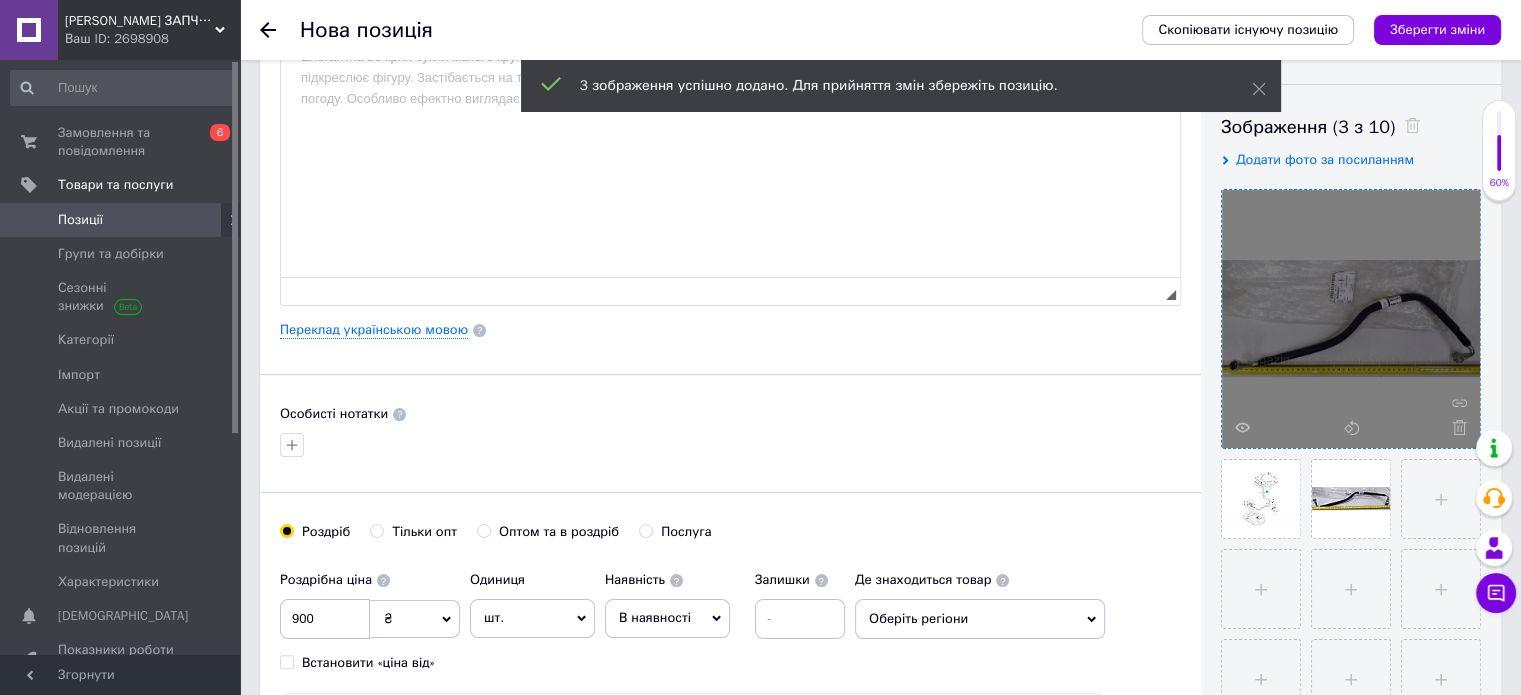 drag, startPoint x: 1336, startPoint y: 491, endPoint x: 1333, endPoint y: 397, distance: 94.04786 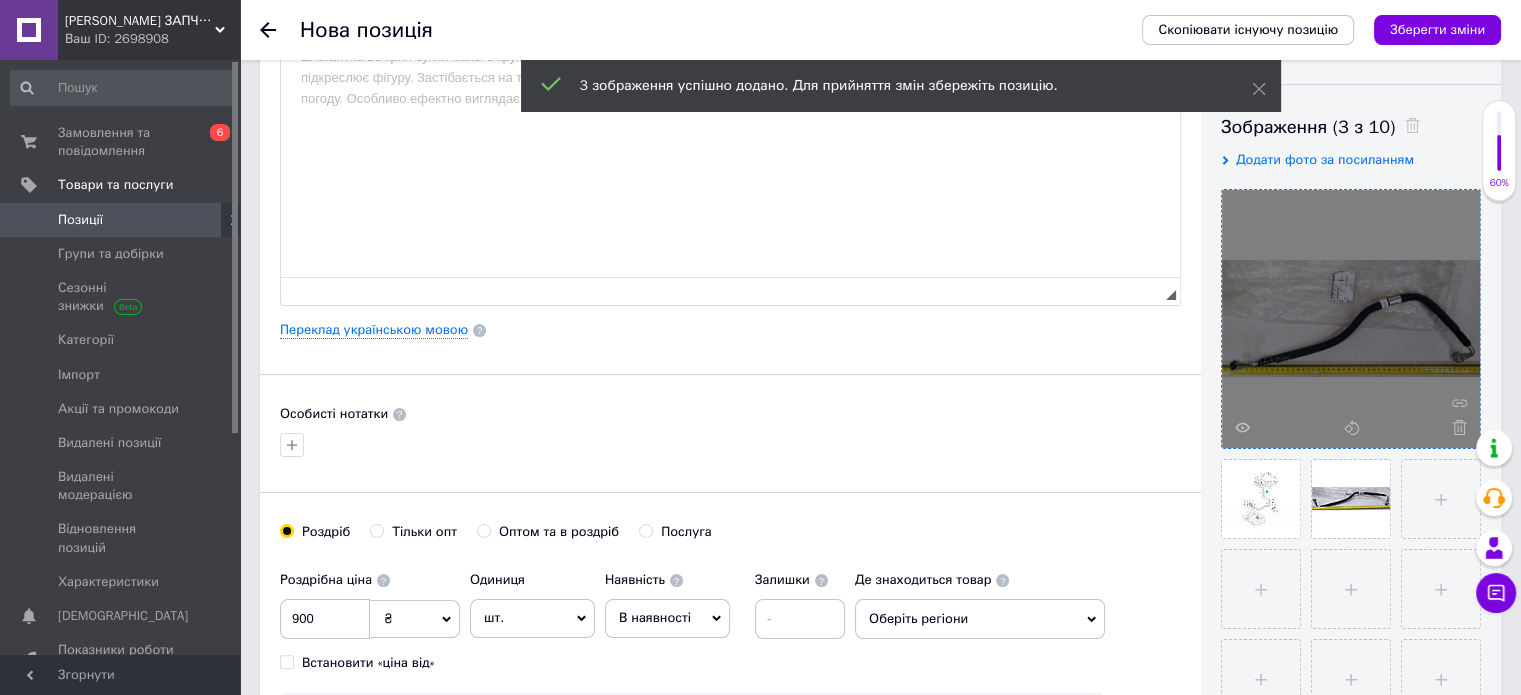 click at bounding box center [1351, 319] 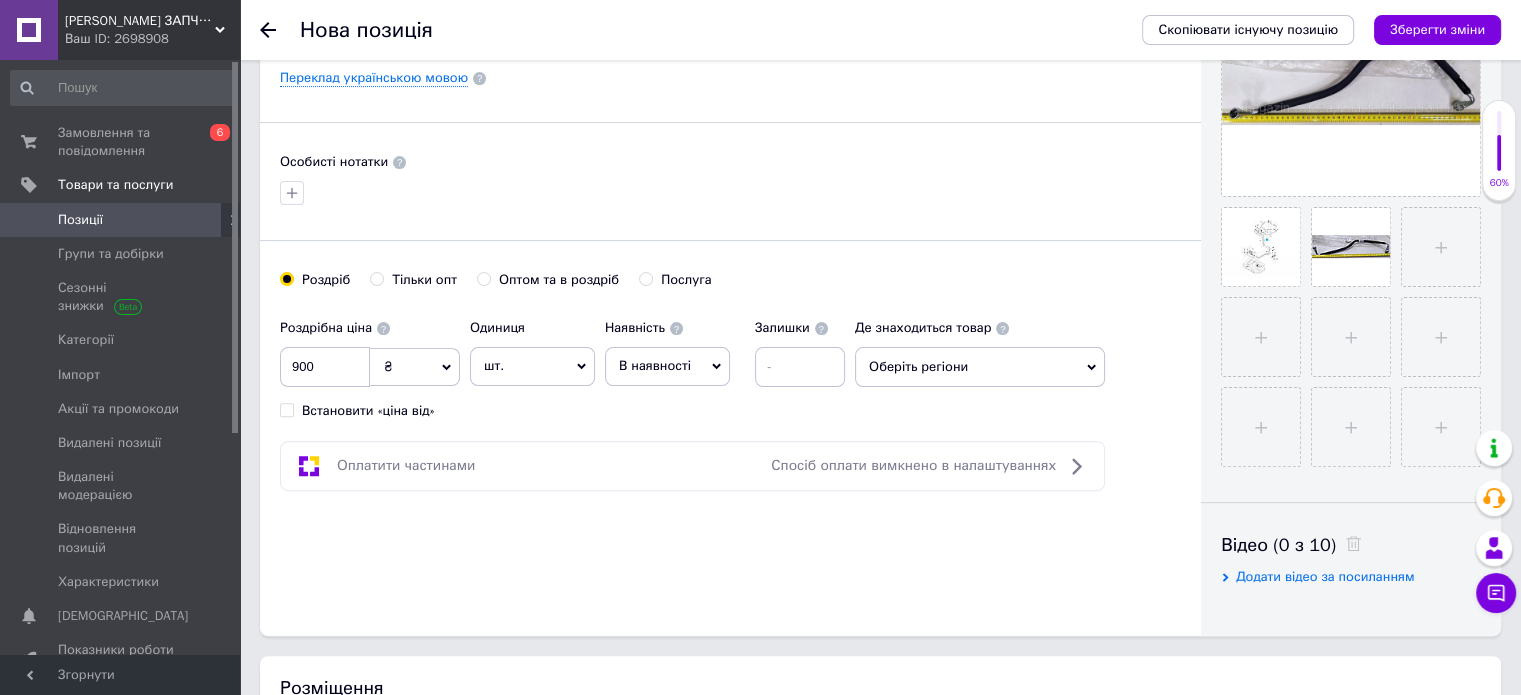 scroll, scrollTop: 574, scrollLeft: 0, axis: vertical 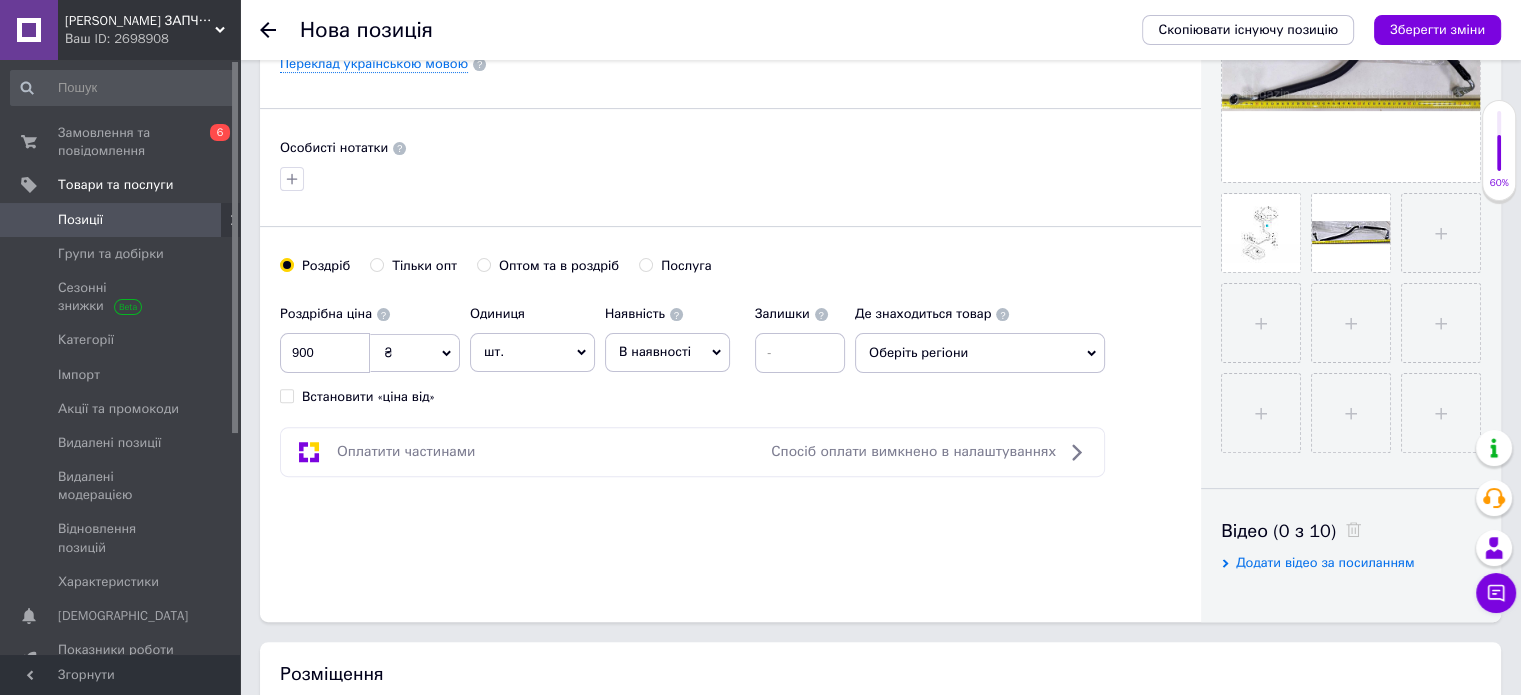 click on "В наявності" at bounding box center (655, 351) 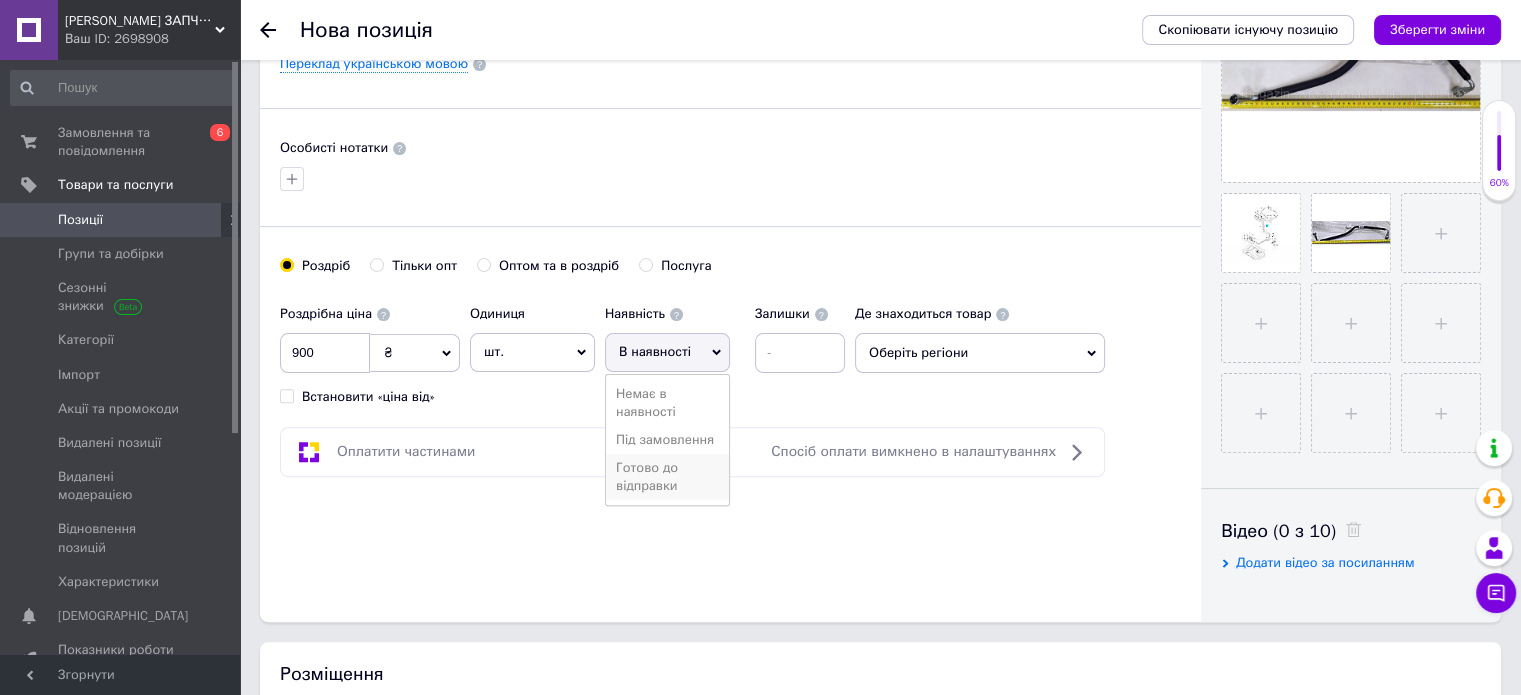 click on "Готово до відправки" at bounding box center [667, 477] 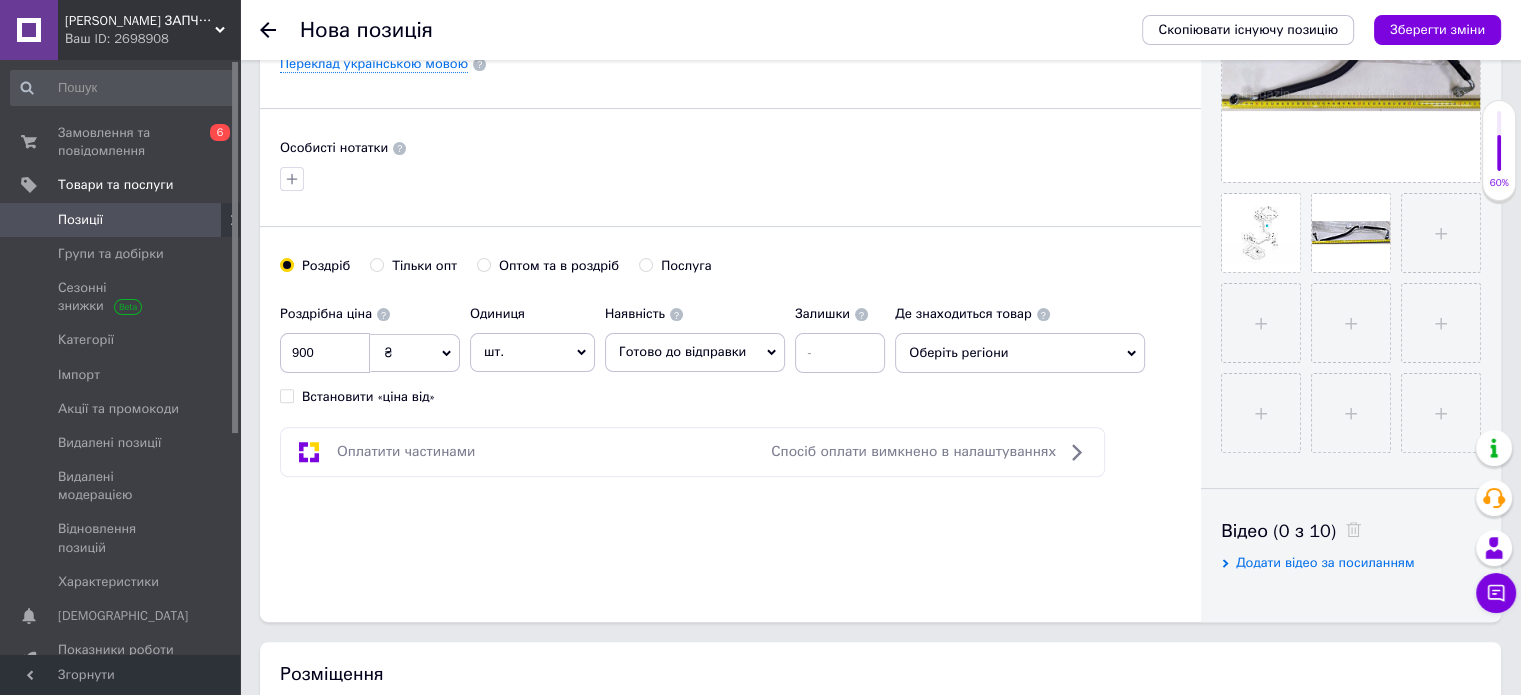 click on "Роздрібна ціна 900 ₴ $ EUR CHF GBP ¥ PLN ₸ MDL HUF KGS CNY TRY KRW lei Встановити «ціна від» Одиниця шт. Популярне комплект упаковка кв.м пара м кг пог.м послуга т а автоцистерна ампула б балон банка блістер бобіна бочка бут бухта в ват виїзд відро г г га година гр/кв.м гігакалорія д дав два місяці день доба доза є єврокуб з зміна к кВт каністра карат кв.дм кв.м кв.см кв.фут квартал кг кг/кв.м км колесо комплект коробка куб.дм куб.м л л лист м м мВт мл мм моток місяць мішок н набір номер о об'єкт од. п палетомісце пара партія пач пог.м послуга посівна одиниця птахомісце півроку пігулка" at bounding box center (587, 350) 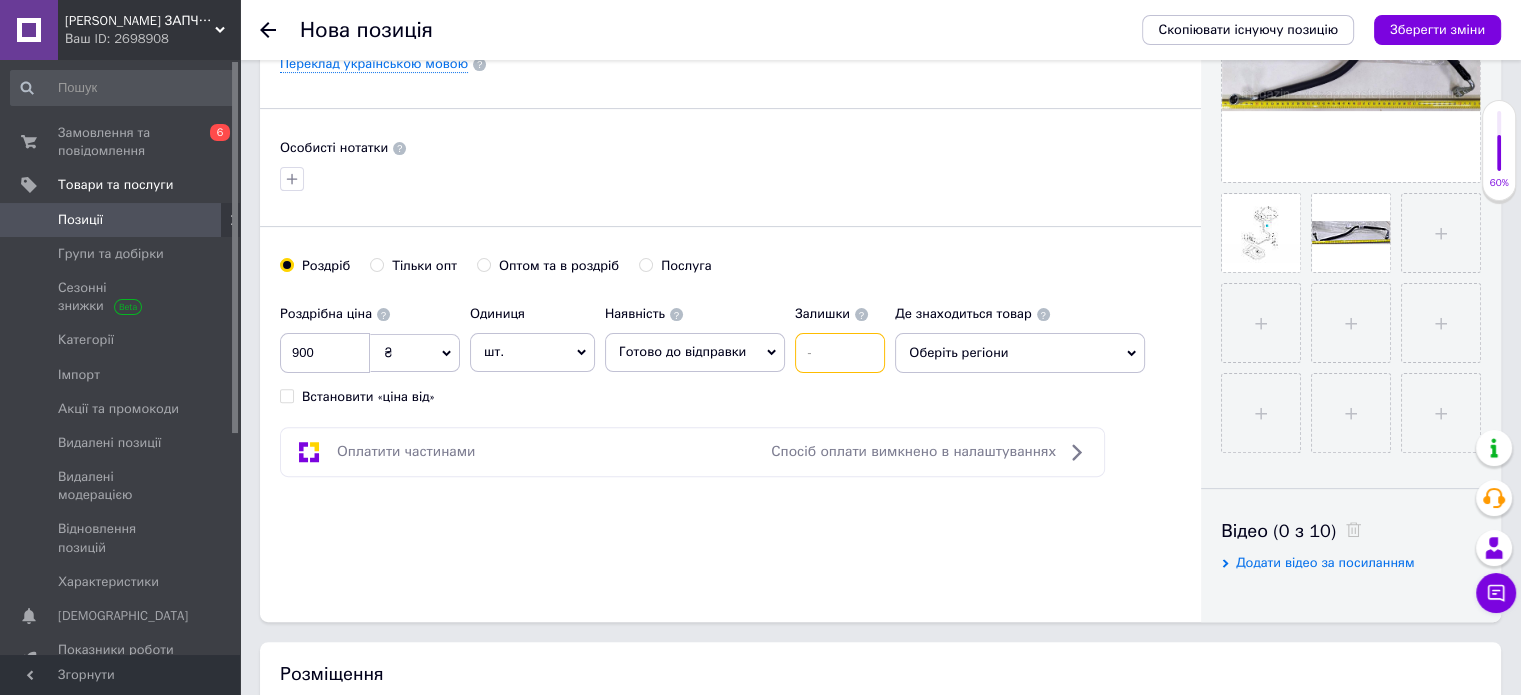 click at bounding box center (840, 353) 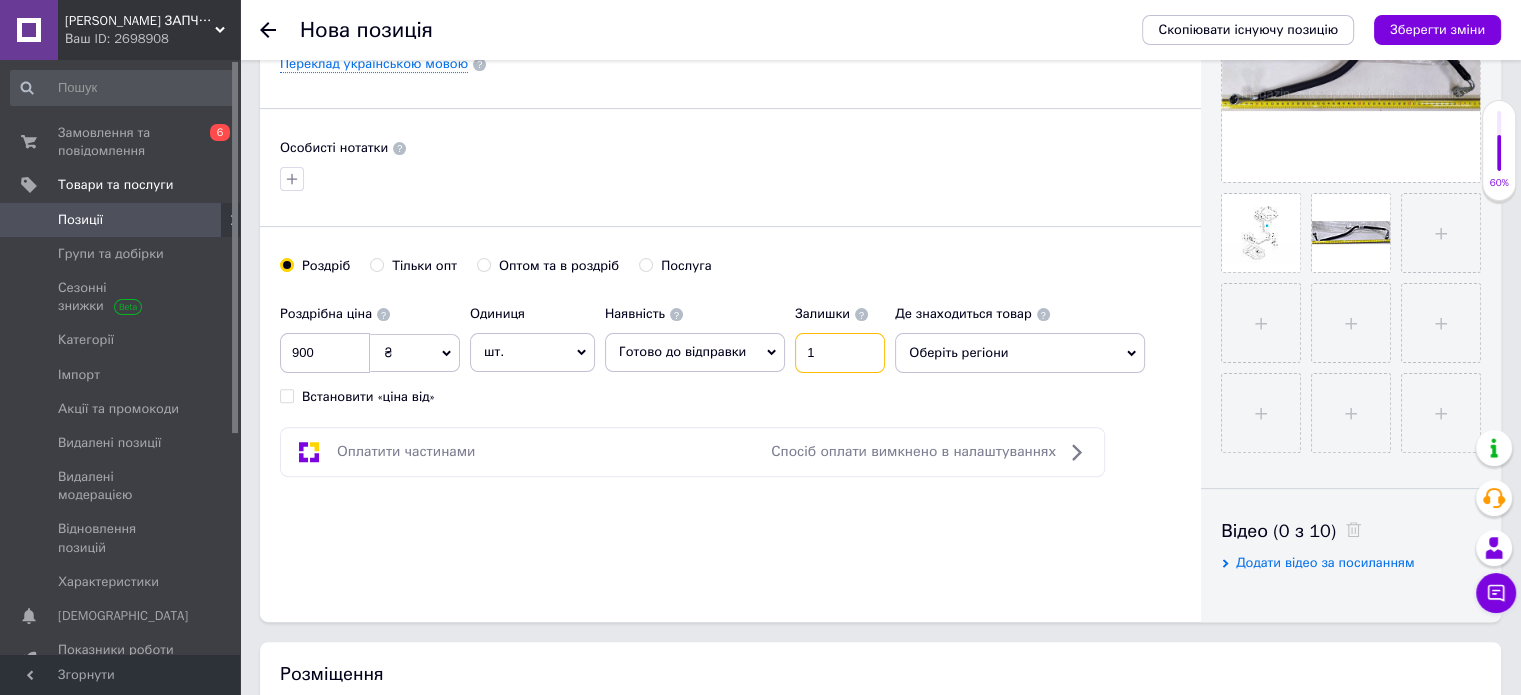type on "1" 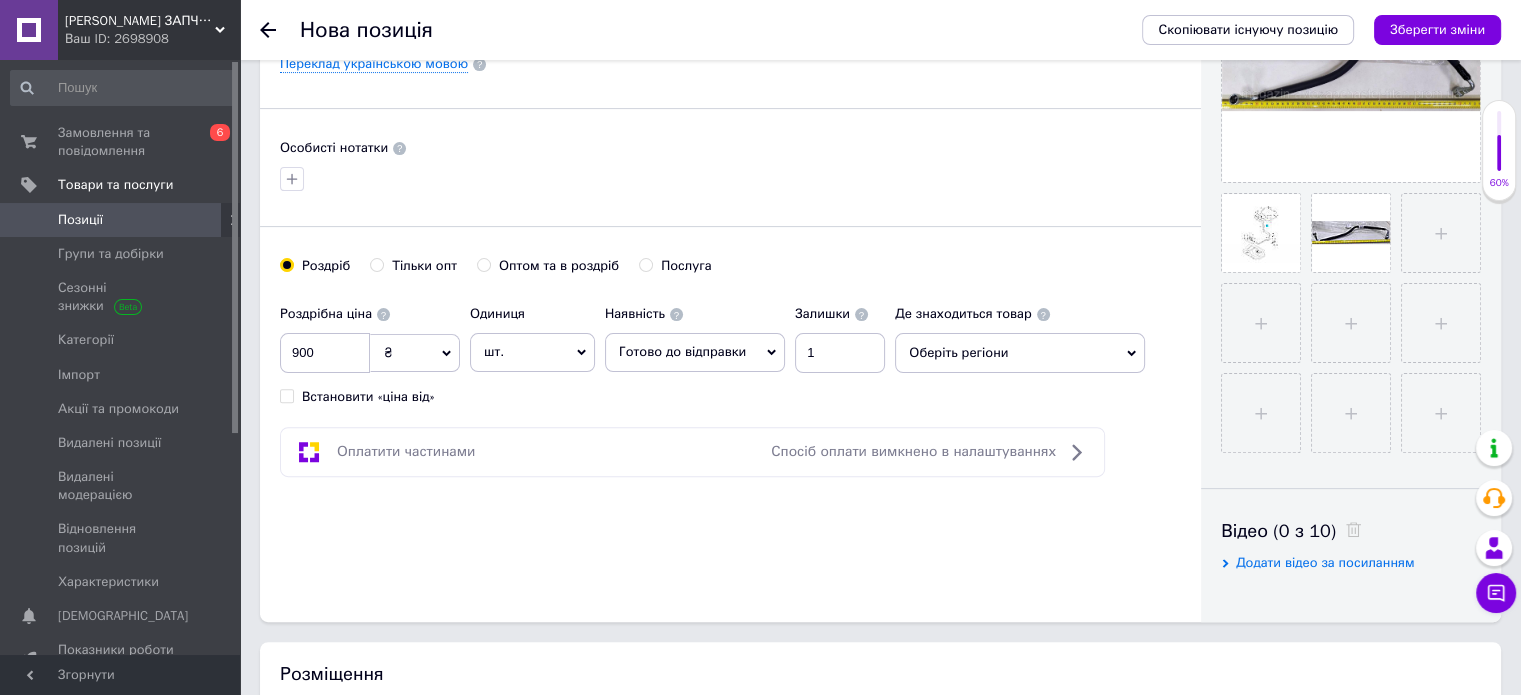 click on "Оберіть регіони" at bounding box center (1020, 353) 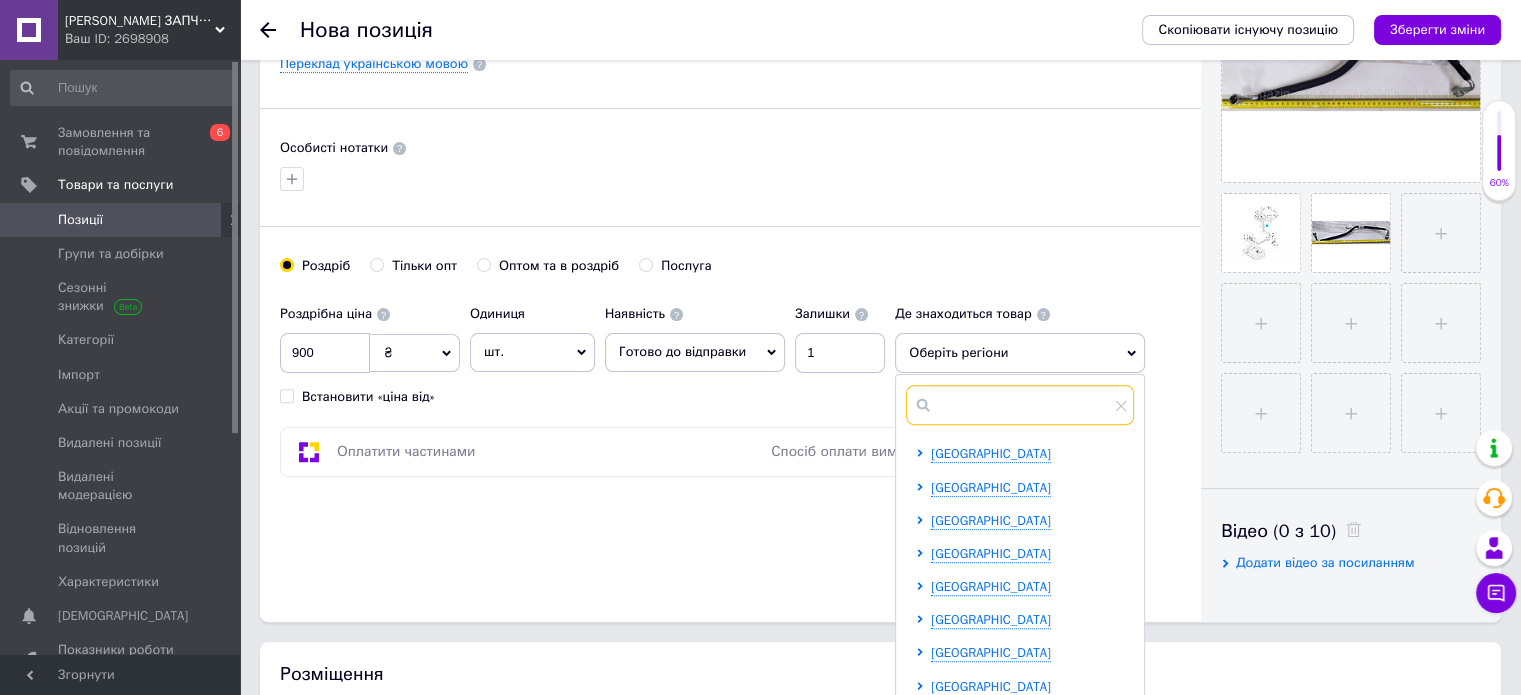 click at bounding box center [1020, 405] 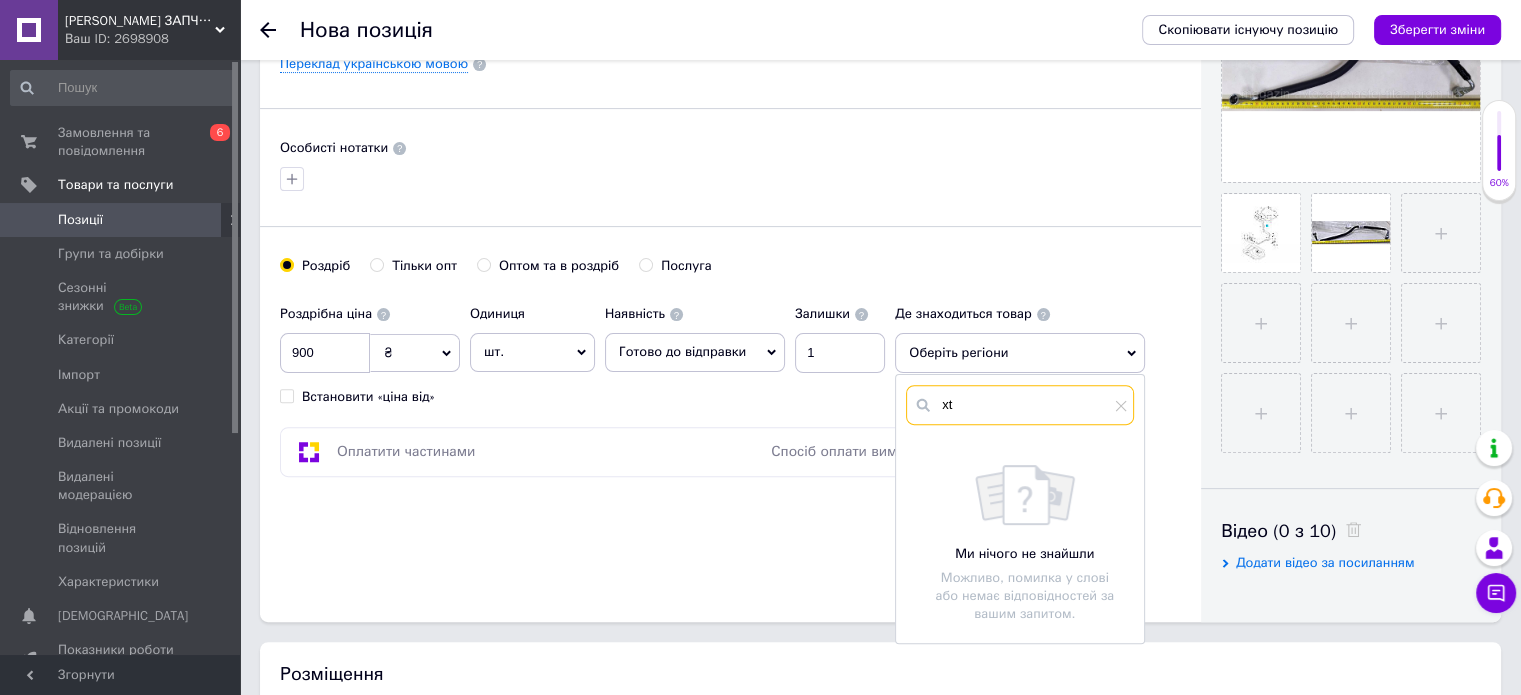 type on "x" 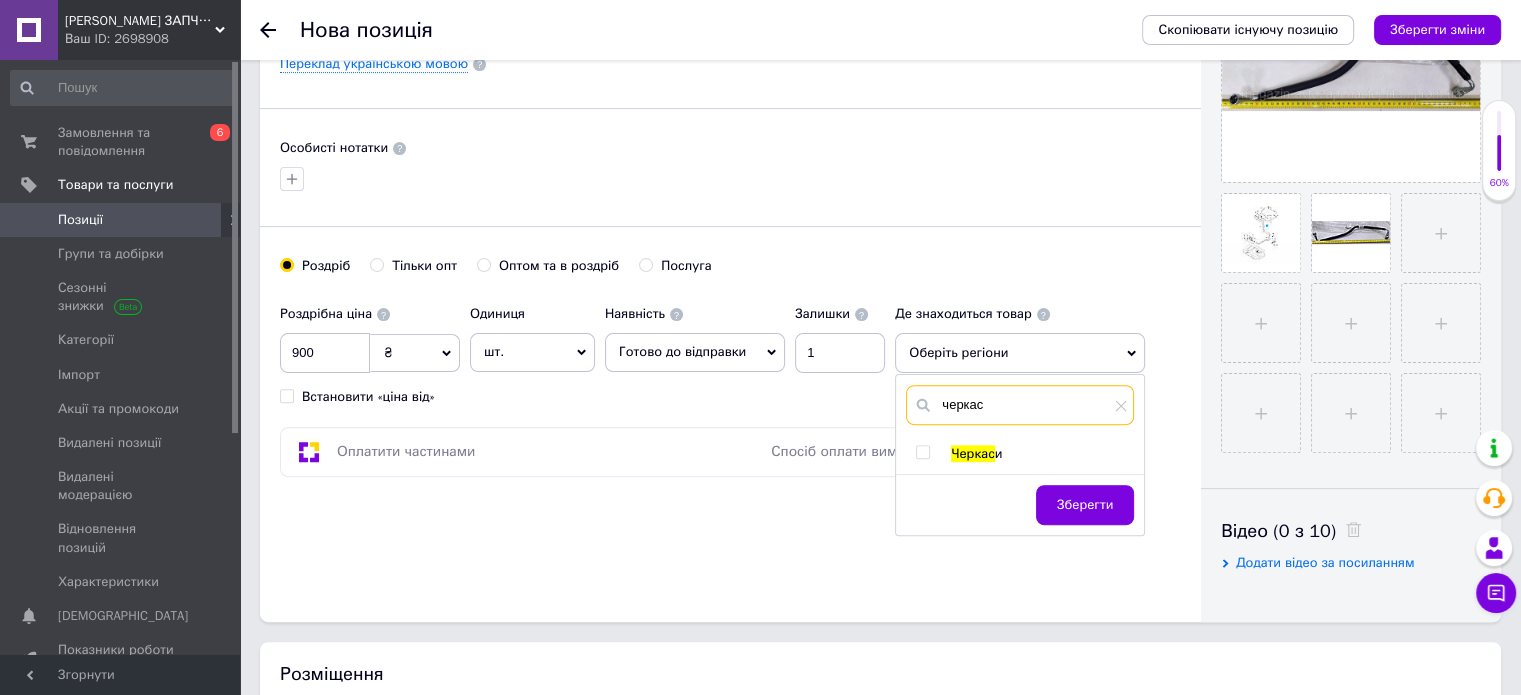 type on "черкас" 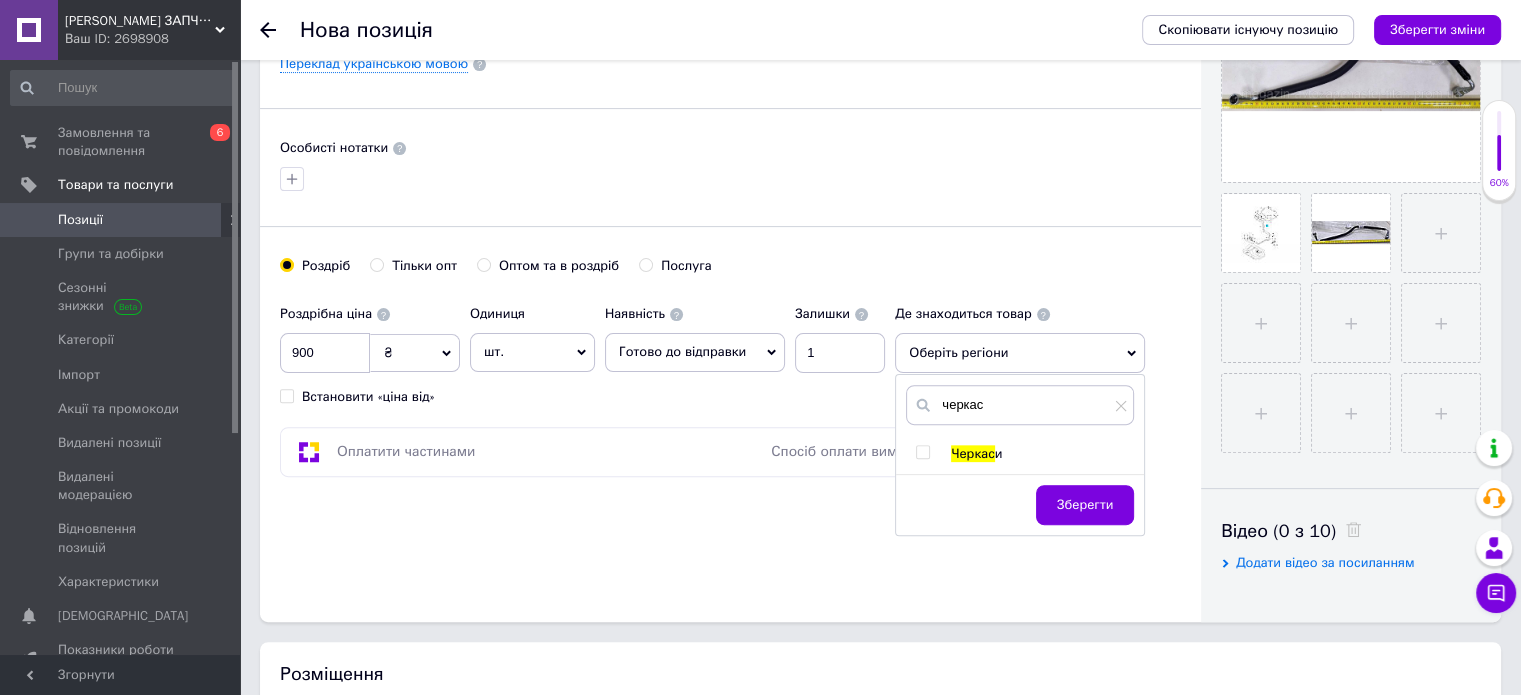 click at bounding box center (926, 454) 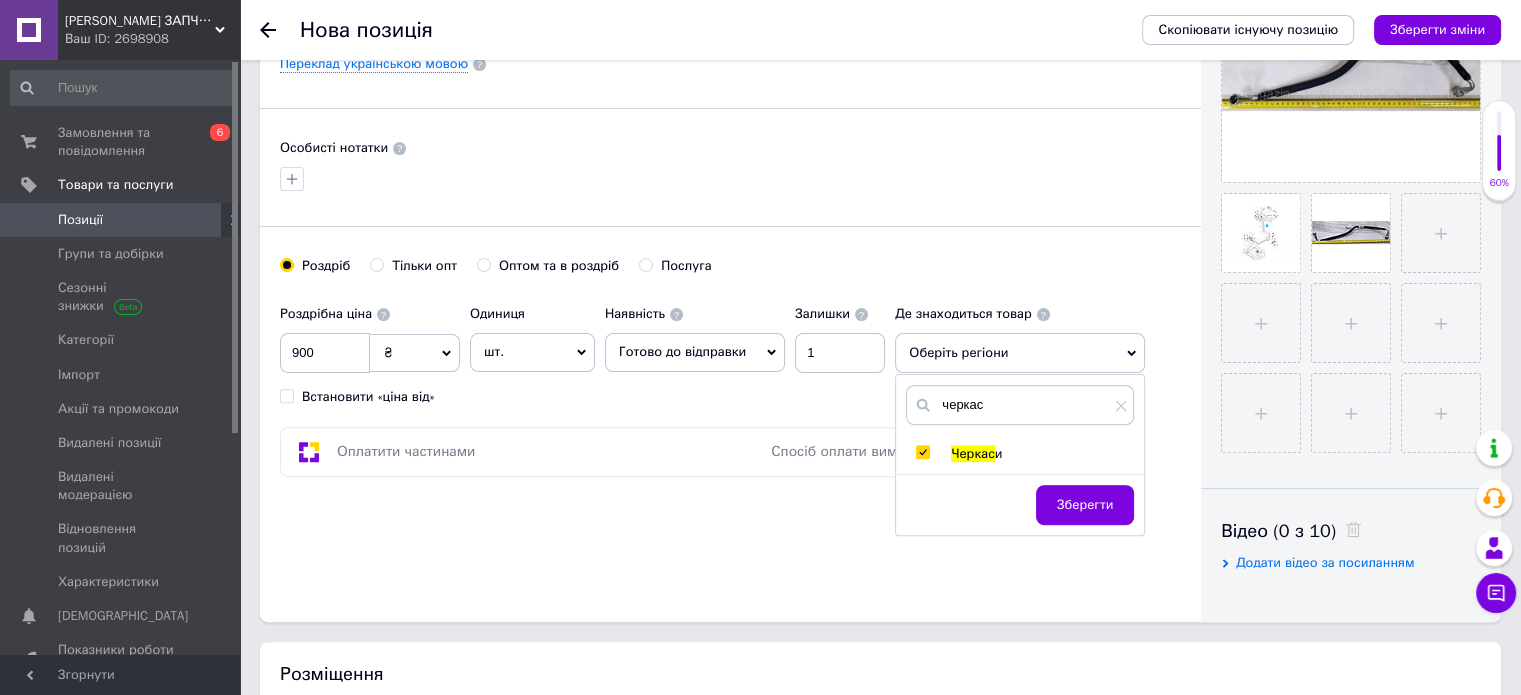 checkbox on "true" 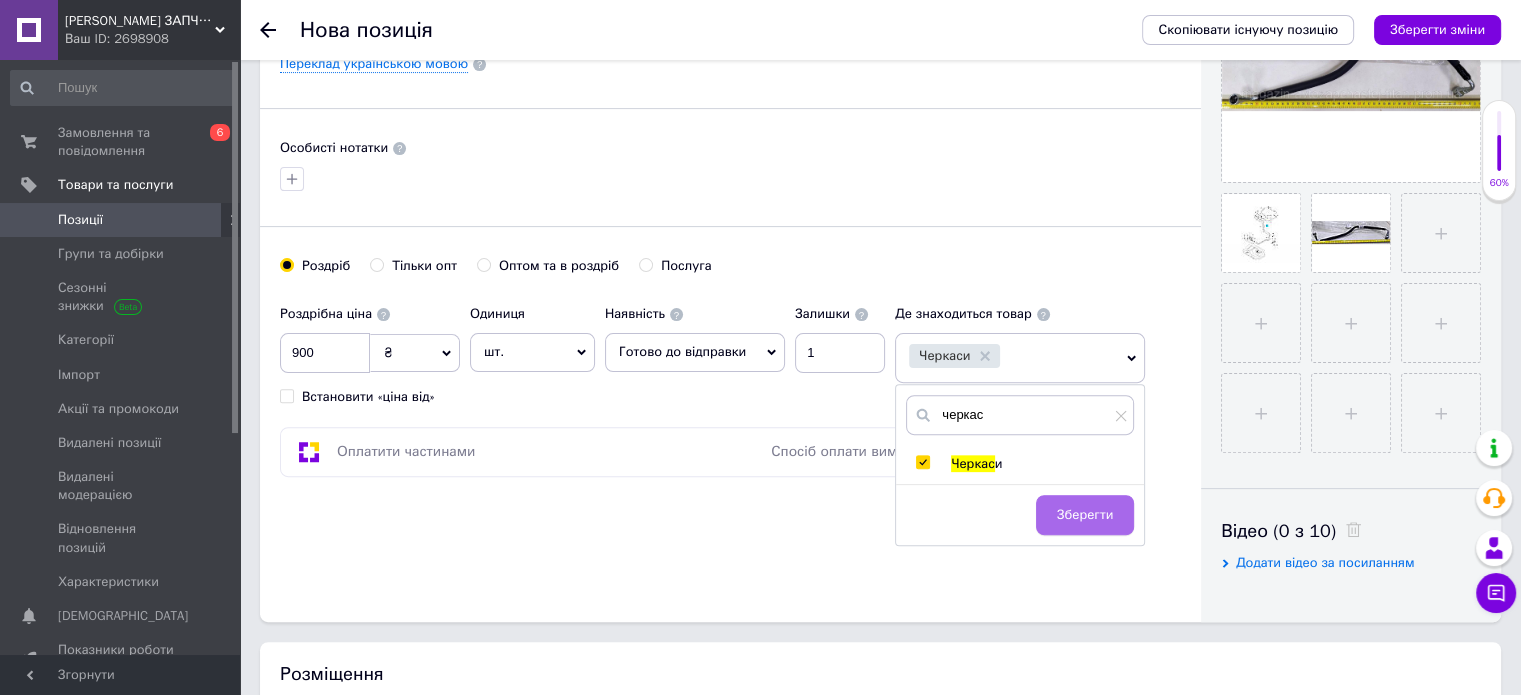 click on "Зберегти" at bounding box center [1085, 515] 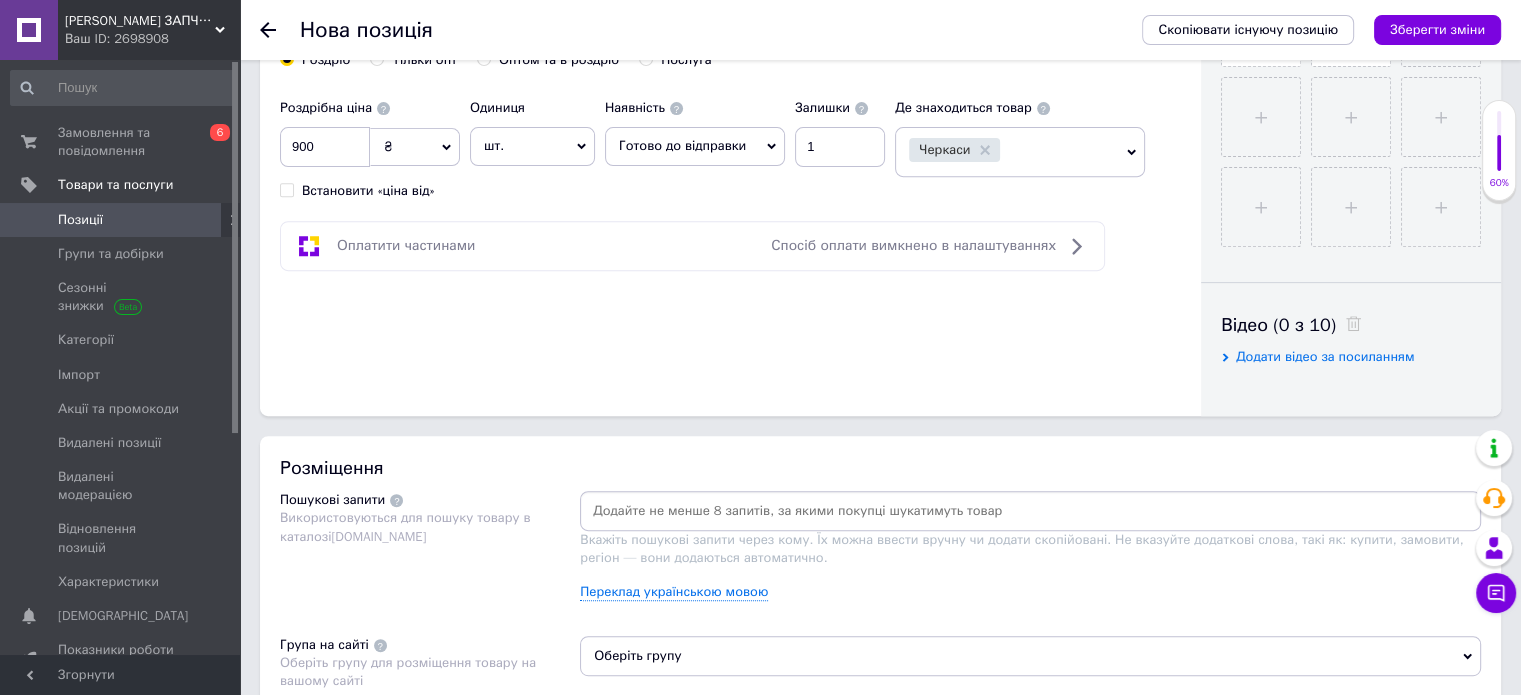 scroll, scrollTop: 819, scrollLeft: 0, axis: vertical 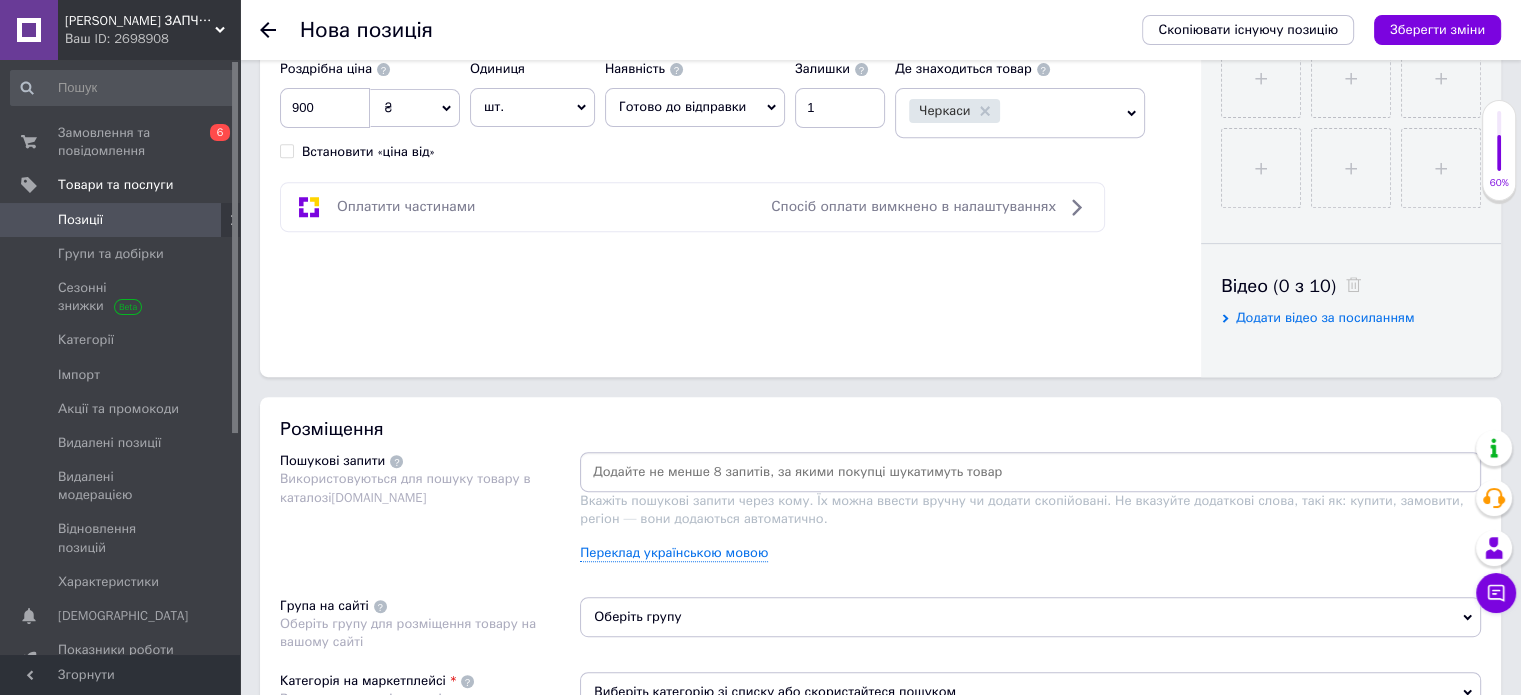 click at bounding box center [1030, 472] 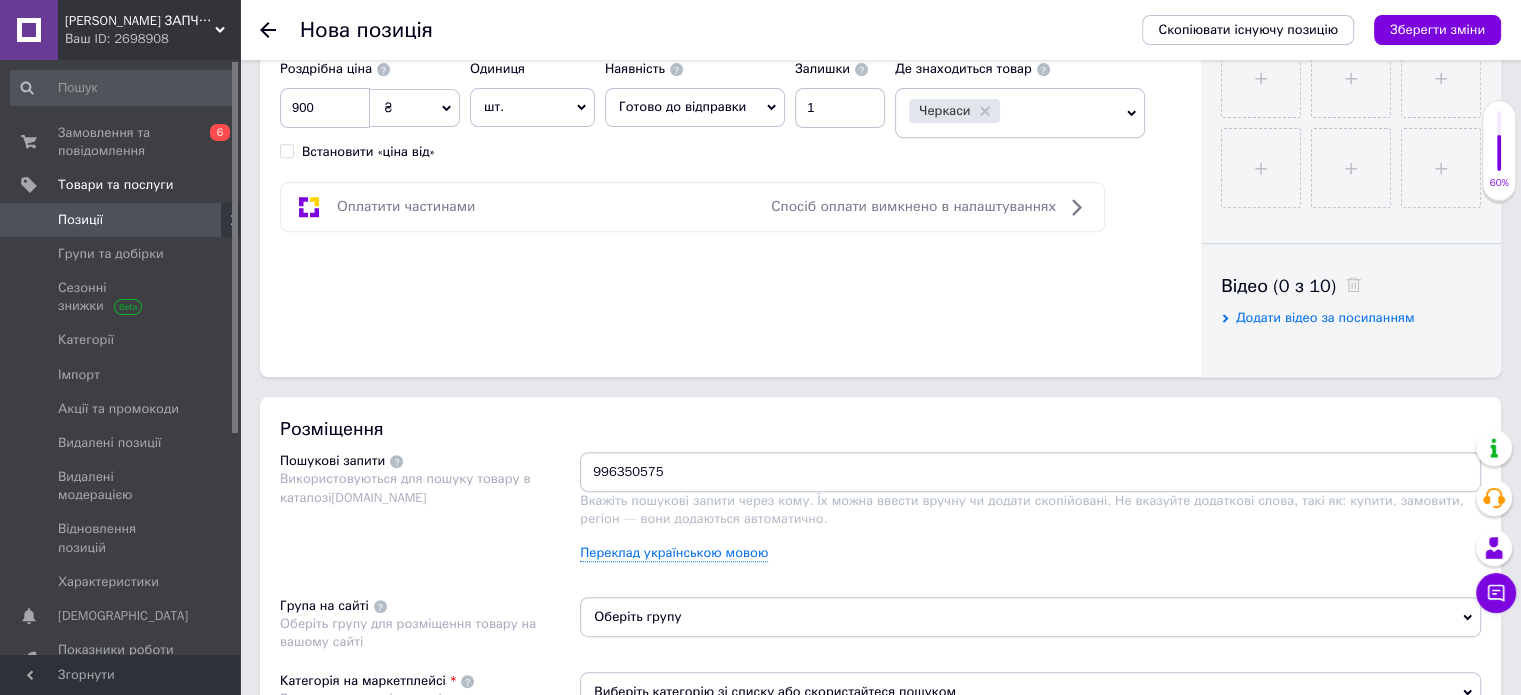 type on "96350575" 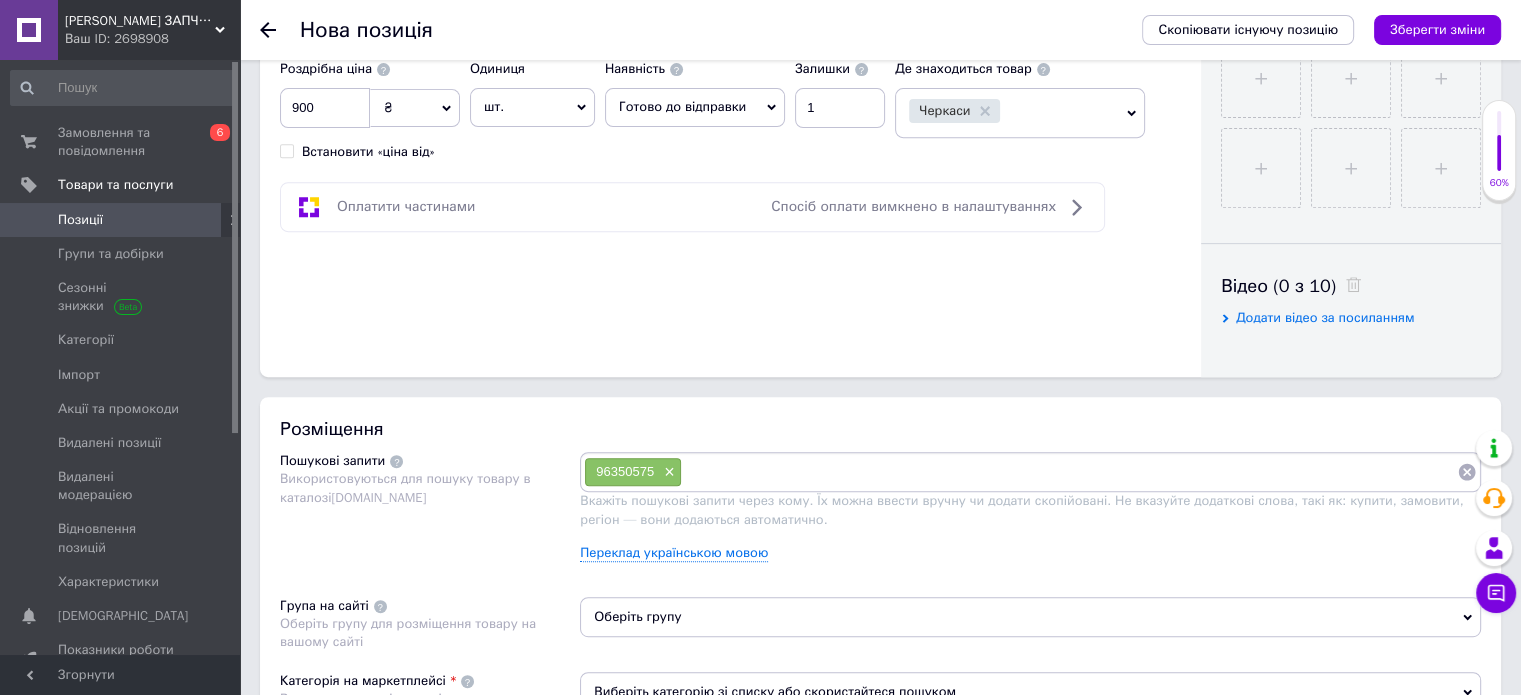 paste on "96352101/96350575" 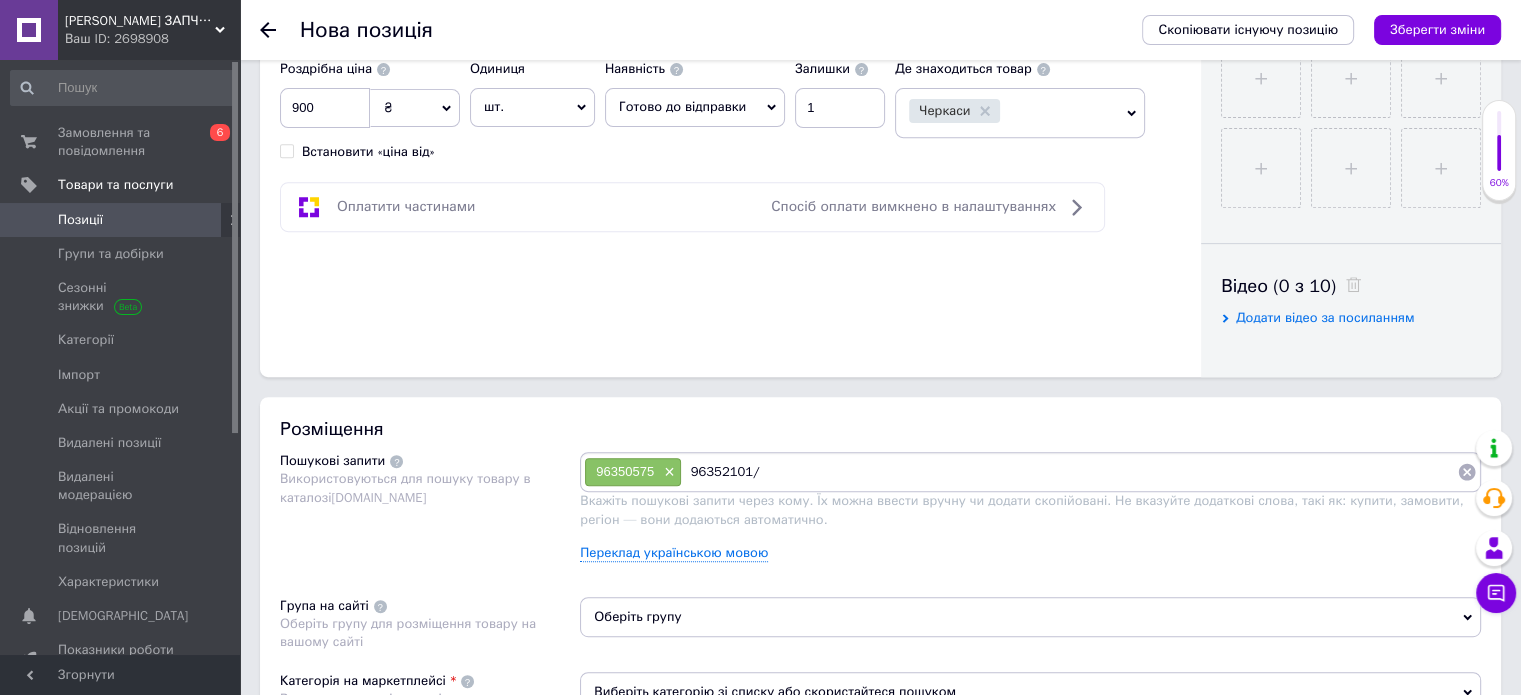 type on "96352101" 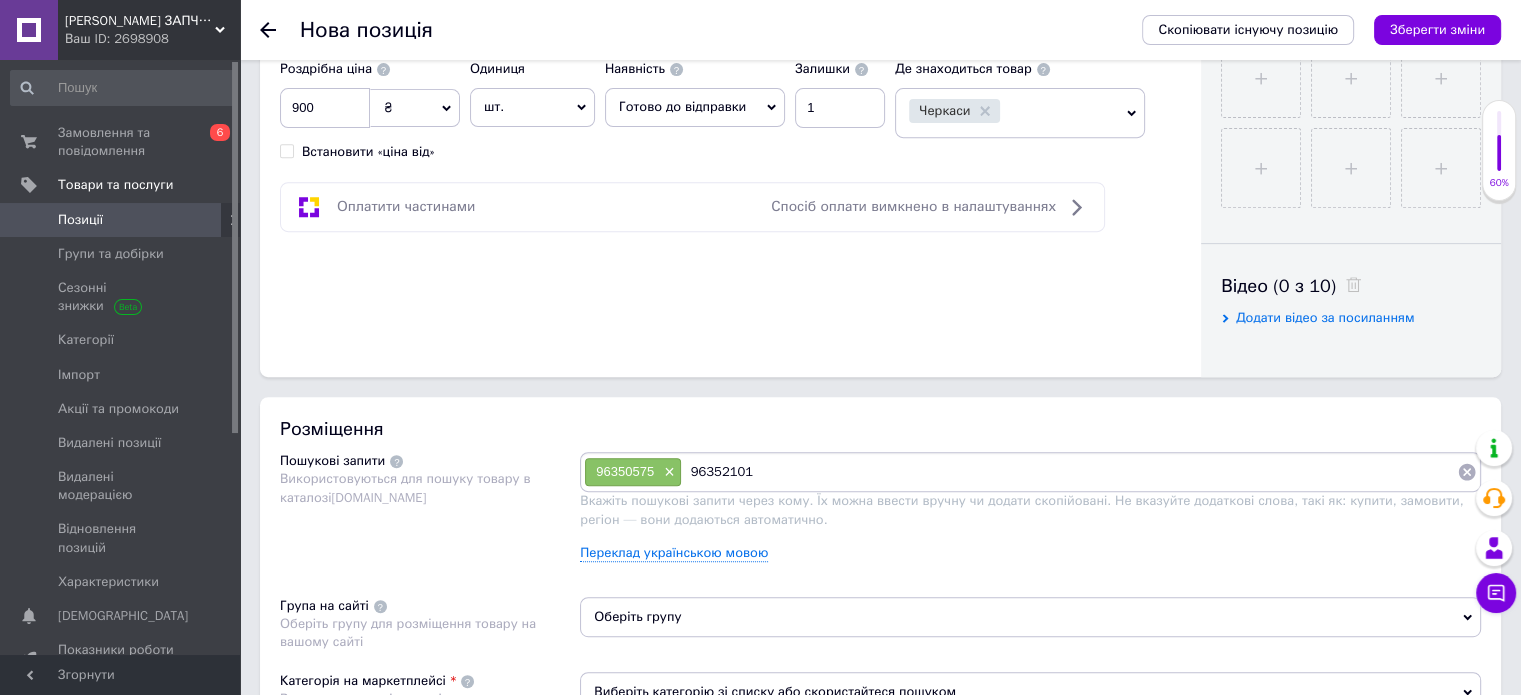 type 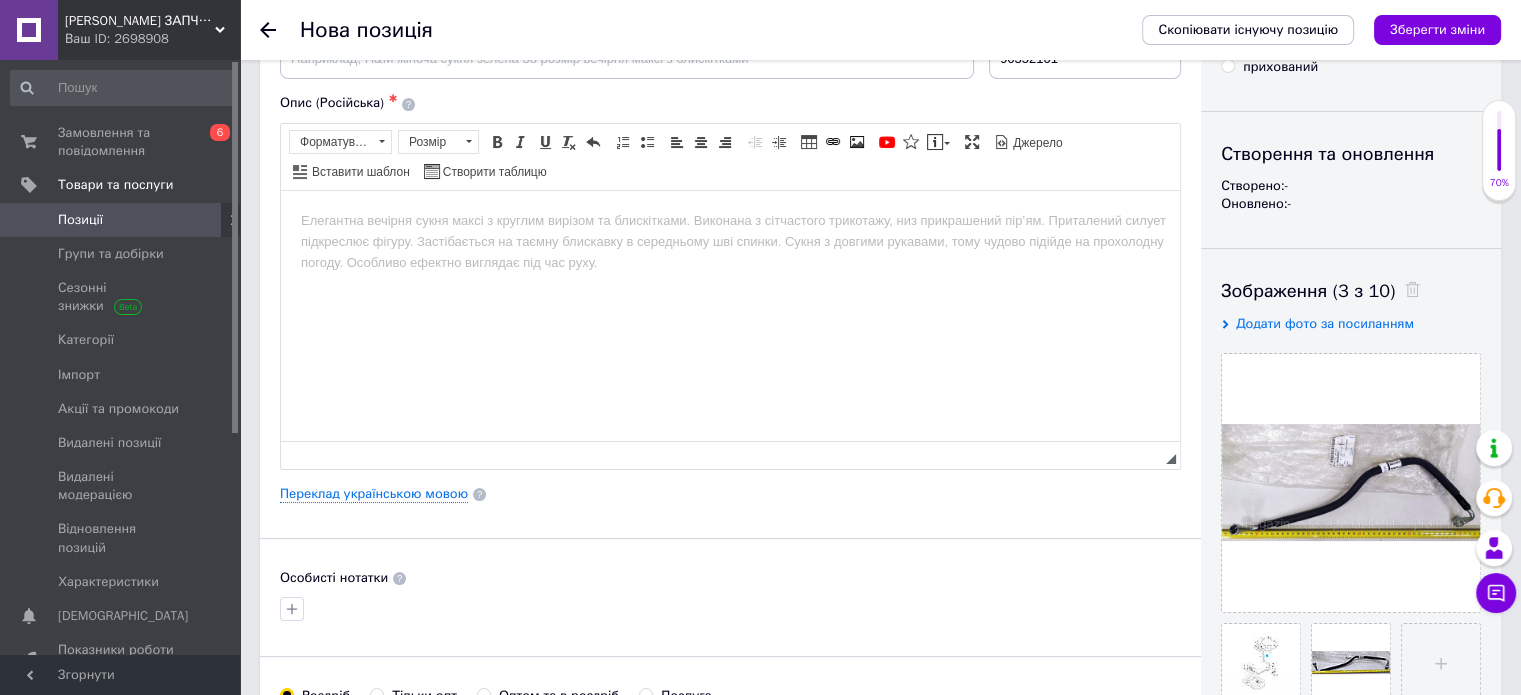 scroll, scrollTop: 0, scrollLeft: 0, axis: both 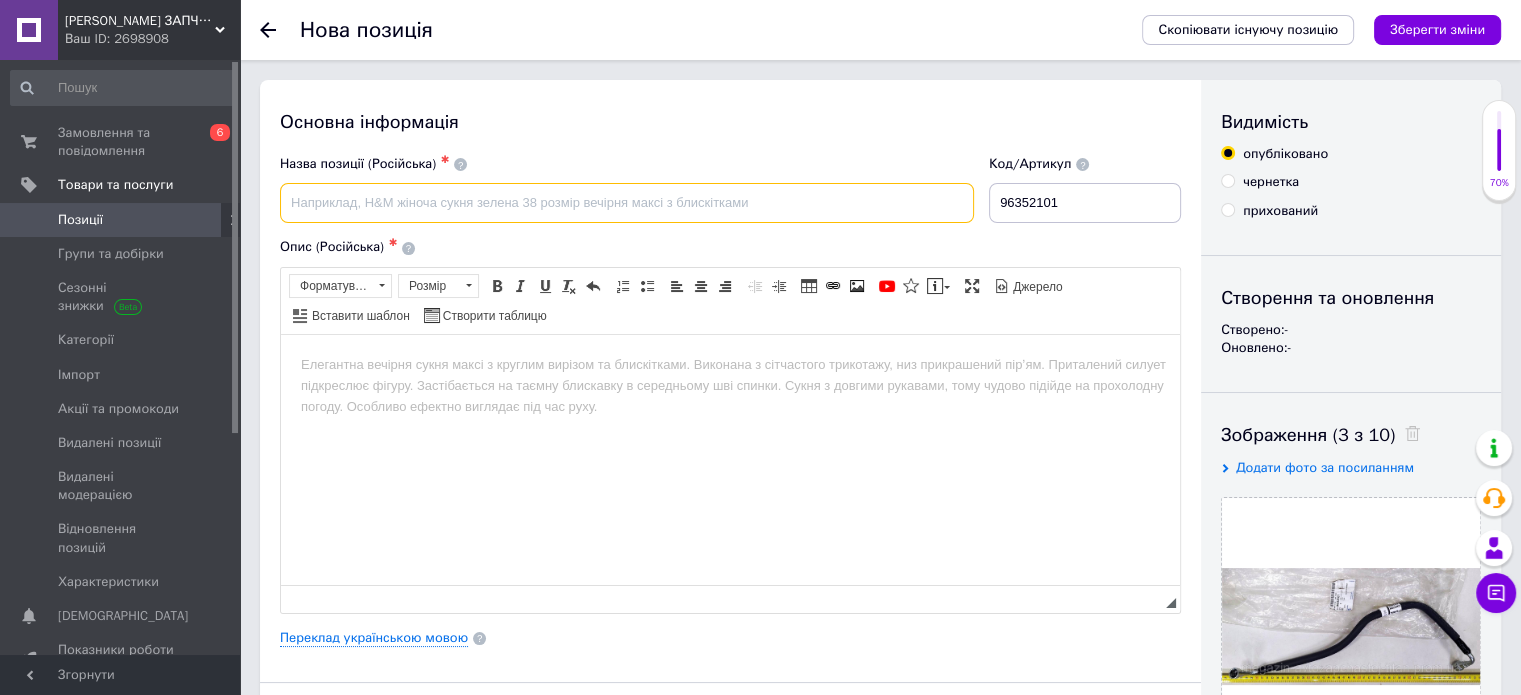 paste on "Трубка топливная LANOS 1.6 (обратка подачи топлива с рампы форсунок) GM" 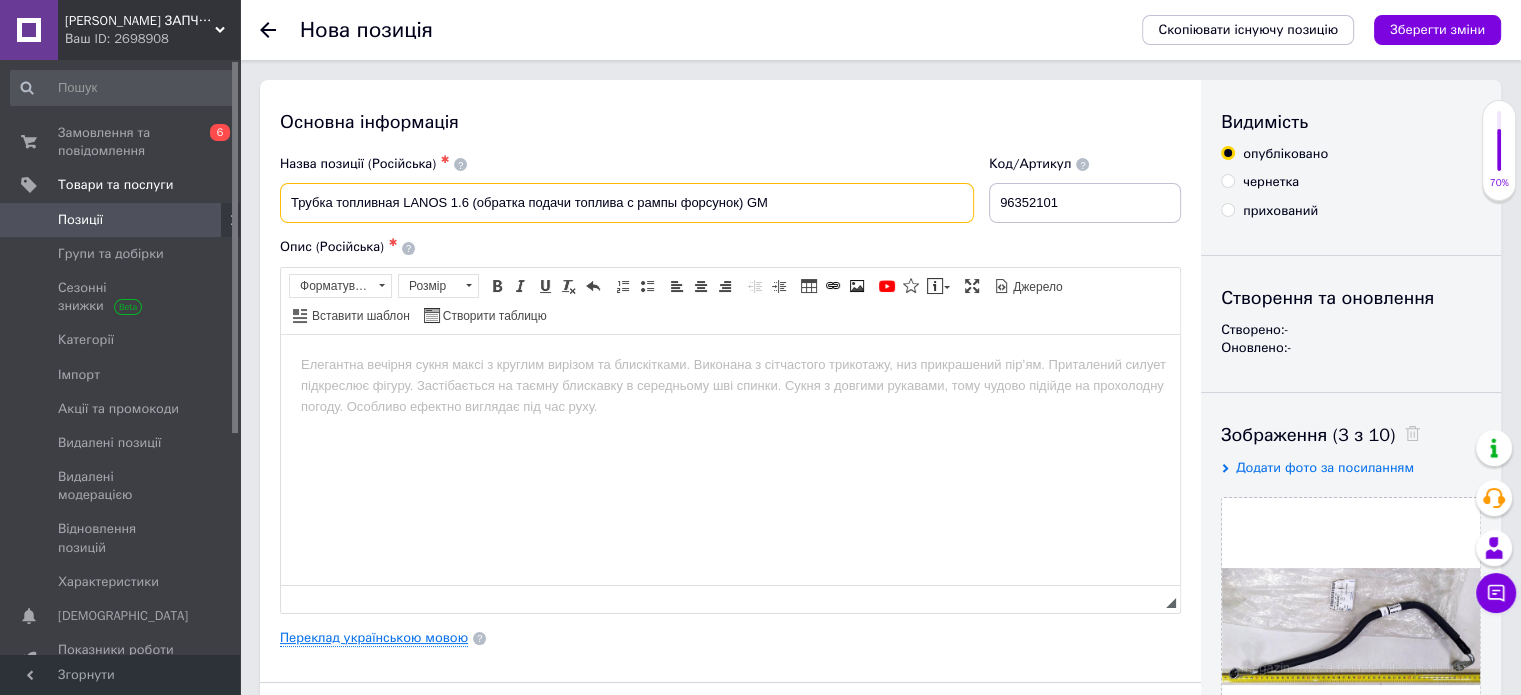 type on "Трубка топливная LANOS 1.6 (обратка подачи топлива с рампы форсунок) GM" 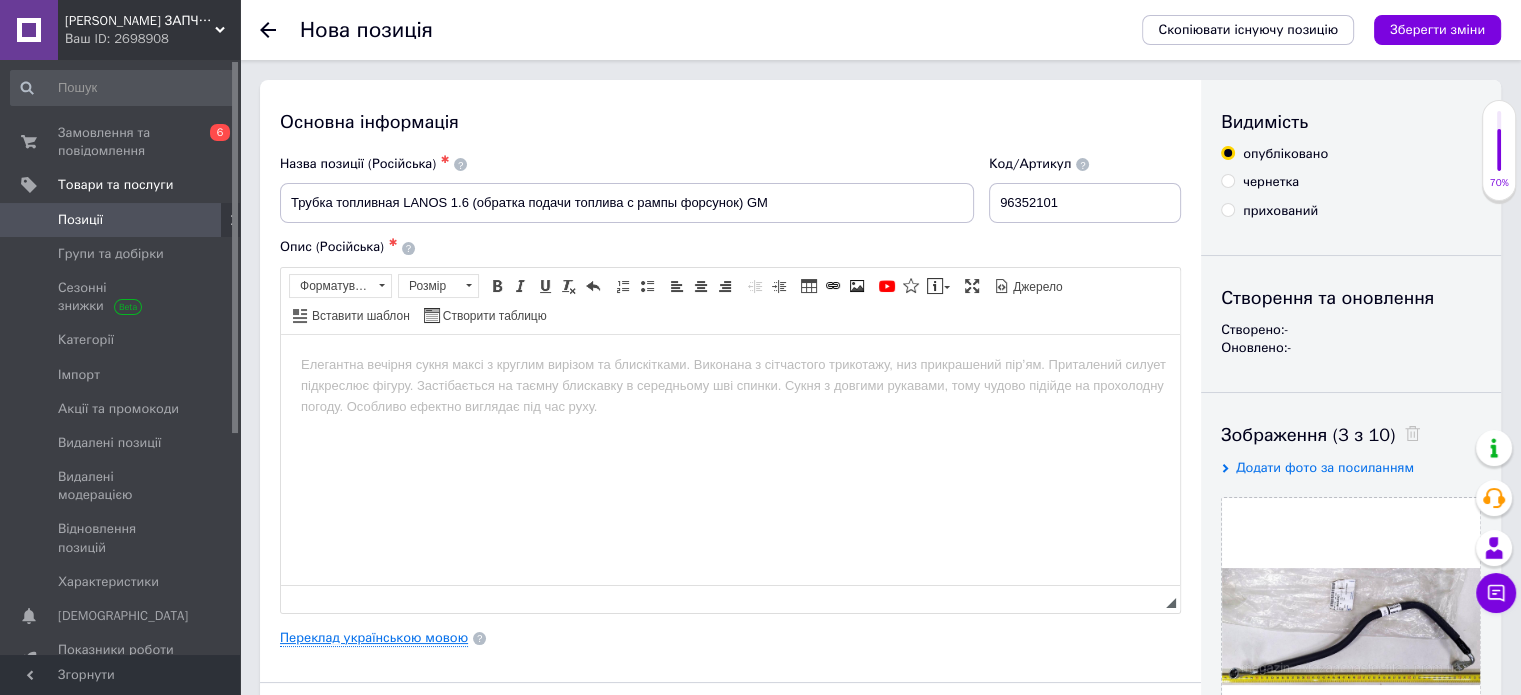 click on "Переклад українською мовою" at bounding box center (374, 638) 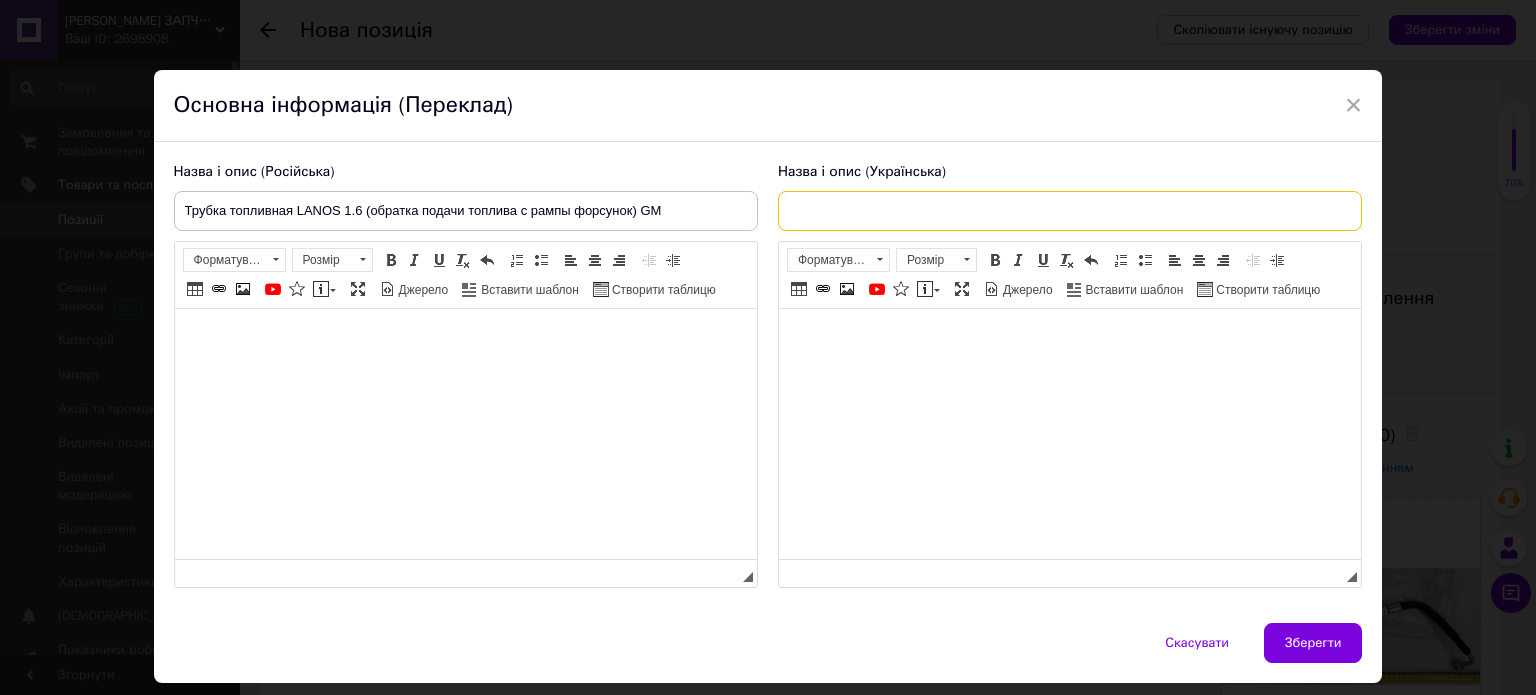 paste on "Трубка паливна LANOS 1.6 (обратка подачі палива з рампи форсунок) GM" 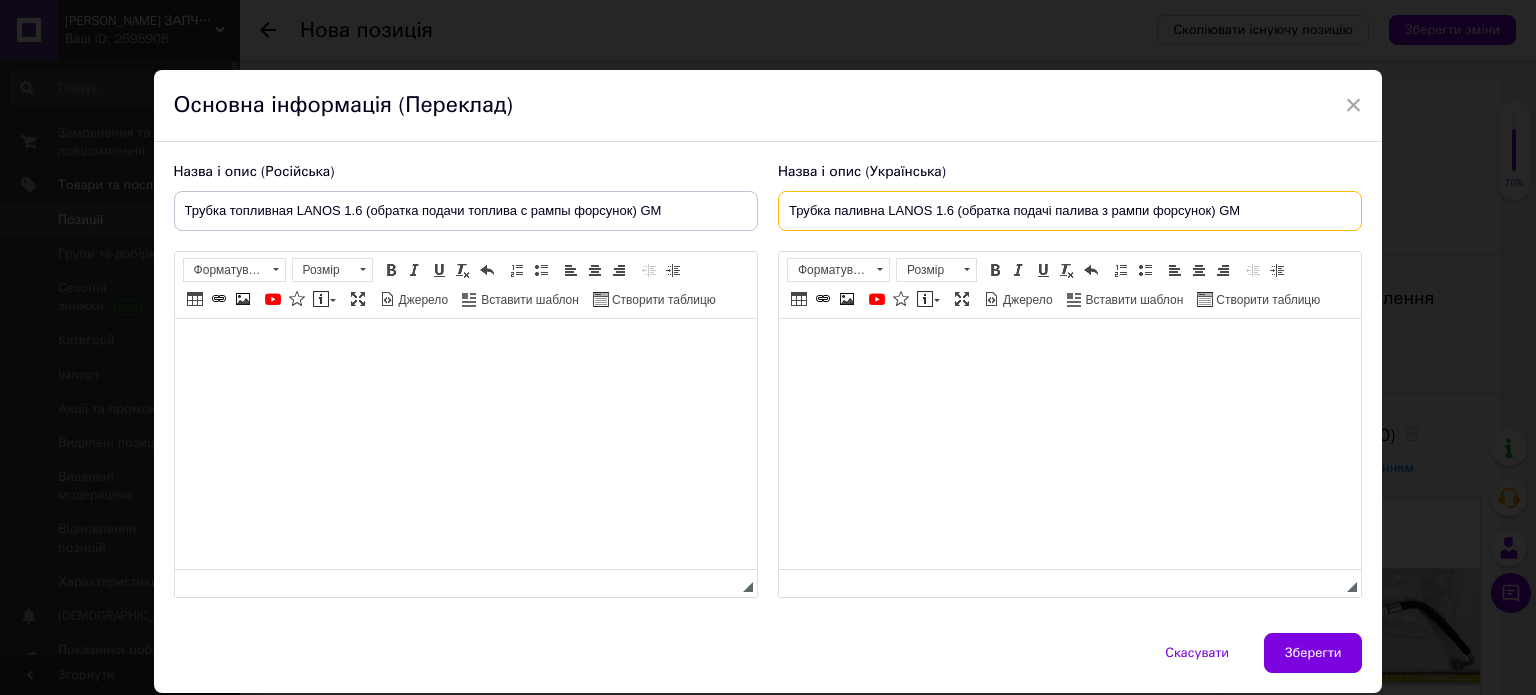 type on "Трубка паливна LANOS 1.6 (обратка подачі палива з рампи форсунок) GM" 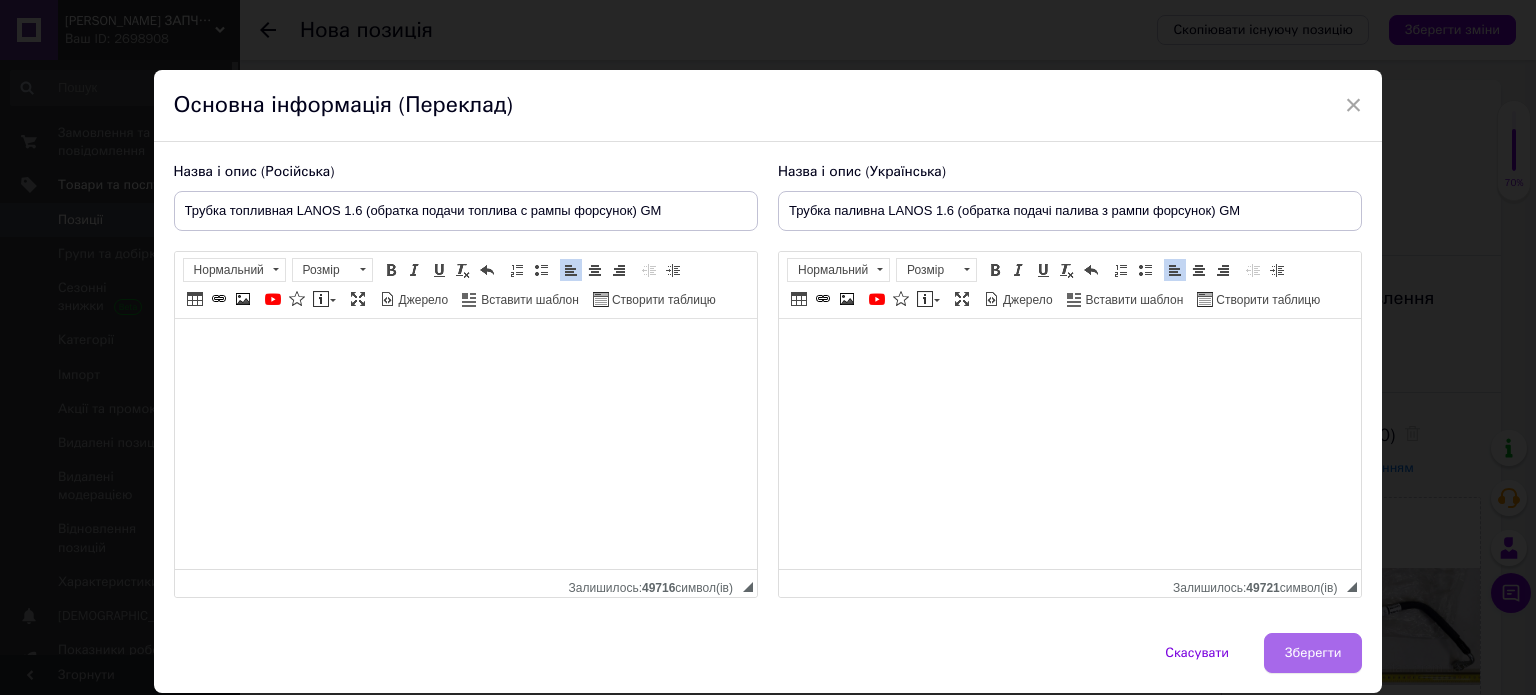 click on "Зберегти" at bounding box center (1313, 653) 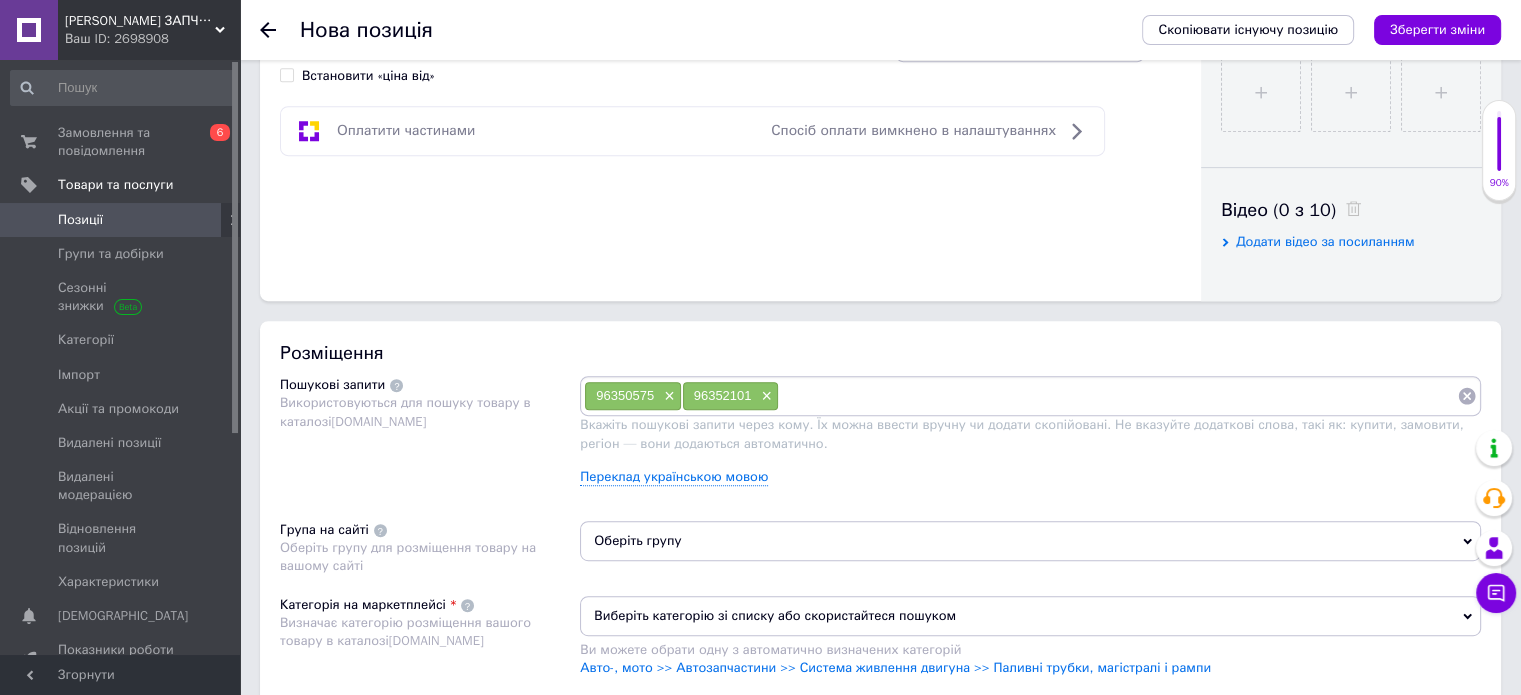 scroll, scrollTop: 897, scrollLeft: 0, axis: vertical 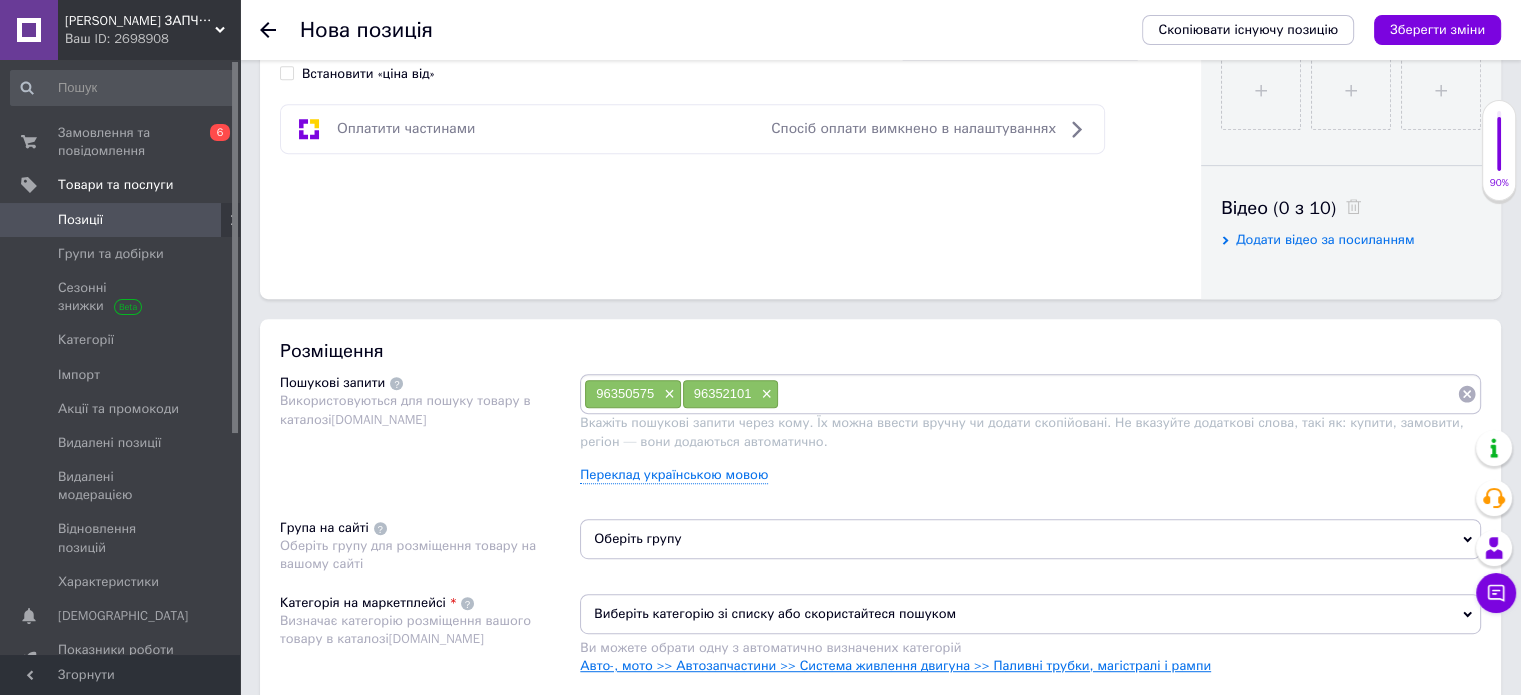click on "Авто-, мото >> Автозапчастини >> Система живлення двигуна >> Паливні трубки, магістралі і рампи" at bounding box center [895, 665] 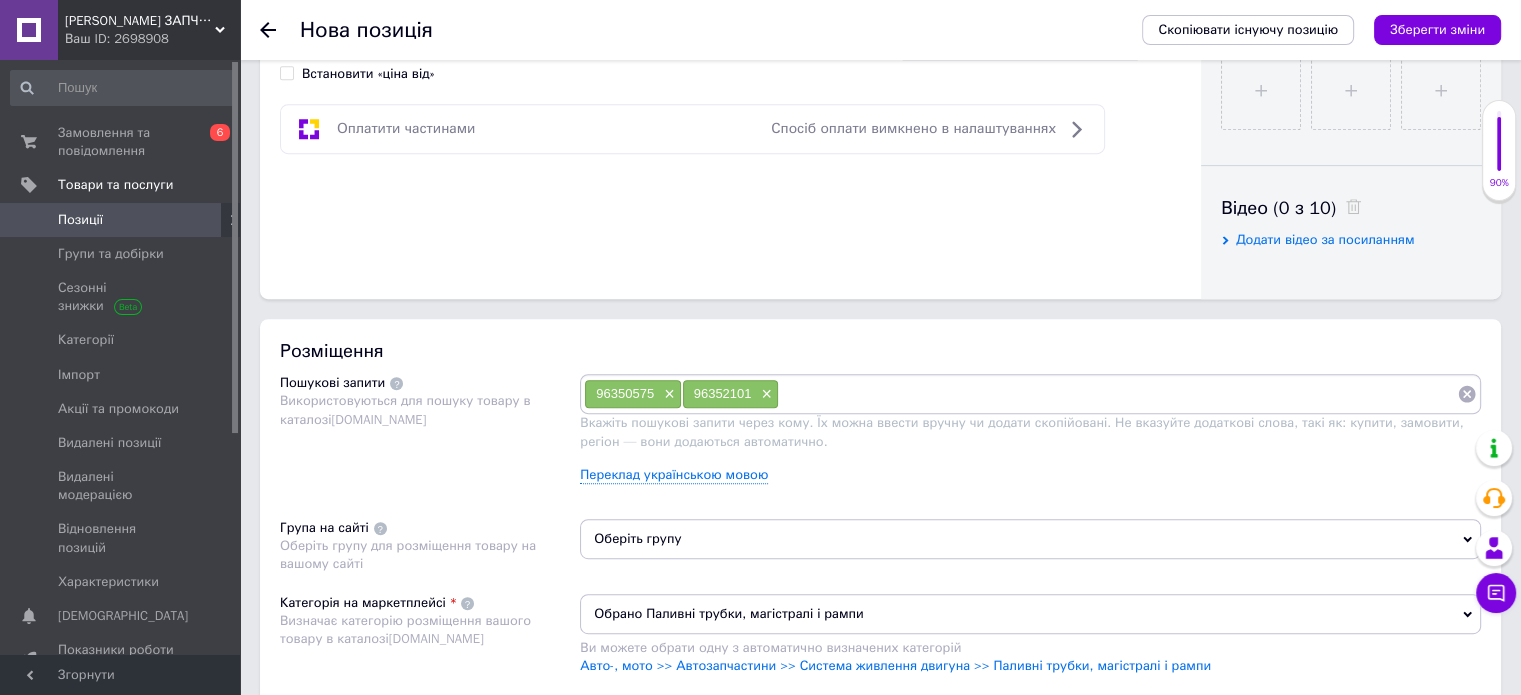 click on "Оберіть групу" at bounding box center (1030, 539) 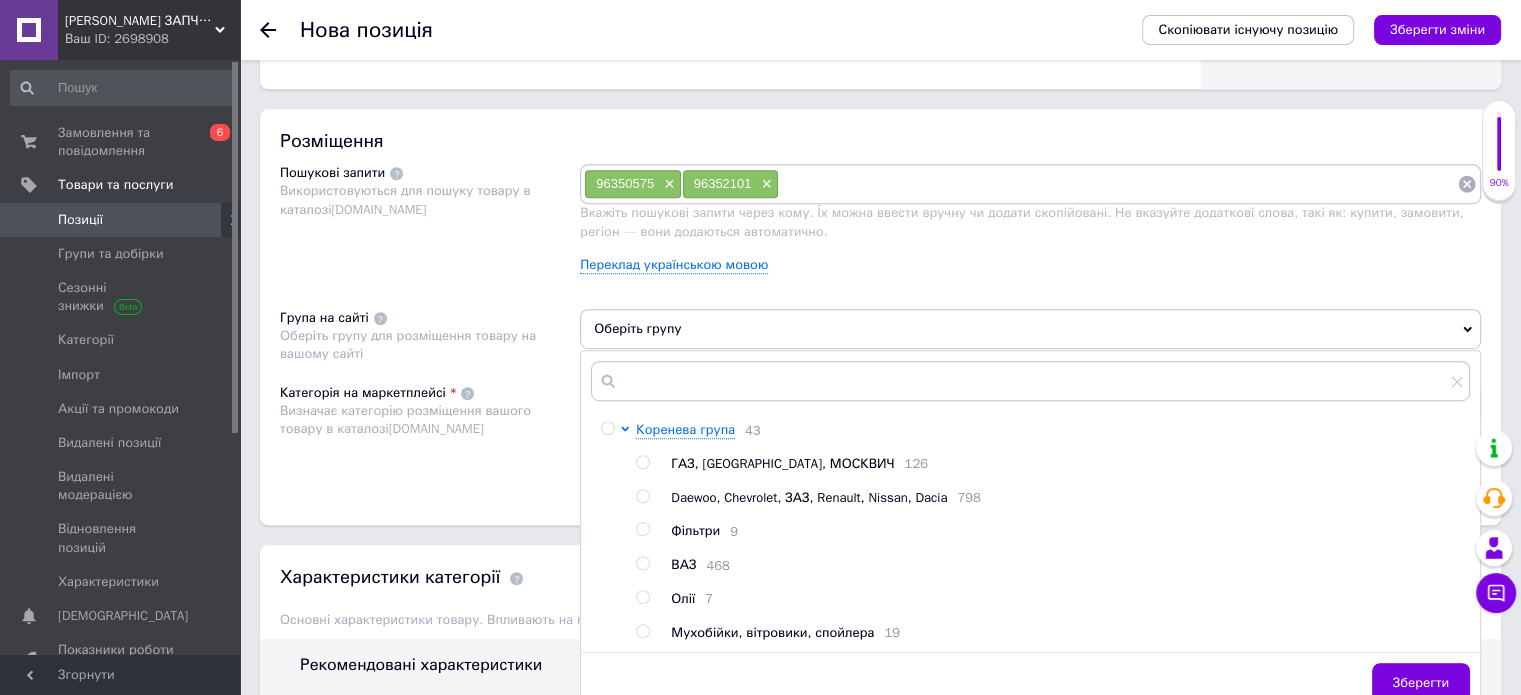 scroll, scrollTop: 1110, scrollLeft: 0, axis: vertical 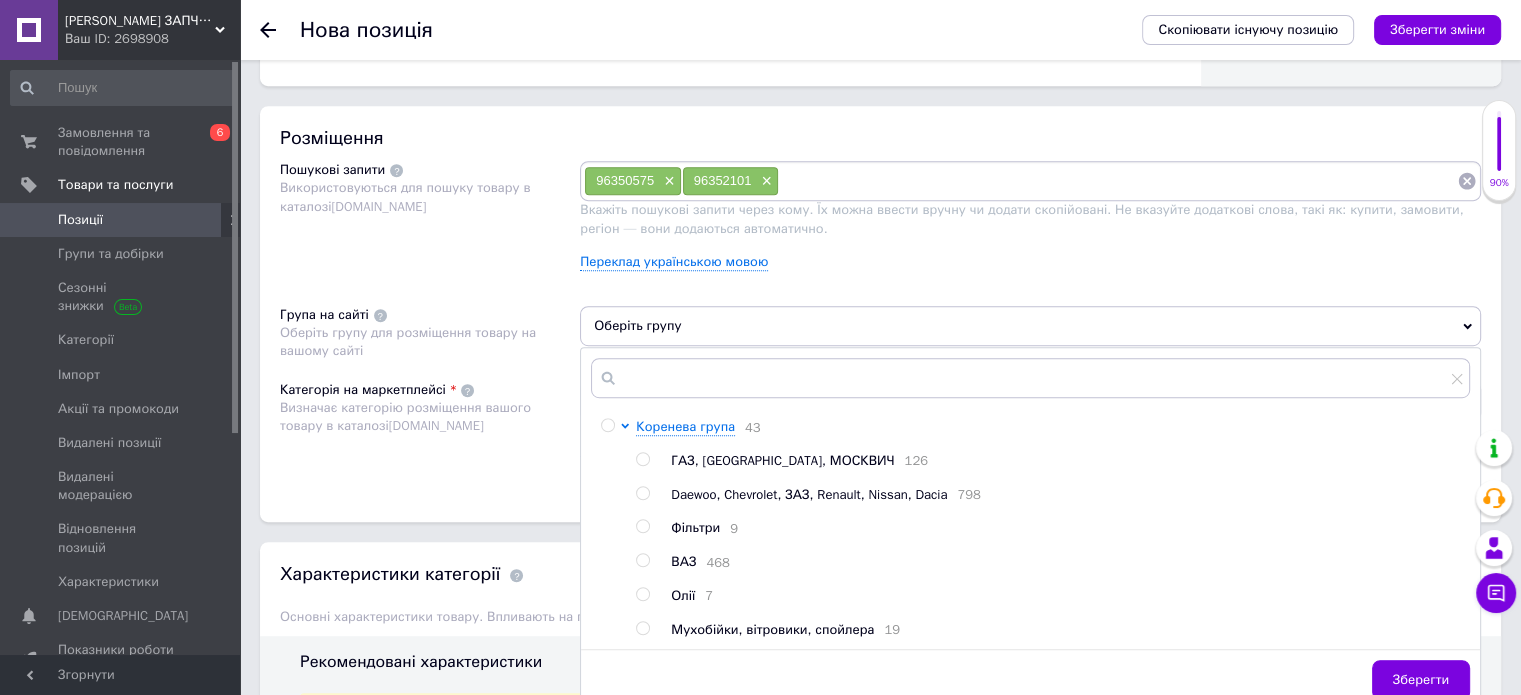 click at bounding box center (642, 493) 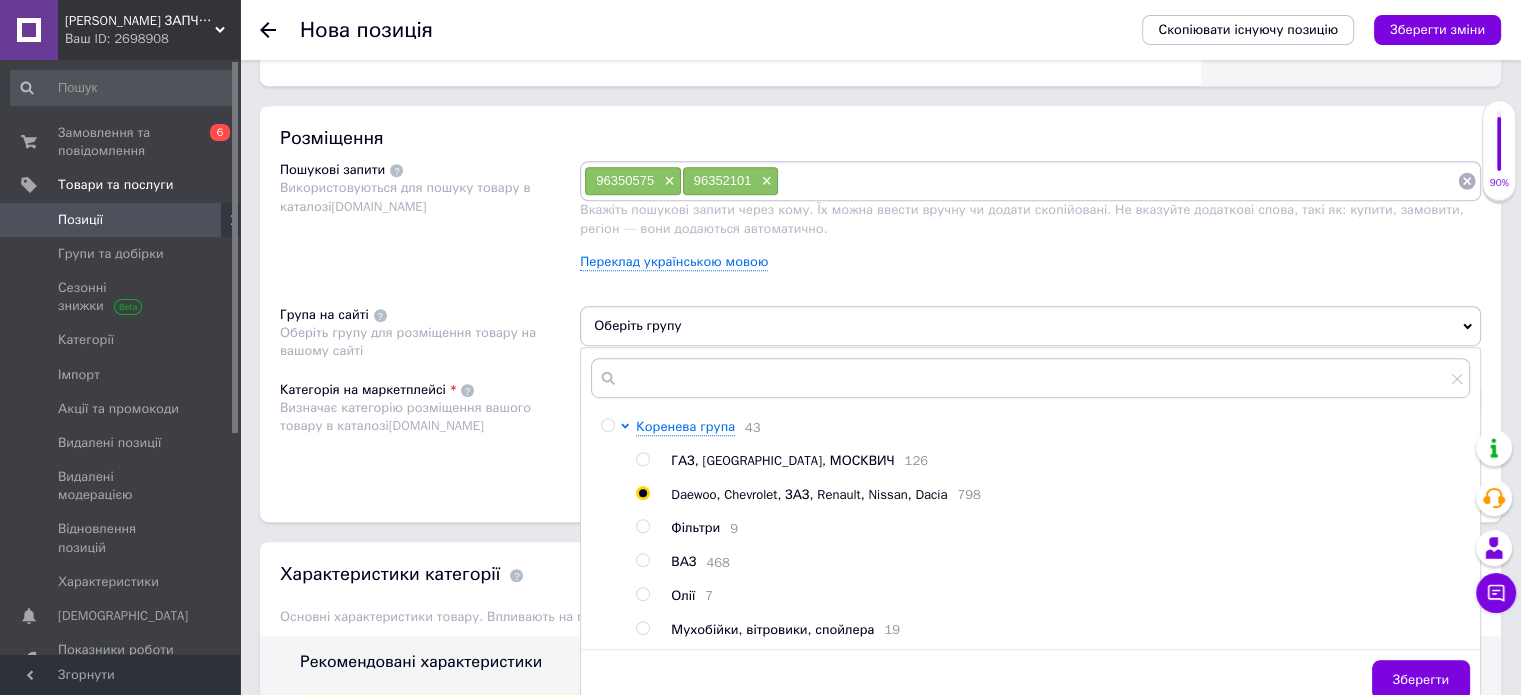 radio on "true" 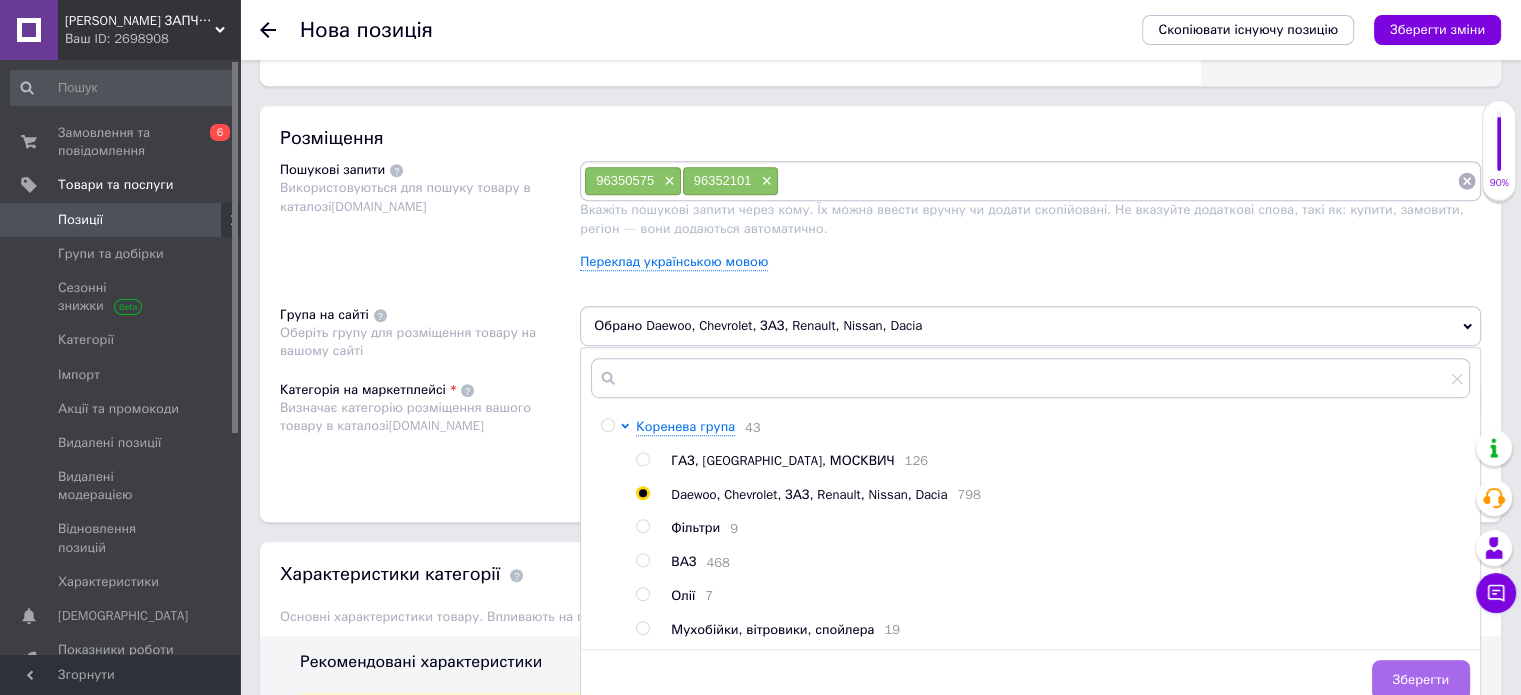 click on "Зберегти" at bounding box center [1421, 680] 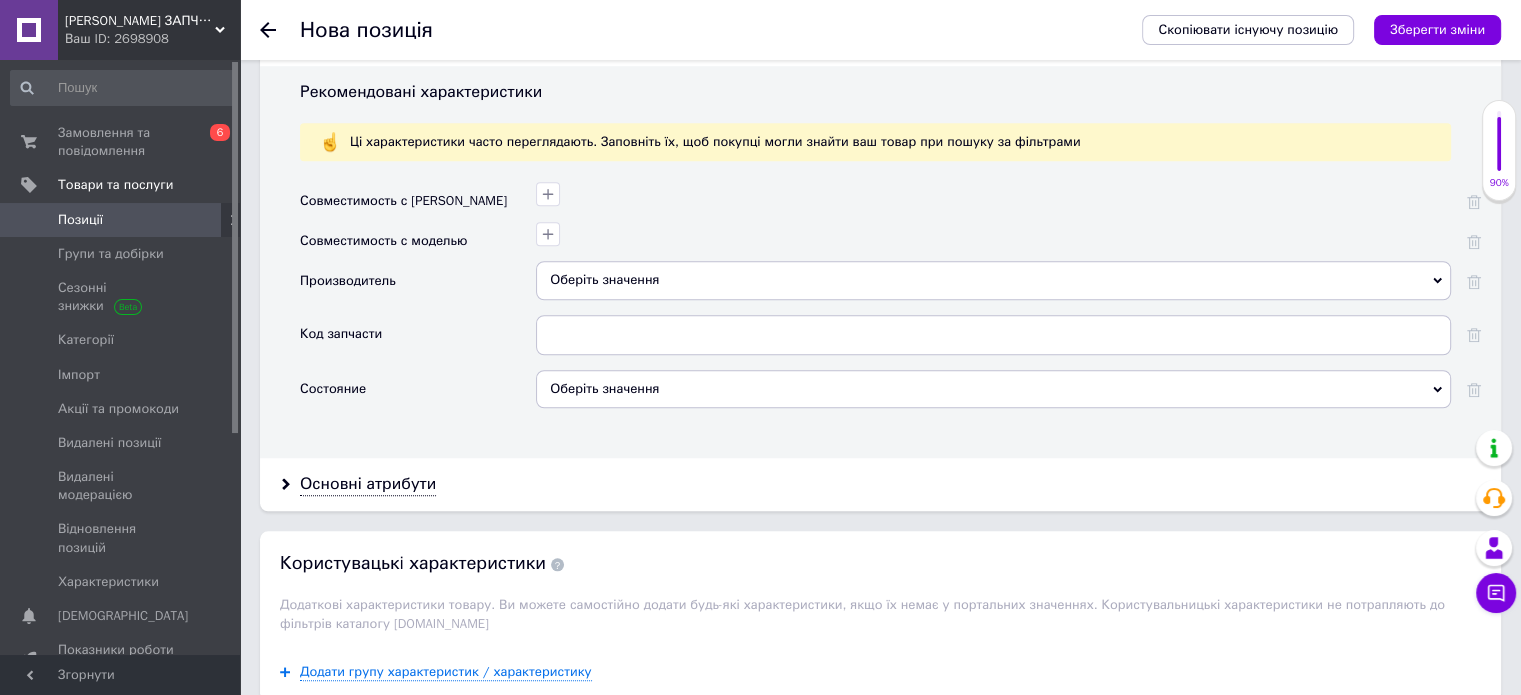 scroll, scrollTop: 1714, scrollLeft: 0, axis: vertical 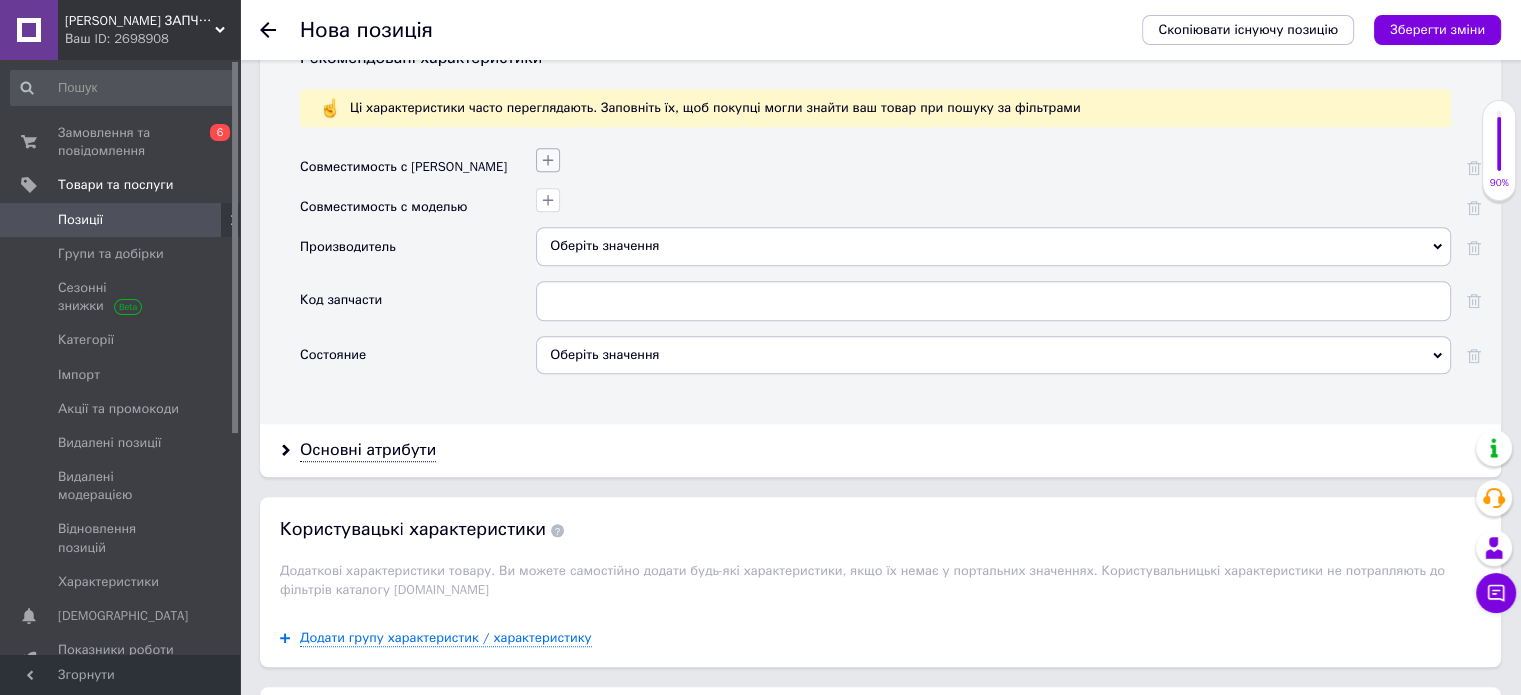 click 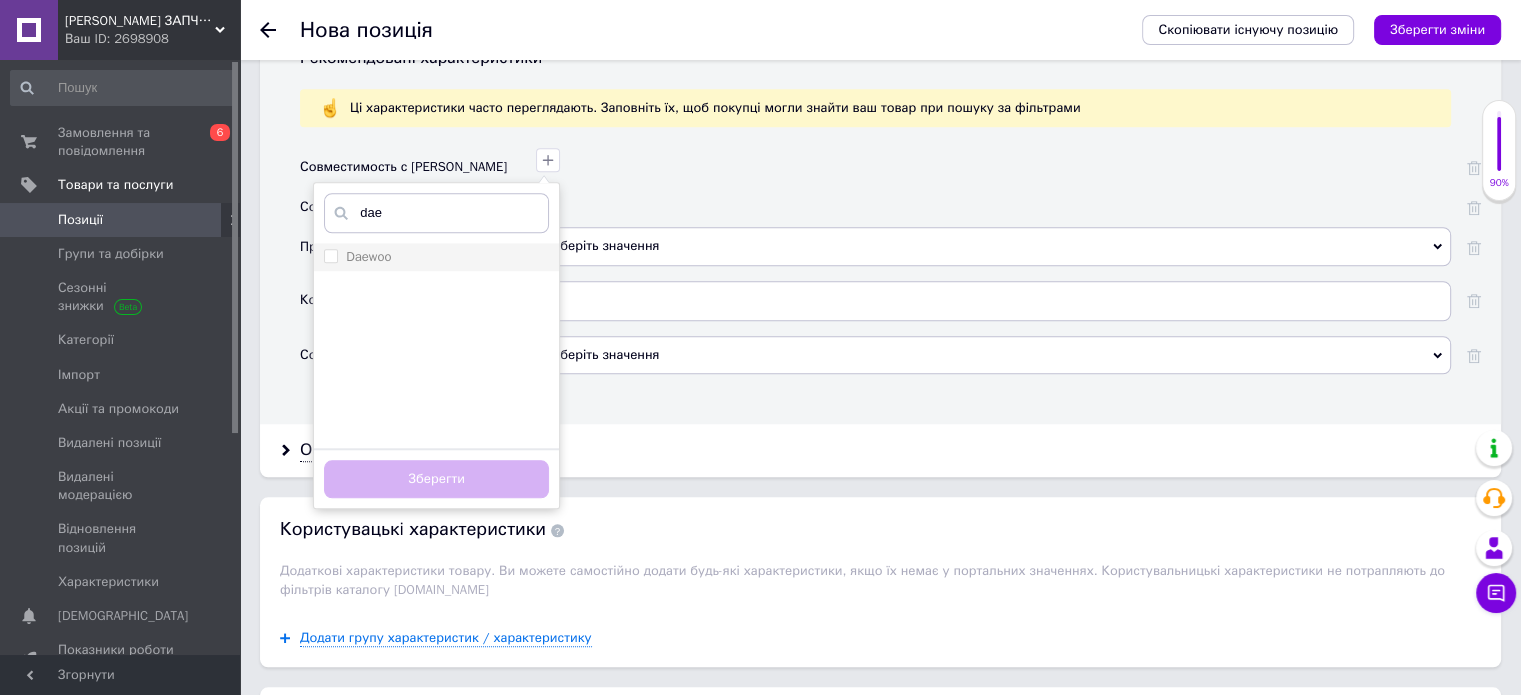 type on "dae" 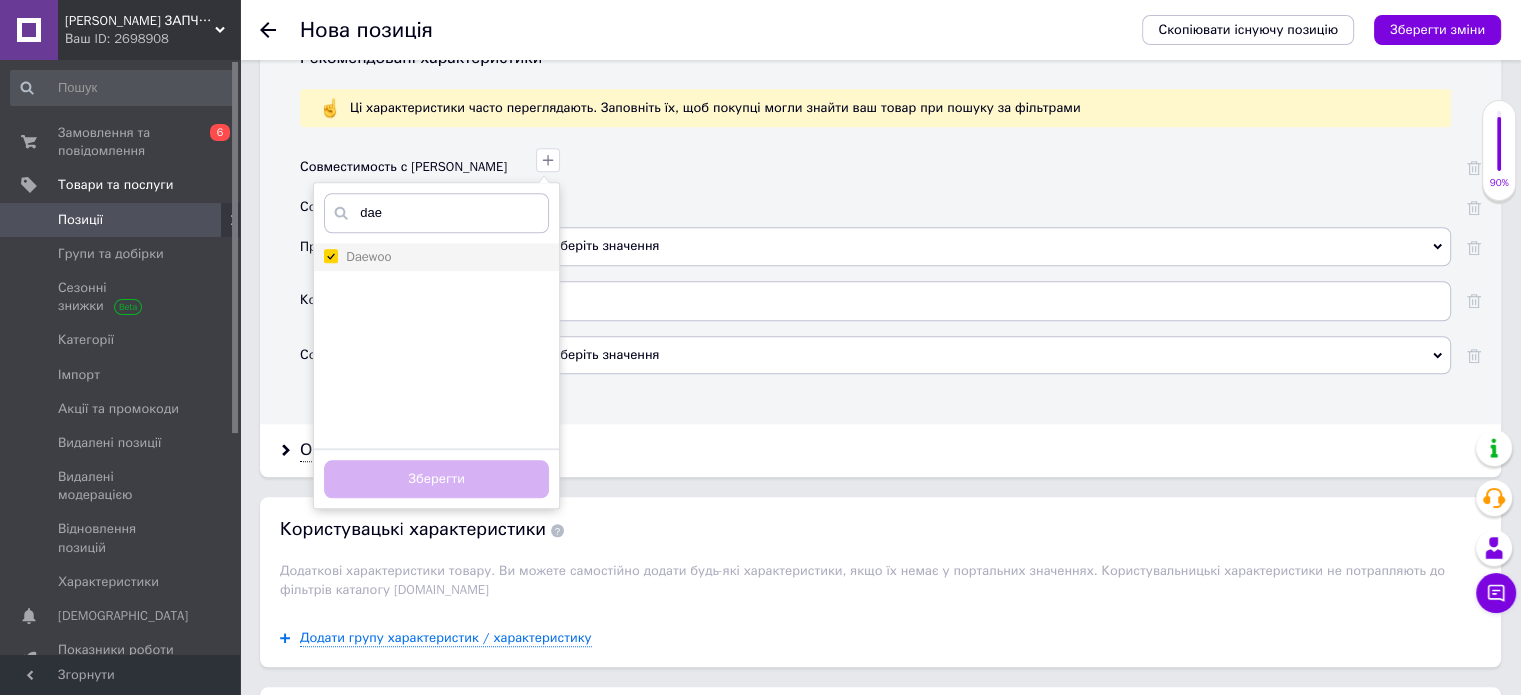 checkbox on "true" 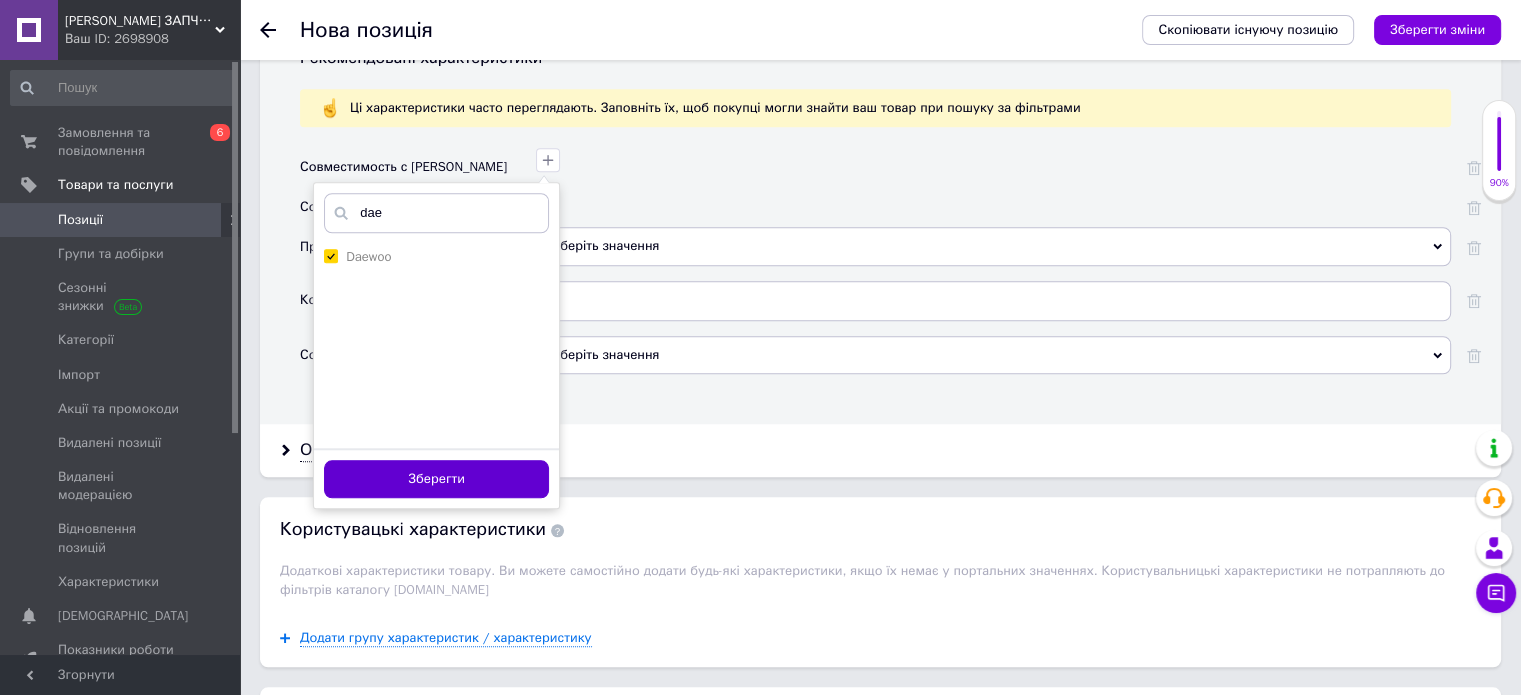 click on "Зберегти" at bounding box center (436, 479) 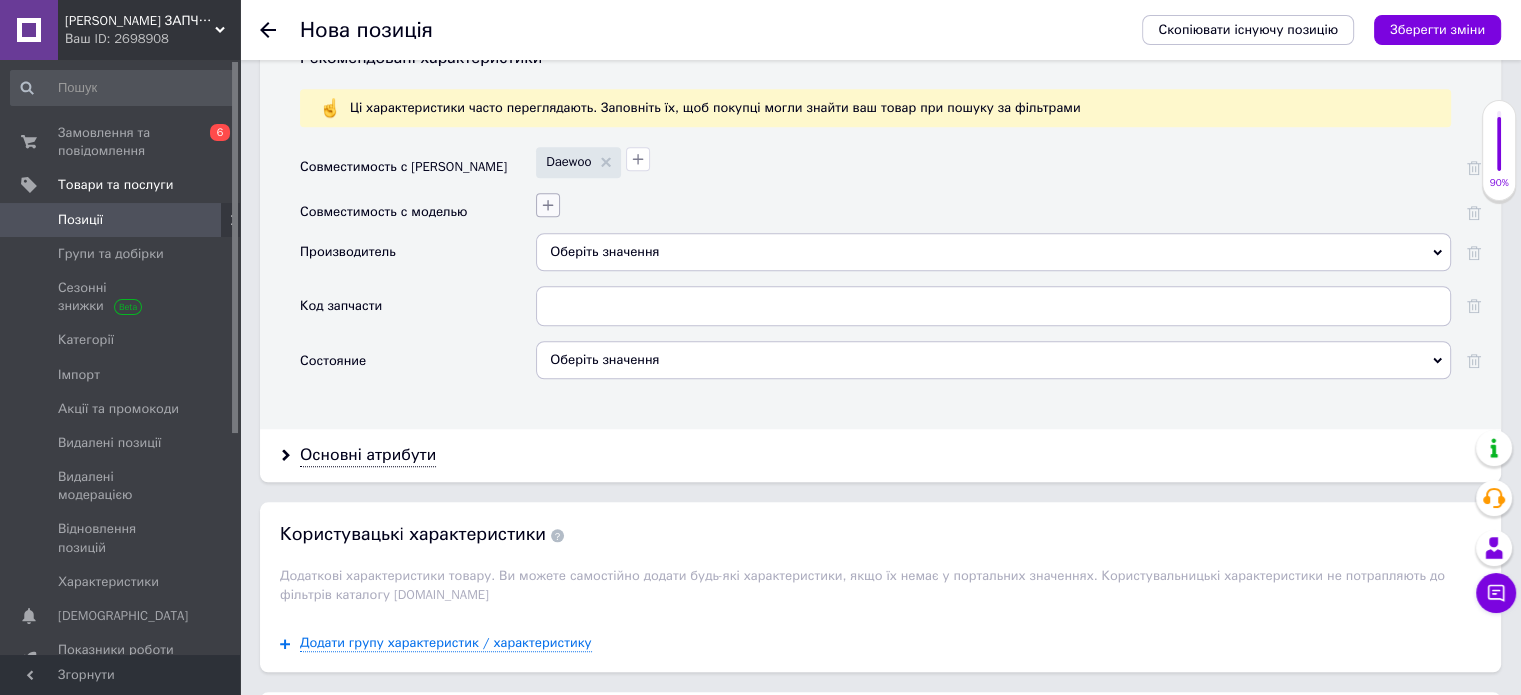 click 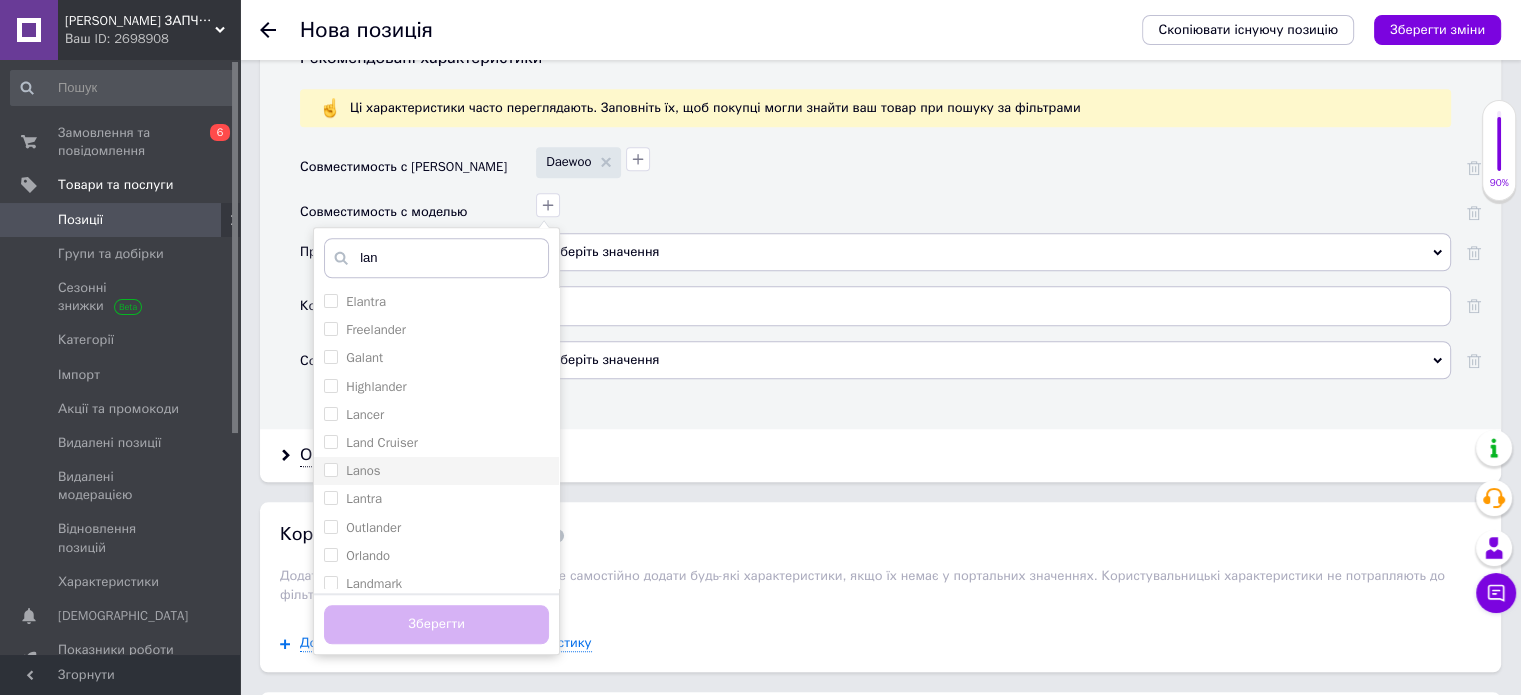 type on "lan" 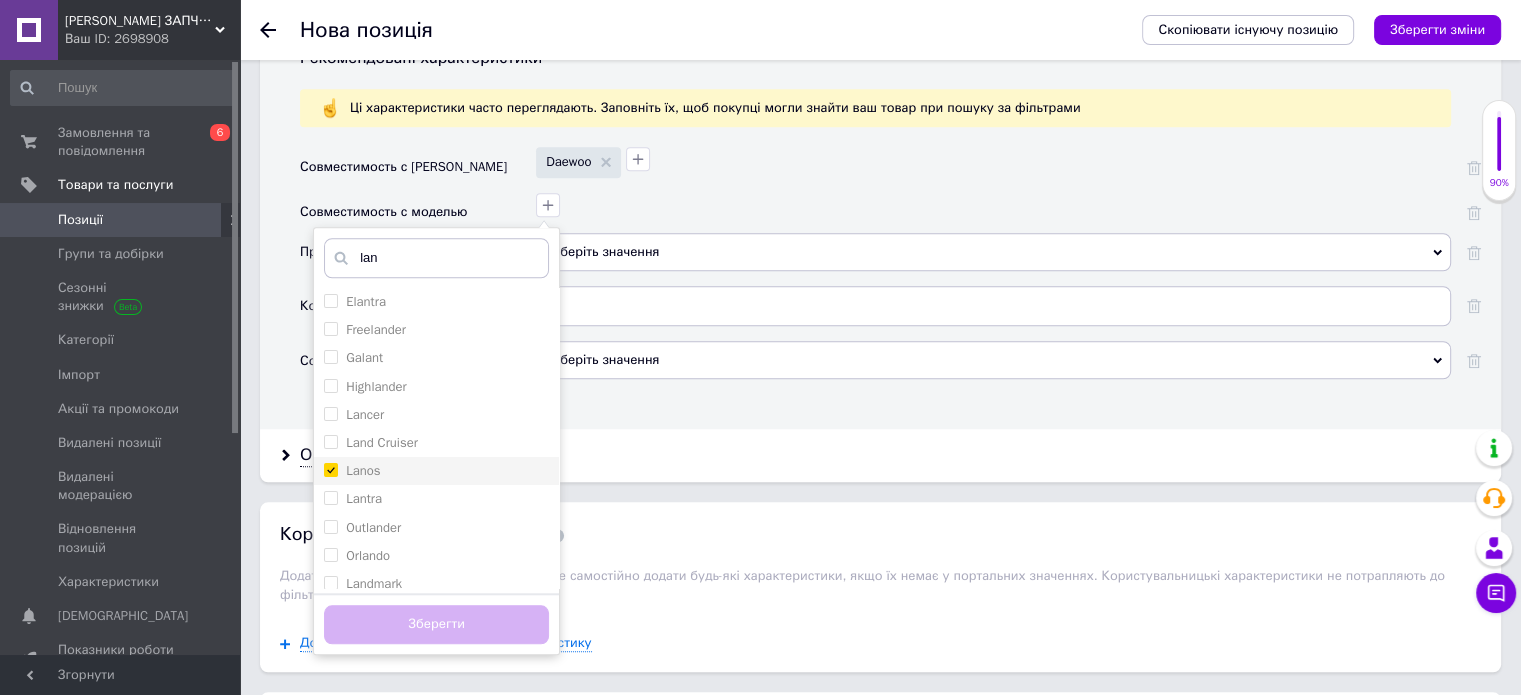 click on "Lanos" at bounding box center [330, 469] 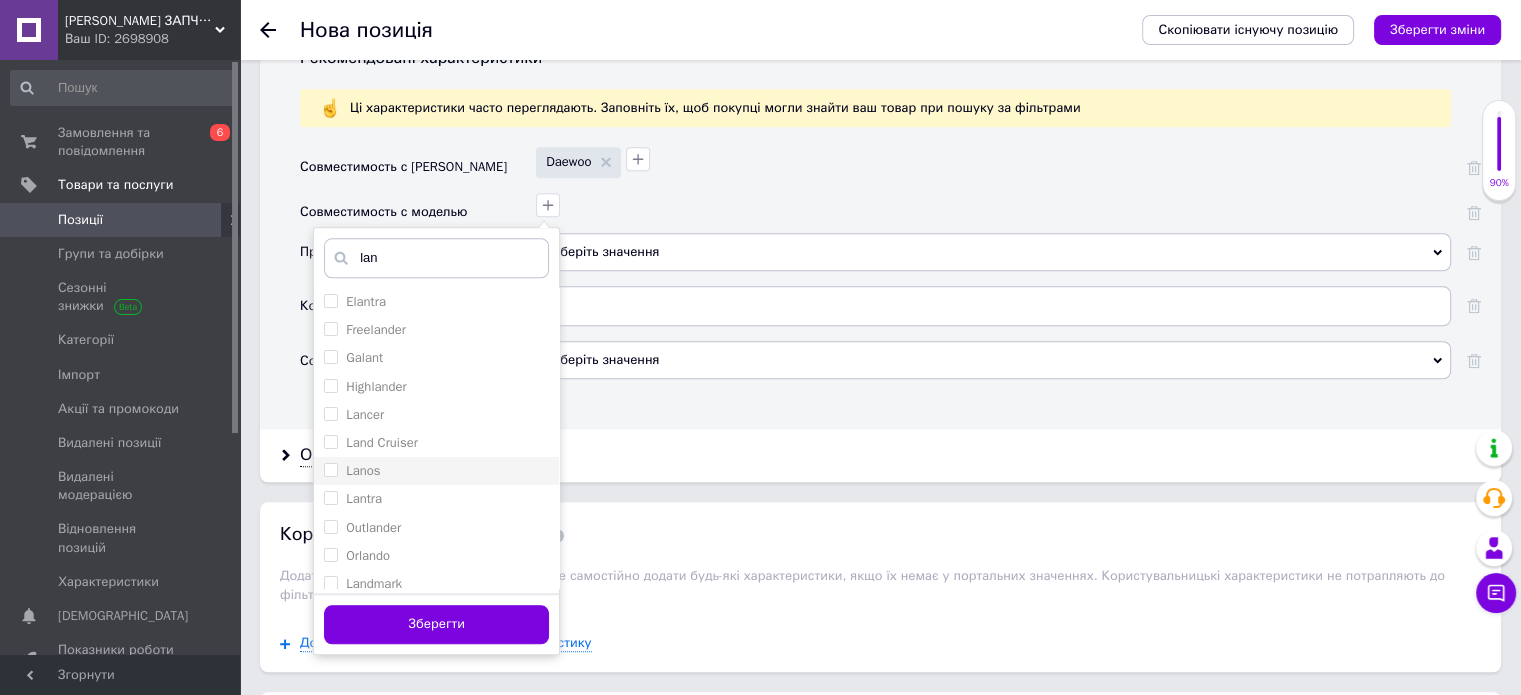 click on "Lanos" at bounding box center (330, 469) 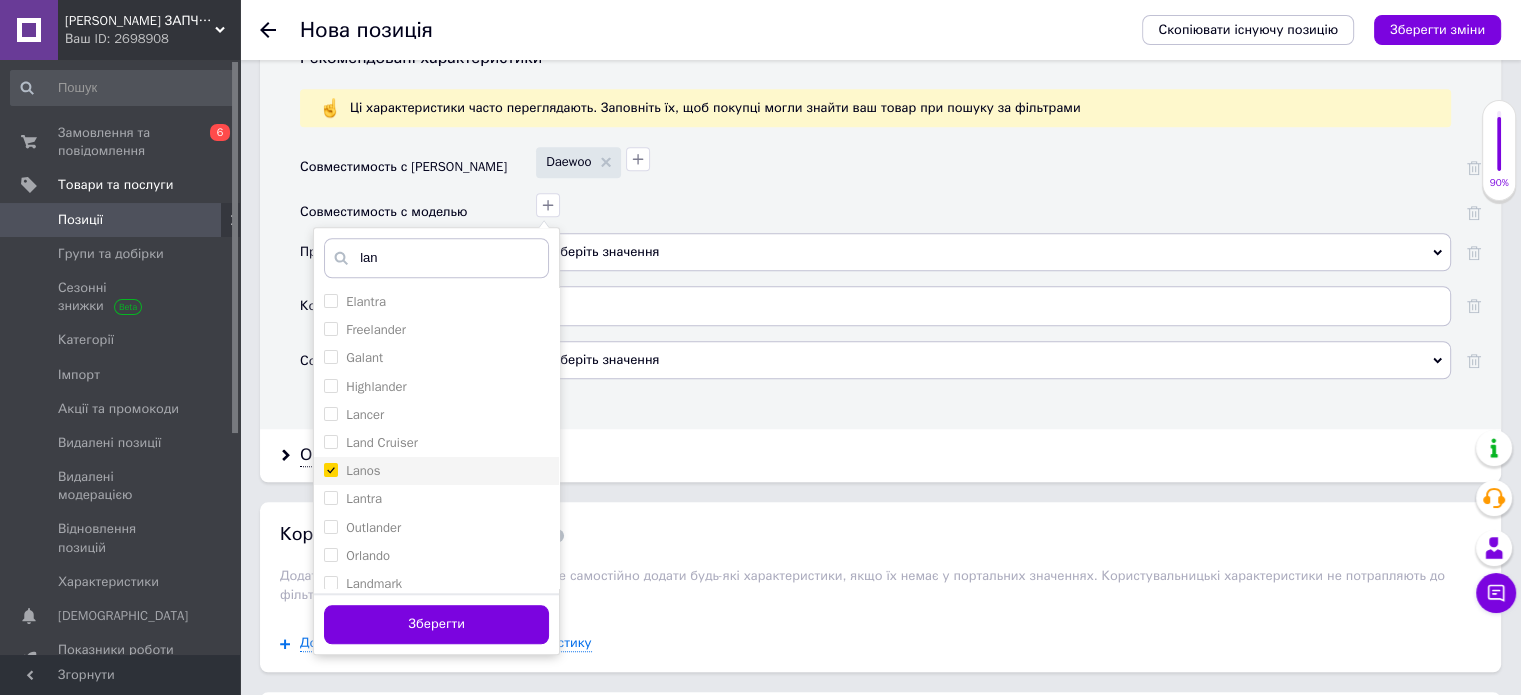 checkbox on "true" 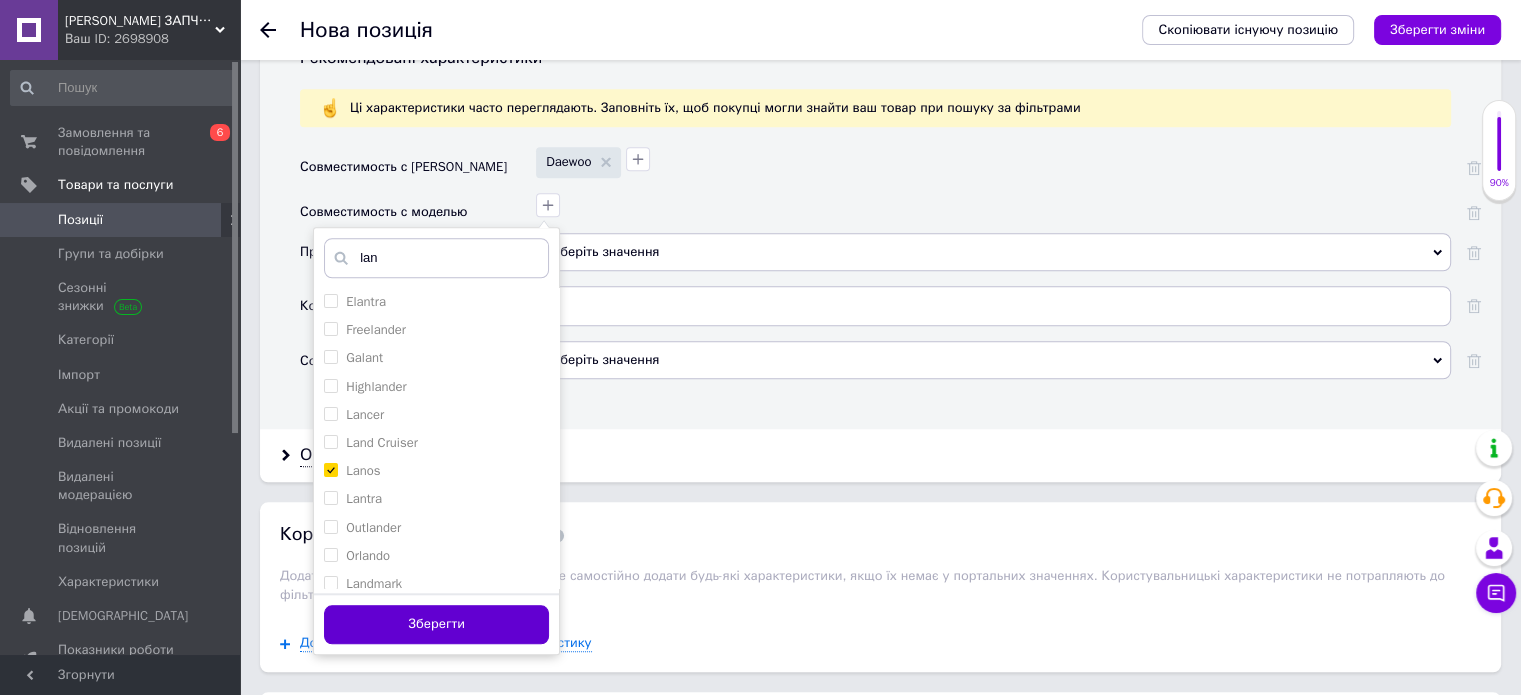 click on "Зберегти" at bounding box center (436, 624) 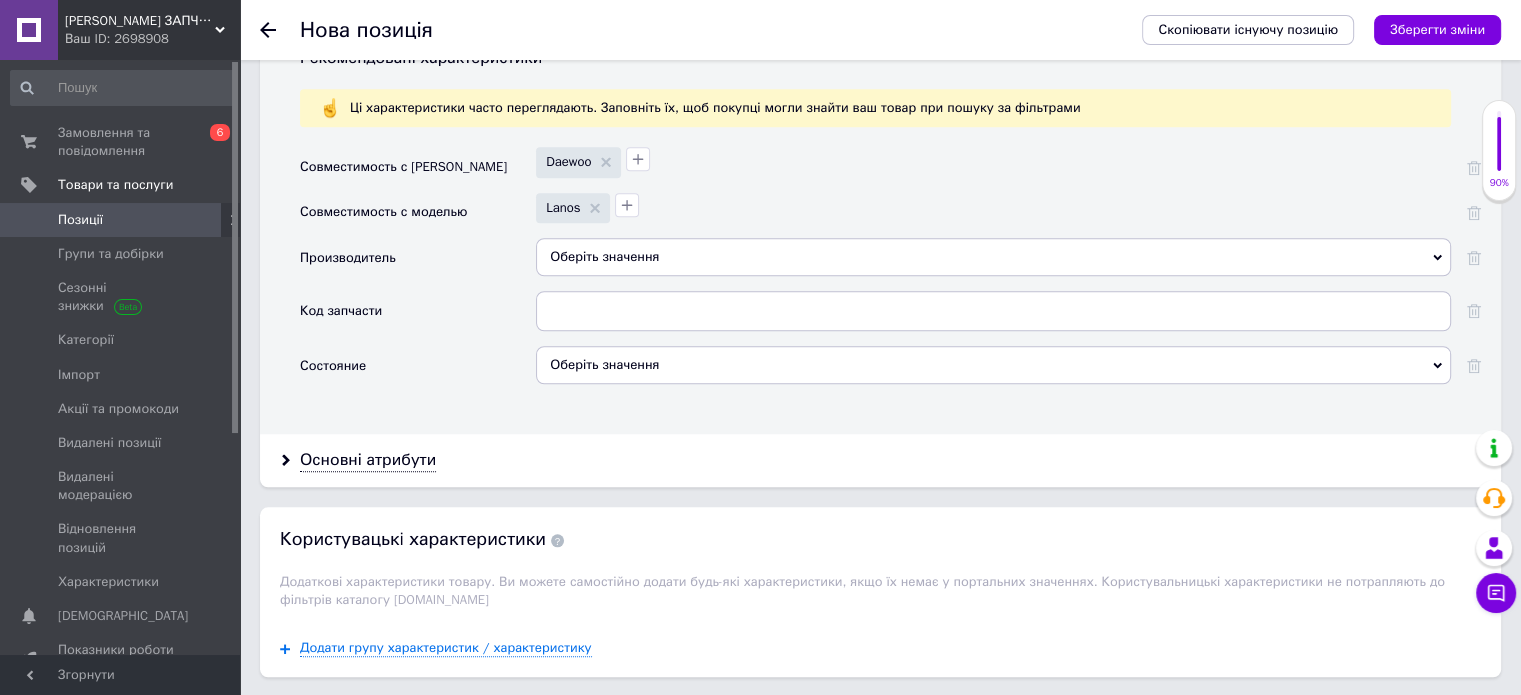 click on "Оберіть значення" at bounding box center (993, 257) 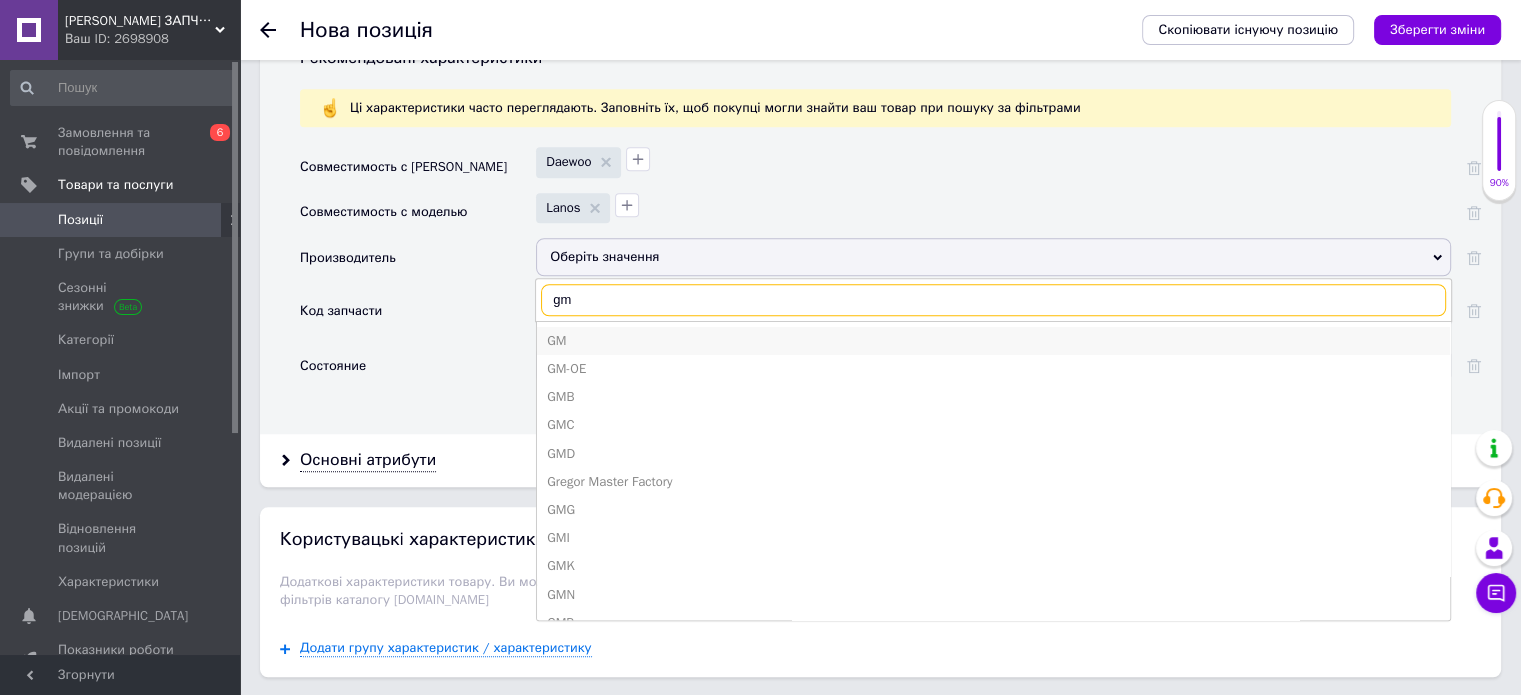 type on "gm" 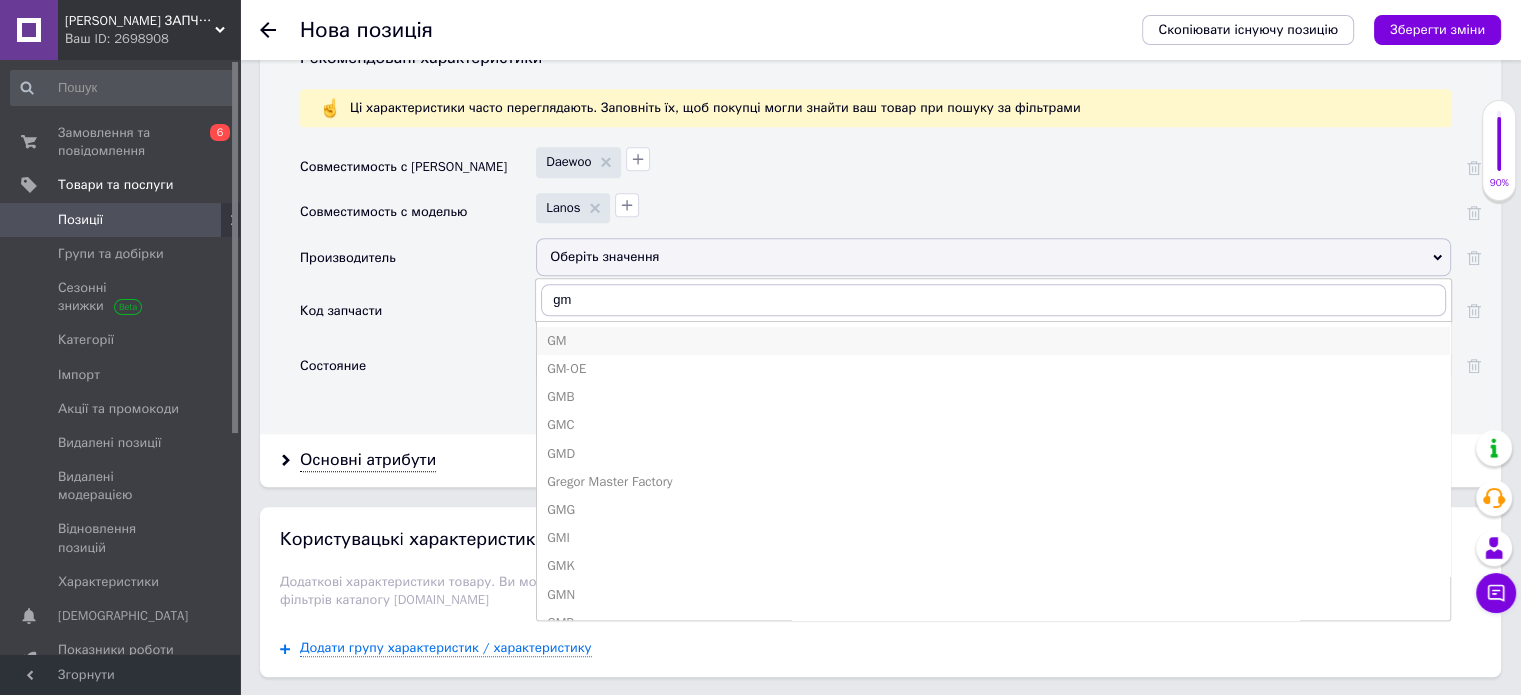 click on "GM" at bounding box center [993, 341] 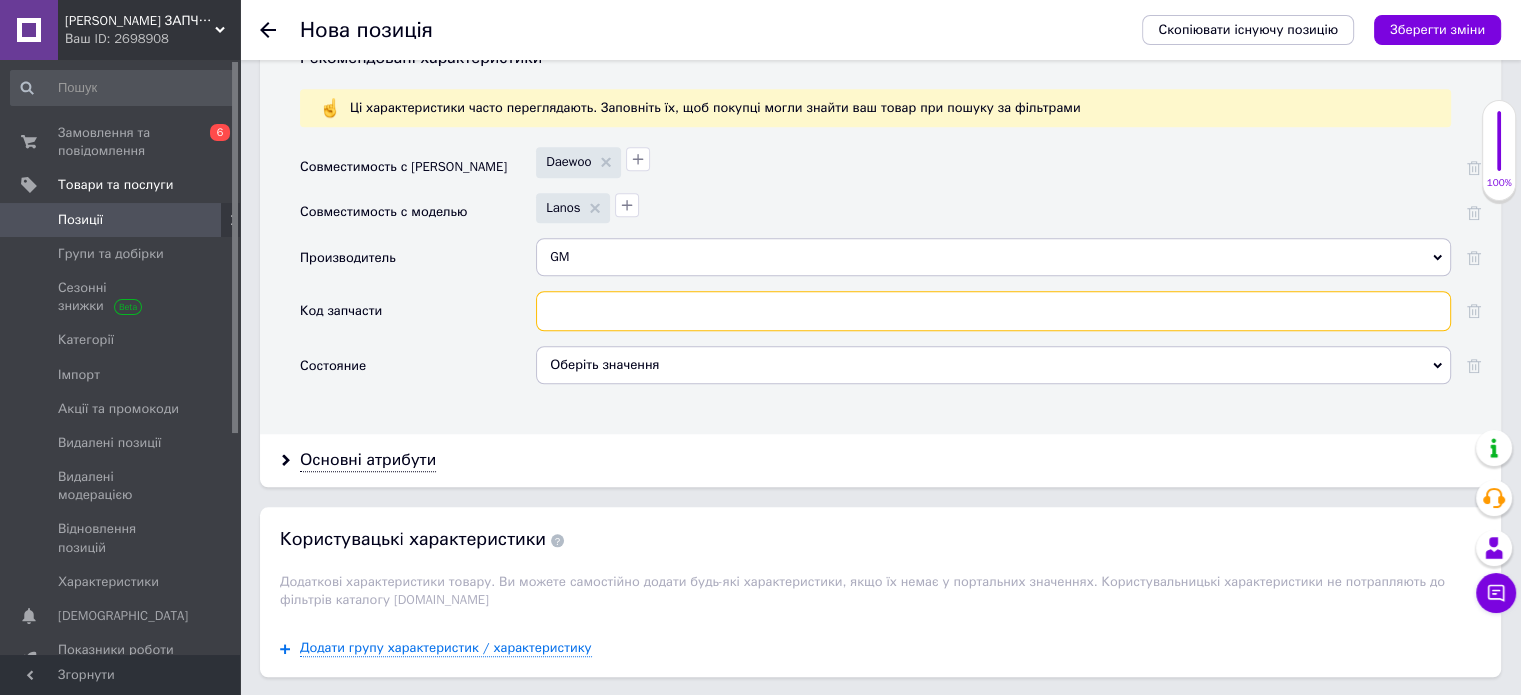 click at bounding box center [993, 311] 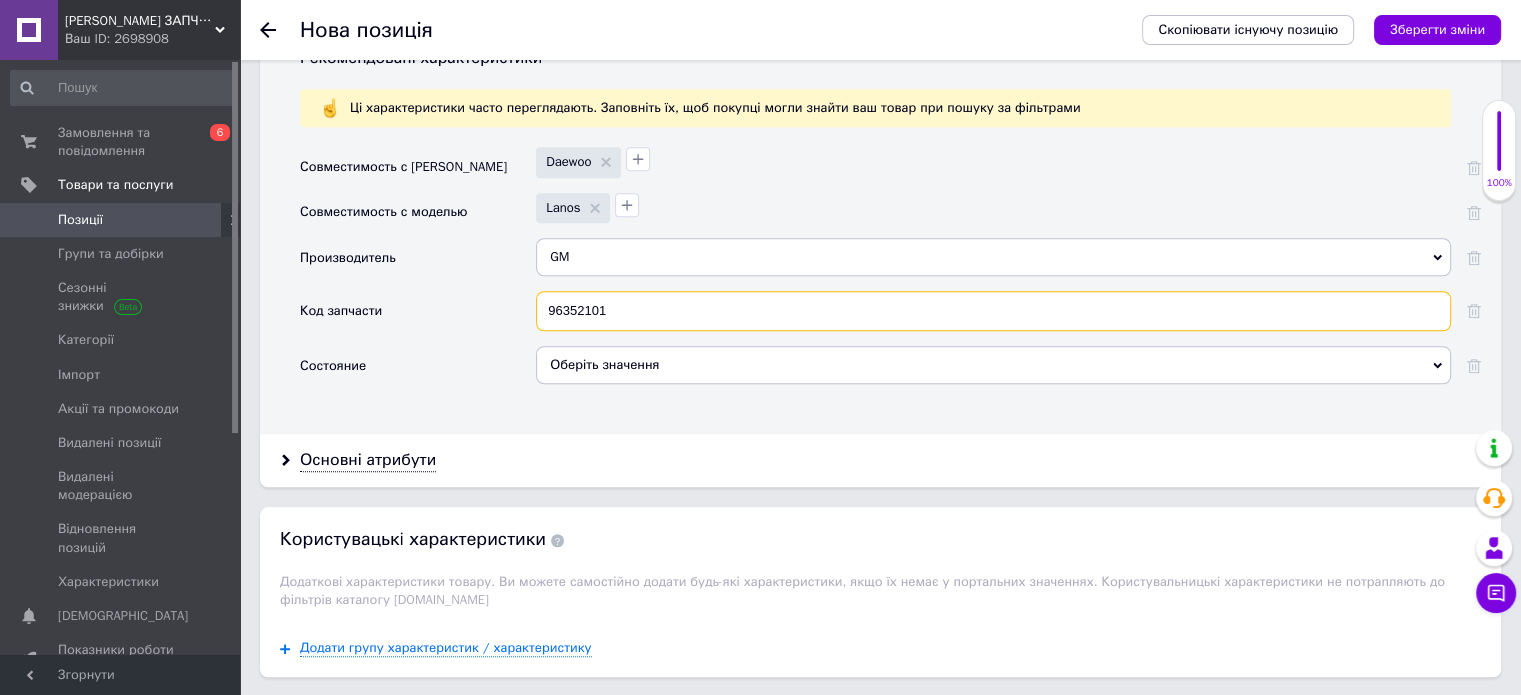 type on "96352101" 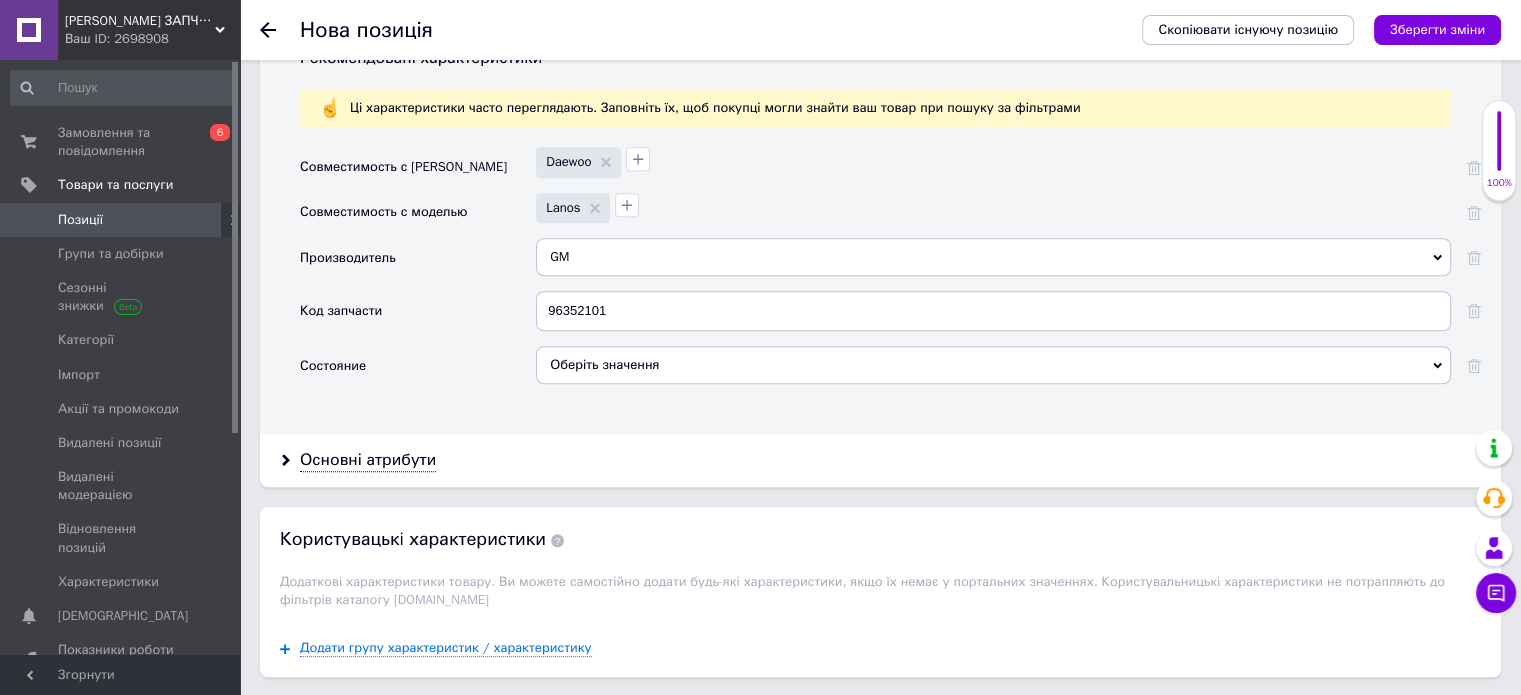 click on "Оберіть значення" at bounding box center (993, 365) 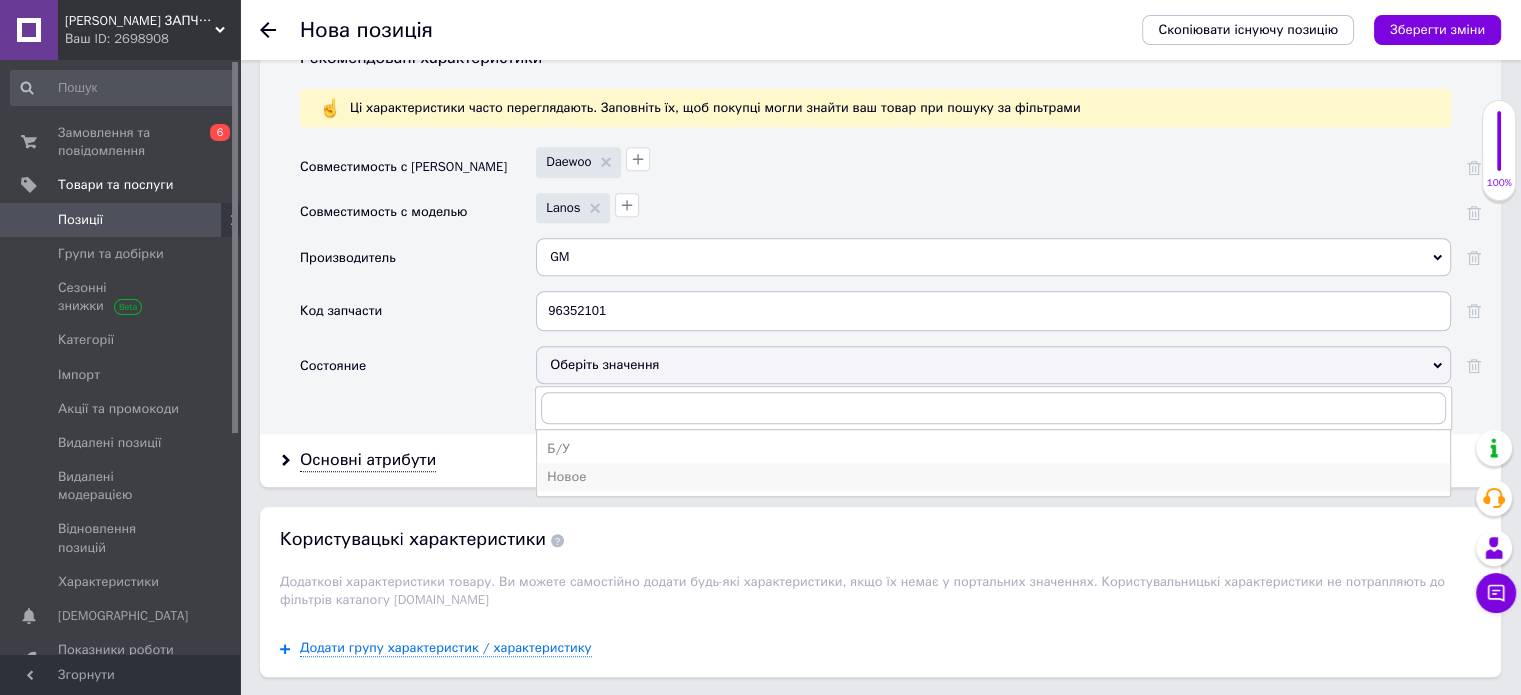 click on "Новое" at bounding box center (993, 477) 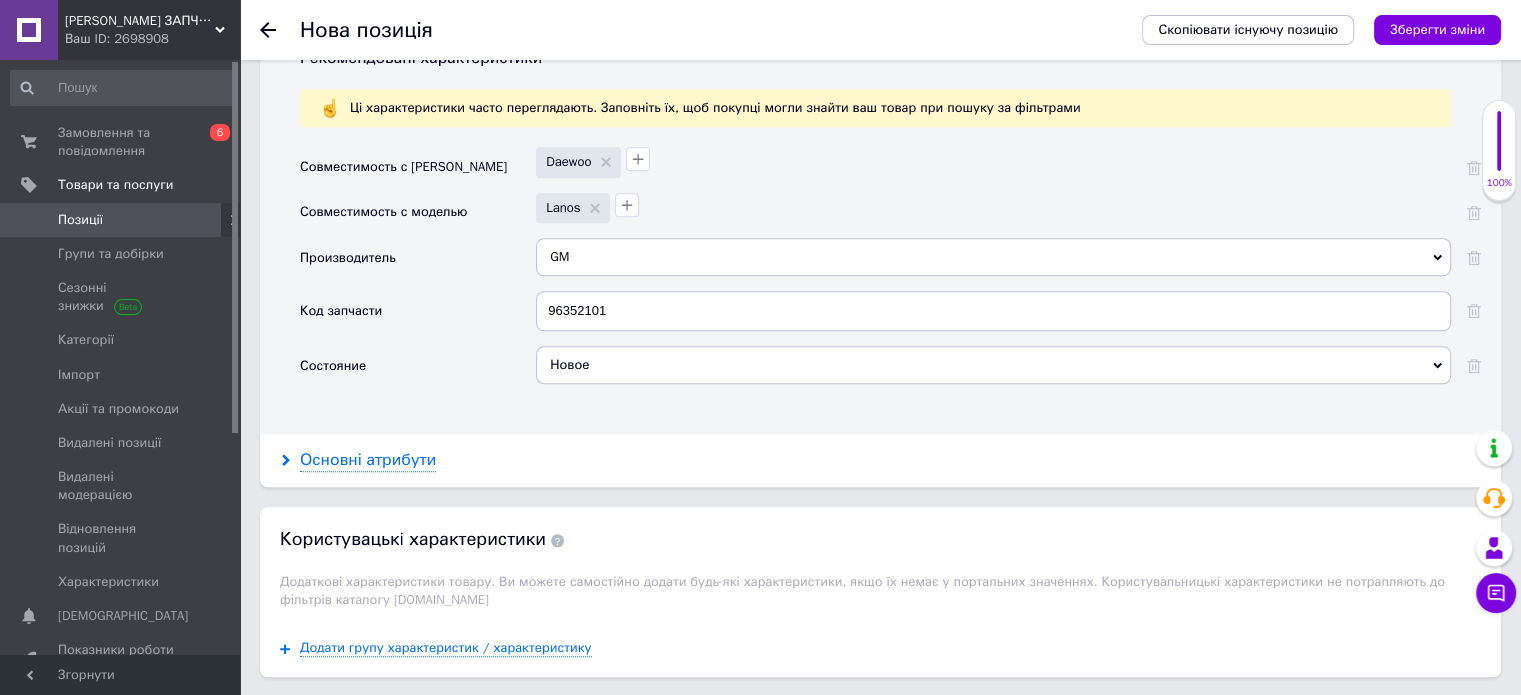 click on "Основні атрибути" at bounding box center [368, 460] 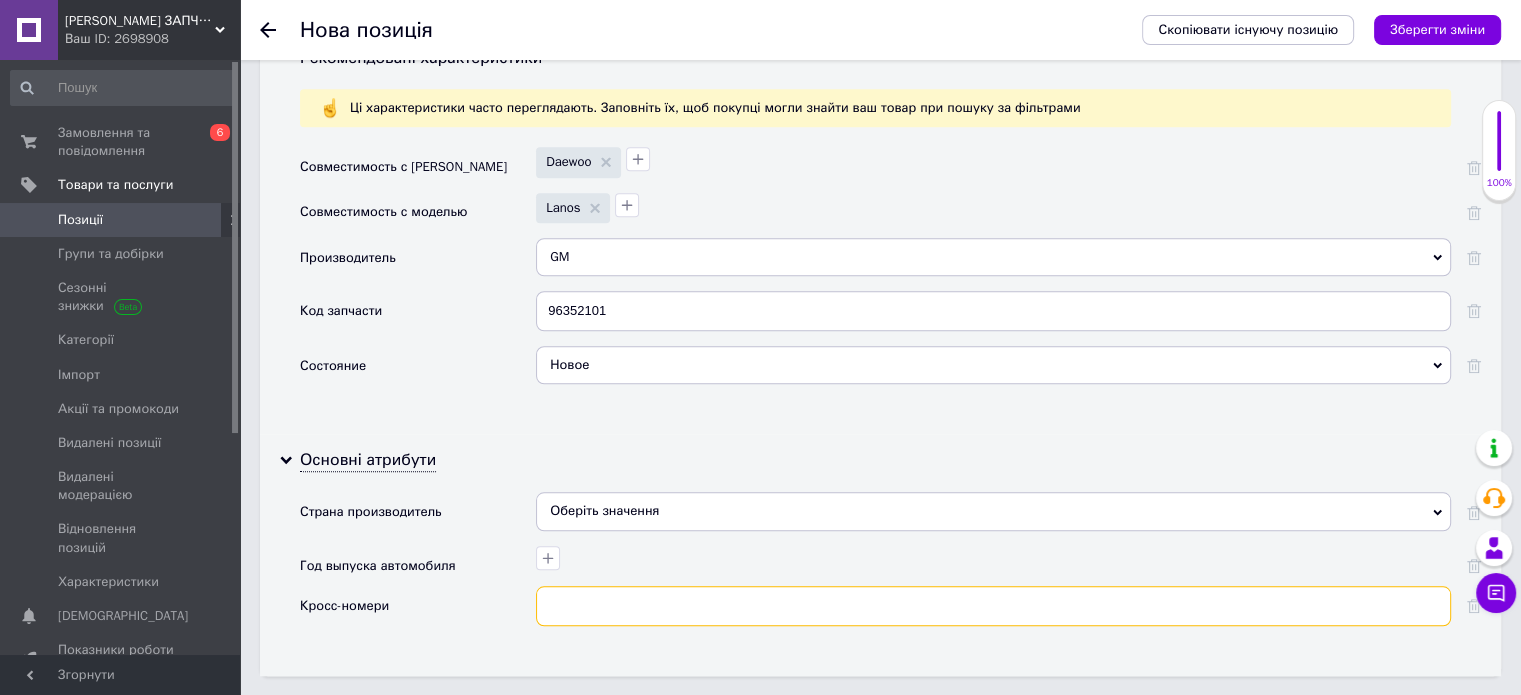 click at bounding box center [993, 606] 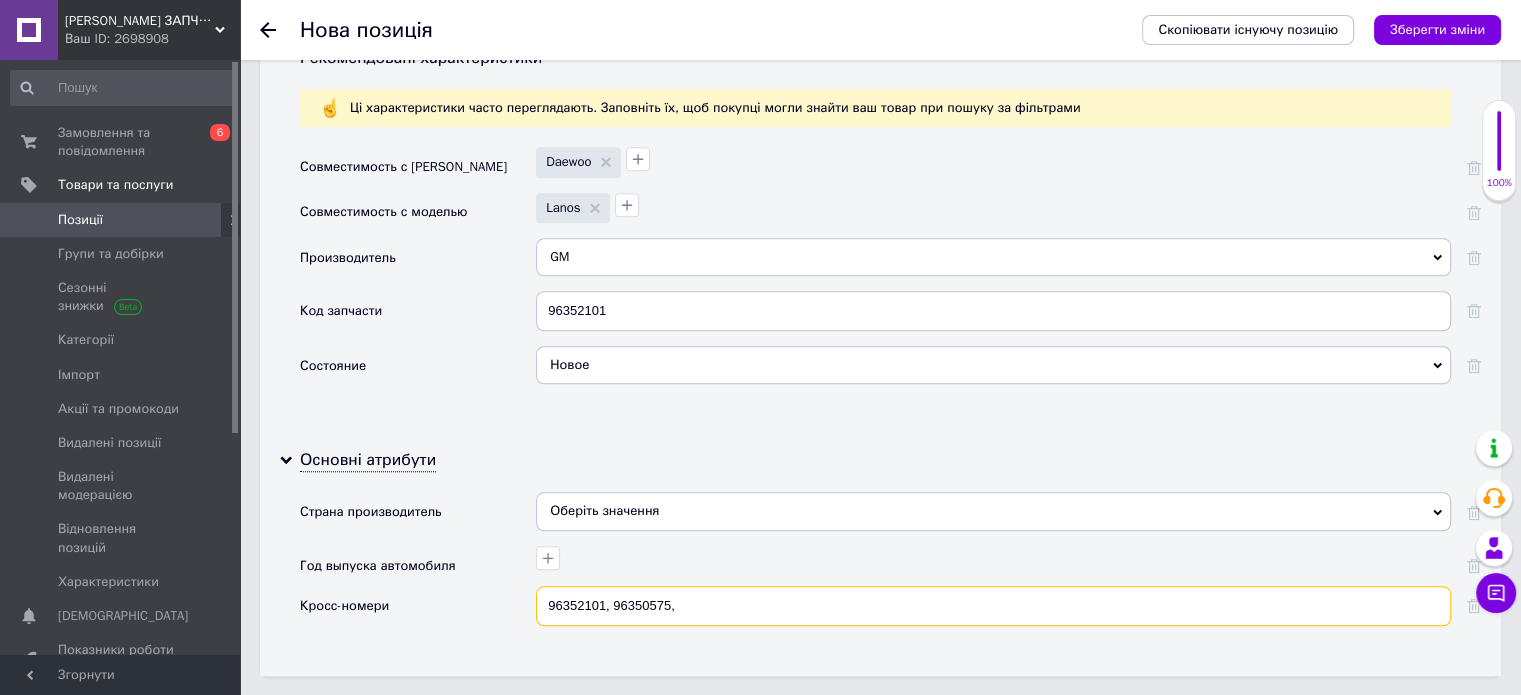 paste on "TF69Y0-96386892" 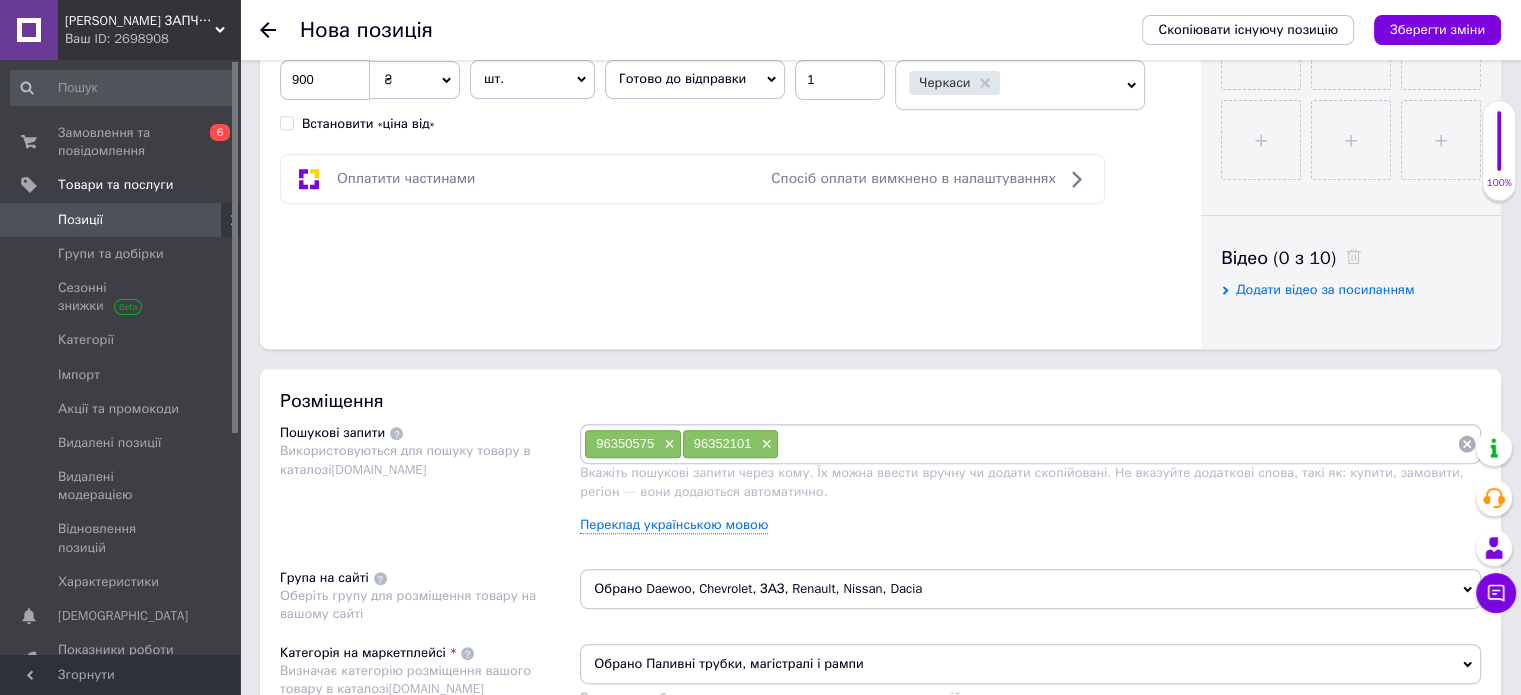 scroll, scrollTop: 811, scrollLeft: 0, axis: vertical 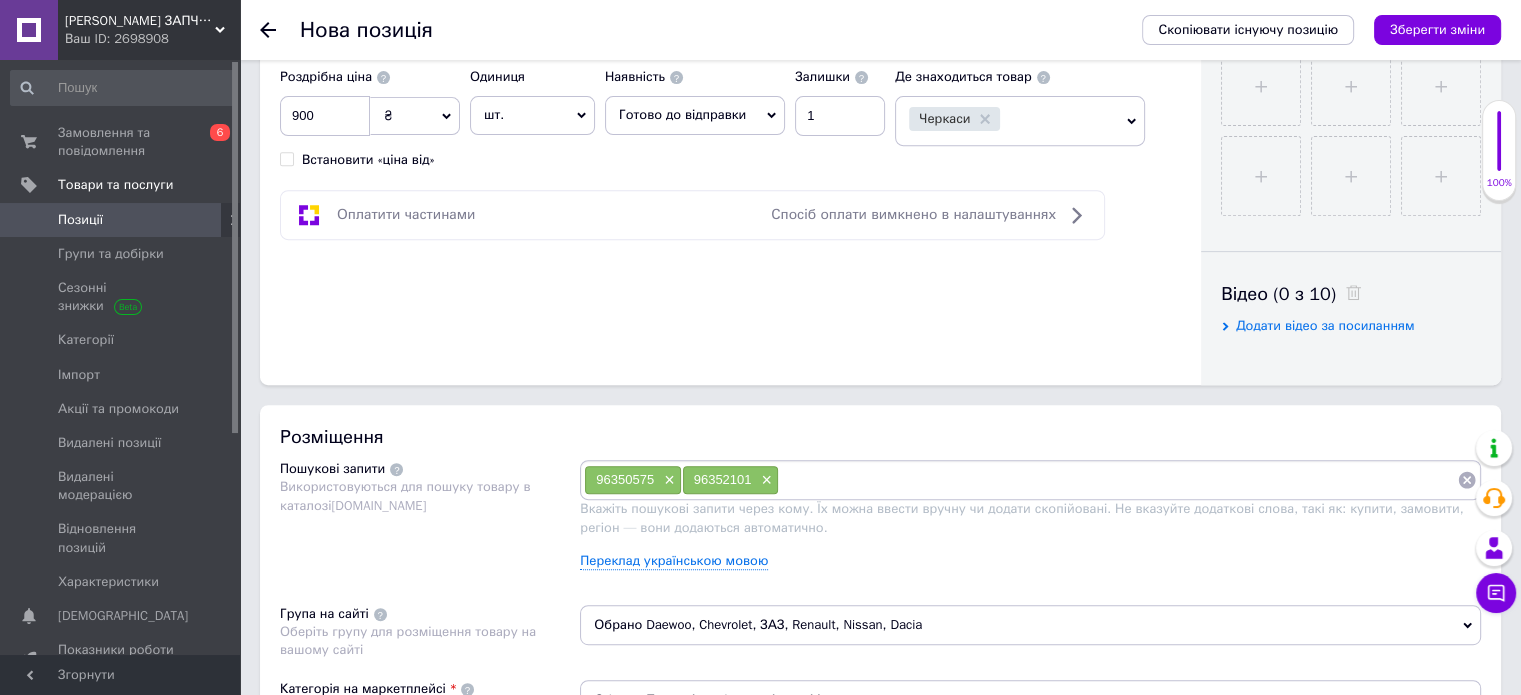 type on "96352101, 96350575, TF69Y0-96386892" 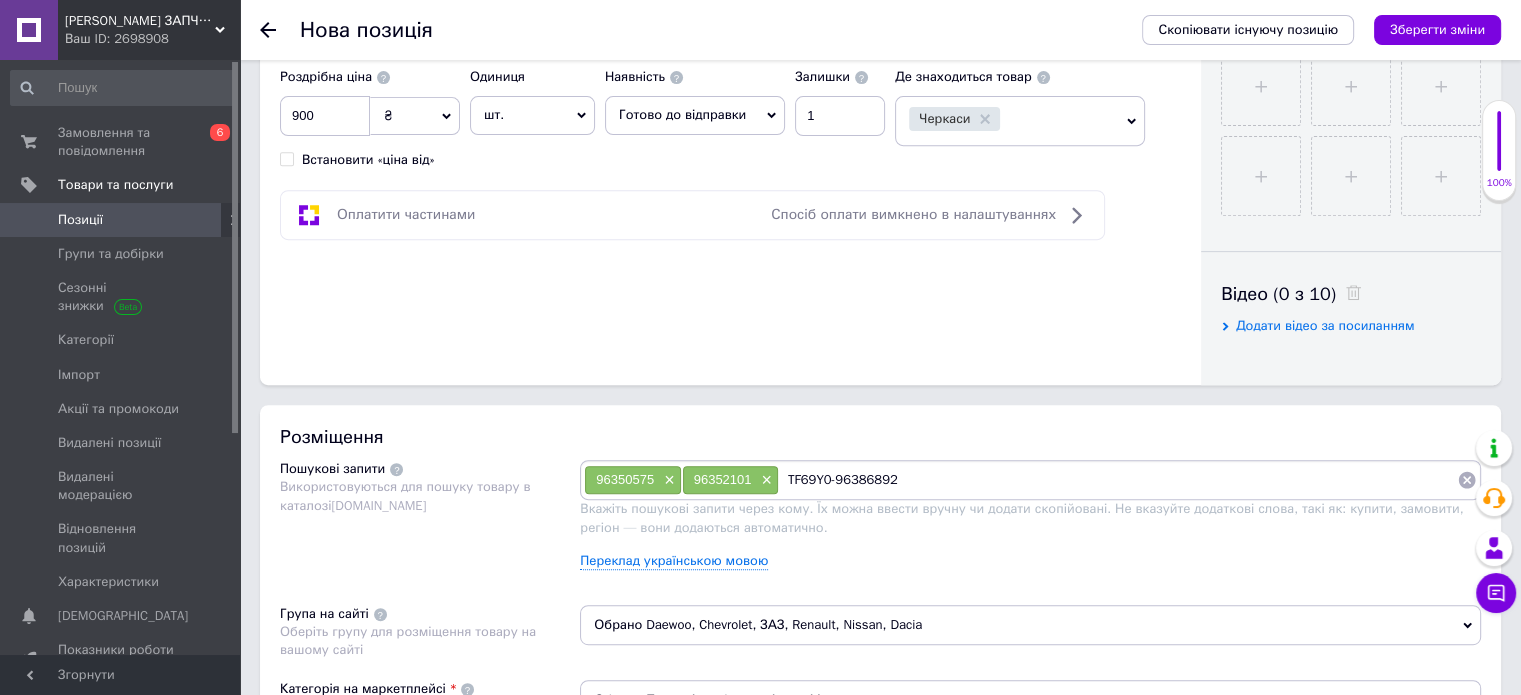 click on "TF69Y0-96386892" at bounding box center [1118, 480] 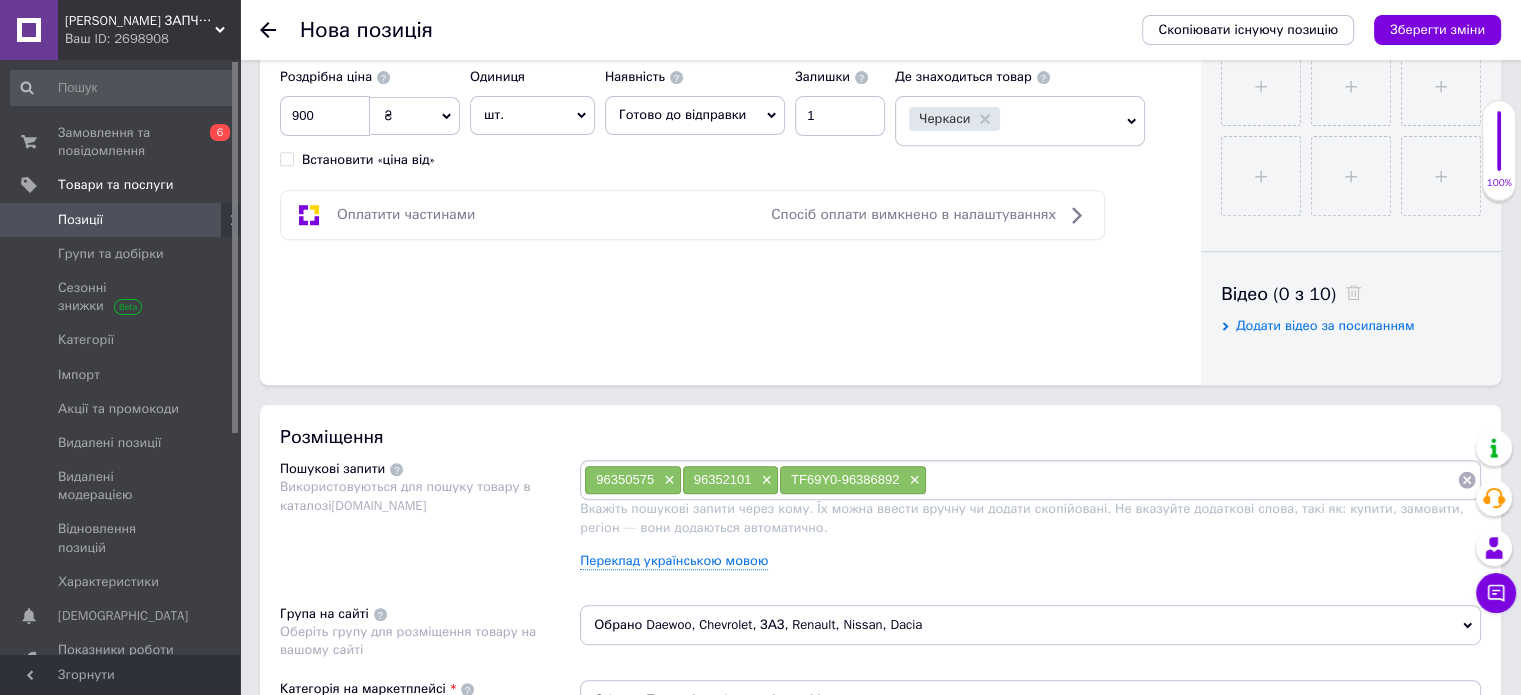 paste on "Топливопровод обратка от рампы к трубке Ланос 1.6" 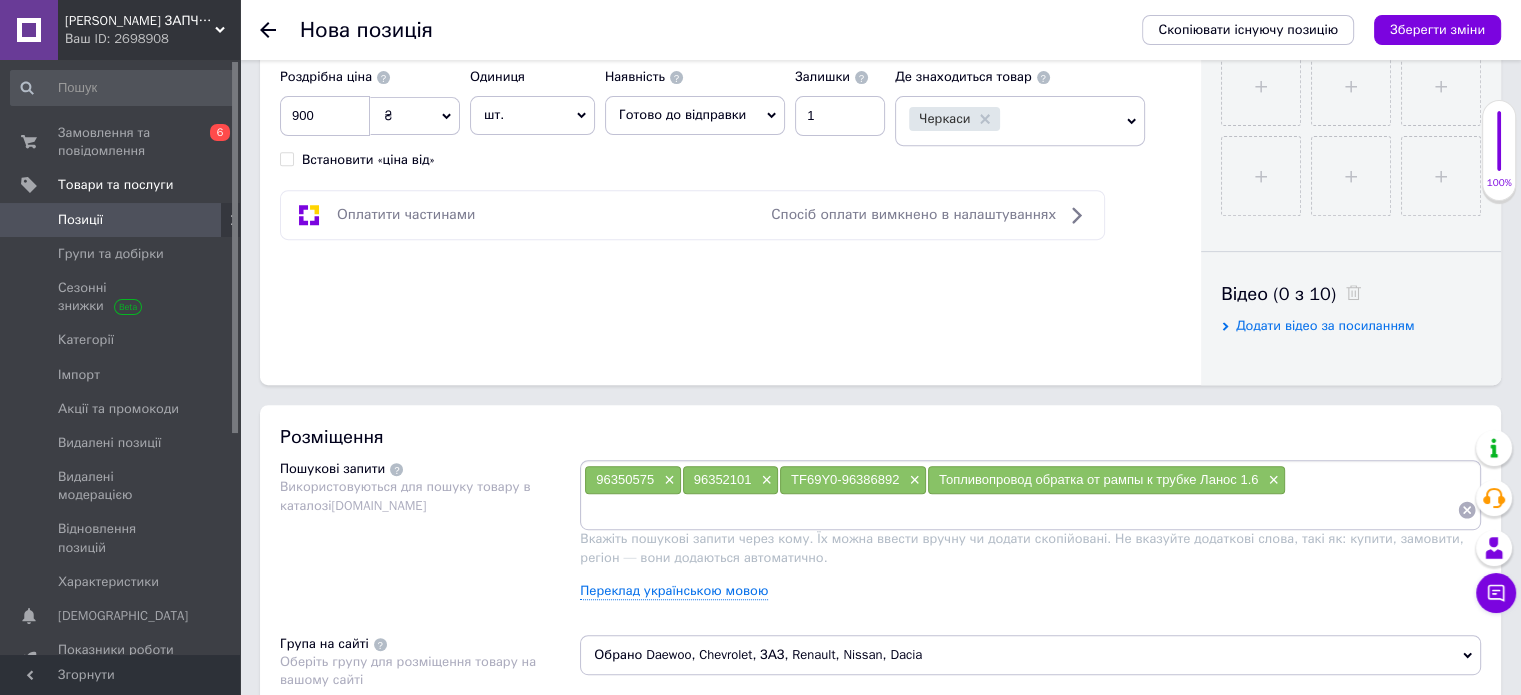 paste on "Трубка топливная обратка от рампы" 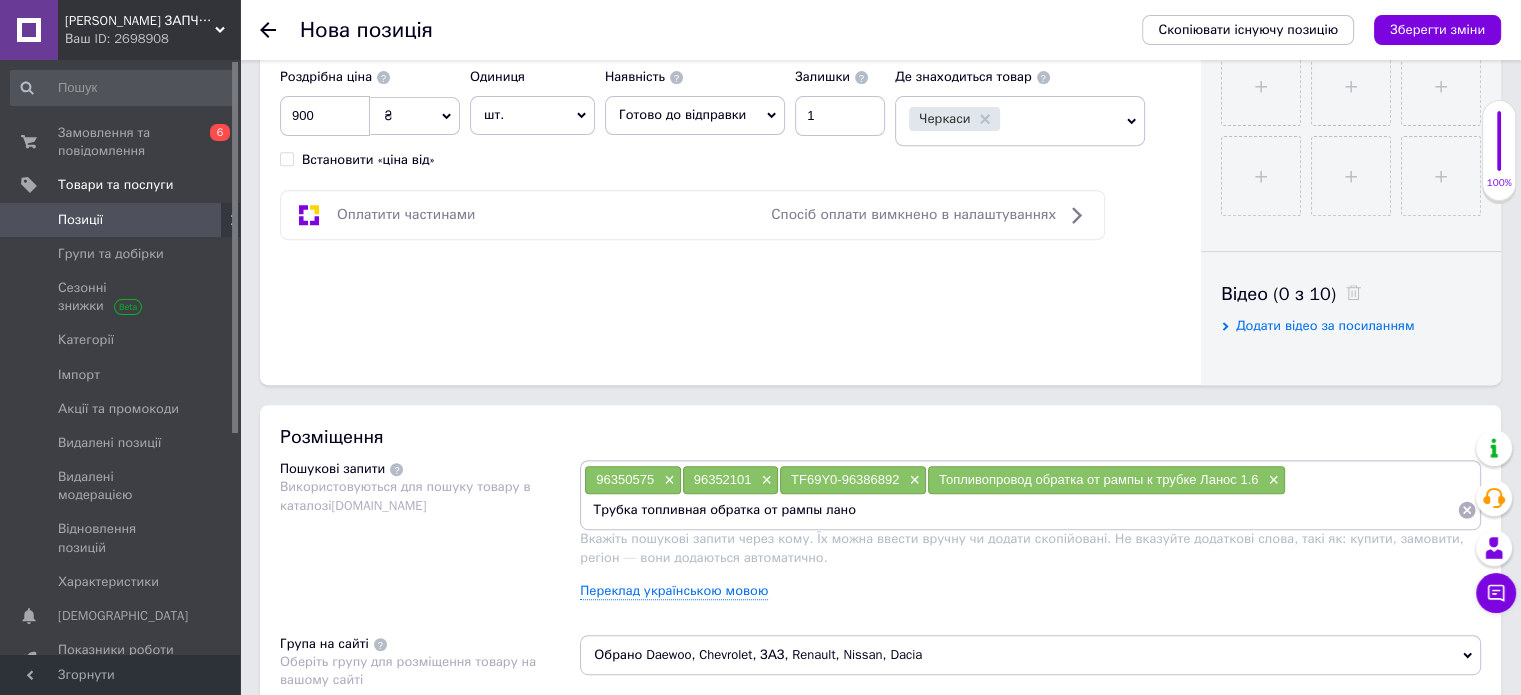 type on "Трубка топливная обратка от рампы ланос" 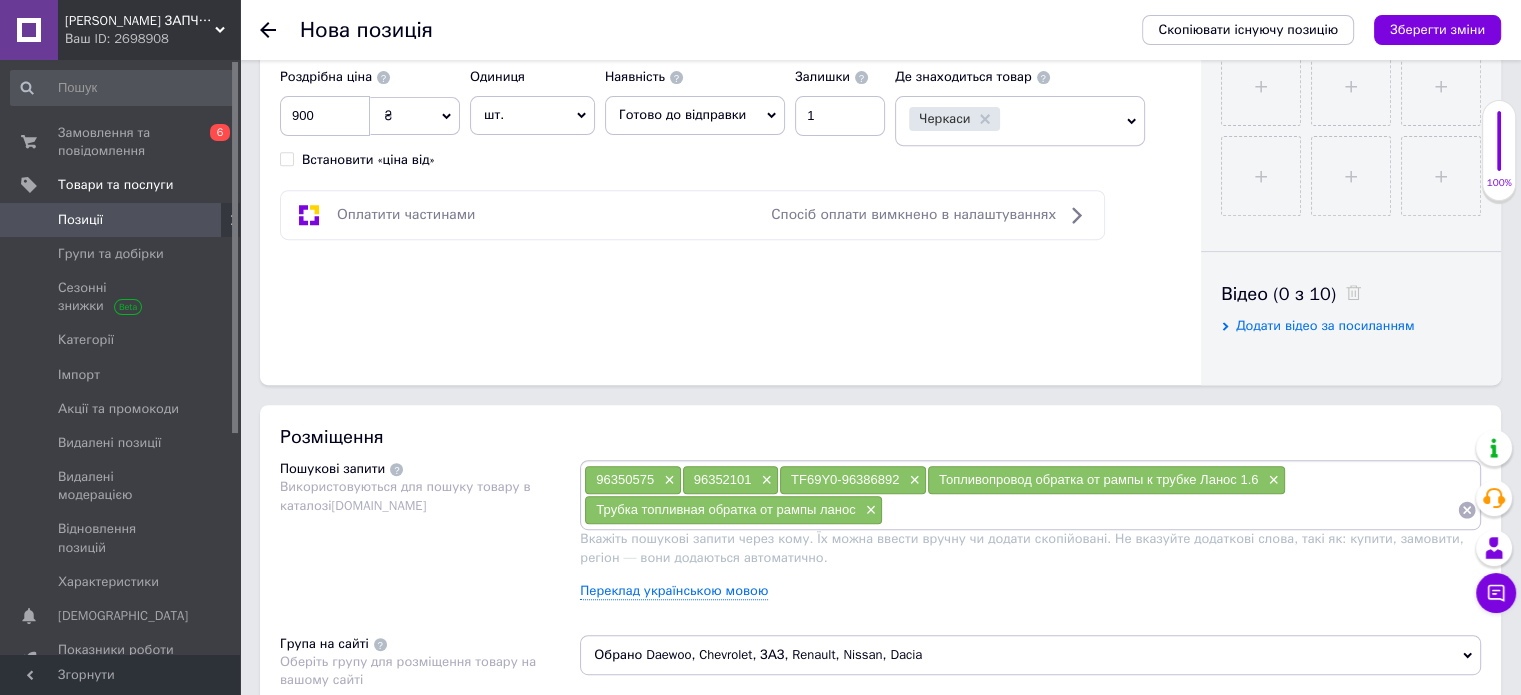 paste on "Паливопровід обратки від рампи до трубки Ланос 1.6." 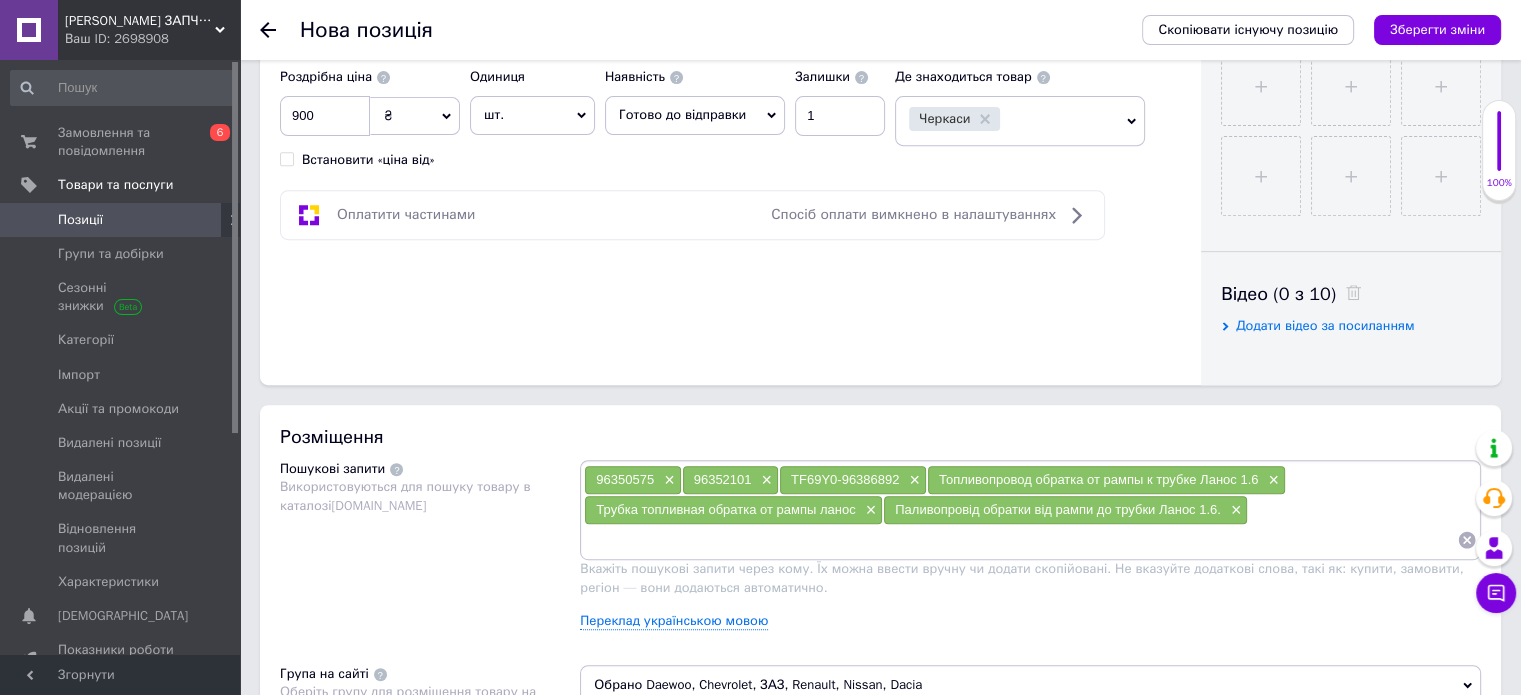 paste on "Трубка паливна обратка від рампи" 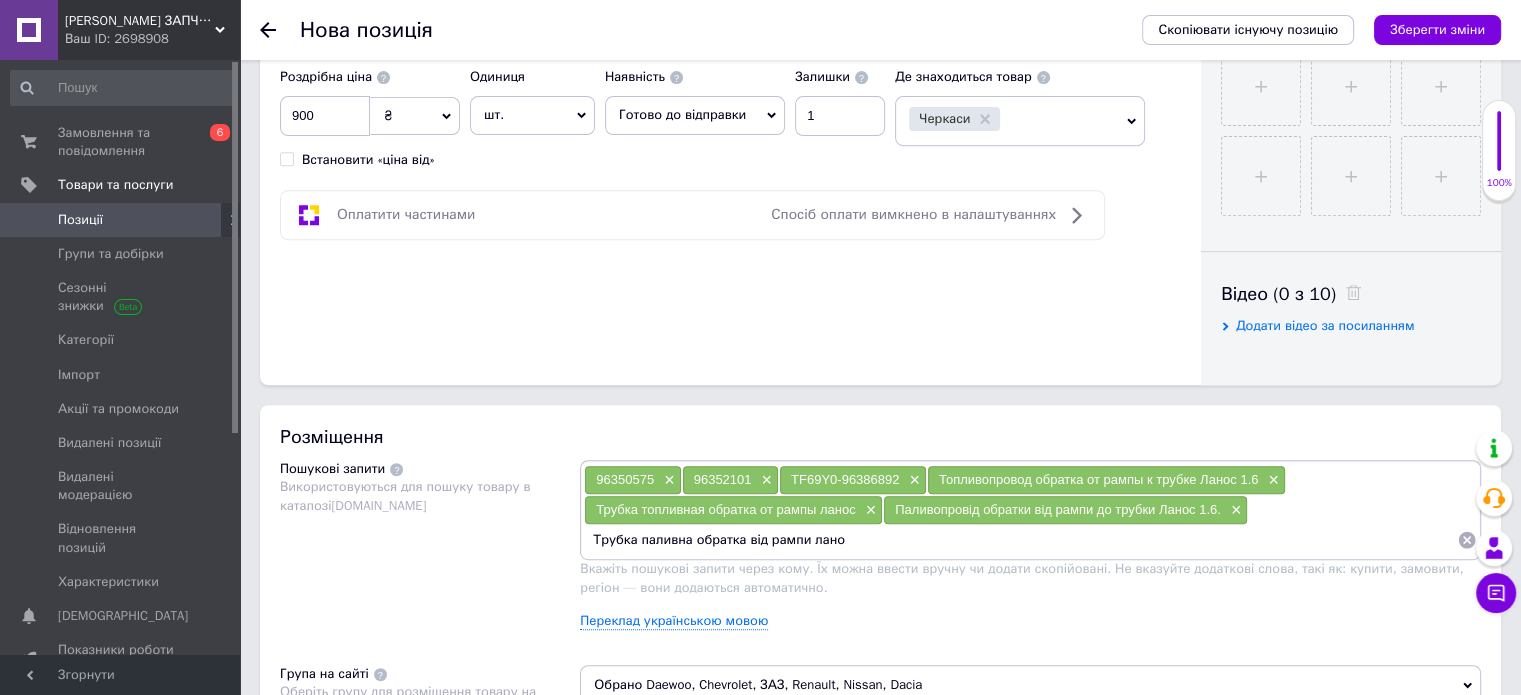 type on "Трубка паливна обратка від рампи ланос" 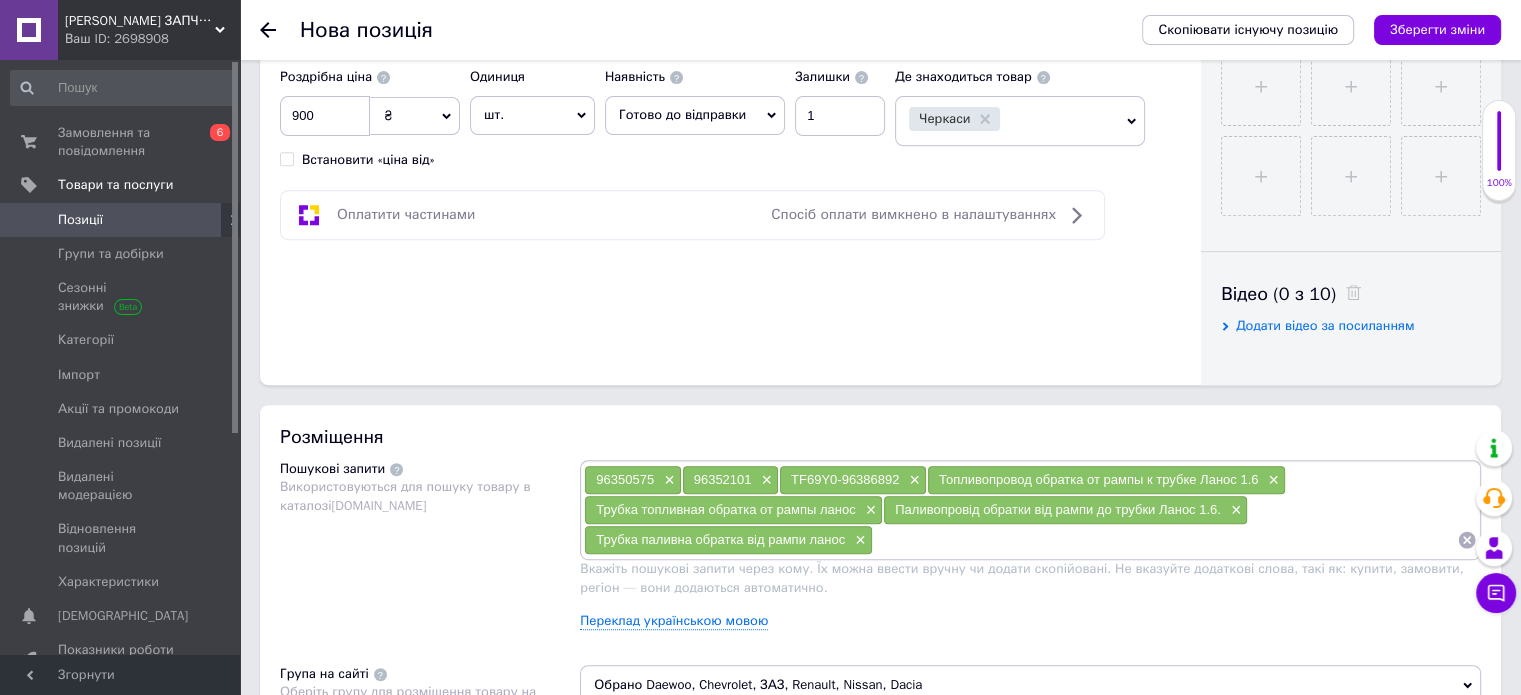 paste on "Топливопровод (обратка) Ланос" 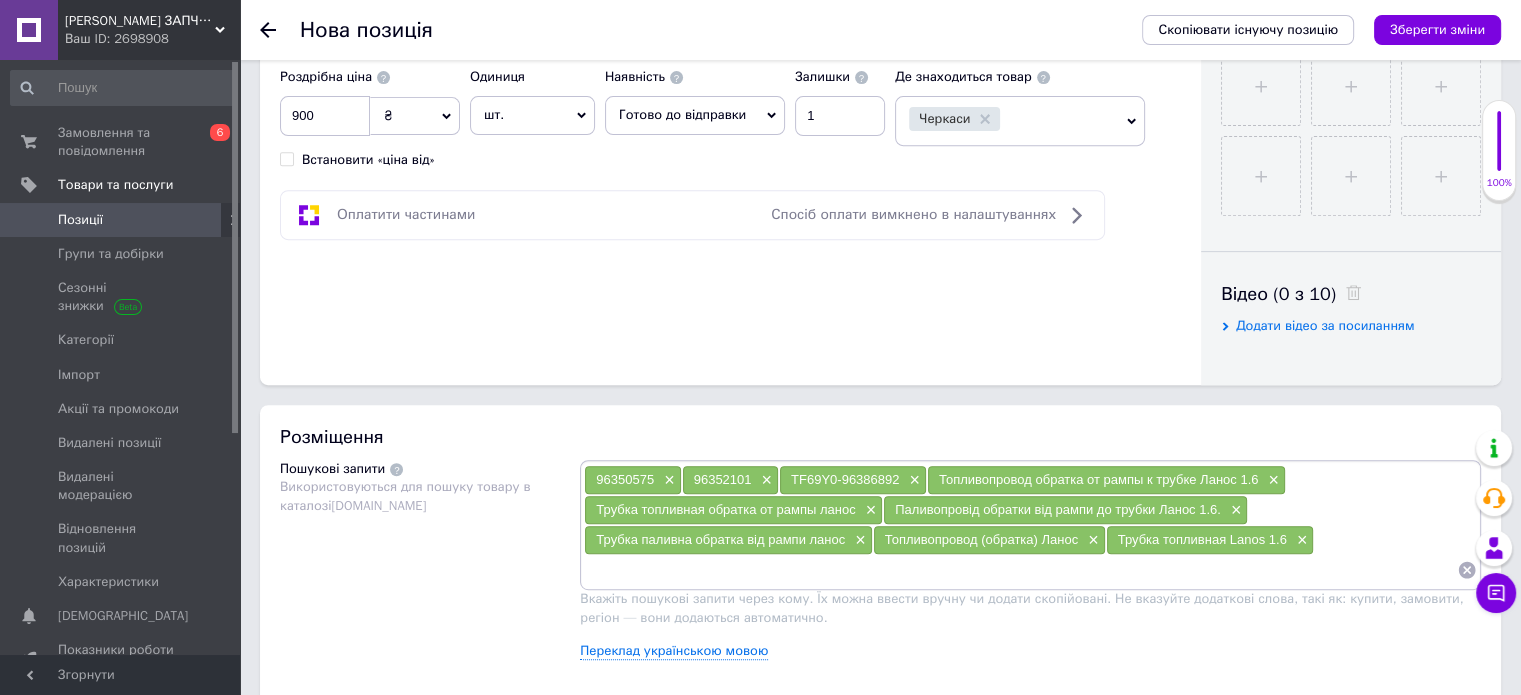 paste on "Трубка топливная обратка рампы Daewoo Lanos 1.6" 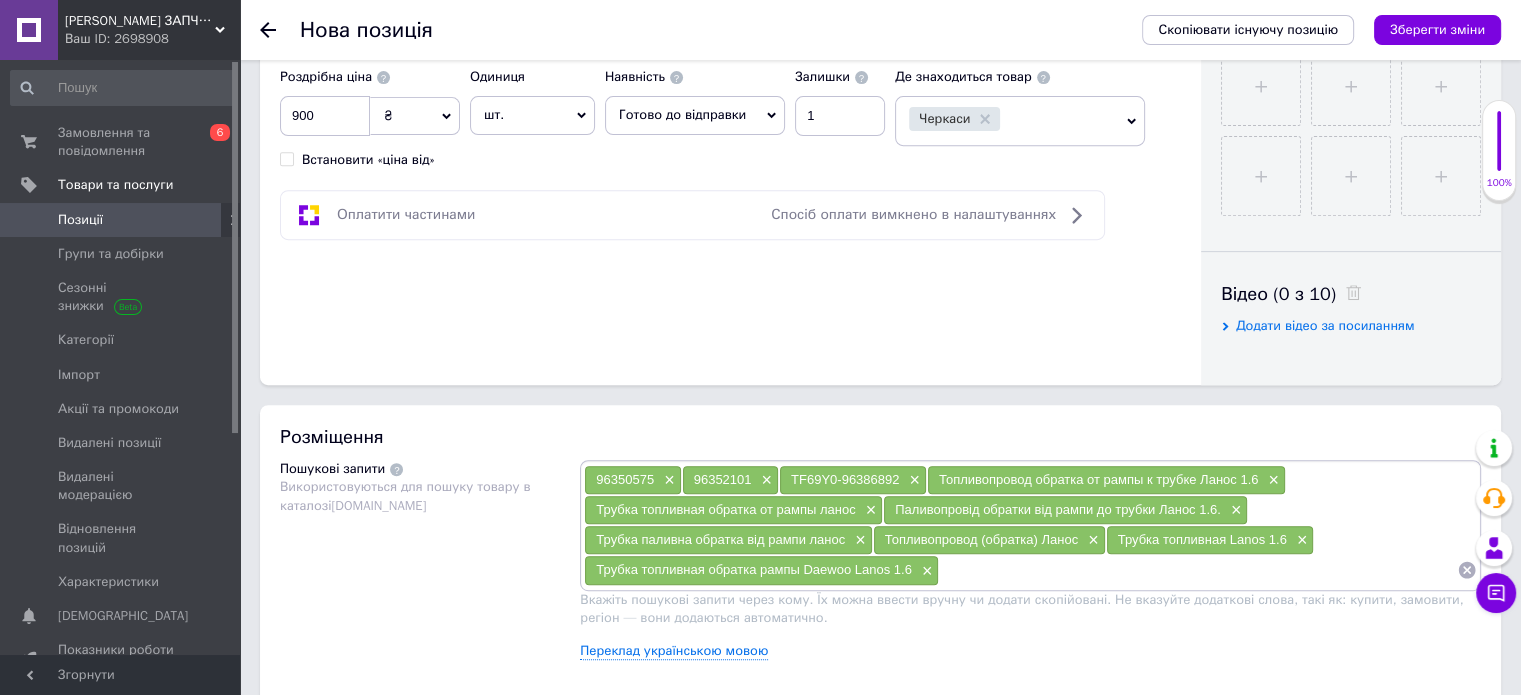 paste on "Трубка топливная (рампа - топливная труба) Lanos DOHC" 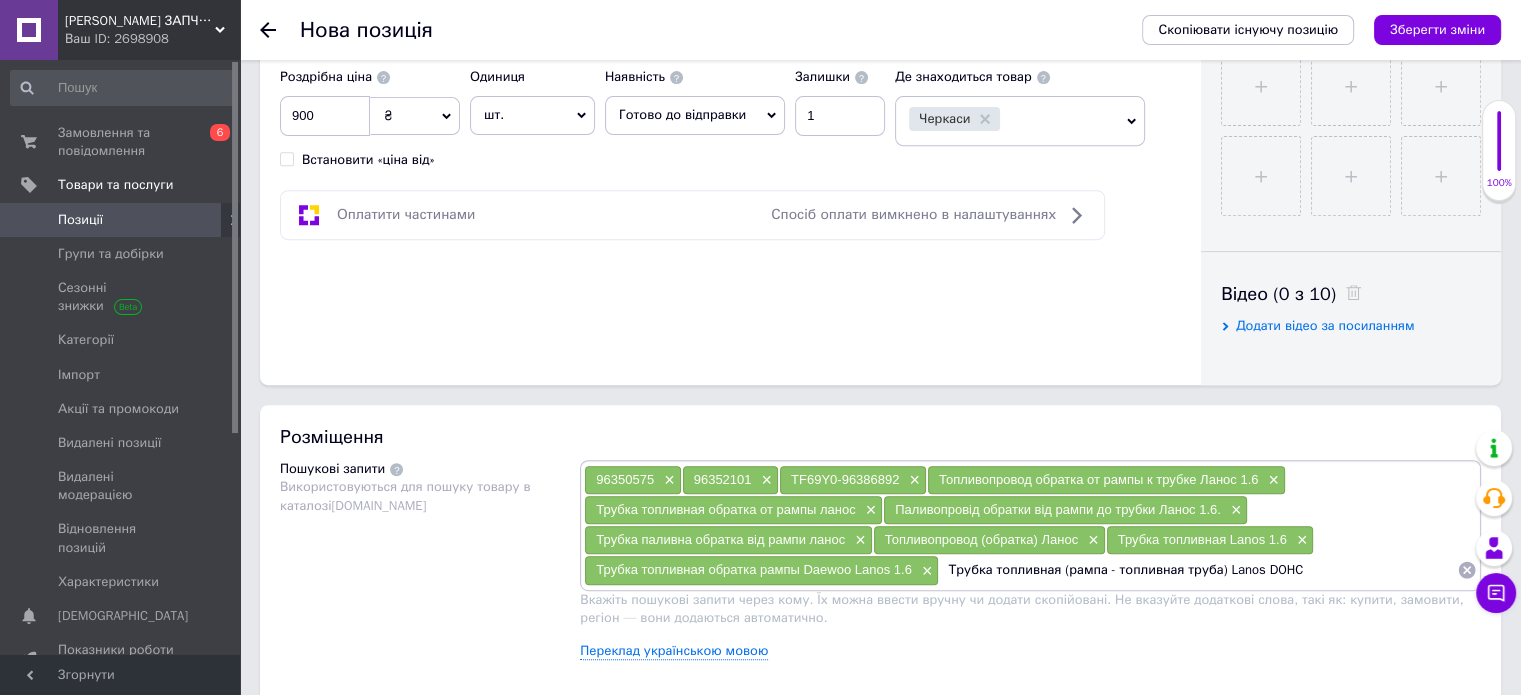 type 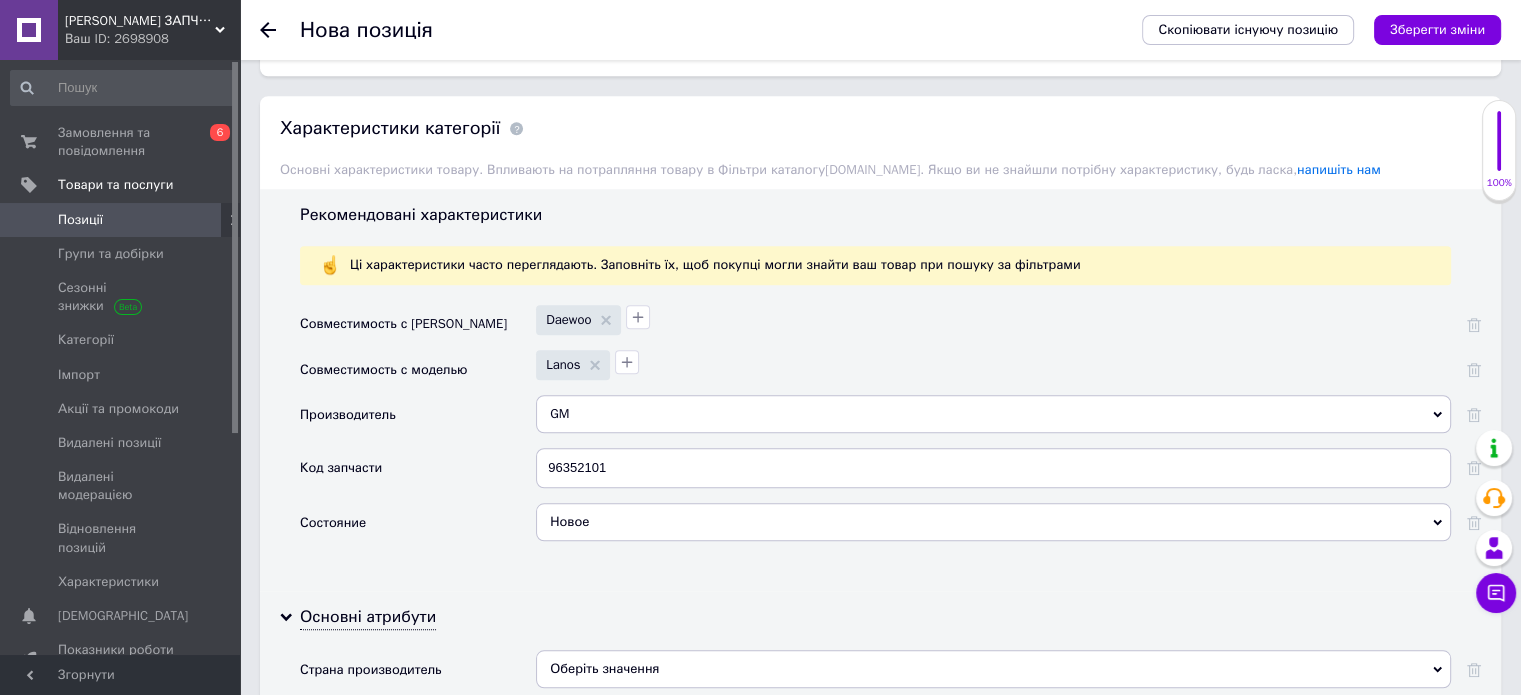 scroll, scrollTop: 1711, scrollLeft: 0, axis: vertical 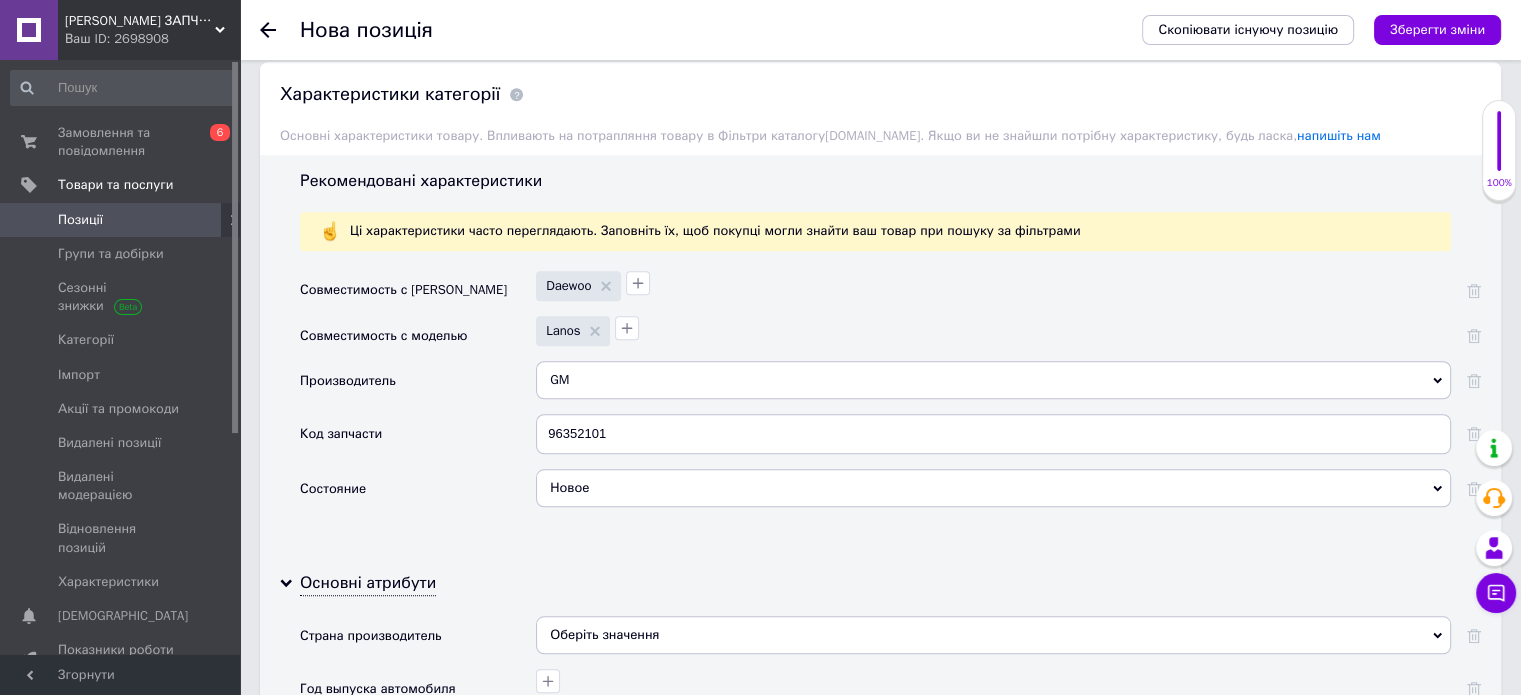 click on "Скопіювати існуючу позицію Зберегти зміни" at bounding box center [1311, 30] 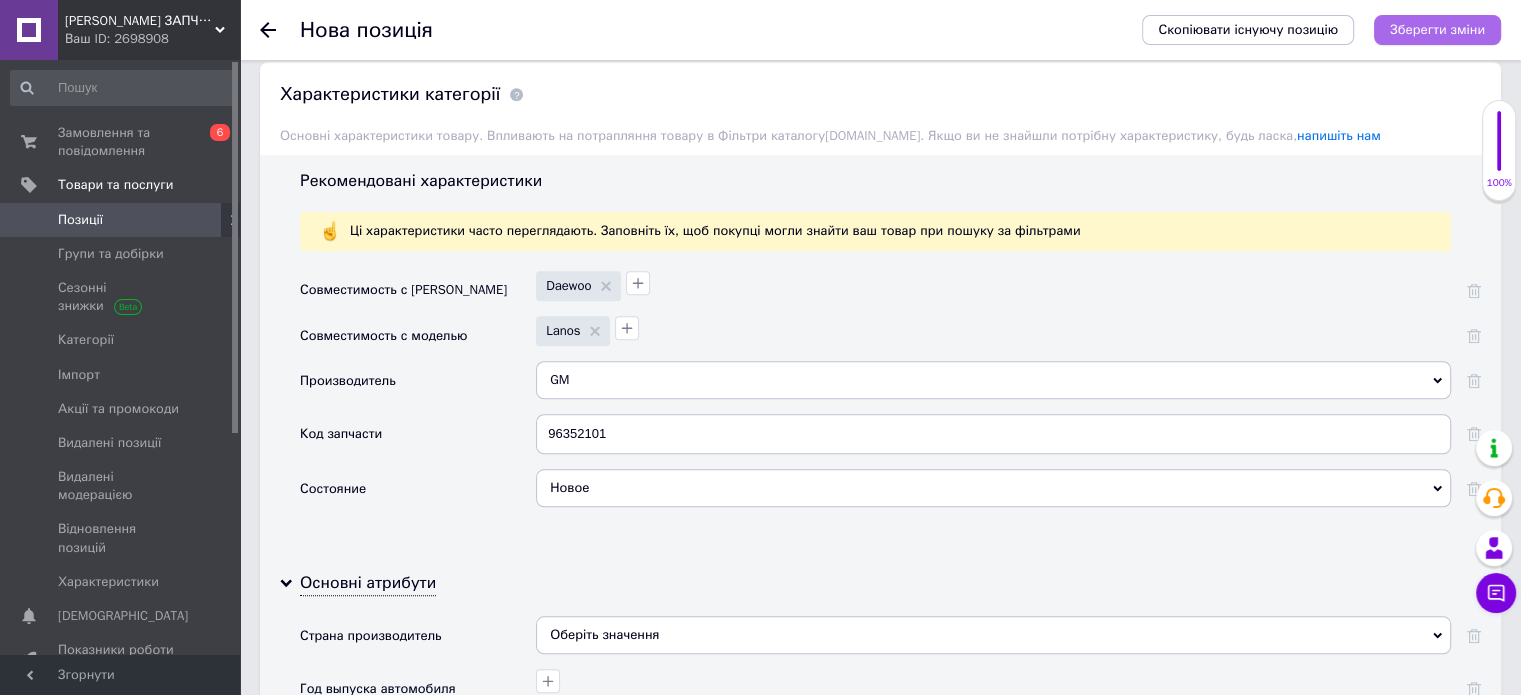 click on "Зберегти зміни" at bounding box center (1437, 29) 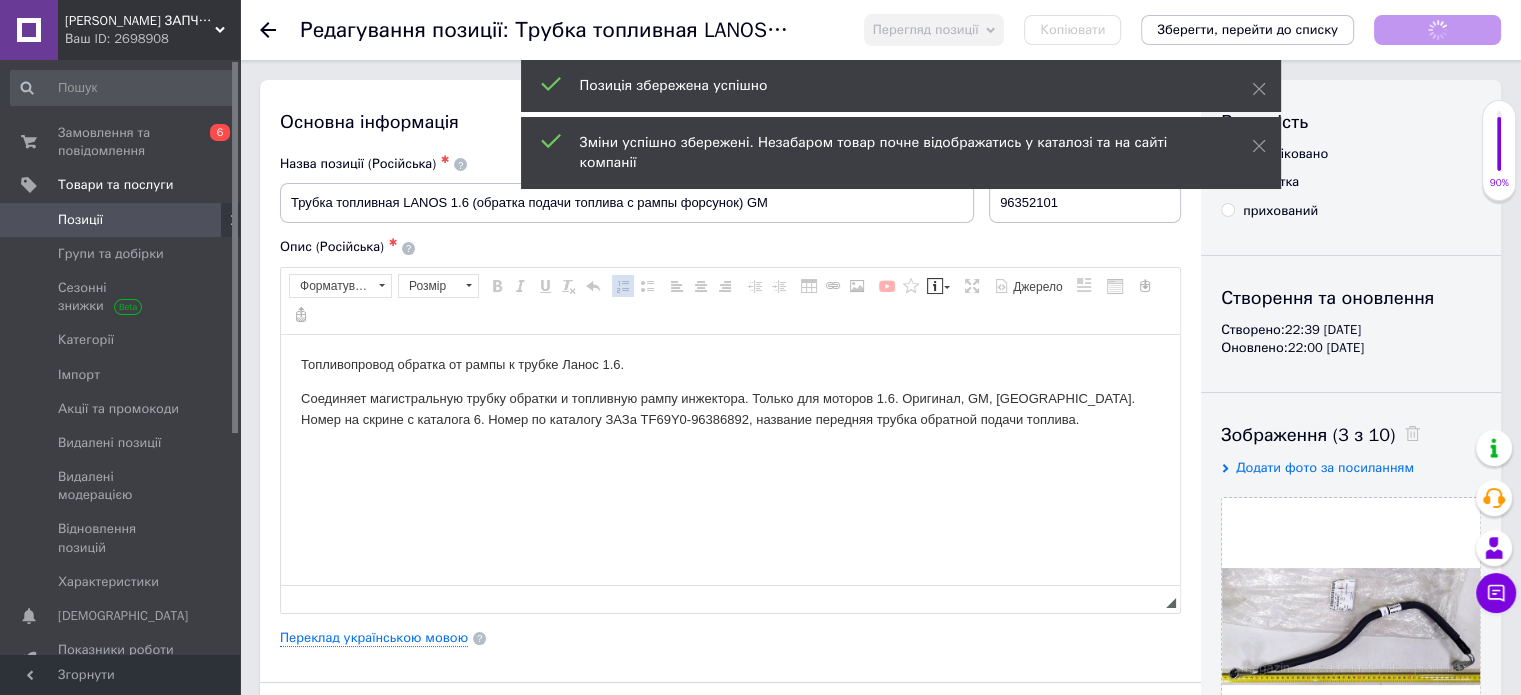 scroll, scrollTop: 0, scrollLeft: 0, axis: both 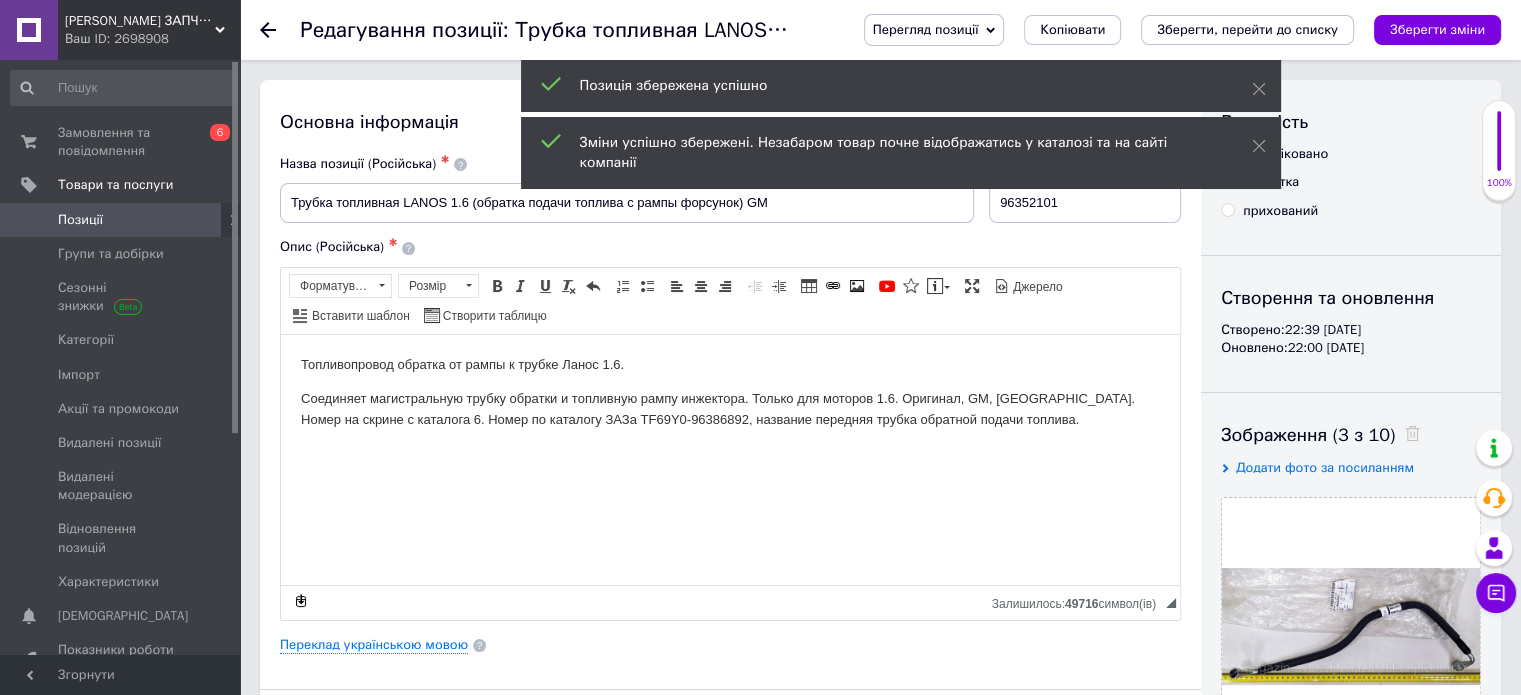 click on "Позиції" at bounding box center (123, 220) 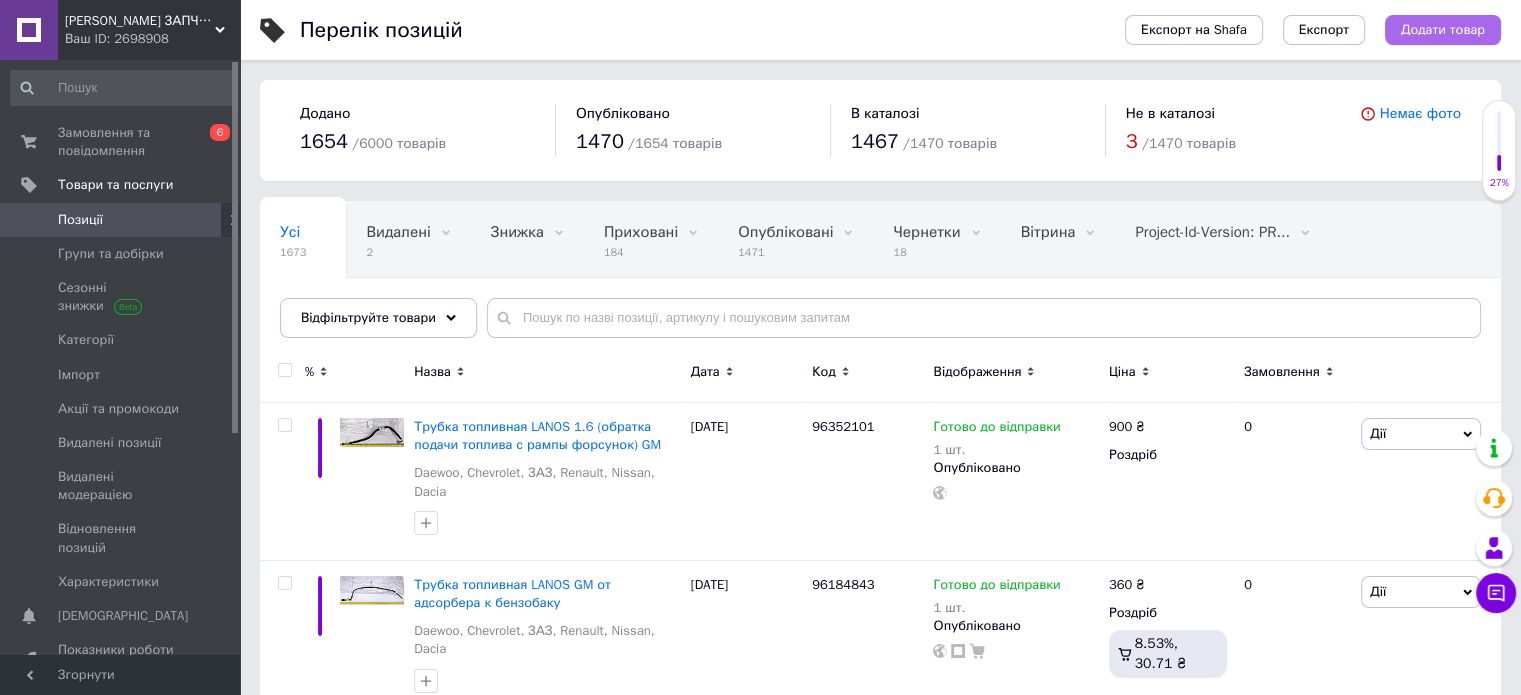click on "Додати товар" at bounding box center [1443, 30] 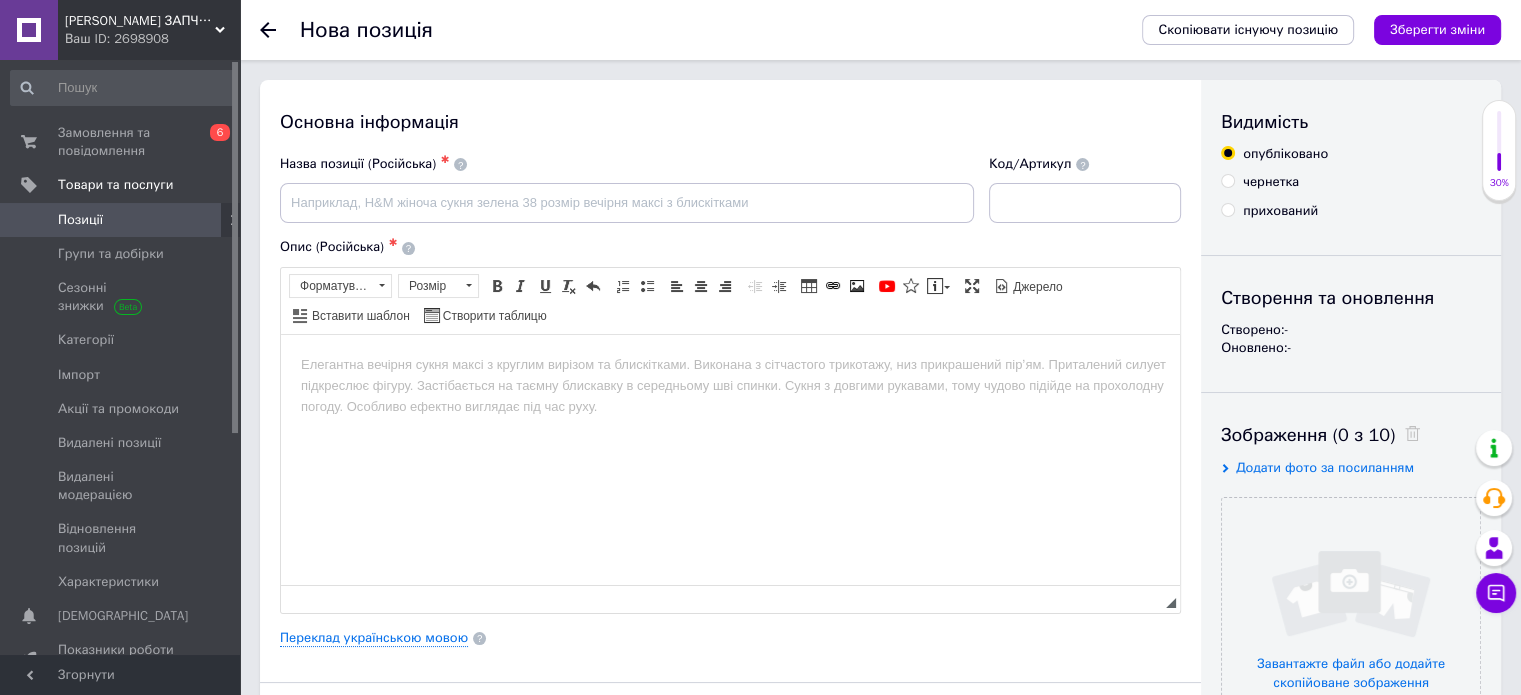 scroll, scrollTop: 0, scrollLeft: 0, axis: both 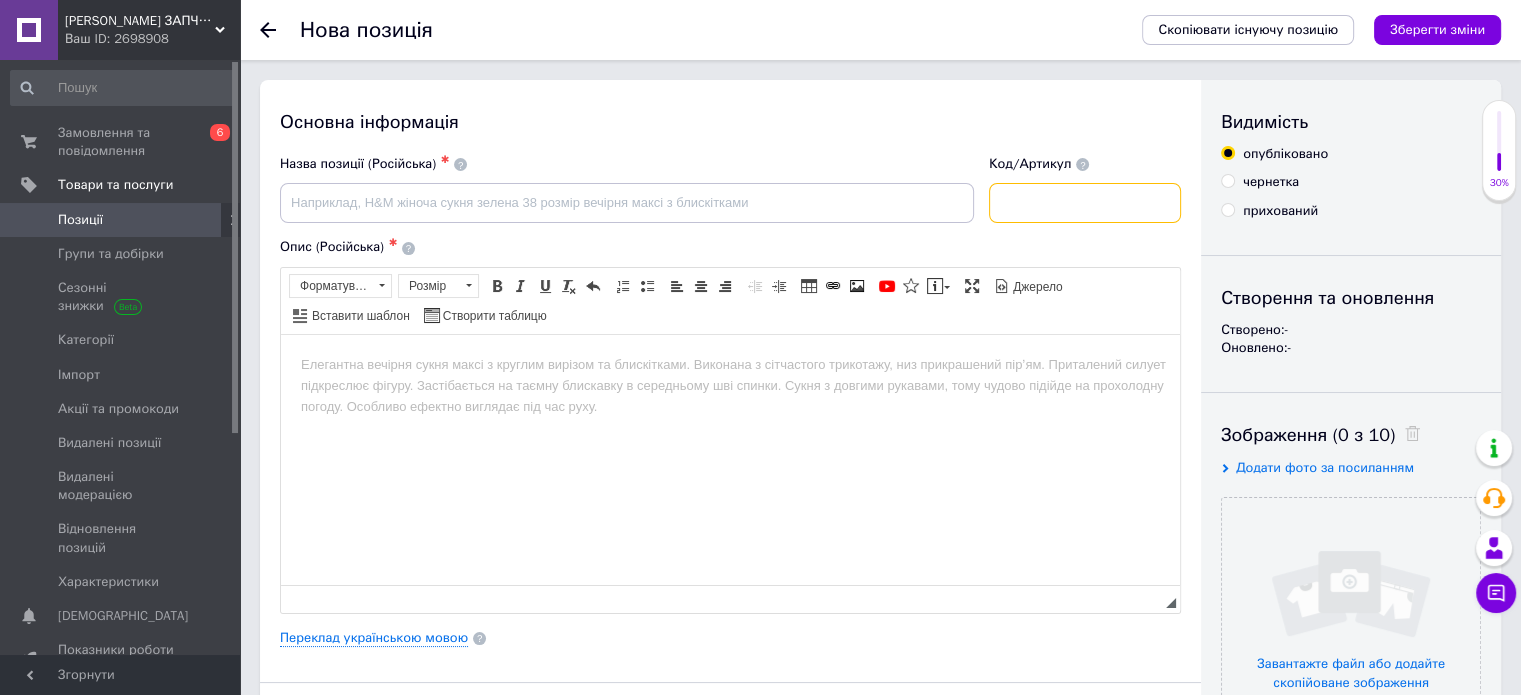 paste on "96352102" 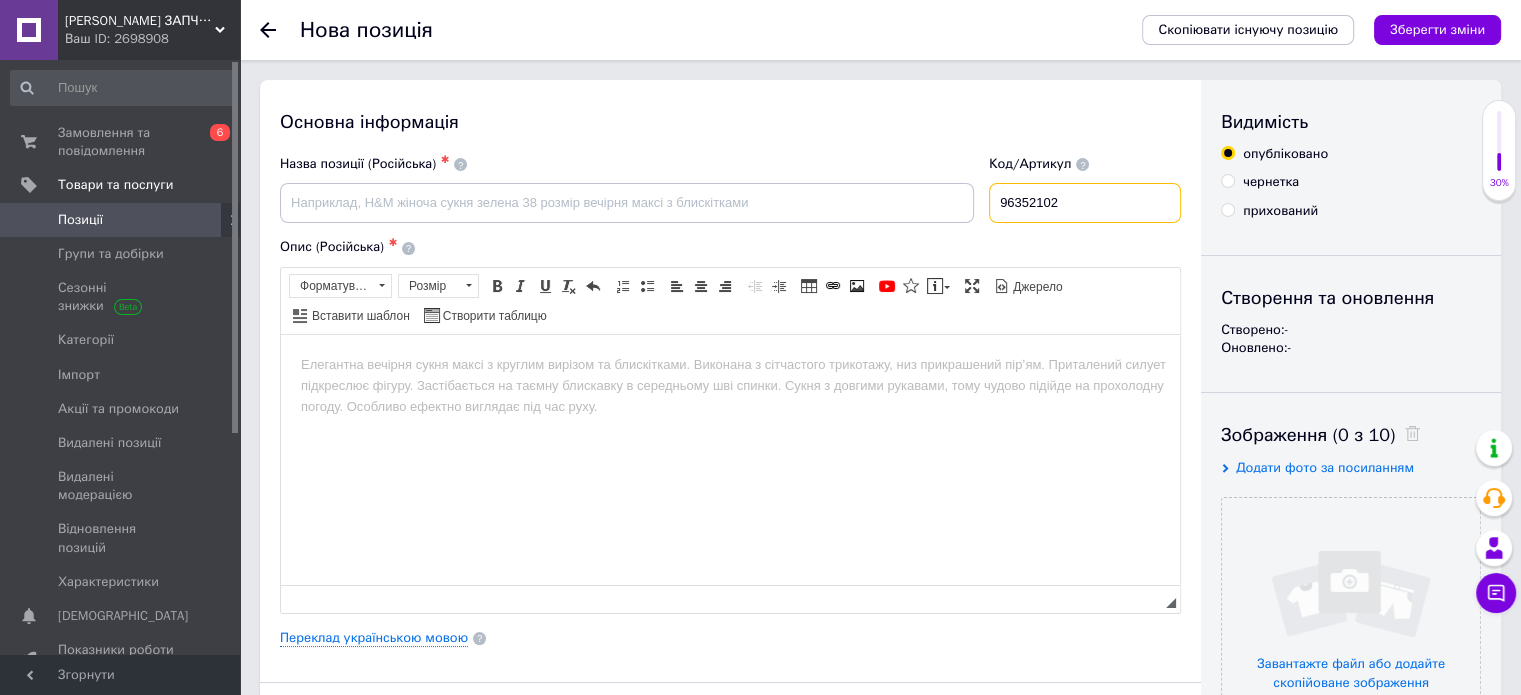 click on "96352102" at bounding box center [1085, 203] 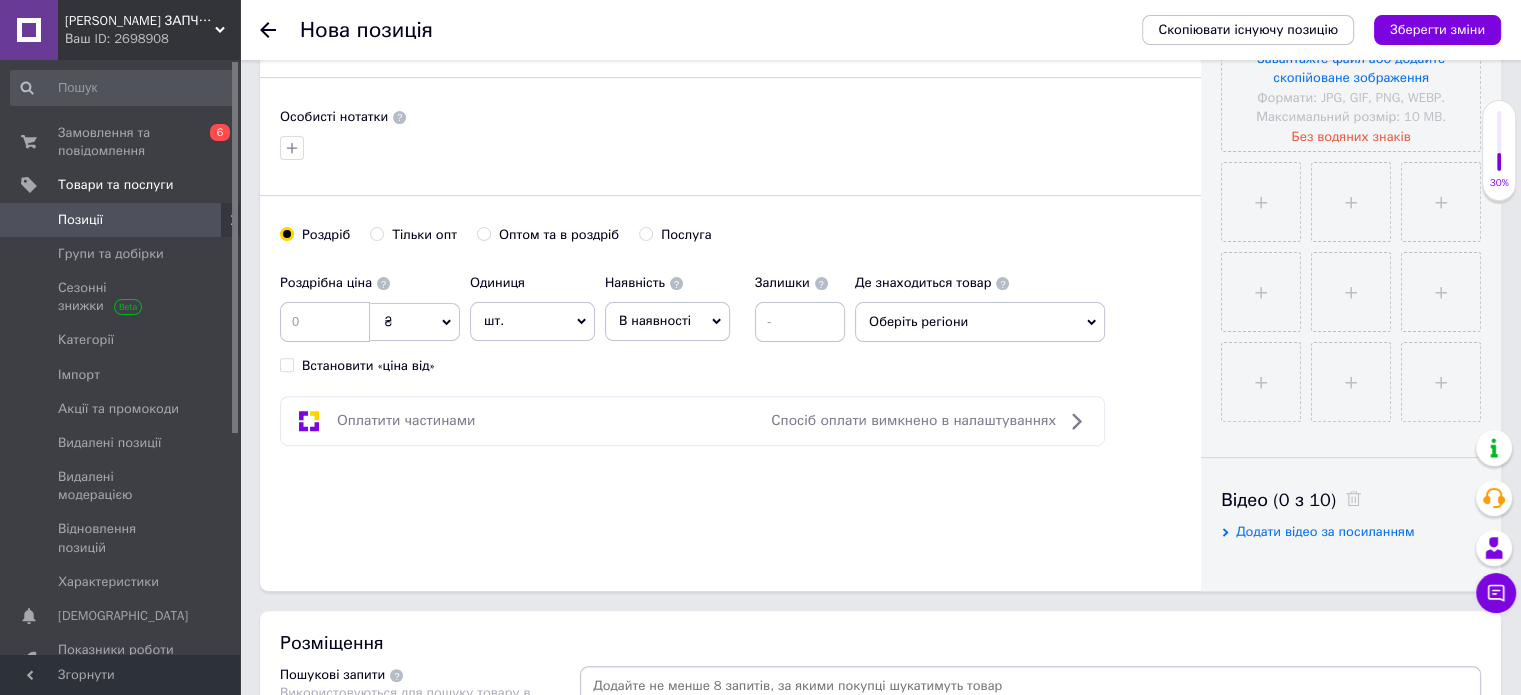 type on "96352102" 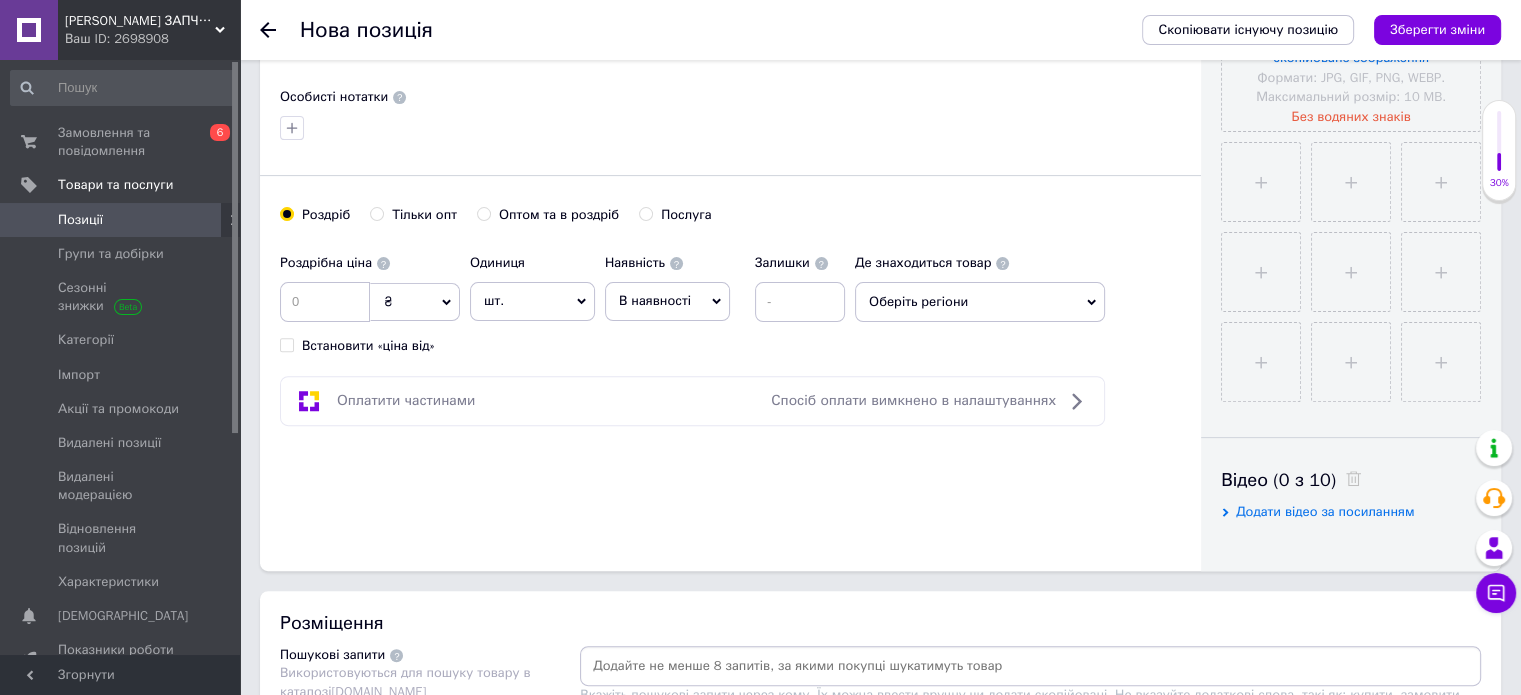 click on "Основна інформація Назва позиції (Російська) ✱ Код/Артикул 96352102 Опис (Російська) ✱ Розширений текстовий редактор, A68E1A4F-C976-4663-962A-D8EB00960789 Панель інструментів редактора Форматування Форматування Розмір Розмір   Жирний  Сполучення клавіш Ctrl+B   Курсив  Сполучення клавіш Ctrl+I   Підкреслений  Сполучення клавіш Ctrl+U   Видалити форматування   Повернути  Сполучення клавіш Ctrl+Z   Вставити/видалити нумерований список   Вставити/видалити маркований список   По лівому краю   По центру   По правому краю   Зменшити відступ   Збільшити відступ   Таблиця     Зображення $" at bounding box center [880, 407] 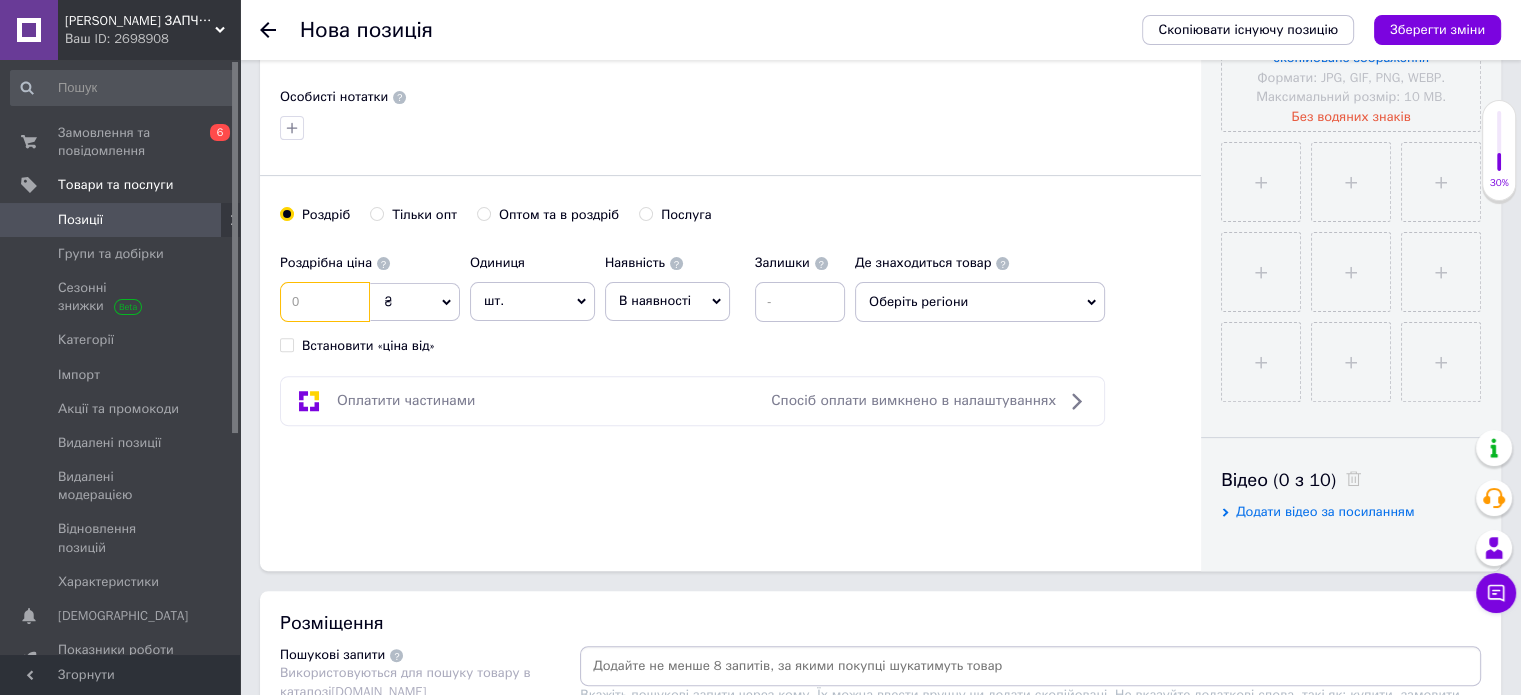 click at bounding box center [325, 302] 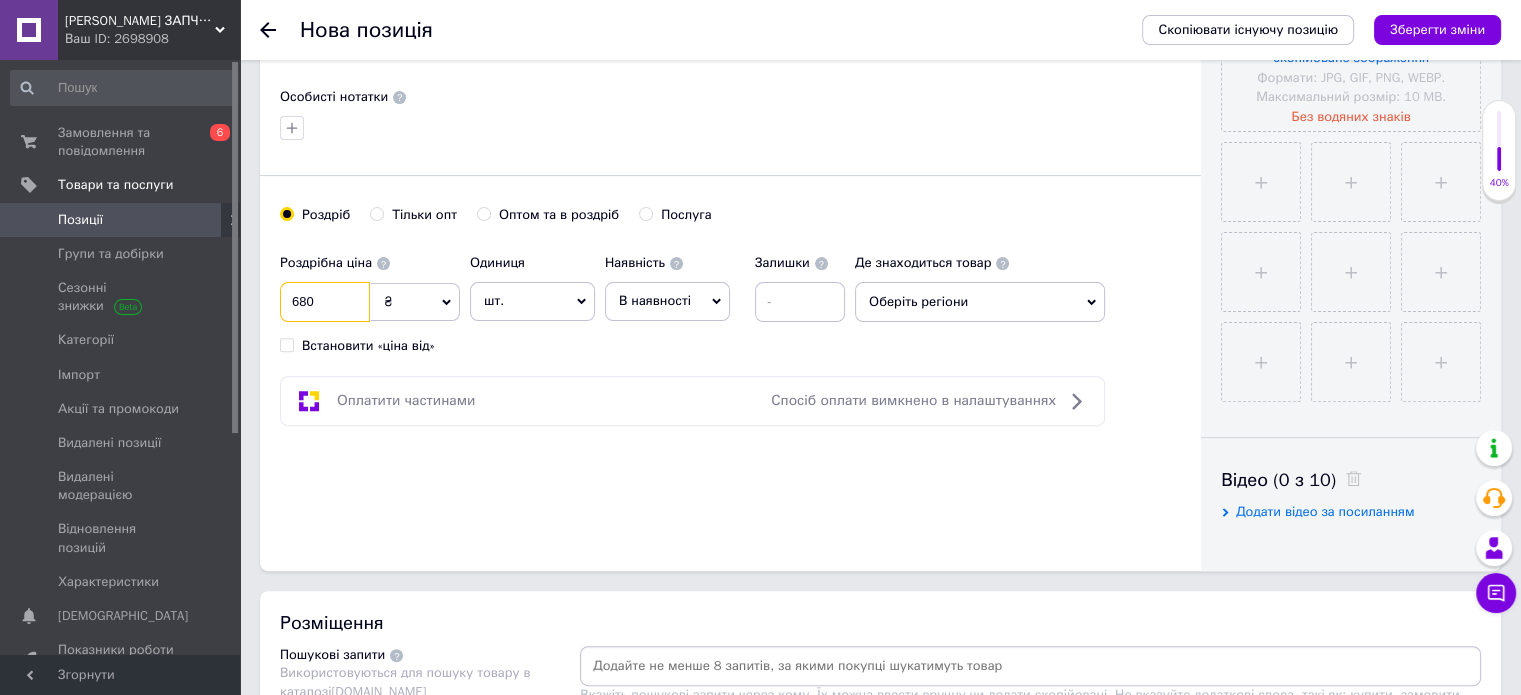 type on "680" 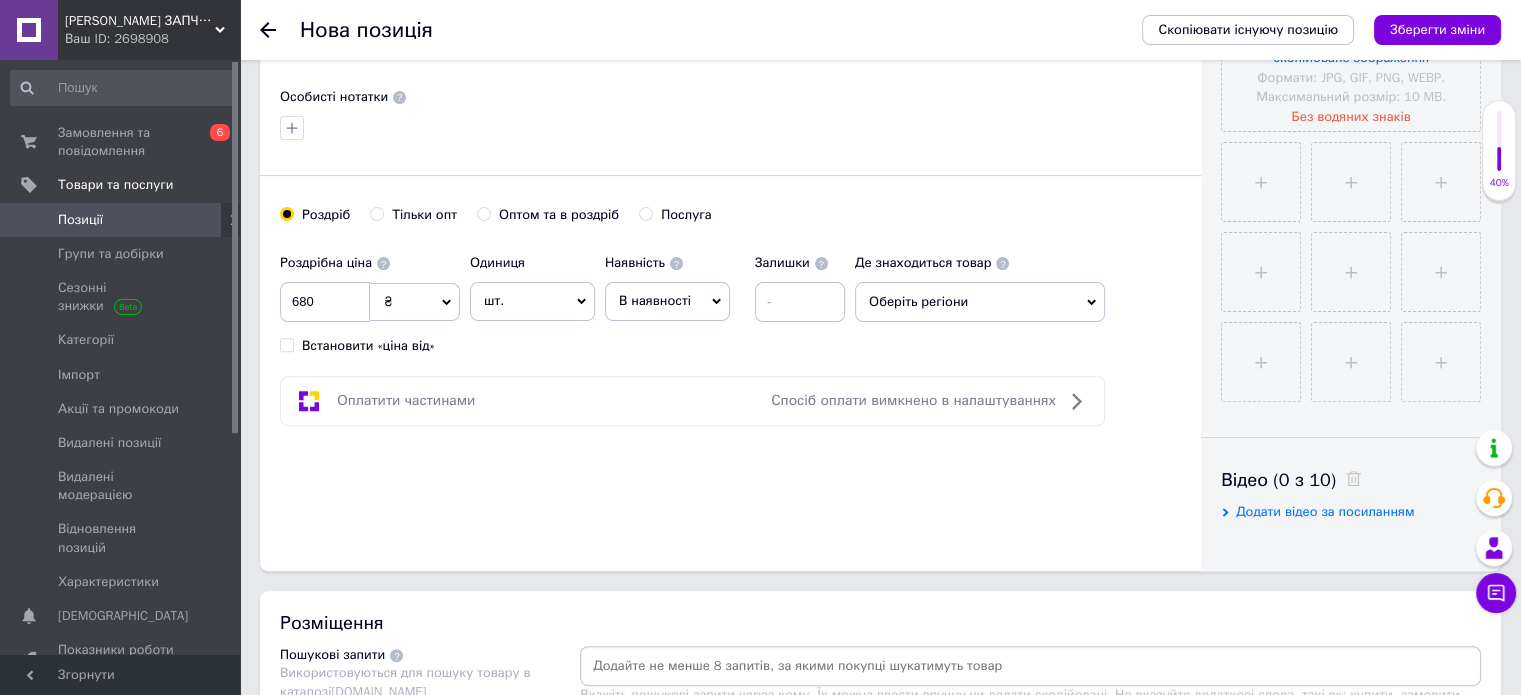 click on "В наявності" at bounding box center (655, 300) 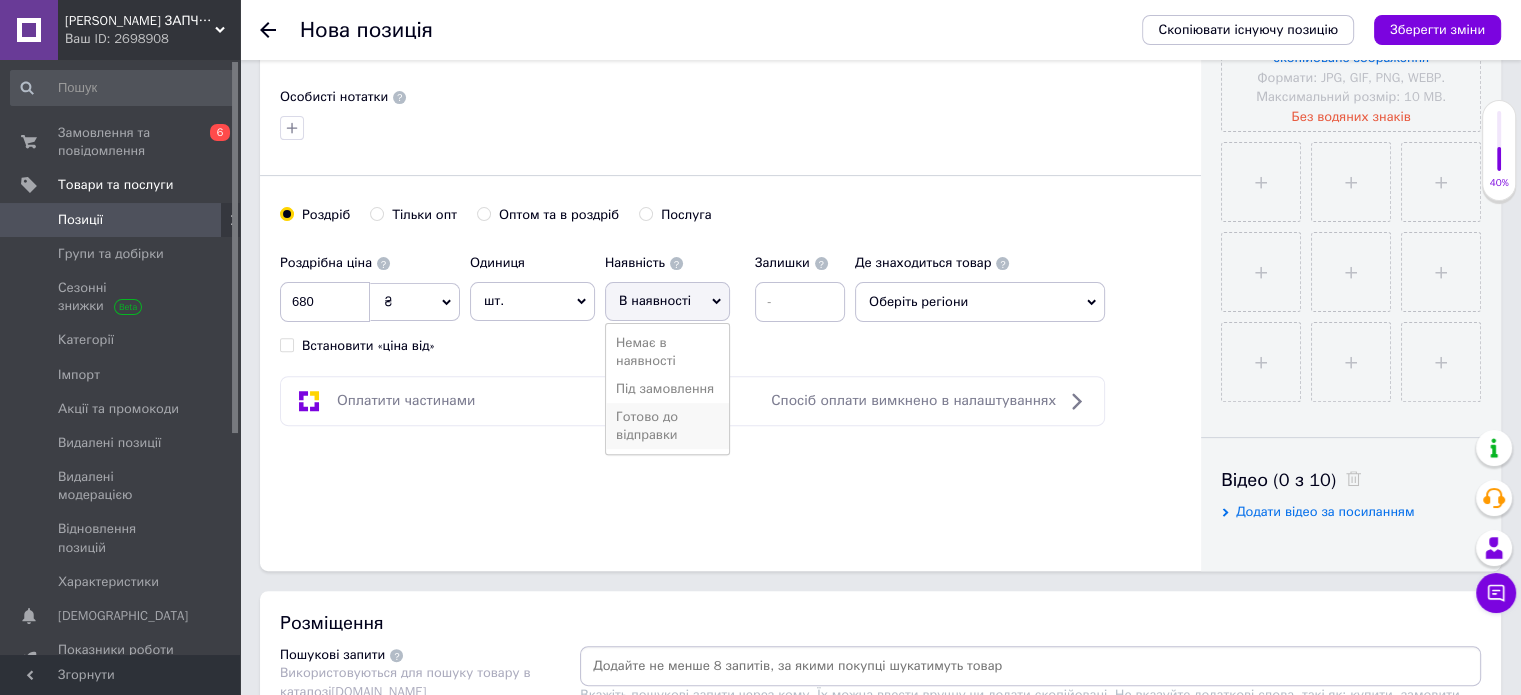 click on "Готово до відправки" at bounding box center [667, 426] 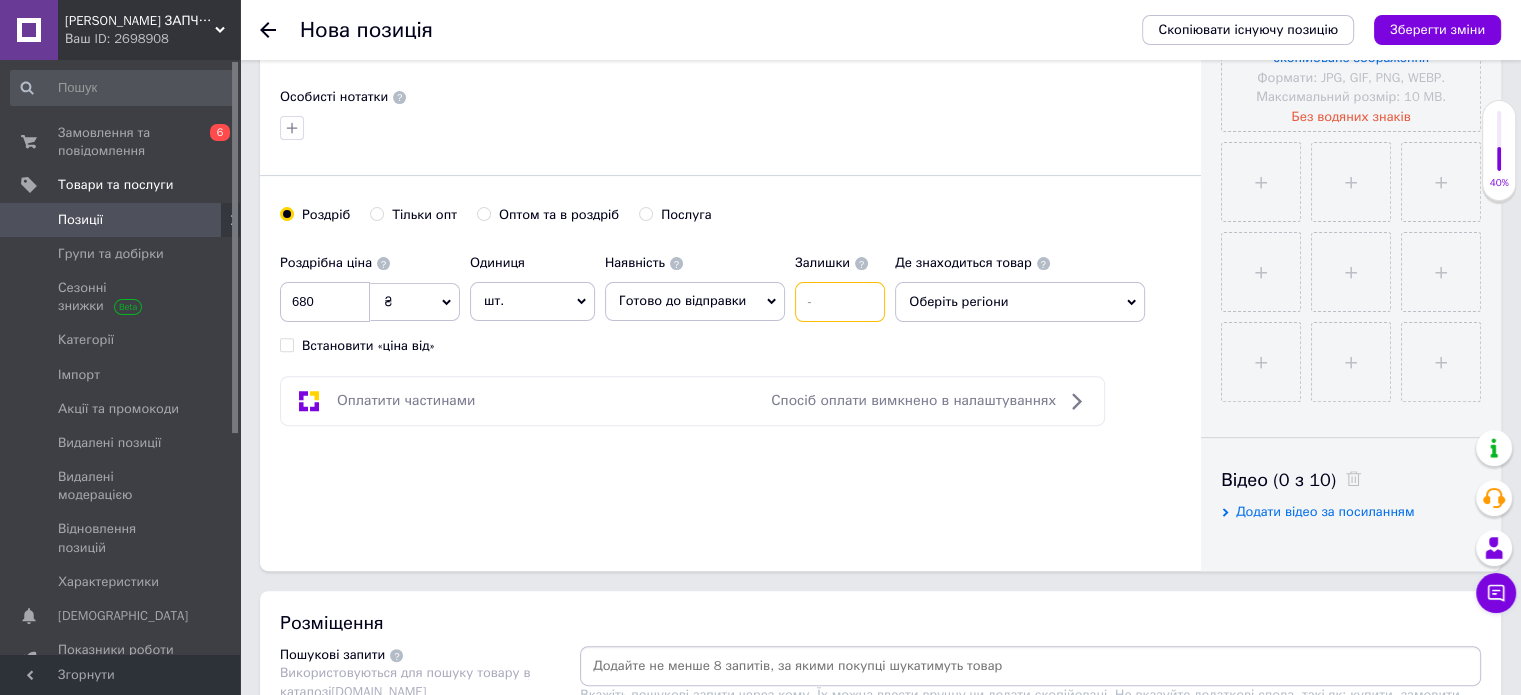 click at bounding box center [840, 302] 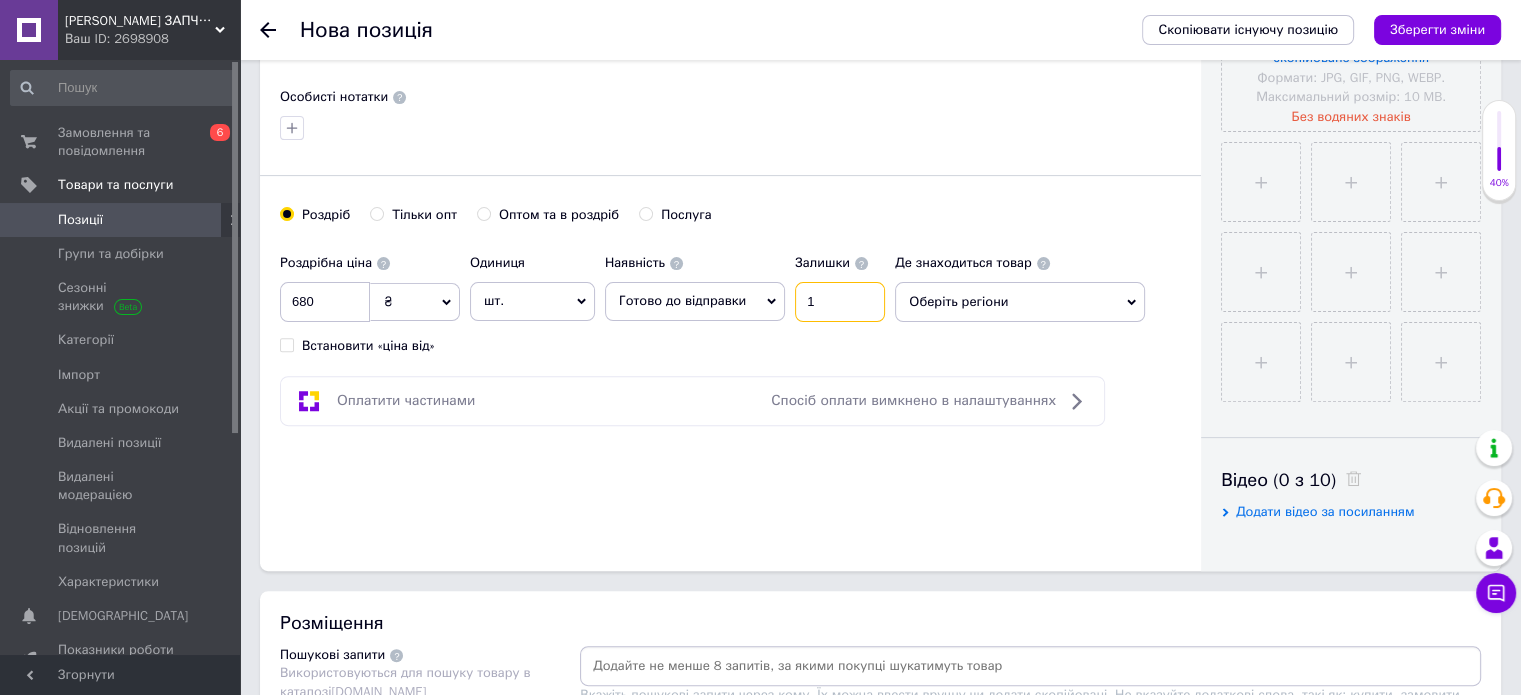 type on "1" 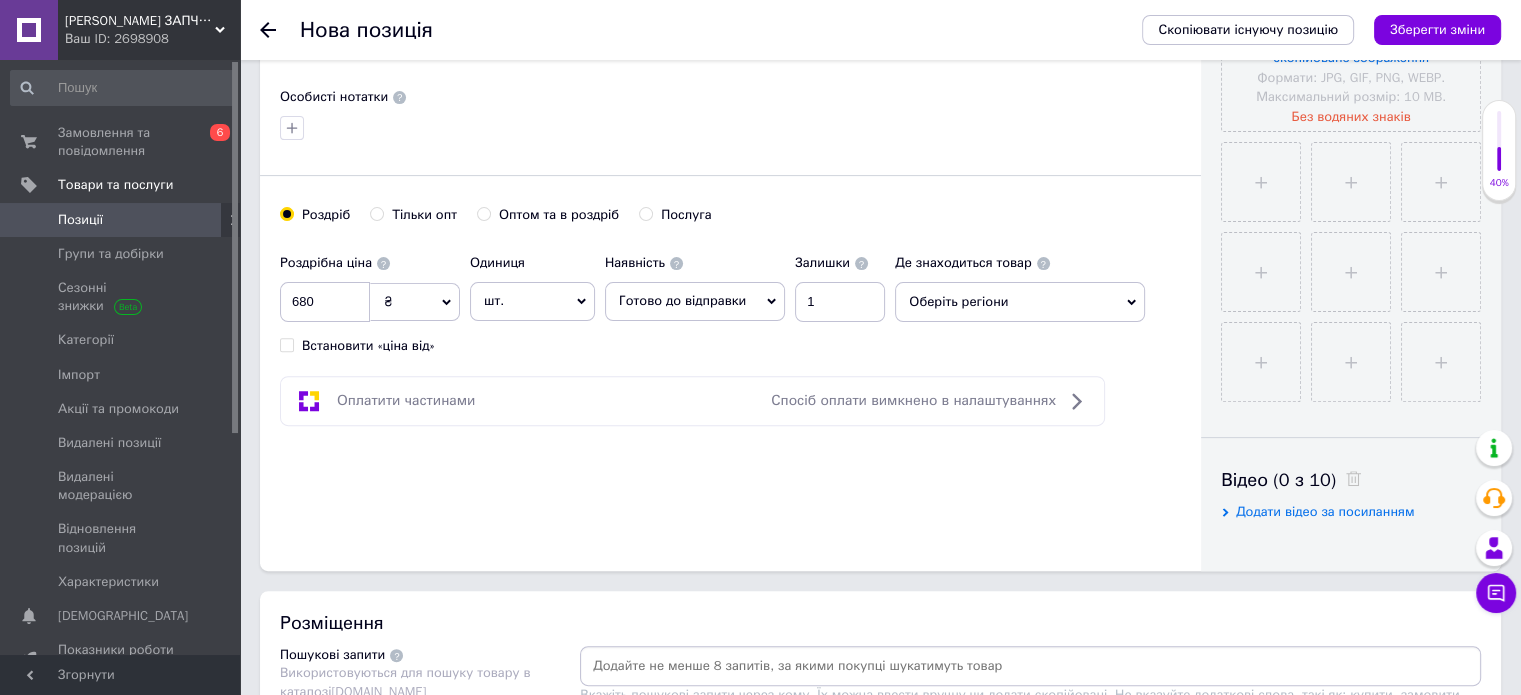 click on "Оберіть регіони" at bounding box center [1020, 302] 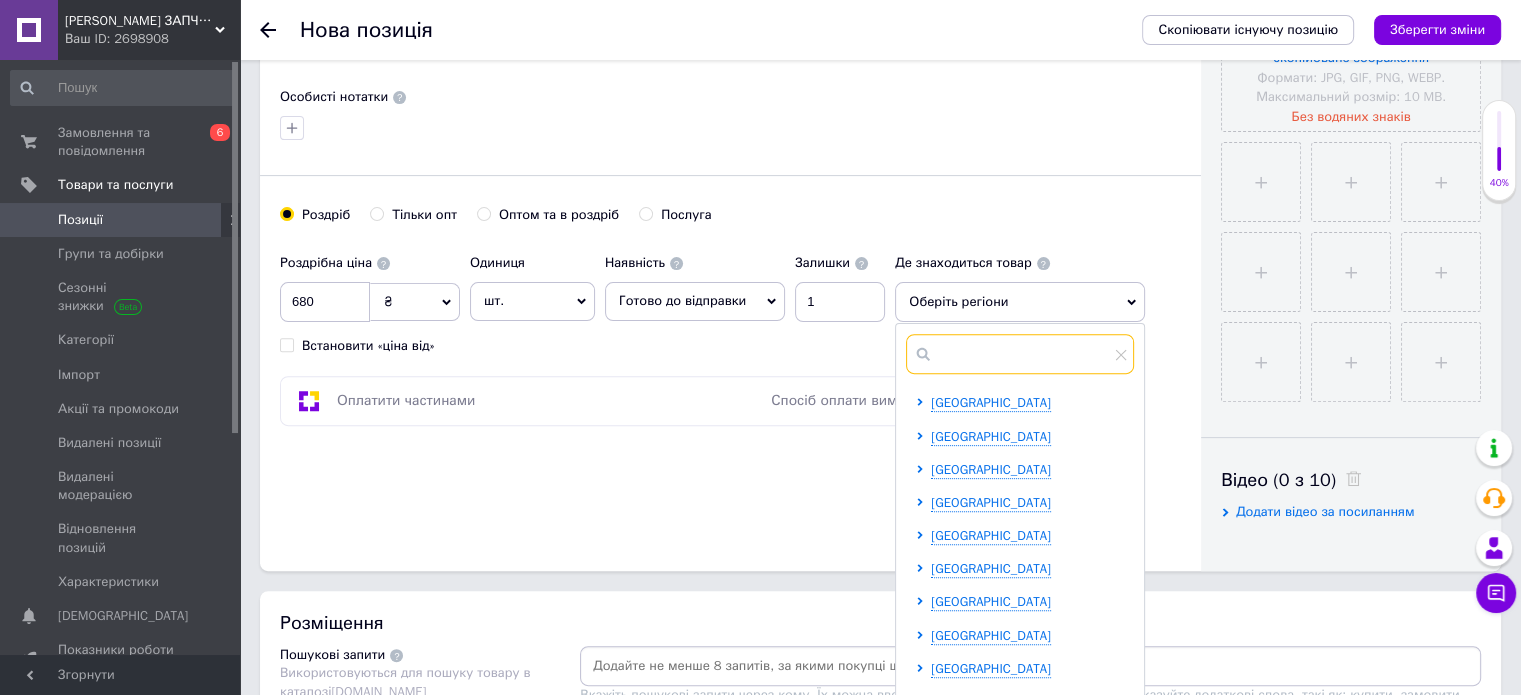 click at bounding box center [1020, 354] 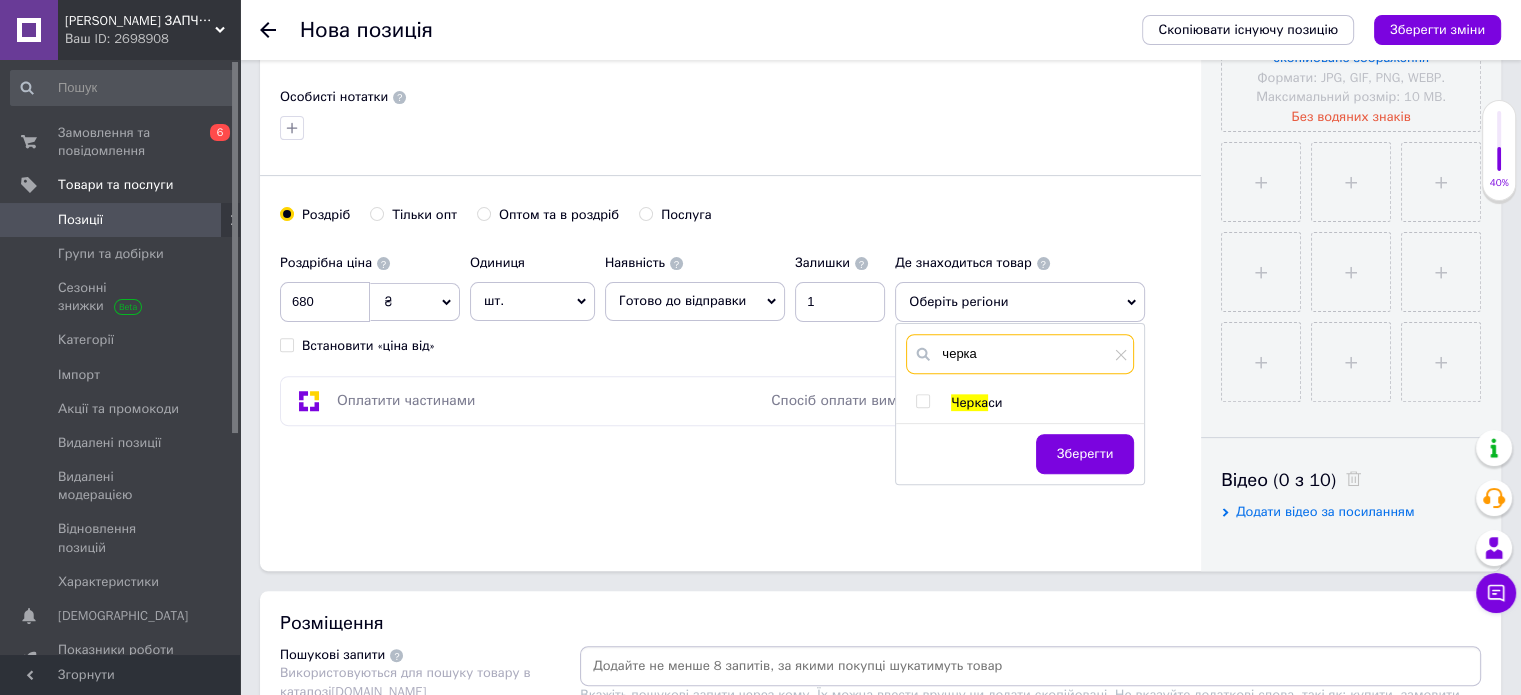 type on "черка" 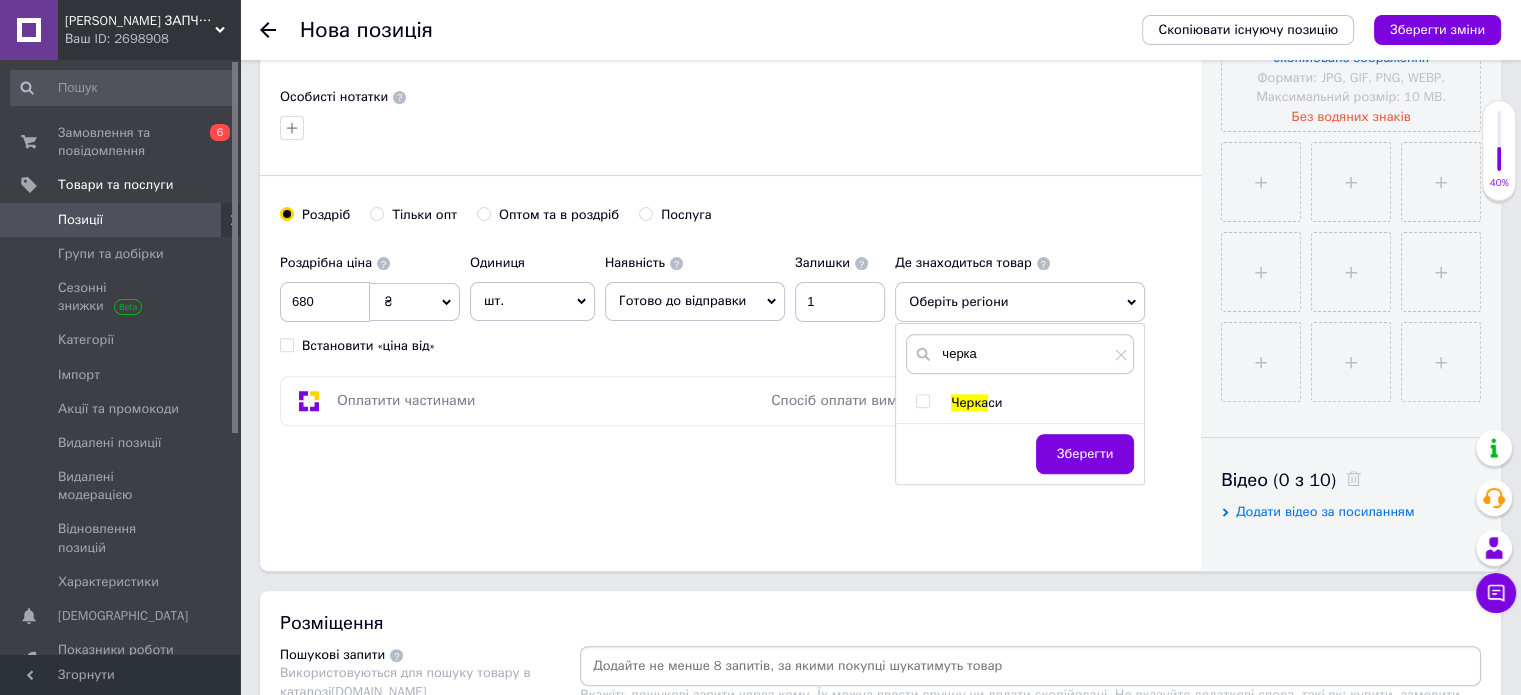 click at bounding box center (922, 401) 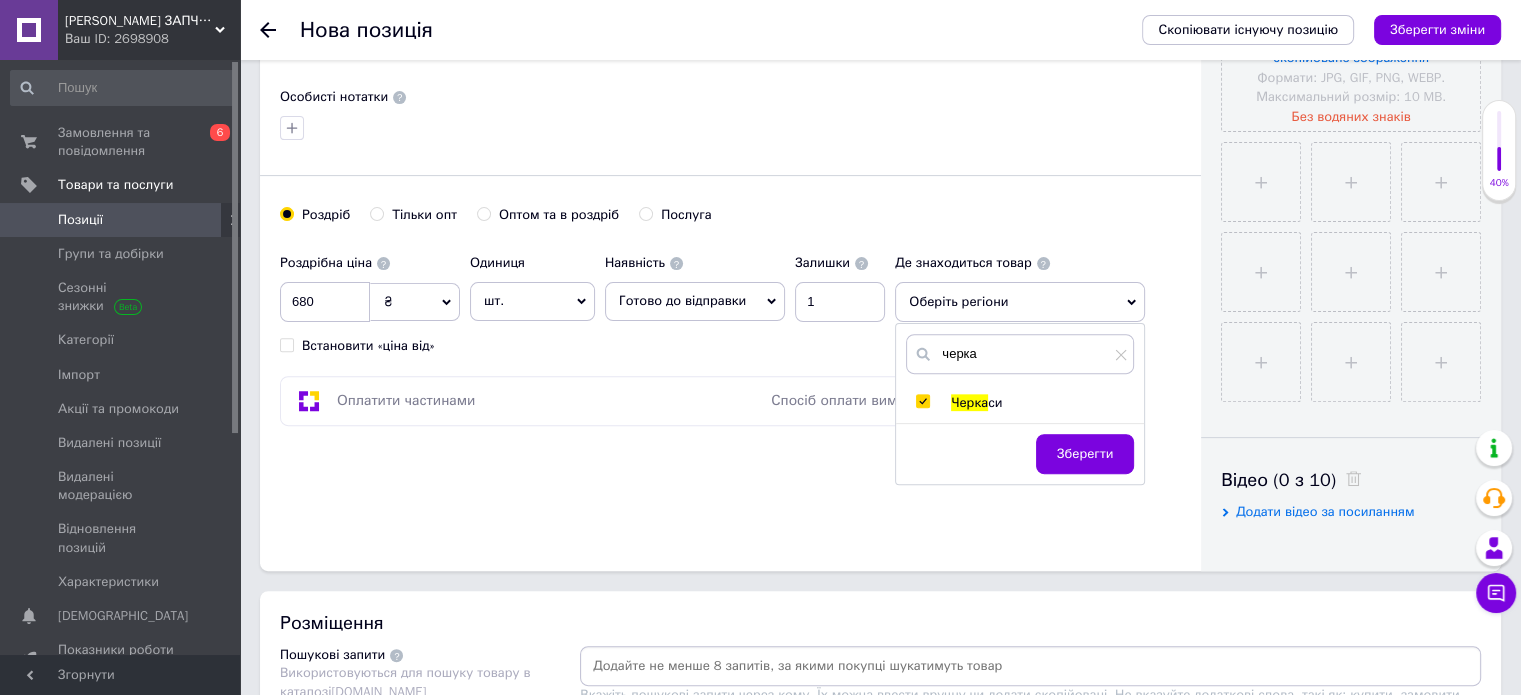 checkbox on "true" 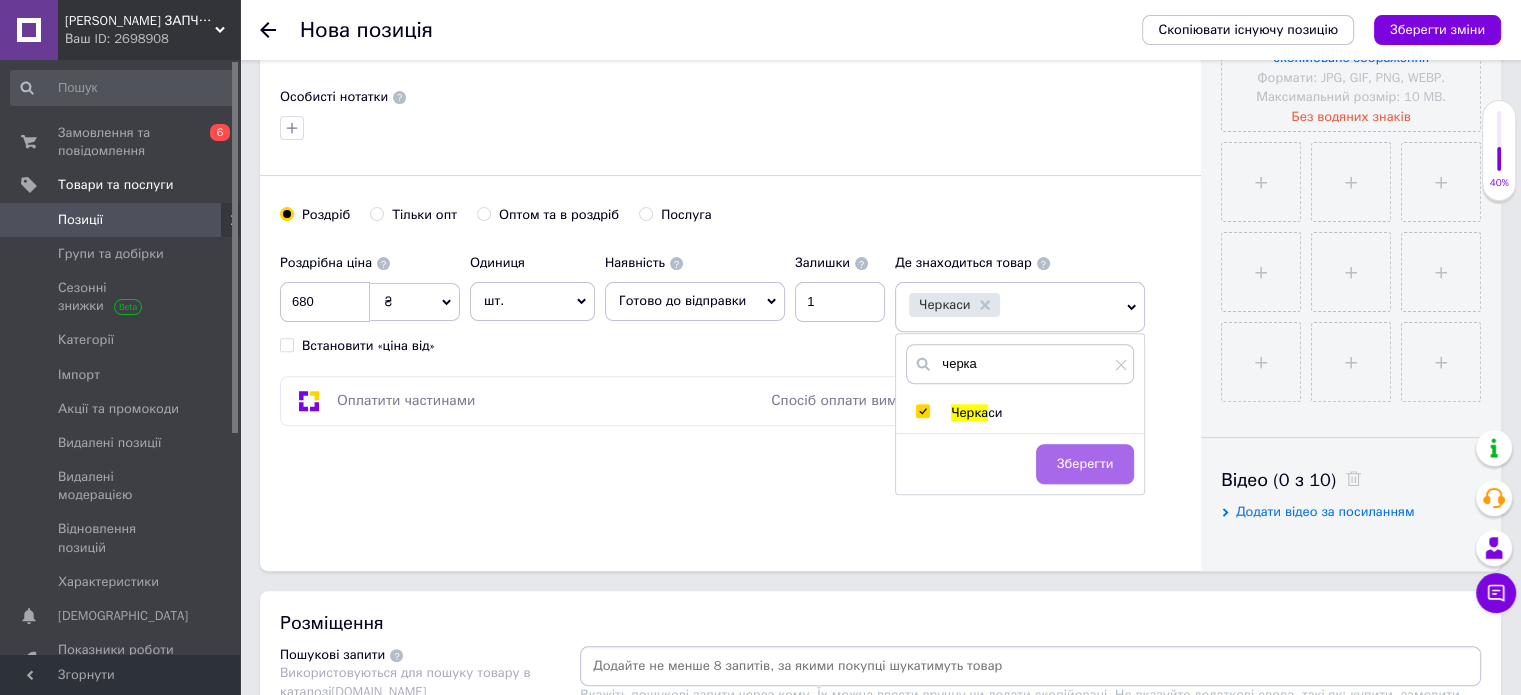 click on "Зберегти" at bounding box center (1085, 464) 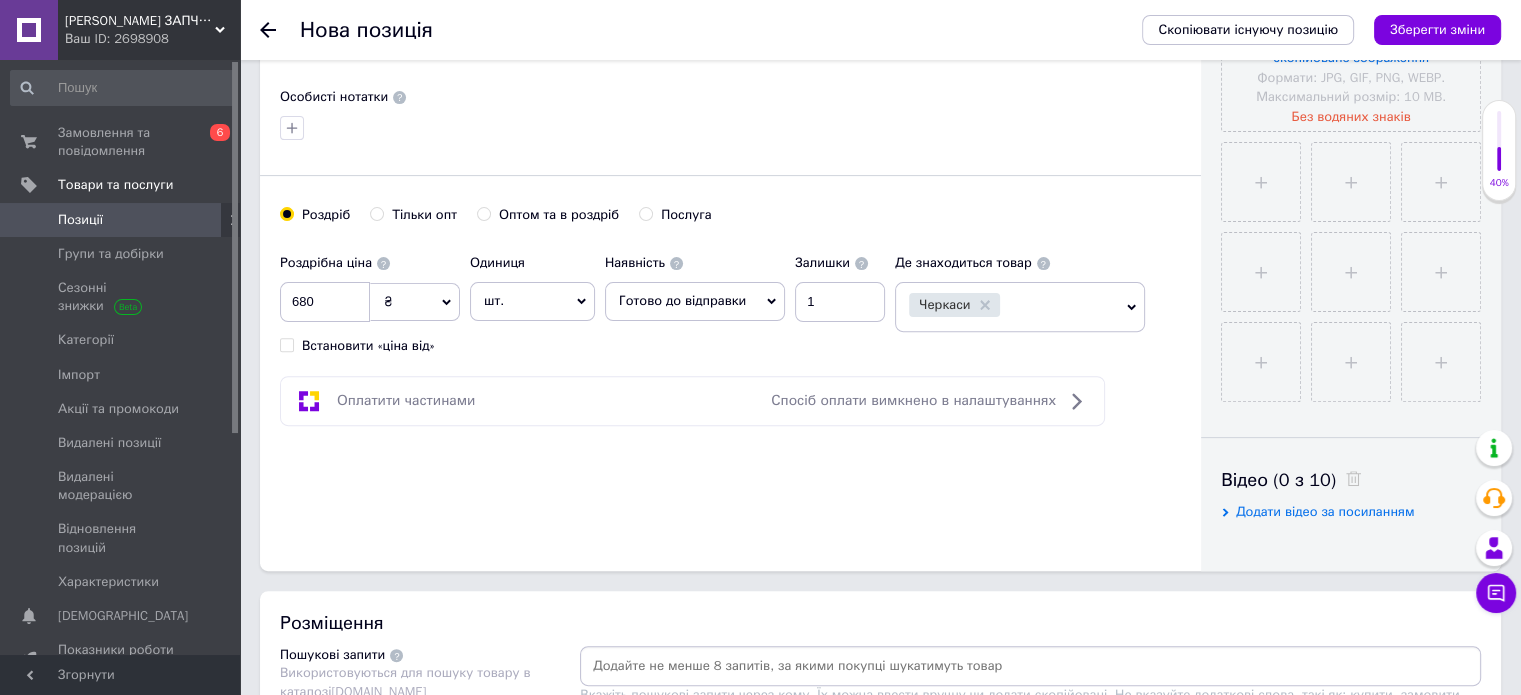 click at bounding box center [1030, 666] 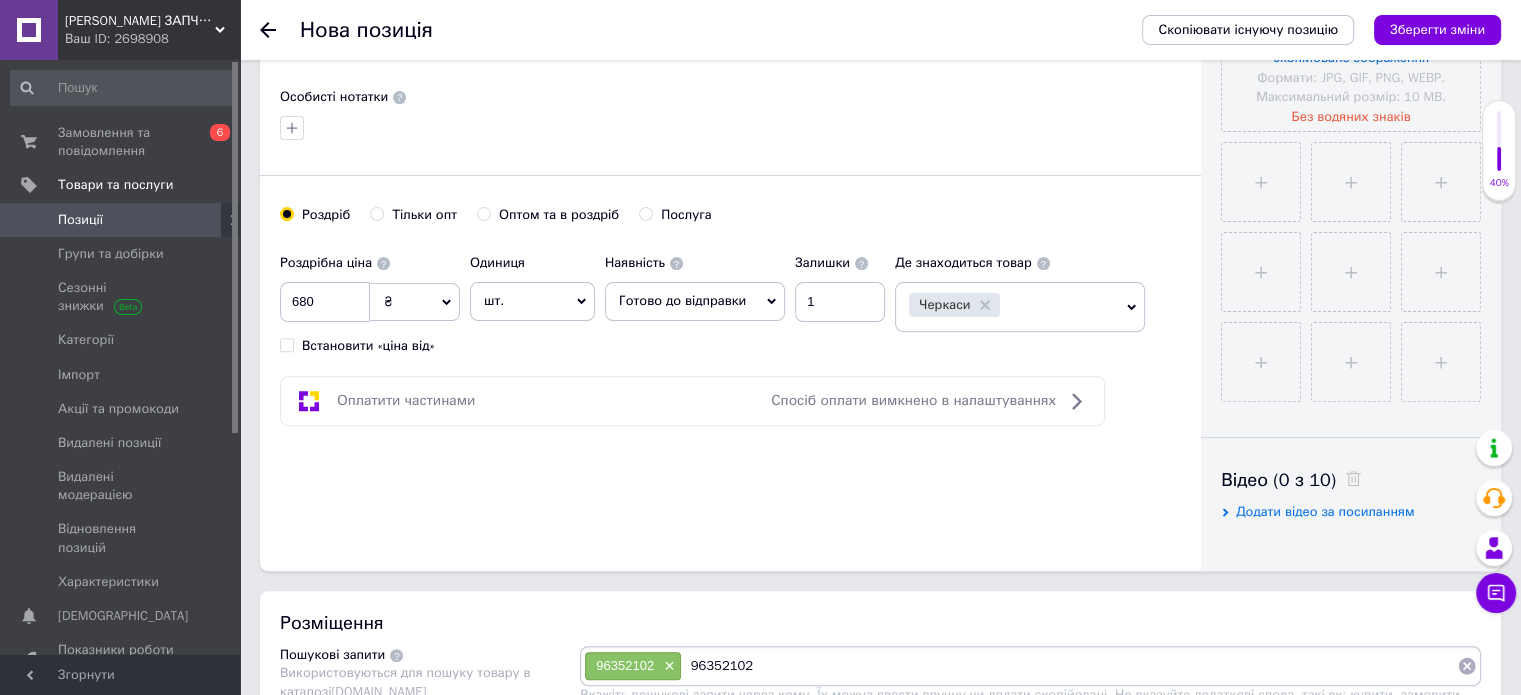 type 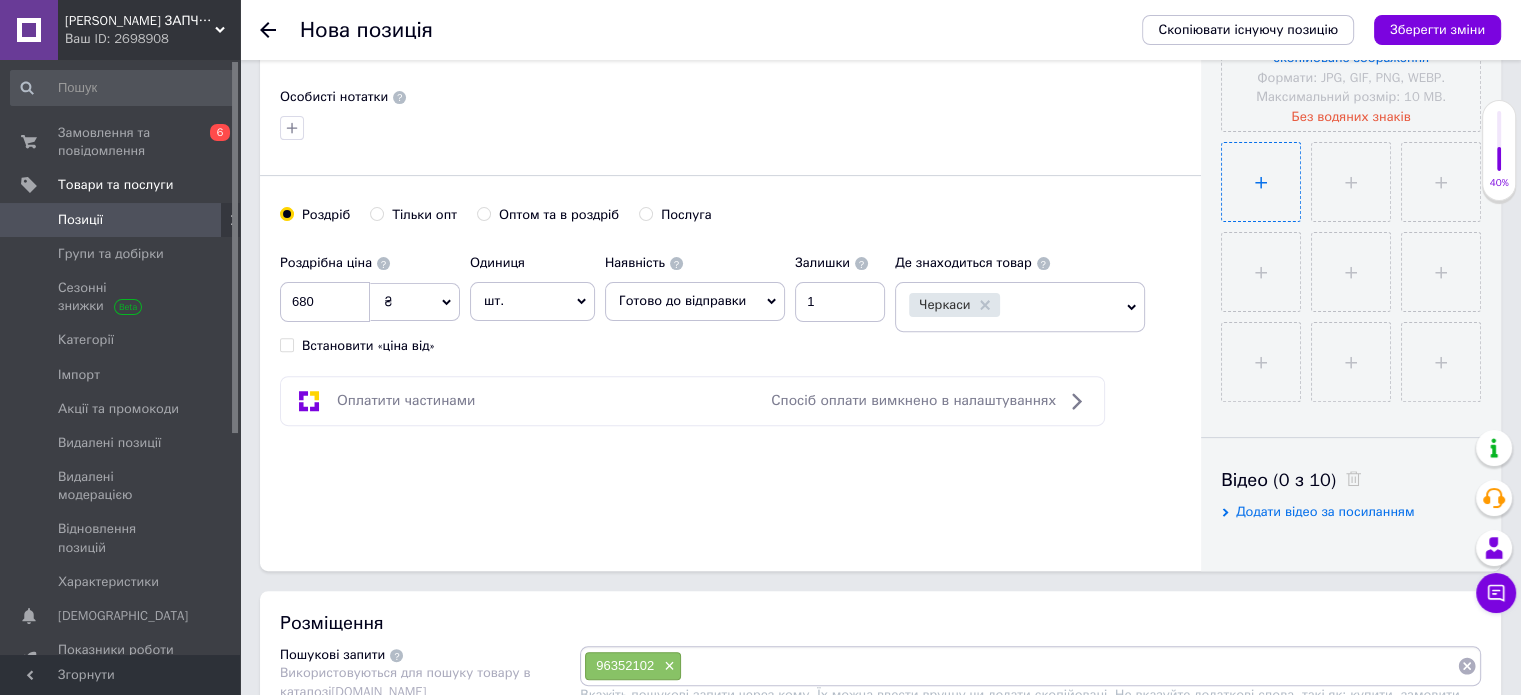 click at bounding box center [1261, 182] 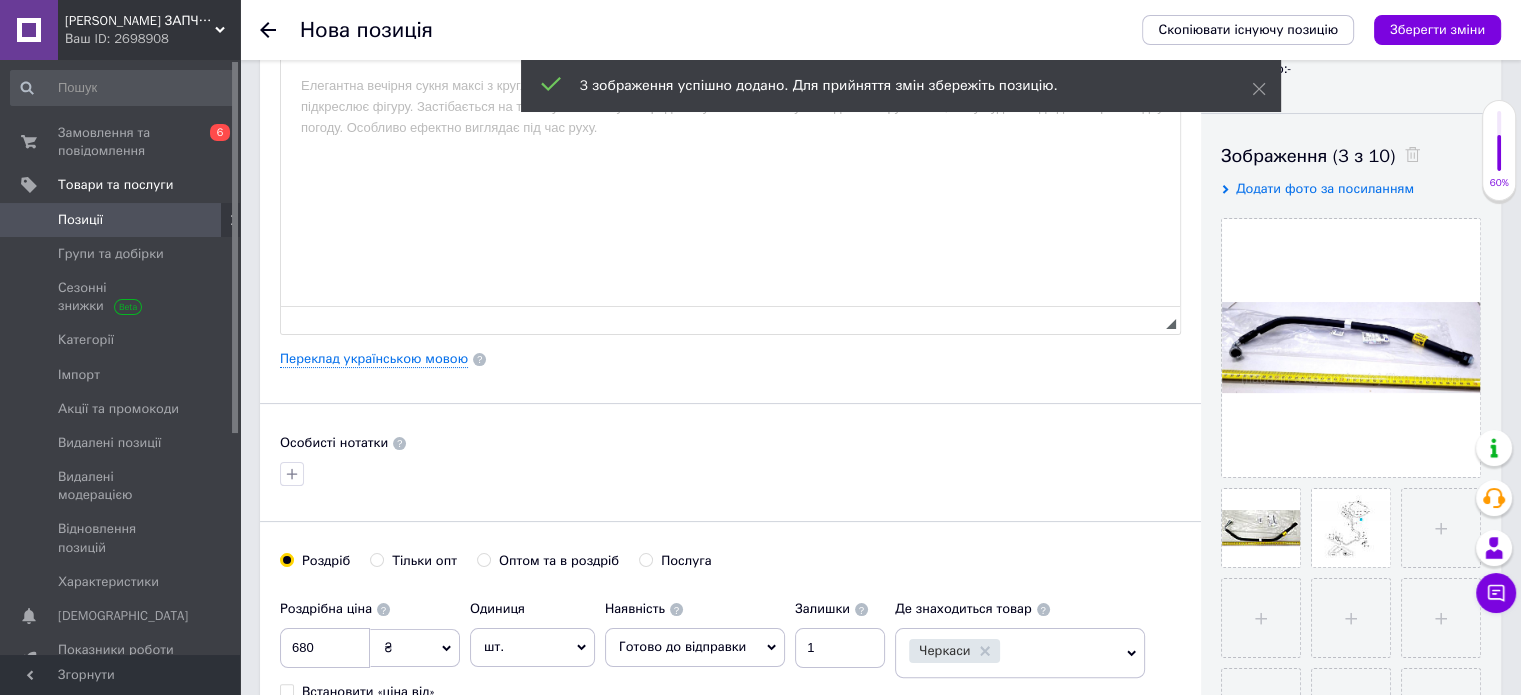 scroll, scrollTop: 269, scrollLeft: 0, axis: vertical 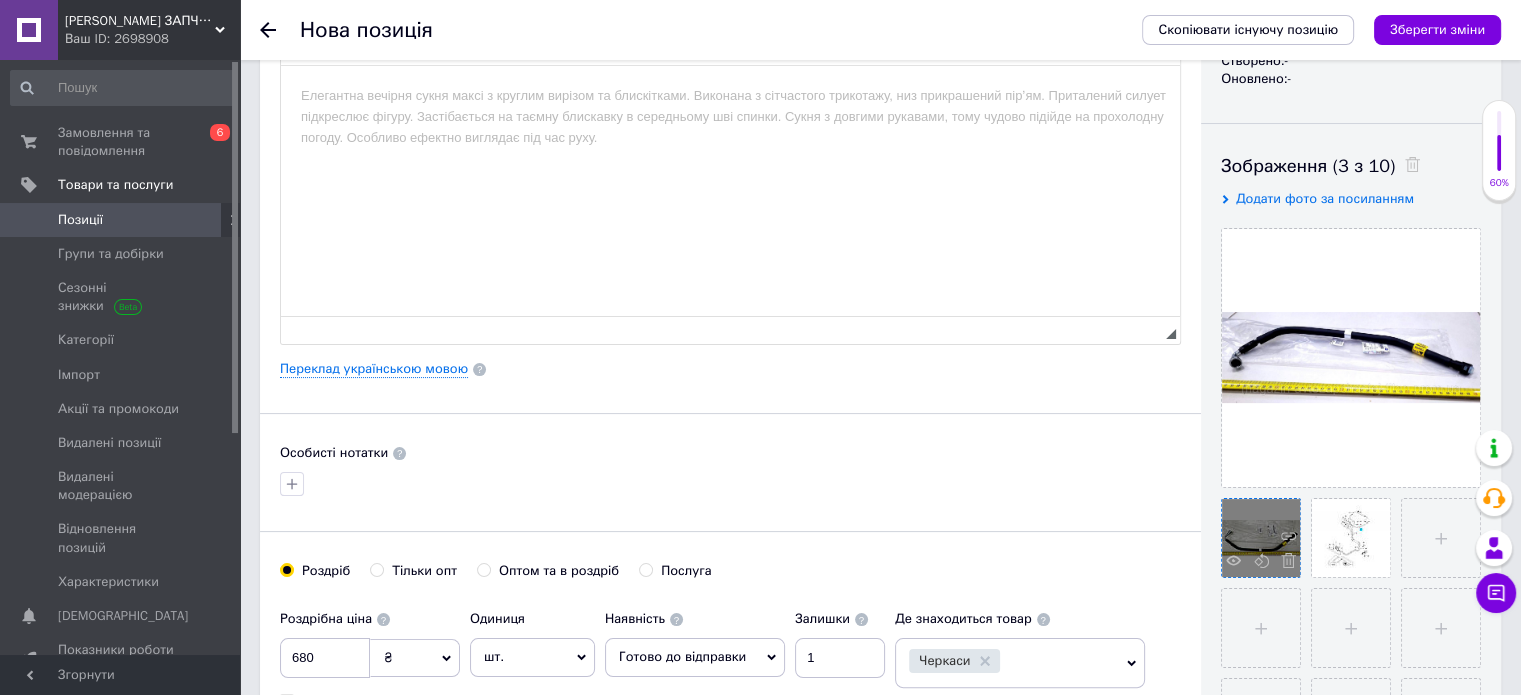 click at bounding box center (1261, 538) 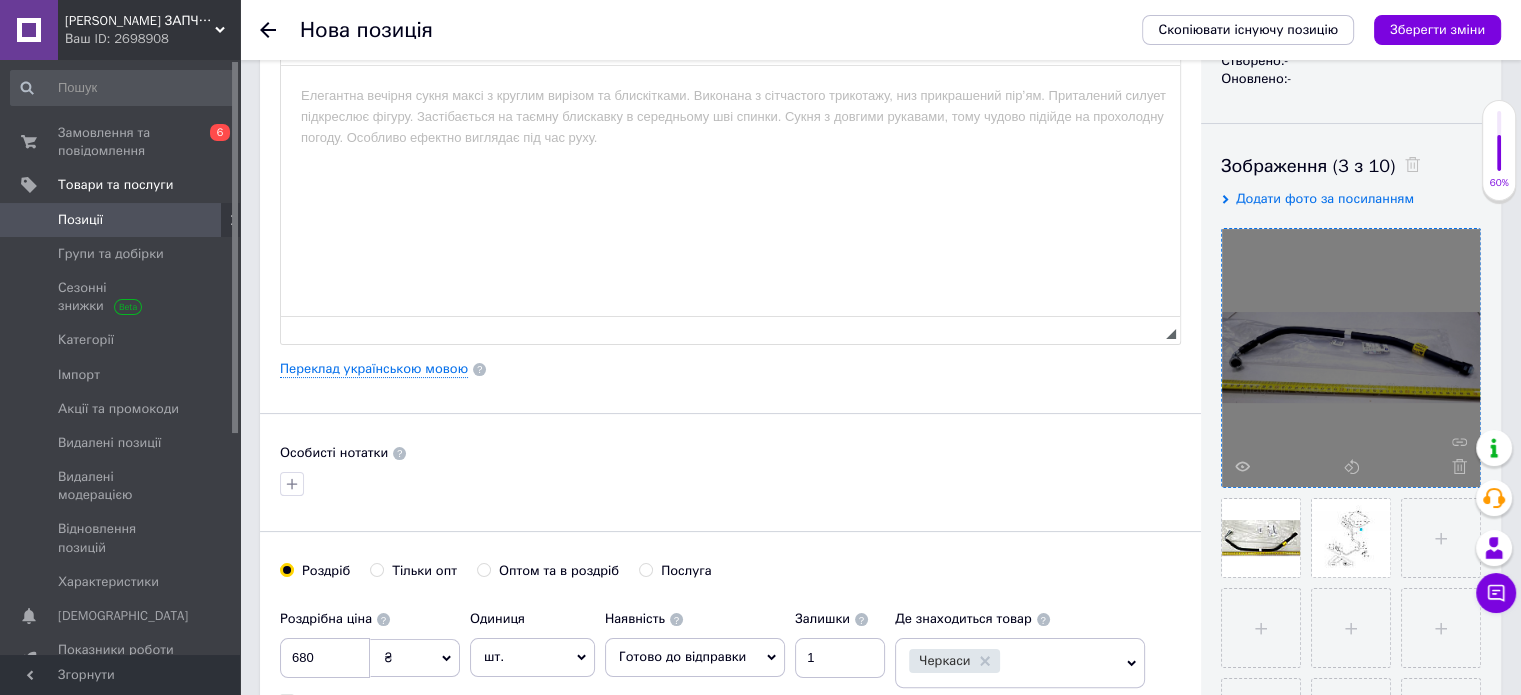 drag, startPoint x: 1248, startPoint y: 535, endPoint x: 1310, endPoint y: 383, distance: 164.15846 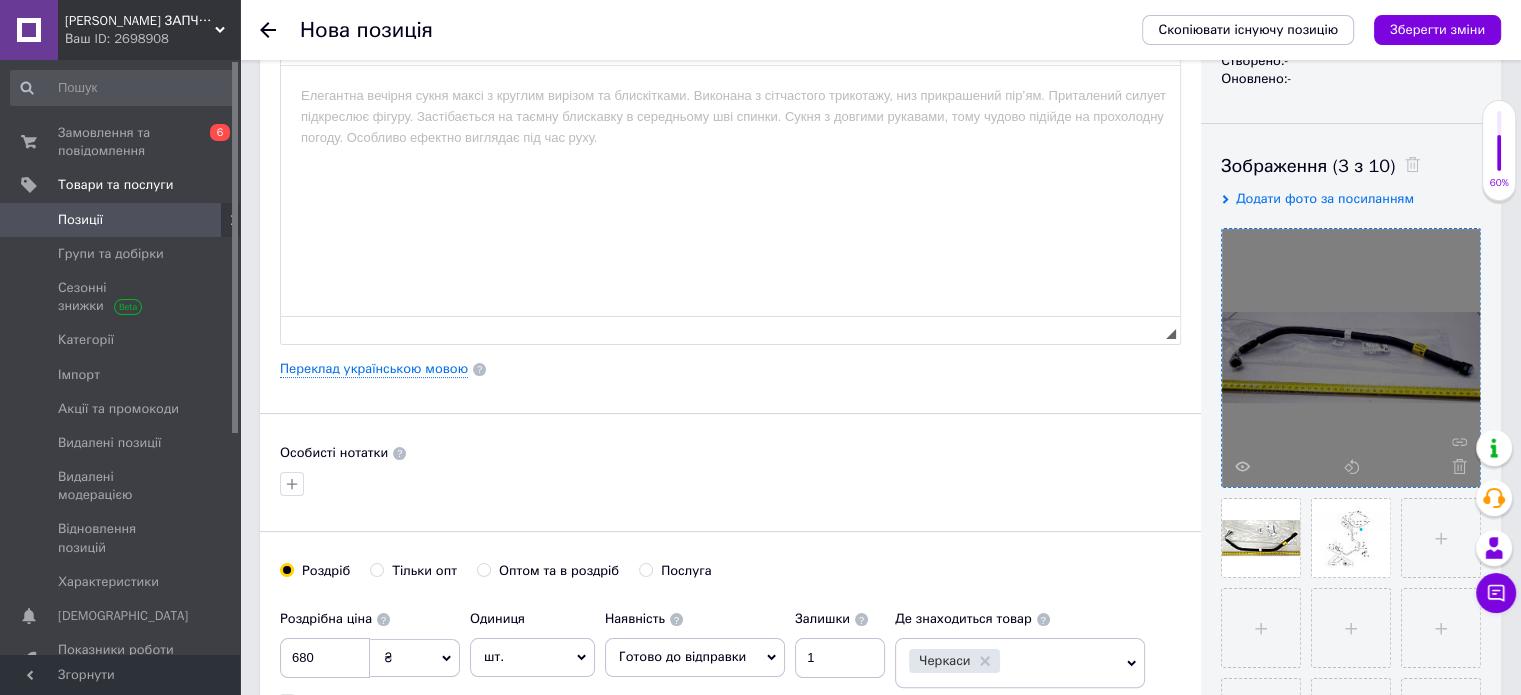 click at bounding box center (1351, 493) 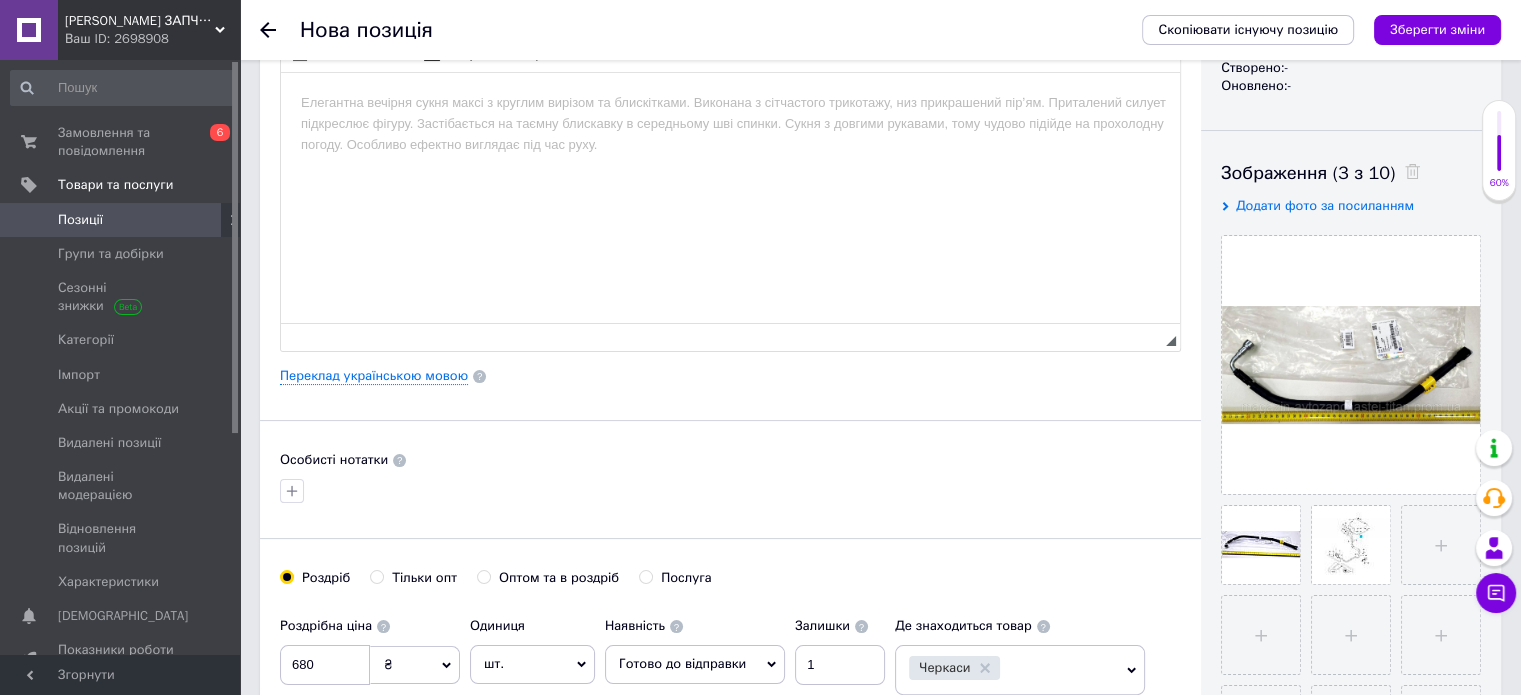 scroll, scrollTop: 0, scrollLeft: 0, axis: both 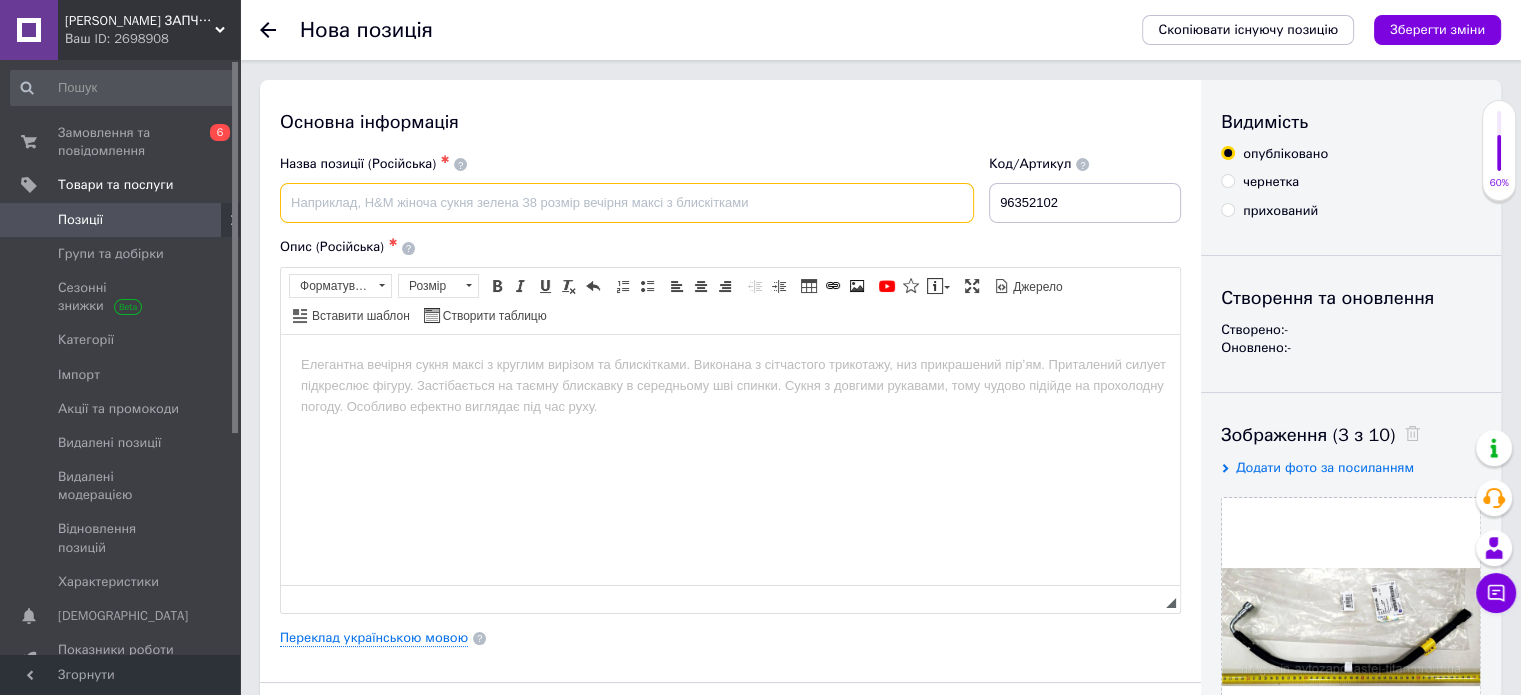 paste on "Трубка топливная LANOS (от фильтра к рампе форсунок) GM" 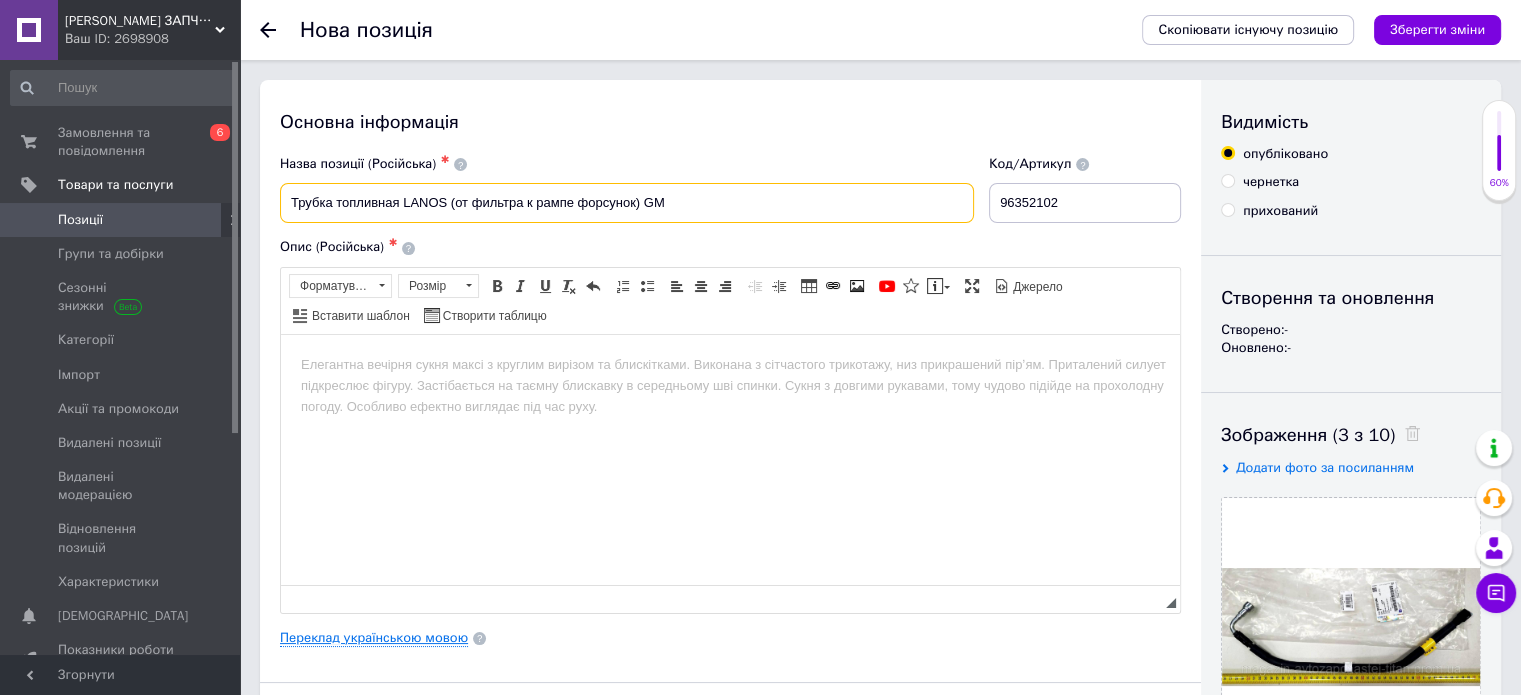 type on "Трубка топливная LANOS (от фильтра к рампе форсунок) GM" 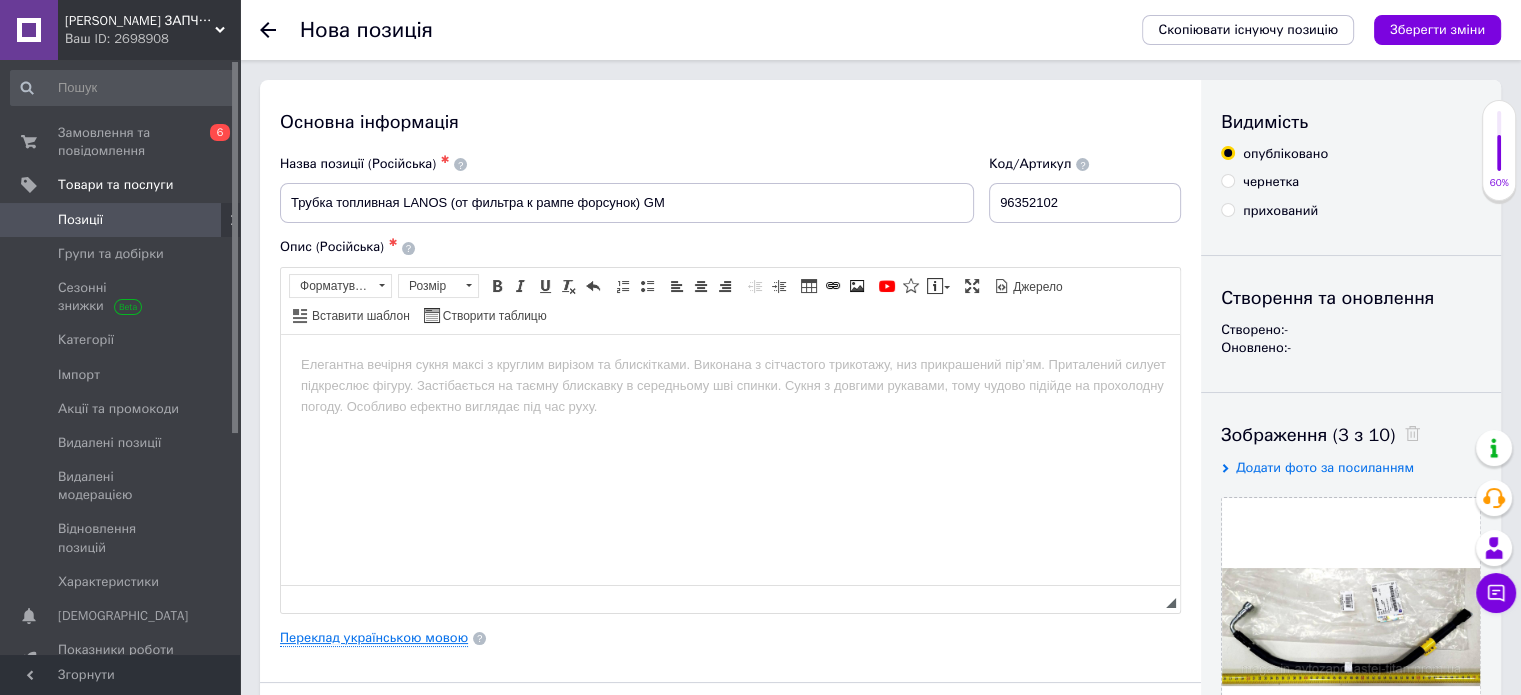 click on "Переклад українською мовою" at bounding box center [374, 638] 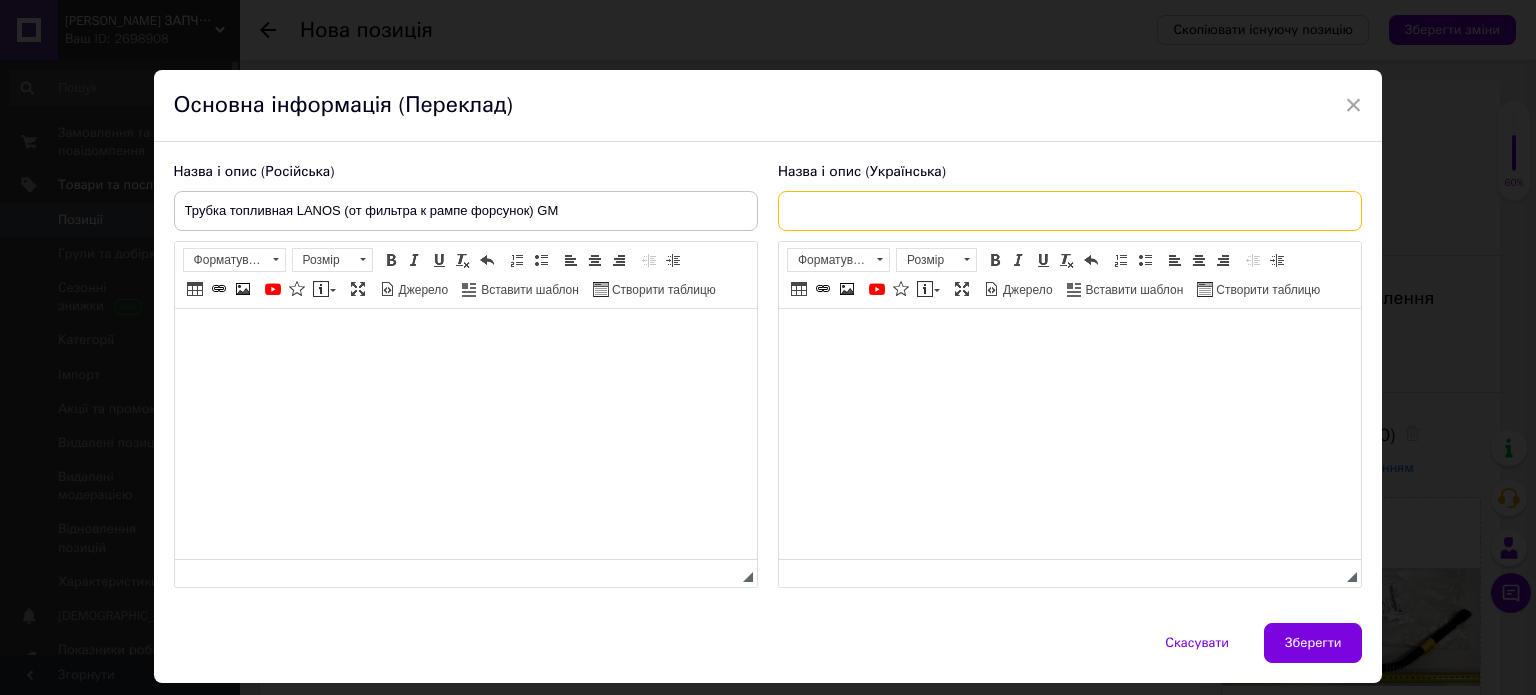 click at bounding box center (1070, 211) 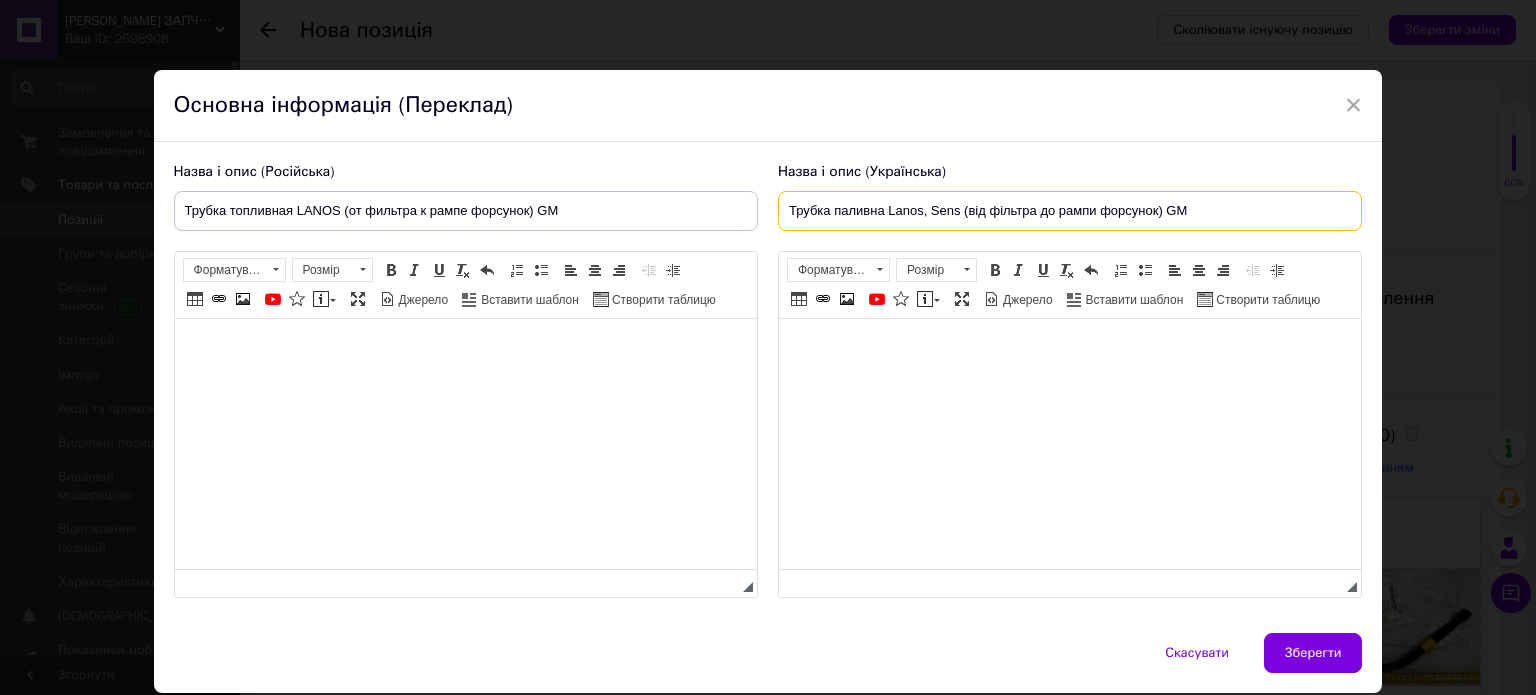 type on "Трубка паливна Lanos, Sens (від фільтра до рампи форсунок) GM" 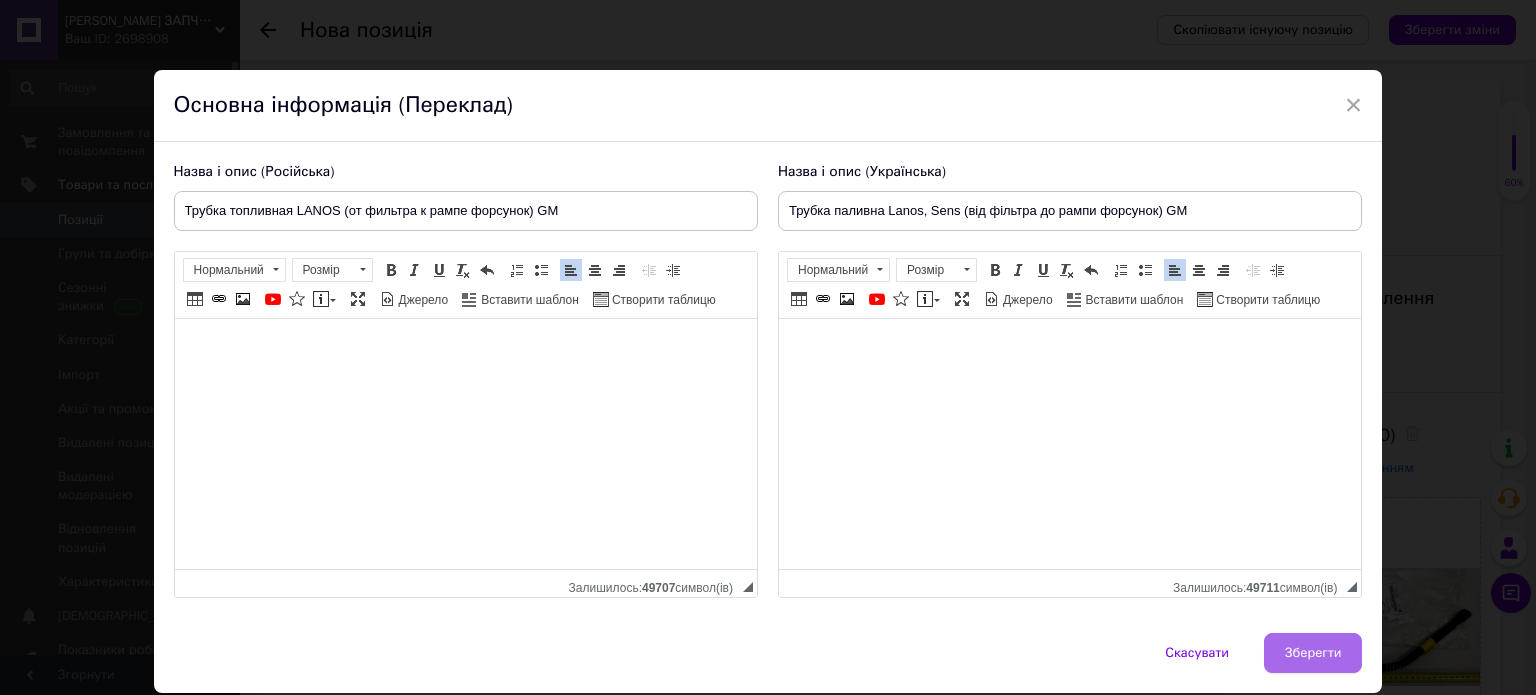 click on "Зберегти" at bounding box center (1313, 653) 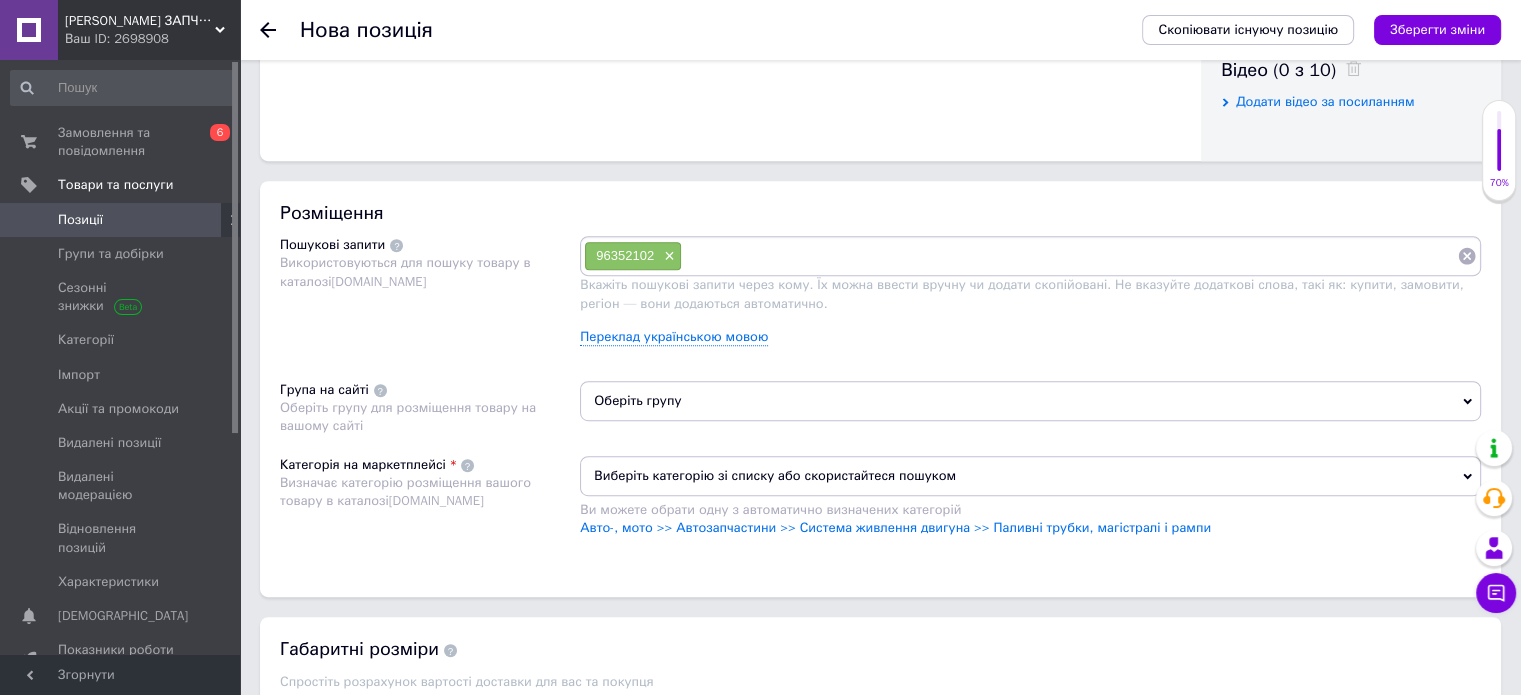 scroll, scrollTop: 1060, scrollLeft: 0, axis: vertical 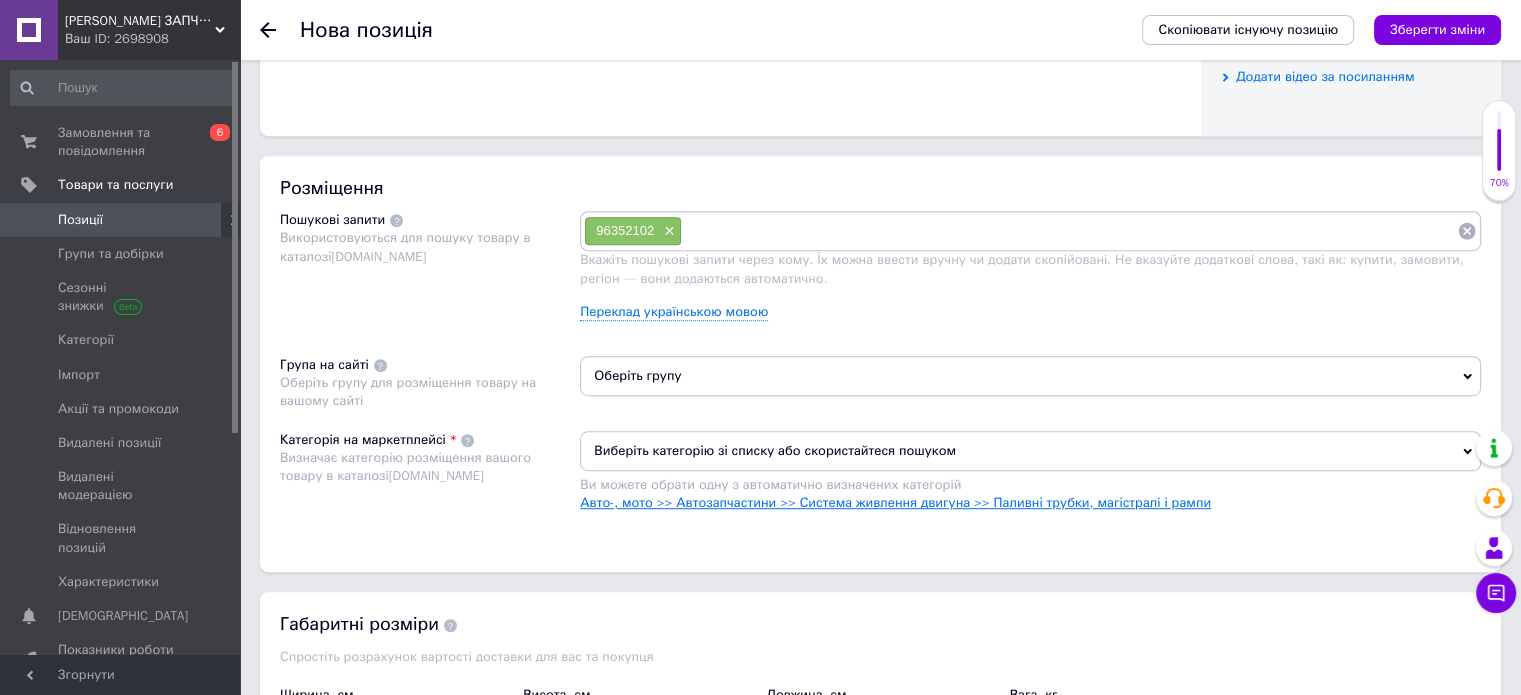 click on "Авто-, мото >> Автозапчастини >> Система живлення двигуна >> Паливні трубки, магістралі і рампи" at bounding box center (895, 502) 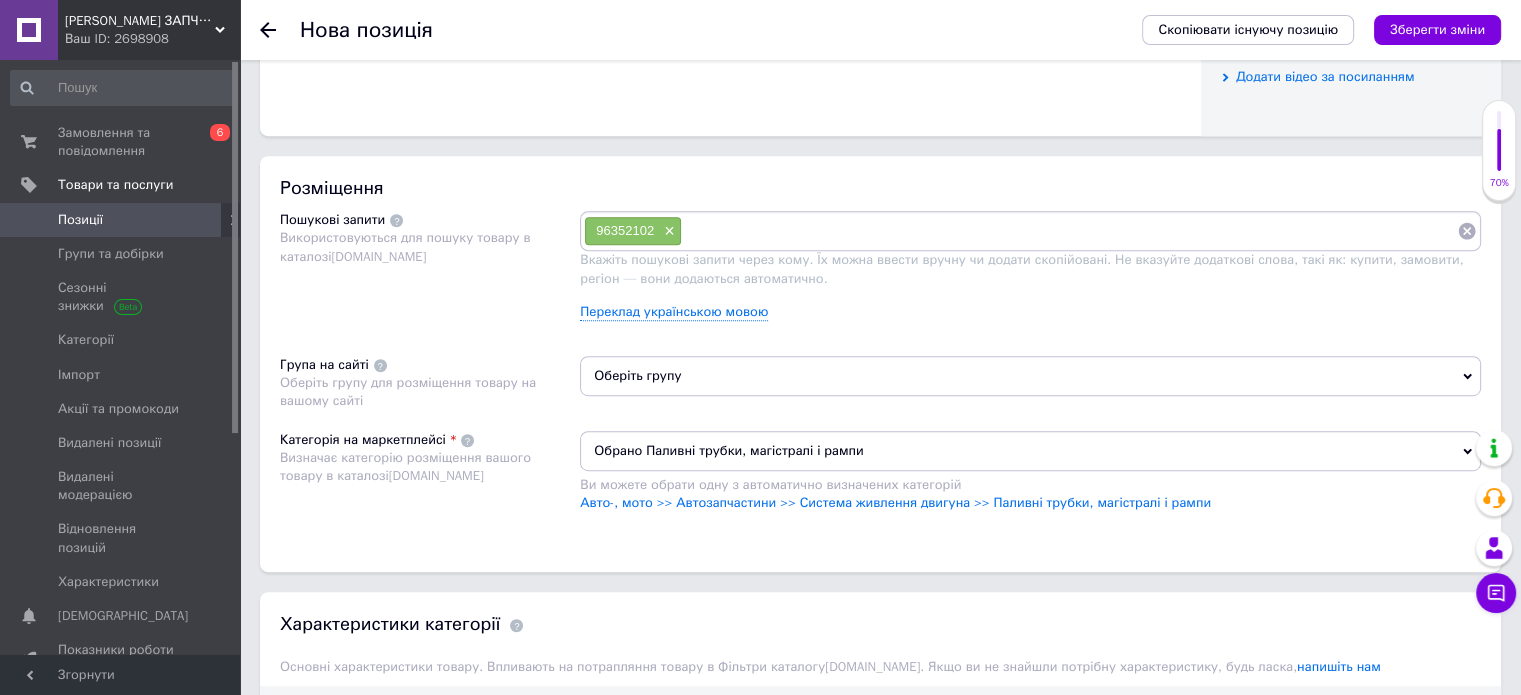click on "Оберіть групу" at bounding box center [1030, 376] 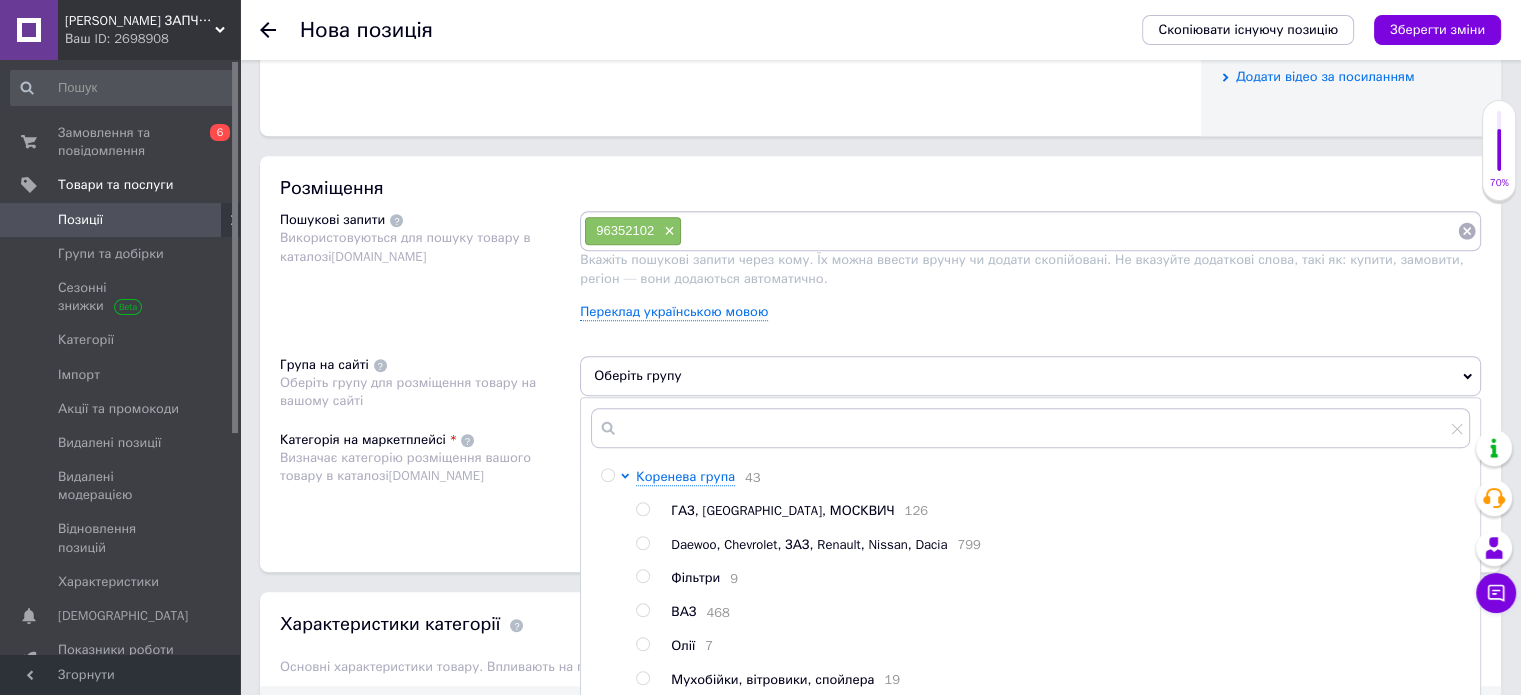 click at bounding box center [642, 543] 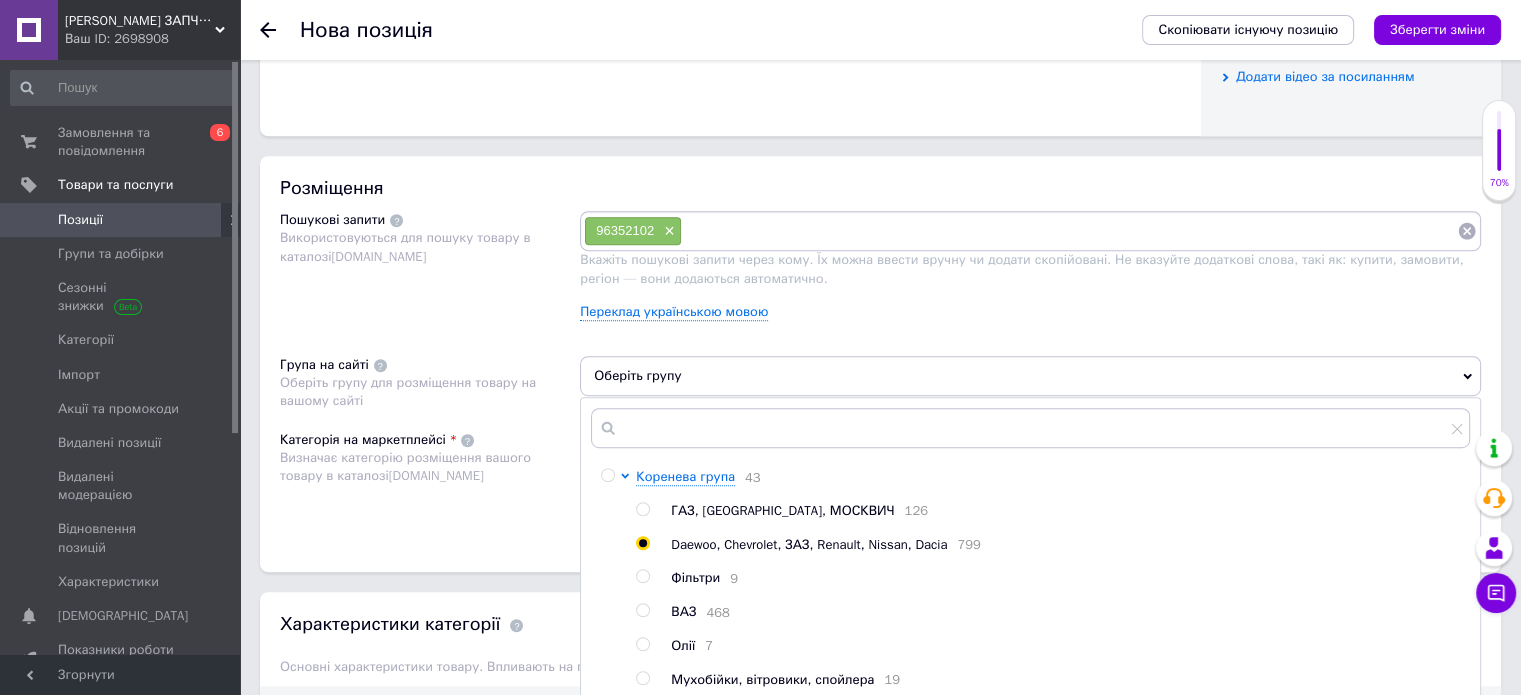 radio on "true" 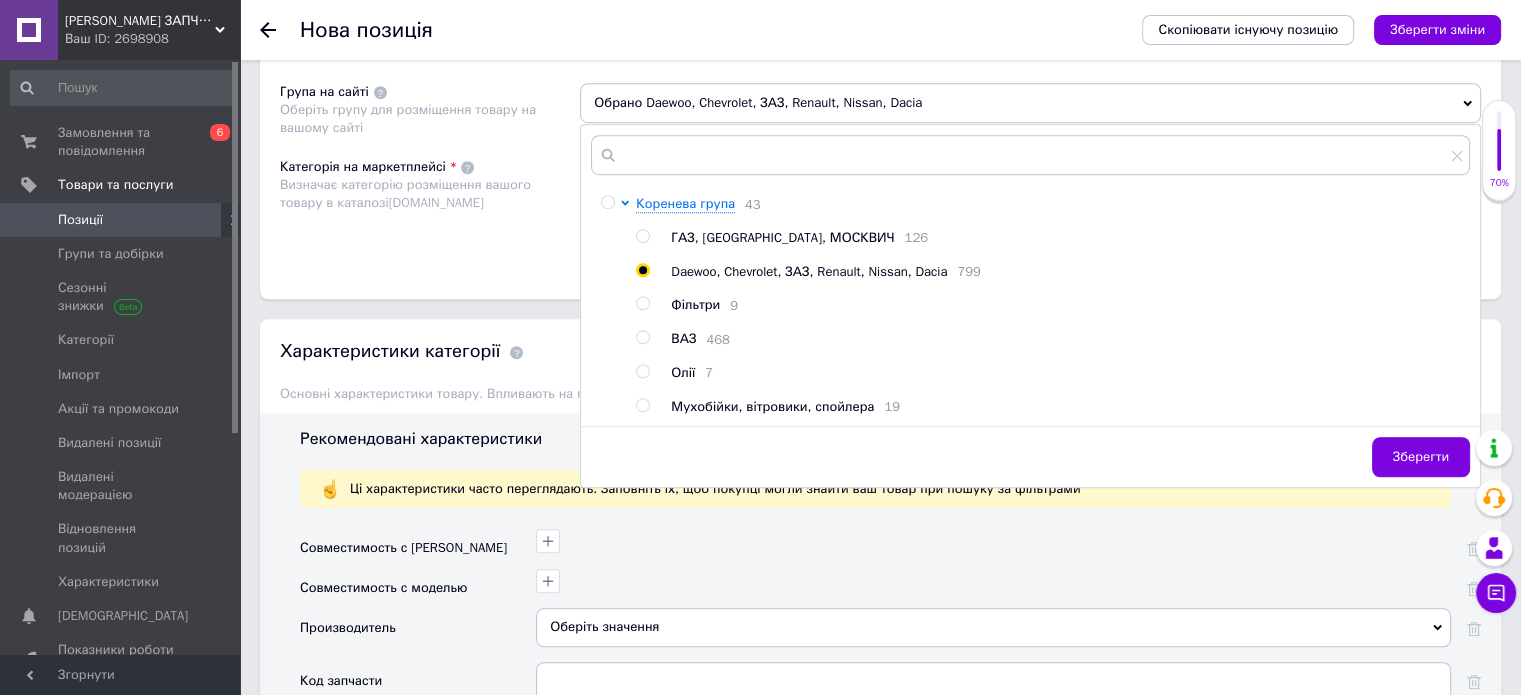 scroll, scrollTop: 1408, scrollLeft: 0, axis: vertical 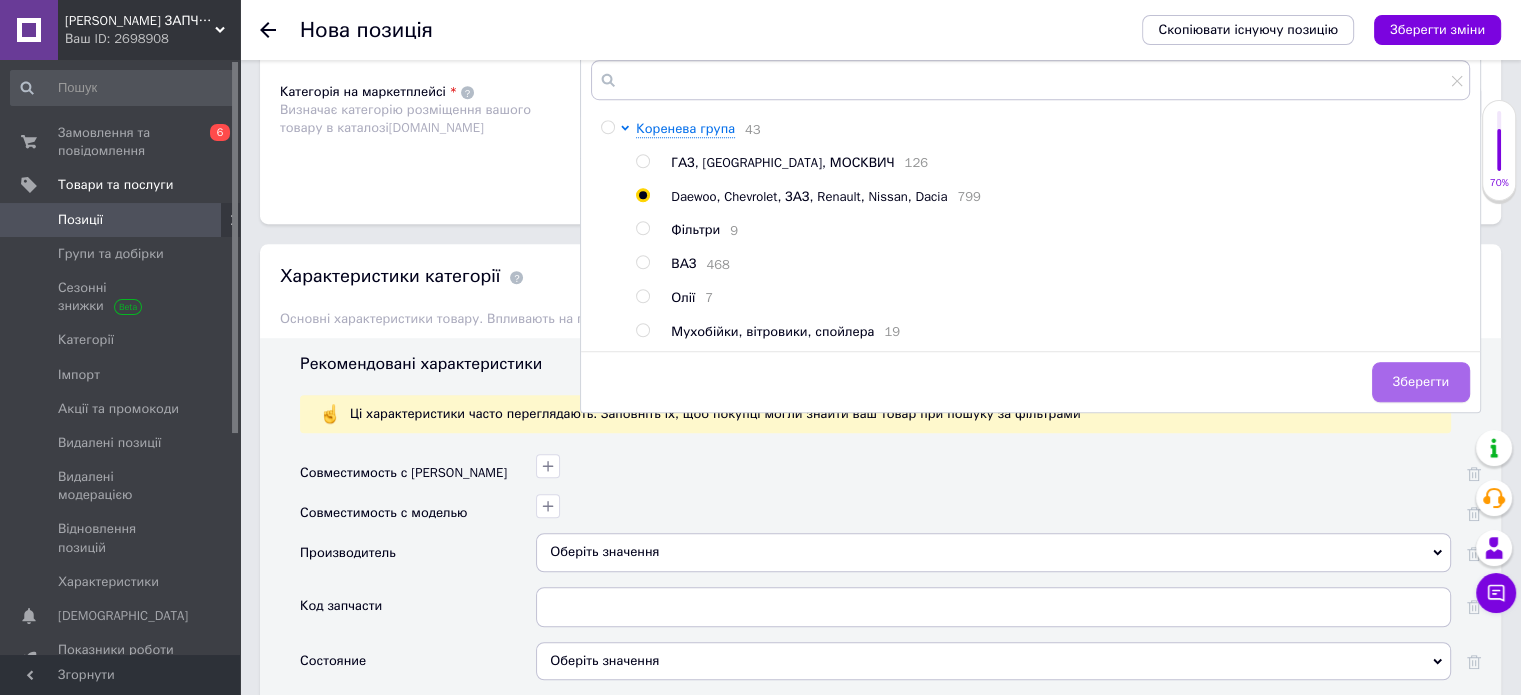 click on "Зберегти" at bounding box center (1421, 382) 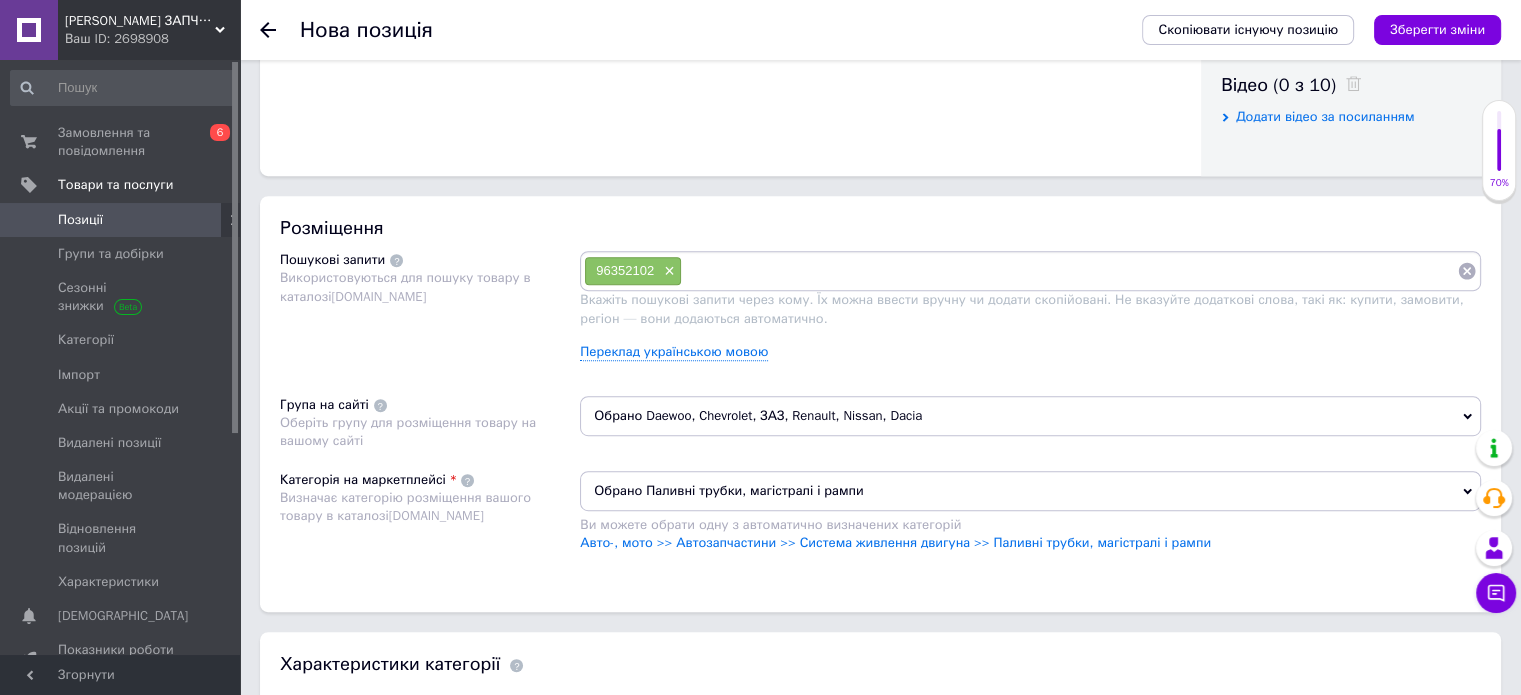 scroll, scrollTop: 1017, scrollLeft: 0, axis: vertical 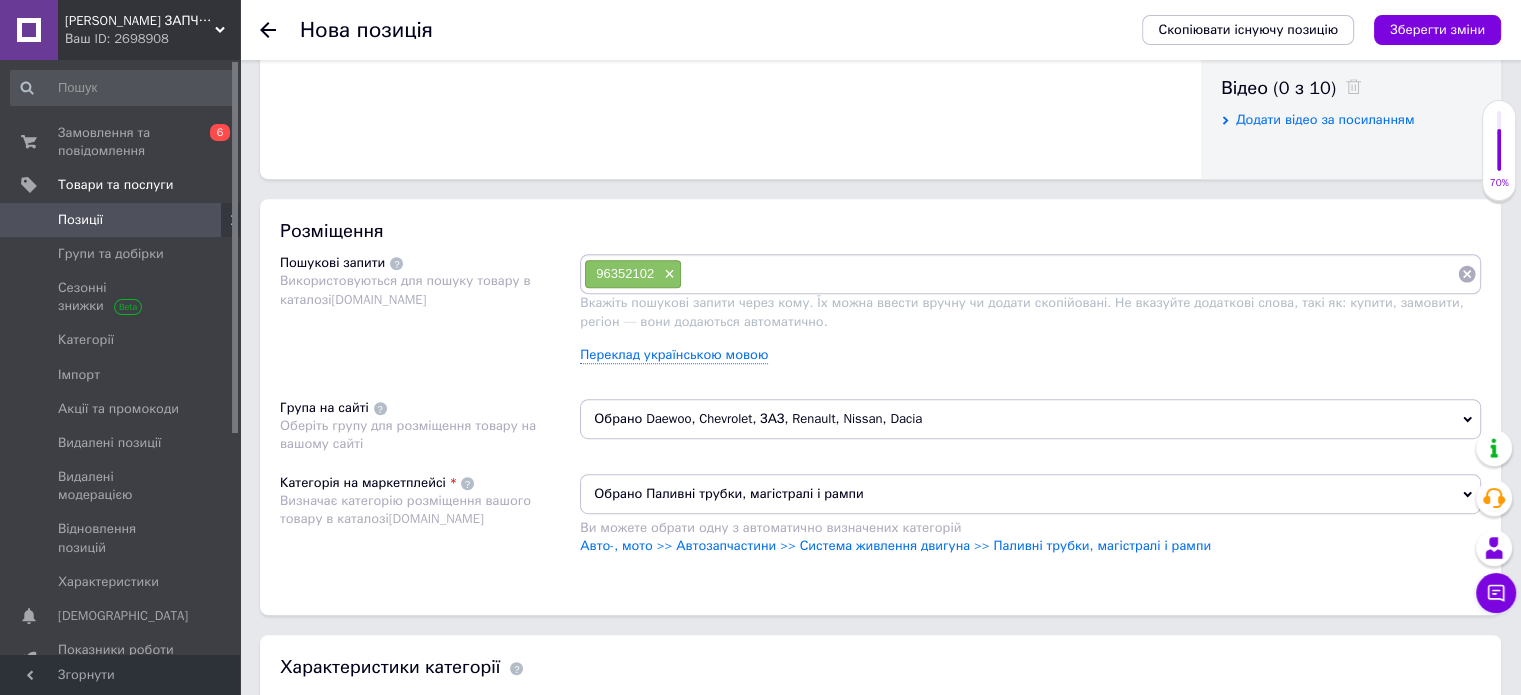 click on "96352102" at bounding box center (625, 273) 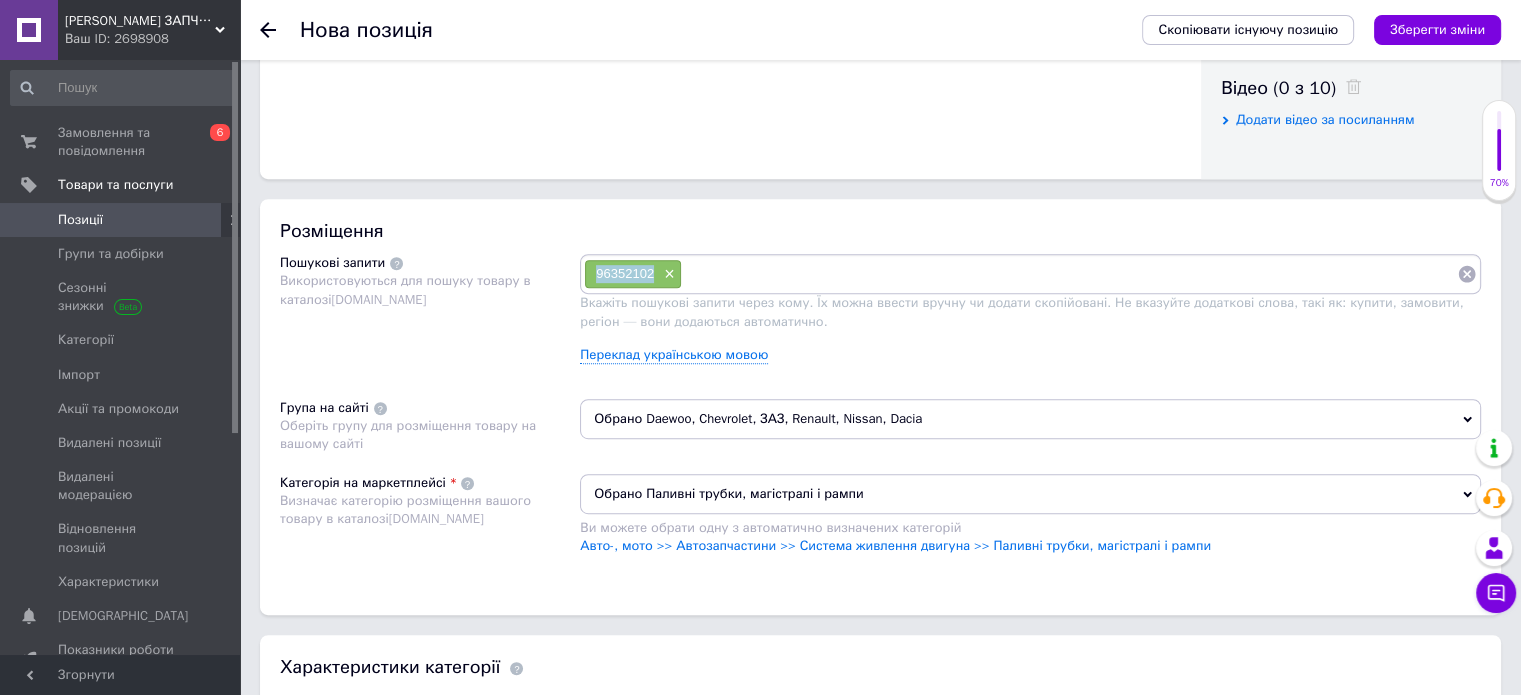 click on "96352102" at bounding box center [625, 273] 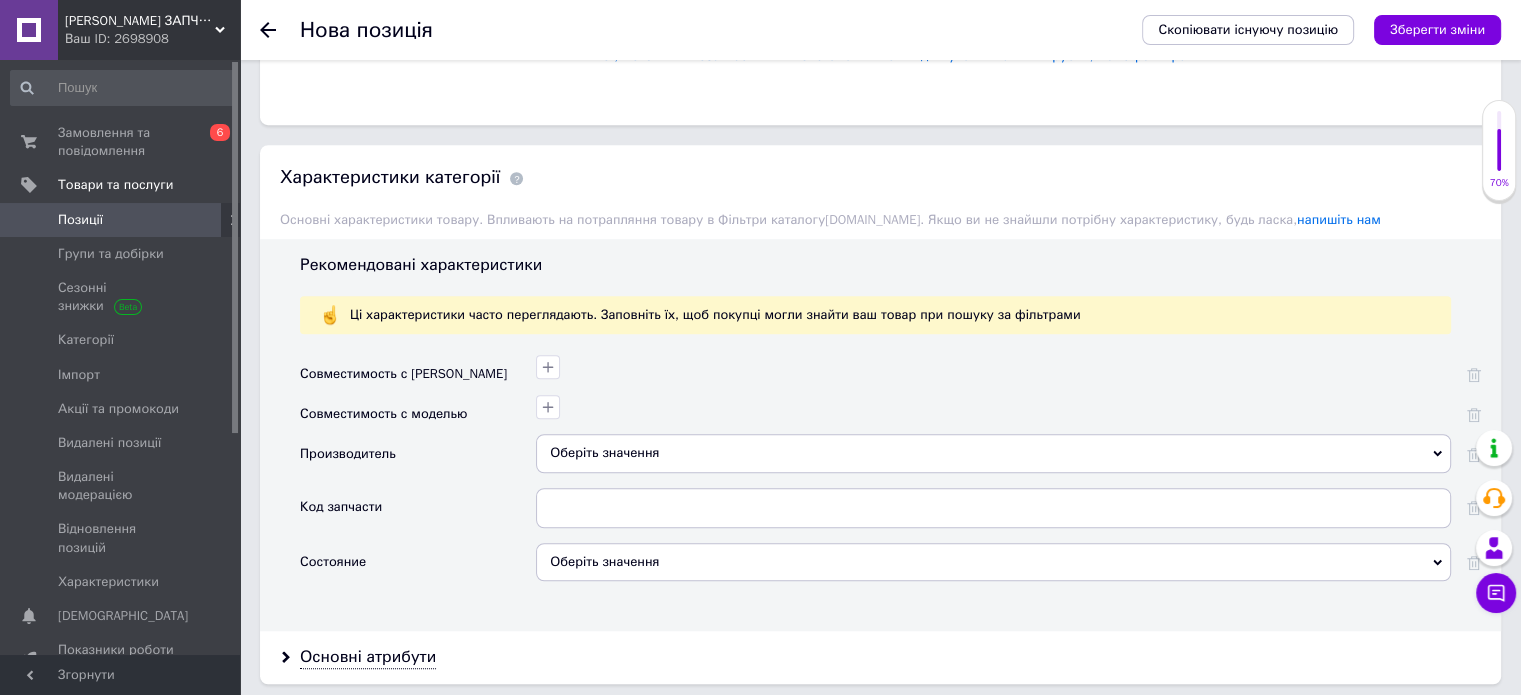 scroll, scrollTop: 1608, scrollLeft: 0, axis: vertical 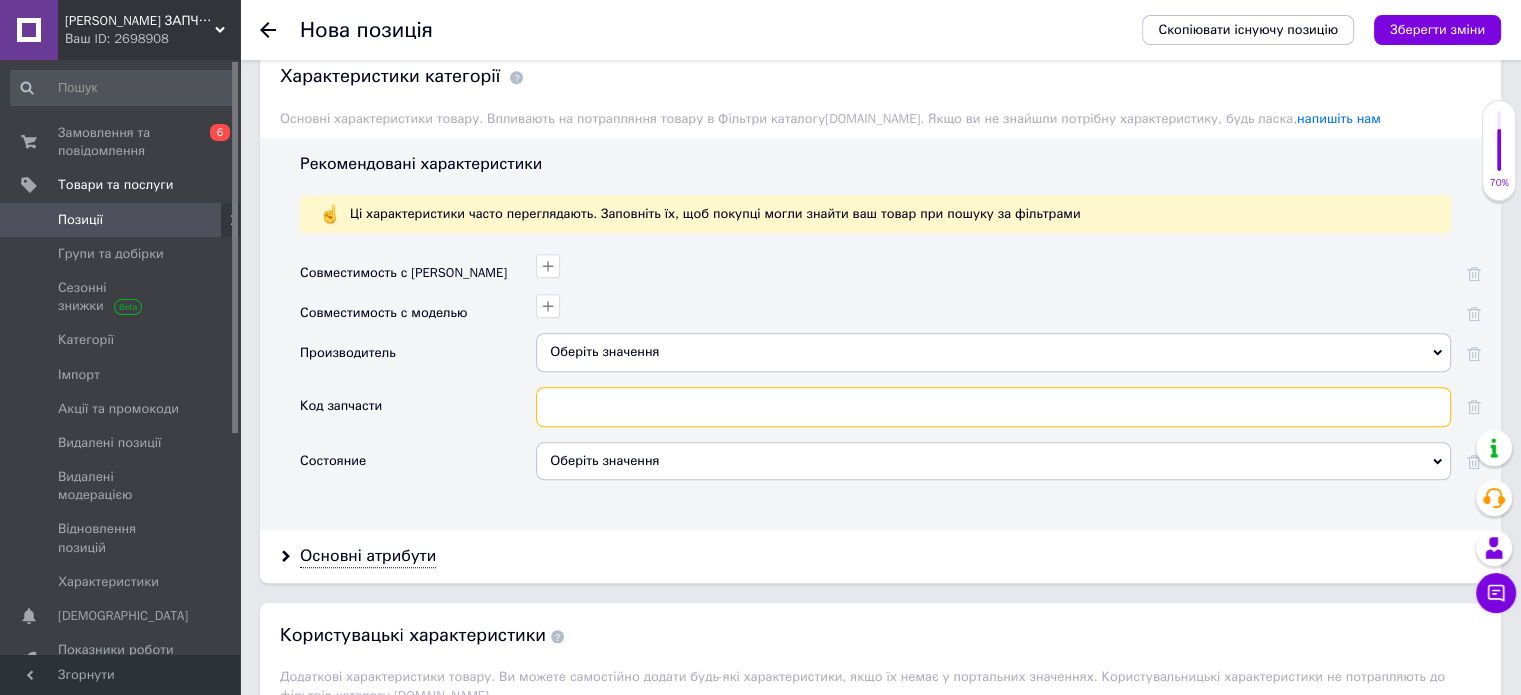 paste on "96352102" 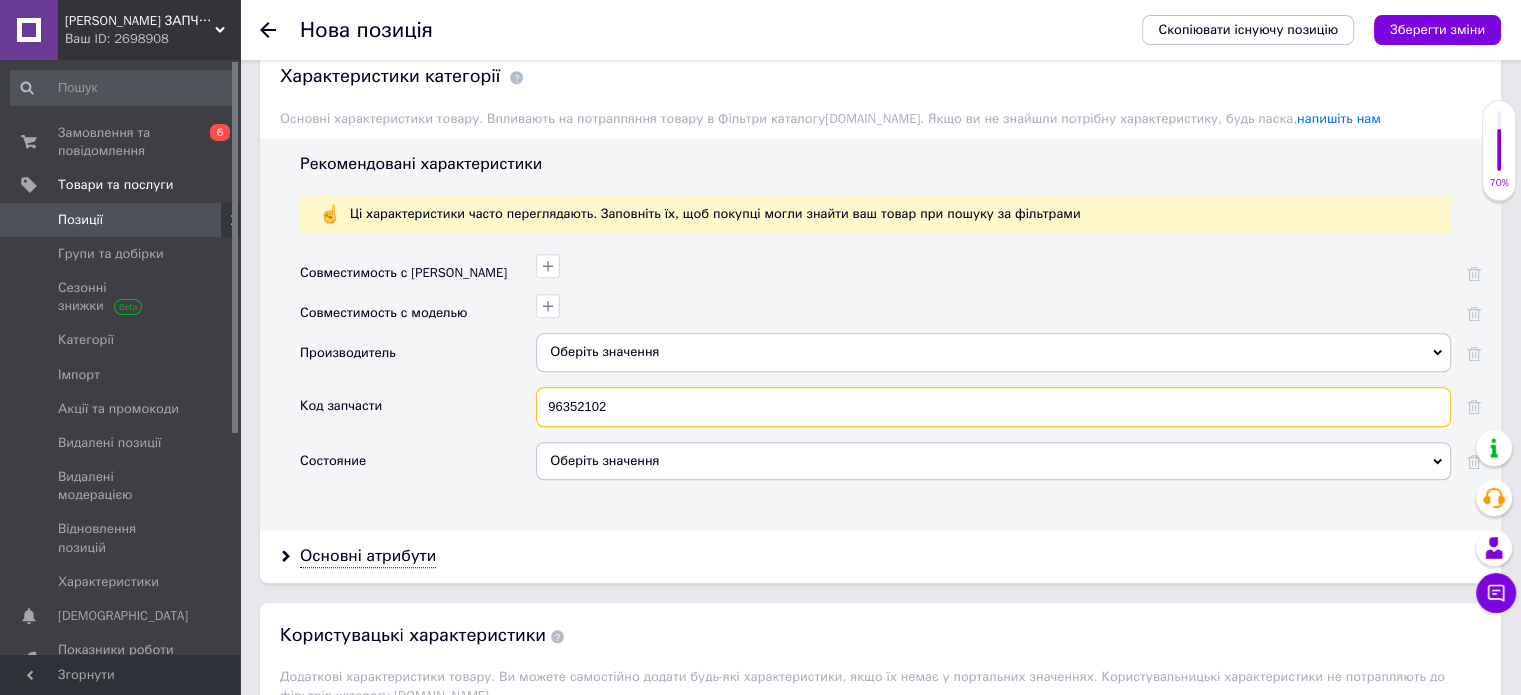 click on "96352102" at bounding box center (993, 407) 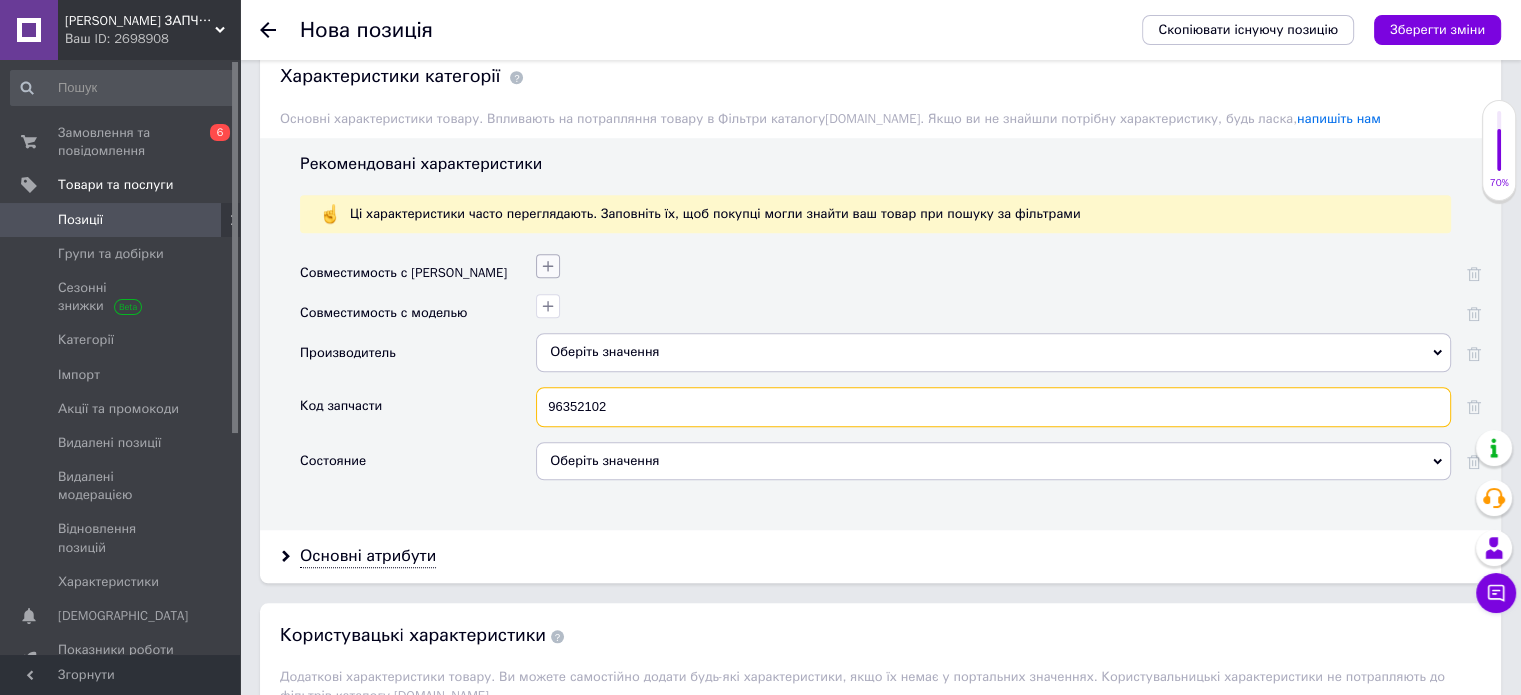 type on "96352102" 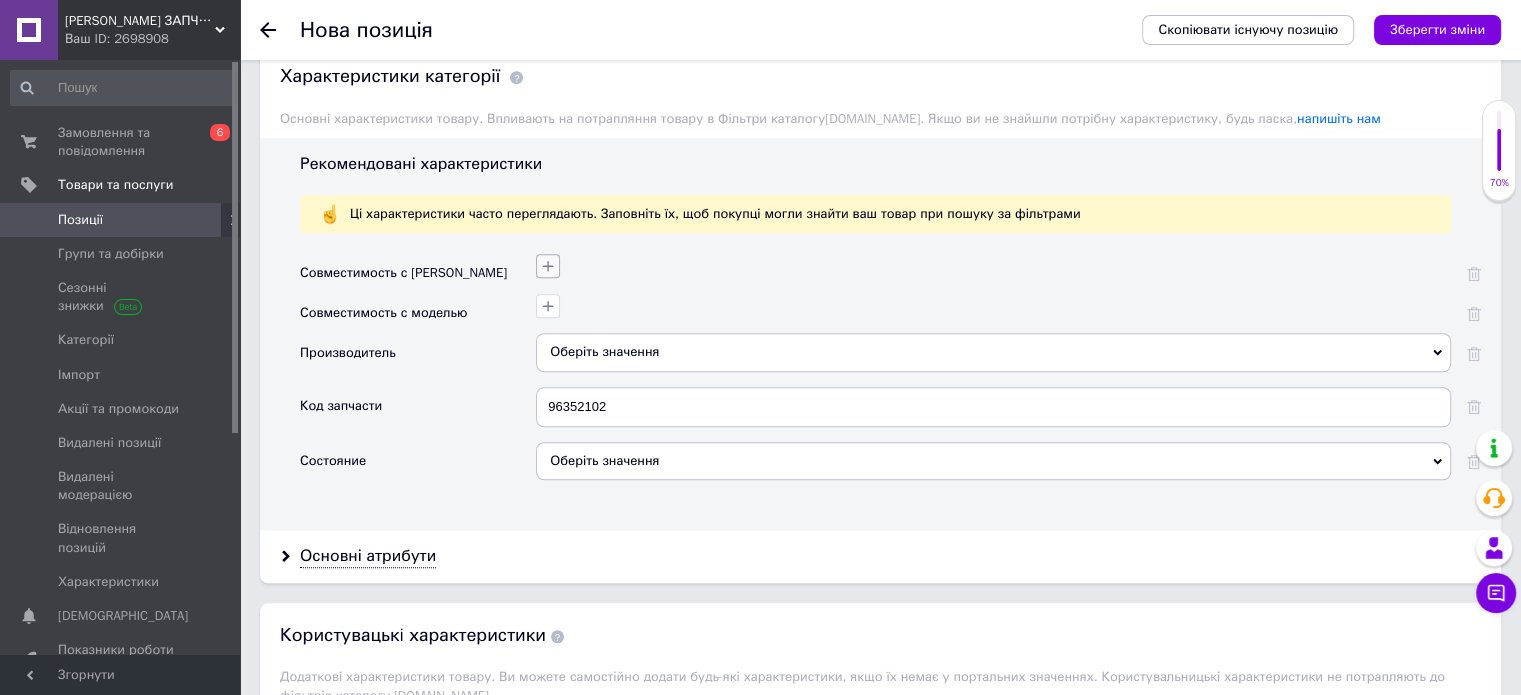 click 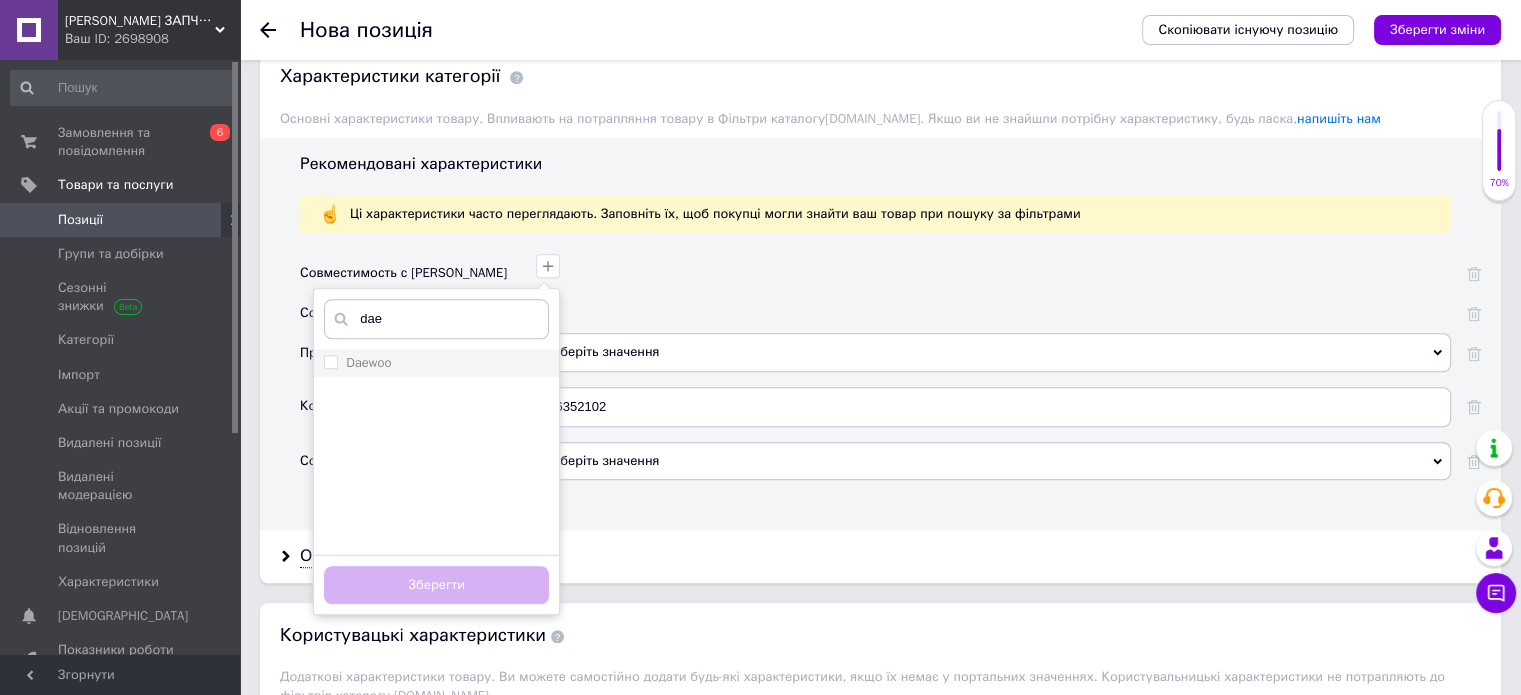 type on "dae" 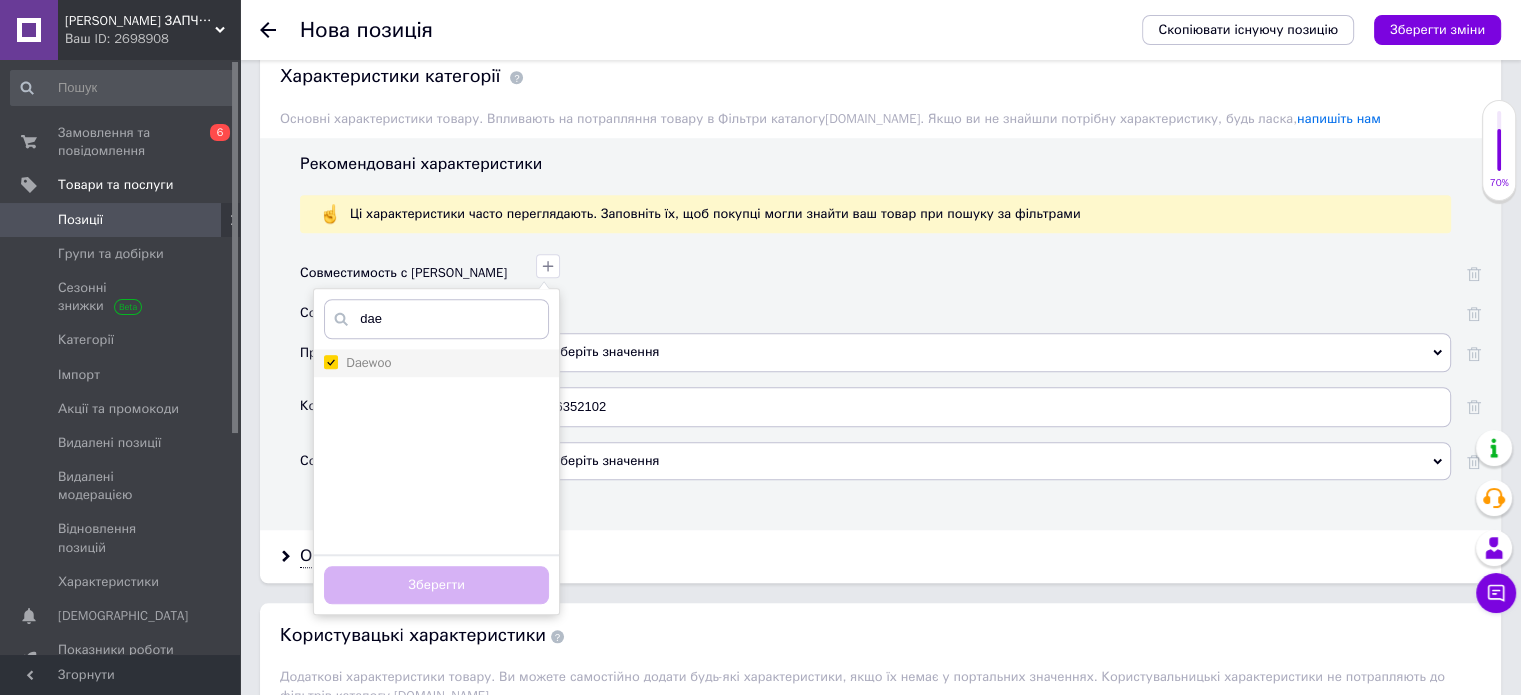 checkbox on "true" 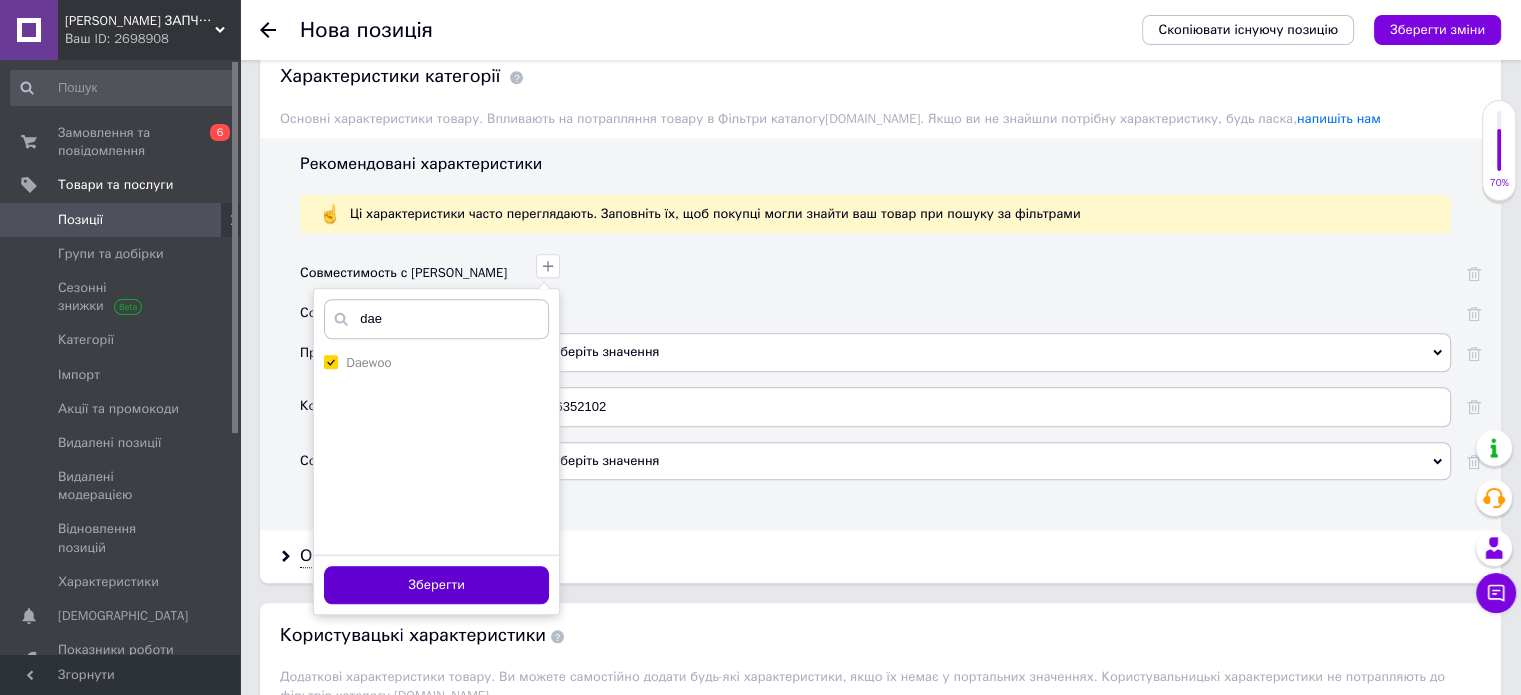 click on "Зберегти" at bounding box center (436, 585) 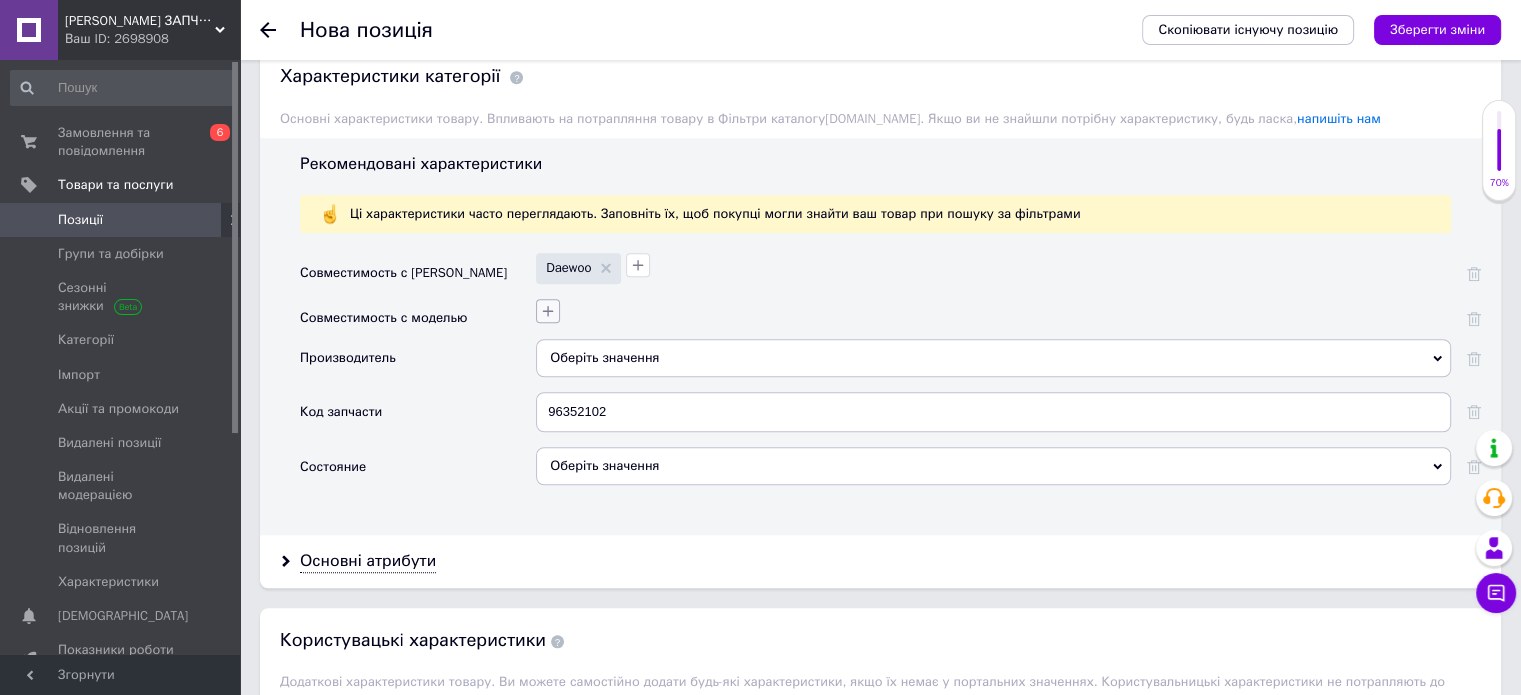click 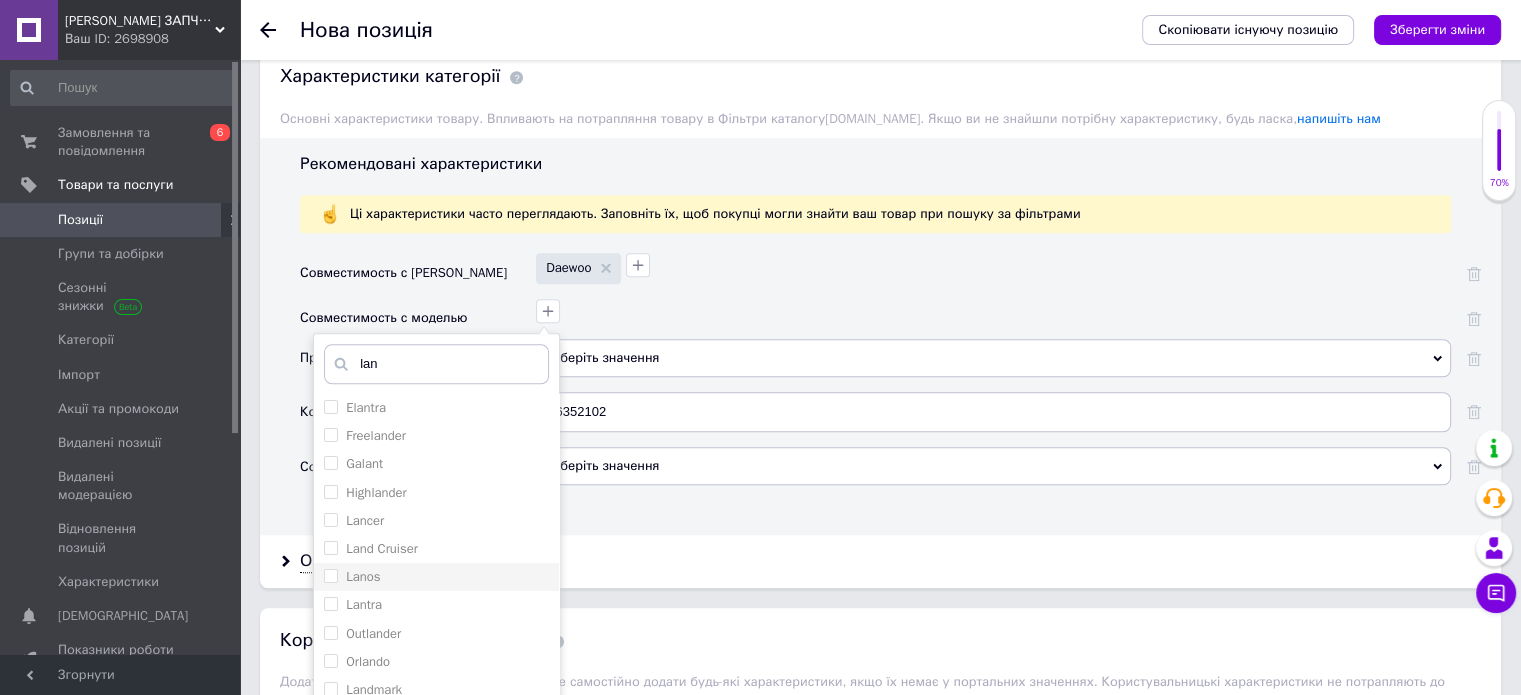type on "lan" 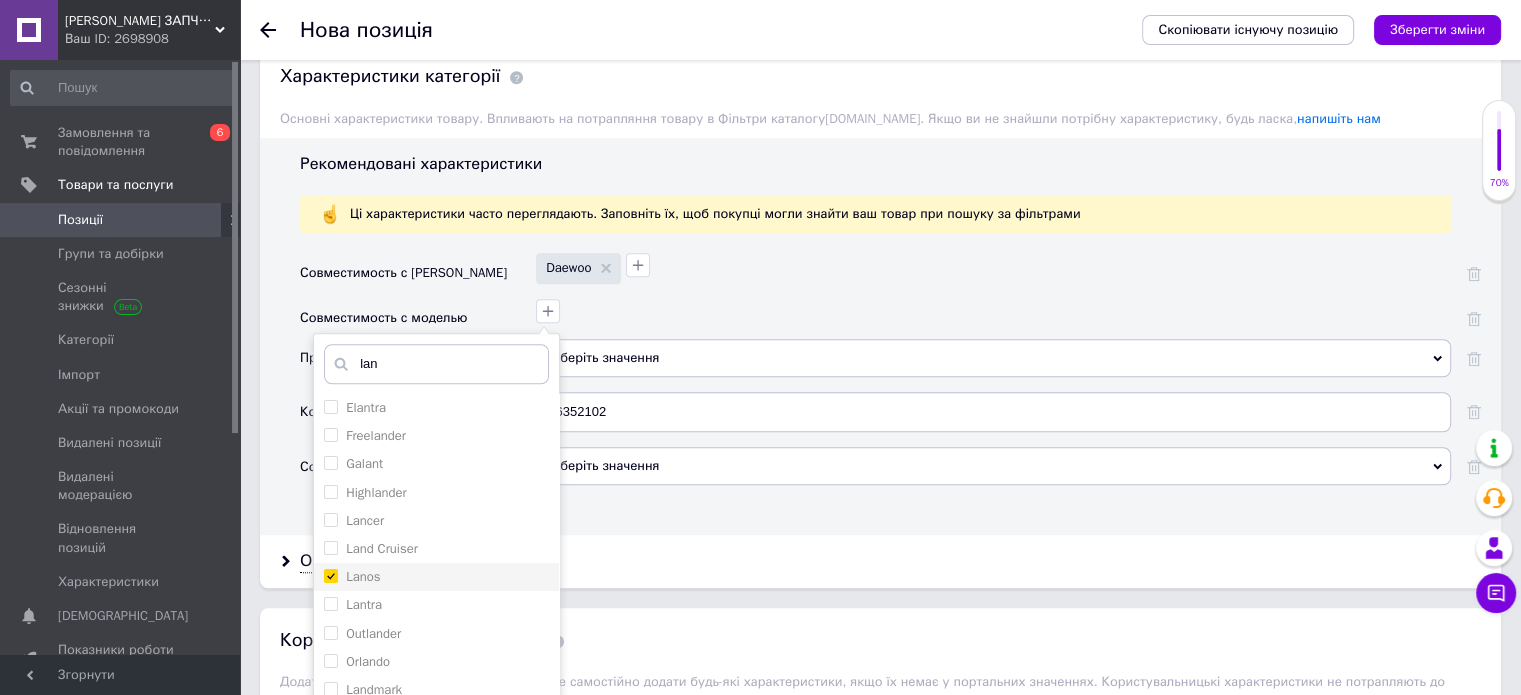 checkbox on "true" 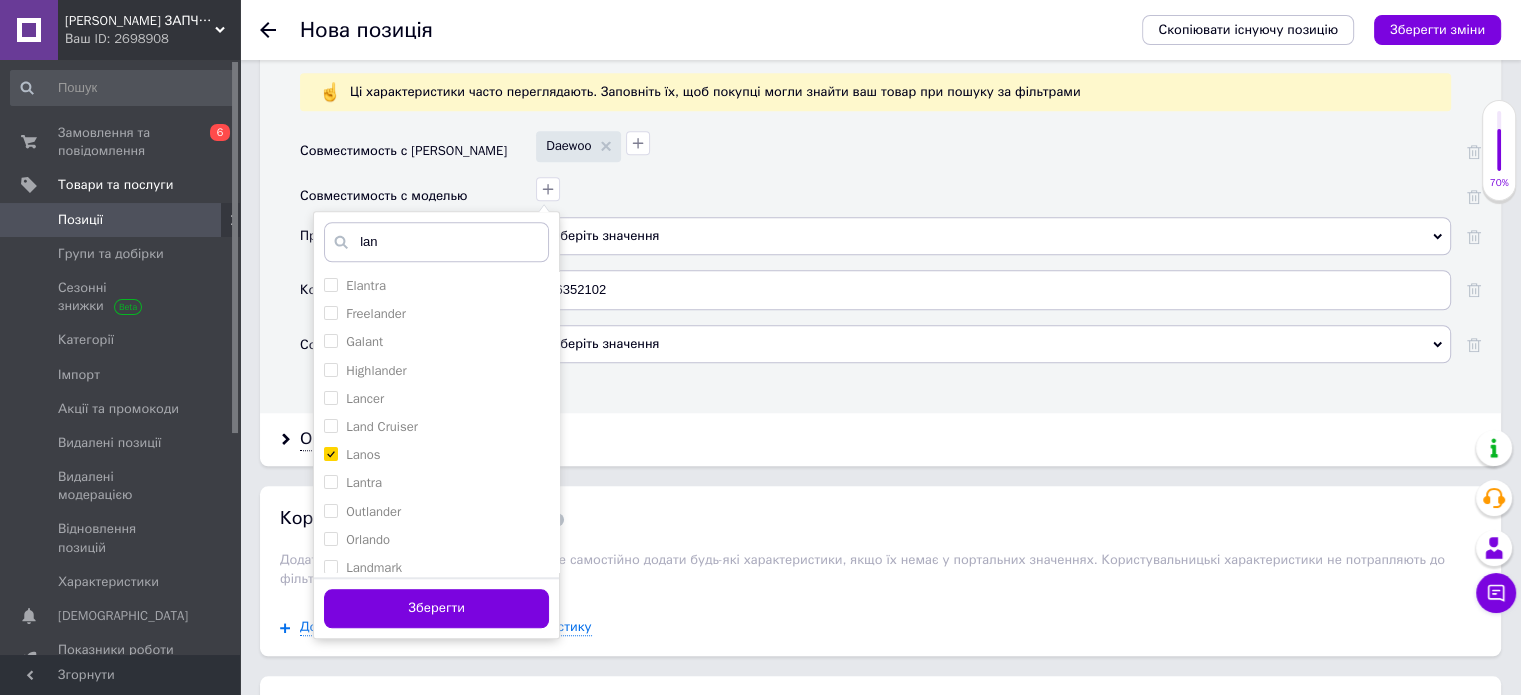 scroll, scrollTop: 1736, scrollLeft: 0, axis: vertical 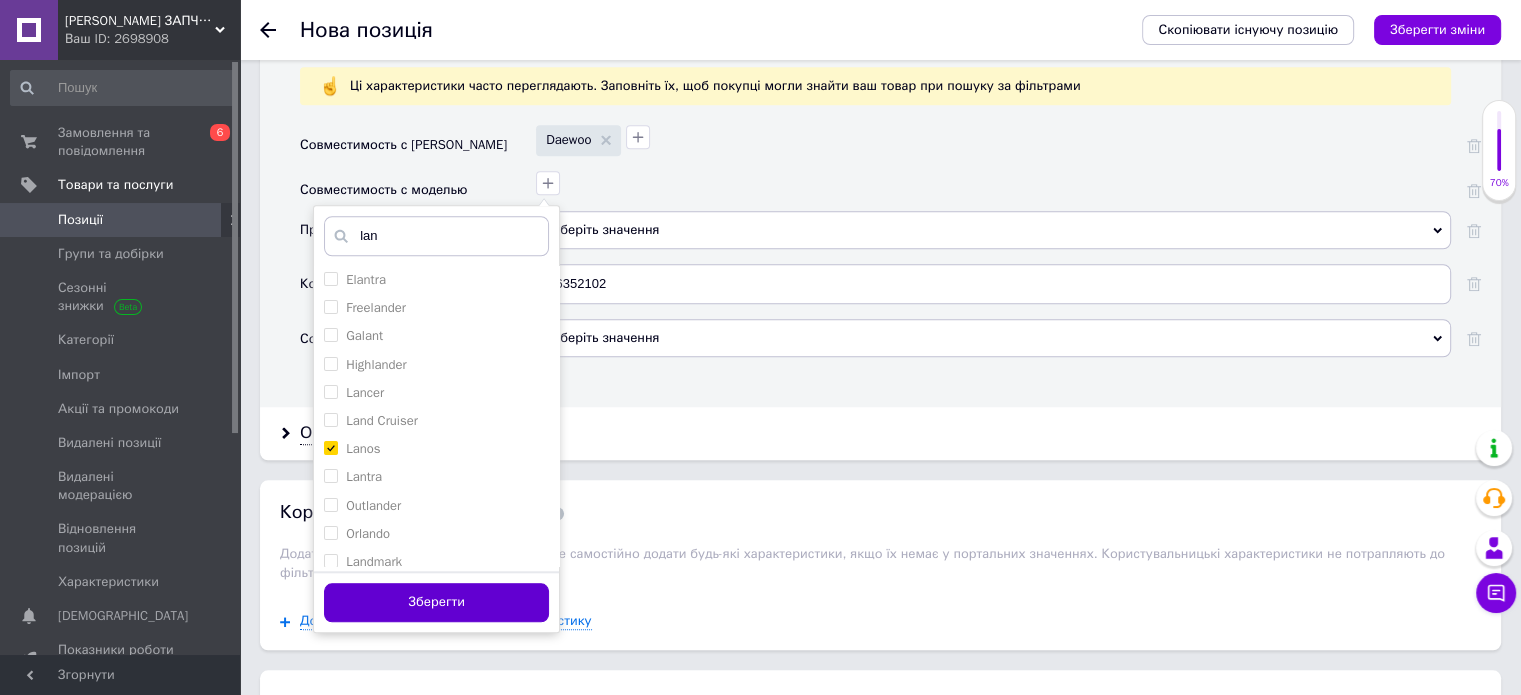 click on "Зберегти" at bounding box center [436, 602] 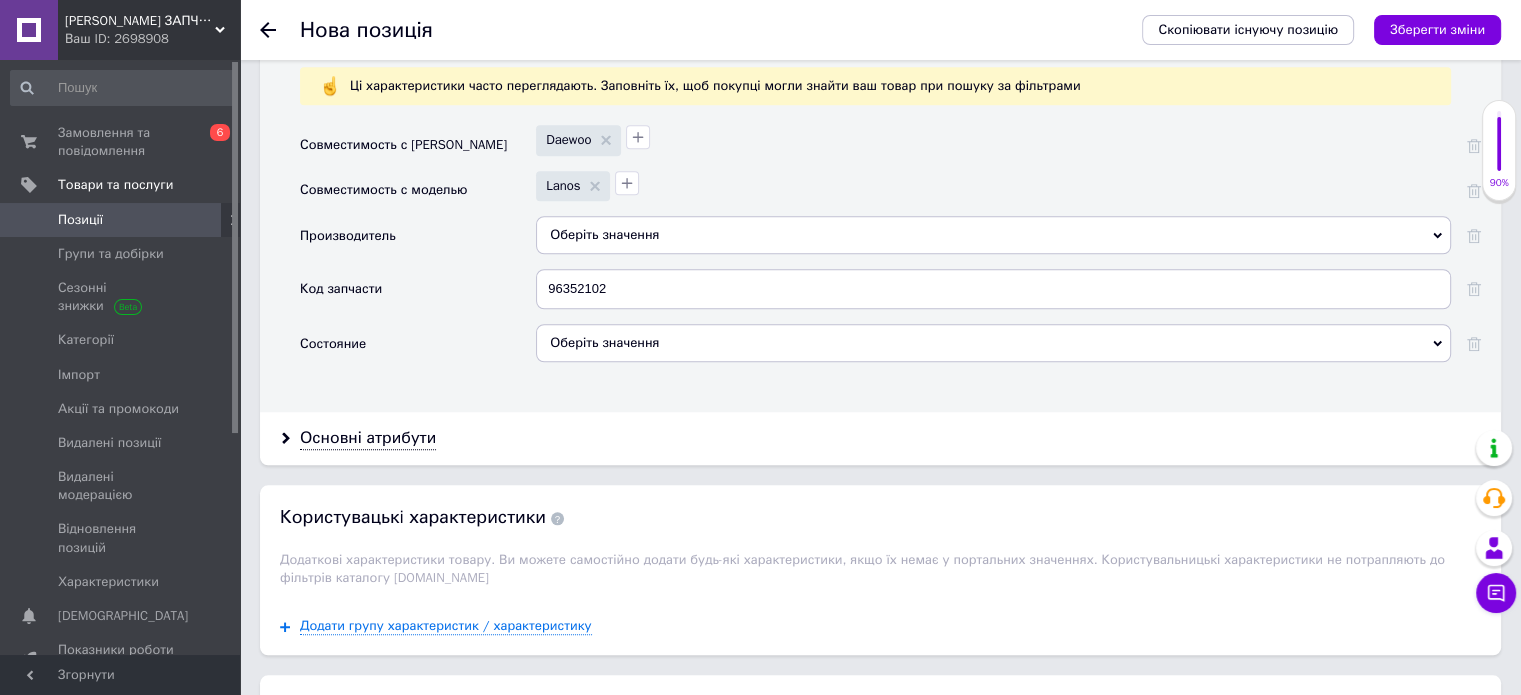 click on "Оберіть значення" at bounding box center [993, 235] 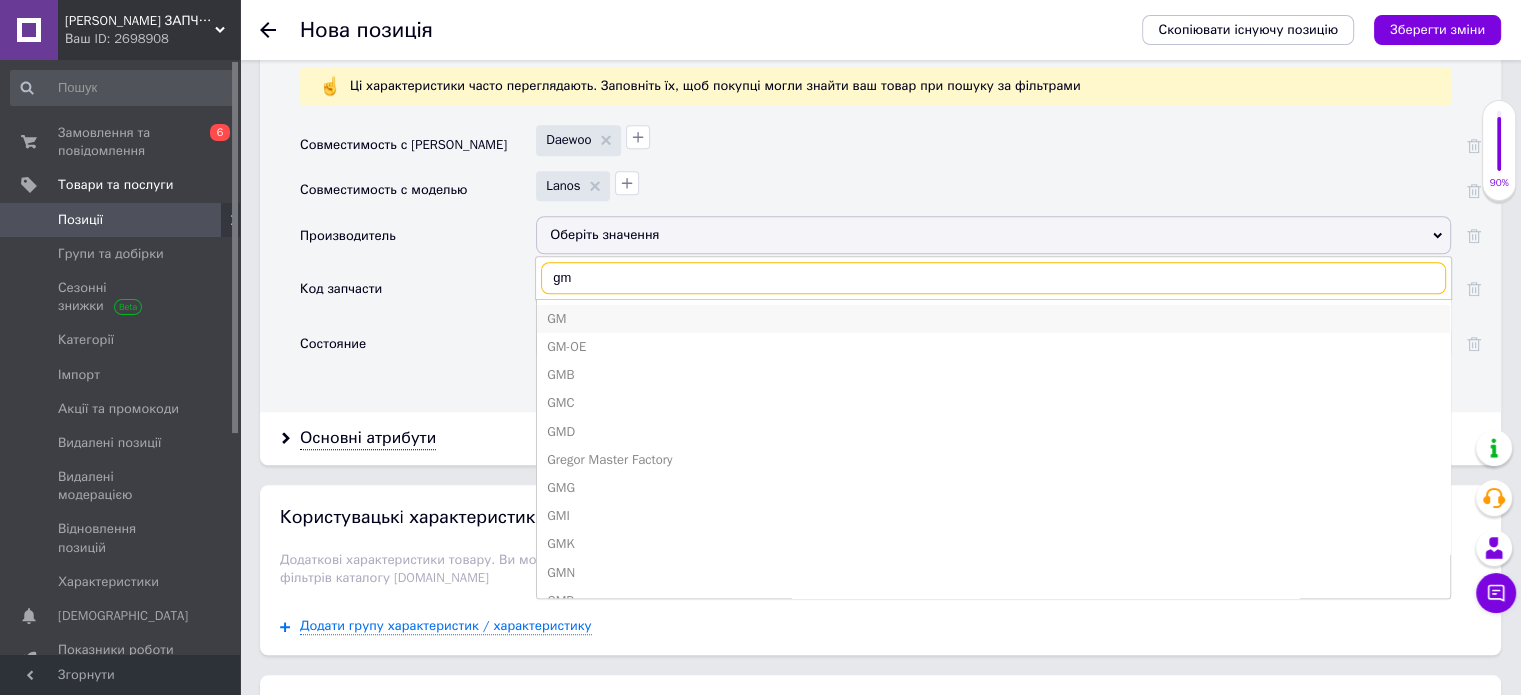 type on "gm" 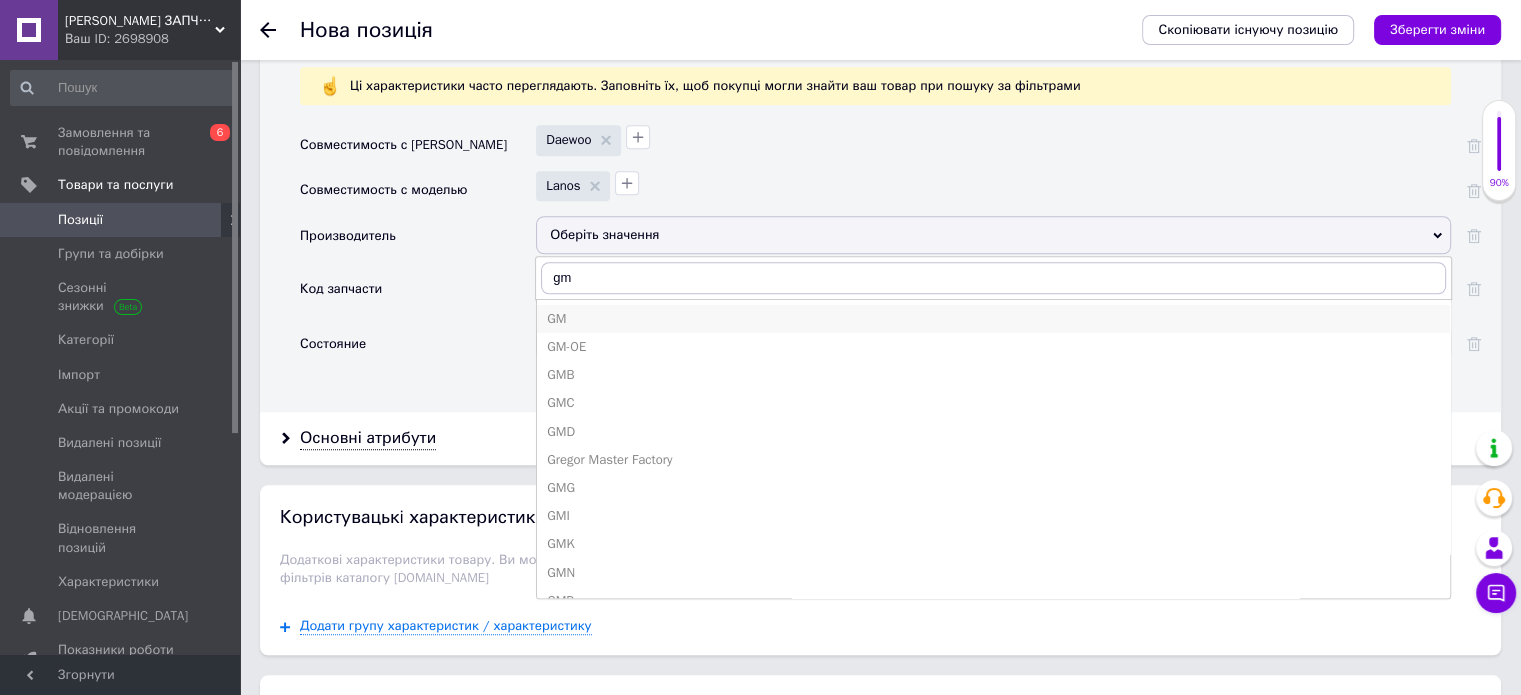 click on "GM" at bounding box center (993, 319) 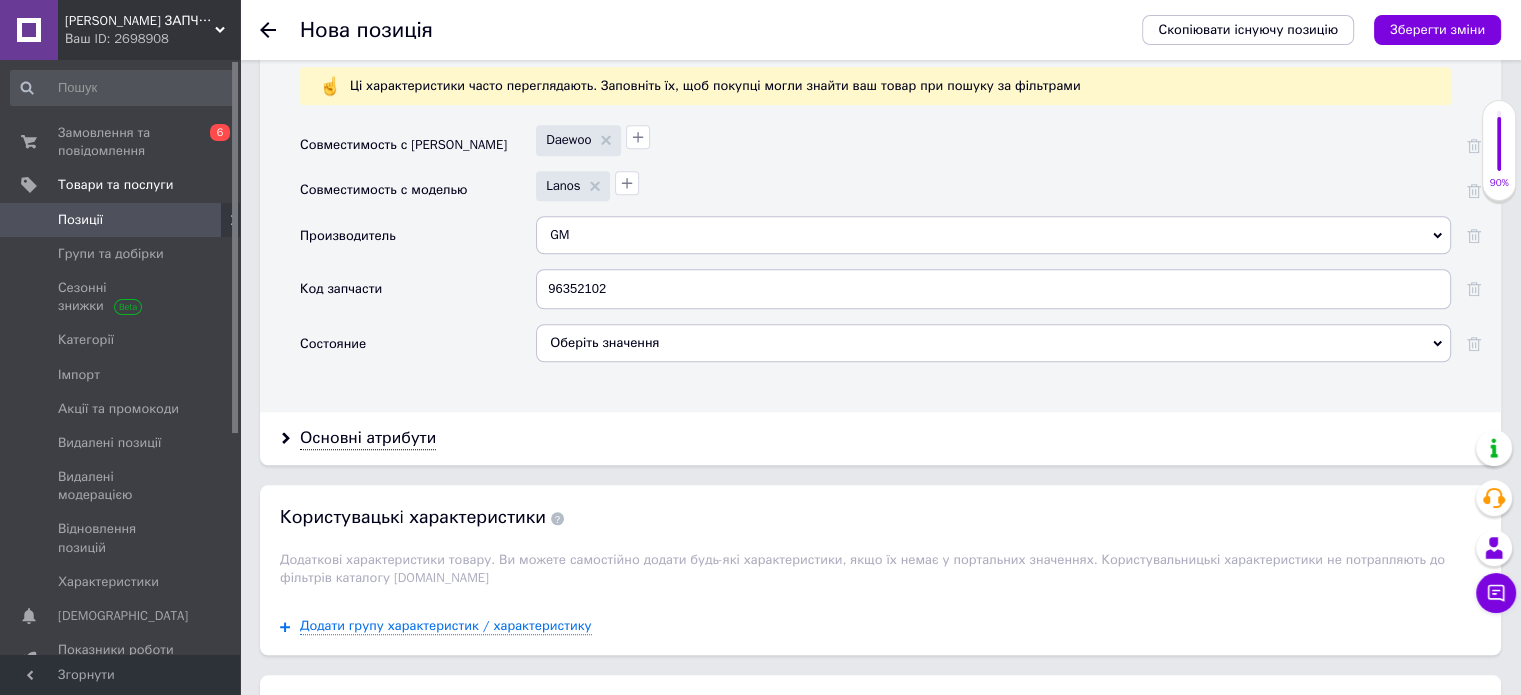 click on "Оберіть значення" at bounding box center (993, 343) 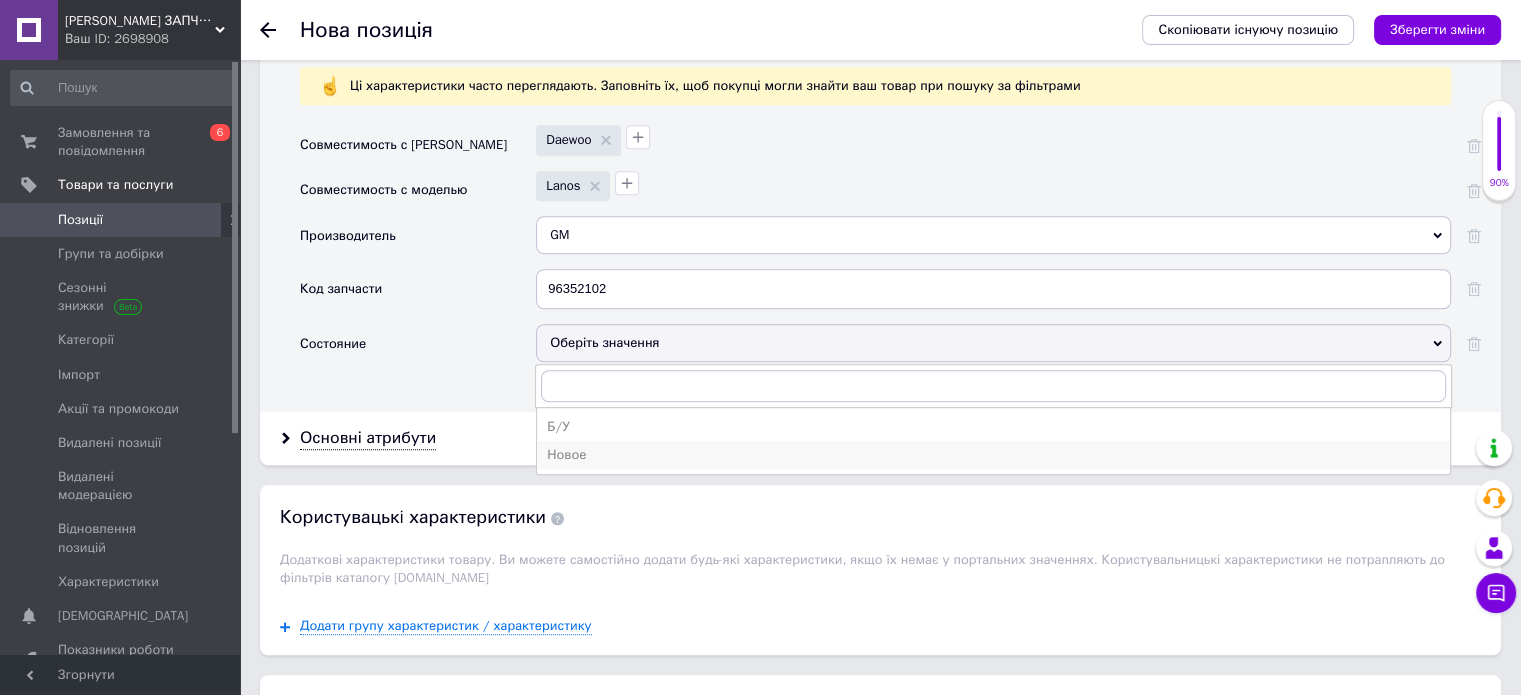click on "Новое" at bounding box center [993, 455] 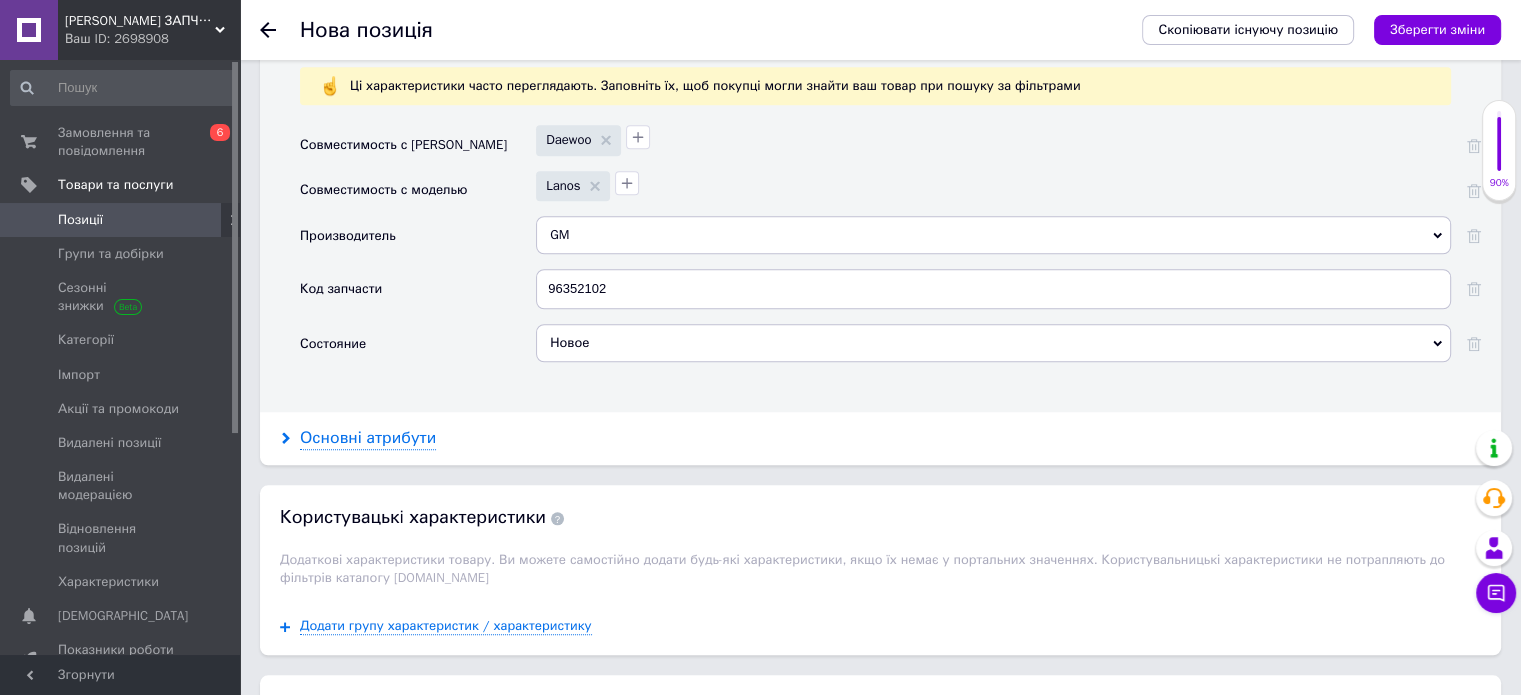 click on "Основні атрибути" at bounding box center [368, 438] 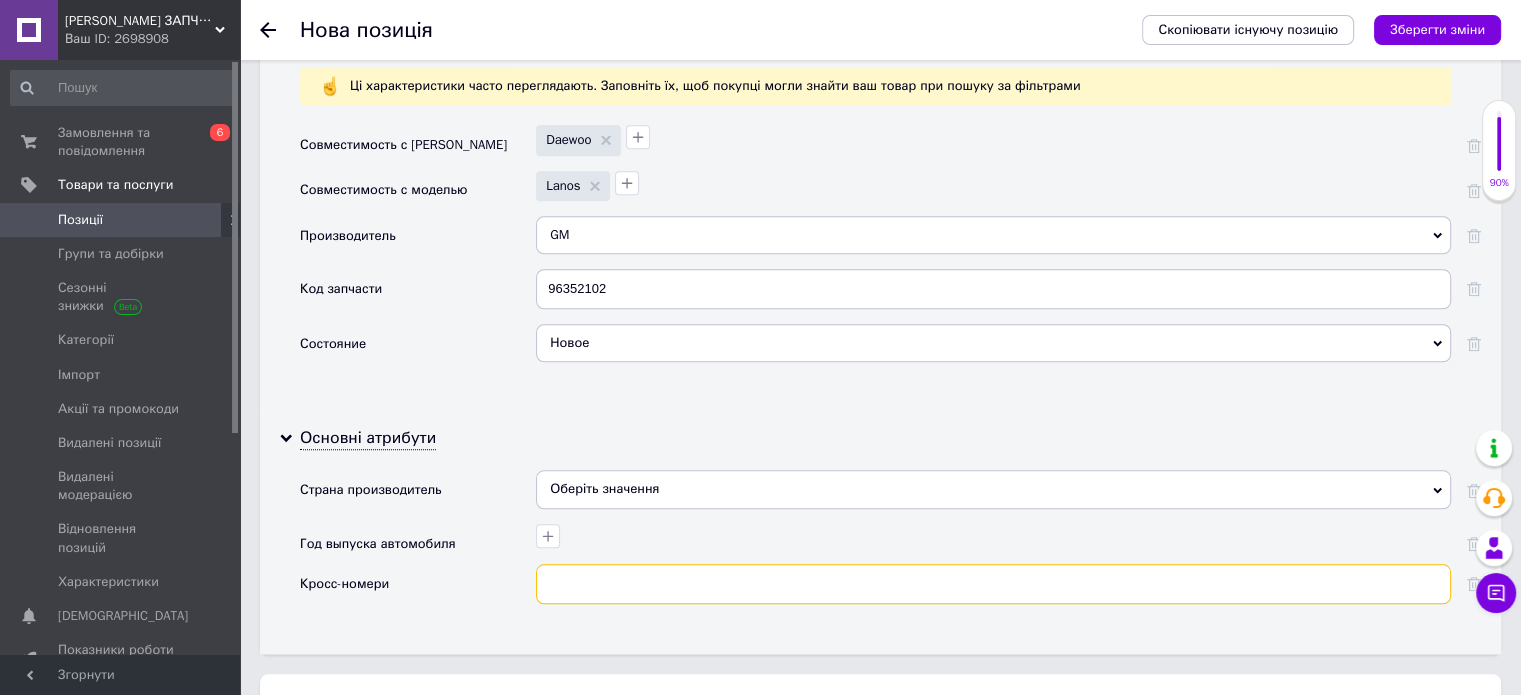 paste on "96352102" 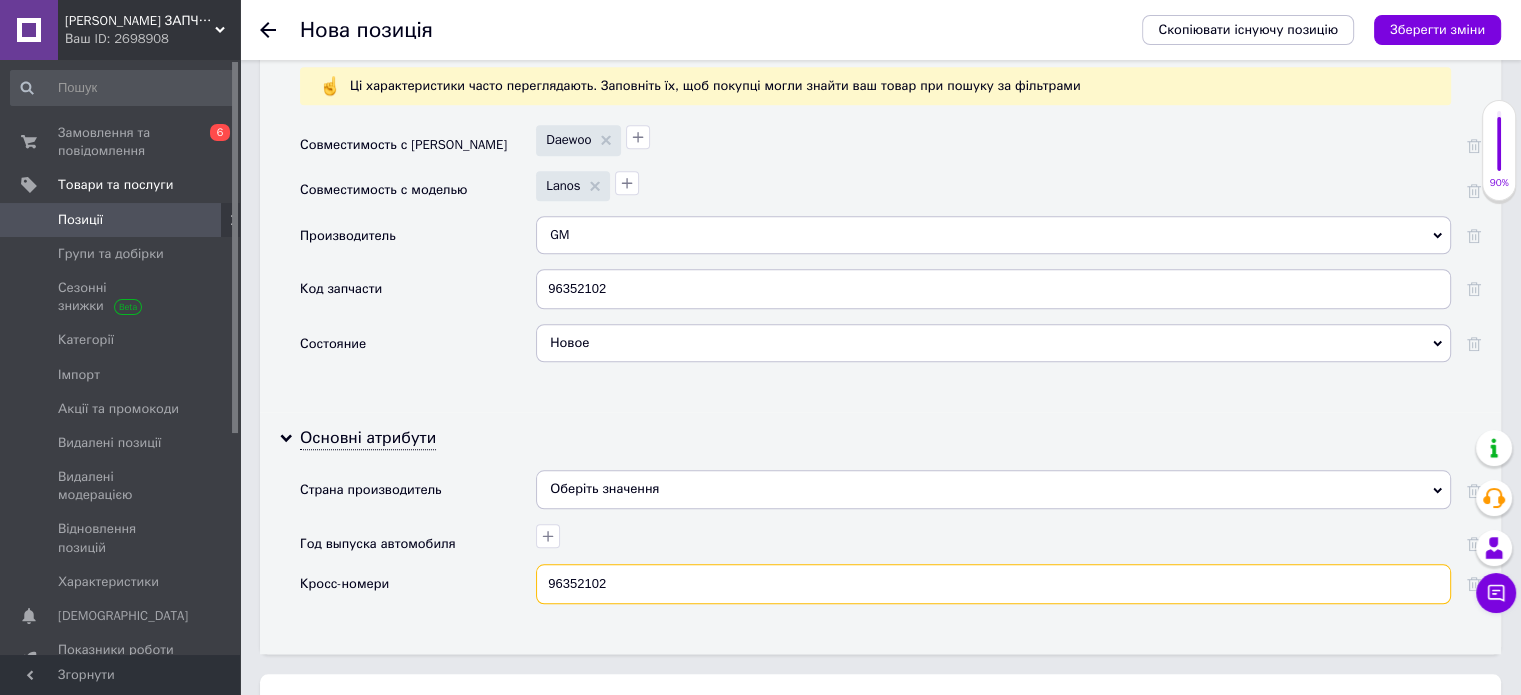 click on "96352102" at bounding box center (993, 584) 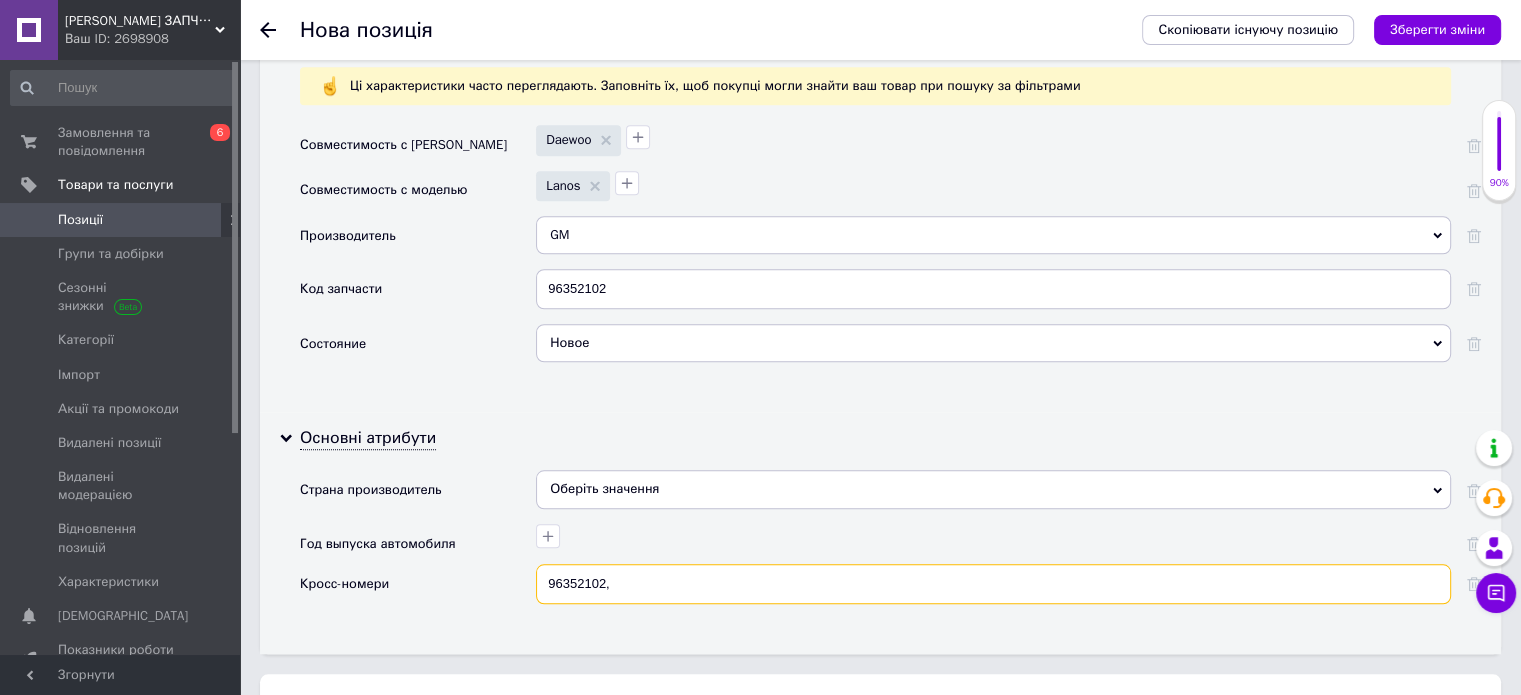 paste on "96350576 /98924-тп" 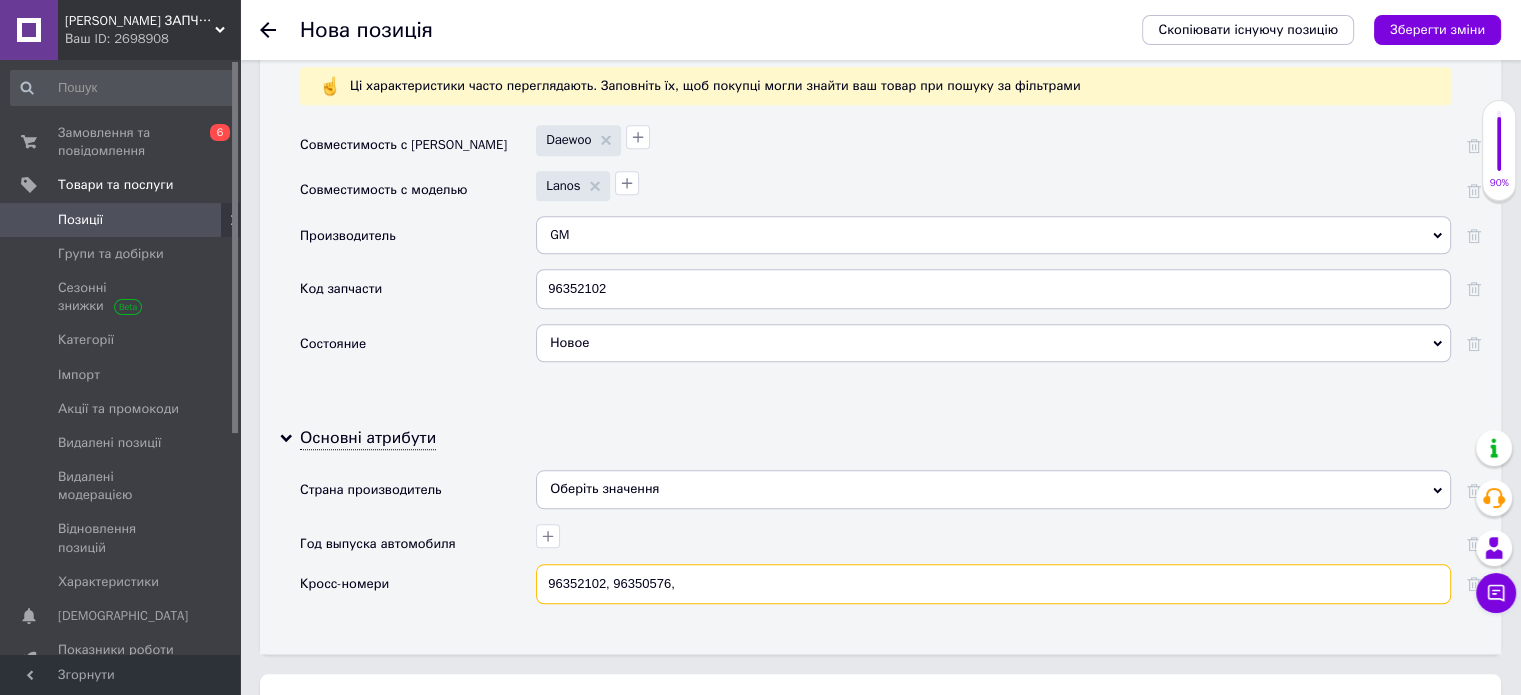 paste on "96352102/96559255/9635057" 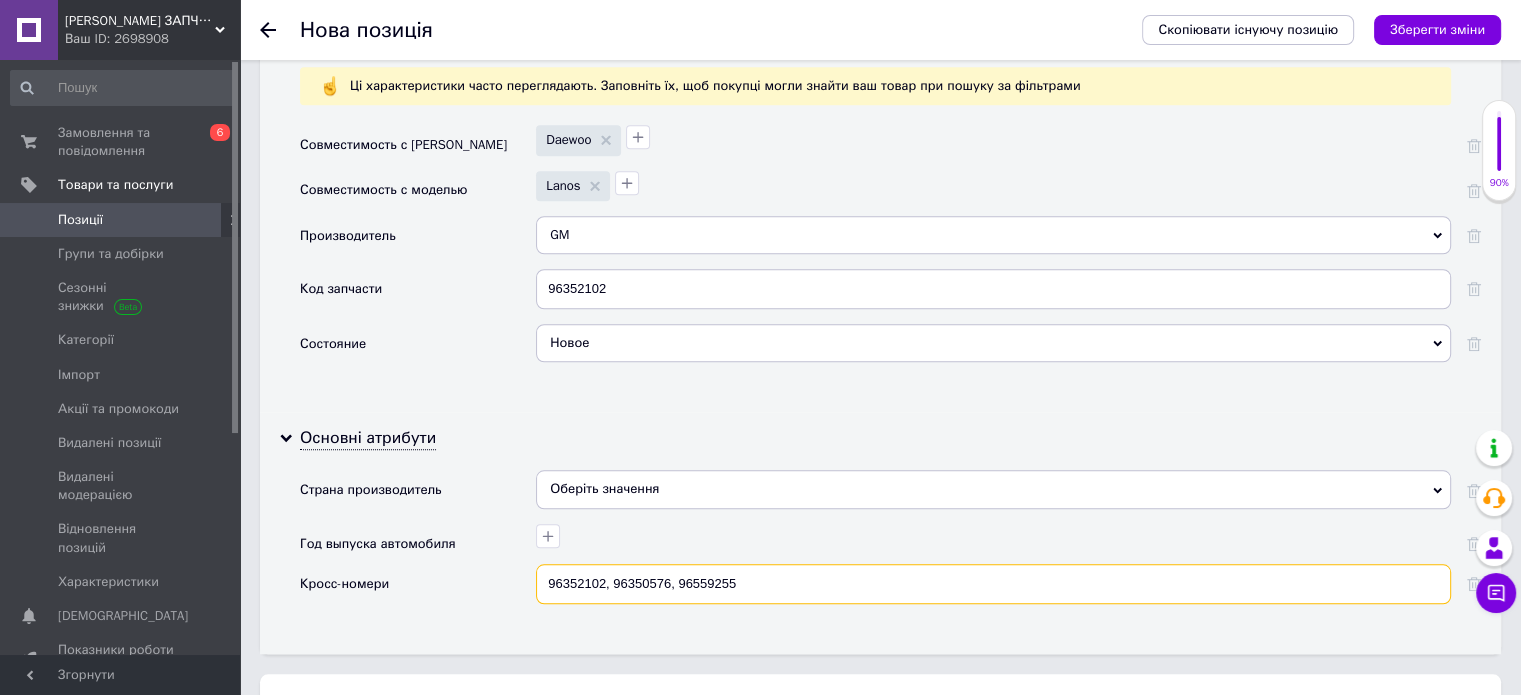 click on "96352102, 96350576, 96559255" at bounding box center [993, 584] 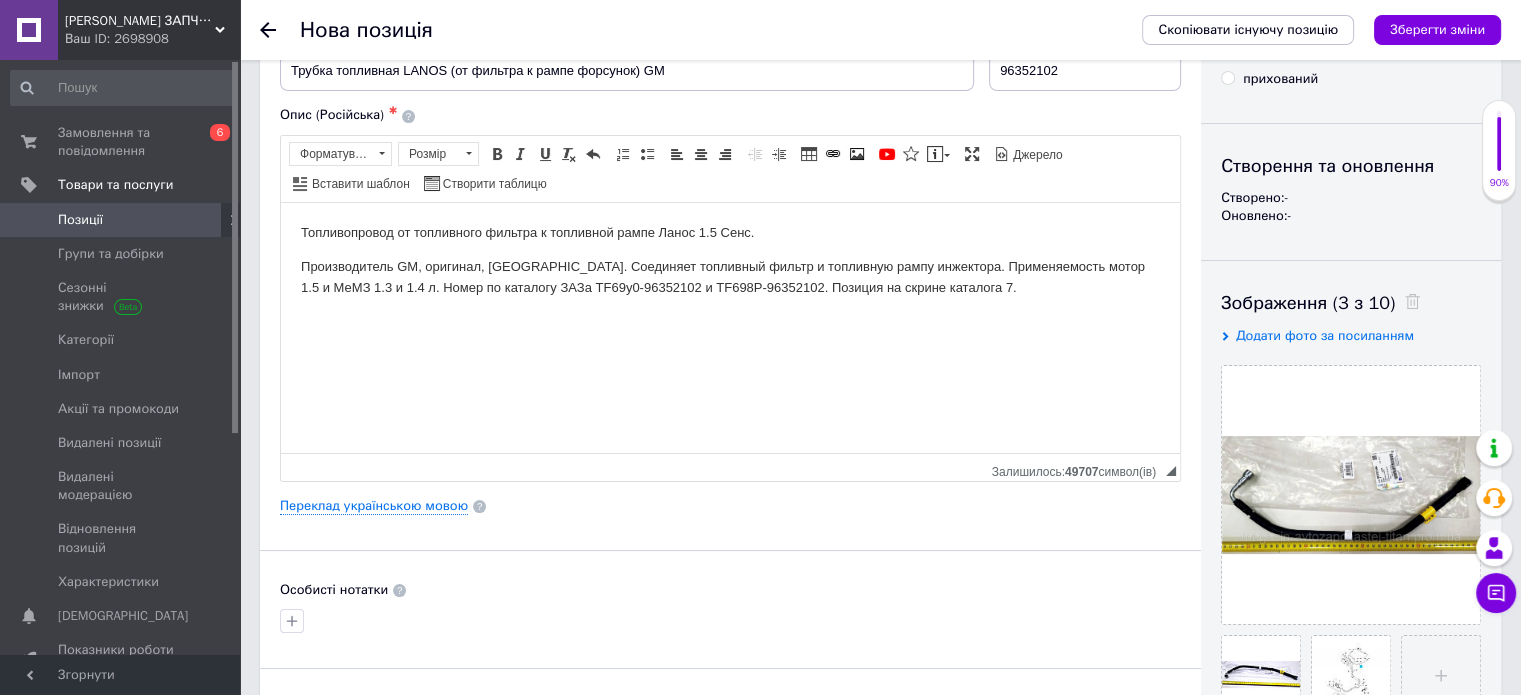 scroll, scrollTop: 118, scrollLeft: 0, axis: vertical 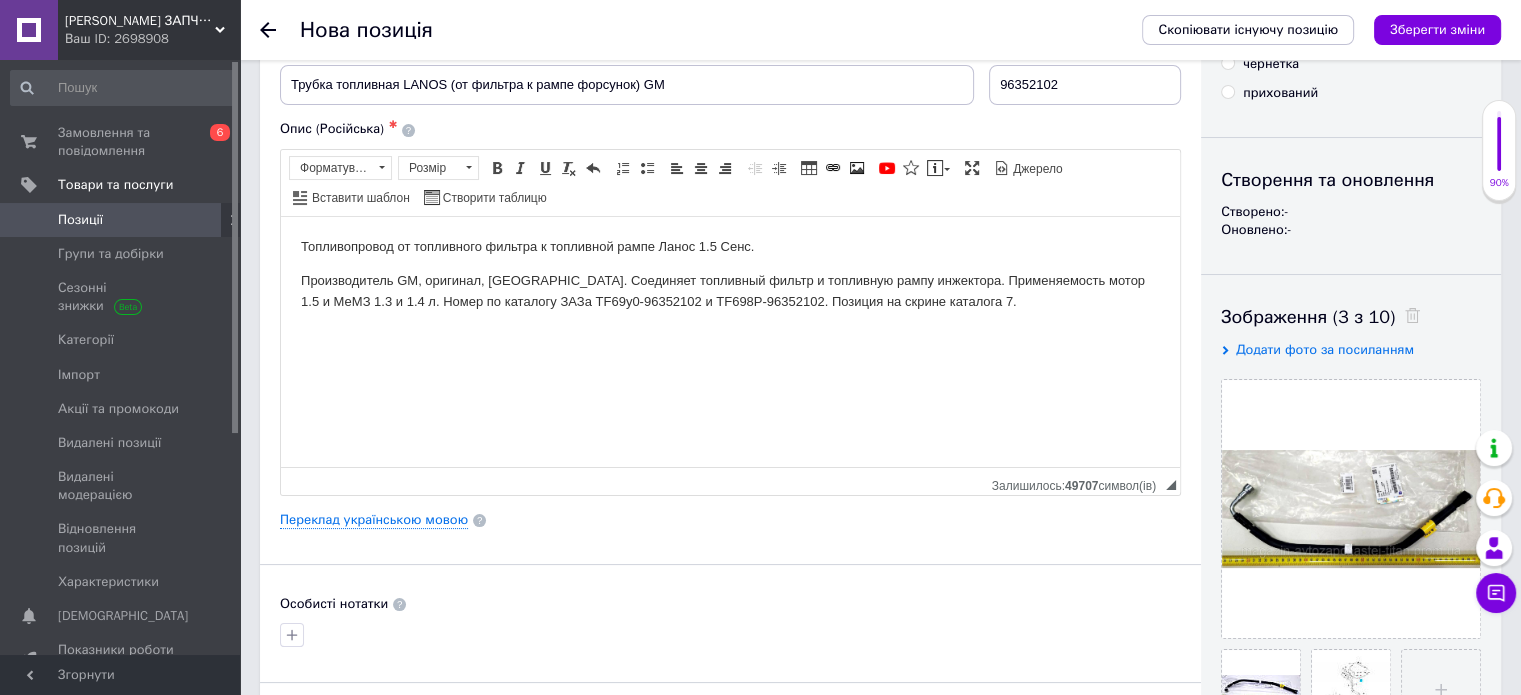 type on "96352102, 96350576, 96559255," 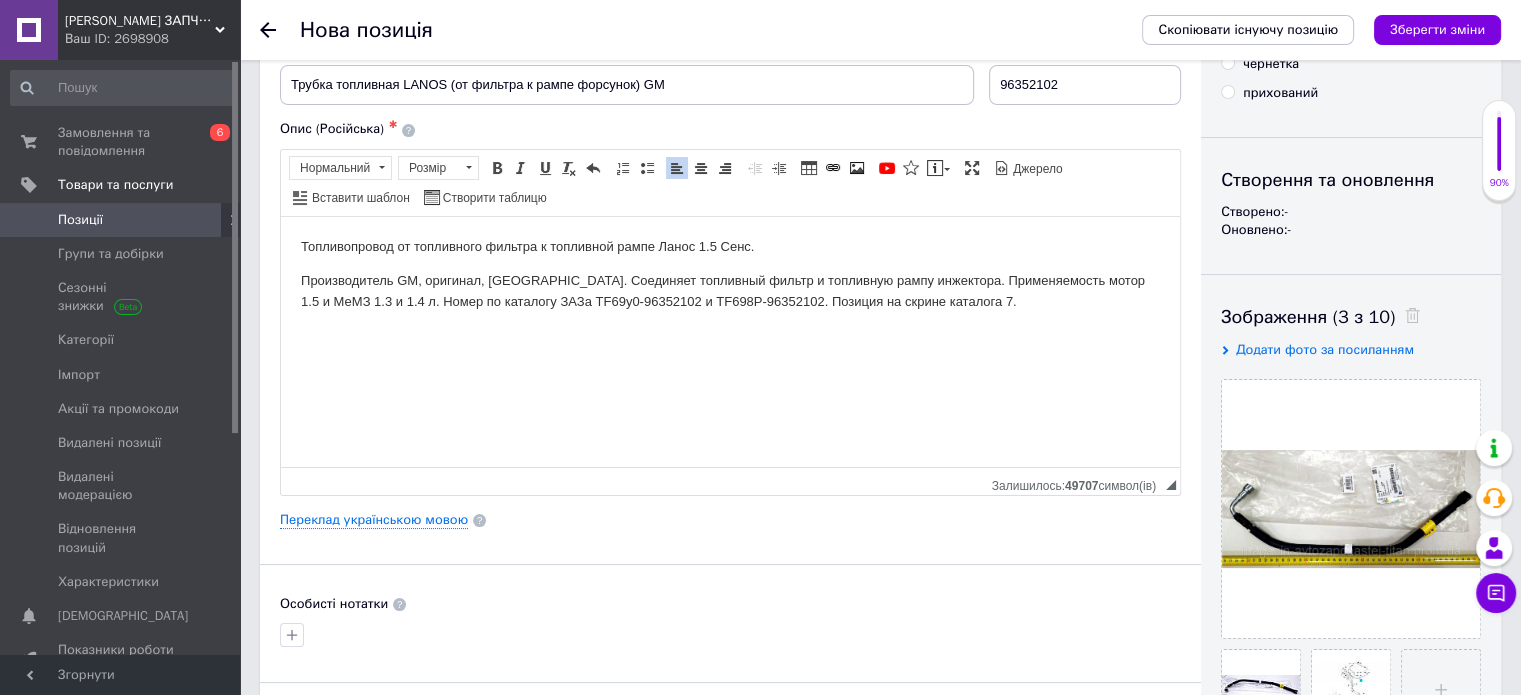 click on "Производитель GM, оригинал, [GEOGRAPHIC_DATA]. Соединяет топливный фильтр и топливную рампу инжектора. Применяемость мотор 1.5 и МеМЗ 1.3 и 1.4 л. Номер по каталогу ЗАЗа TF69y0-96352102 и TF698P-96352102. Позиция на скрине каталога 7." at bounding box center (730, 291) 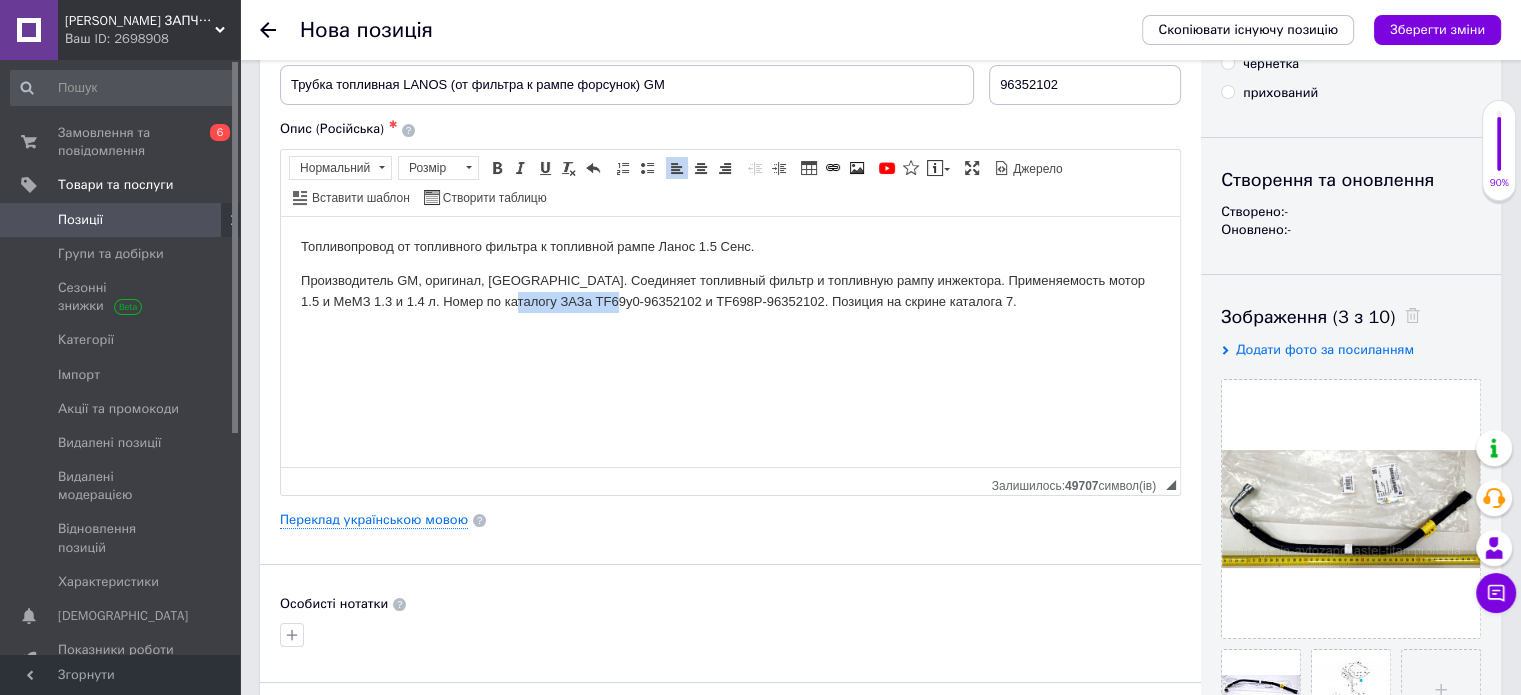 copy on "TF69y0-96352102" 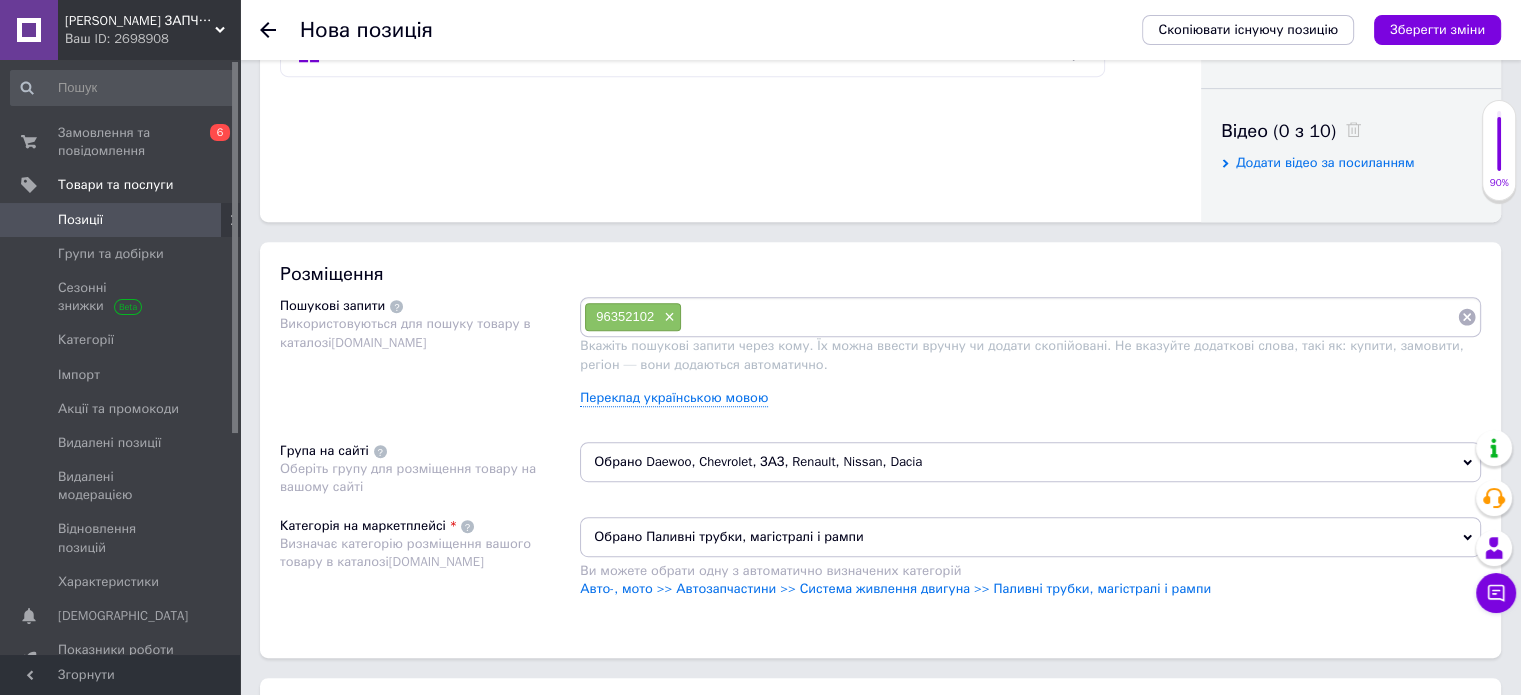 scroll, scrollTop: 988, scrollLeft: 0, axis: vertical 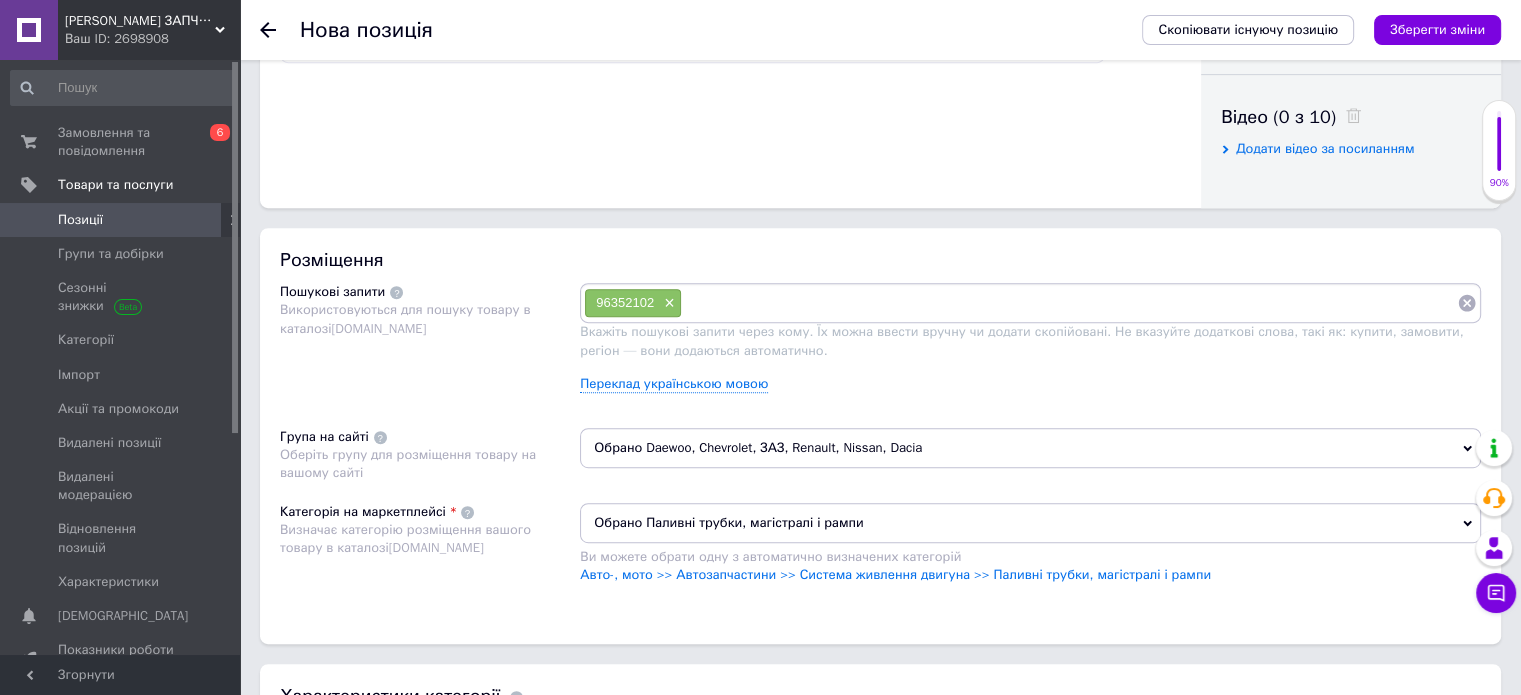click at bounding box center [1069, 303] 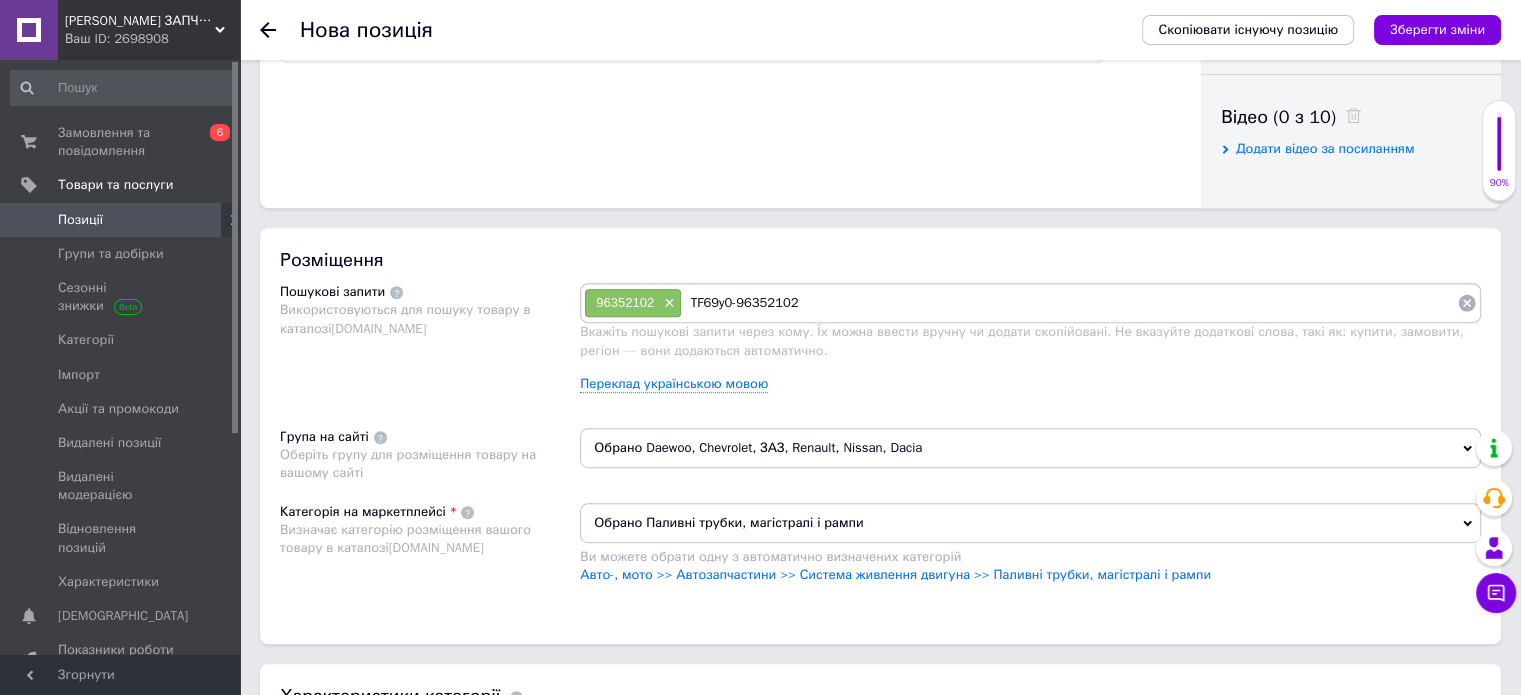 type 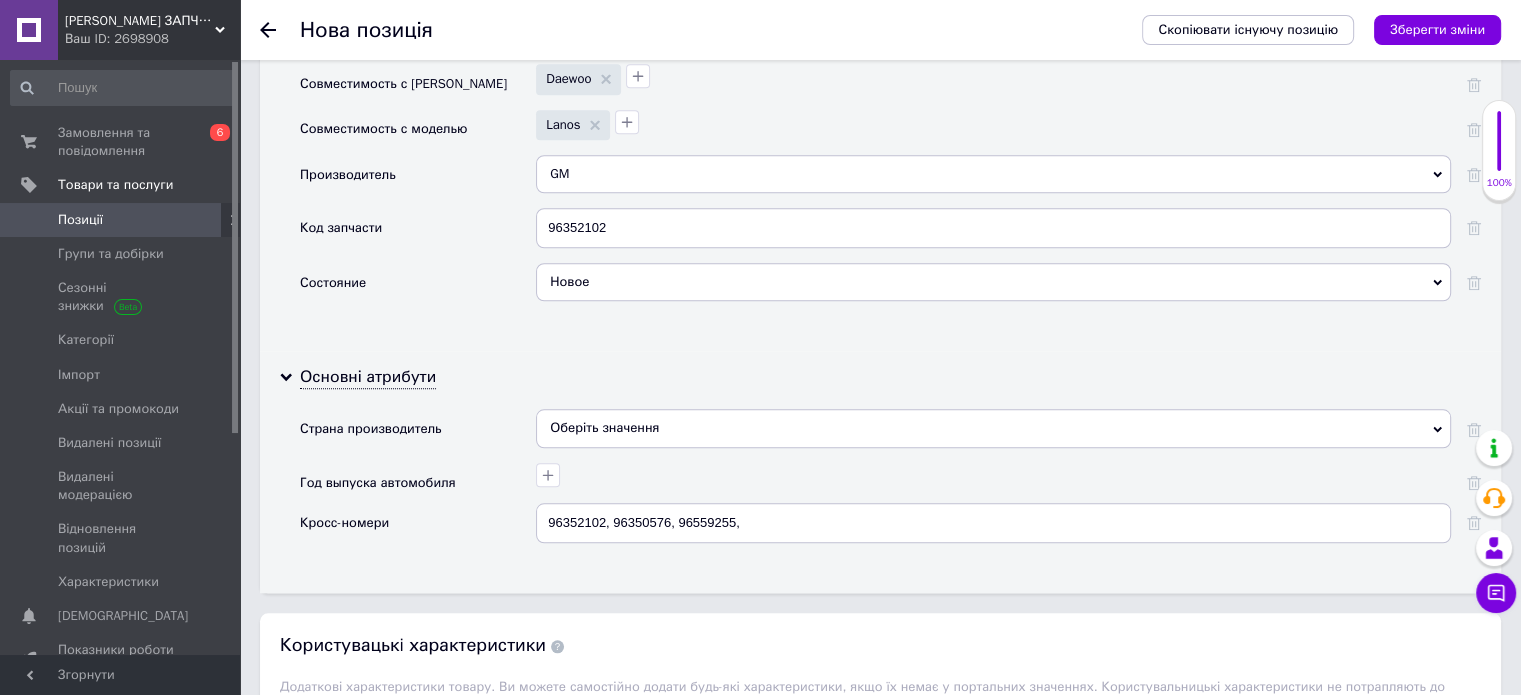 scroll, scrollTop: 1800, scrollLeft: 0, axis: vertical 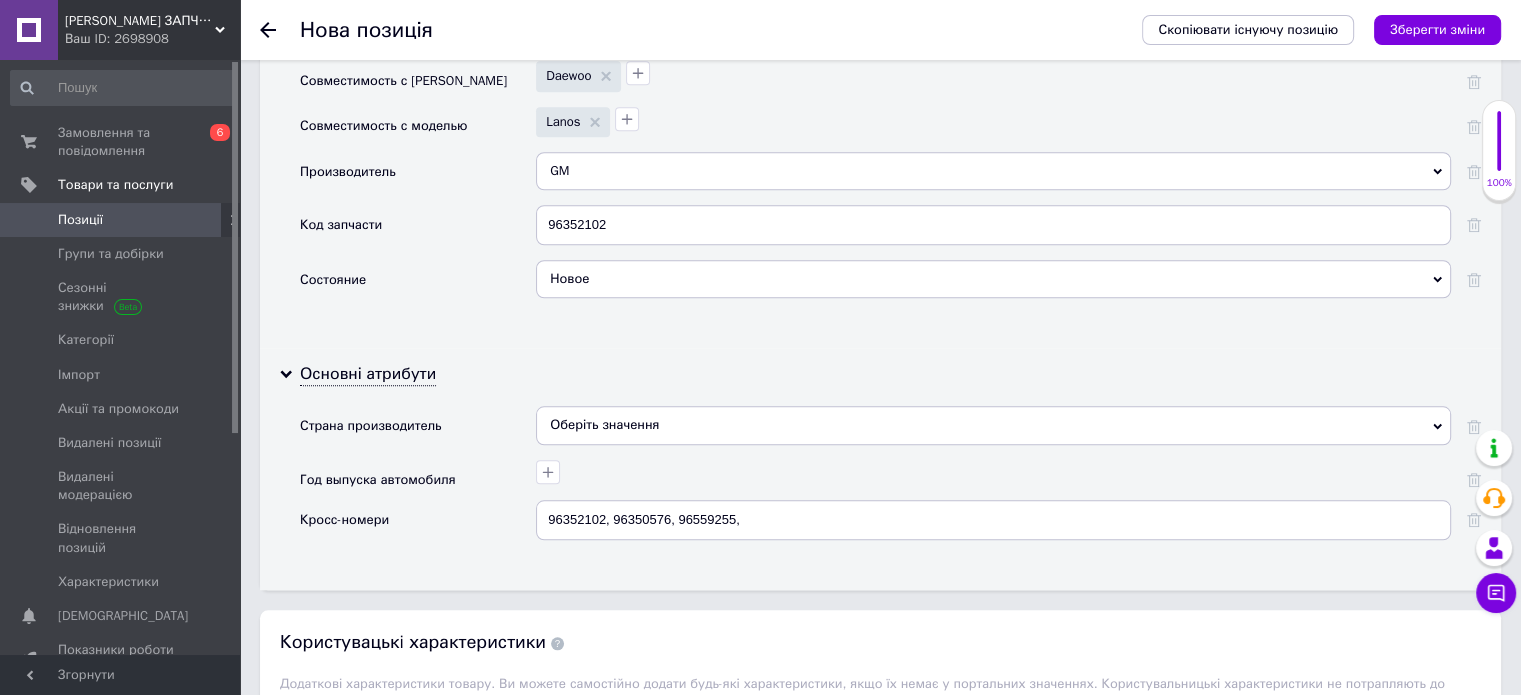 click on "Основна інформація Назва позиції (Російська) ✱ Трубка топливная LANOS (от фильтра к рампе форсунок) GM Код/Артикул 96352102 Опис (Російська) ✱ Топливопровод от топливного фильтра к топливной рампе Ланос 1.5 Сенс.
Производитель GM, оригинал, [GEOGRAPHIC_DATA]. Соединяет топливный фильтр и топливную рампу инжектора. Применяемость мотор 1.5 и МеМЗ 1.3 и 1.4 л. Номер по каталогу ЗАЗа TF69y0-96352102 и TF698P-96352102. Позиция на скрине каталога 7. Розширений текстовий редактор, A68E1A4F-C976-4663-962A-D8EB00960789 Панель інструментів редактора Форматування Нормальний Розмір Розмір   Жирний  Сполучення клавіш Ctrl+B" at bounding box center (880, -283) 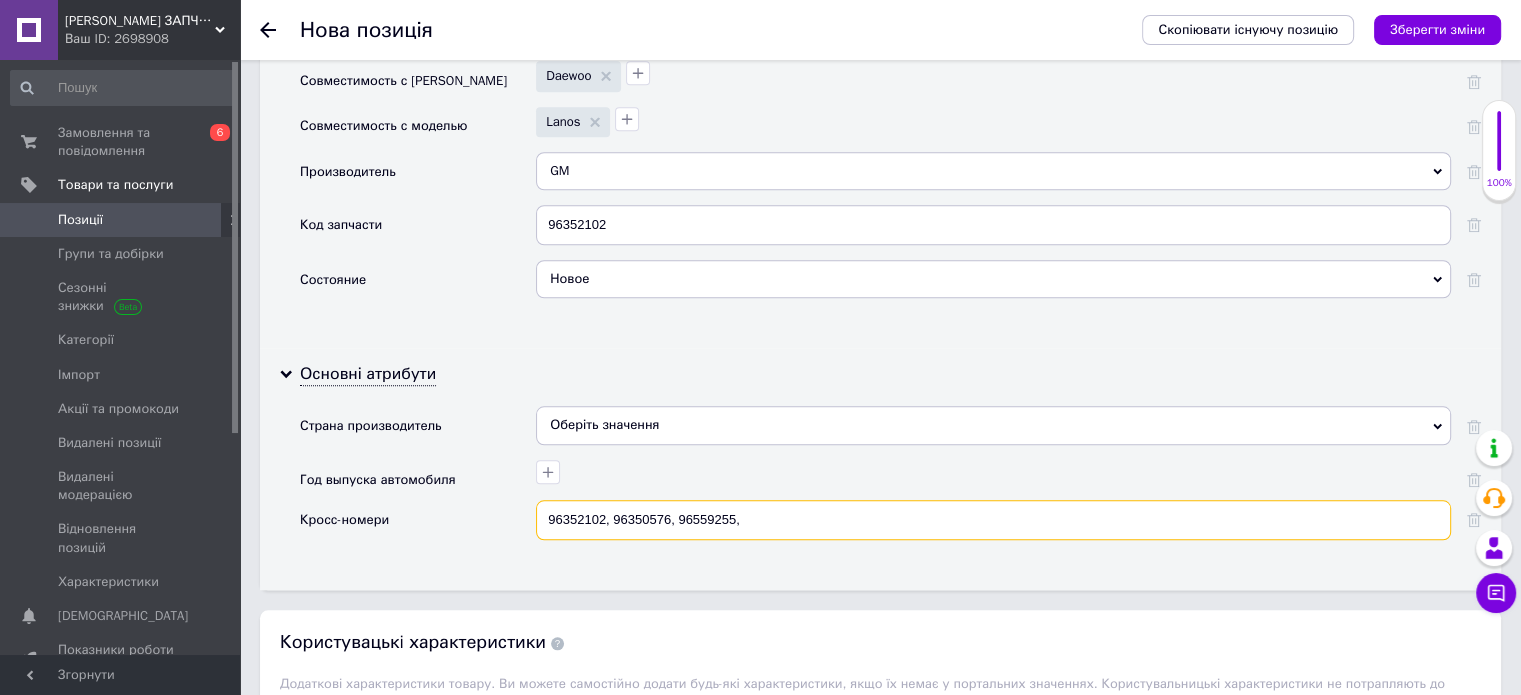 paste on "TF69y0-96352102" 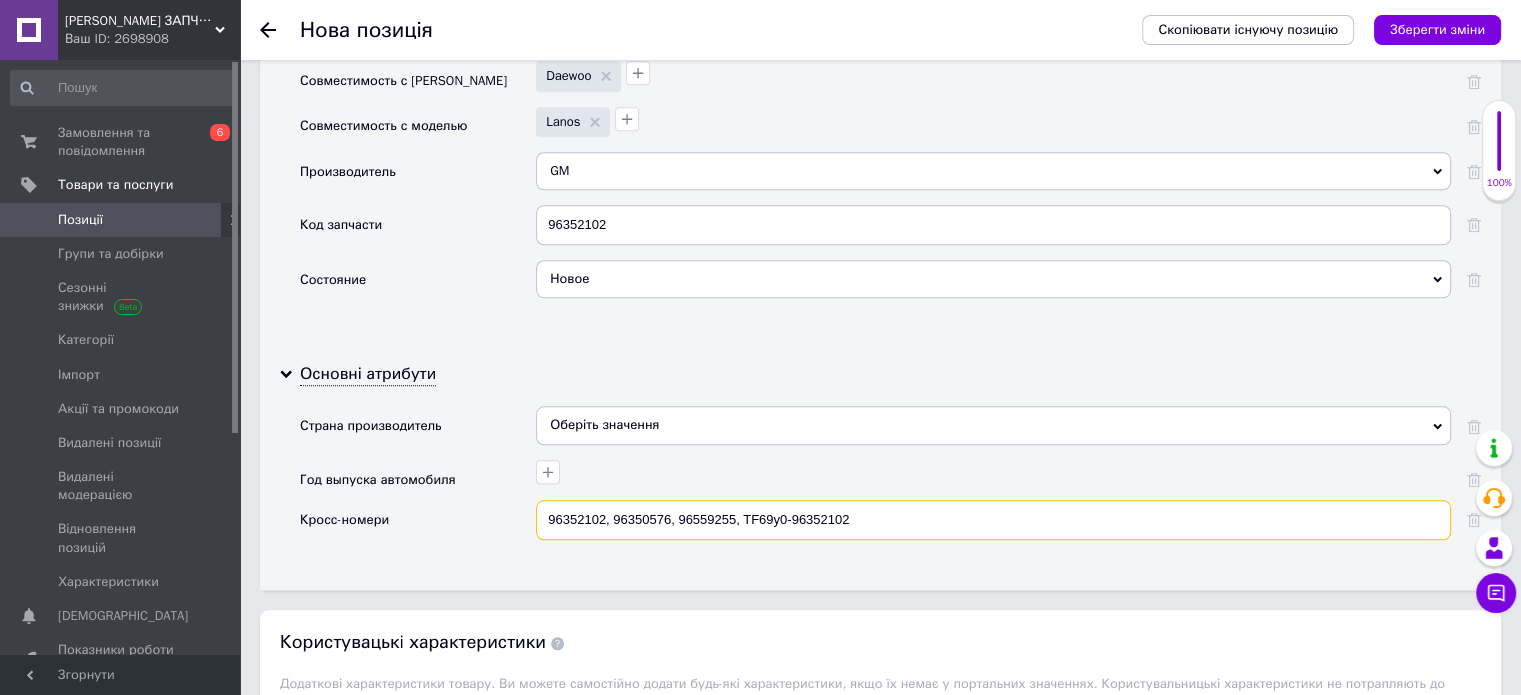 click on "96352102, 96350576, 96559255, TF69y0-96352102" at bounding box center [993, 520] 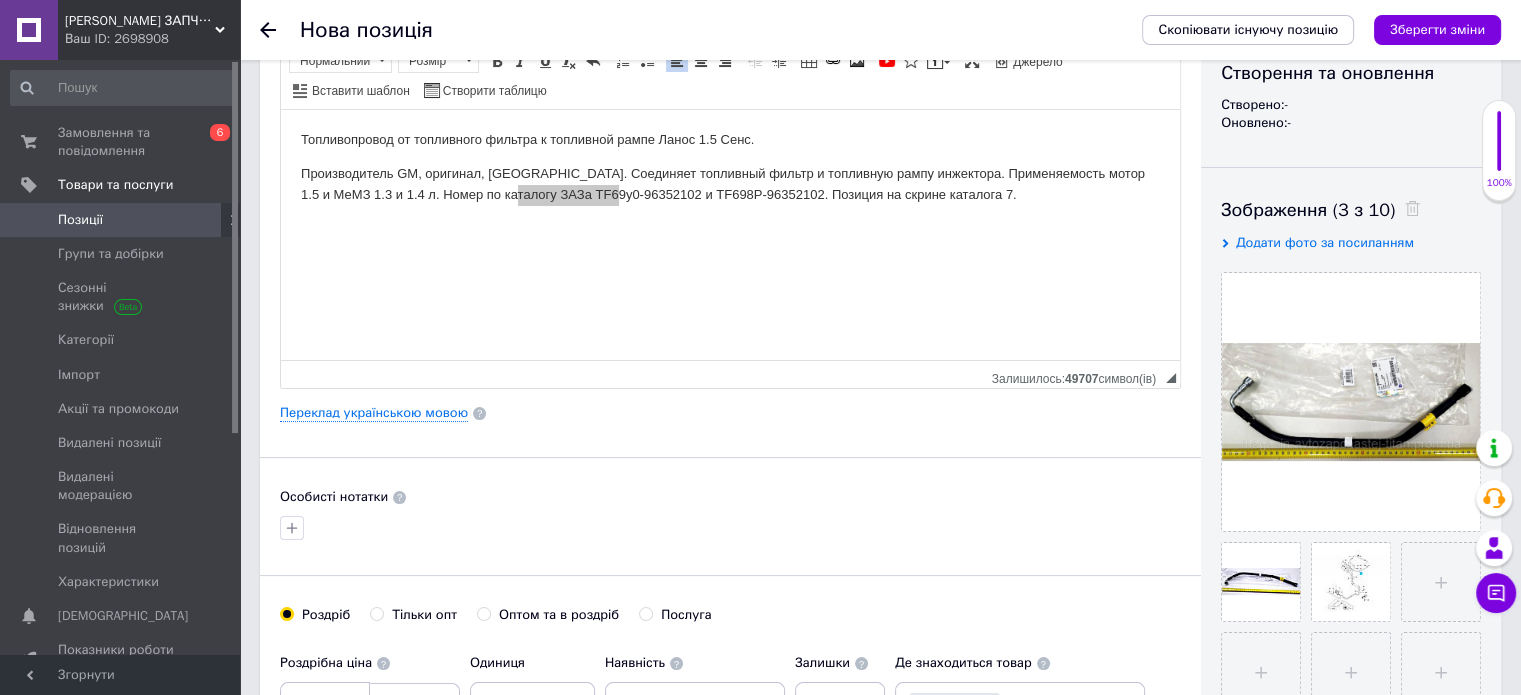 scroll, scrollTop: 160, scrollLeft: 0, axis: vertical 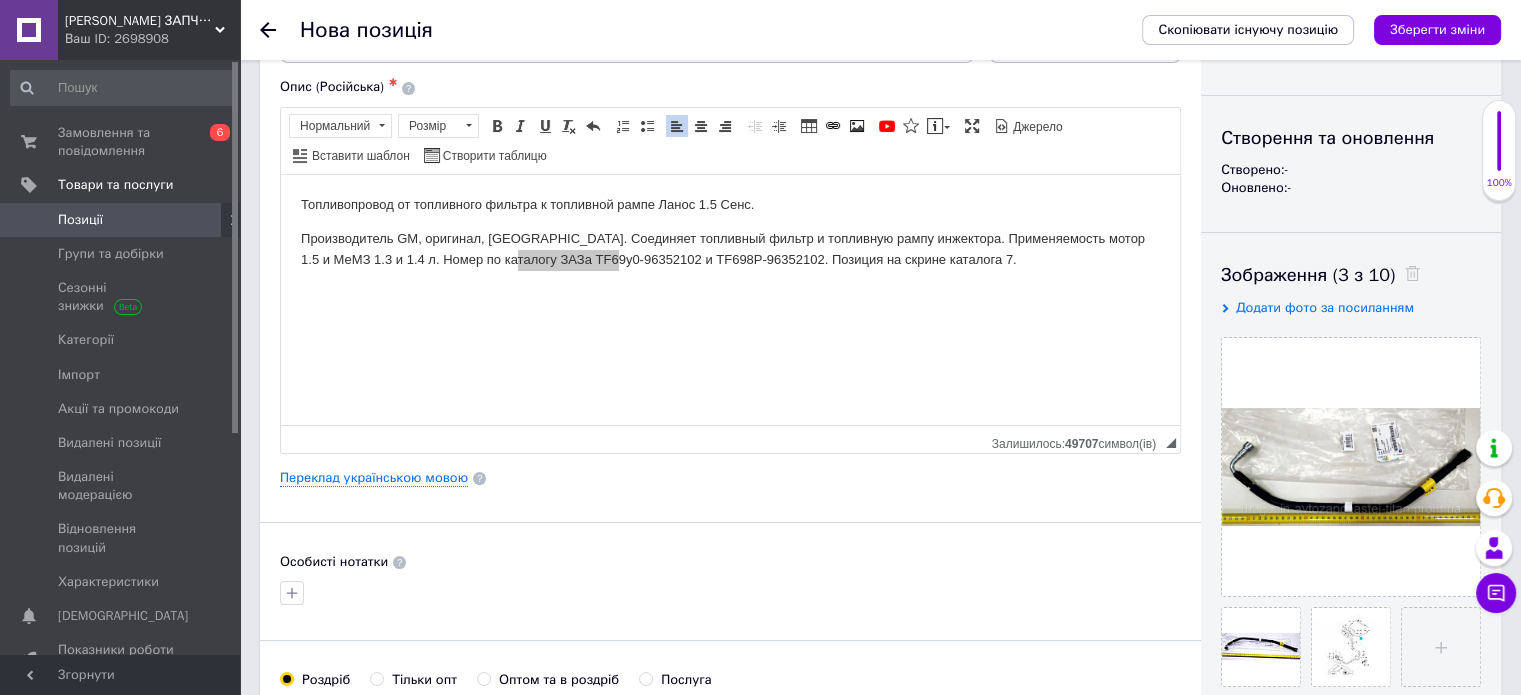 type on "96352102, 96350576, 96559255, TF69y0-96352102," 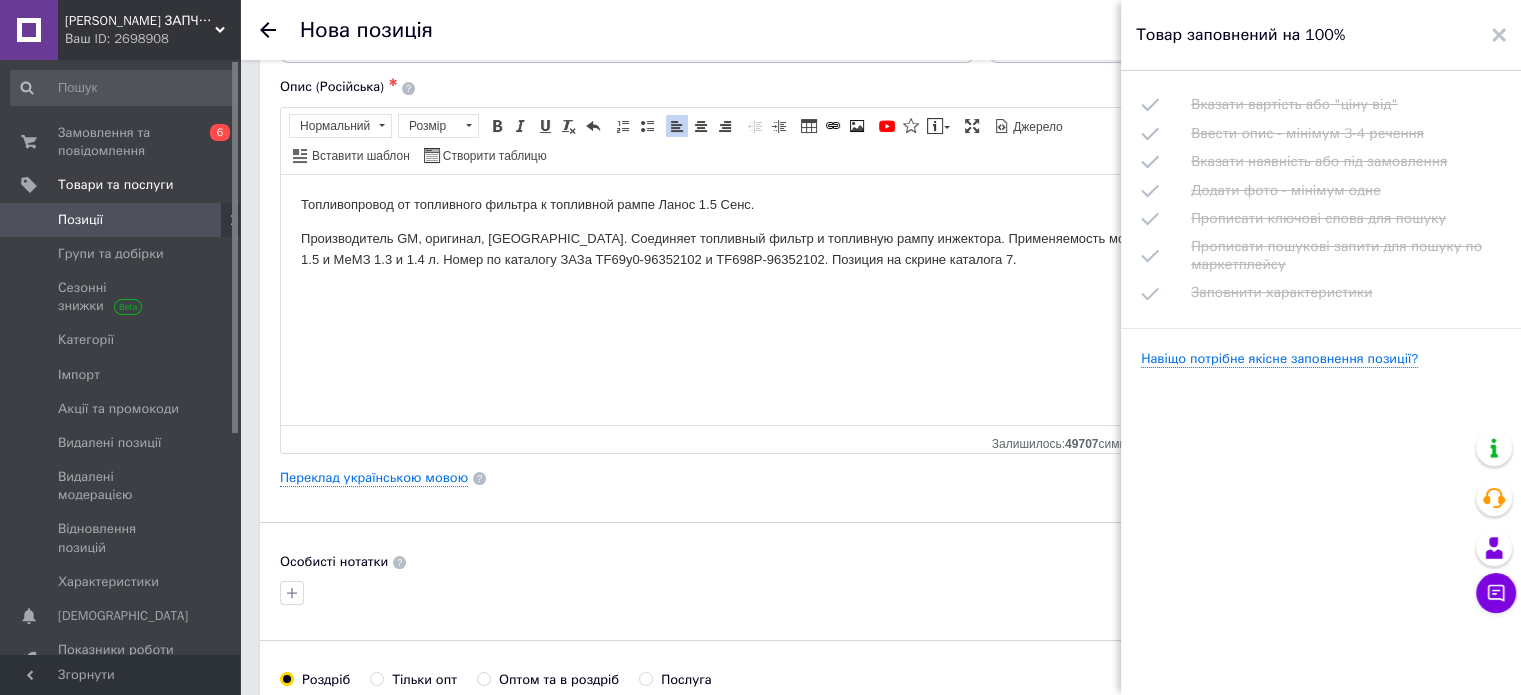 click on "Производитель GM, оригинал, [GEOGRAPHIC_DATA]. Соединяет топливный фильтр и топливную рампу инжектора. Применяемость мотор 1.5 и МеМЗ 1.3 и 1.4 л. Номер по каталогу ЗАЗа TF69y0-96352102 и TF698P-96352102. Позиция на скрине каталога 7." at bounding box center (730, 249) 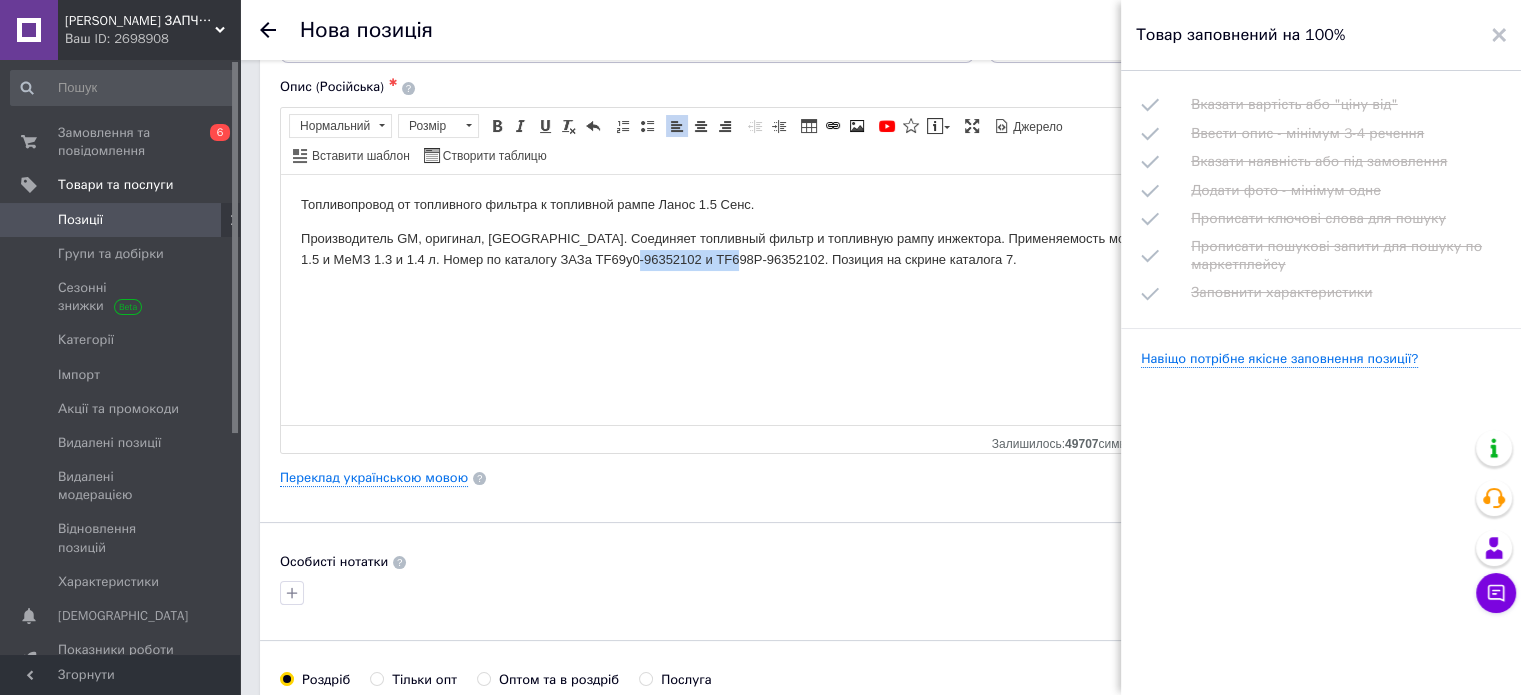 copy on "TF698P-96352102" 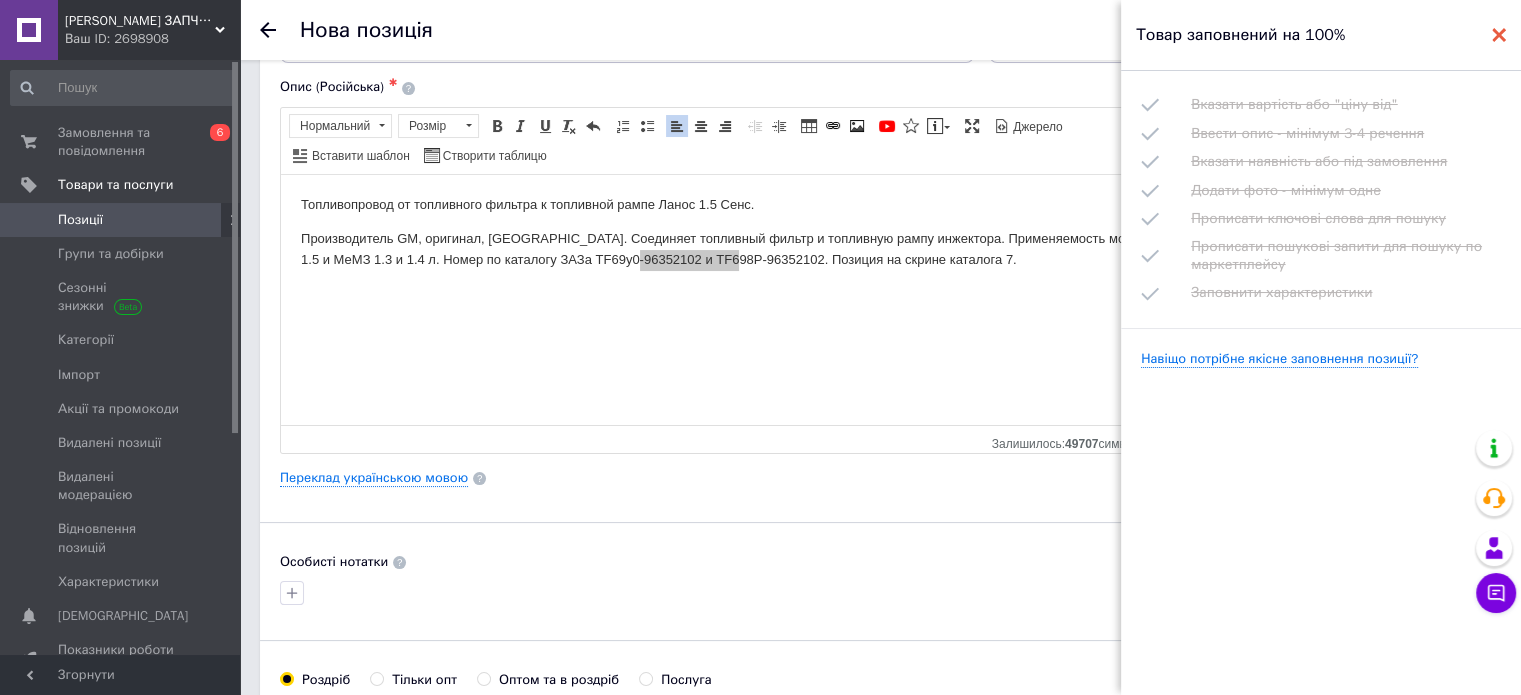 click 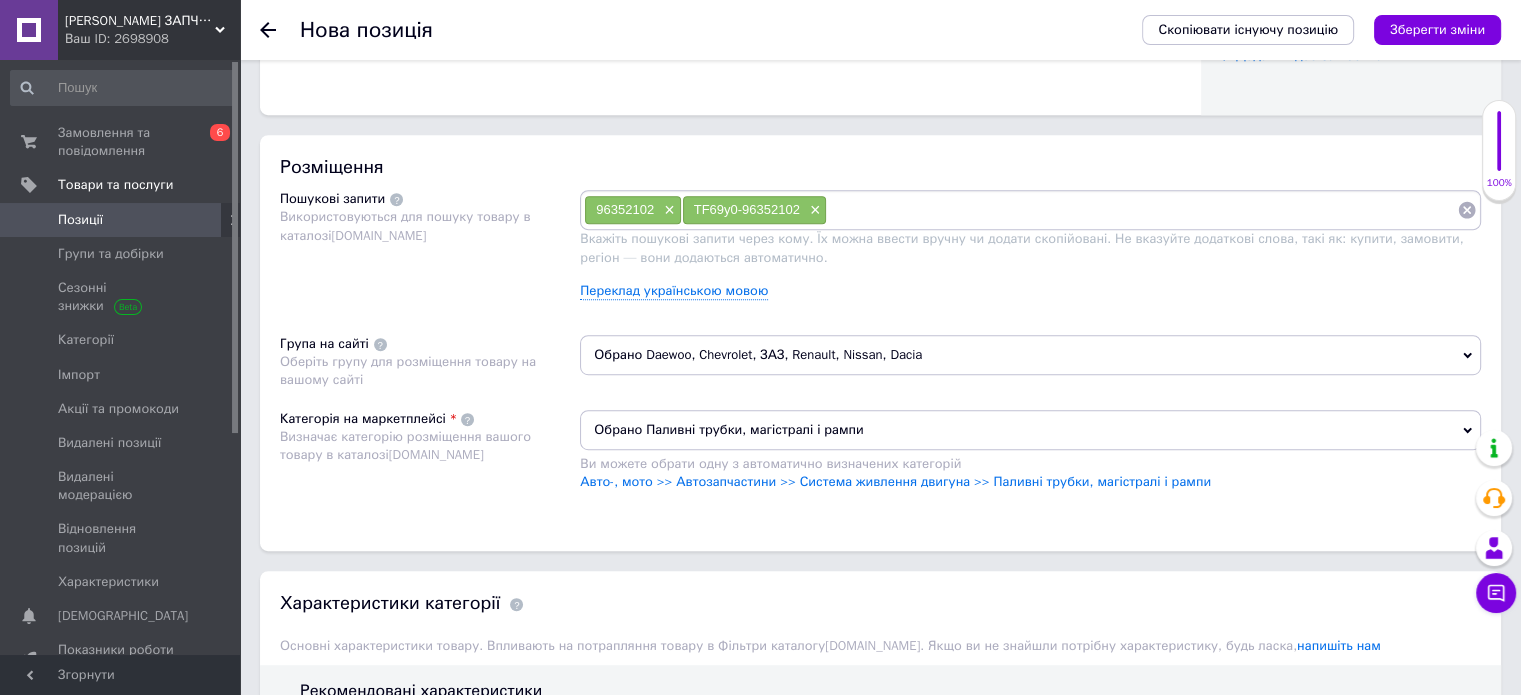 scroll, scrollTop: 1124, scrollLeft: 0, axis: vertical 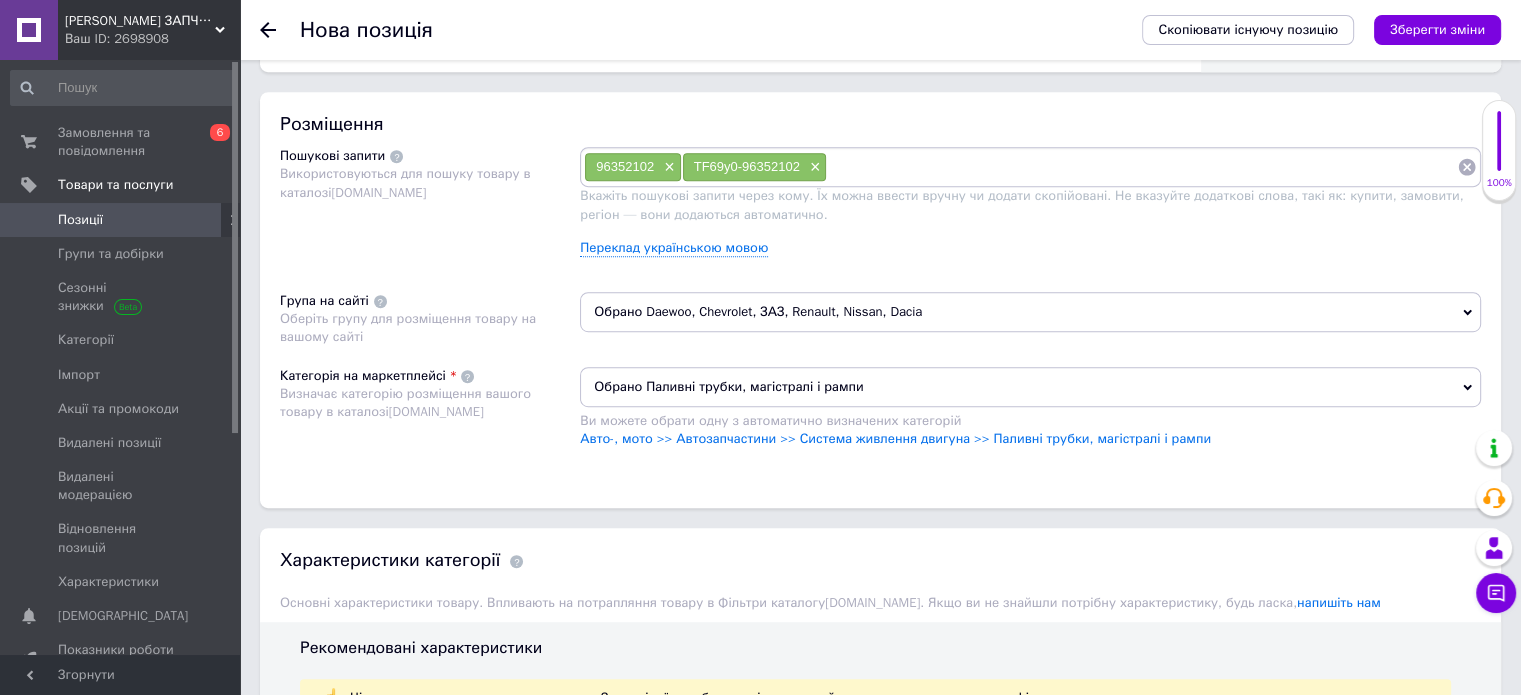 click at bounding box center (1142, 167) 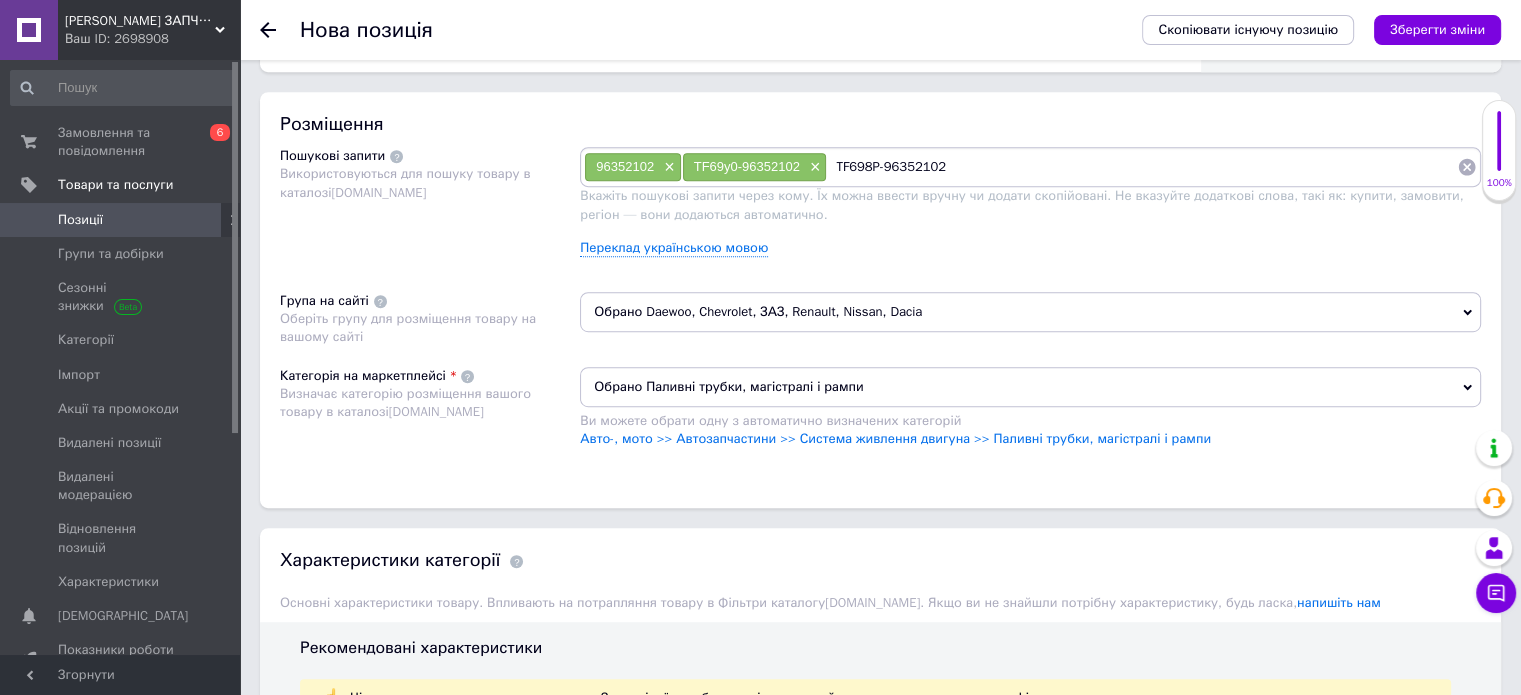 type 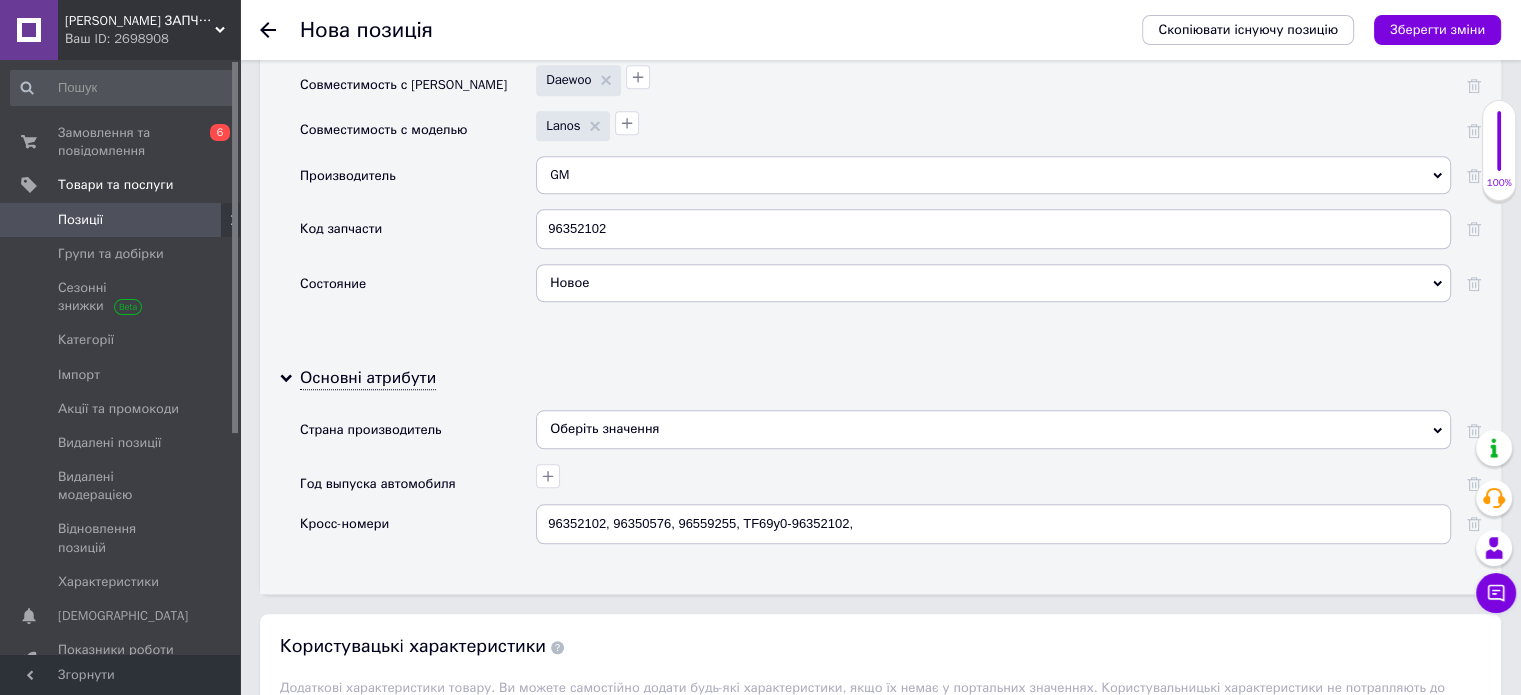 scroll, scrollTop: 1861, scrollLeft: 0, axis: vertical 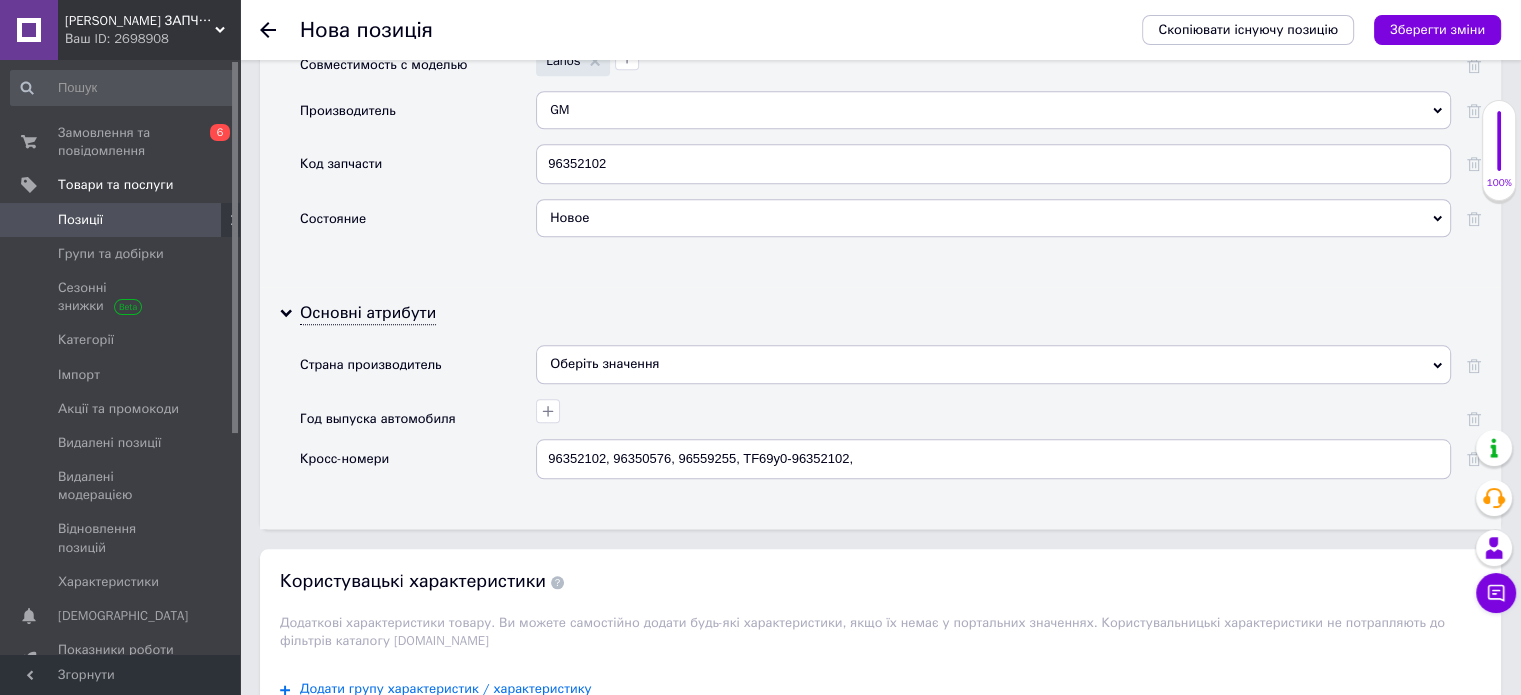click at bounding box center (1496, 498) 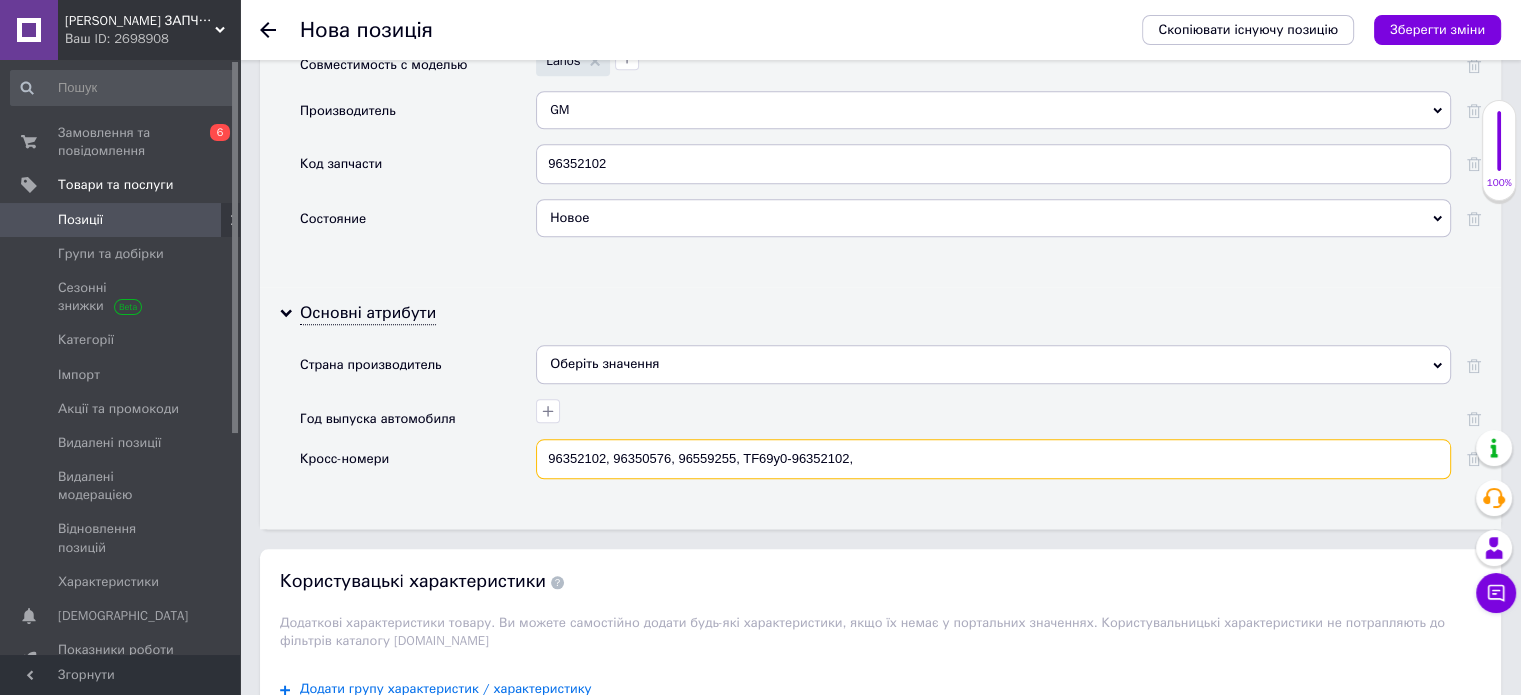 click on "96352102, 96350576, 96559255, TF69y0-96352102," at bounding box center [993, 459] 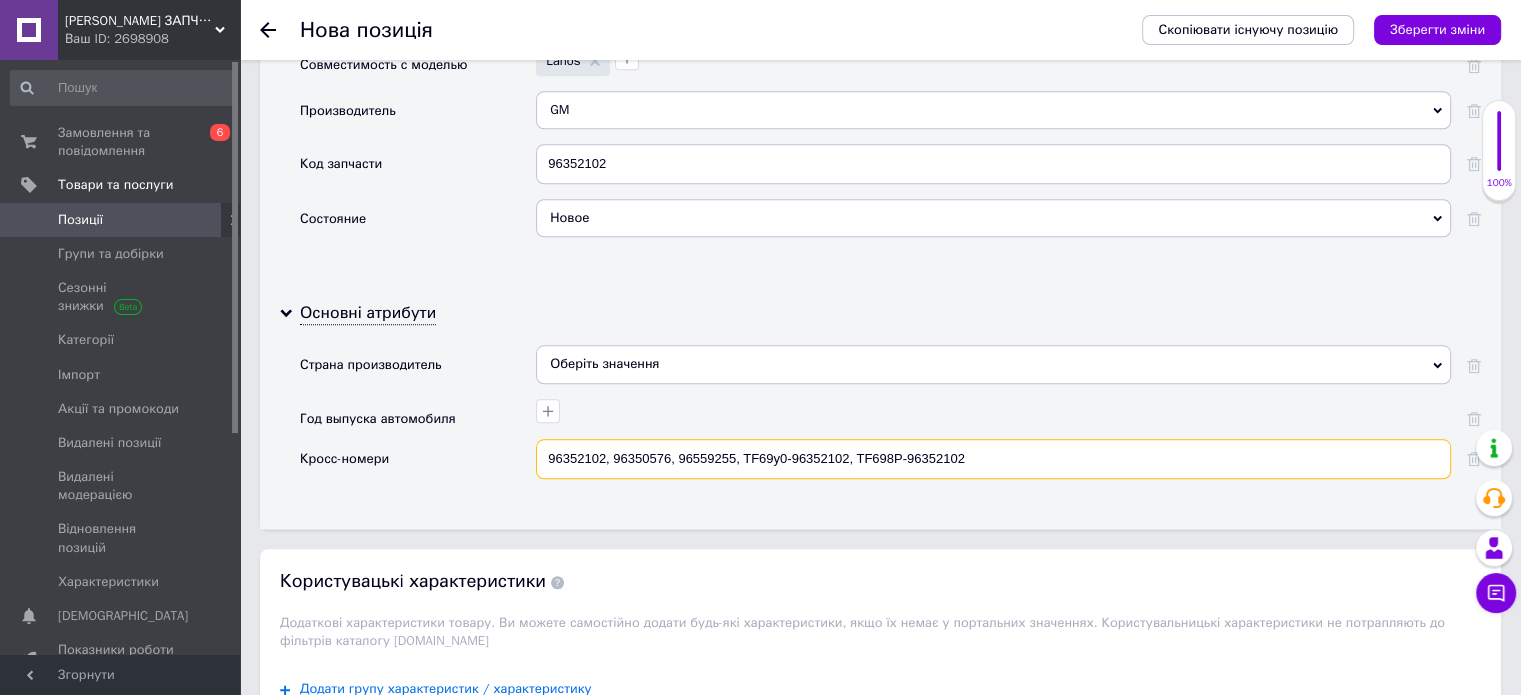 click on "96352102, 96350576, 96559255, TF69y0-96352102, TF698P-96352102" at bounding box center [993, 459] 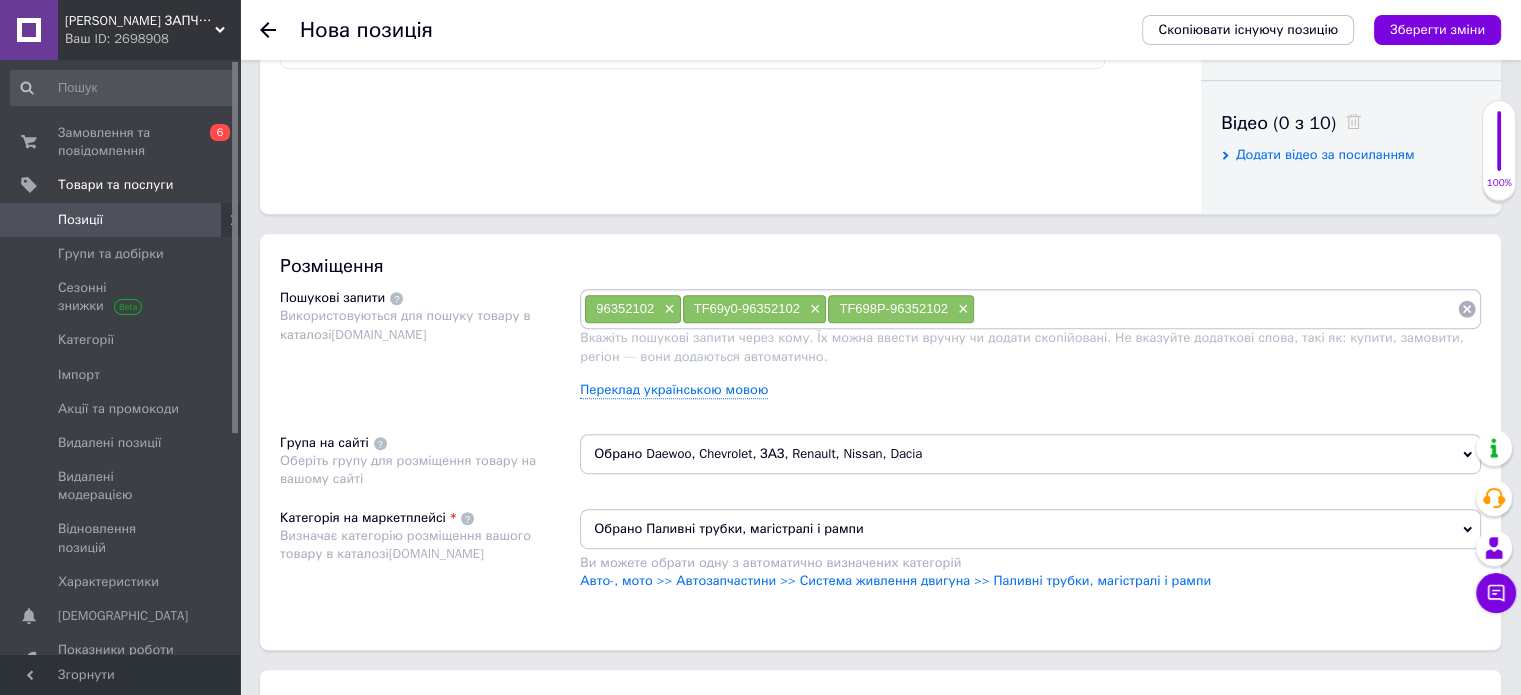 scroll, scrollTop: 892, scrollLeft: 0, axis: vertical 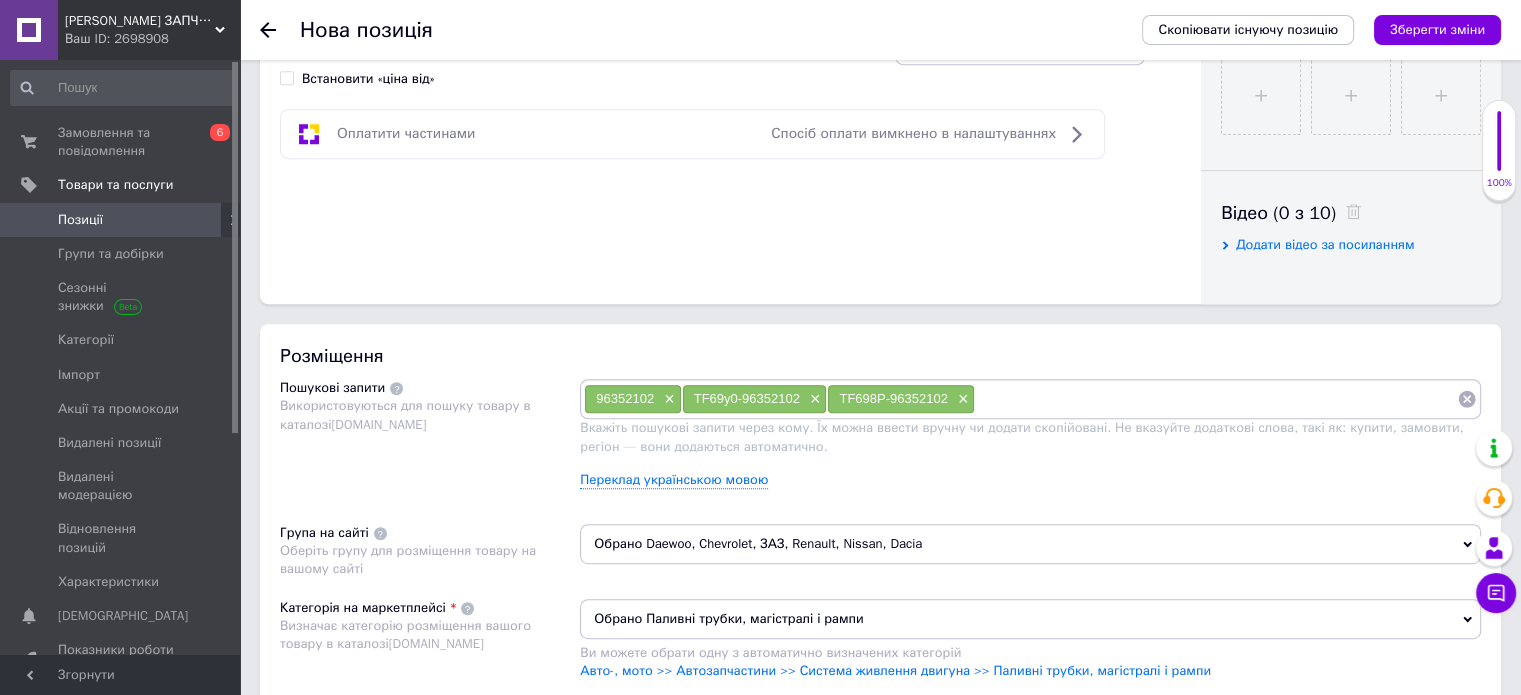 type on "96352102, 96350576, 96559255, TF69y0-96352102, TF698P-96352102" 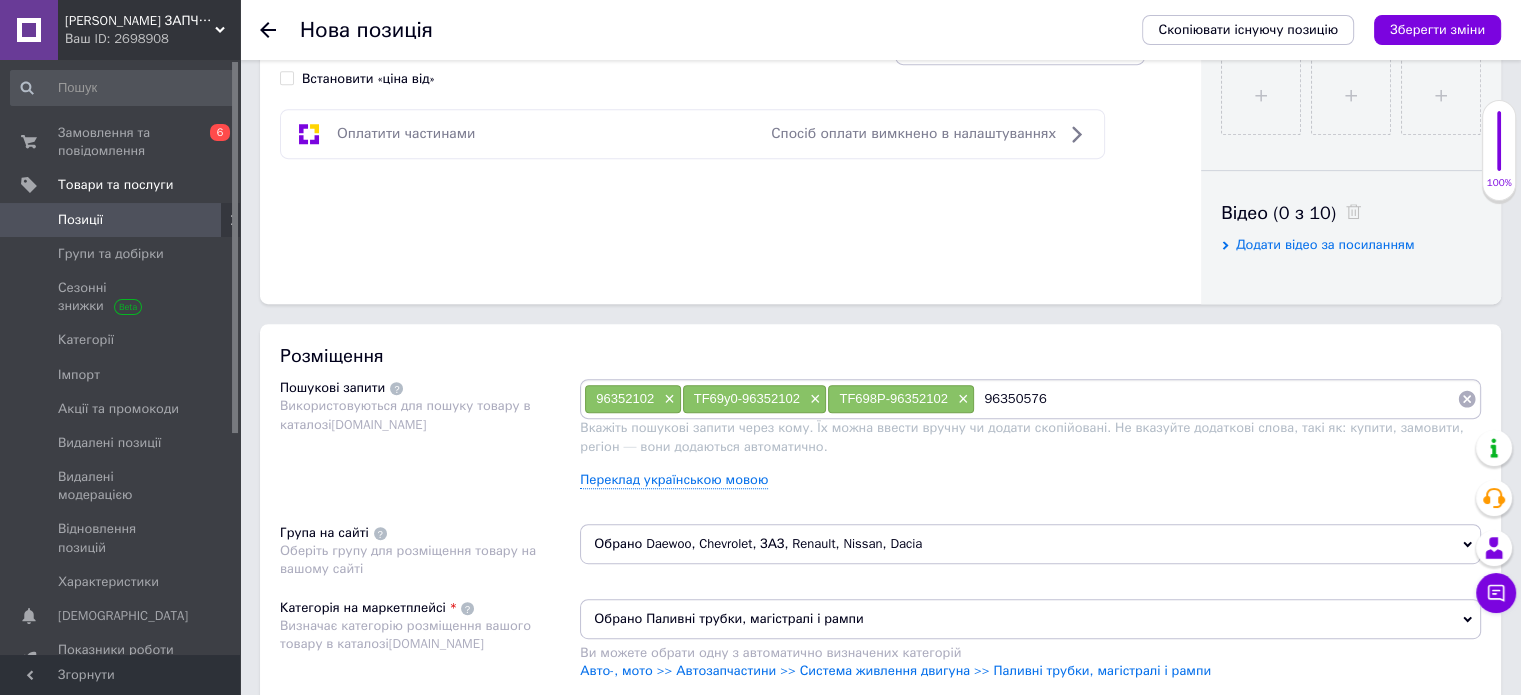 click on "96350576" at bounding box center [1216, 399] 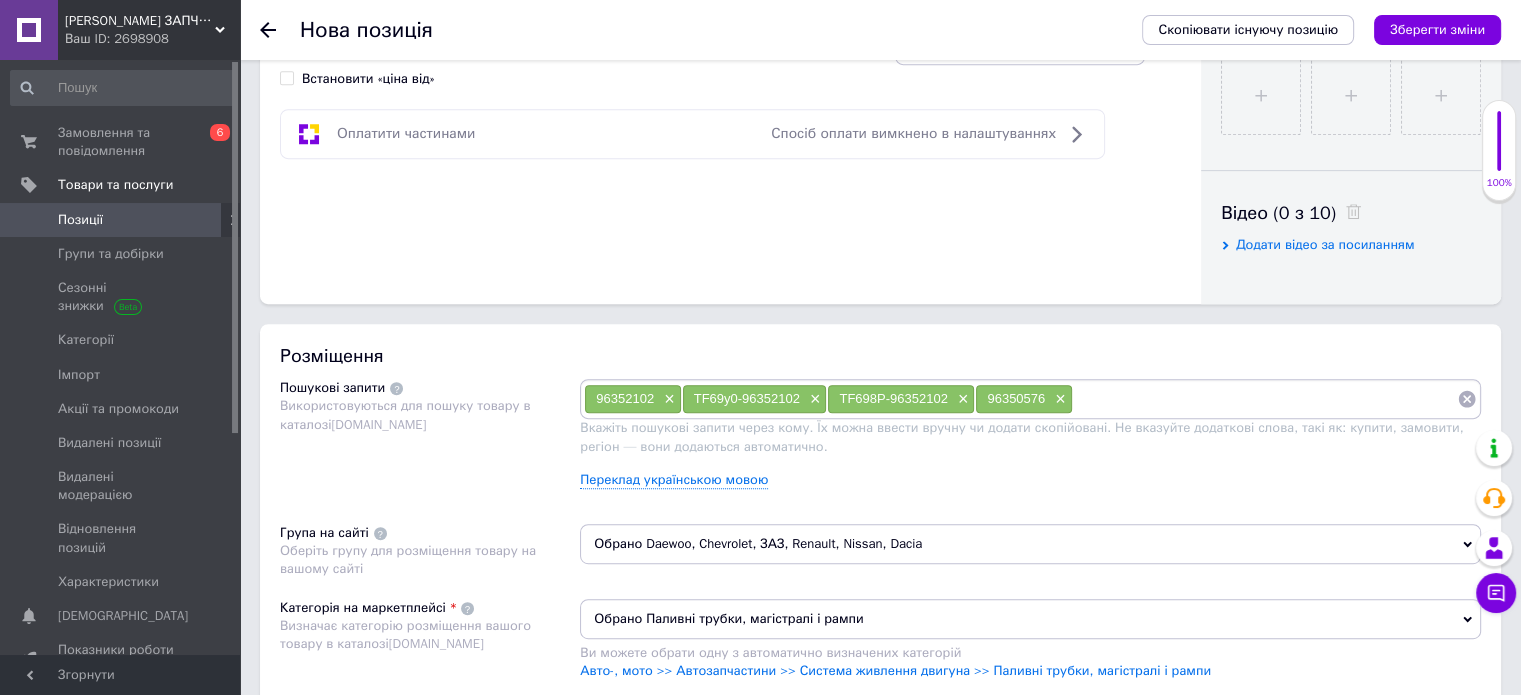 paste on "''GM'' (96352102) от фильтра к рампе" 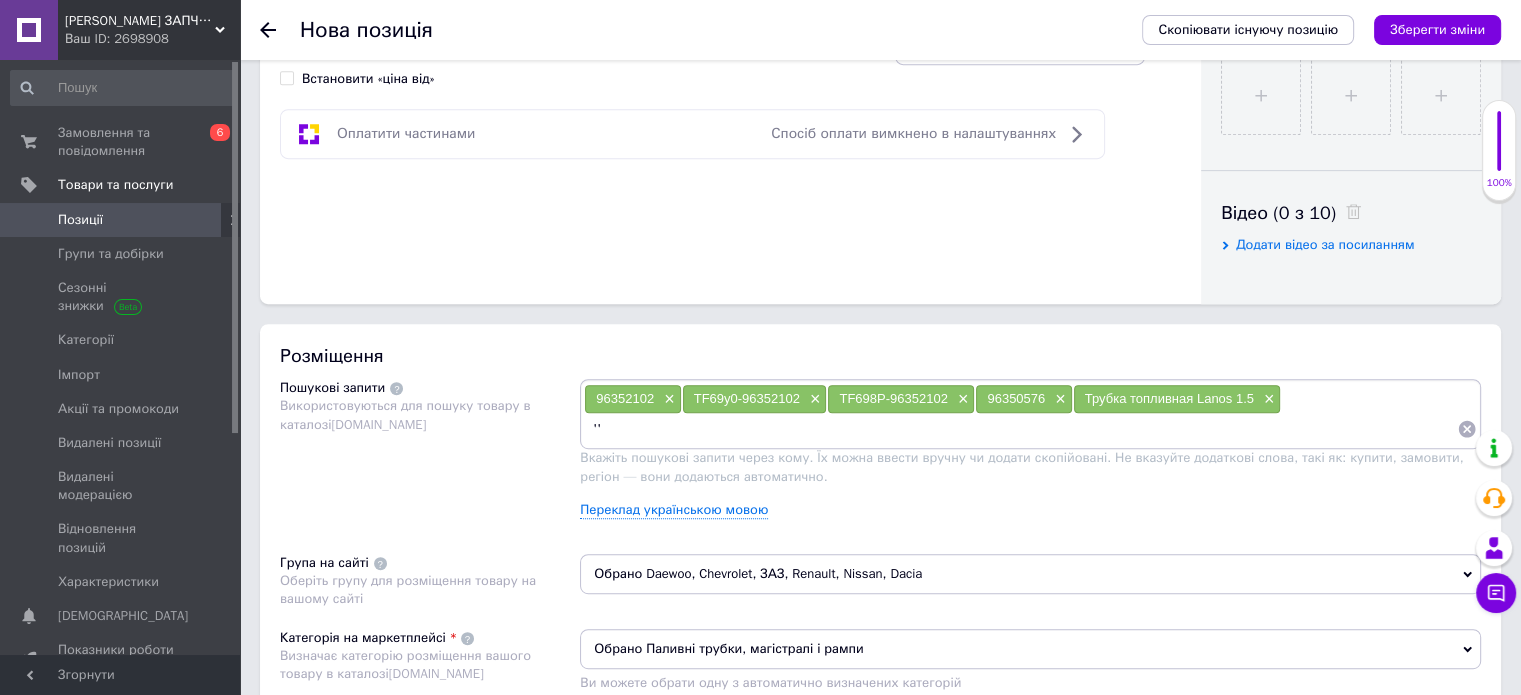type on "'" 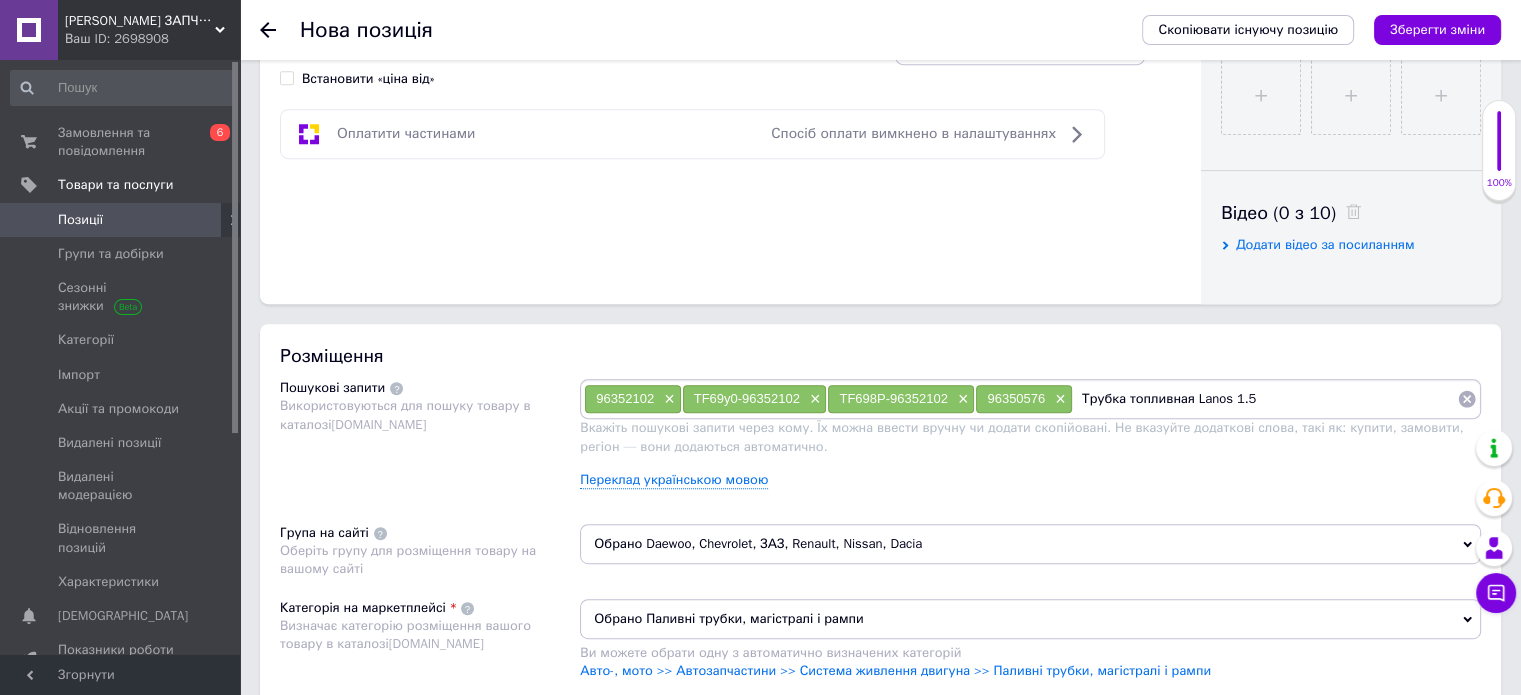 paste on "от фильтра к рампе" 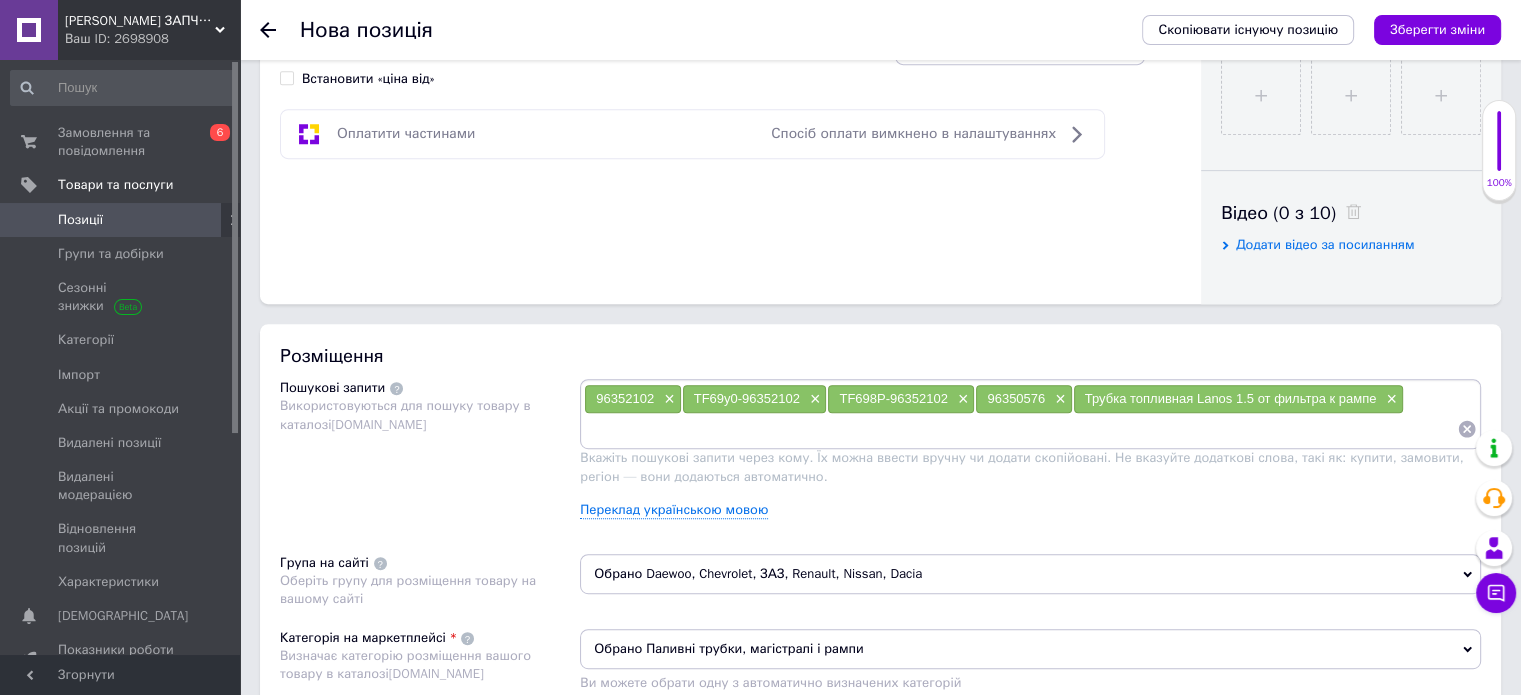 paste on "Трубка топливного фильтра Lanos к рампе" 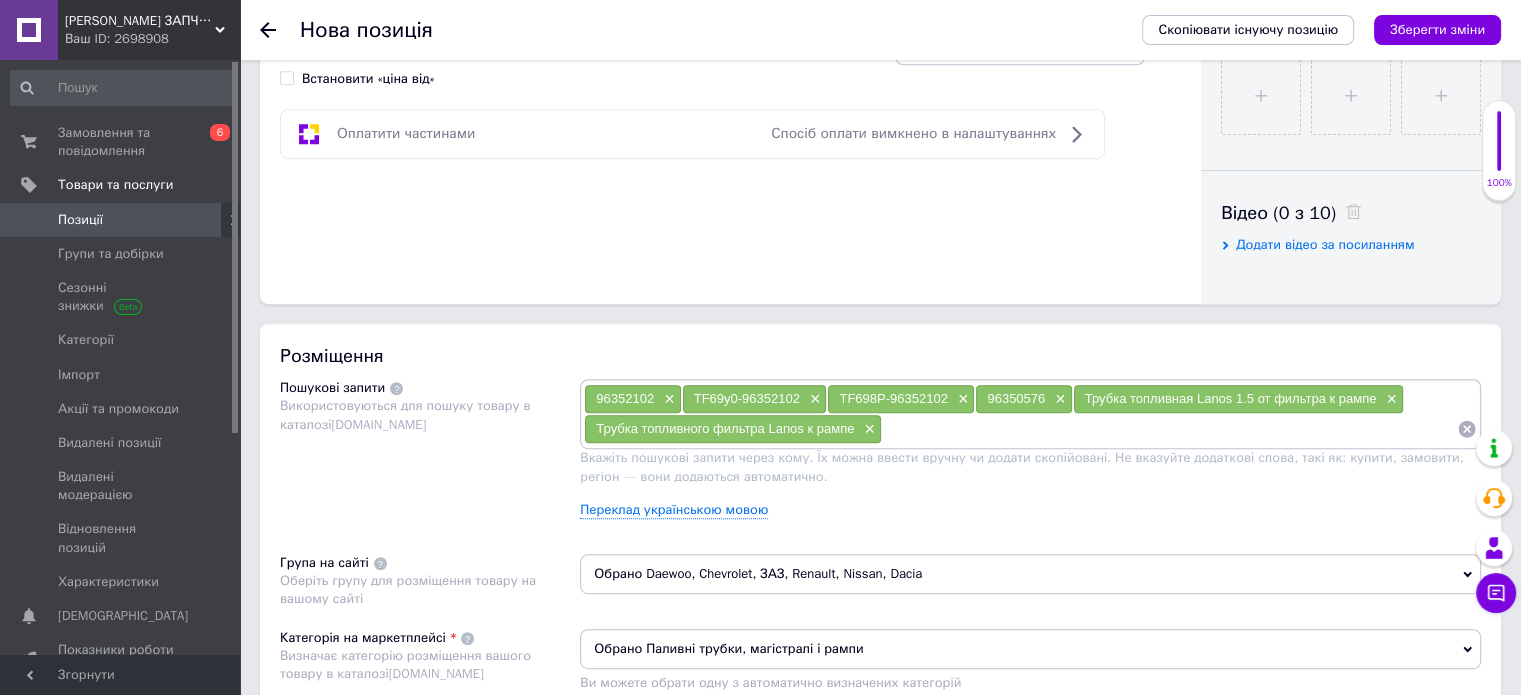 paste on "Топливопровод от топливного фильтра к инжектору Ланос 1.5 Сенс" 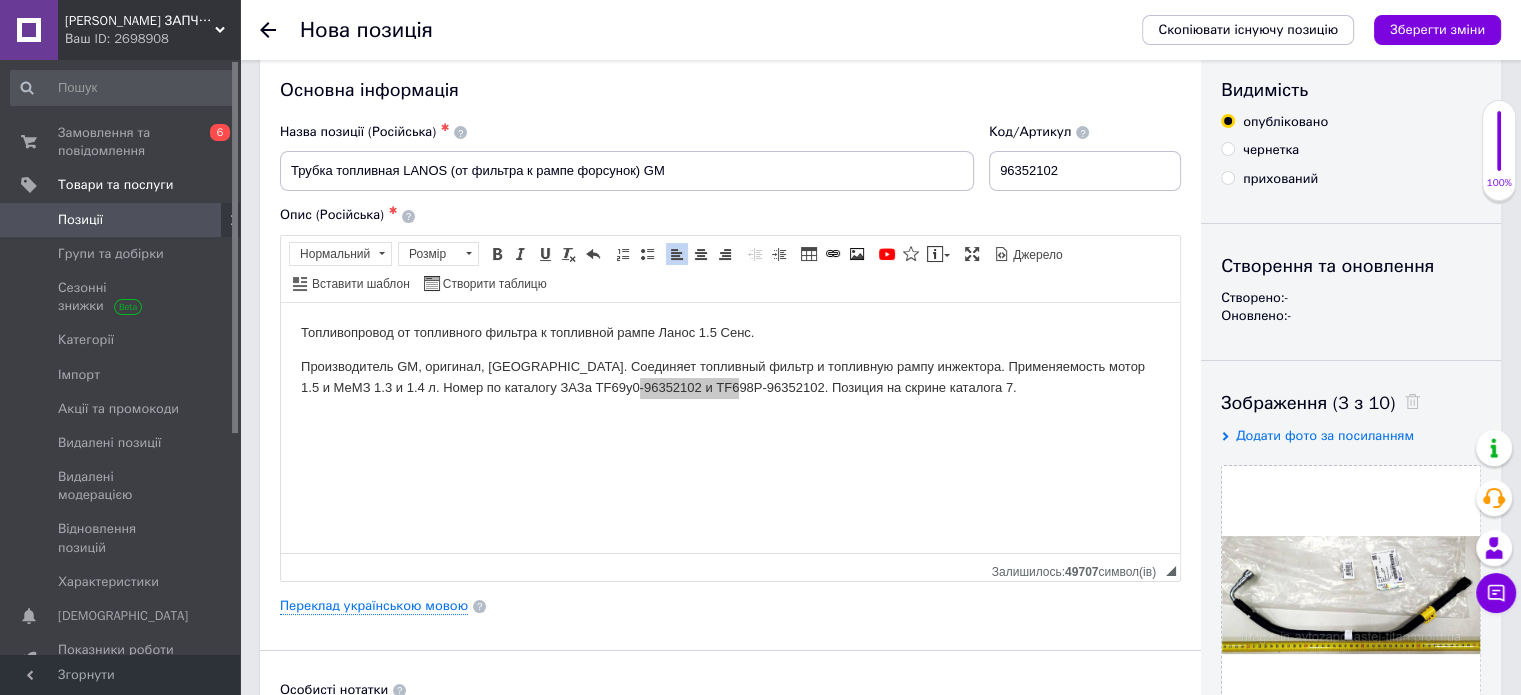 scroll, scrollTop: 21, scrollLeft: 0, axis: vertical 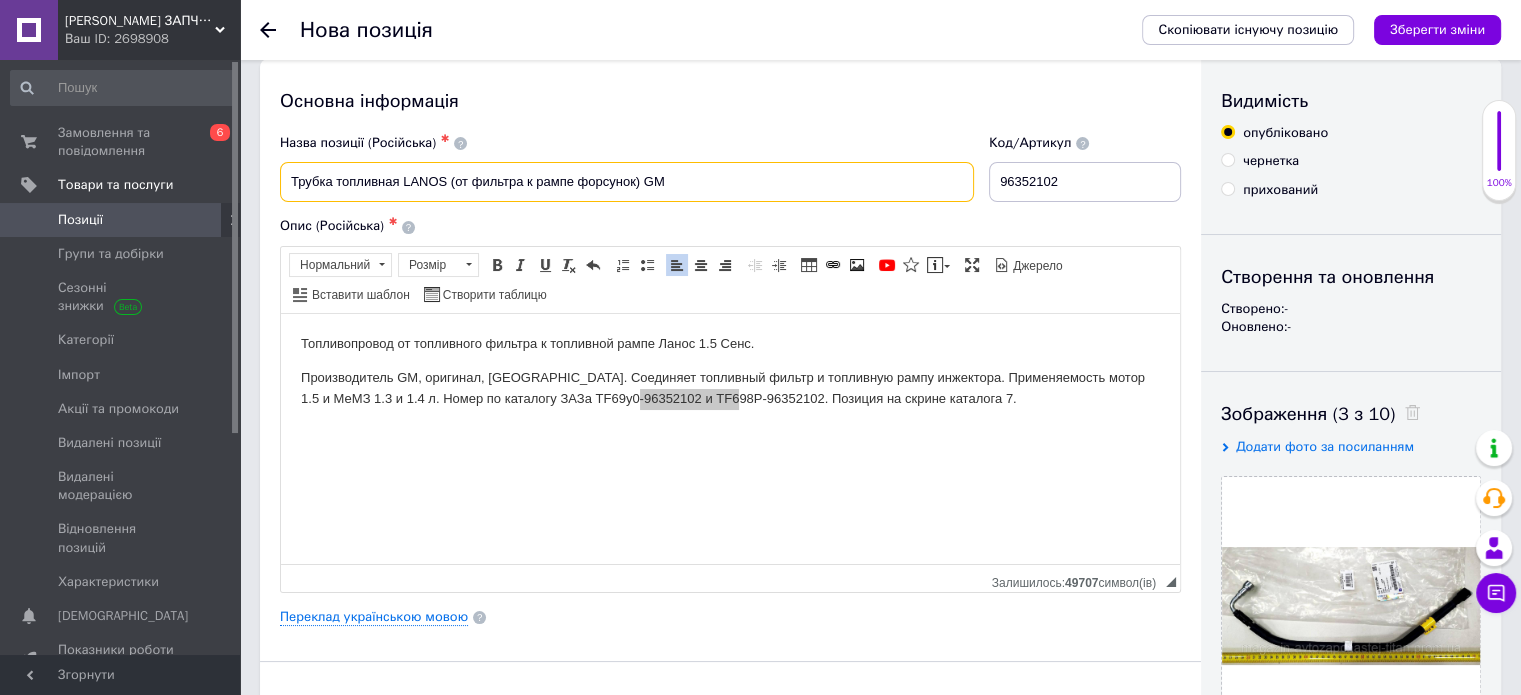 drag, startPoint x: 642, startPoint y: 183, endPoint x: 284, endPoint y: 171, distance: 358.20105 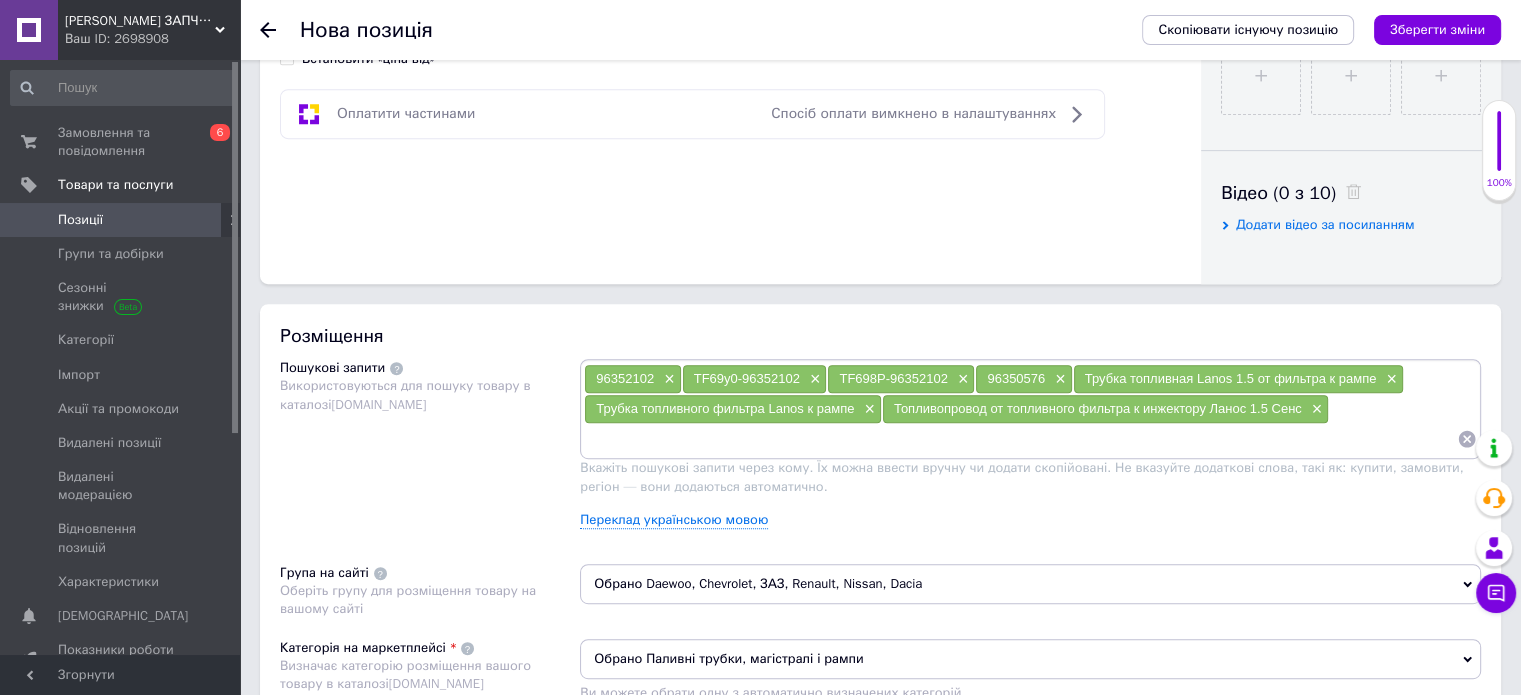 scroll, scrollTop: 1015, scrollLeft: 0, axis: vertical 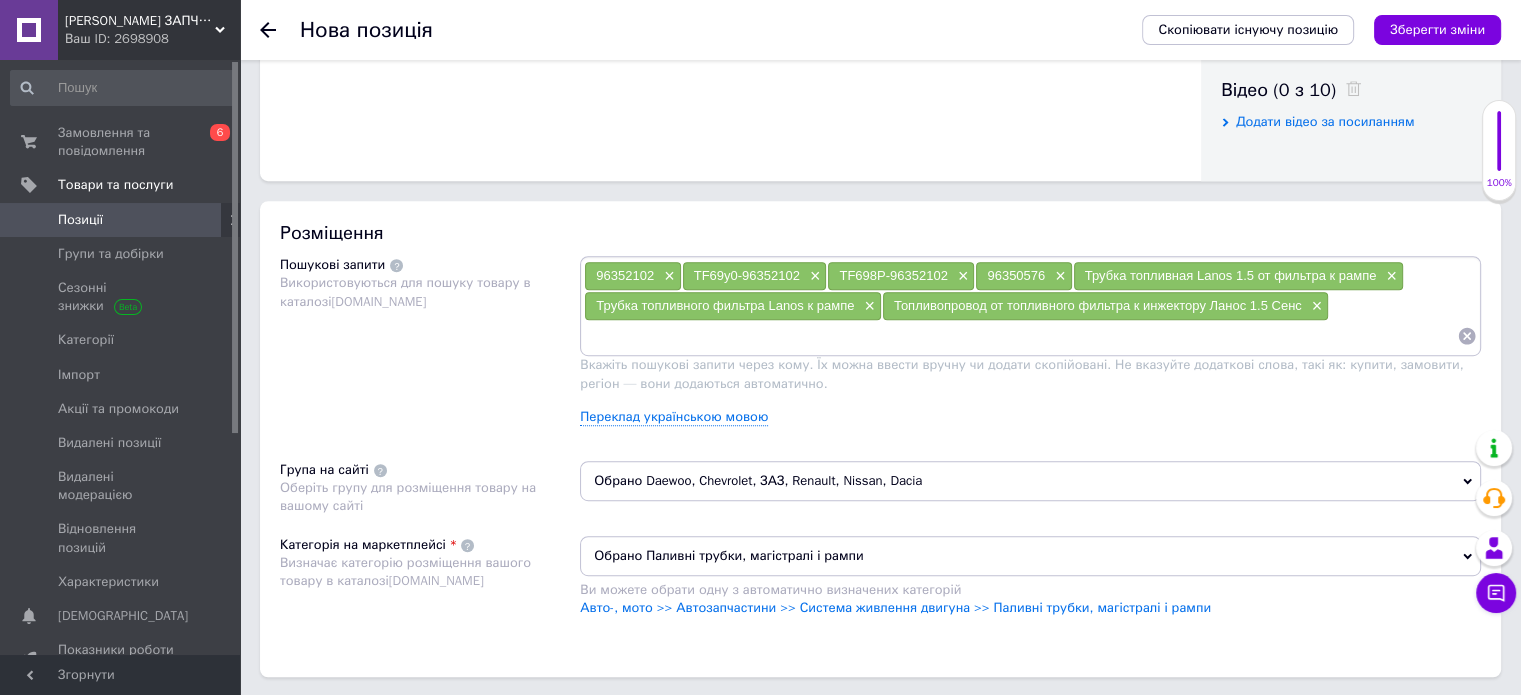 paste on "Трубка топливная LANOS (от фильтра к рампе форсунок)" 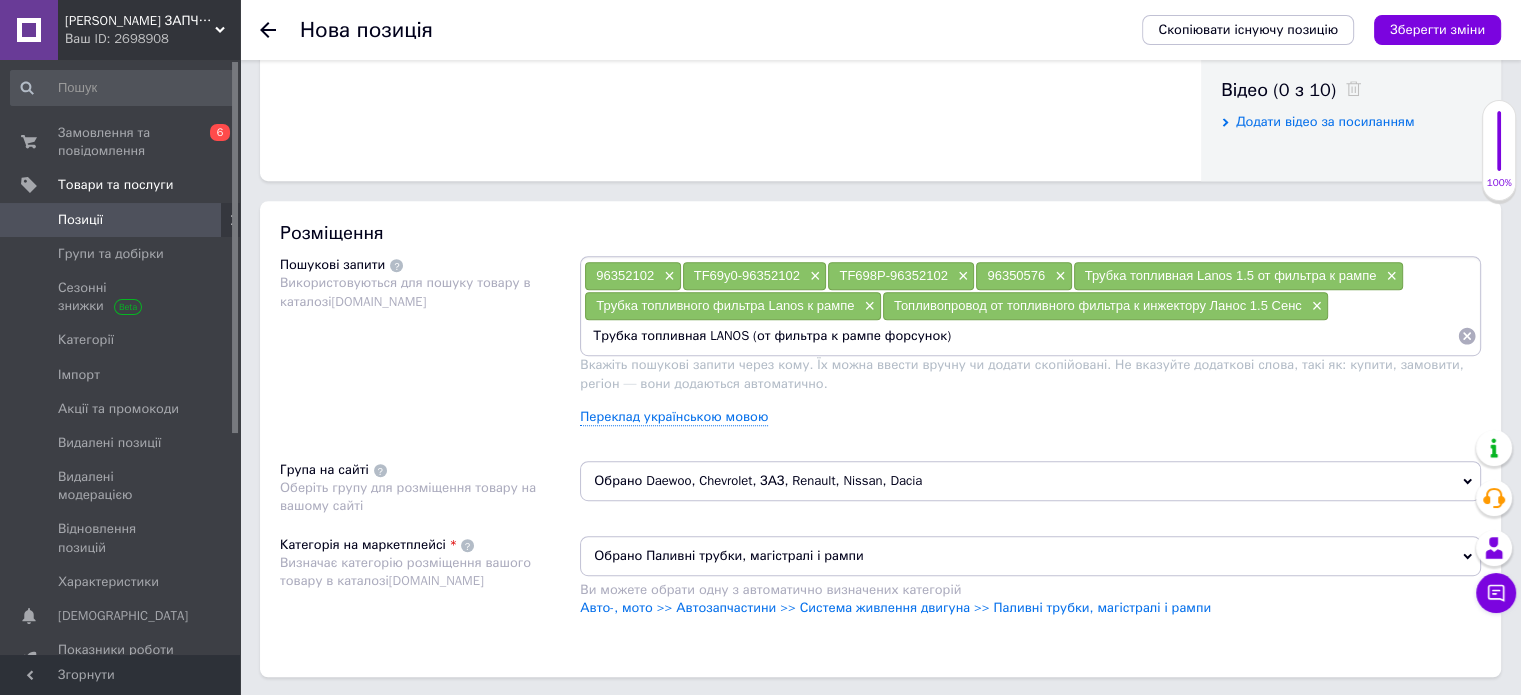 click on "Трубка топливная LANOS (от фильтра к рампе форсунок)" at bounding box center (1020, 336) 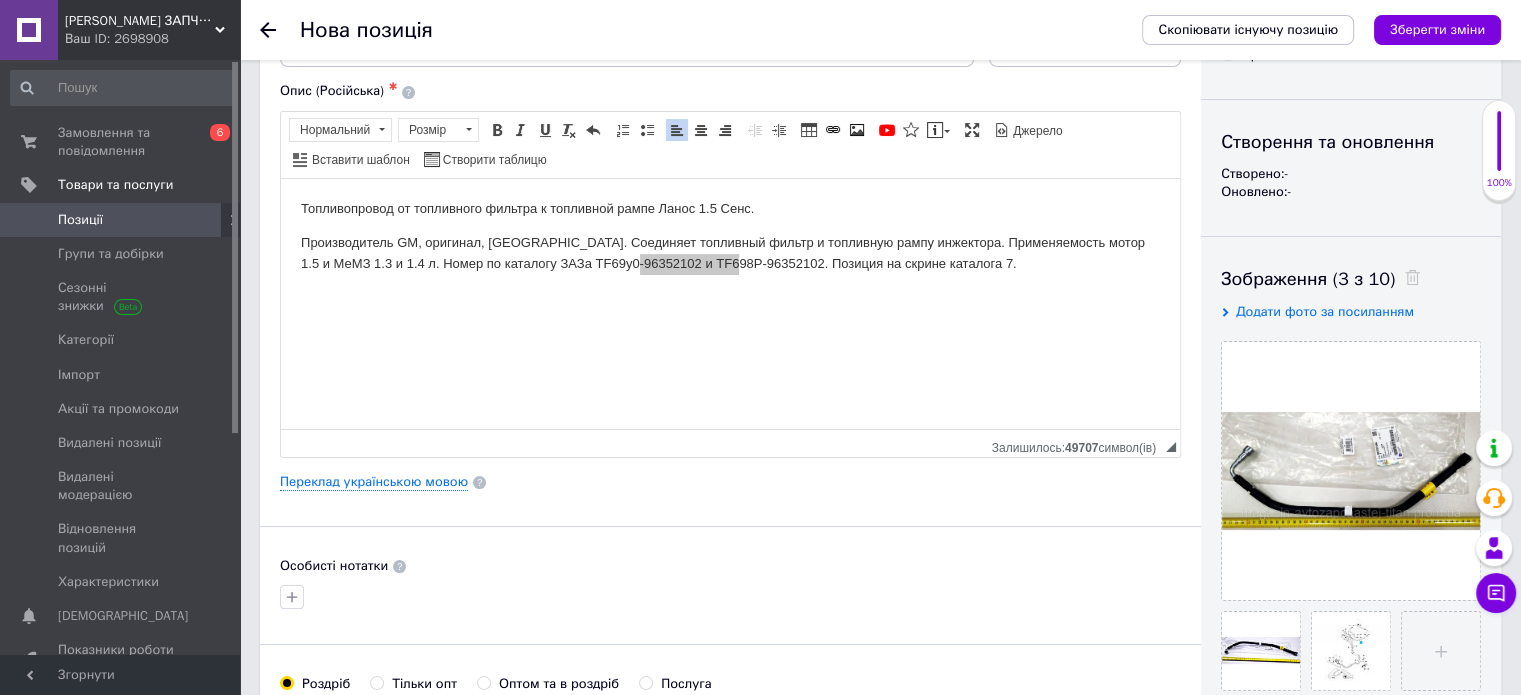 scroll, scrollTop: 0, scrollLeft: 0, axis: both 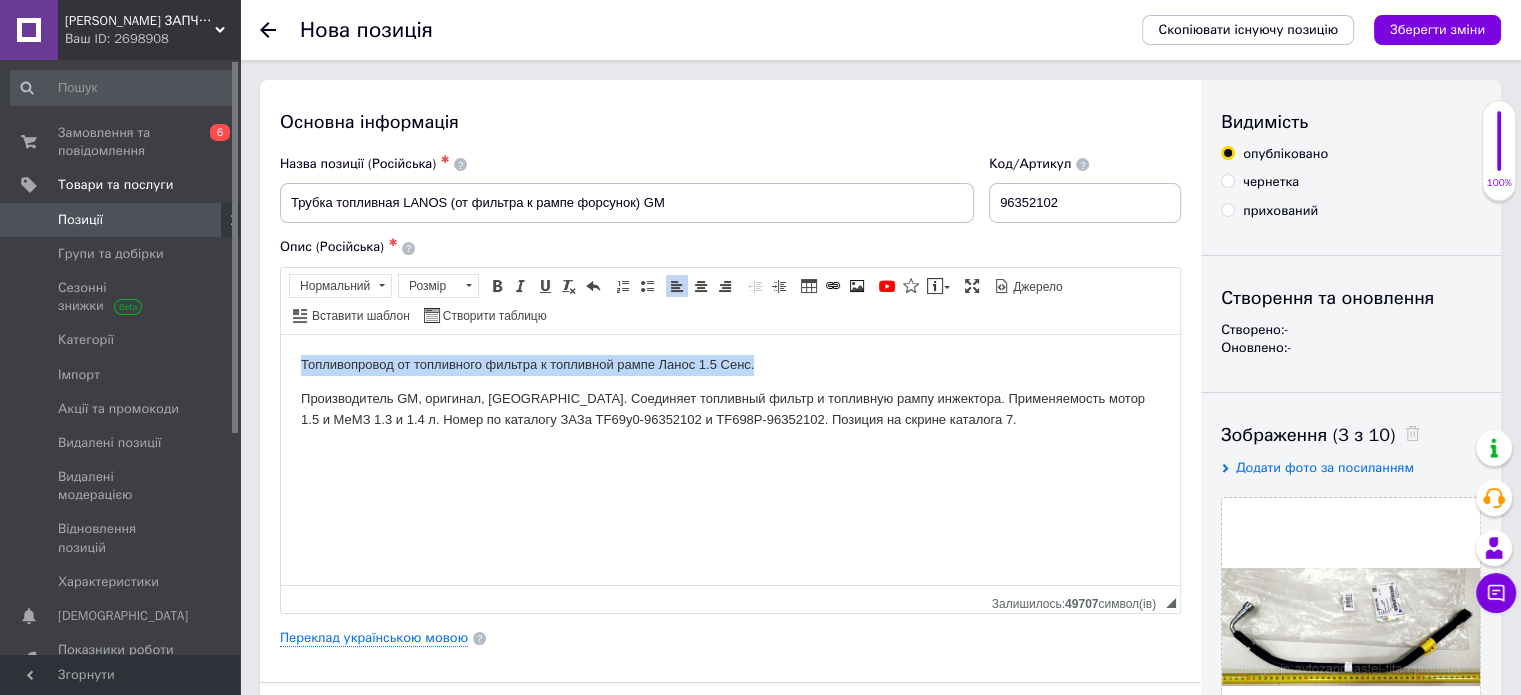 drag, startPoint x: 775, startPoint y: 361, endPoint x: 300, endPoint y: 356, distance: 475.0263 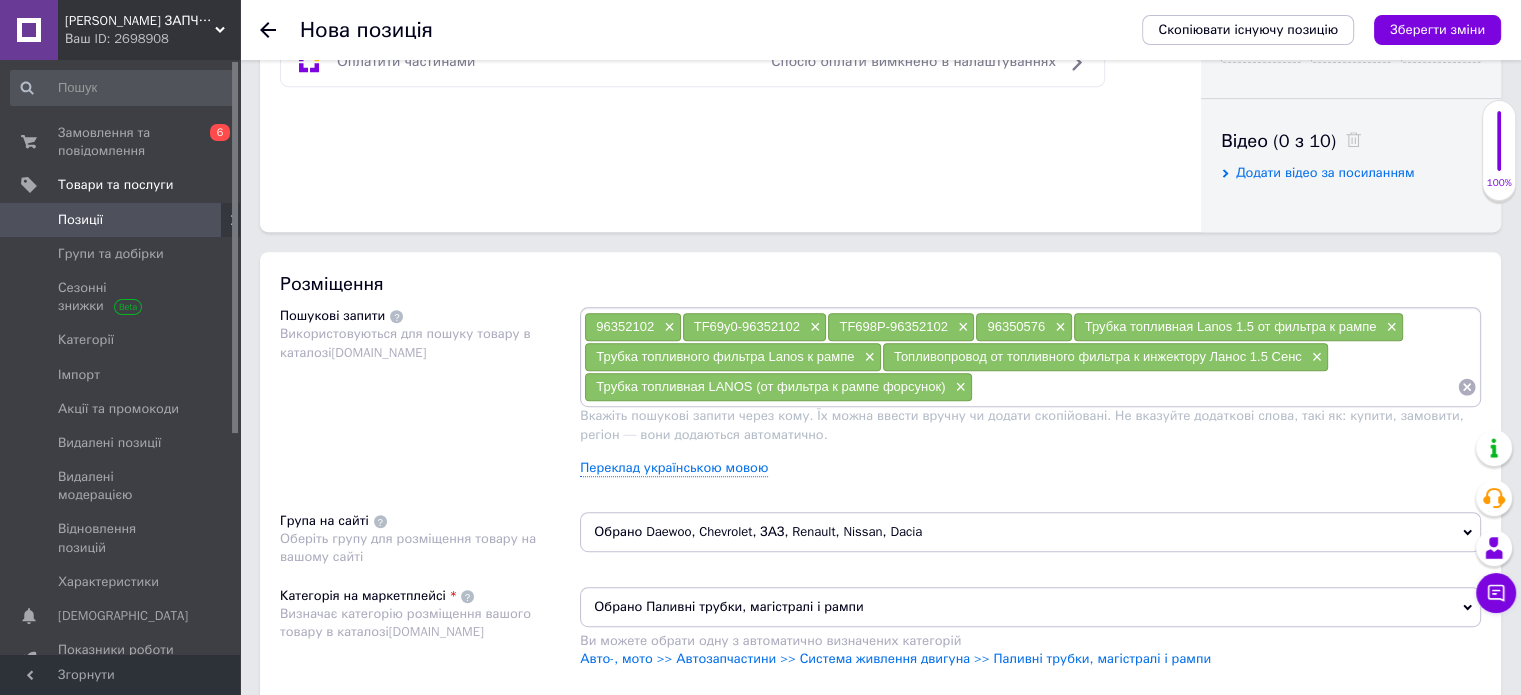 scroll, scrollTop: 1023, scrollLeft: 0, axis: vertical 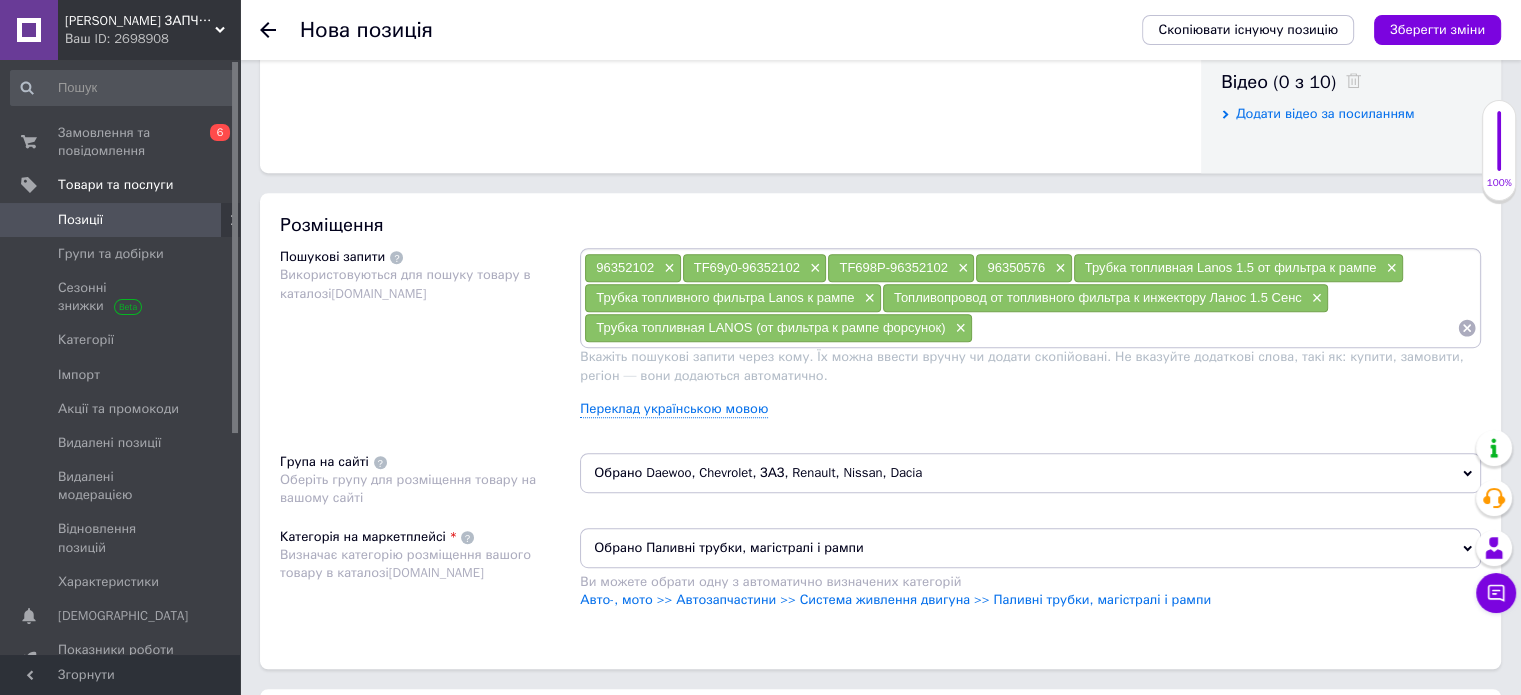 type on "Топливопровод от топливного фильтра к топливной рампе Ланос 1.5 Сенс." 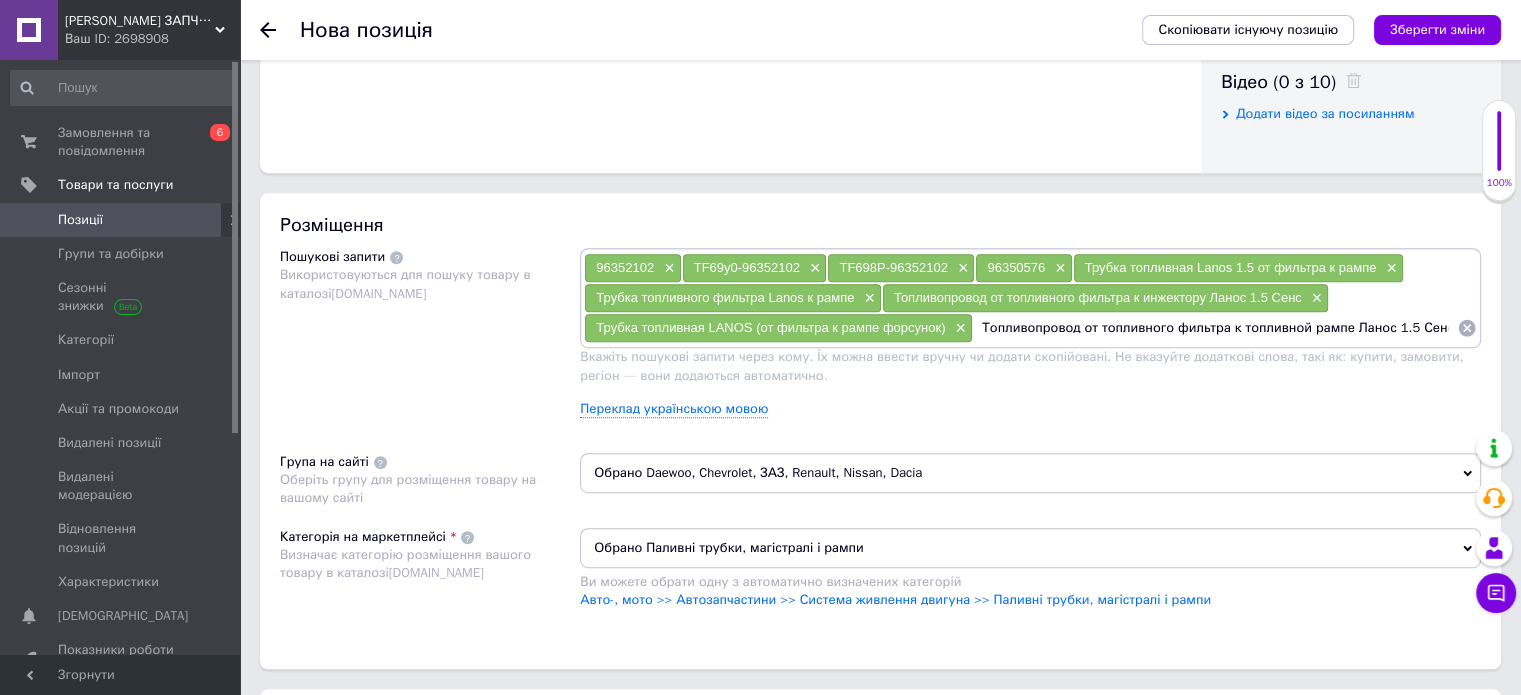 click on "Топливопровод от топливного фильтра к топливной рампе Ланос 1.5 Сенс." at bounding box center [1215, 328] 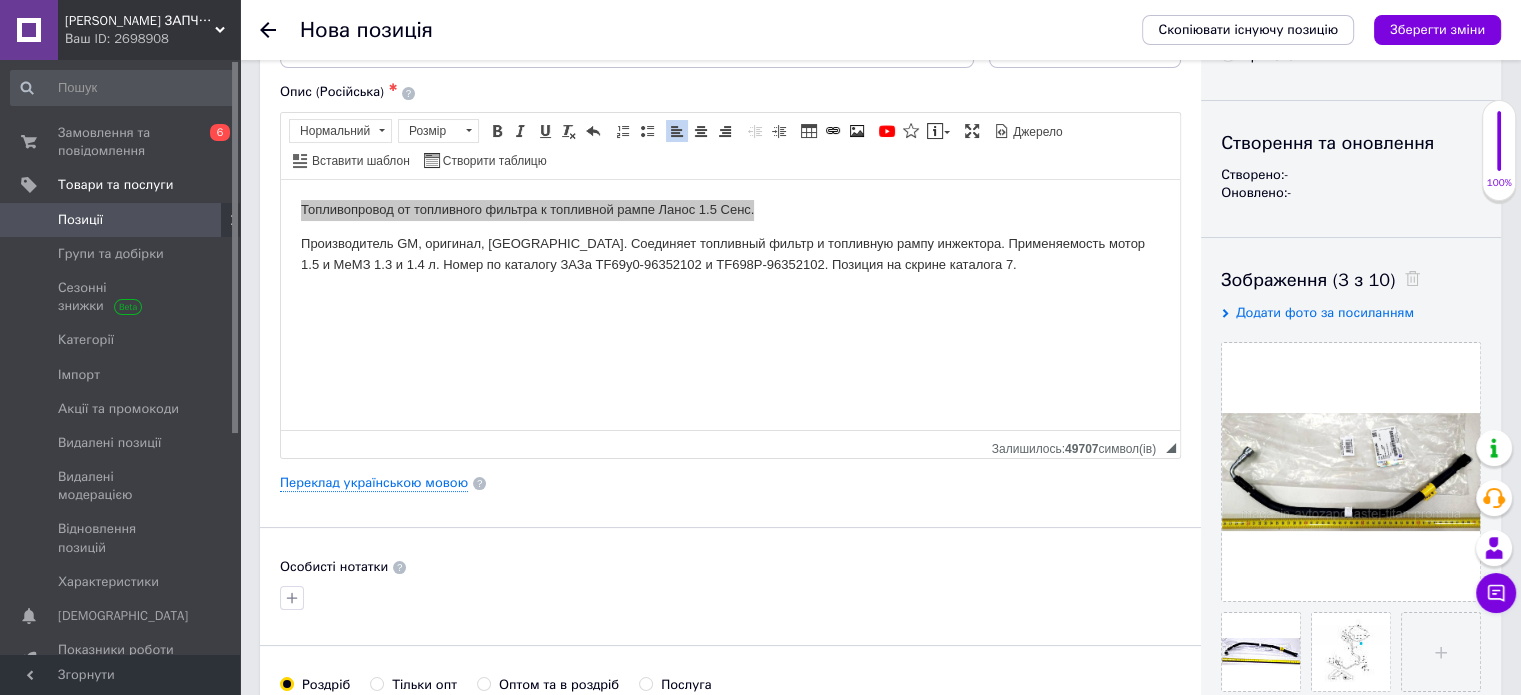 scroll, scrollTop: 59, scrollLeft: 0, axis: vertical 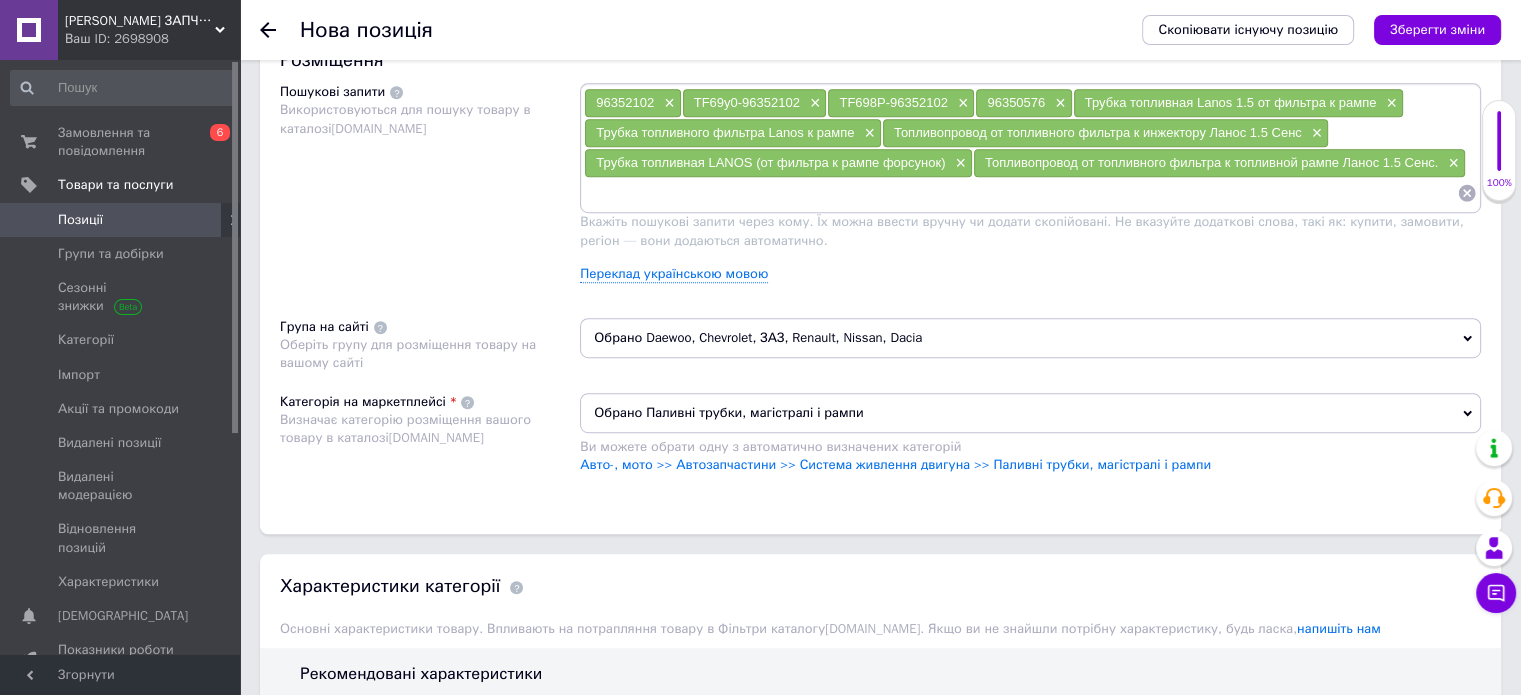 paste on "Паливопровід від паливного фільтра до паливної рампи Ланос 1.5 Сенс." 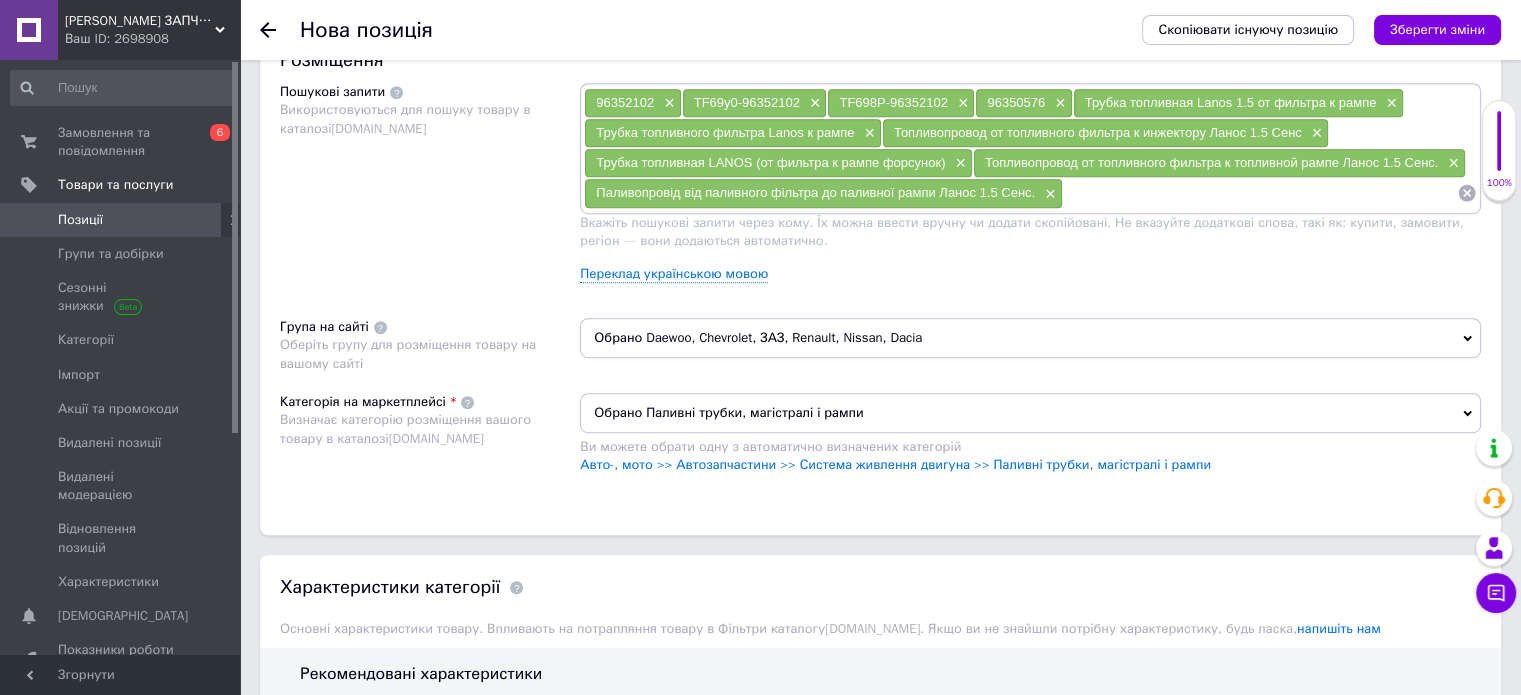 paste on "Sens (від фільтра до рампи форсунок) GM" 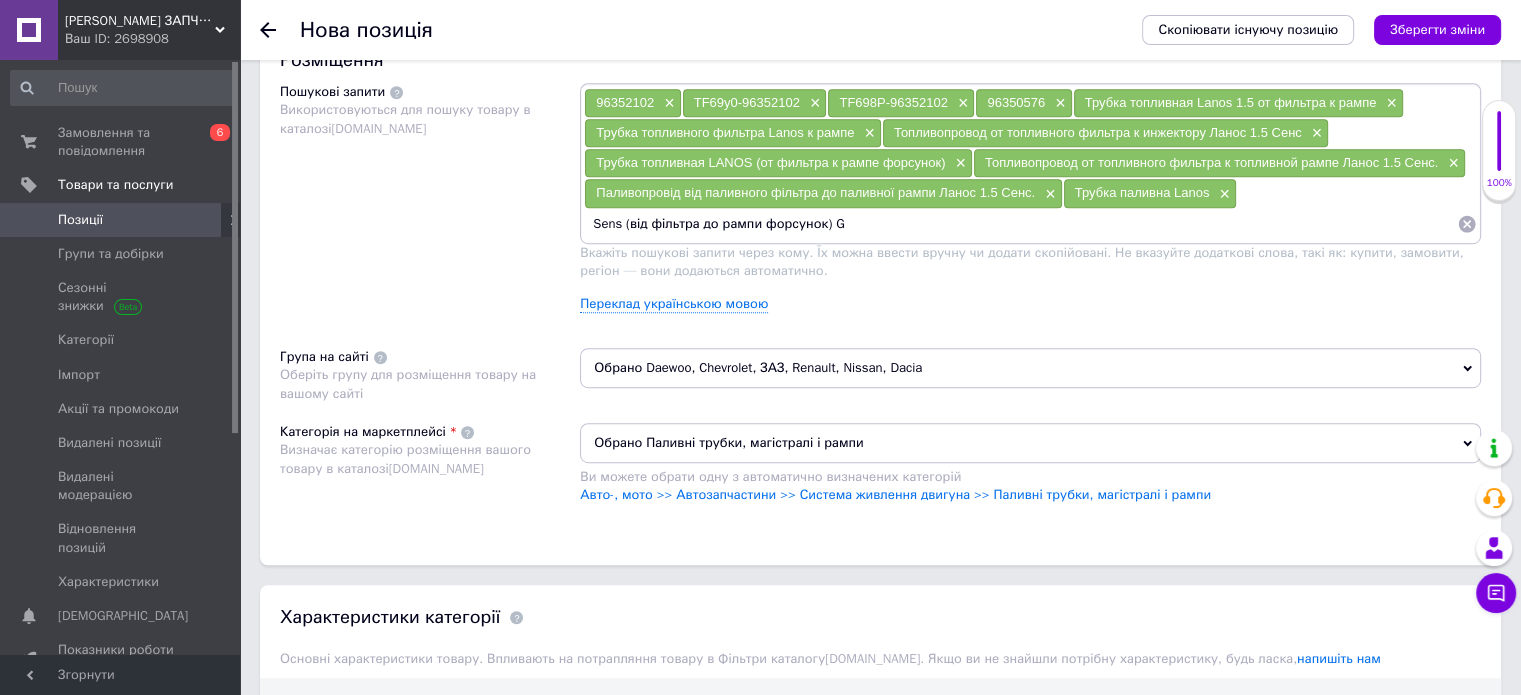 type on "Sens (від фільтра до рампи форсунок)" 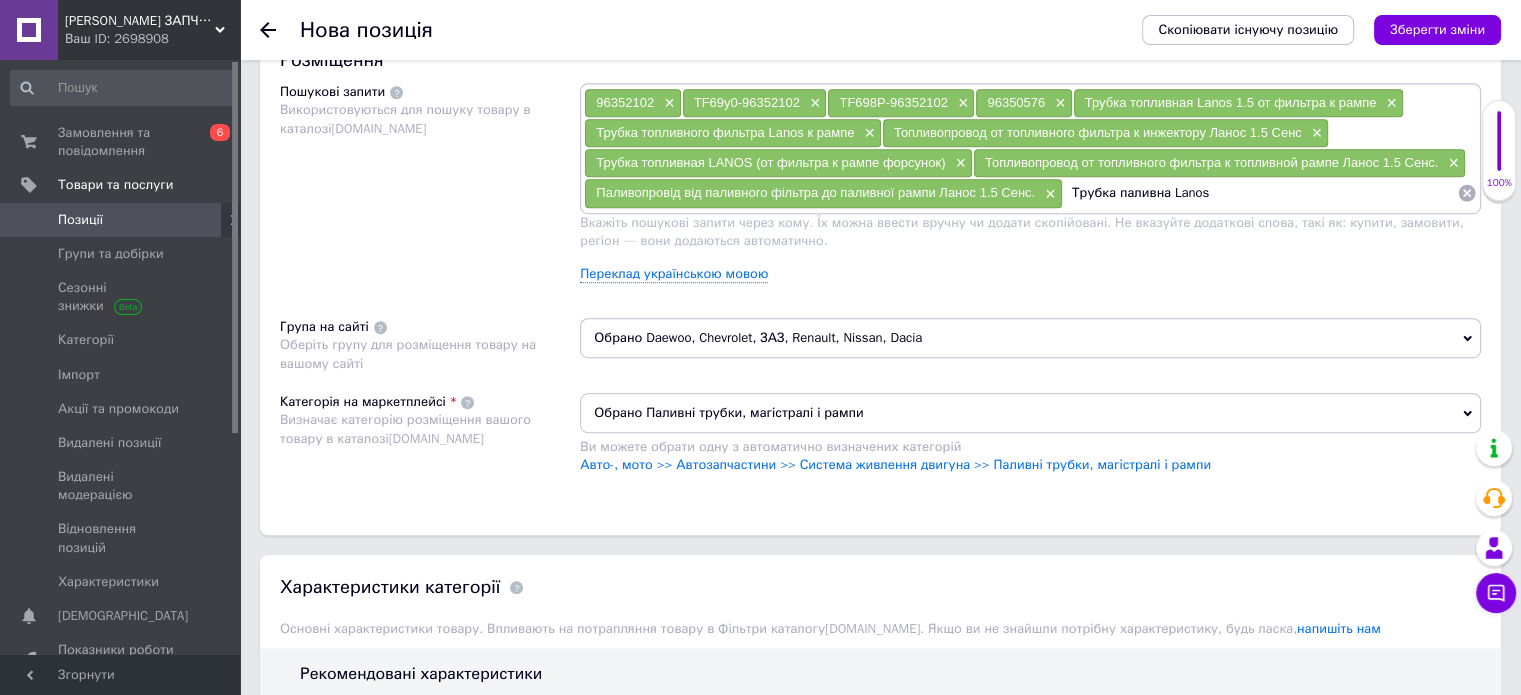 paste on "Sens (від фільтра до рампи форсунок)" 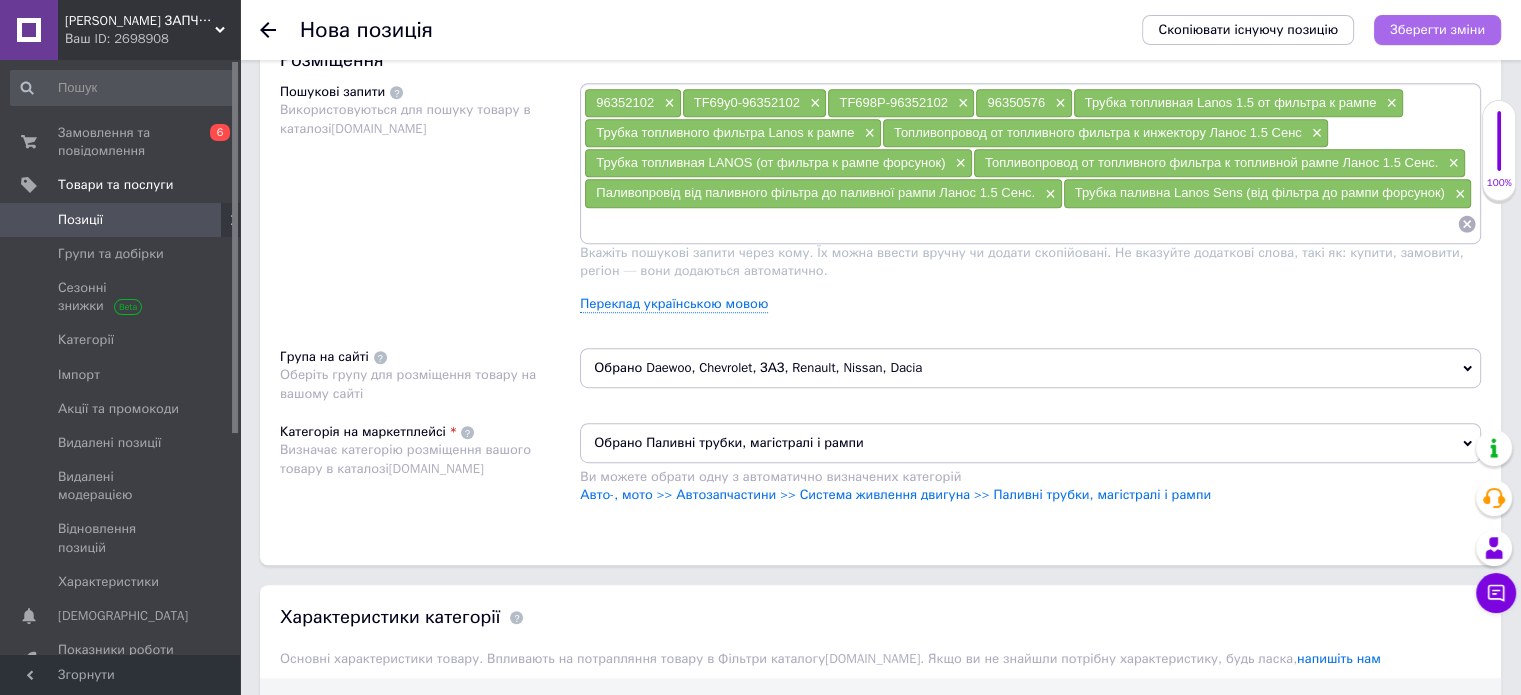 type 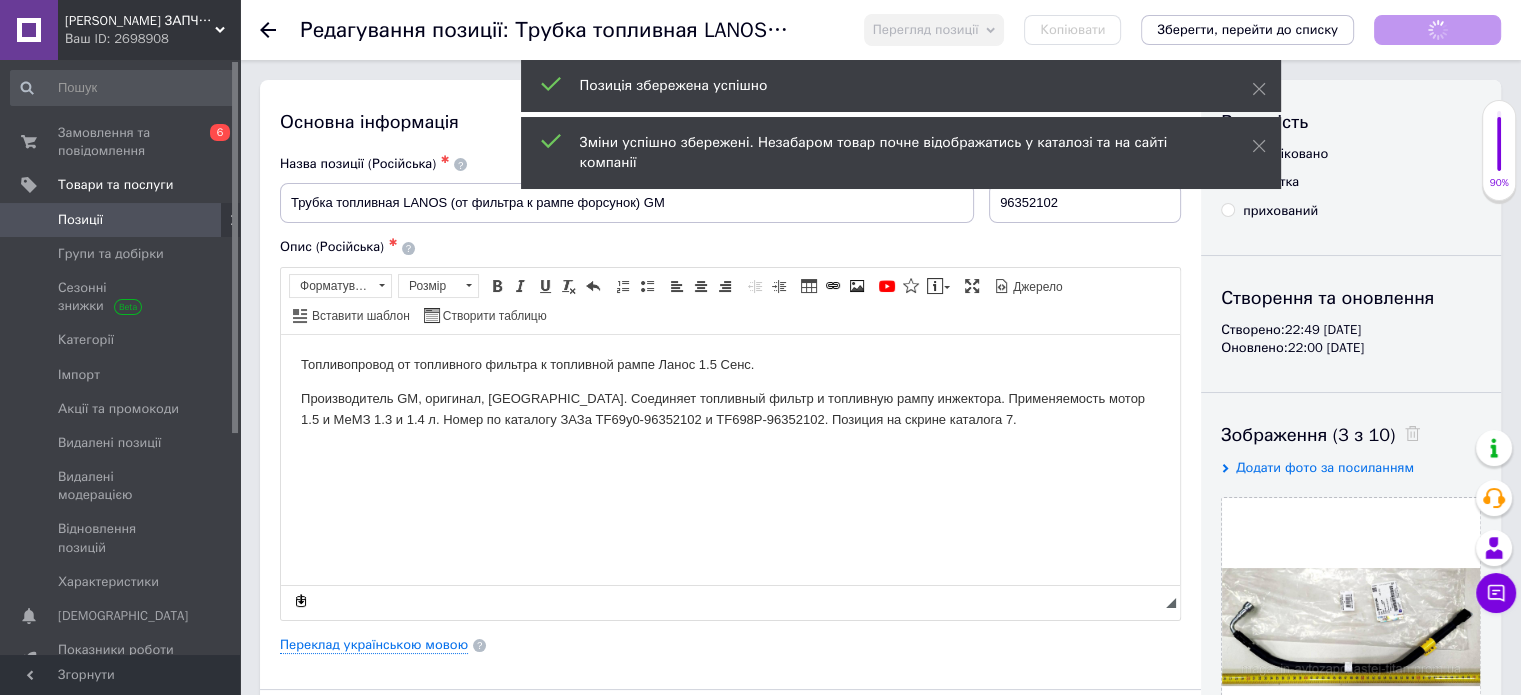 scroll, scrollTop: 0, scrollLeft: 0, axis: both 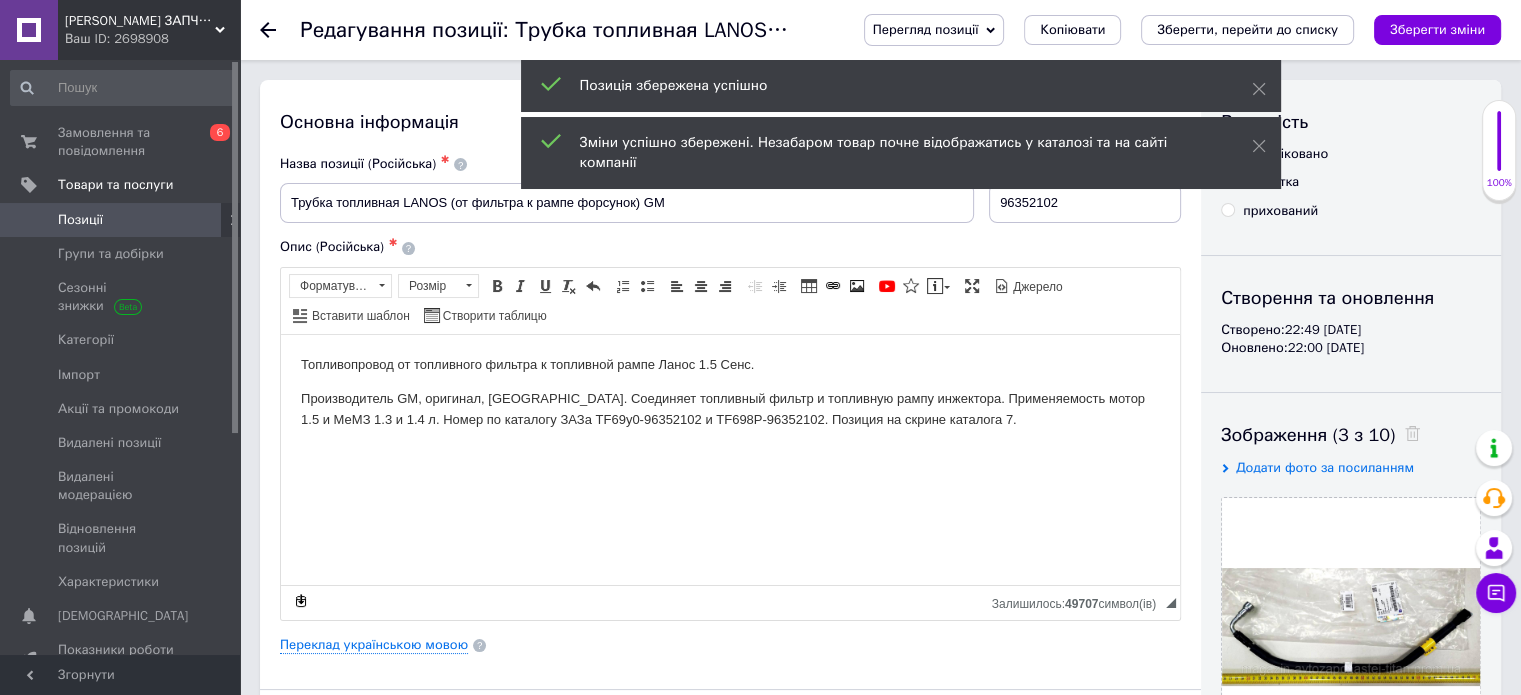 click on "Позиції" at bounding box center (80, 220) 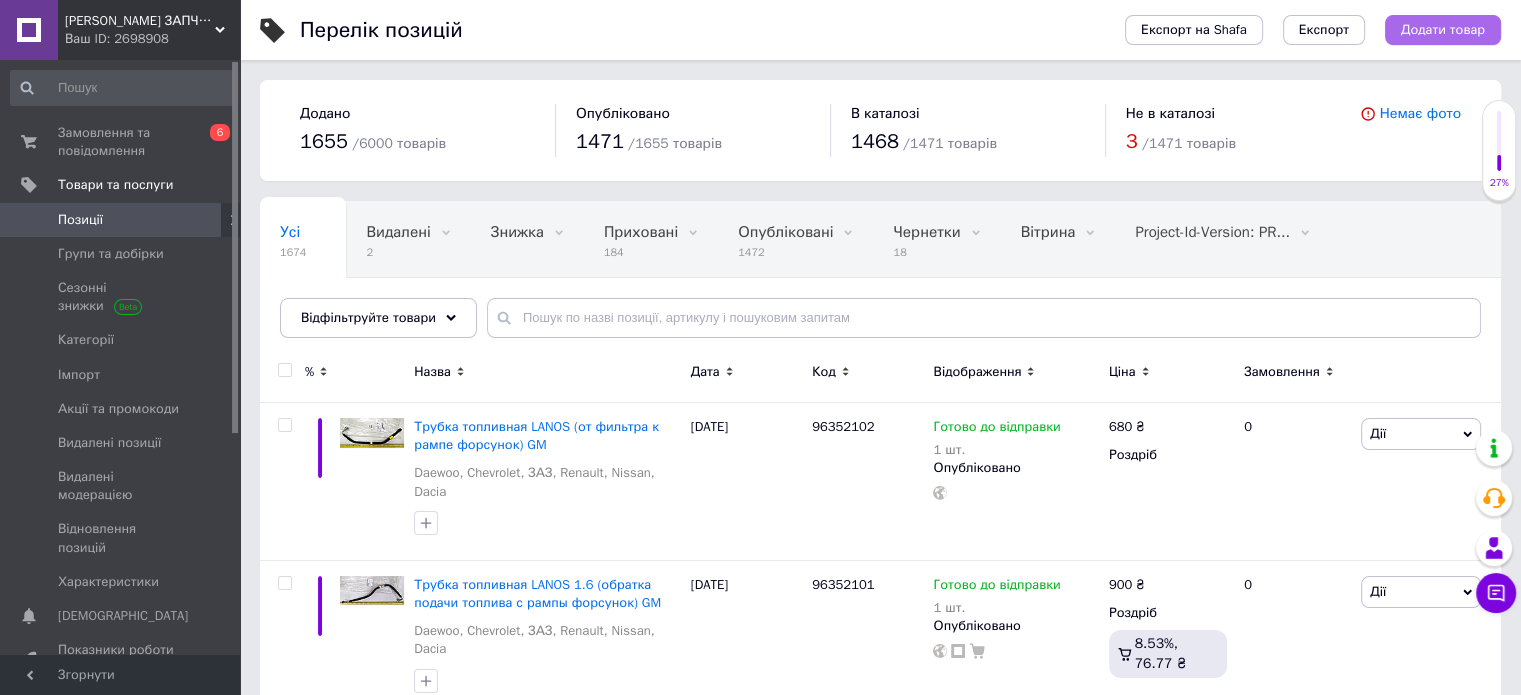 click on "Додати товар" at bounding box center (1443, 30) 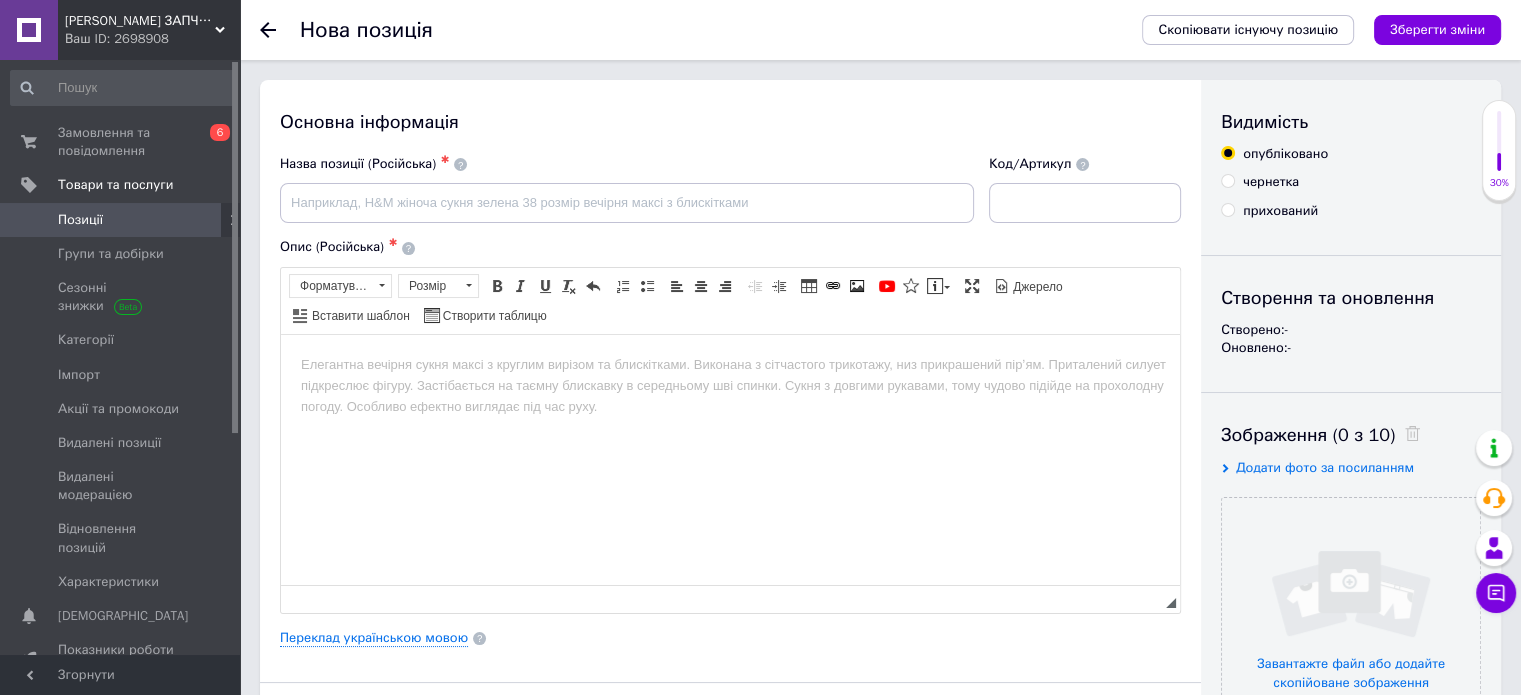 scroll, scrollTop: 0, scrollLeft: 0, axis: both 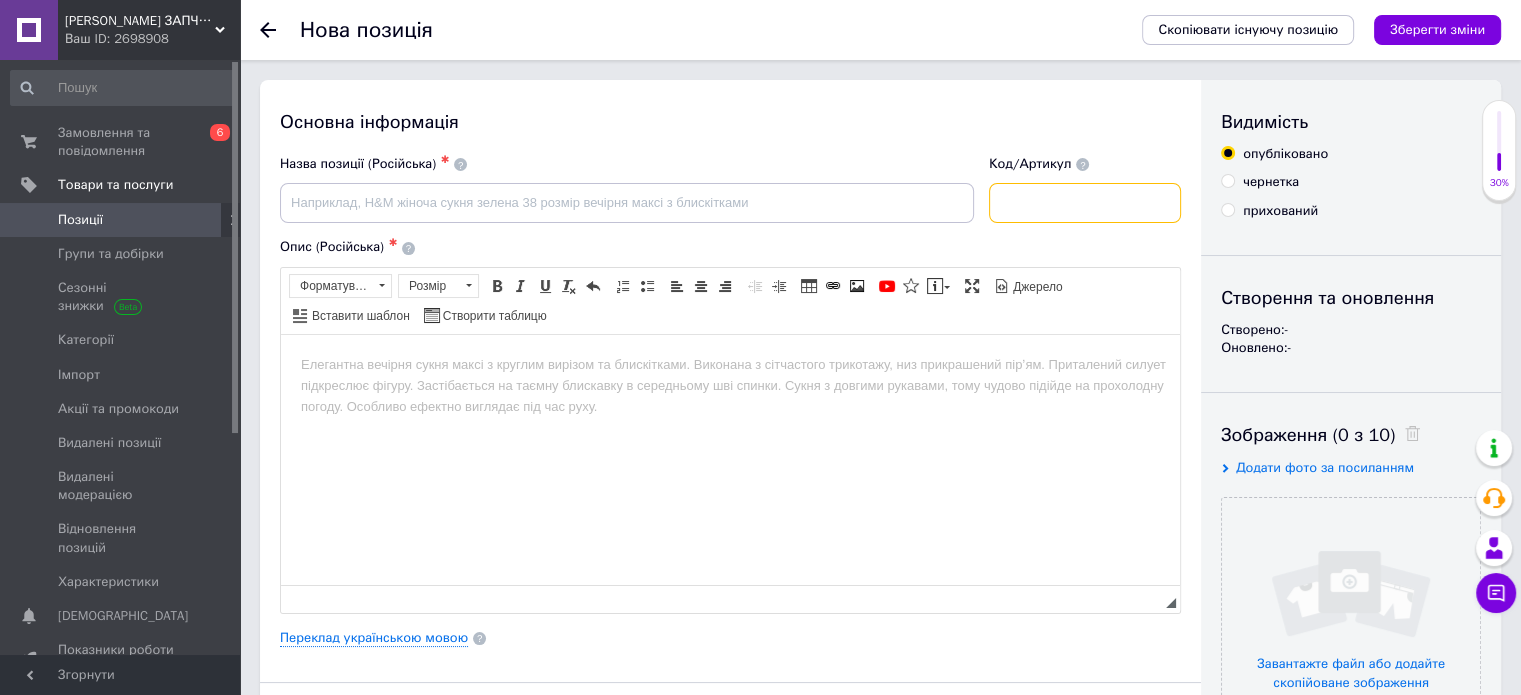 paste on "96553795 /17728/" 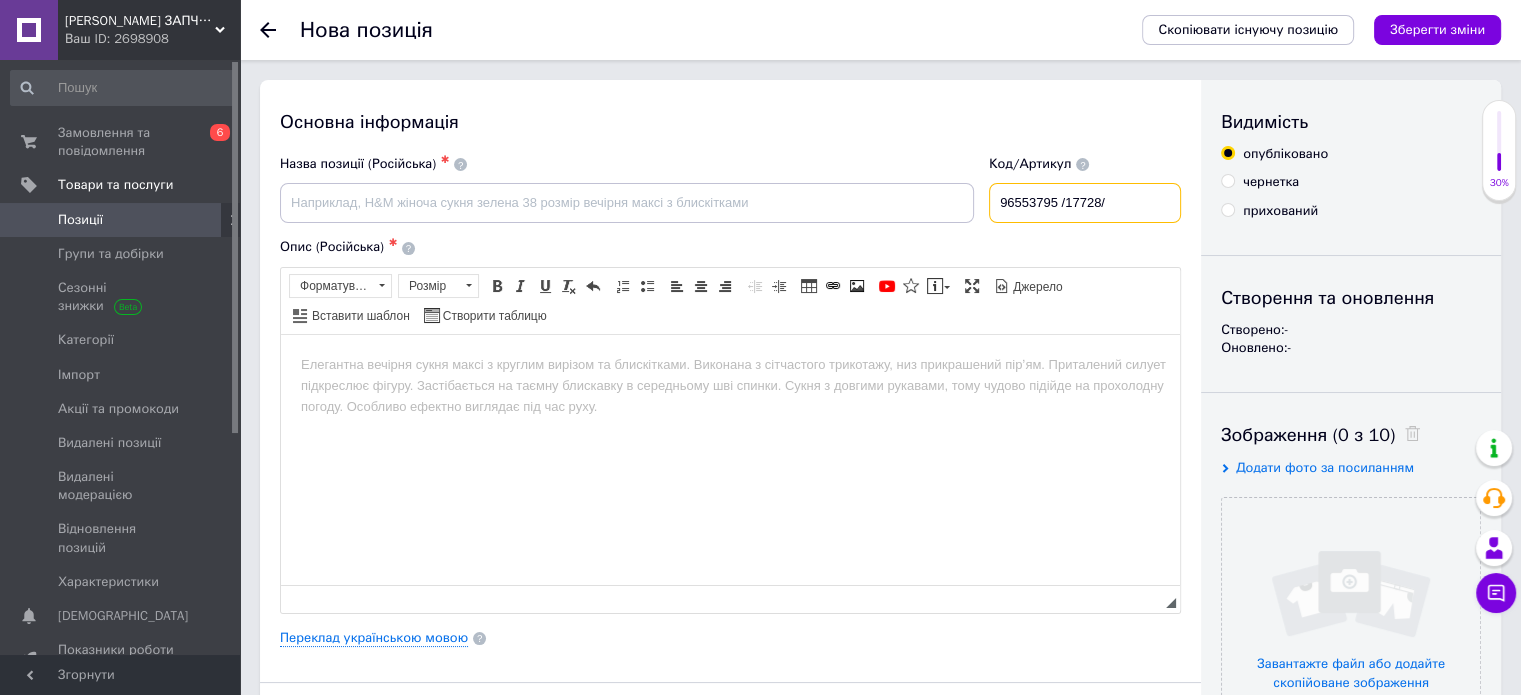 click on "96553795 /17728/" at bounding box center (1085, 203) 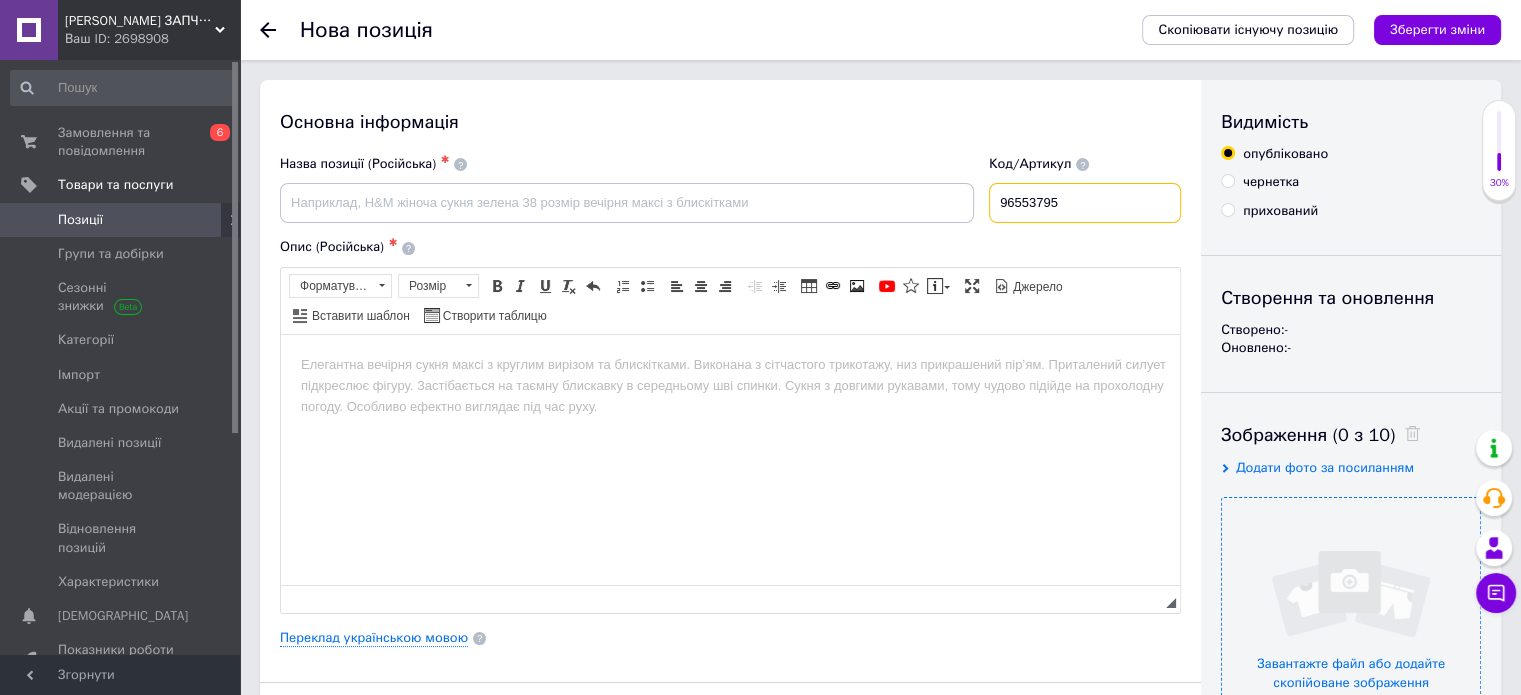 type on "96553795" 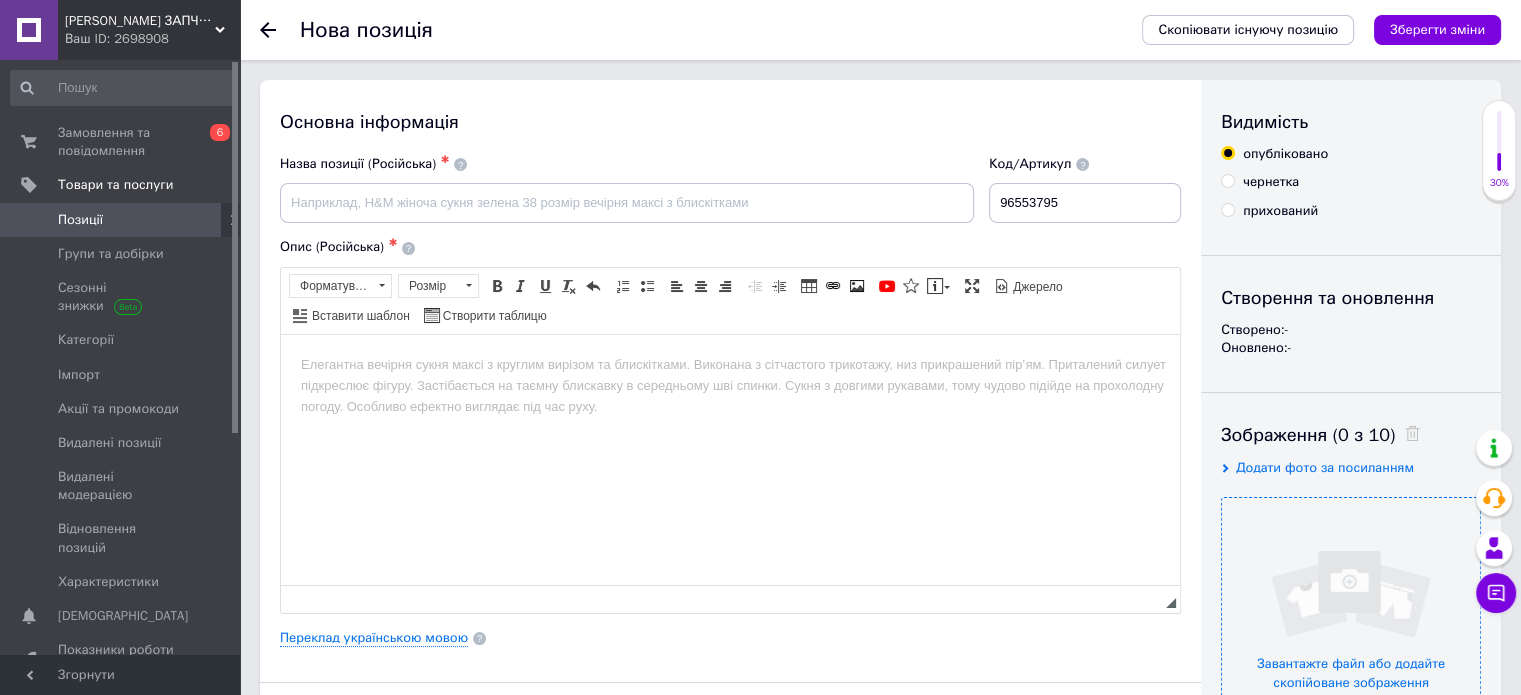 click at bounding box center (1351, 627) 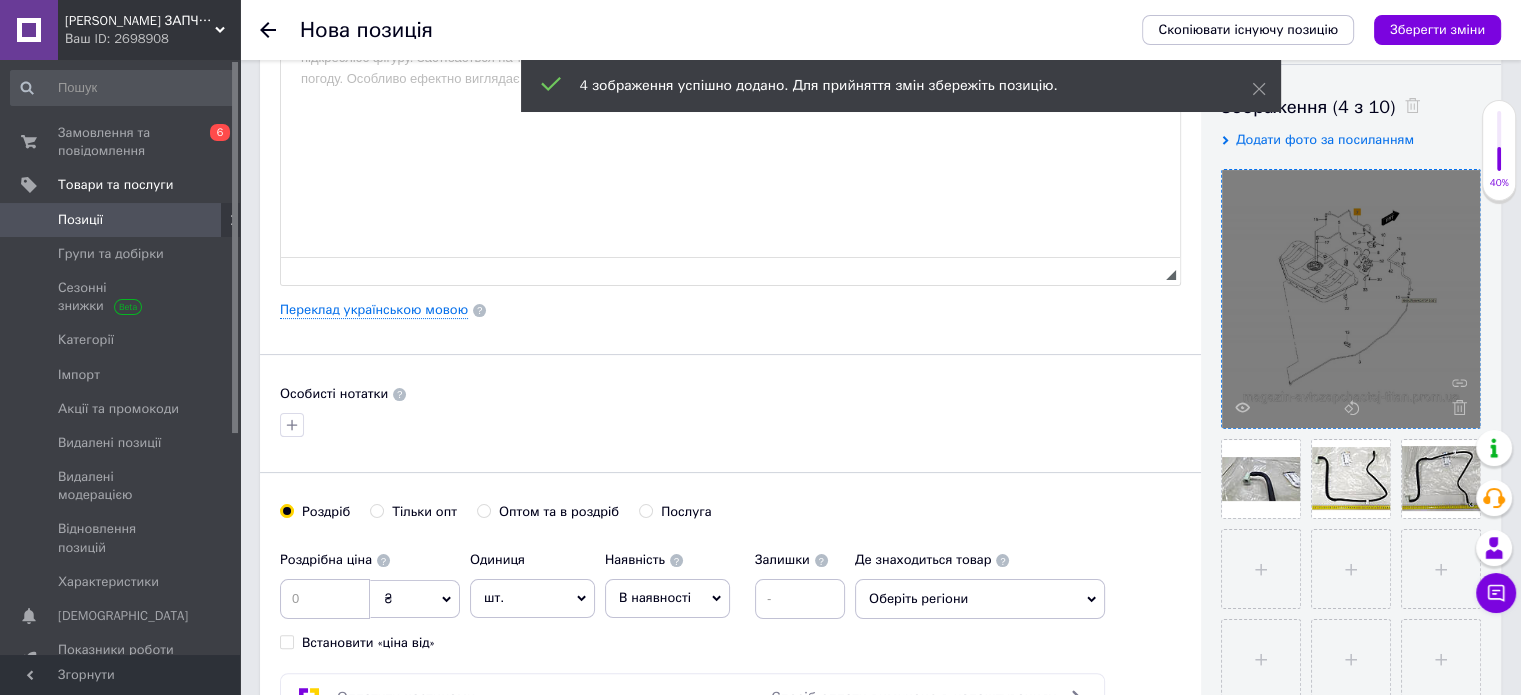 scroll, scrollTop: 343, scrollLeft: 0, axis: vertical 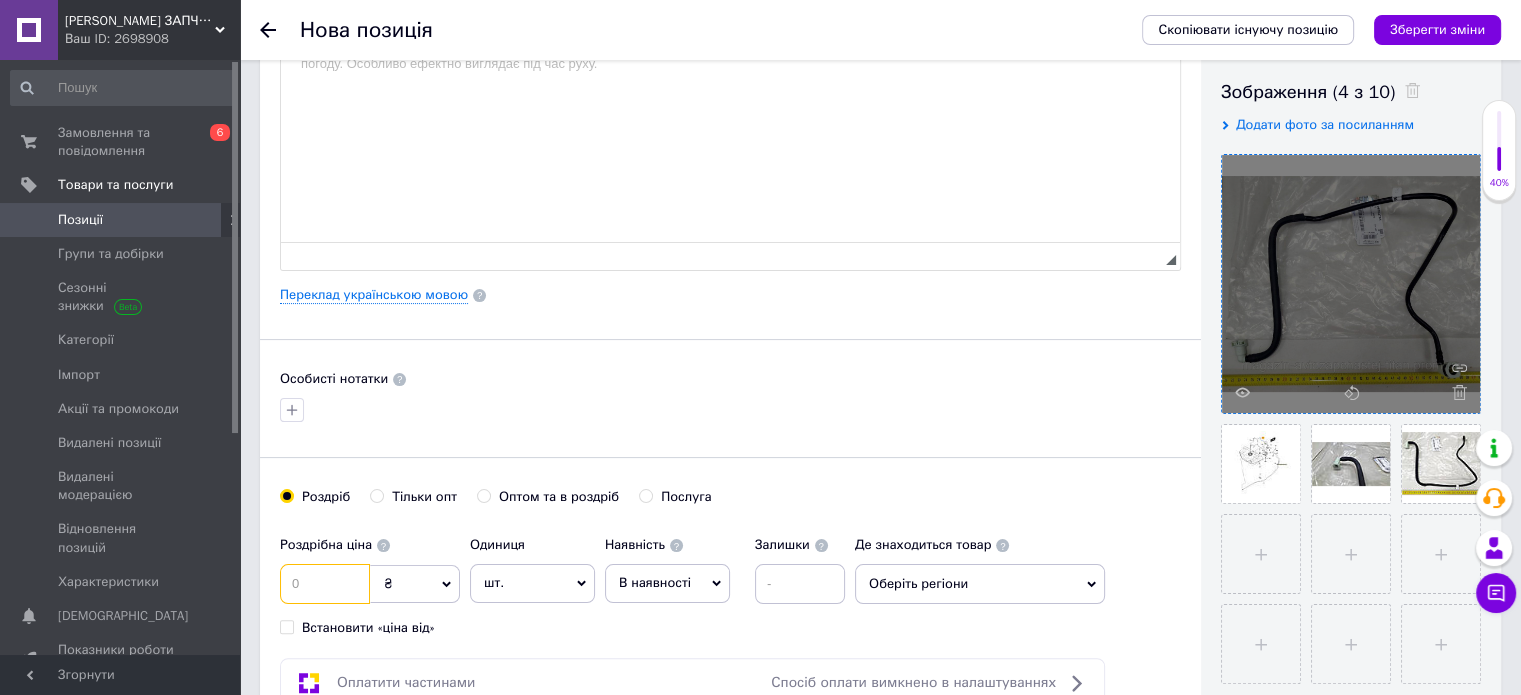 click at bounding box center (325, 584) 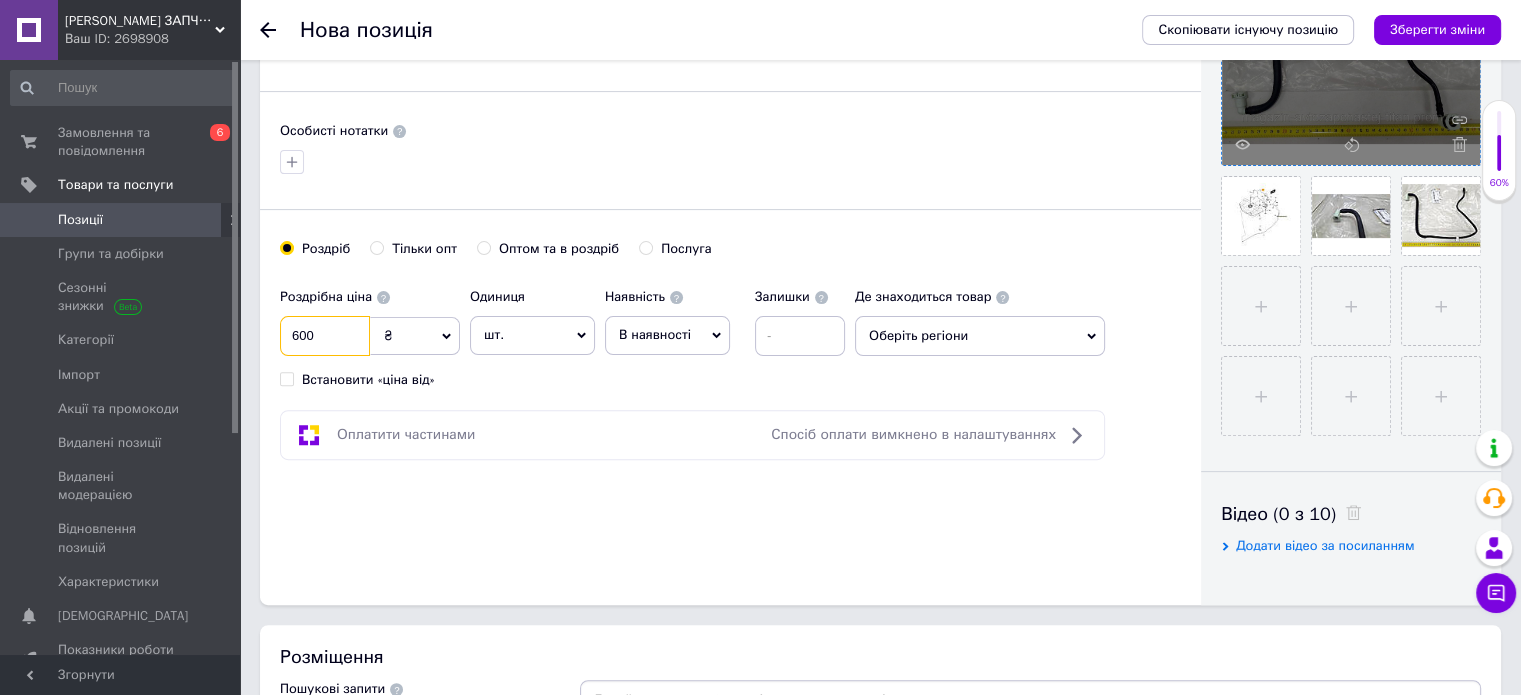 scroll, scrollTop: 593, scrollLeft: 0, axis: vertical 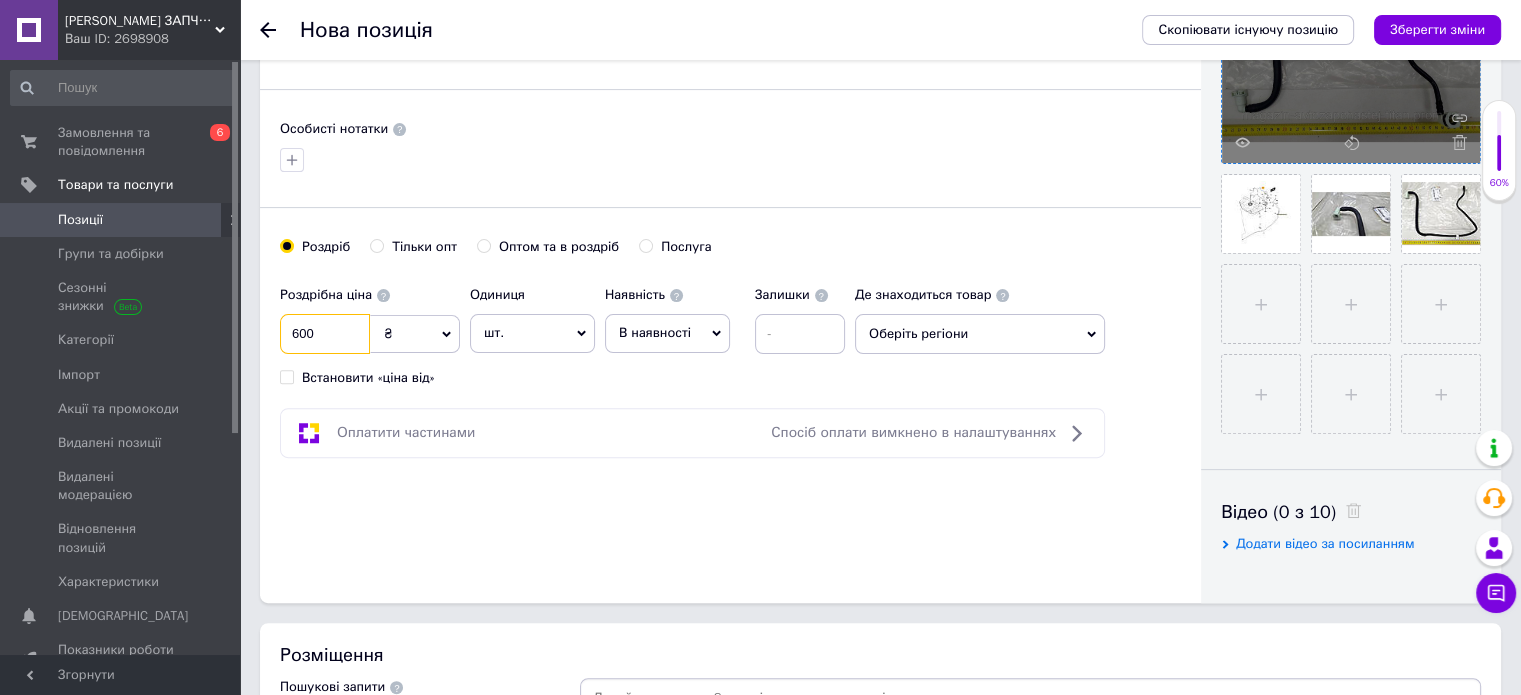 type on "600" 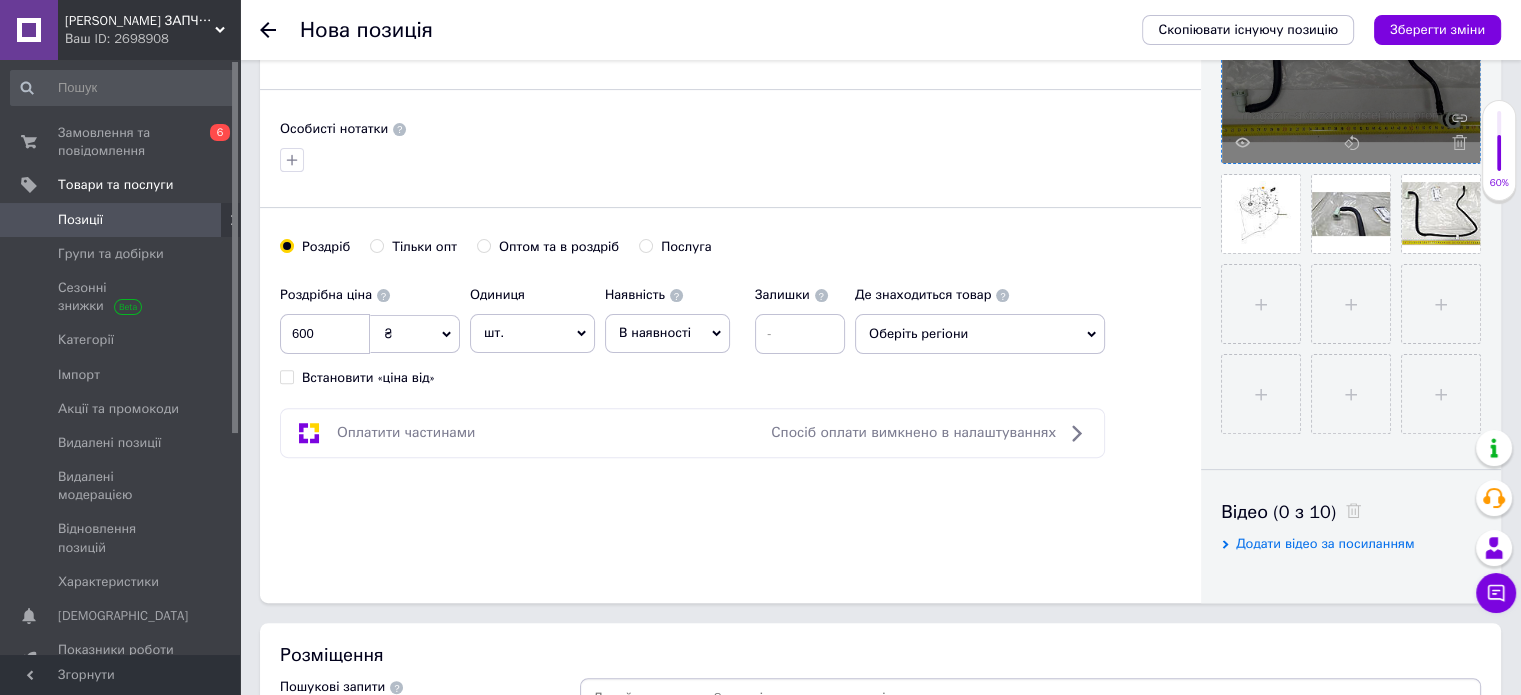 click on "В наявності" at bounding box center (667, 333) 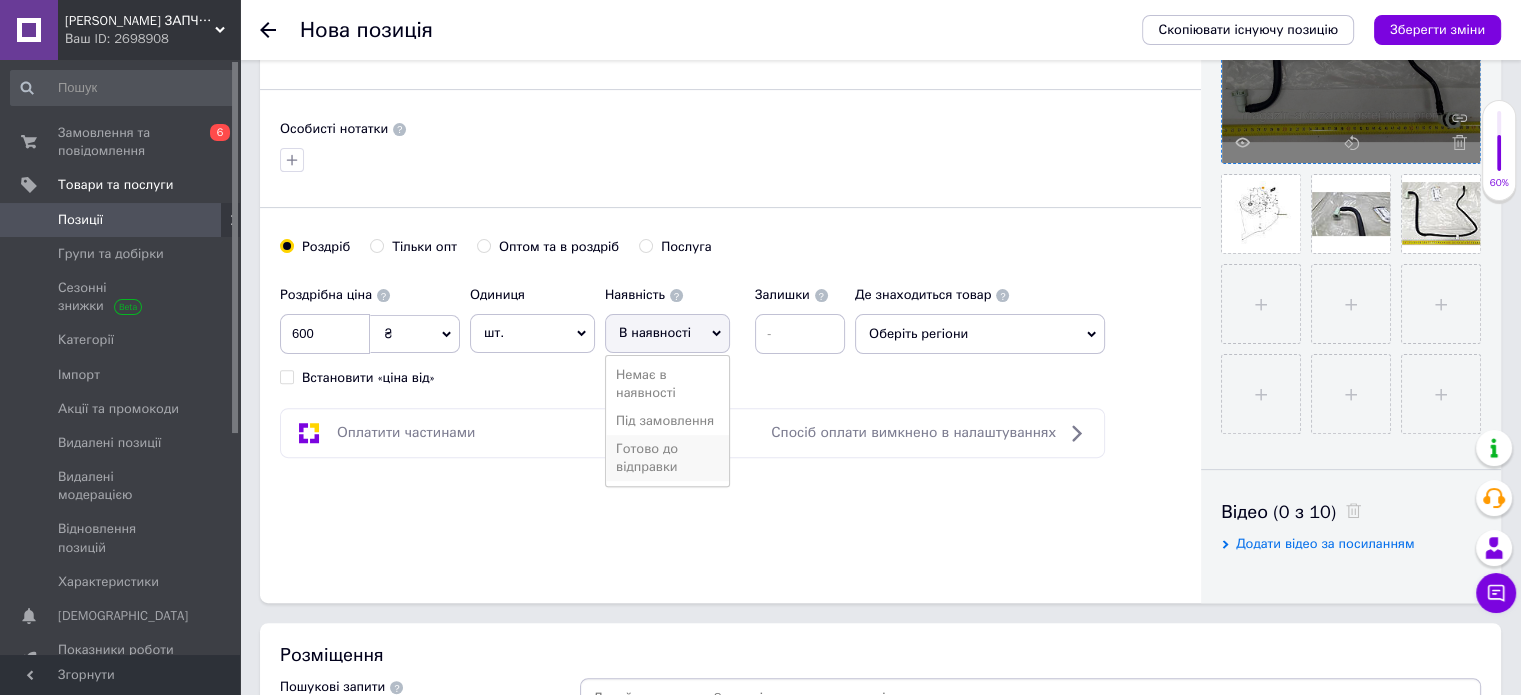 click on "Готово до відправки" at bounding box center (667, 458) 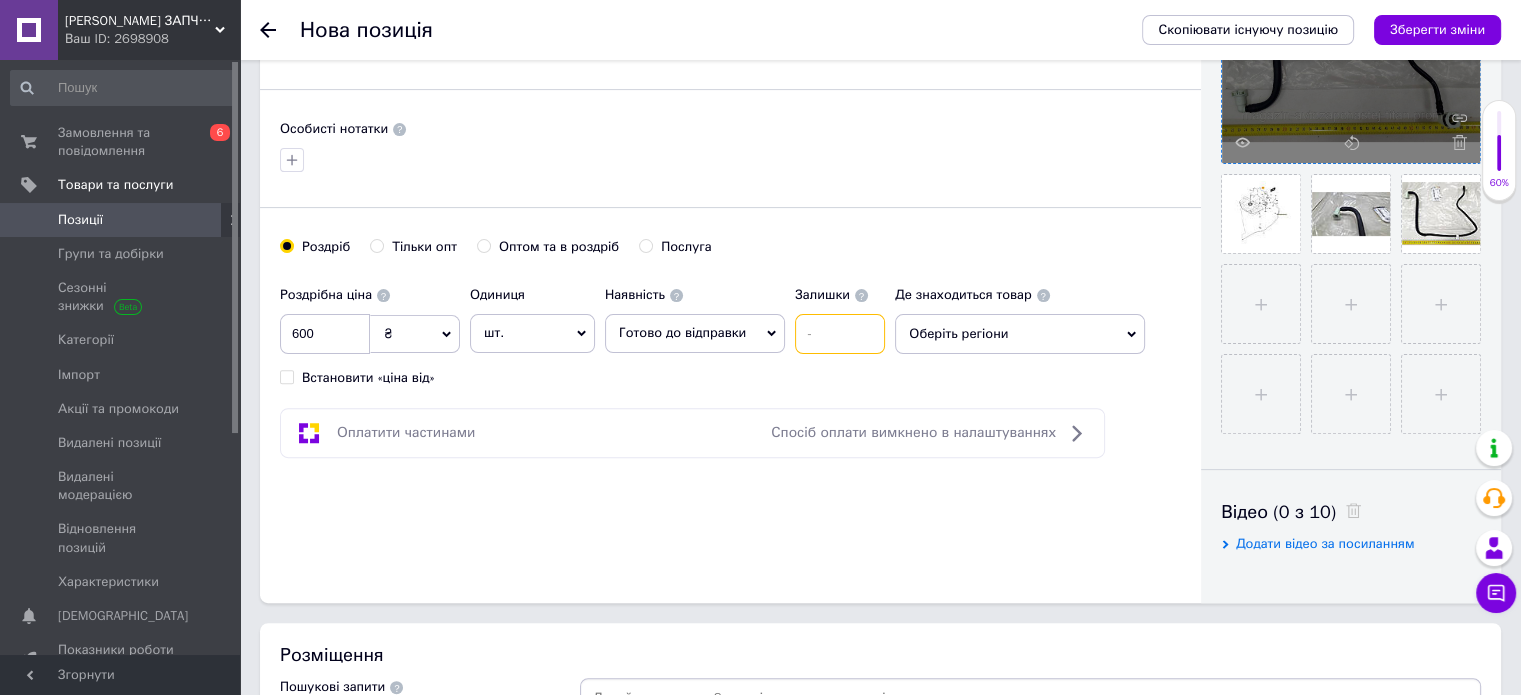 click at bounding box center (840, 334) 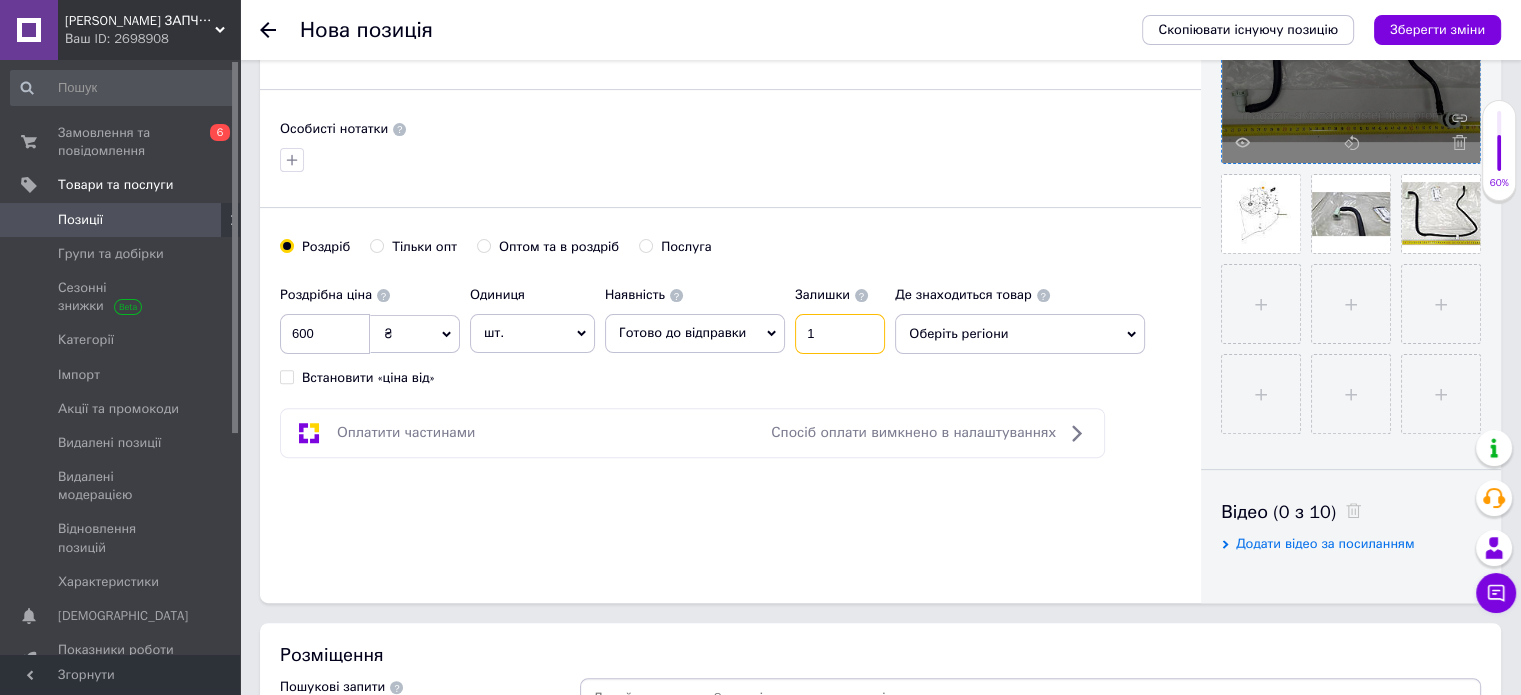 type on "1" 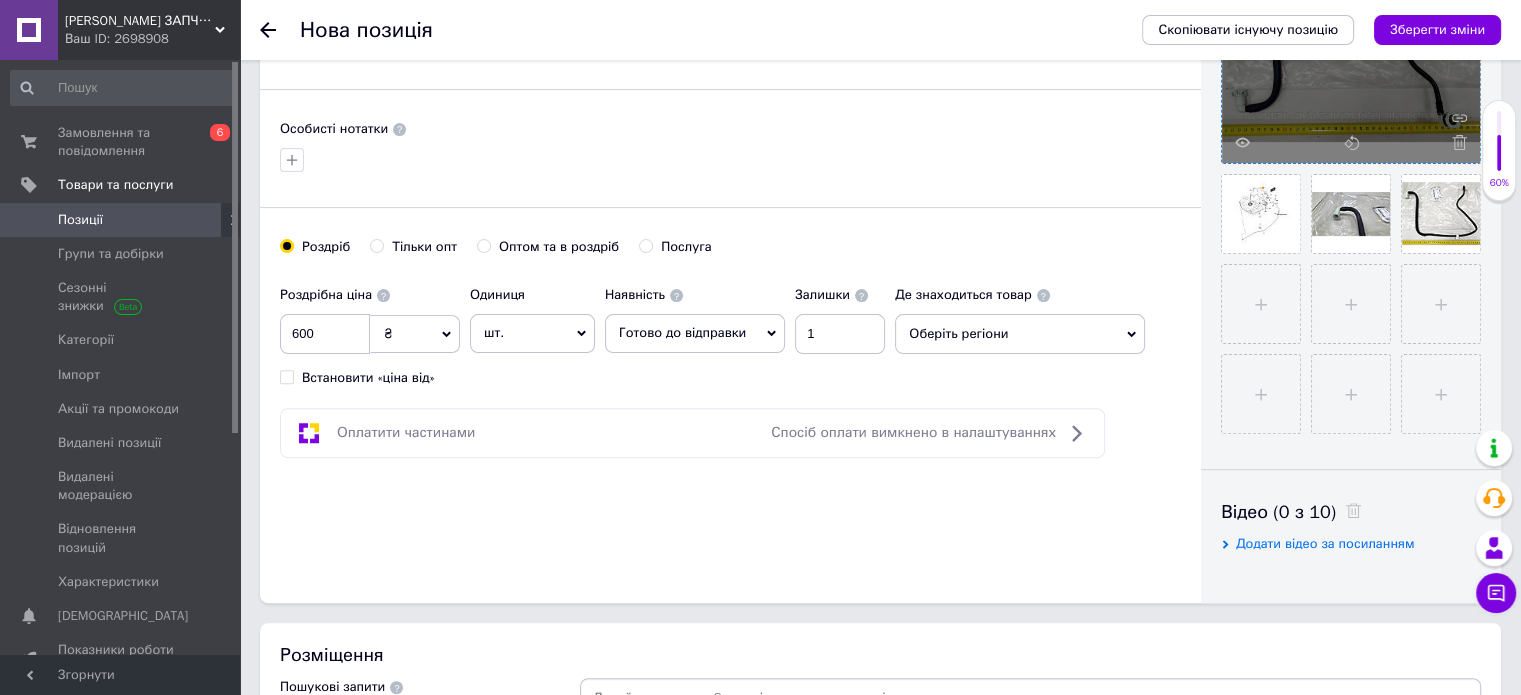 click on "Оберіть регіони" at bounding box center (1020, 334) 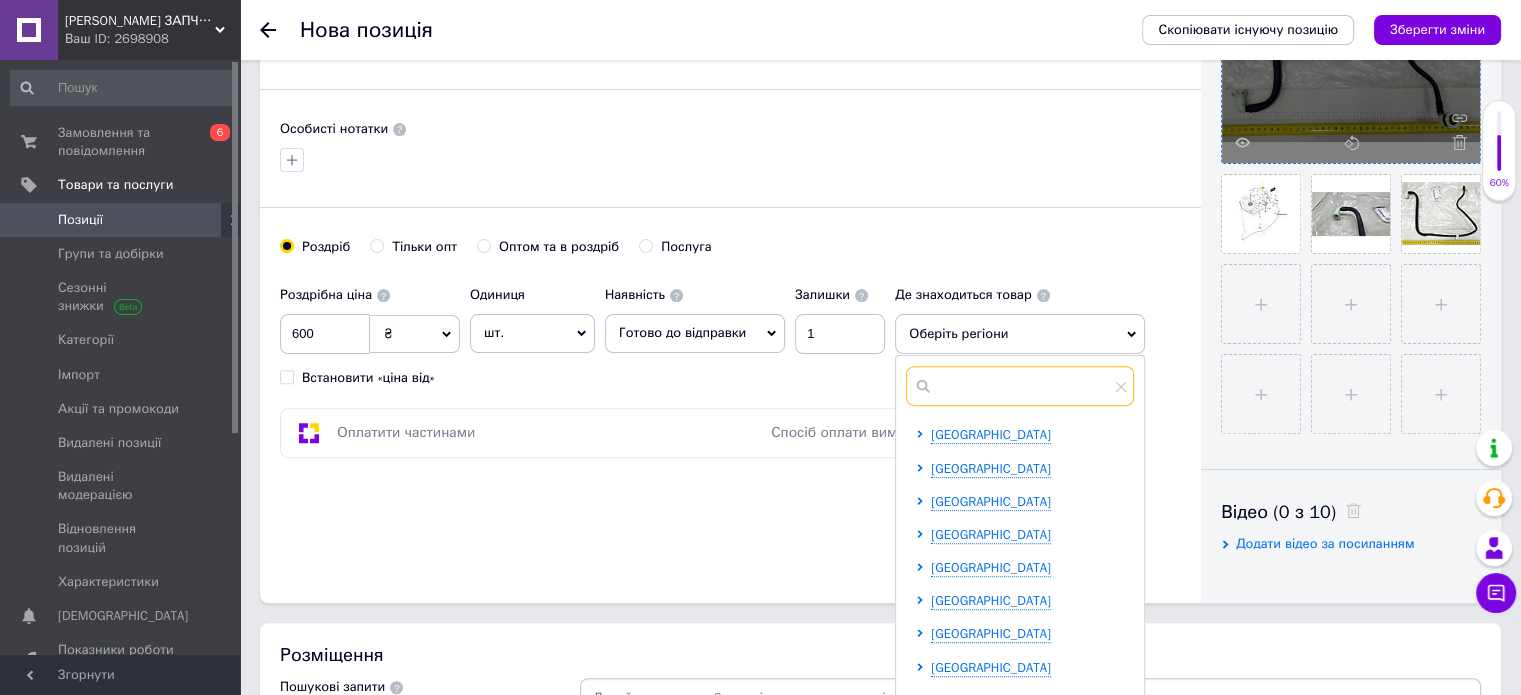click at bounding box center [1020, 386] 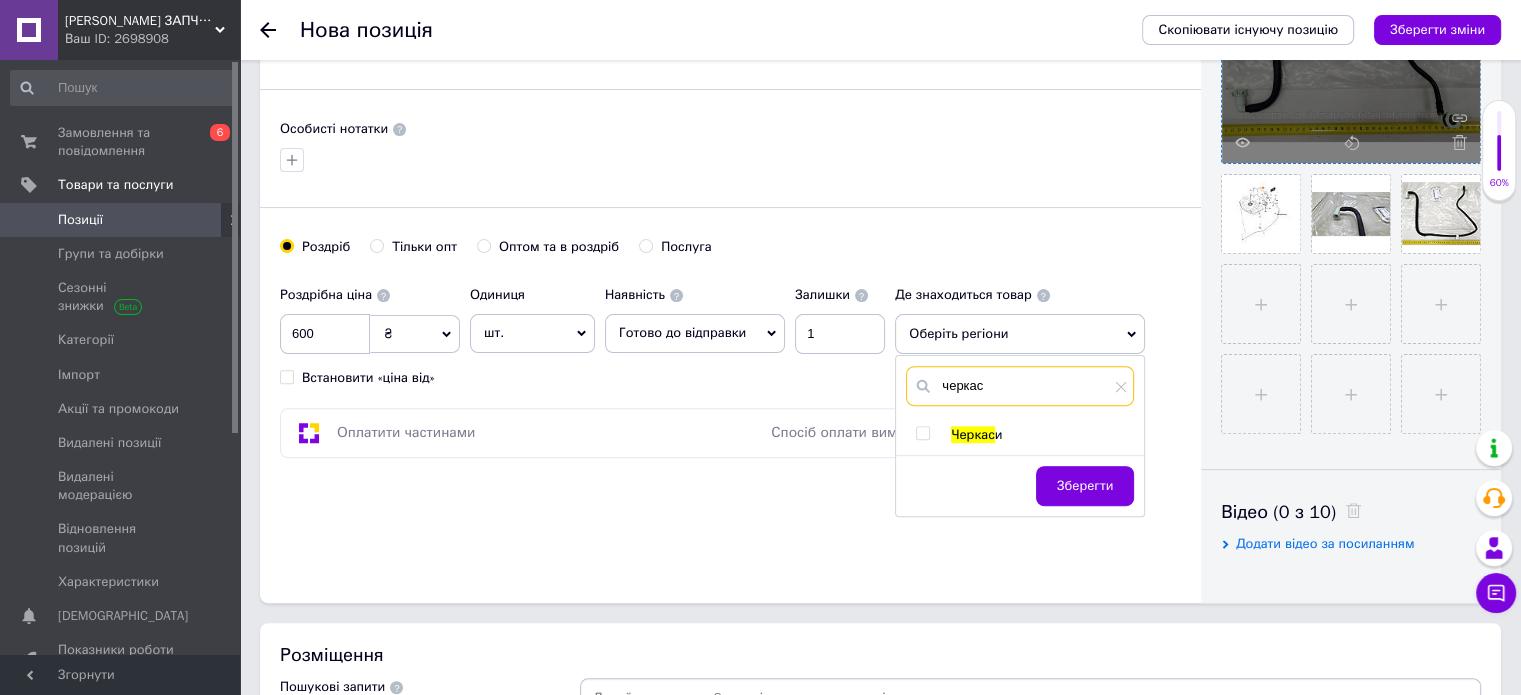type on "черкас" 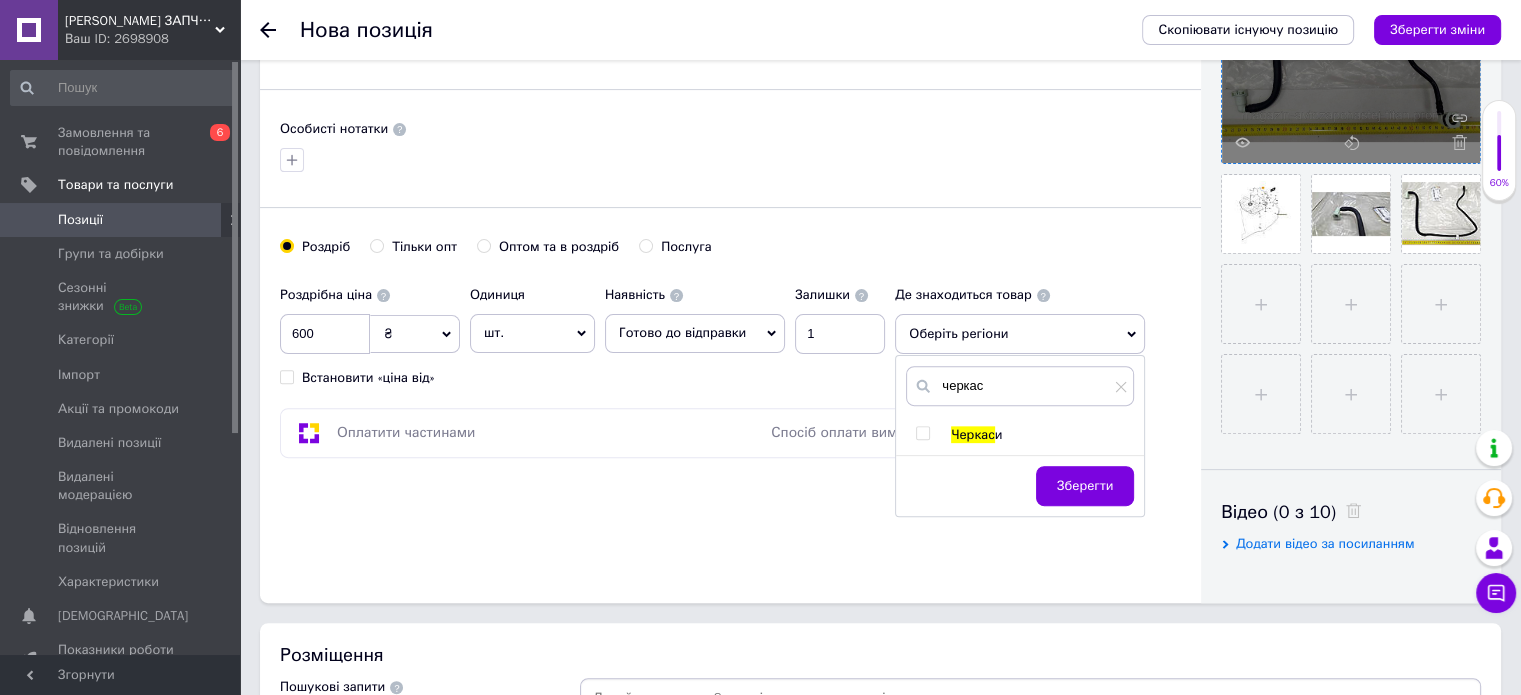 click at bounding box center [922, 433] 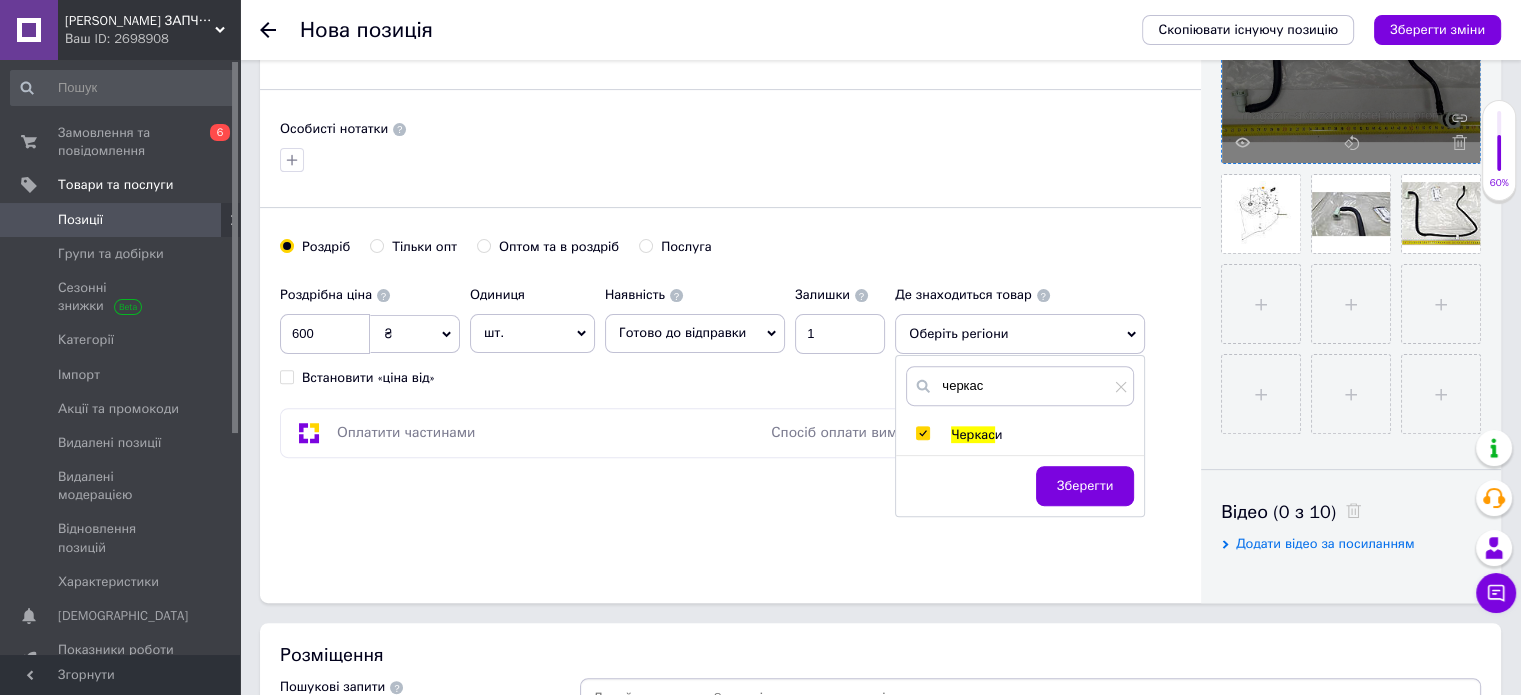 checkbox on "true" 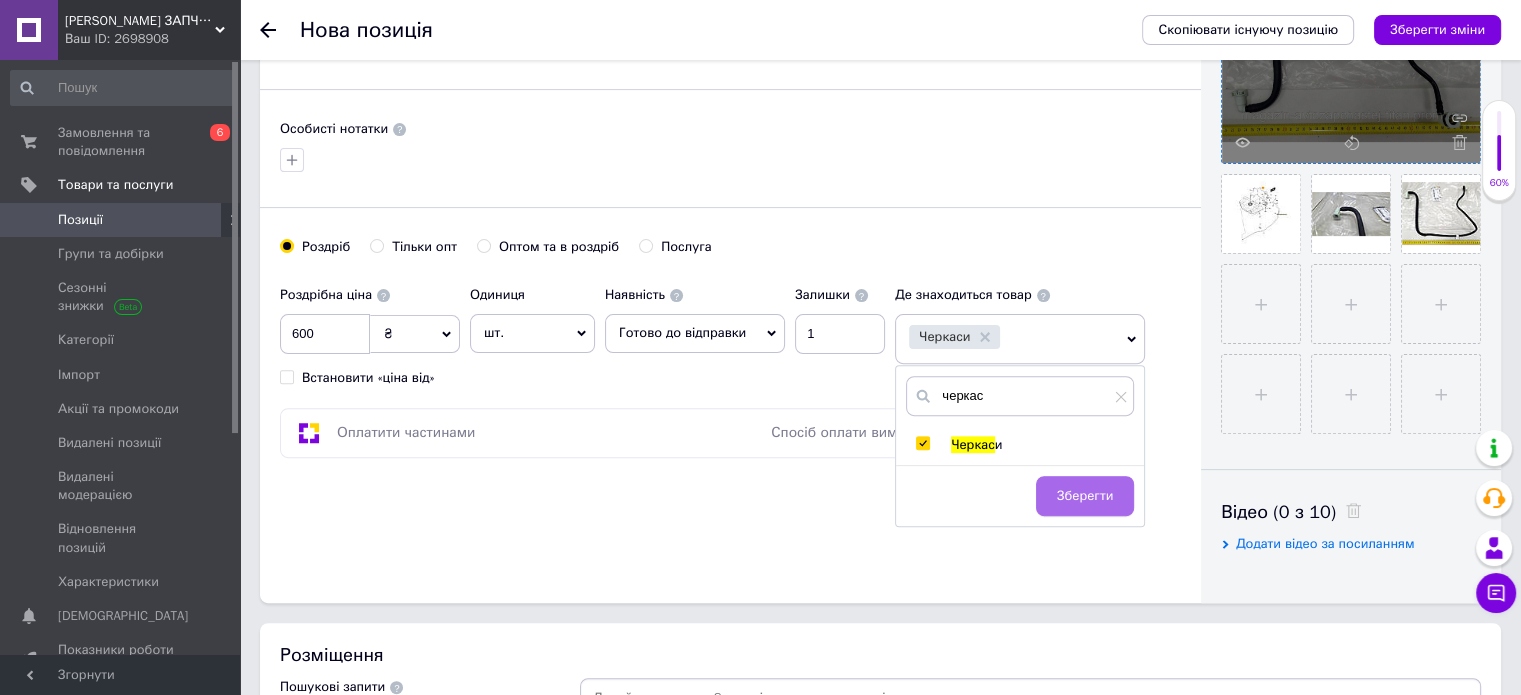 click on "Зберегти" at bounding box center (1085, 496) 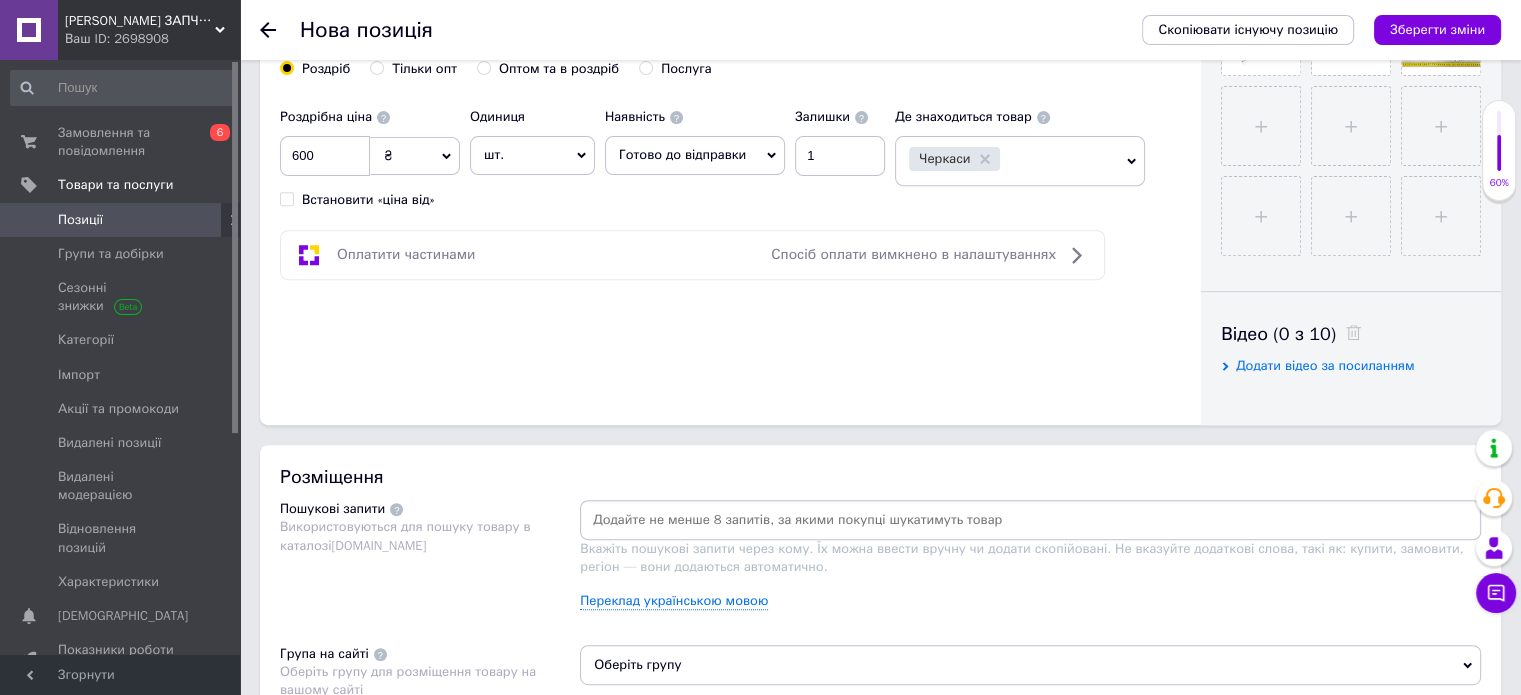 scroll, scrollTop: 798, scrollLeft: 0, axis: vertical 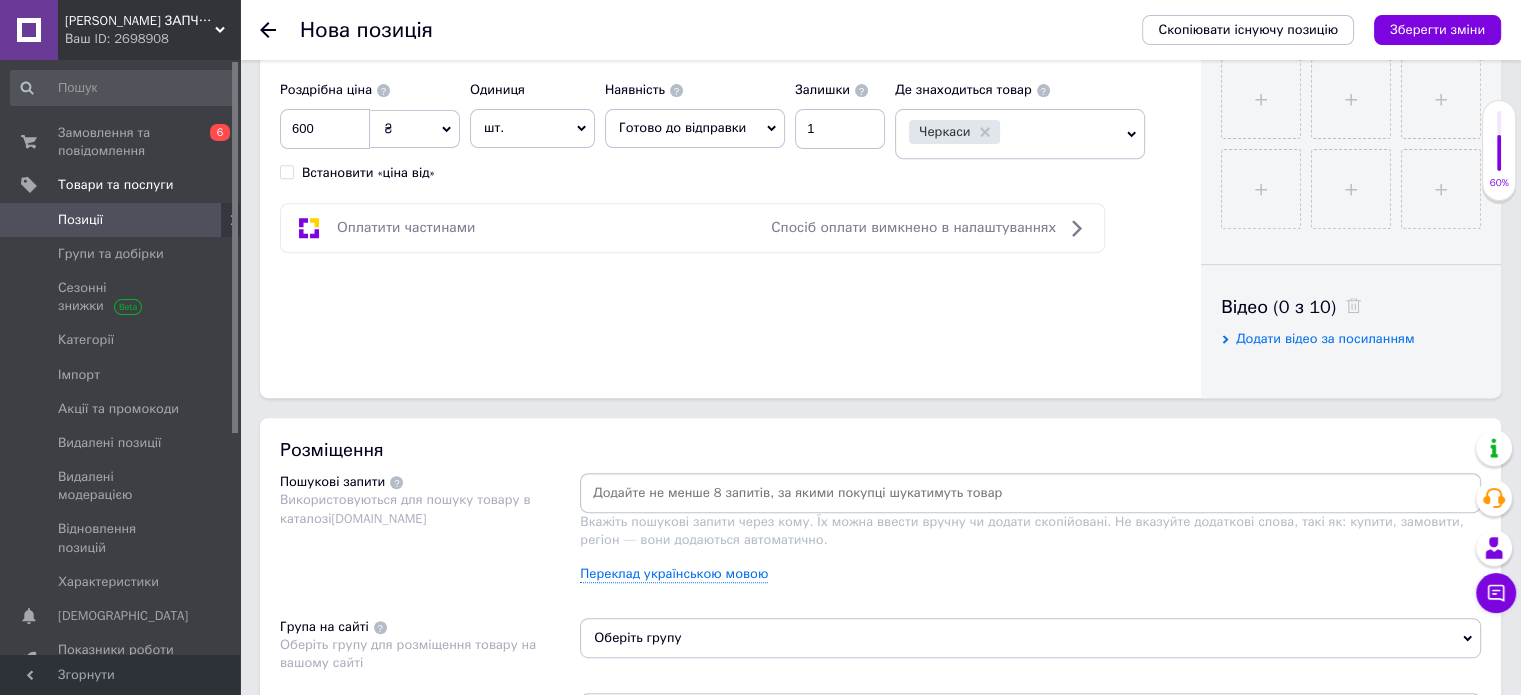 click at bounding box center [1030, 493] 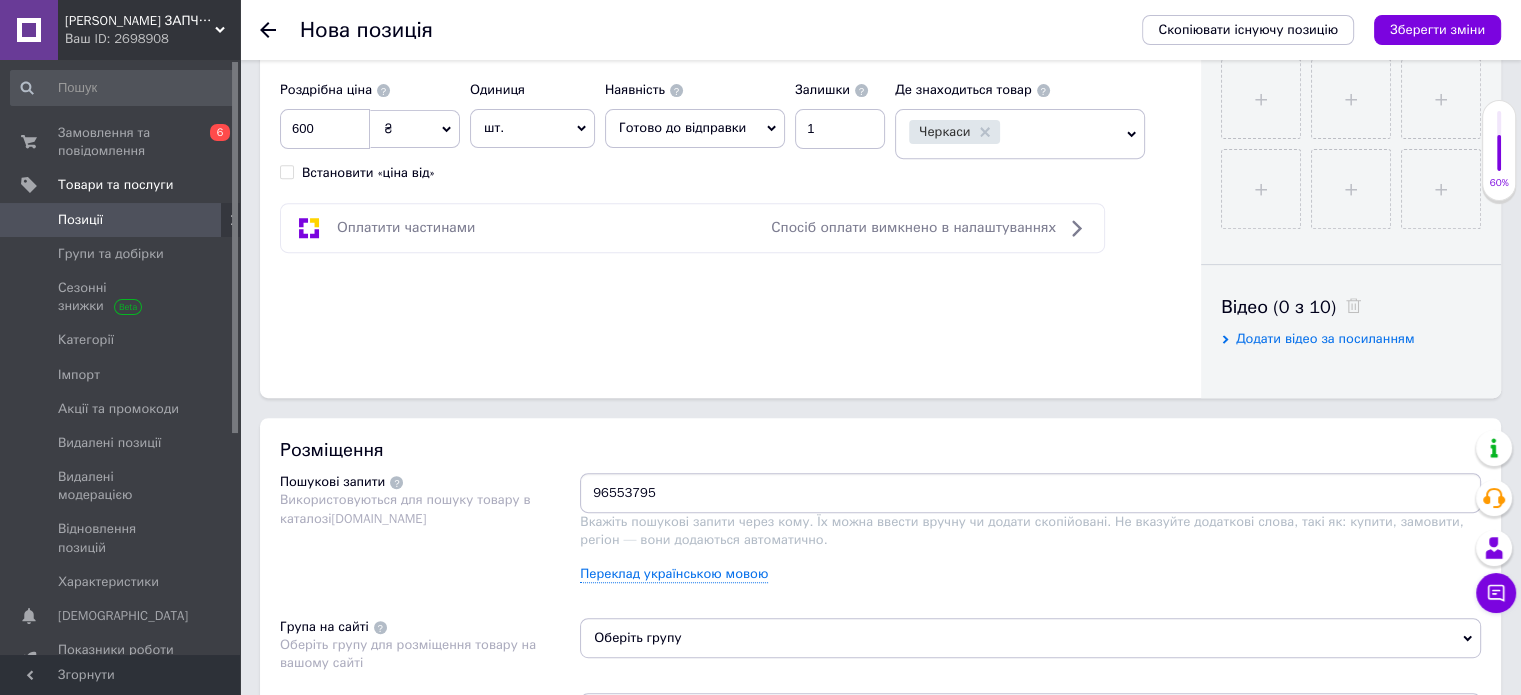 type on "96553795" 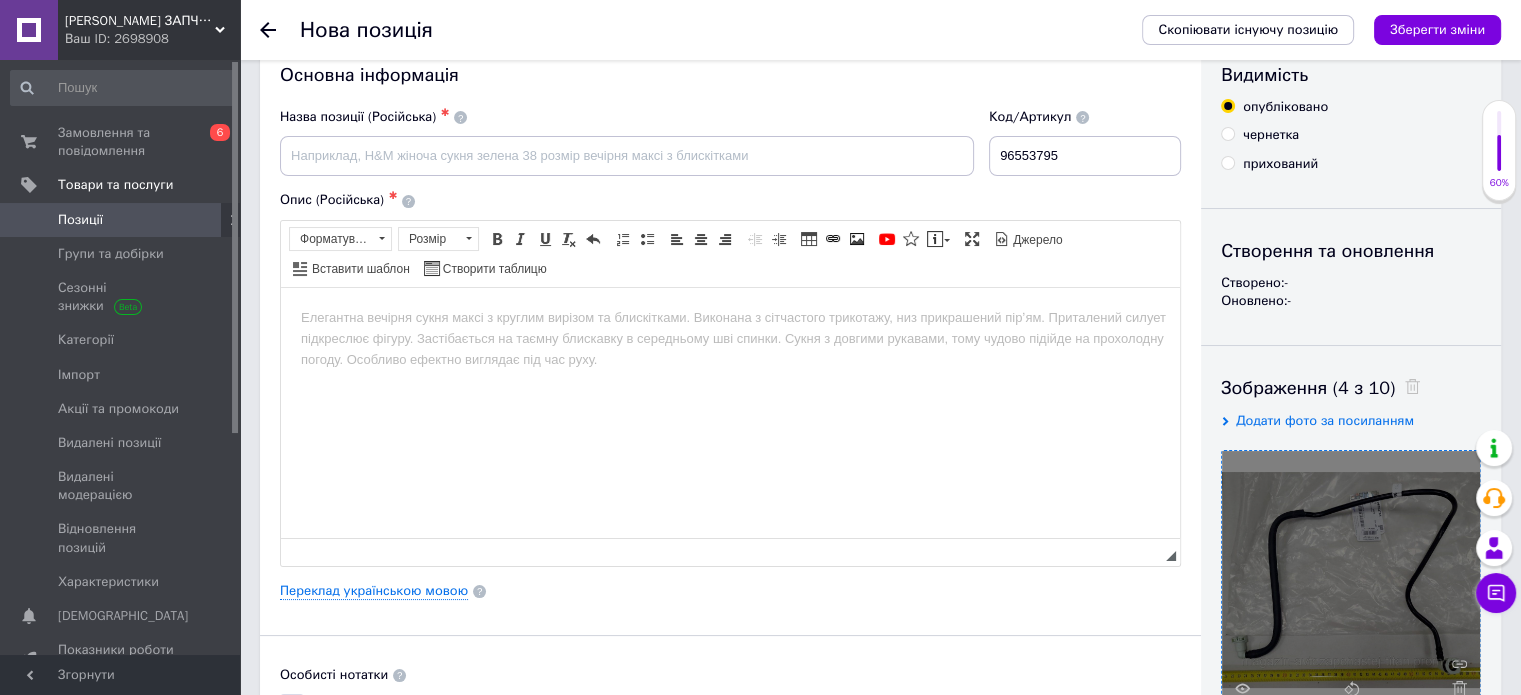 scroll, scrollTop: 0, scrollLeft: 0, axis: both 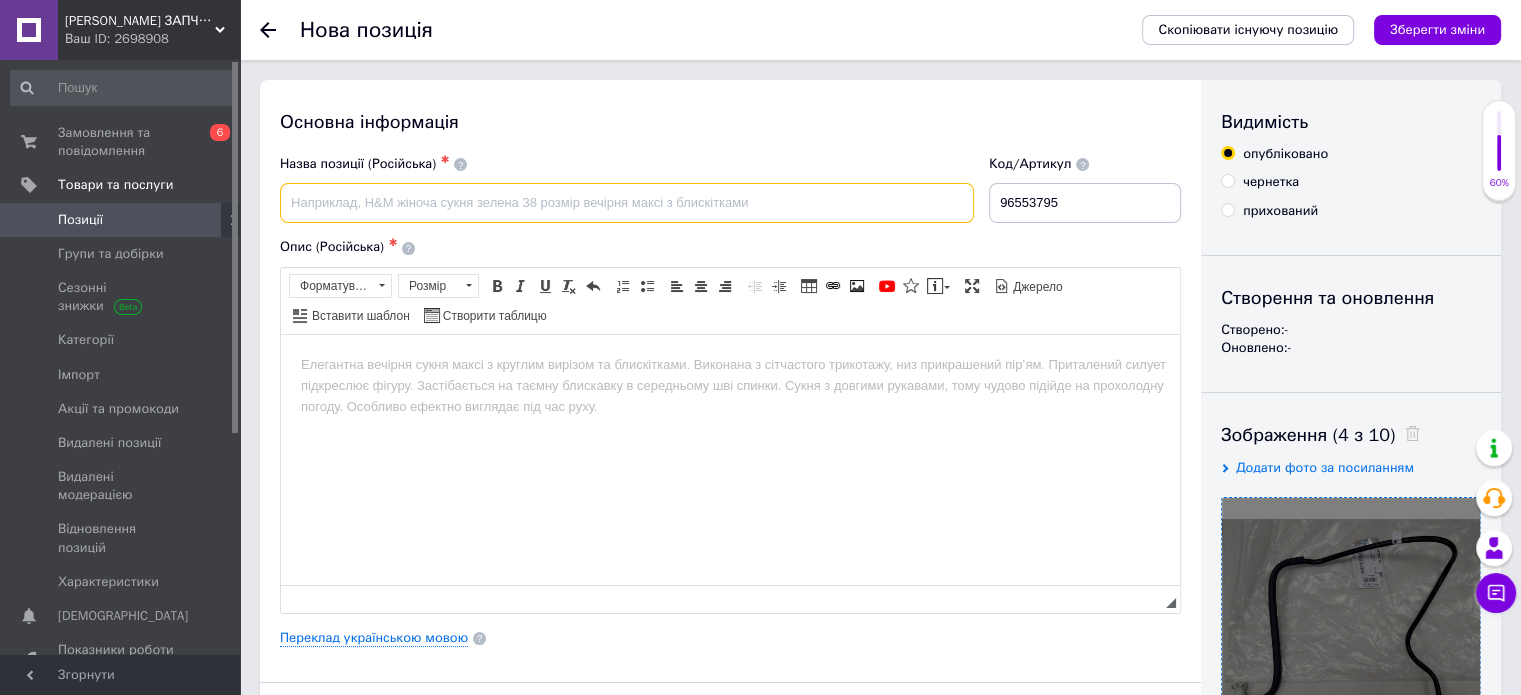 paste on "Трубка топливная Lacetti 1,6-1,8, в т.ч. LDA  к топл фильтру от бака GM" 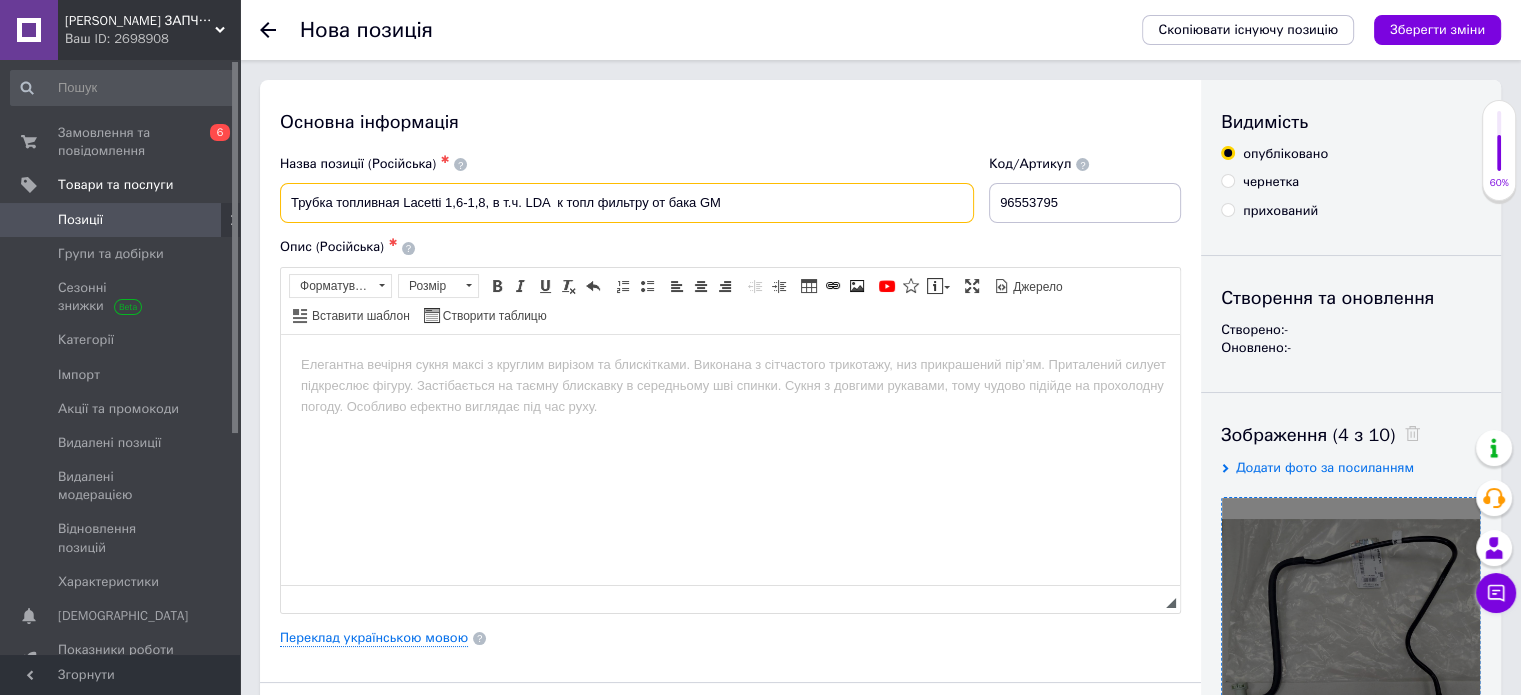 drag, startPoint x: 494, startPoint y: 209, endPoint x: 602, endPoint y: 206, distance: 108.04166 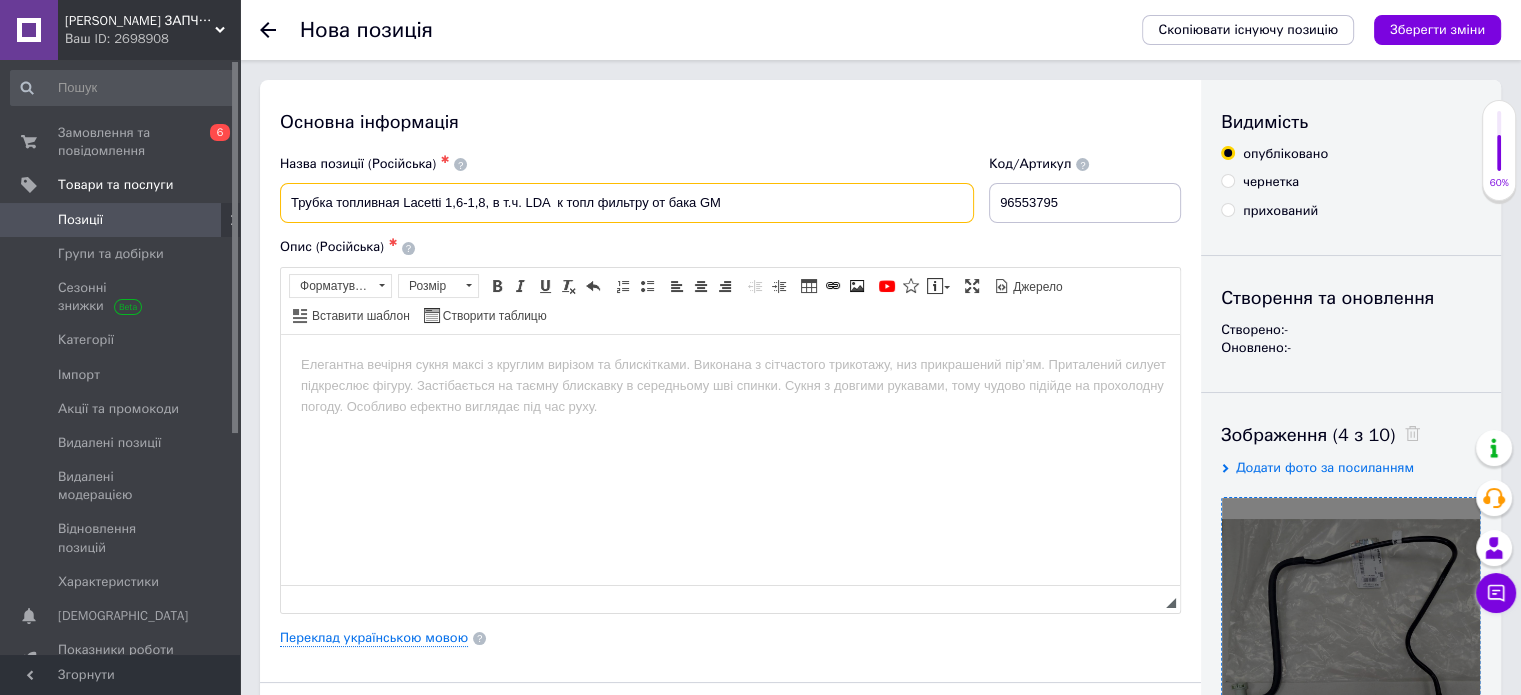 click on "Трубка топливная Lacetti 1,6-1,8, в т.ч. LDA  к топл фильтру от бака GM" at bounding box center [627, 203] 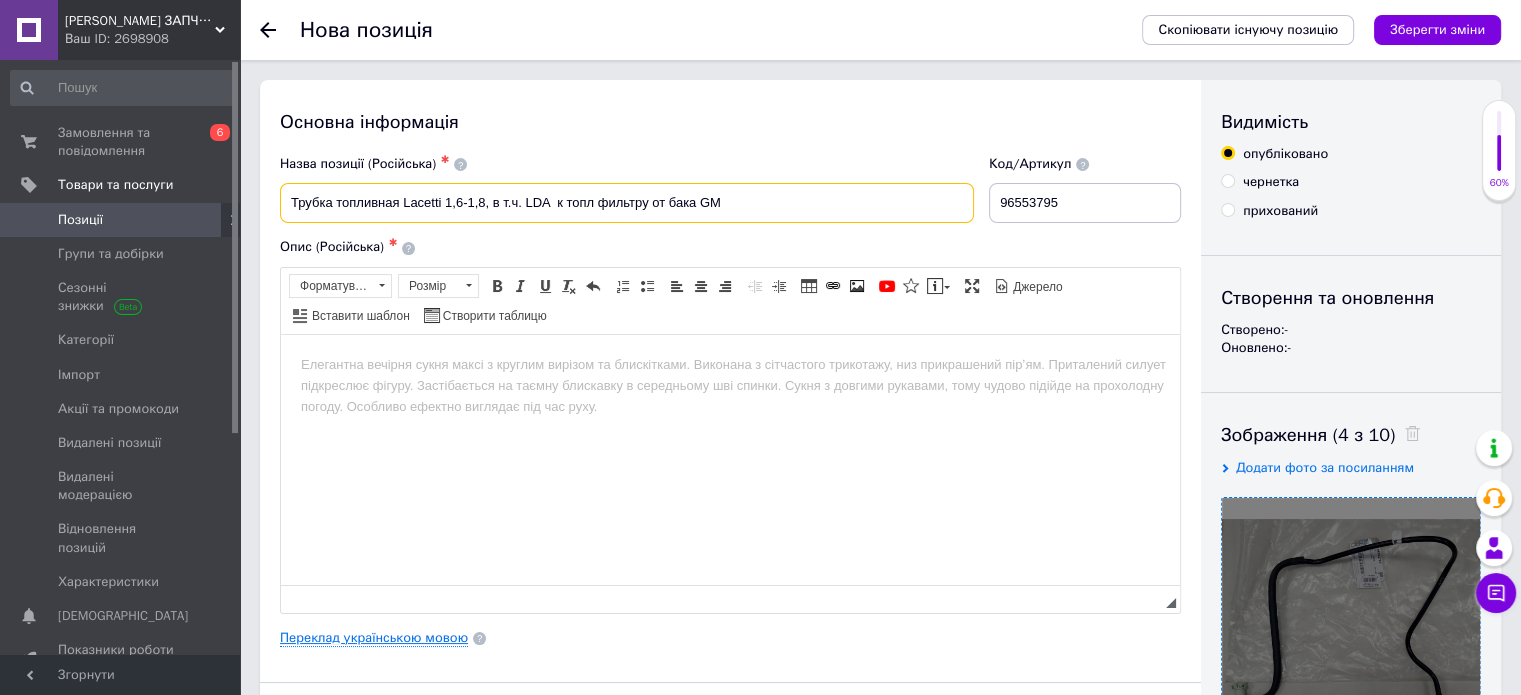 type on "Трубка топливная Lacetti 1,6-1,8, в т.ч. LDA  к топл фильтру от бака GM" 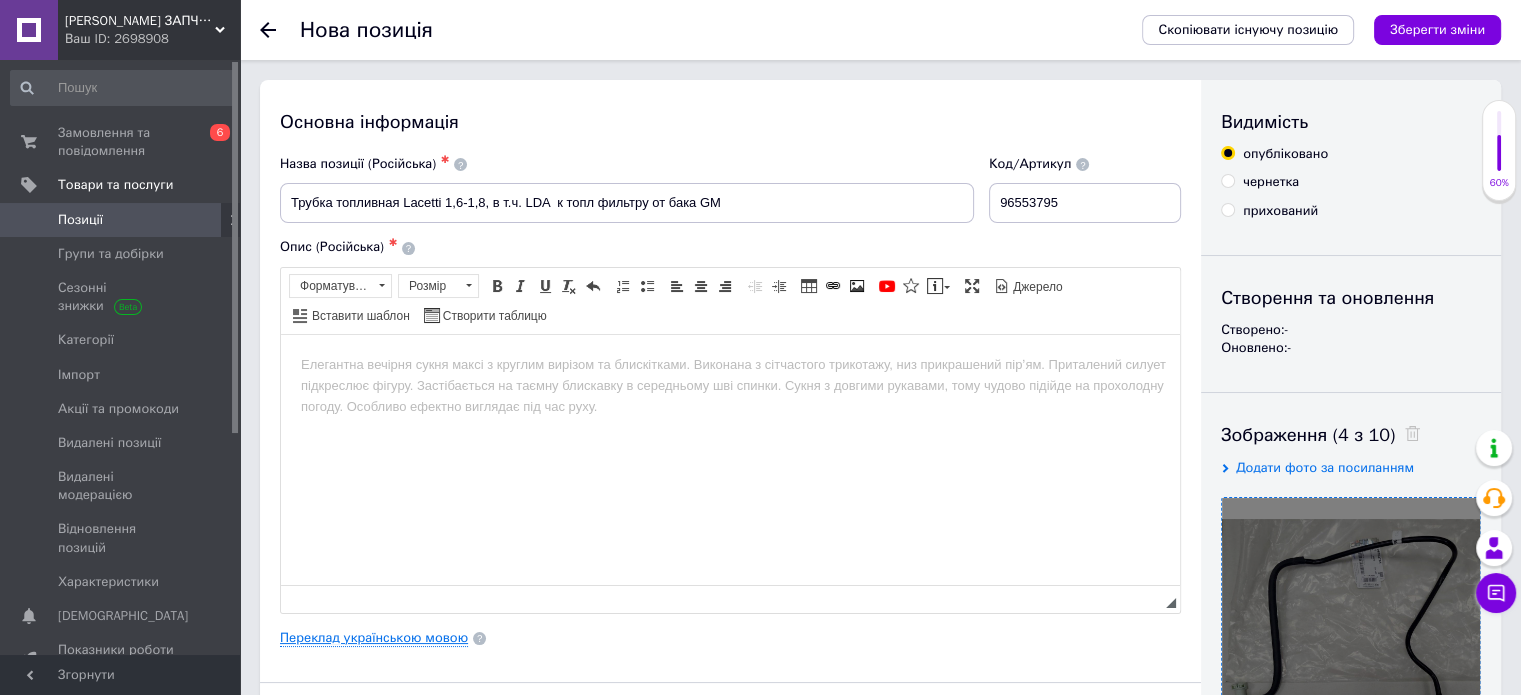 click on "Переклад українською мовою" at bounding box center (374, 638) 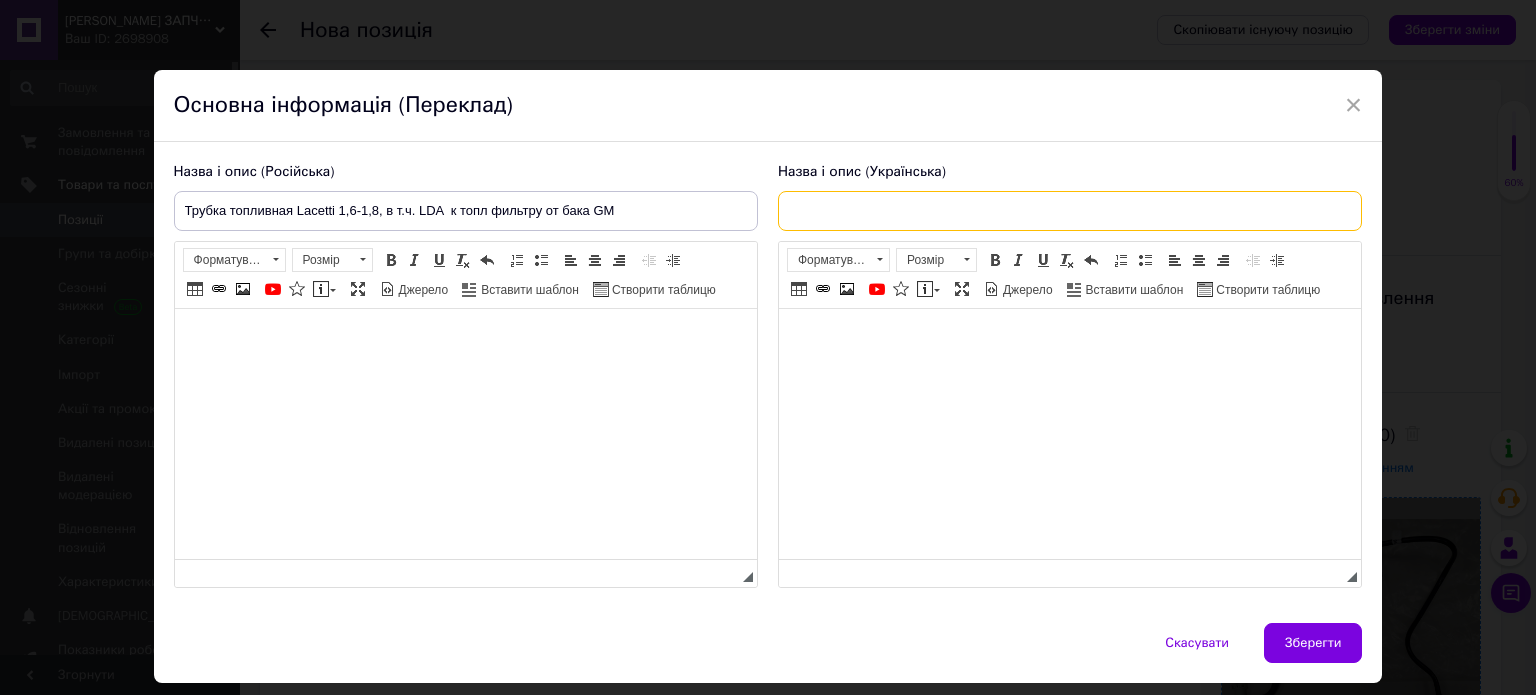 paste on "Трубка паливна Lacetti 1,6-1,8, в т.ч. LDA до паливного фільтра від бака GM" 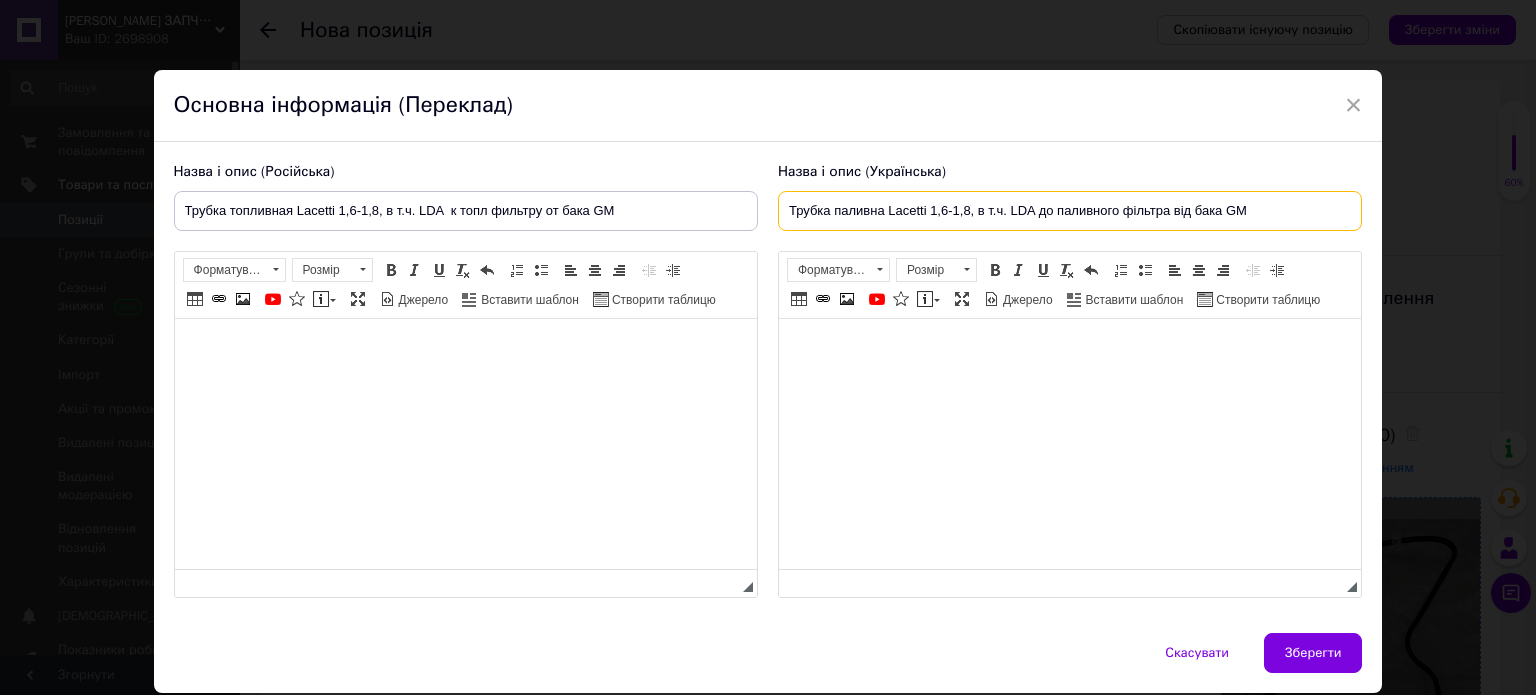 type on "Трубка паливна Lacetti 1,6-1,8, в т.ч. LDA до паливного фільтра від бака GM" 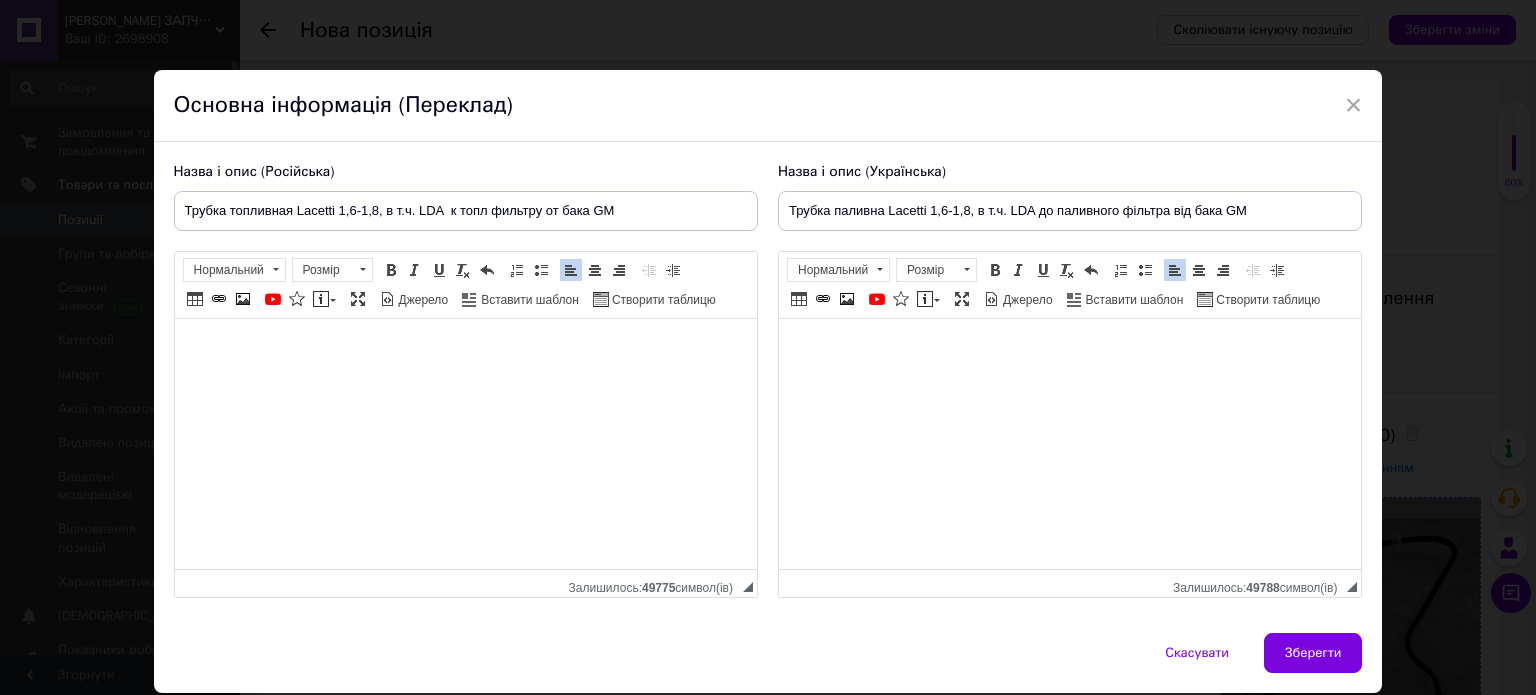 click on "Скасувати   Зберегти" at bounding box center (768, 663) 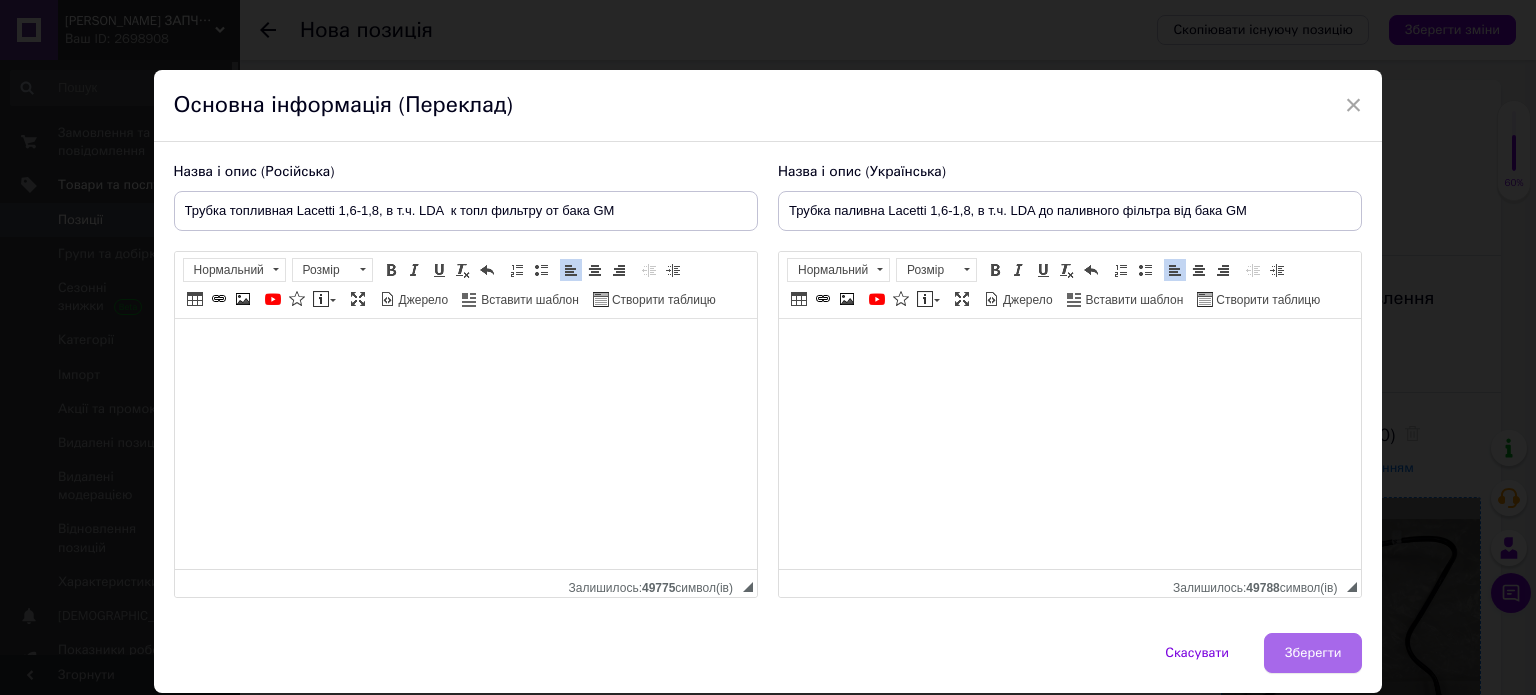 click on "Зберегти" at bounding box center [1313, 653] 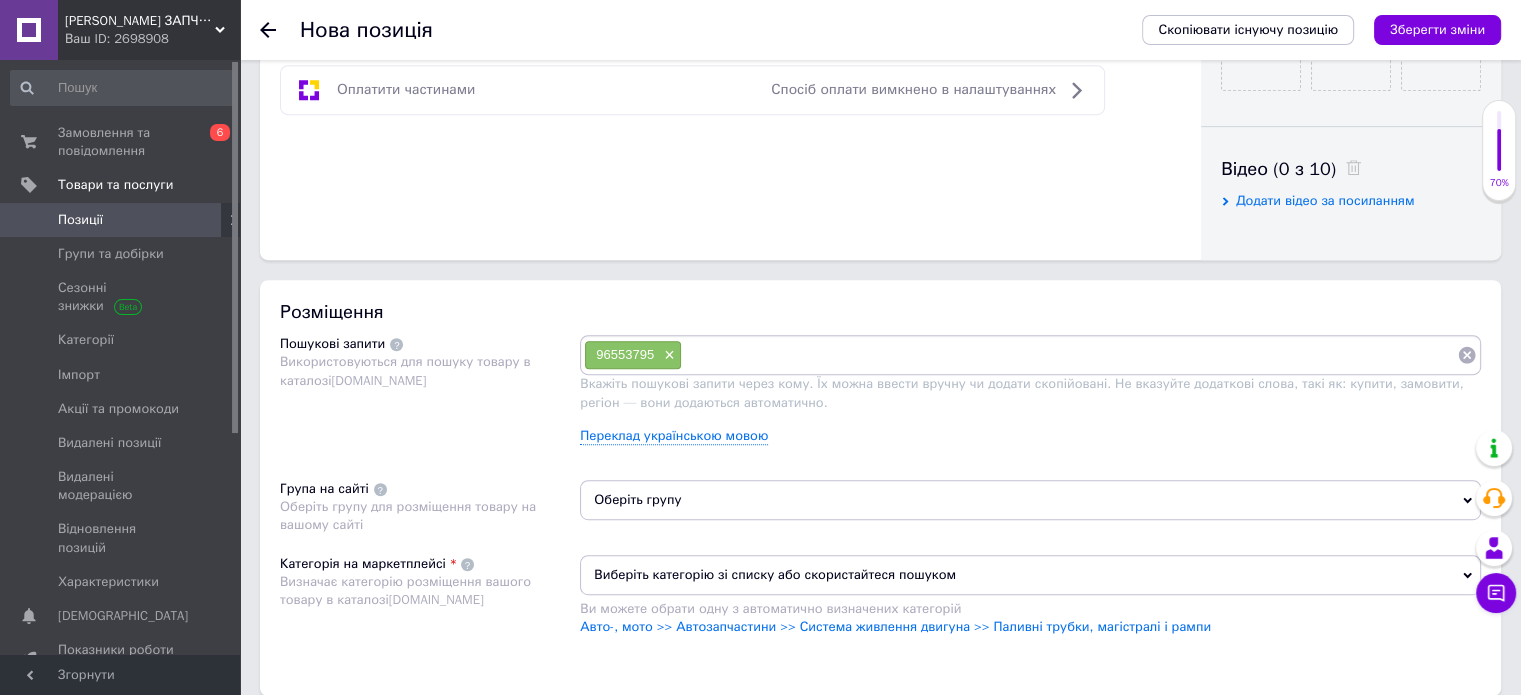 scroll, scrollTop: 947, scrollLeft: 0, axis: vertical 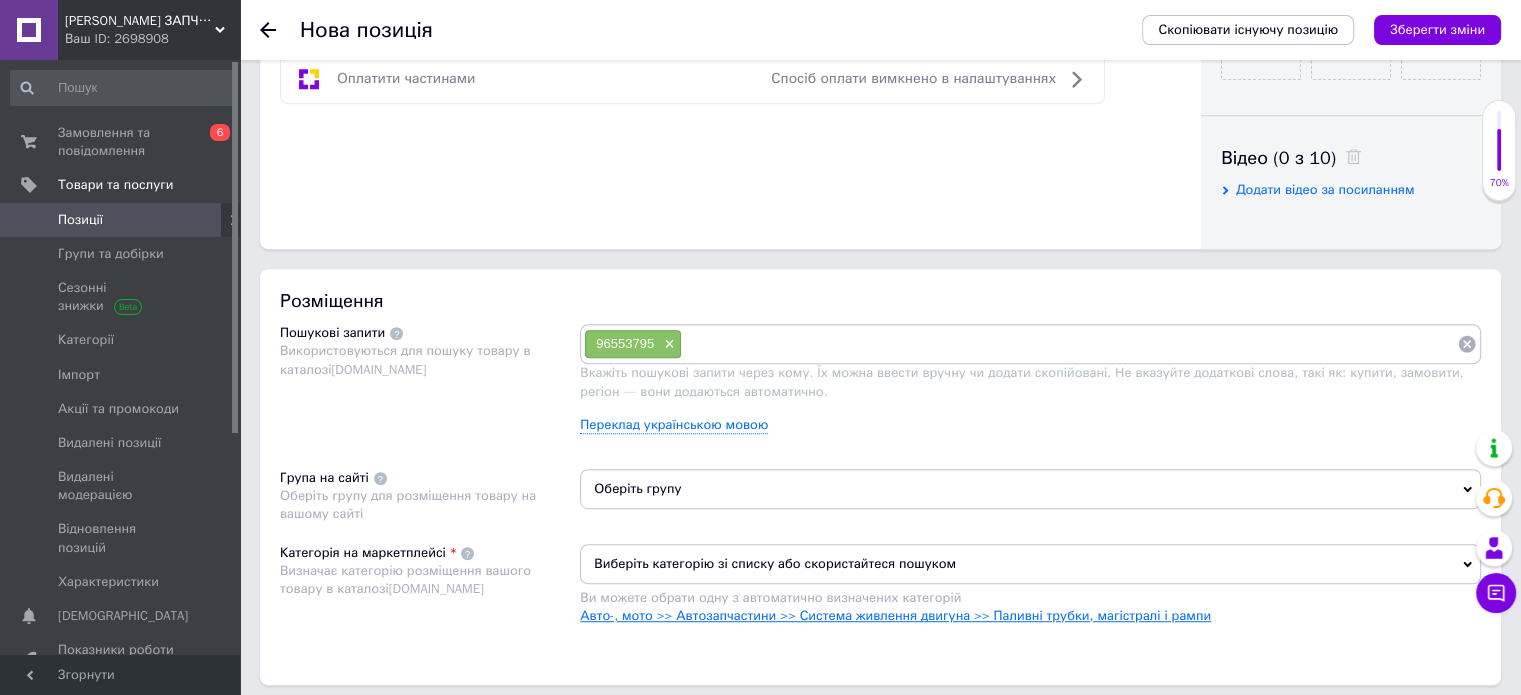 click on "Авто-, мото >> Автозапчастини >> Система живлення двигуна >> Паливні трубки, магістралі і рампи" at bounding box center [895, 615] 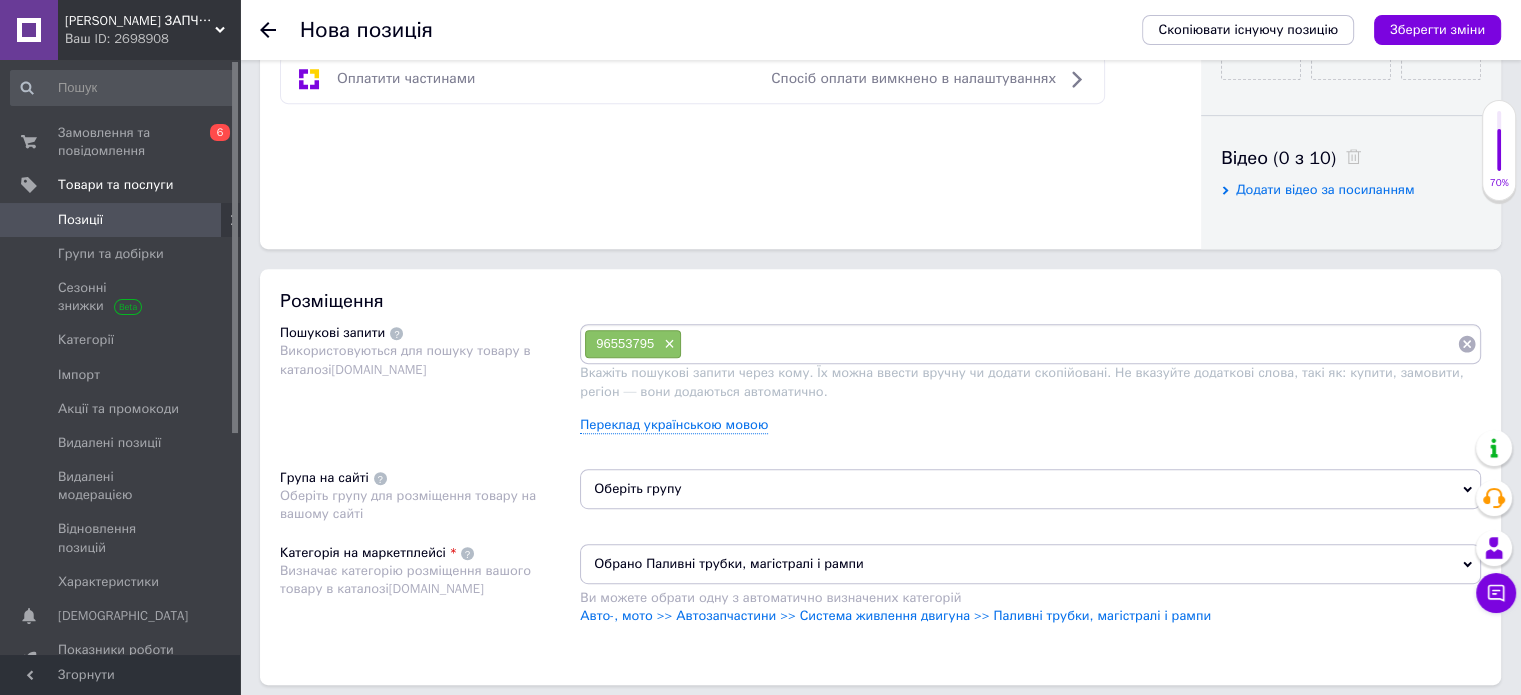click on "Оберіть групу" at bounding box center (1030, 489) 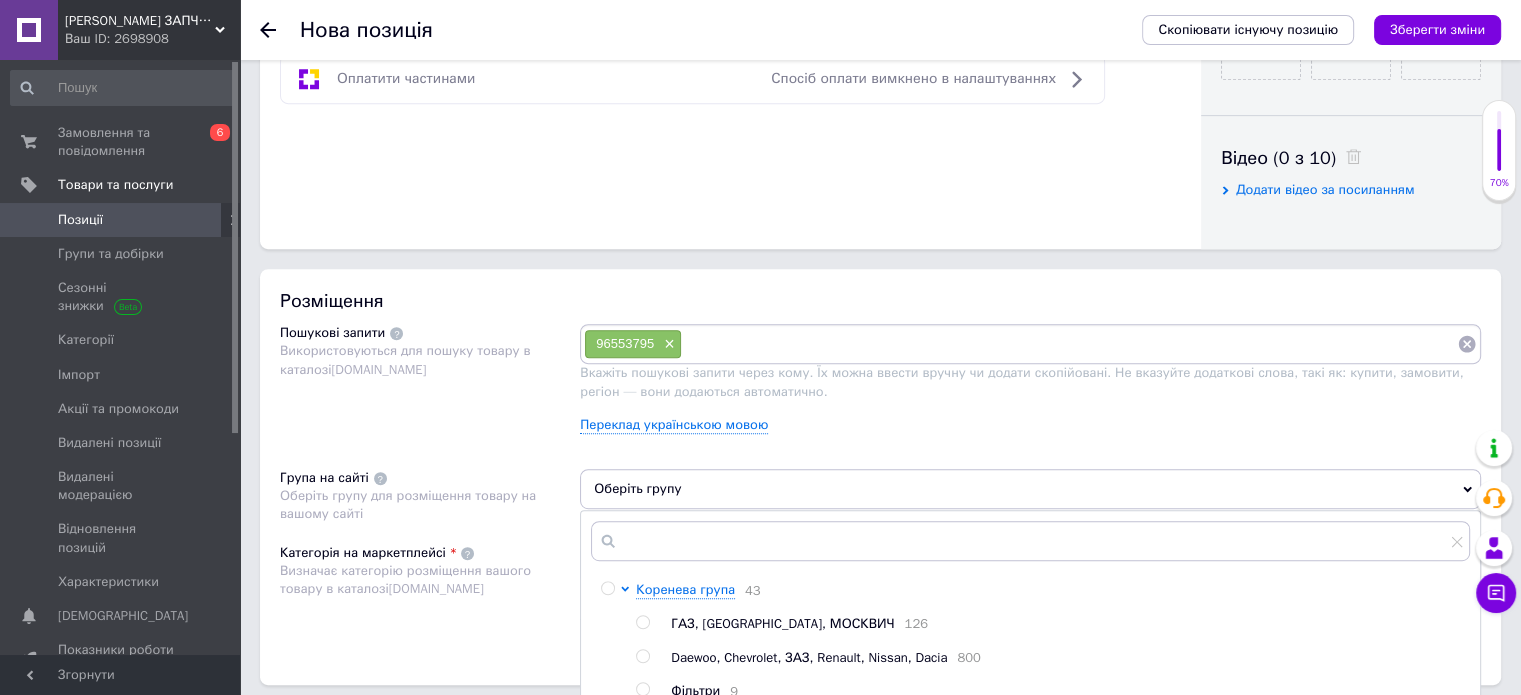 click at bounding box center (642, 656) 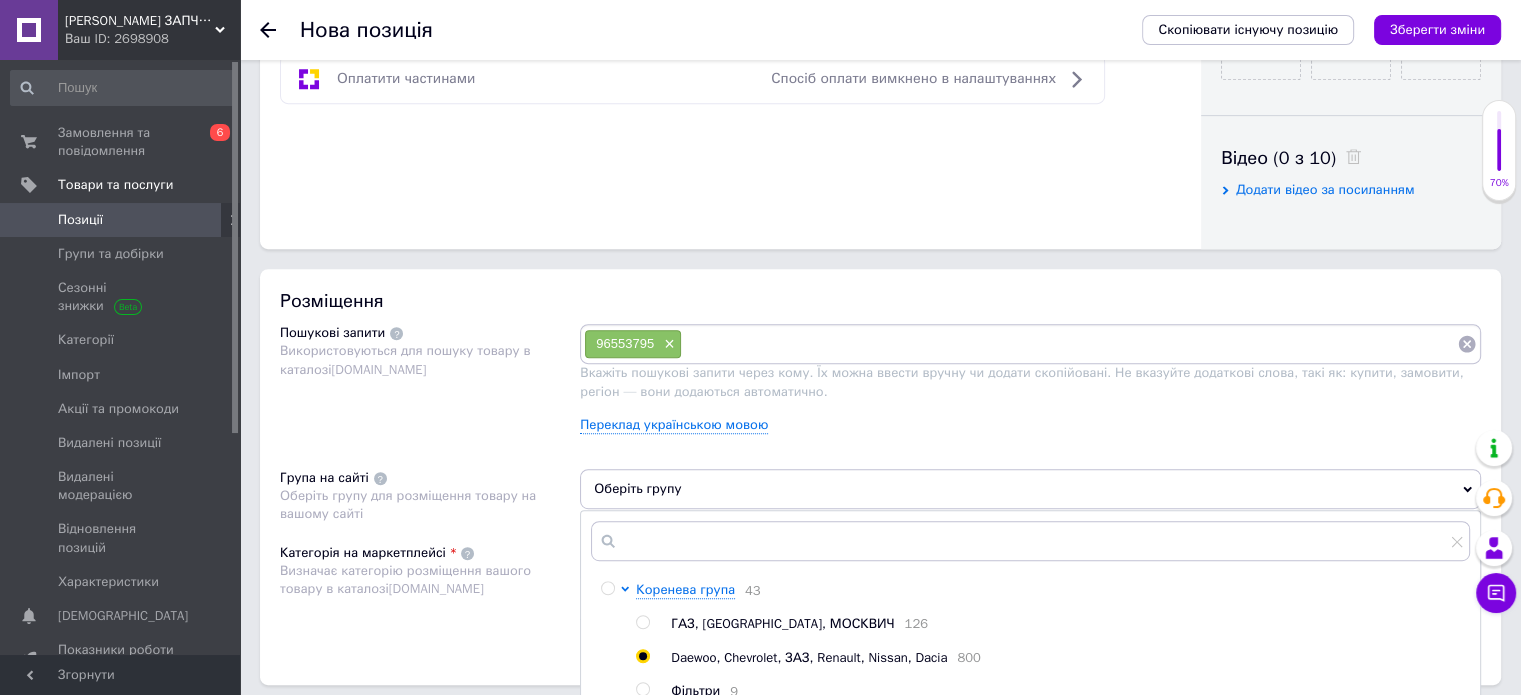 radio on "true" 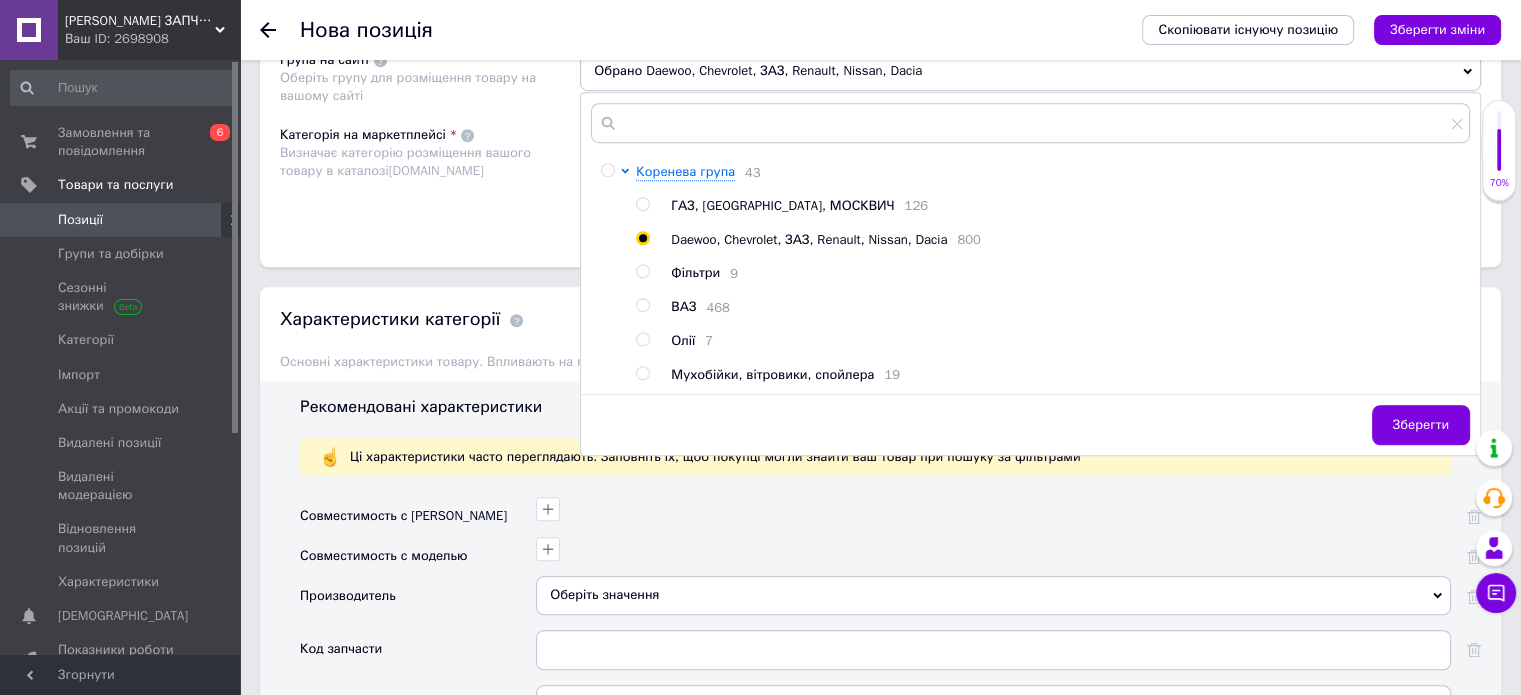 scroll, scrollTop: 1385, scrollLeft: 0, axis: vertical 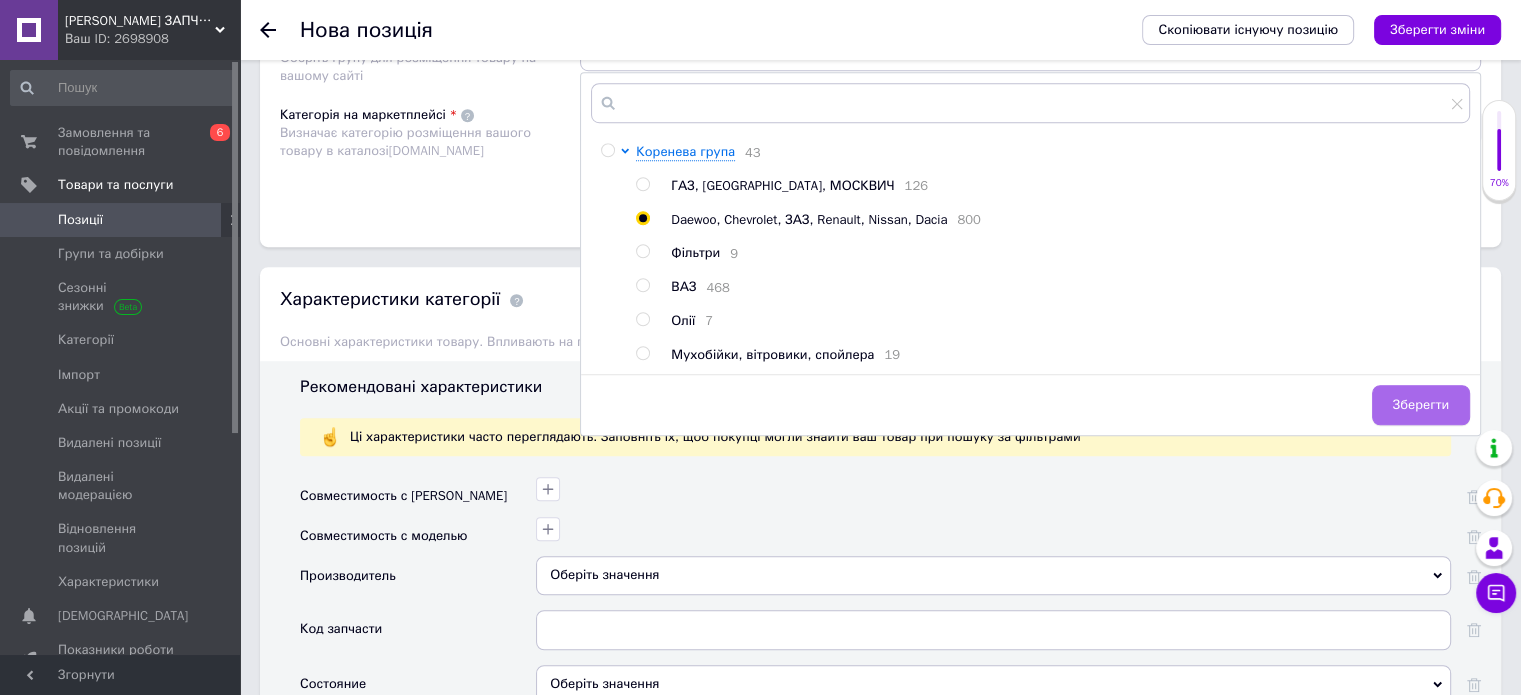 click on "Зберегти" at bounding box center (1421, 405) 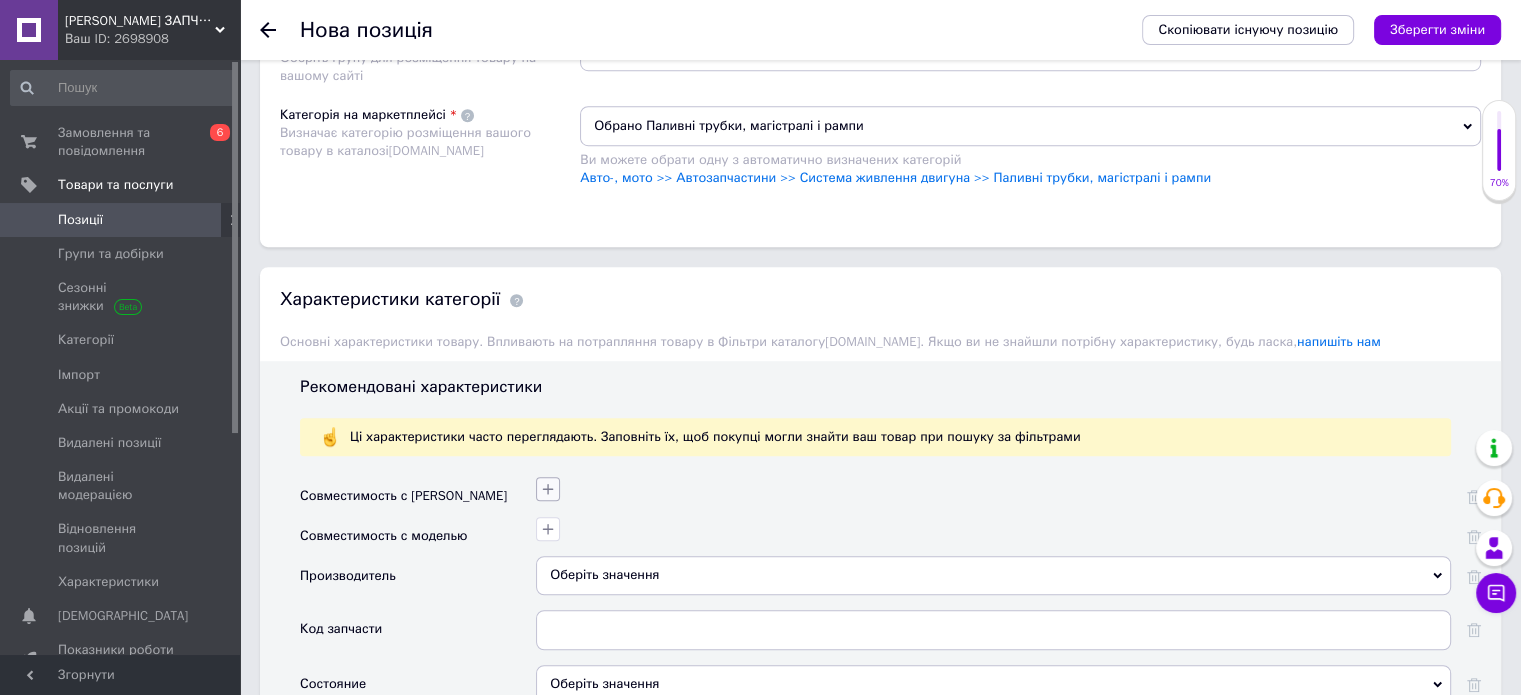 click 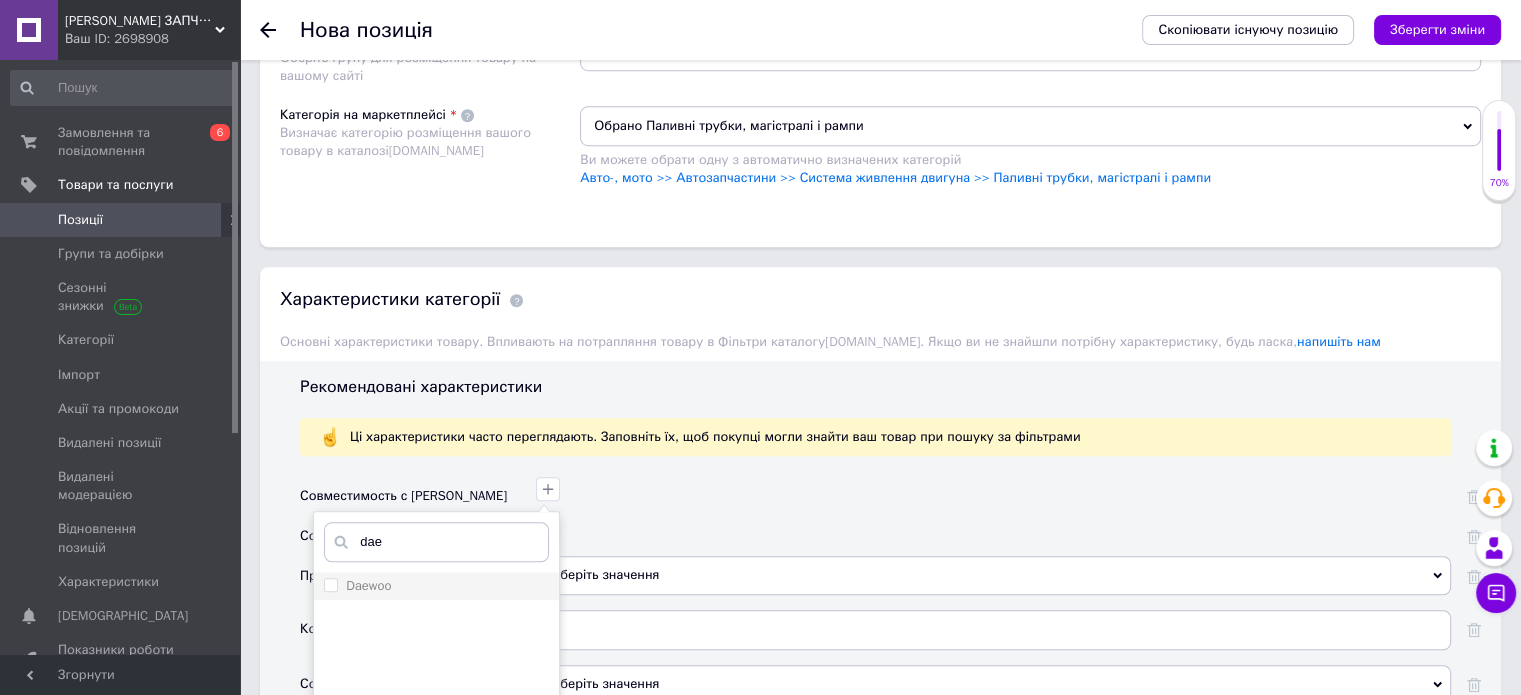type on "dae" 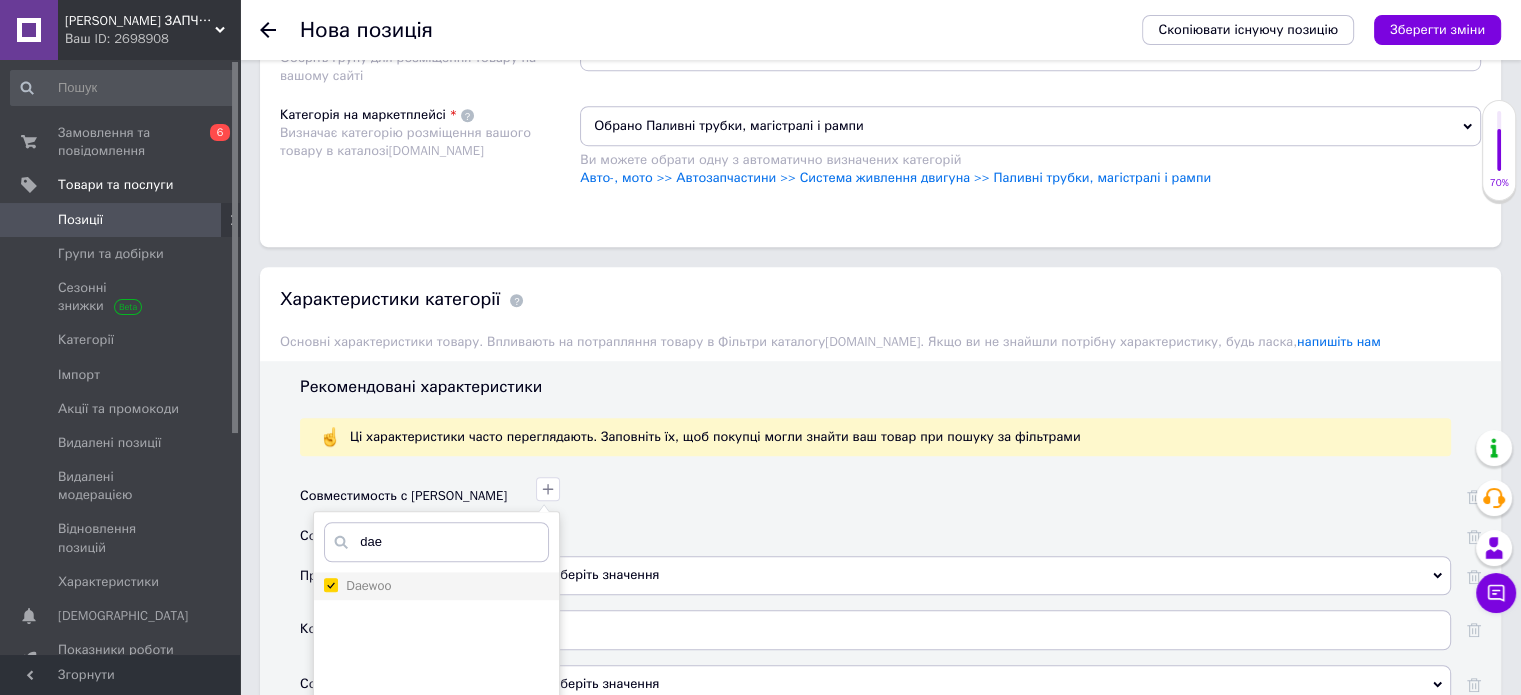 checkbox on "true" 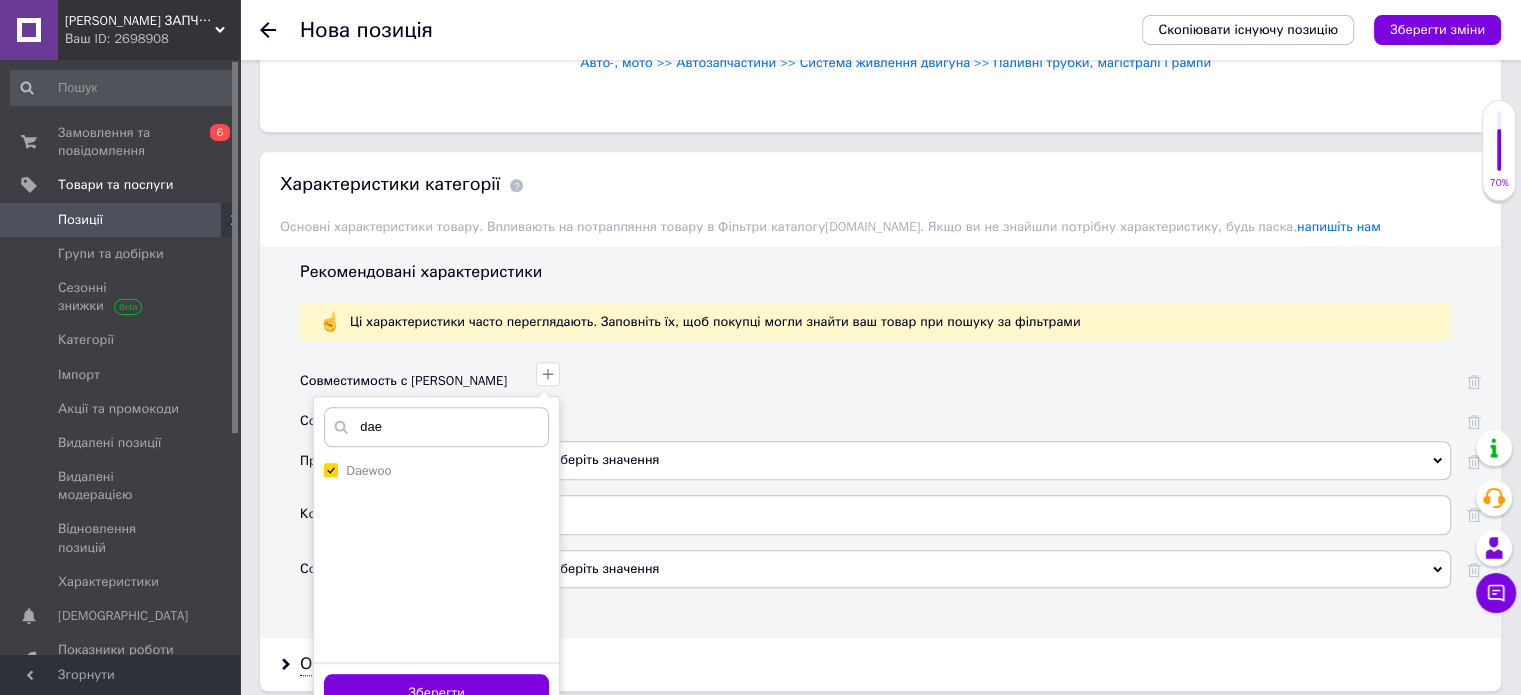 scroll, scrollTop: 1504, scrollLeft: 0, axis: vertical 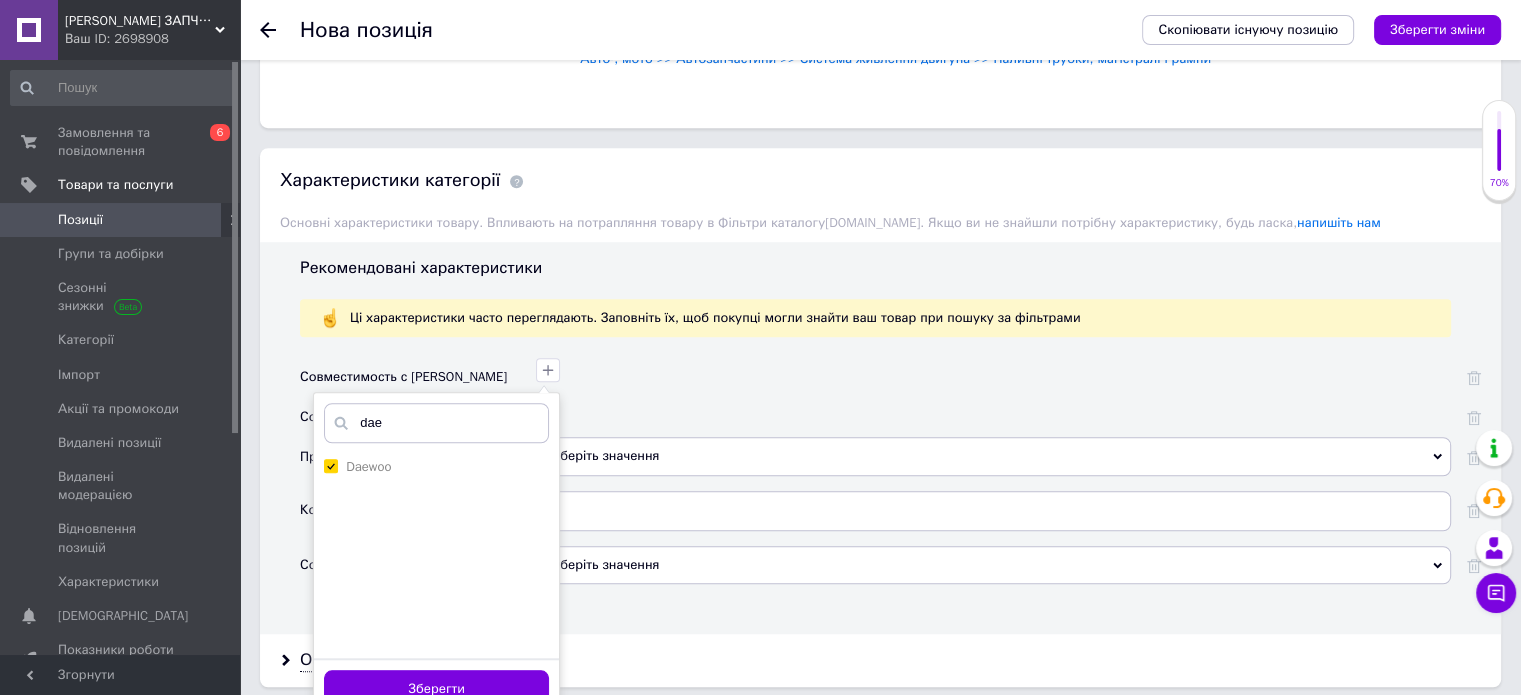 click on "Зберегти" at bounding box center [436, 688] 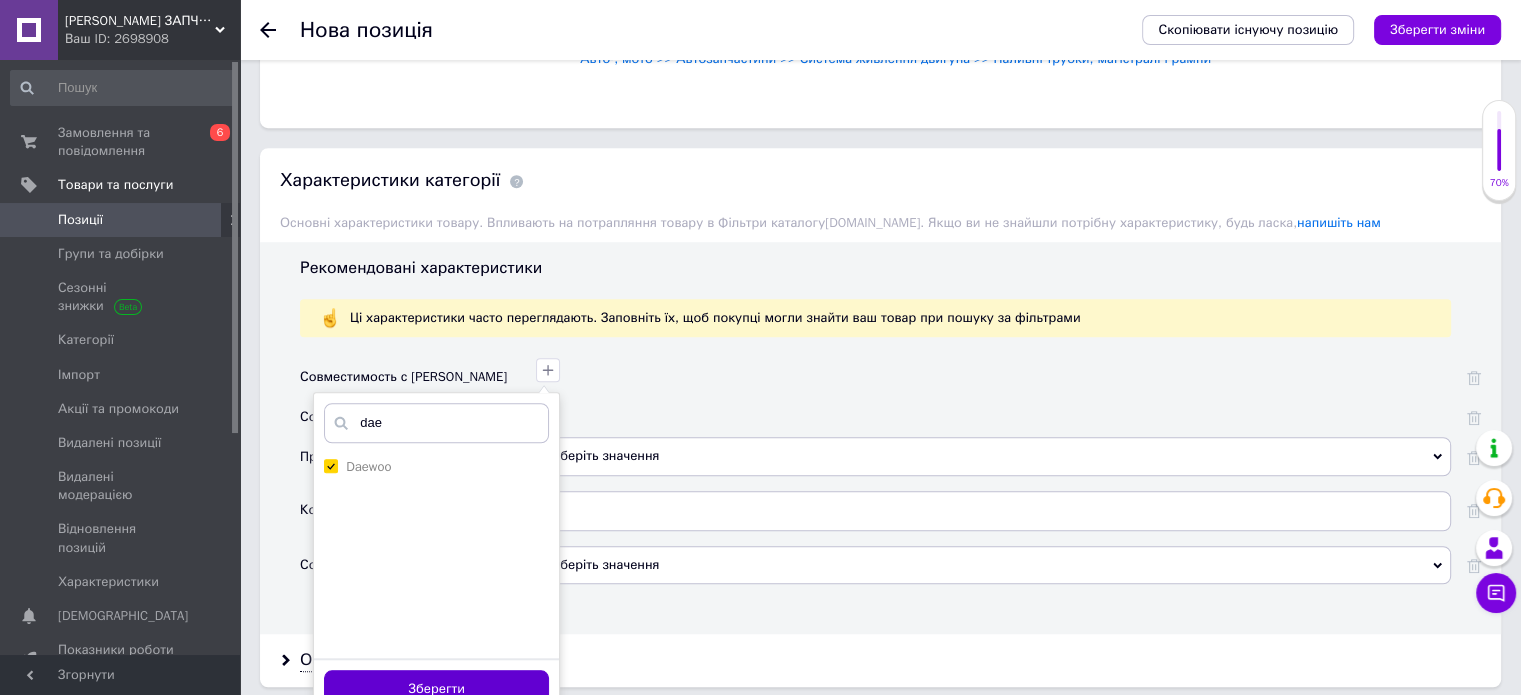 click on "Зберегти" at bounding box center (436, 689) 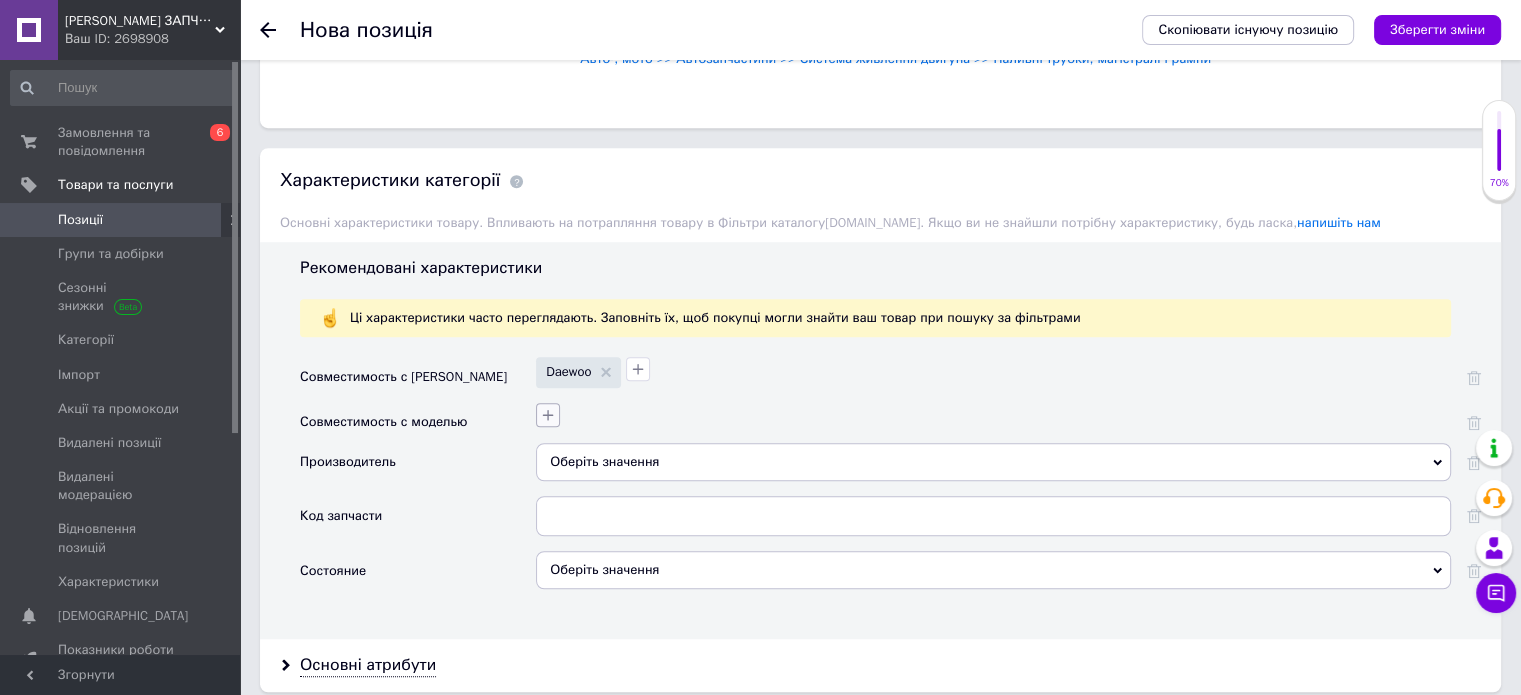 click 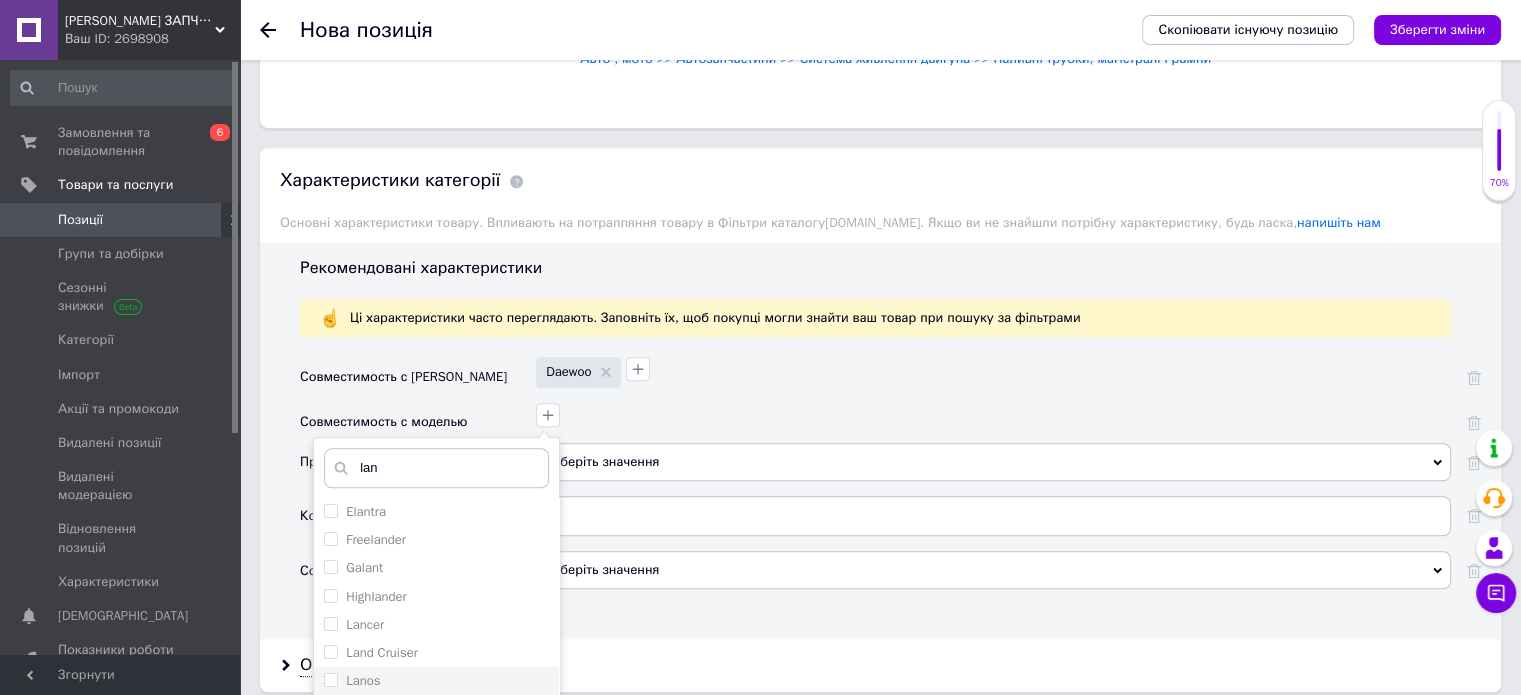 type on "lan" 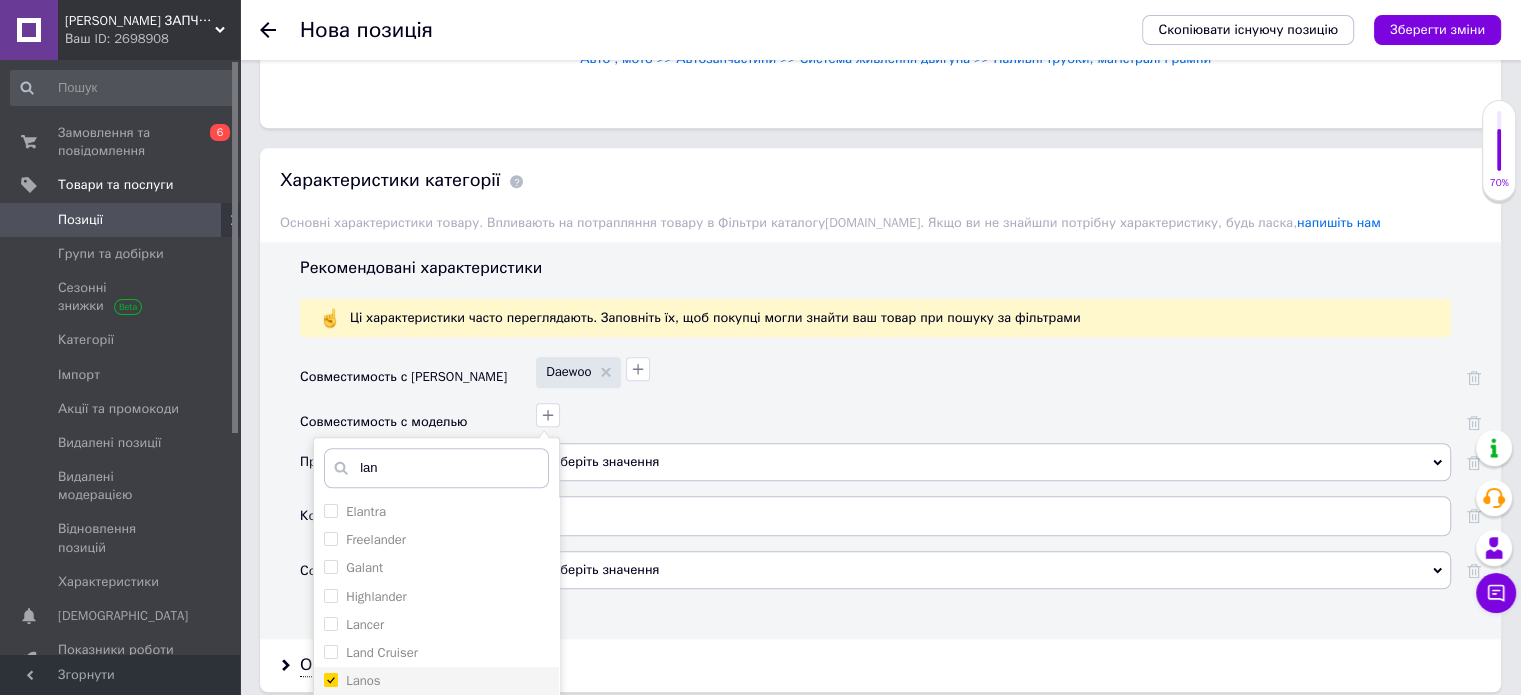 checkbox on "true" 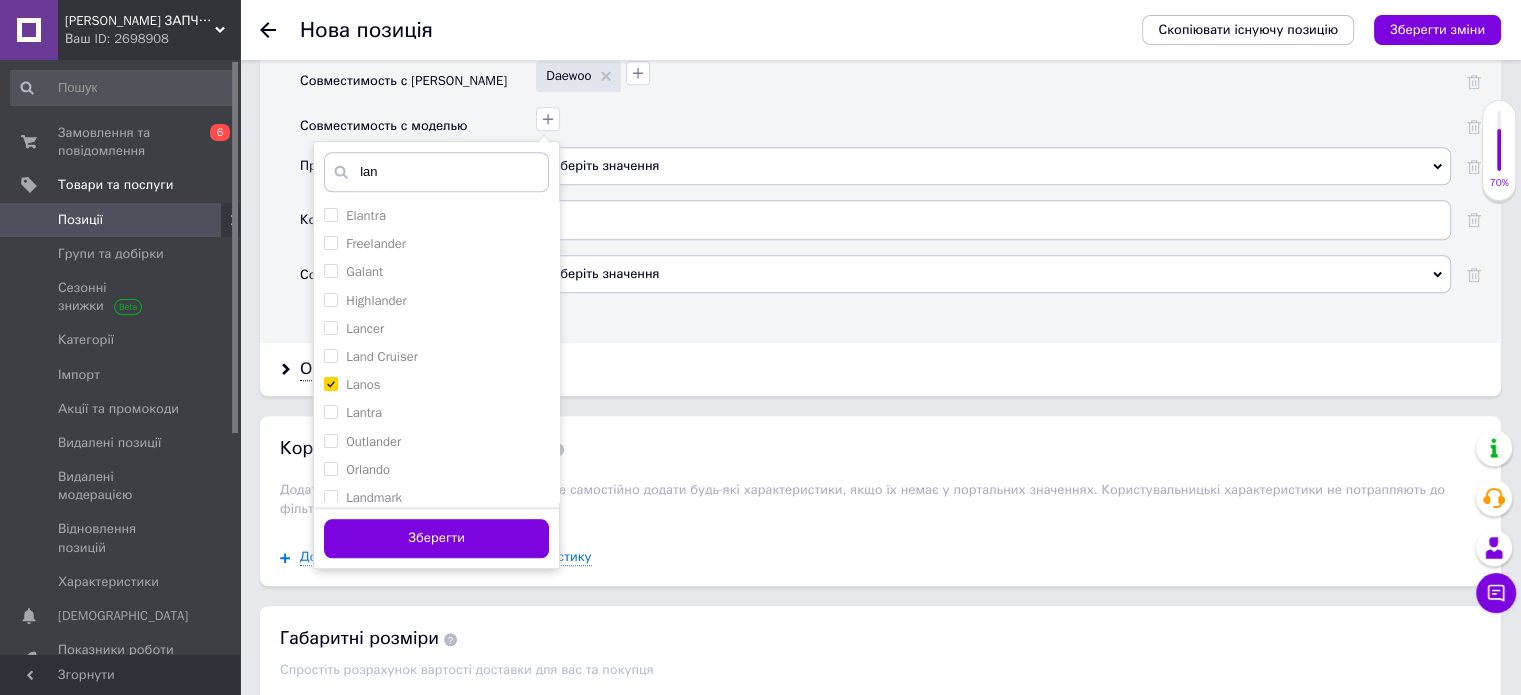 scroll, scrollTop: 1803, scrollLeft: 0, axis: vertical 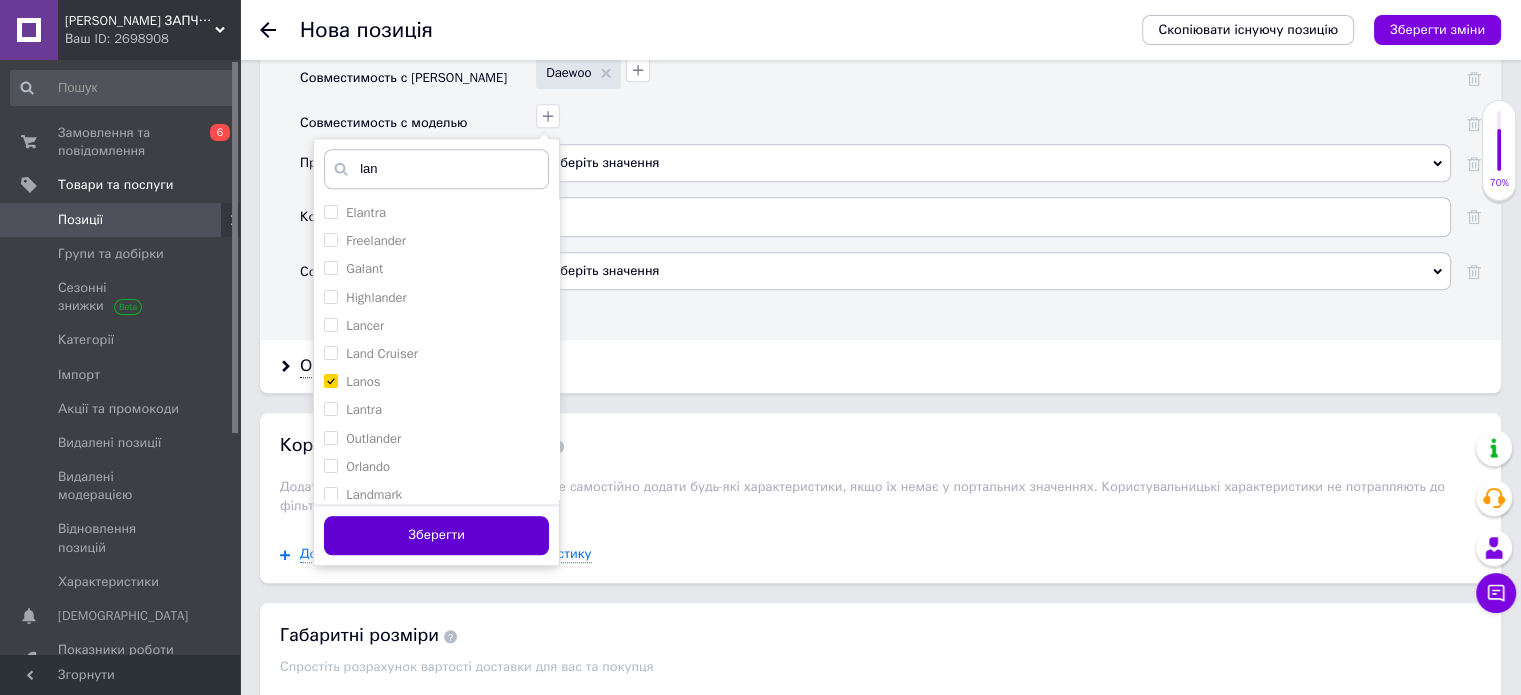 click on "Зберегти" at bounding box center (436, 535) 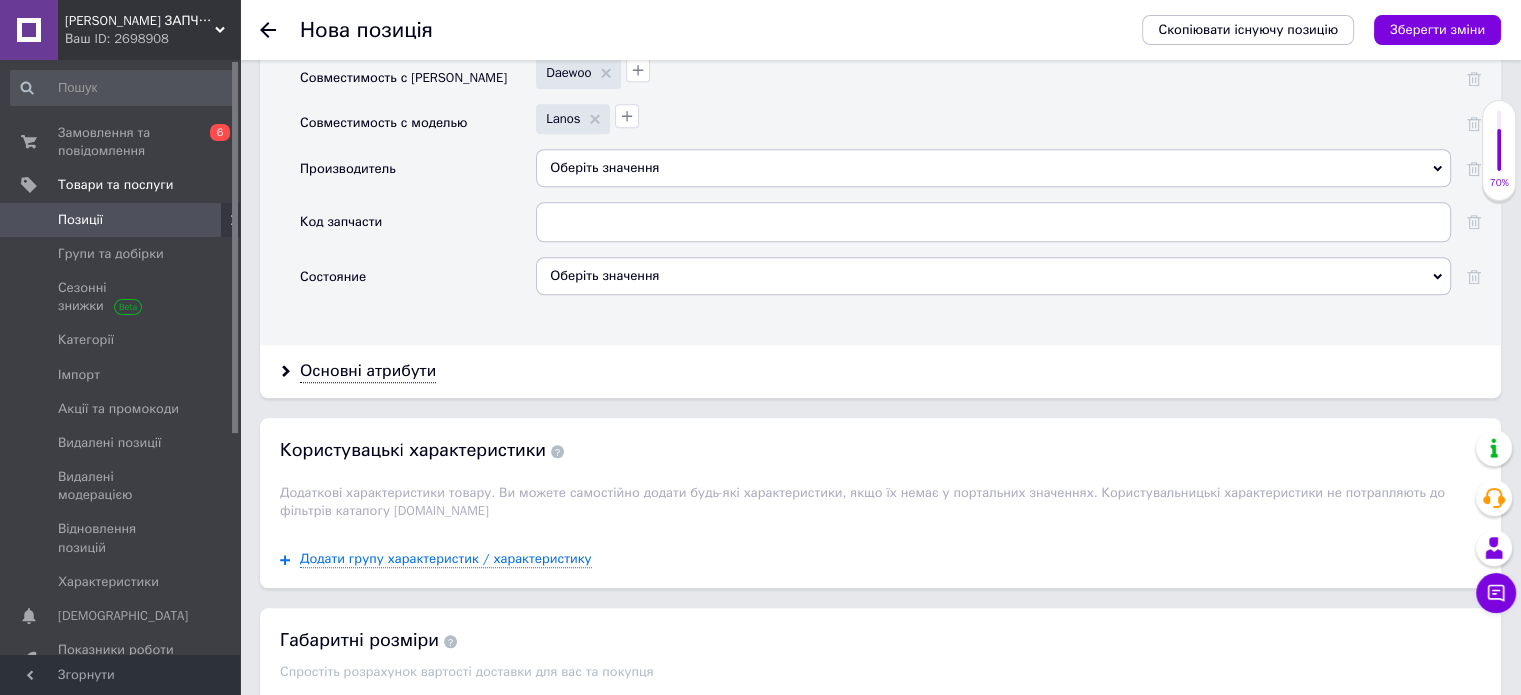 click on "Оберіть значення" at bounding box center [993, 168] 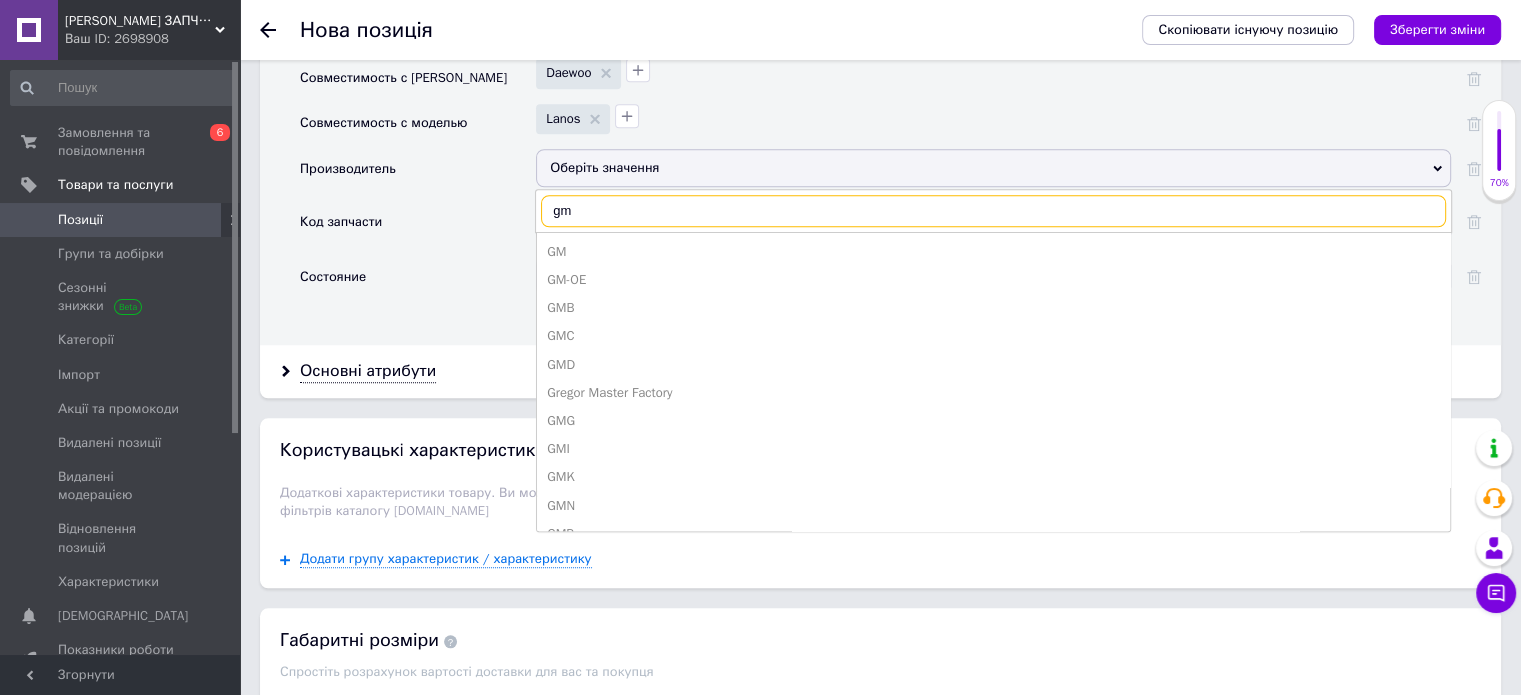 type on "gm" 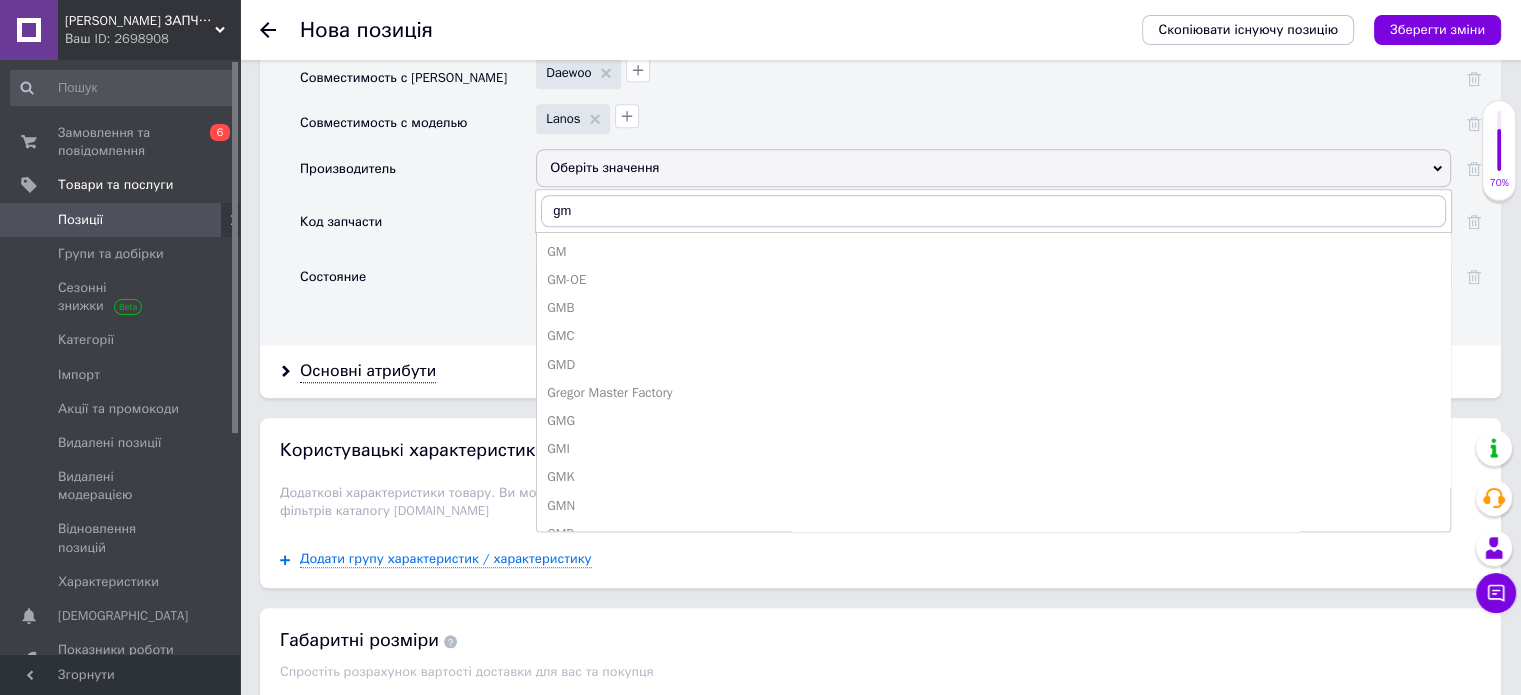 click on "GM" at bounding box center (993, 252) 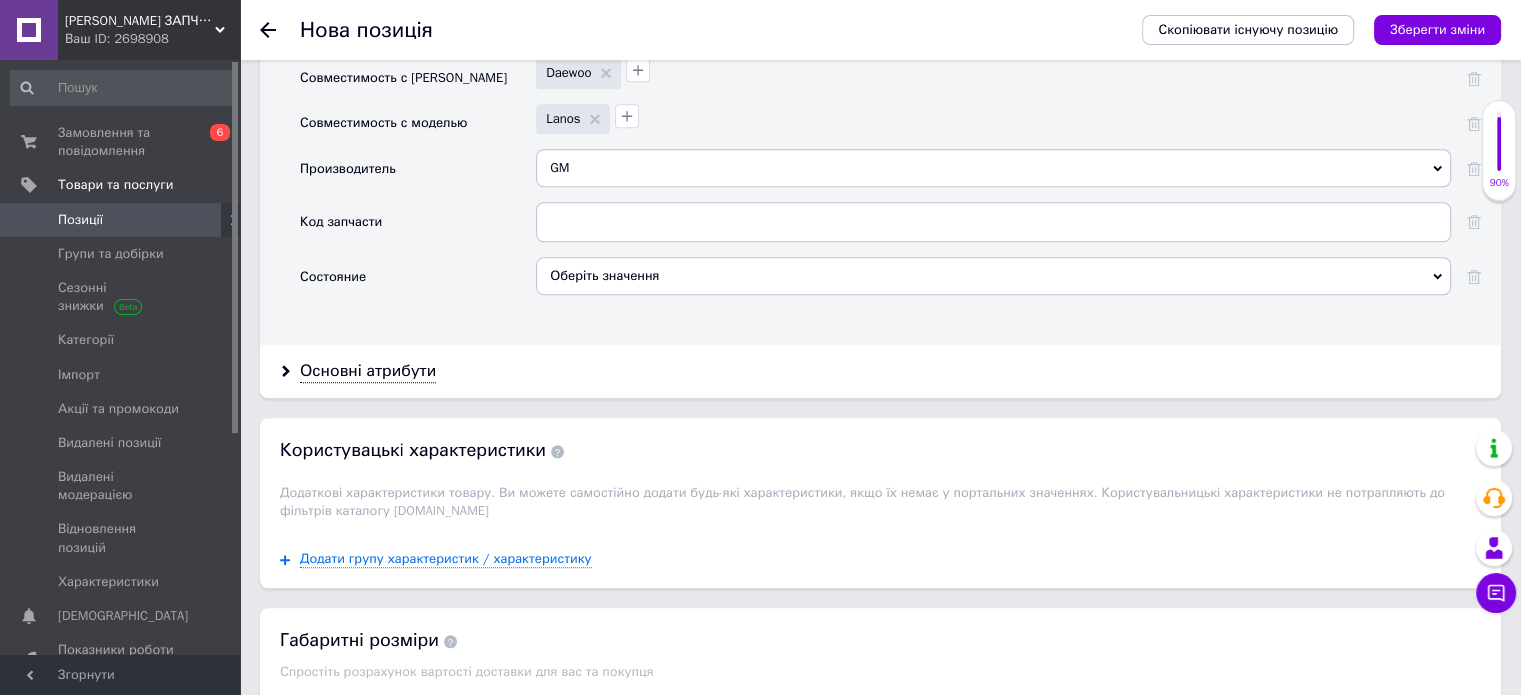 click on "Оберіть значення" at bounding box center [993, 276] 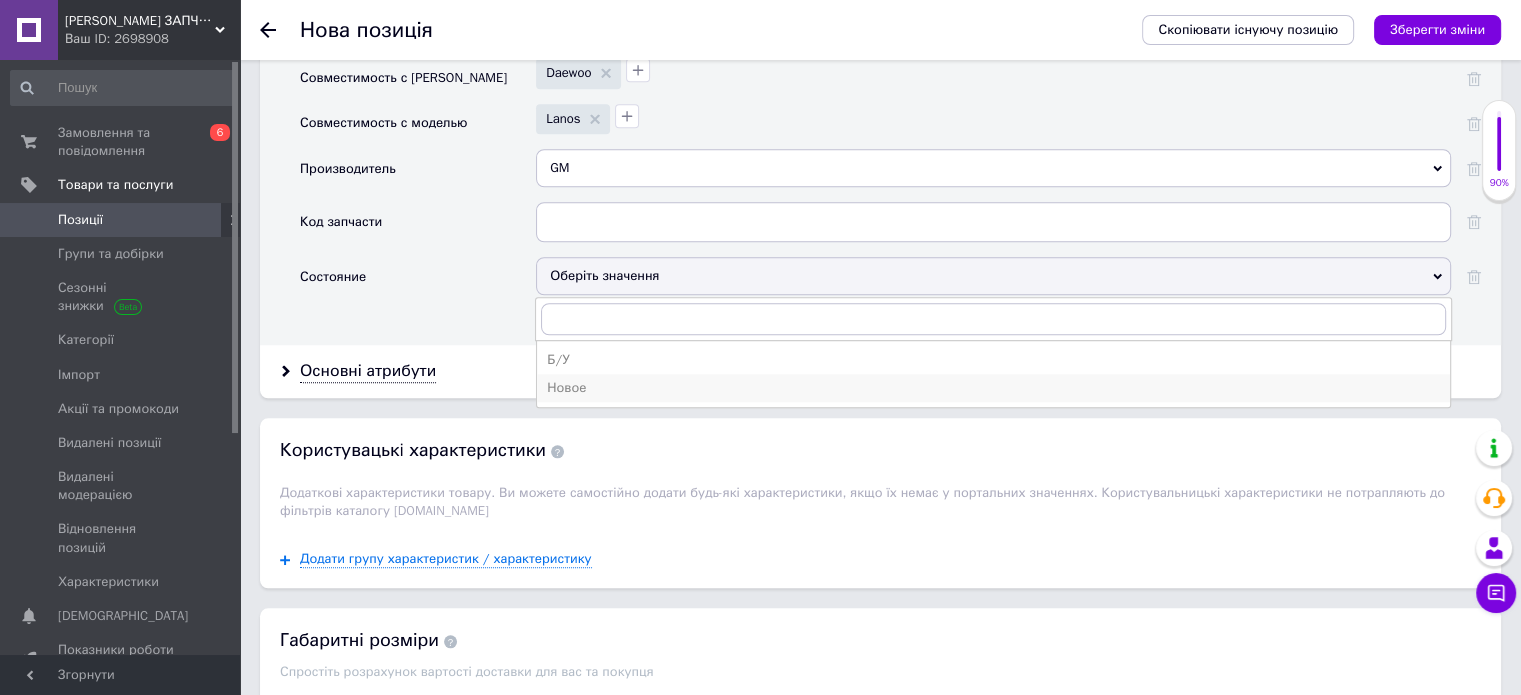 click on "Новое" at bounding box center [993, 388] 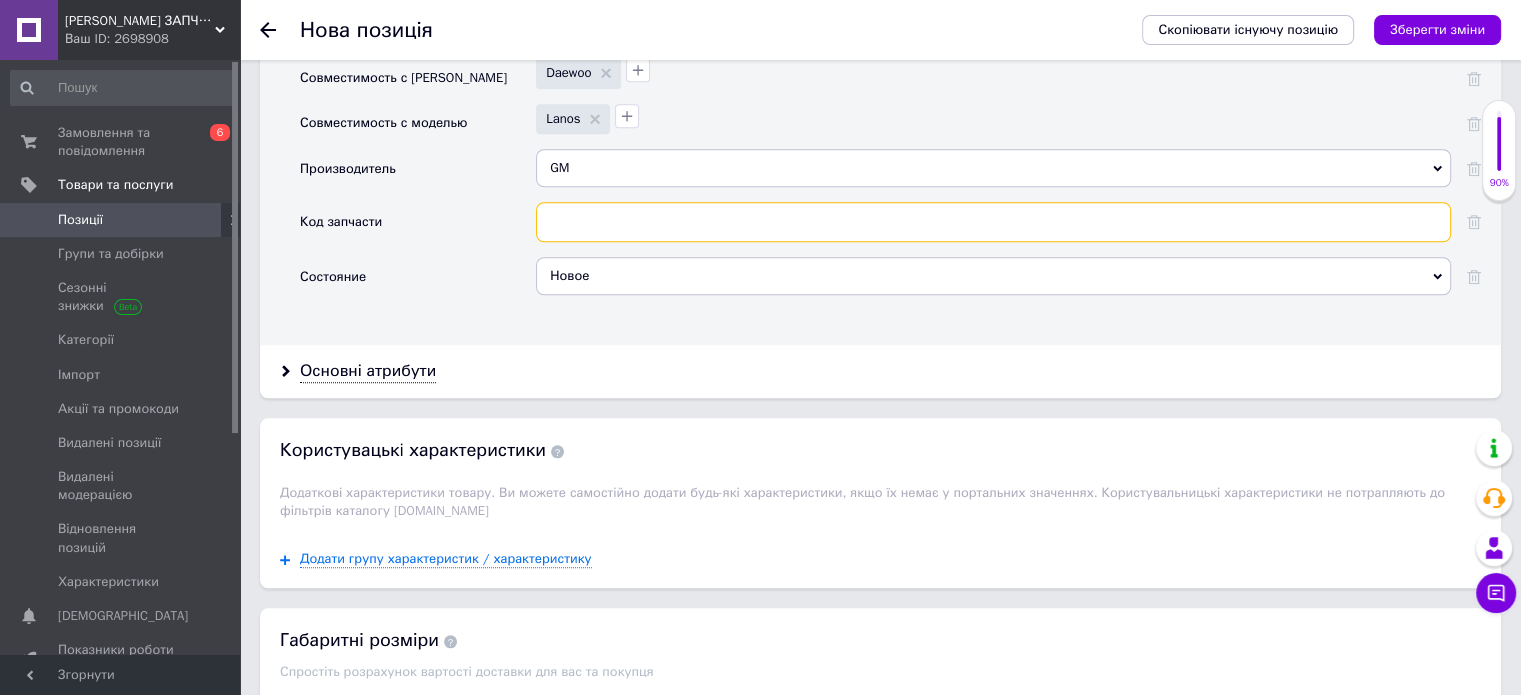 click at bounding box center [993, 222] 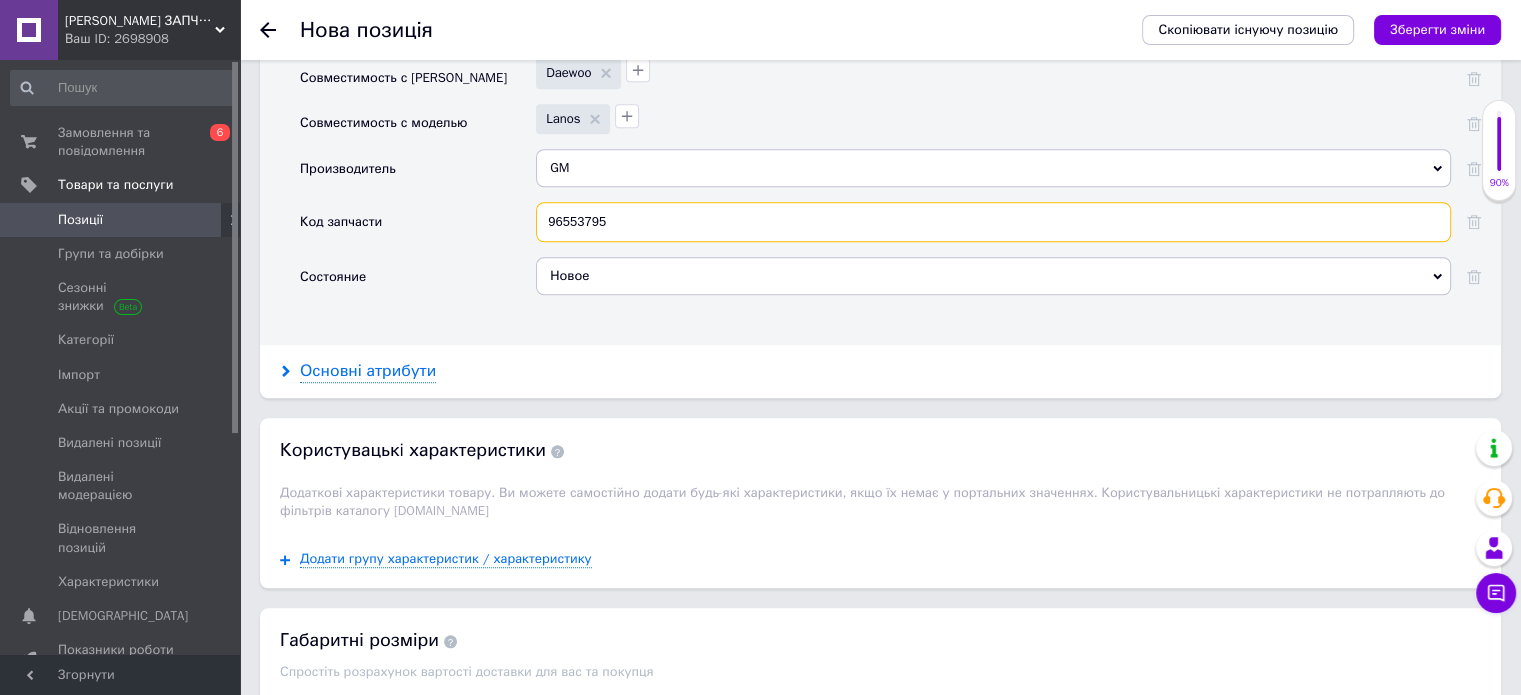 type on "96553795" 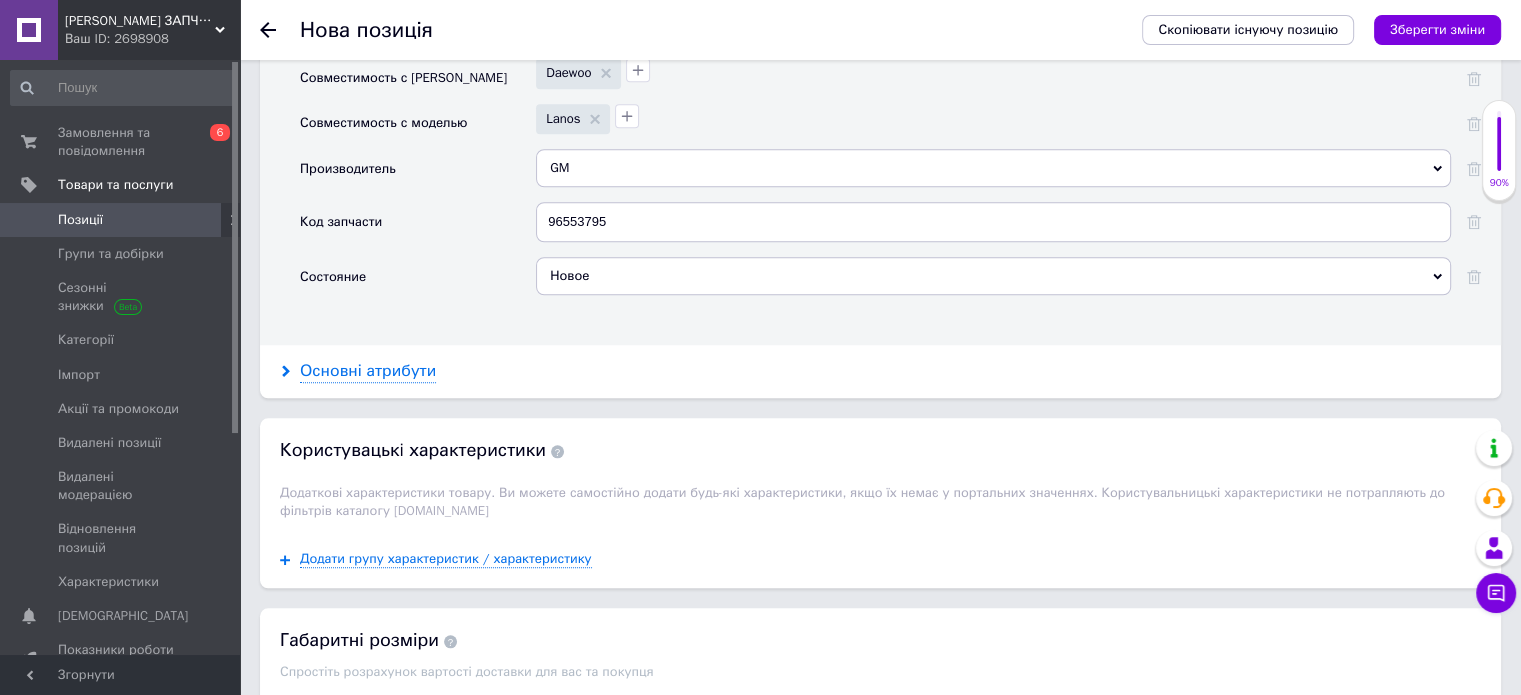 click on "Основні атрибути" at bounding box center [368, 371] 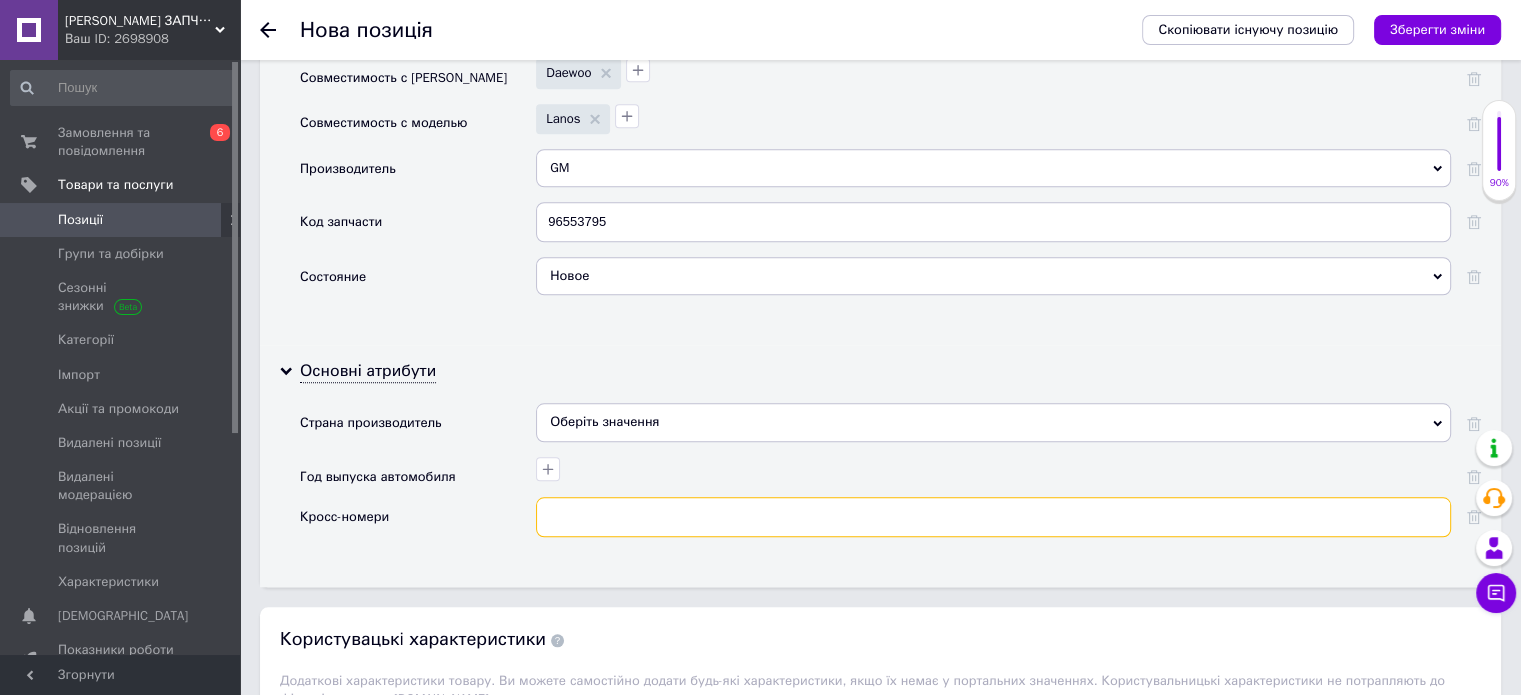 click at bounding box center [993, 517] 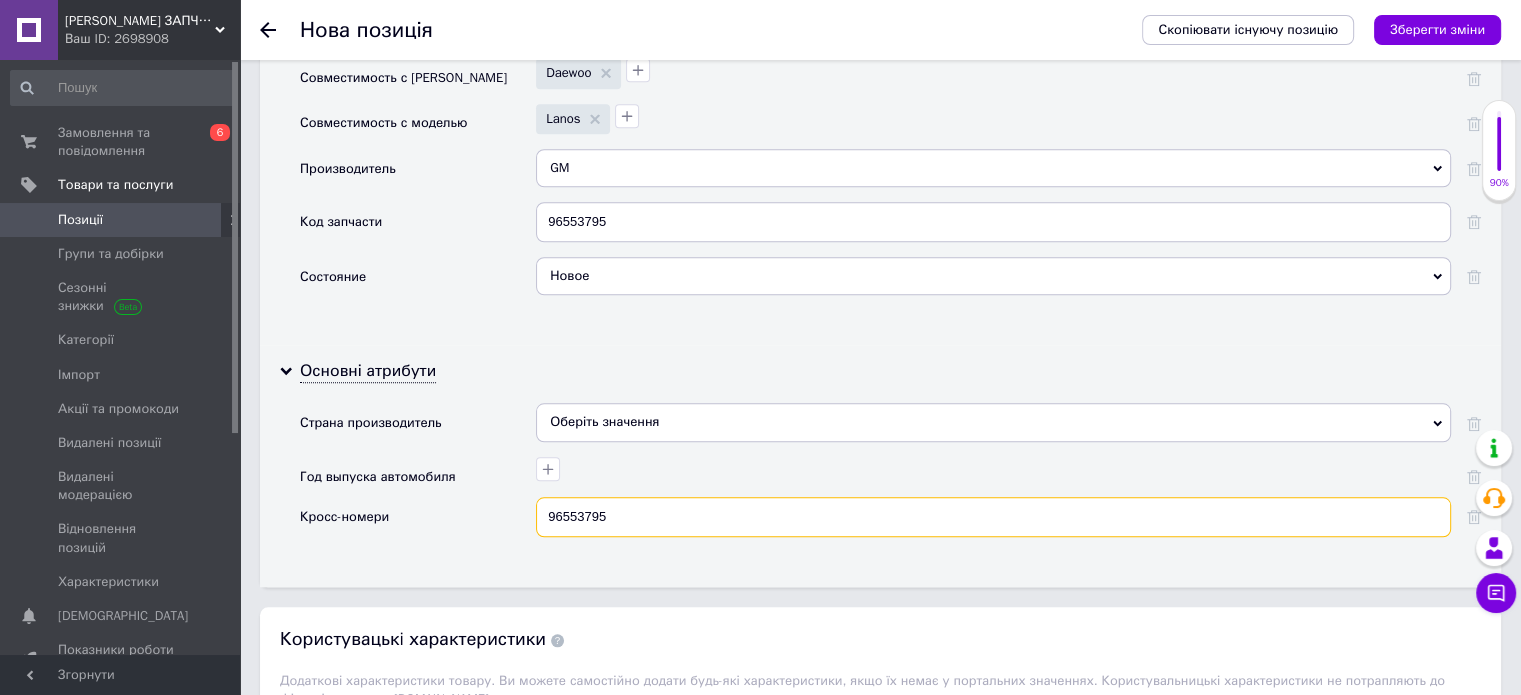 type on "96553795" 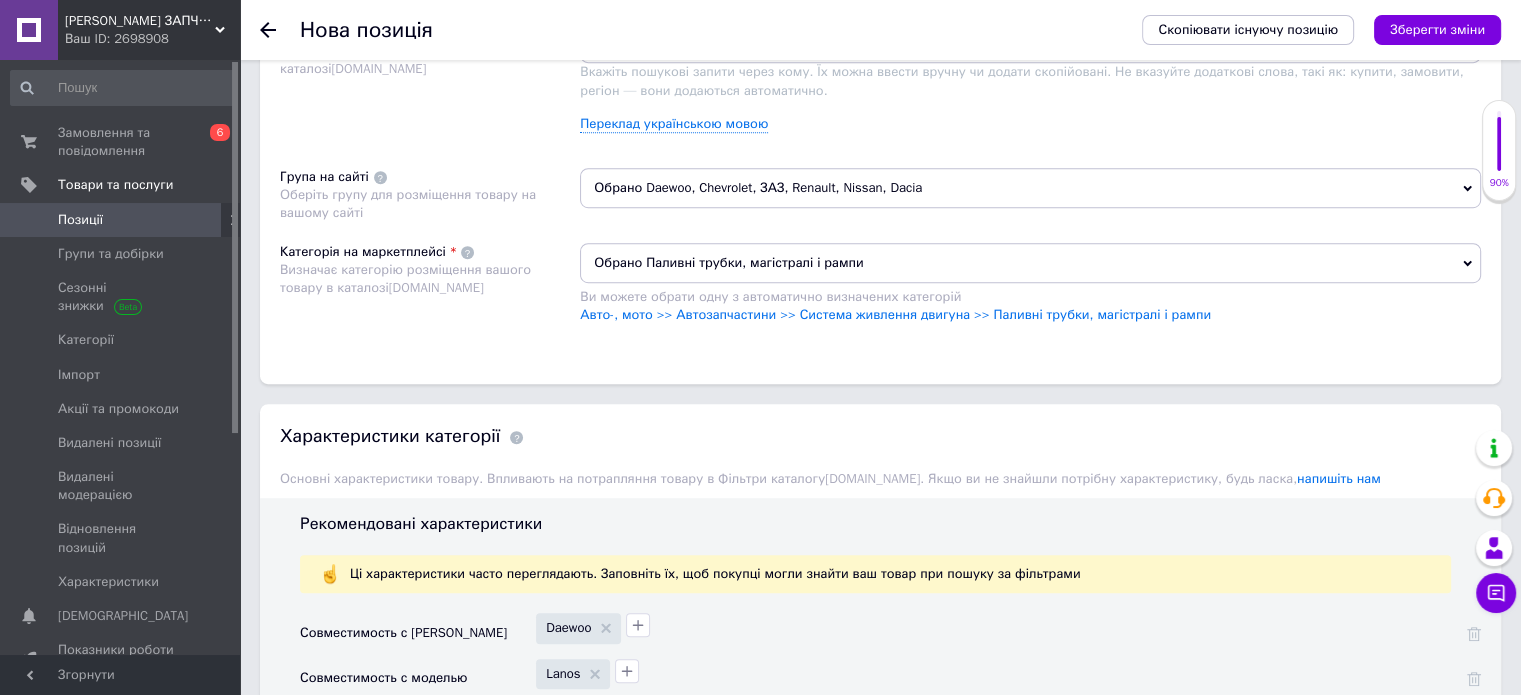 scroll, scrollTop: 945, scrollLeft: 0, axis: vertical 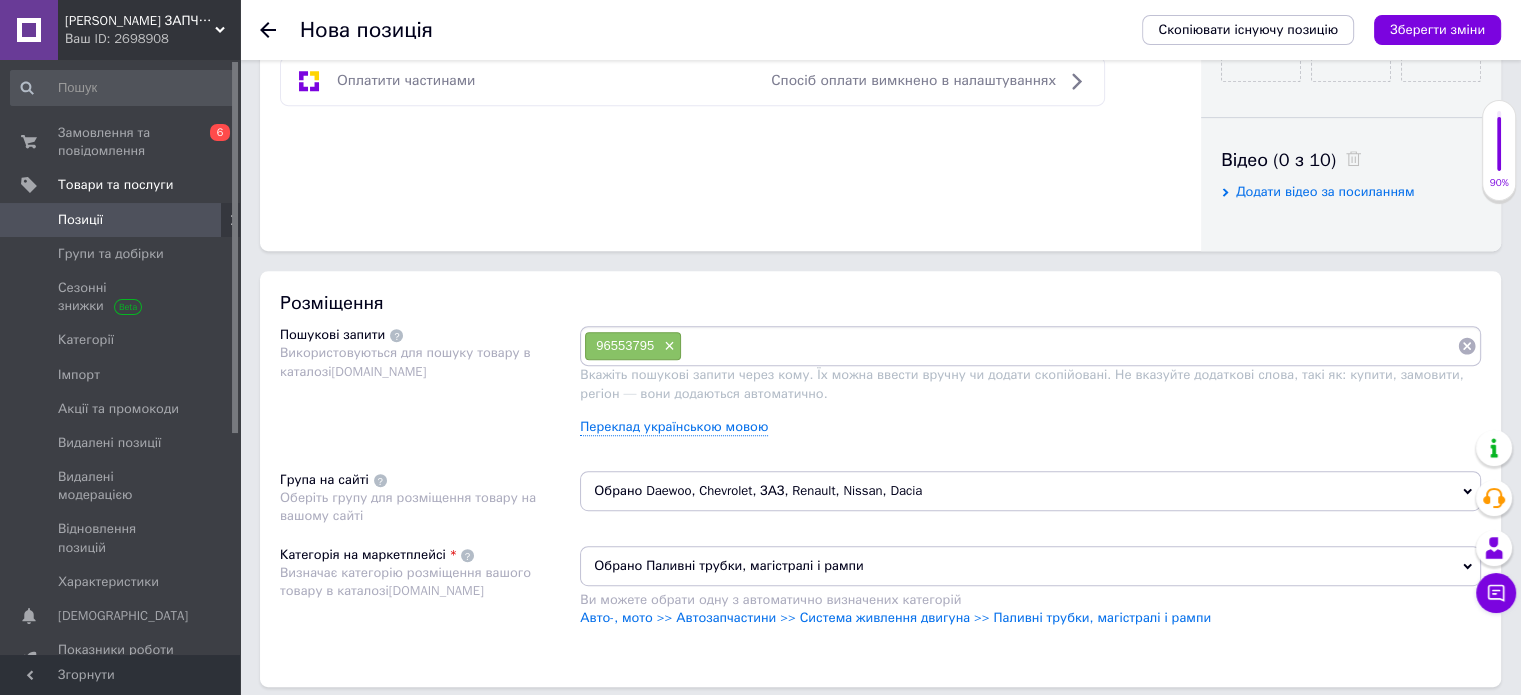 paste on "Топливопровод от бака к фильтру (подача) Лачетти" 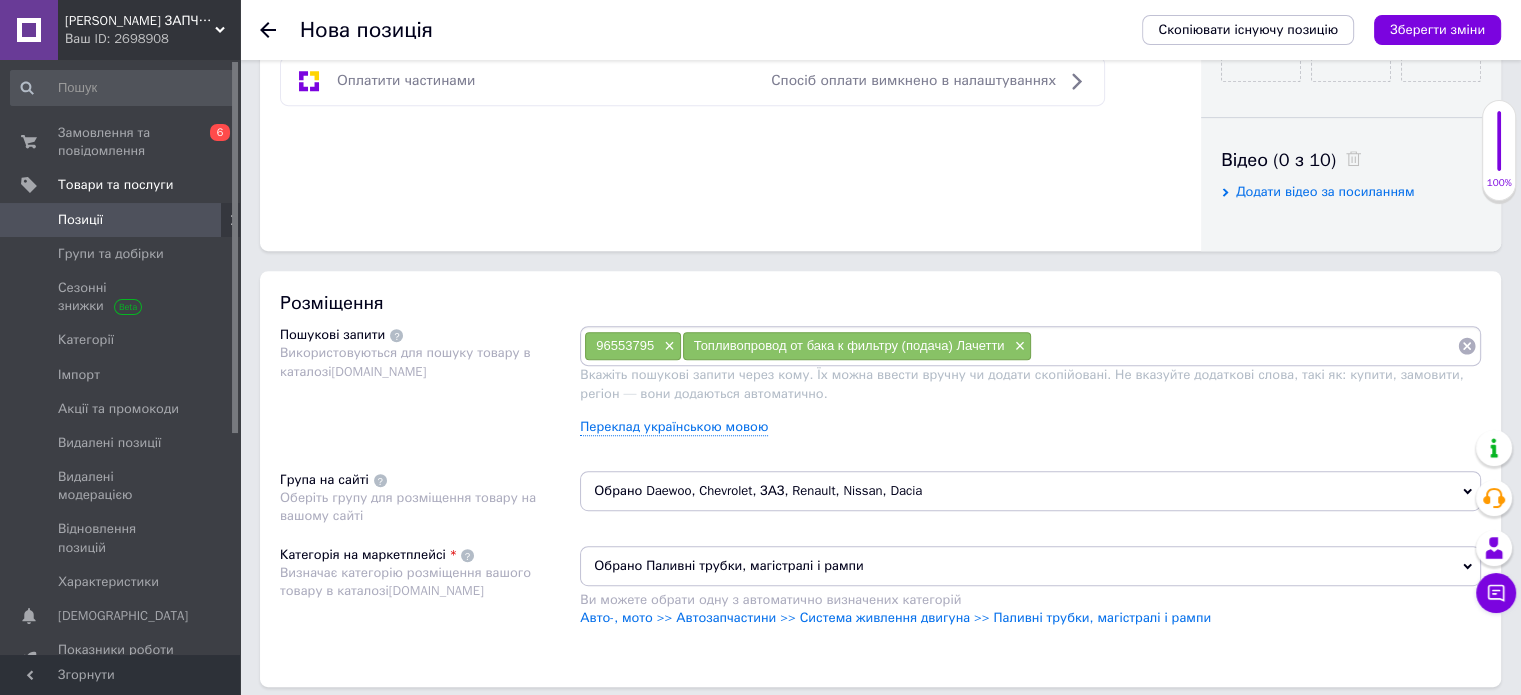 paste on "Паливопровід від бака до фільтра (подача) Лачетті" 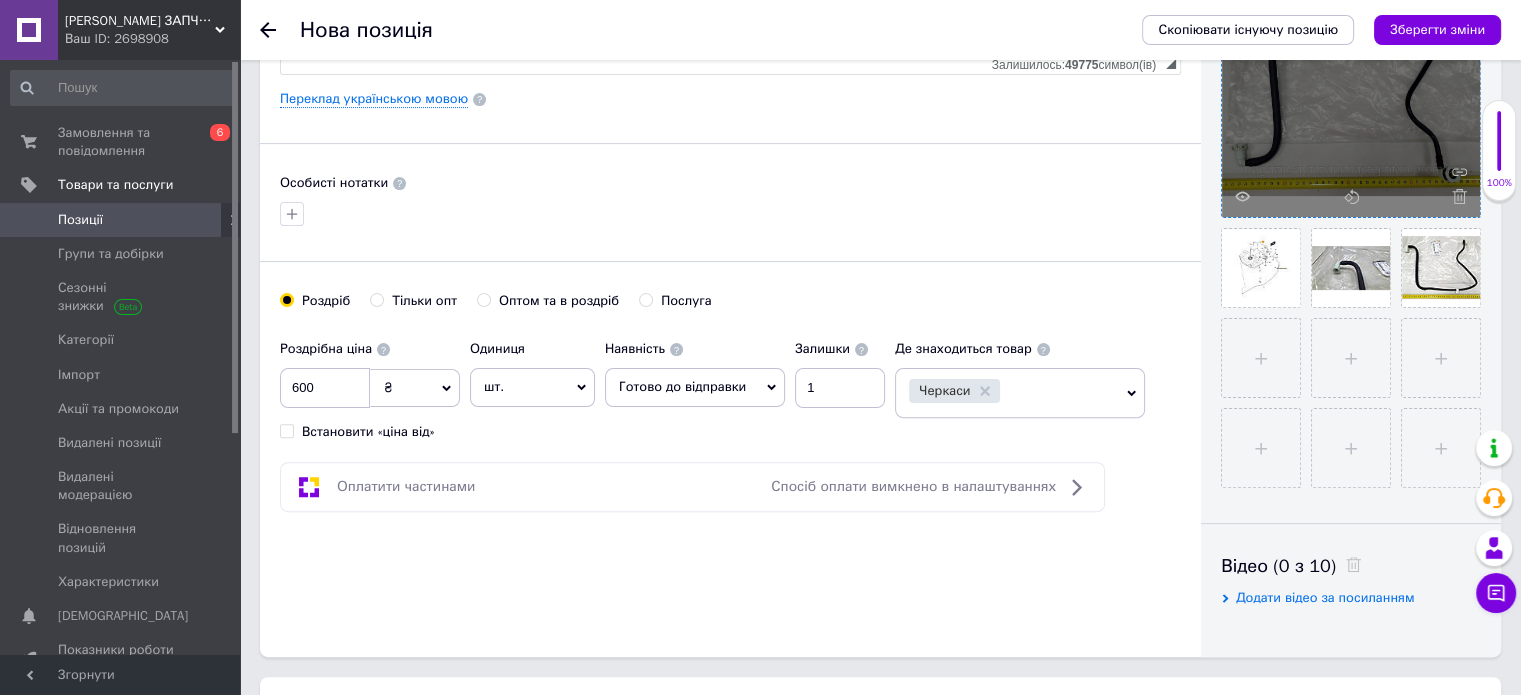 scroll, scrollTop: 535, scrollLeft: 0, axis: vertical 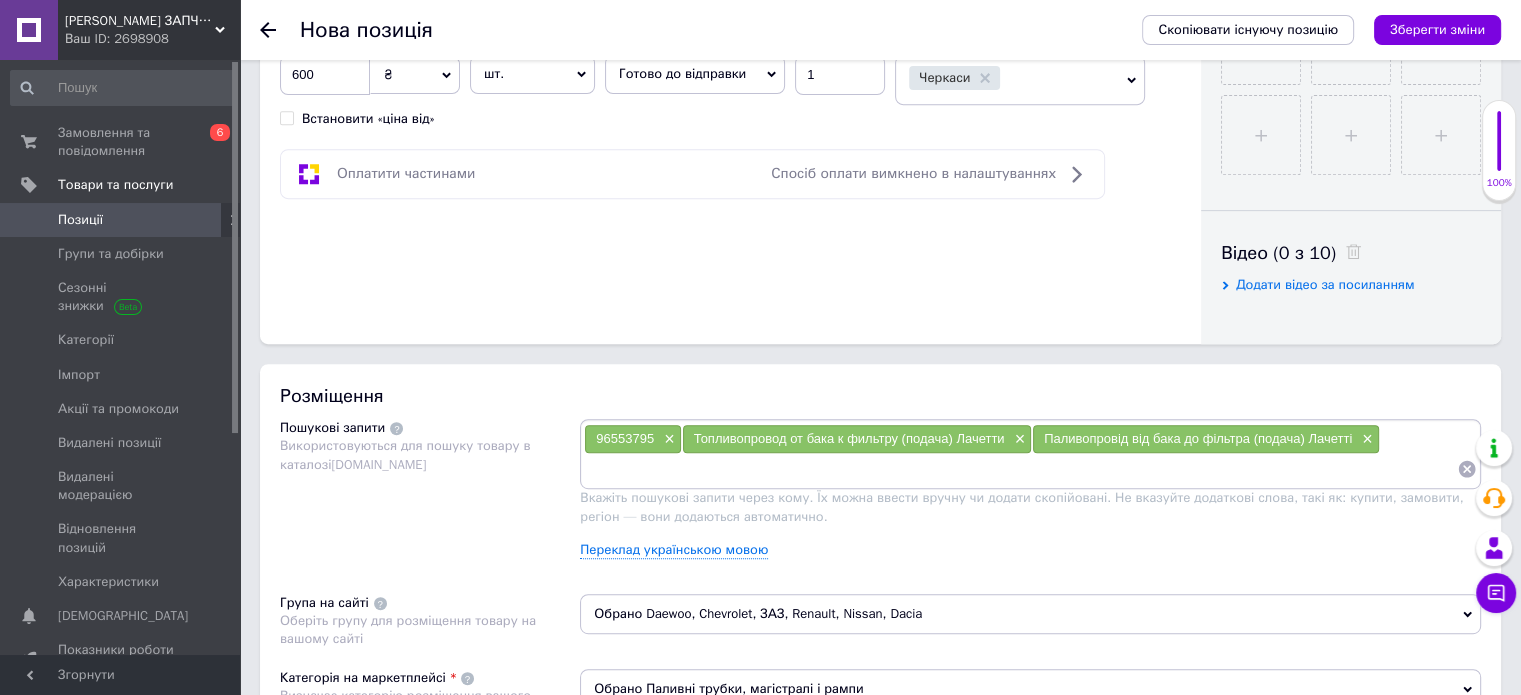 paste on "Паливопровід від бака до фільтру (подача) Лачетті" 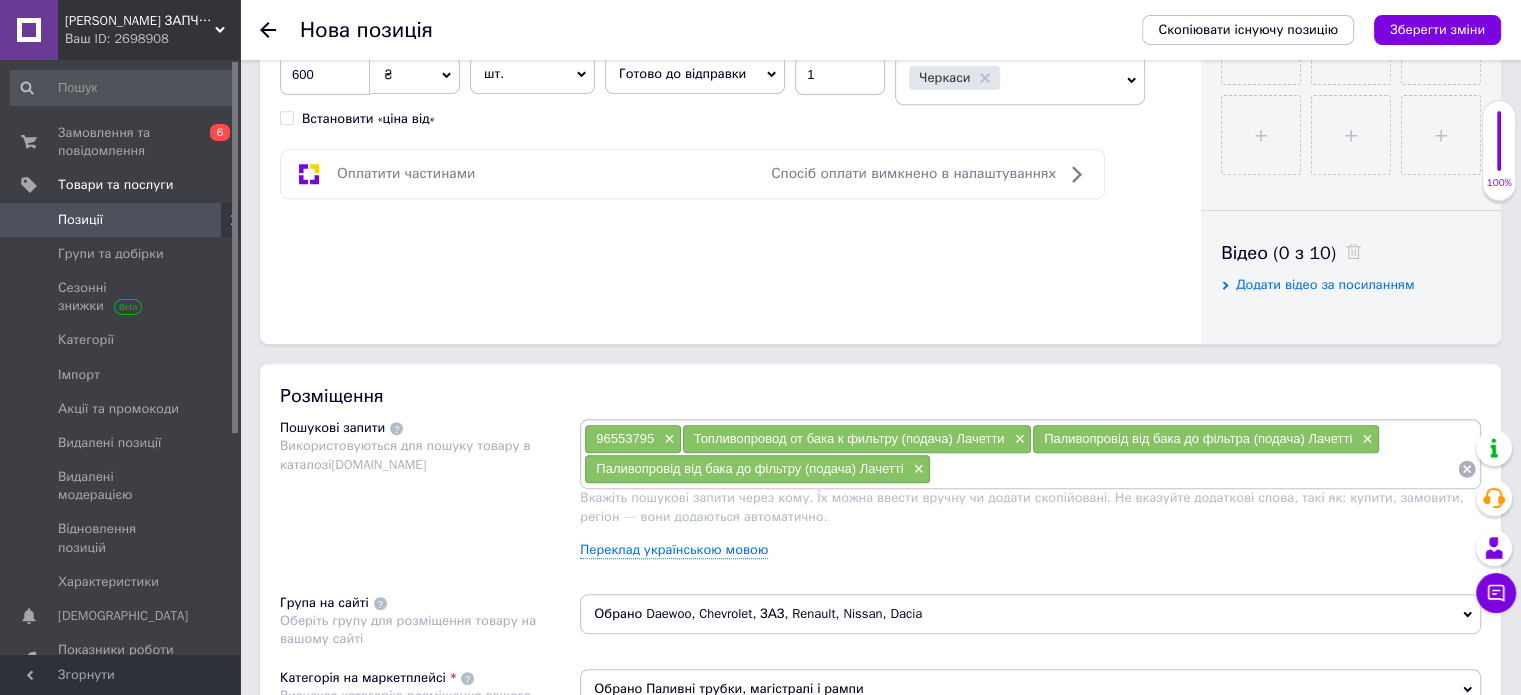 paste on "Топливопровод от бака к фильтру (подача) Лачетти" 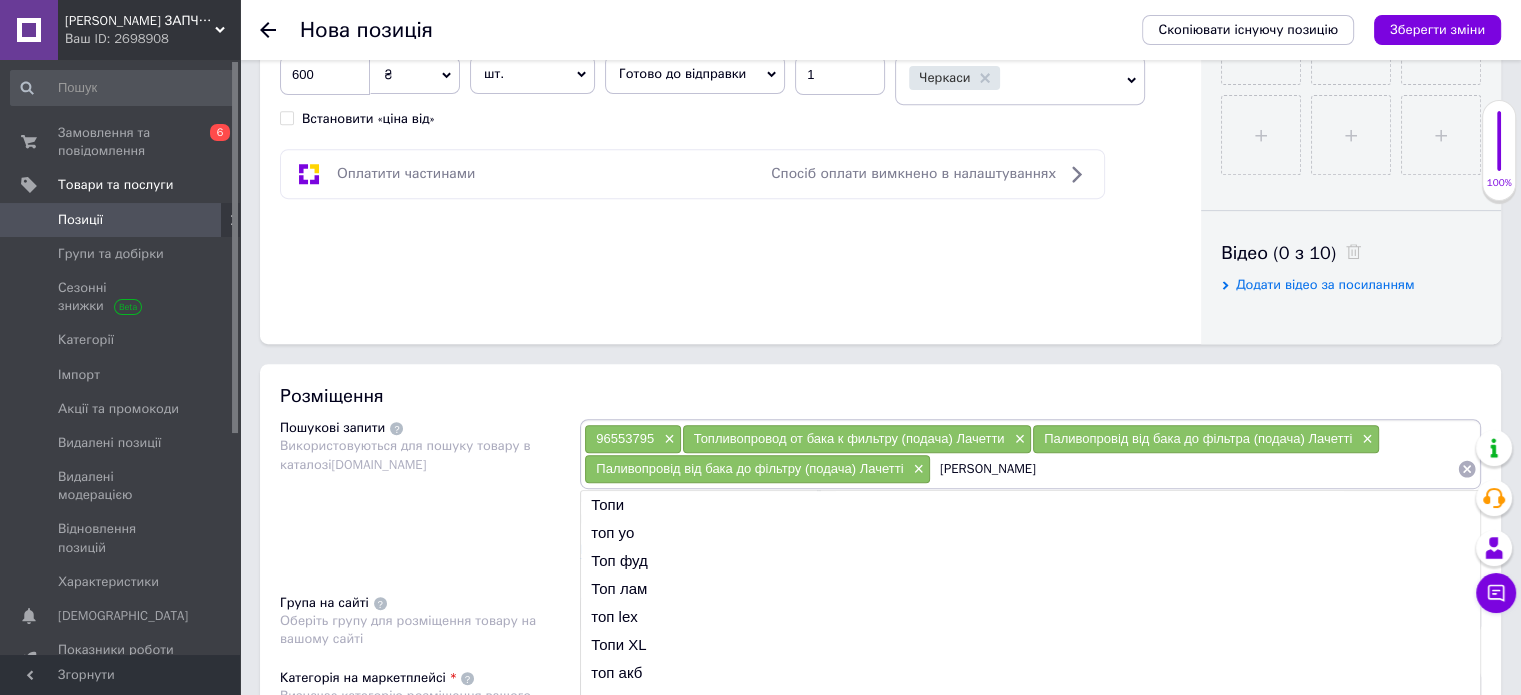 type on "Т" 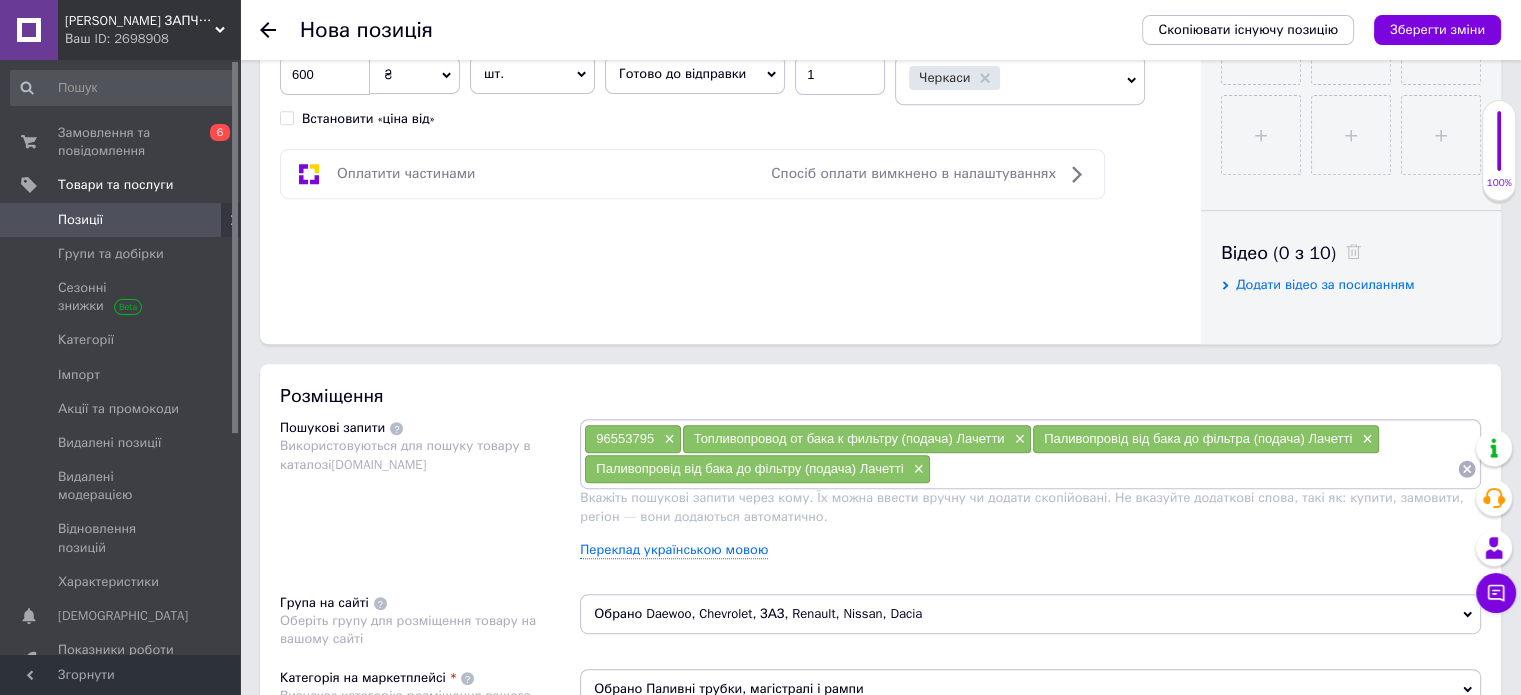type on "Паливопровід від бака до фільтру (подача) Лачетті" 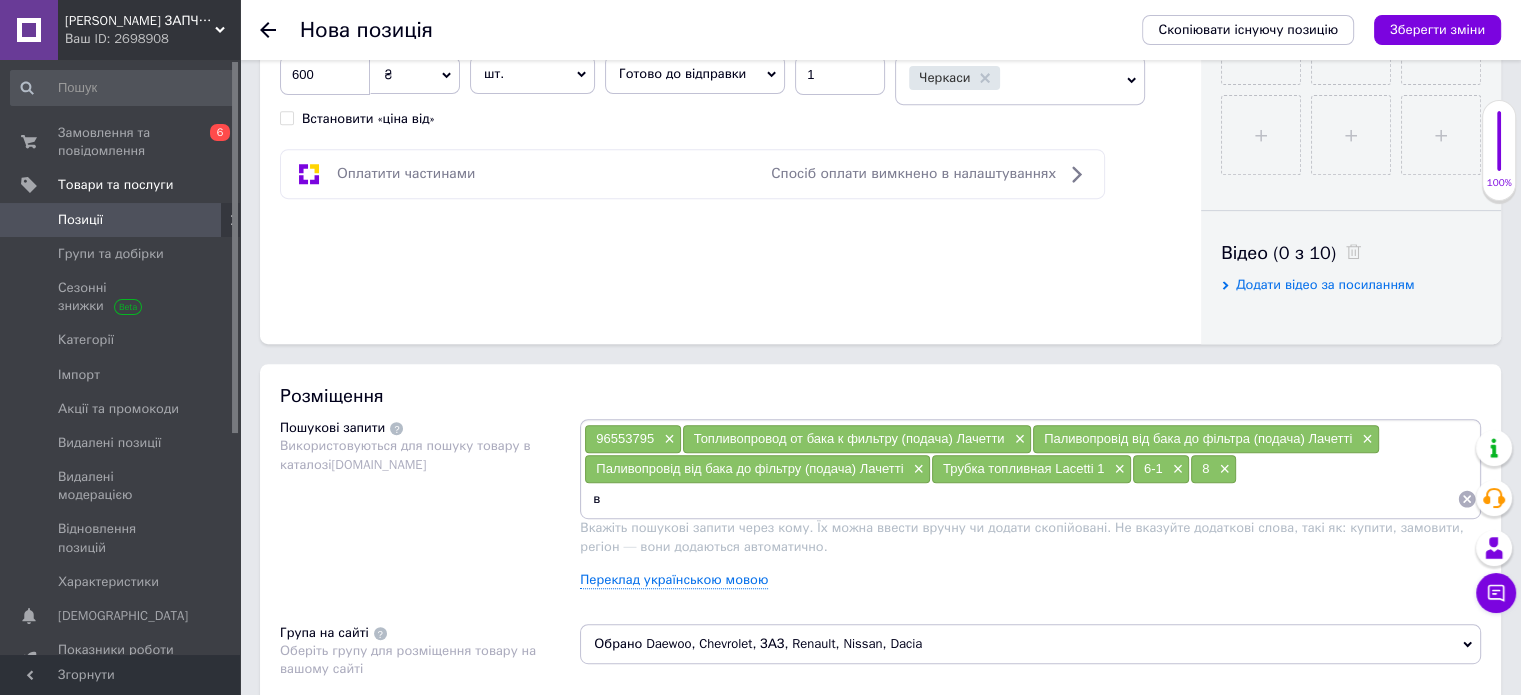 type on "в" 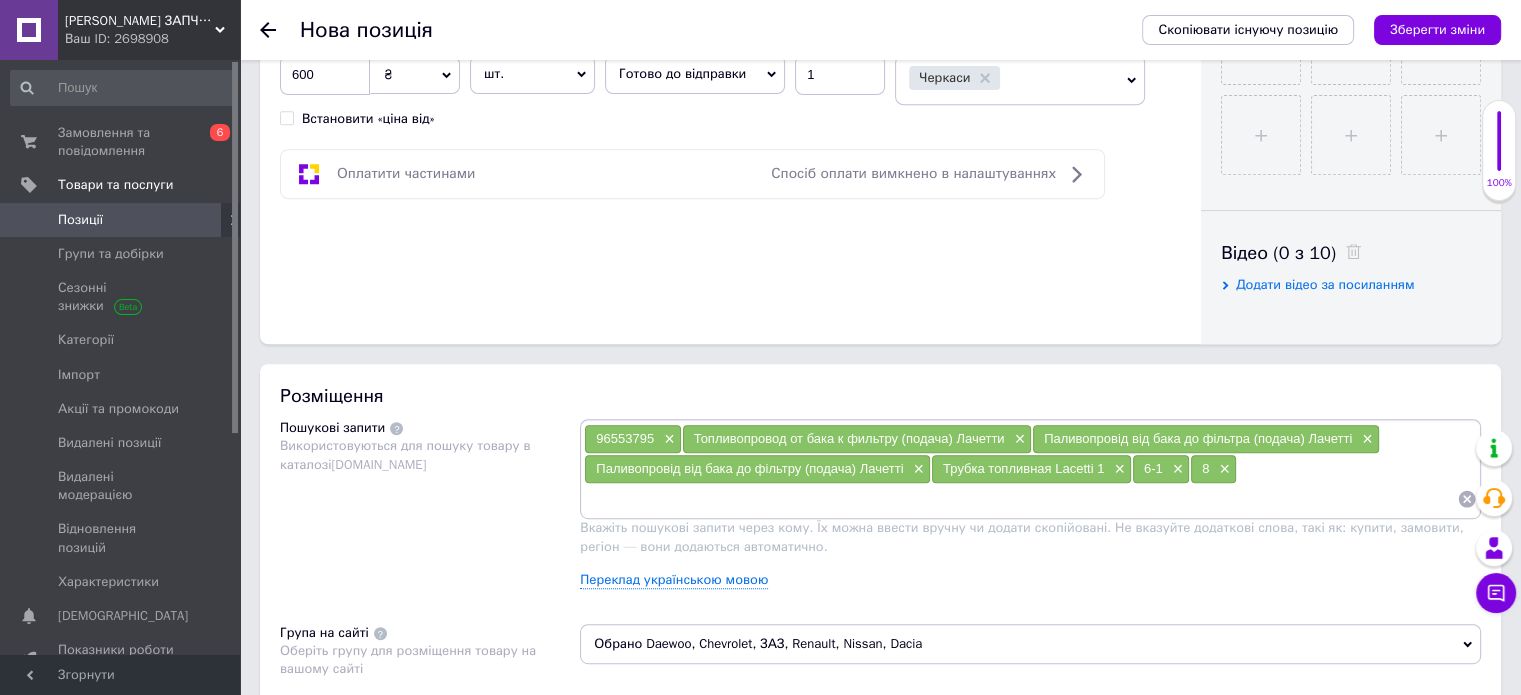 type on "8" 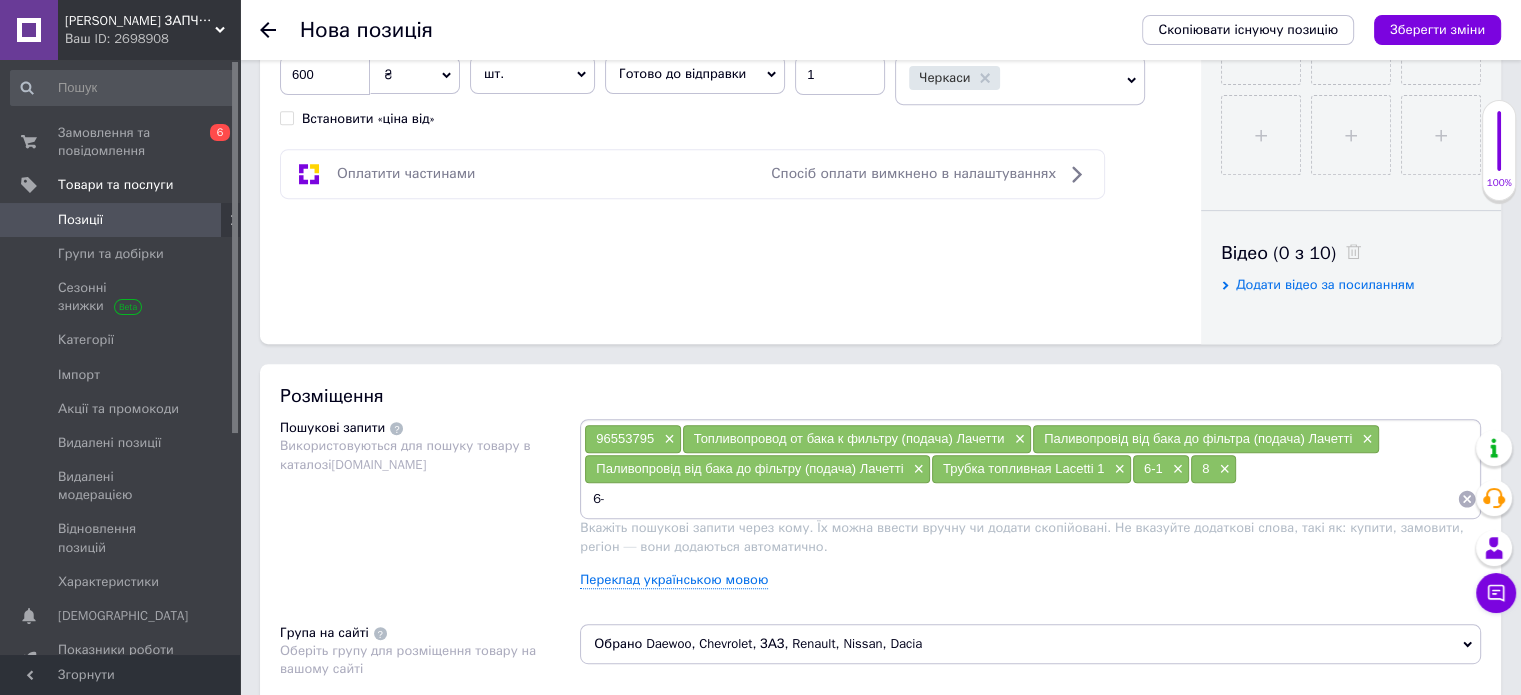 type on "6" 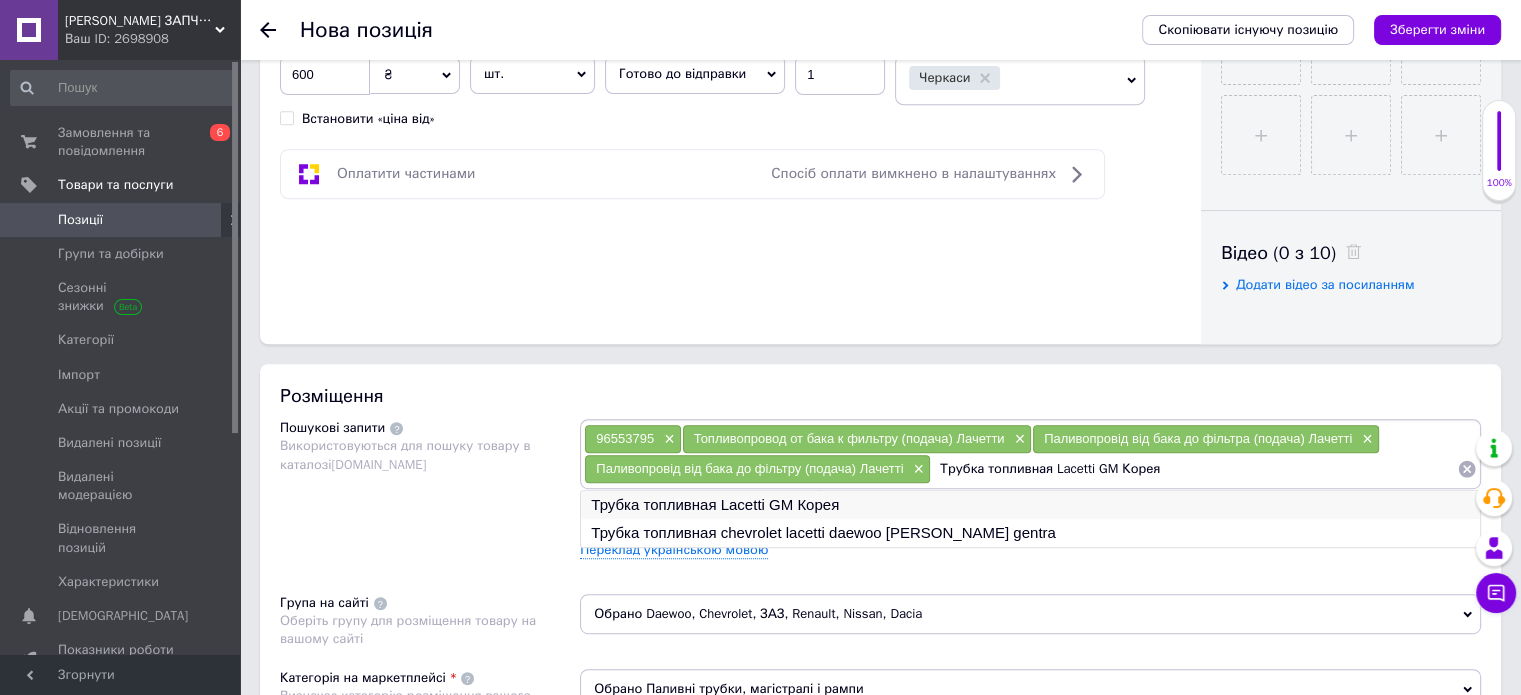 type on "Трубка топливная Lacetti GM Корея" 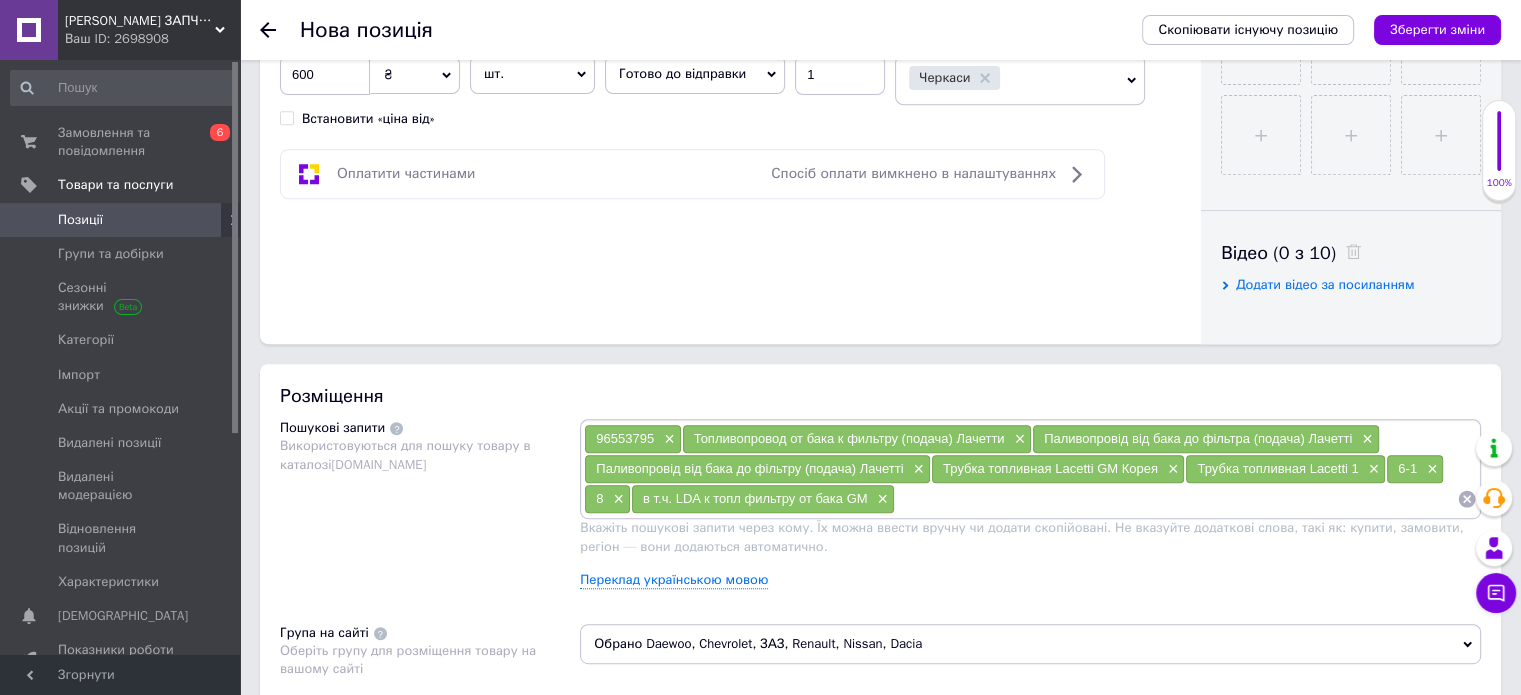 click at bounding box center [1176, 499] 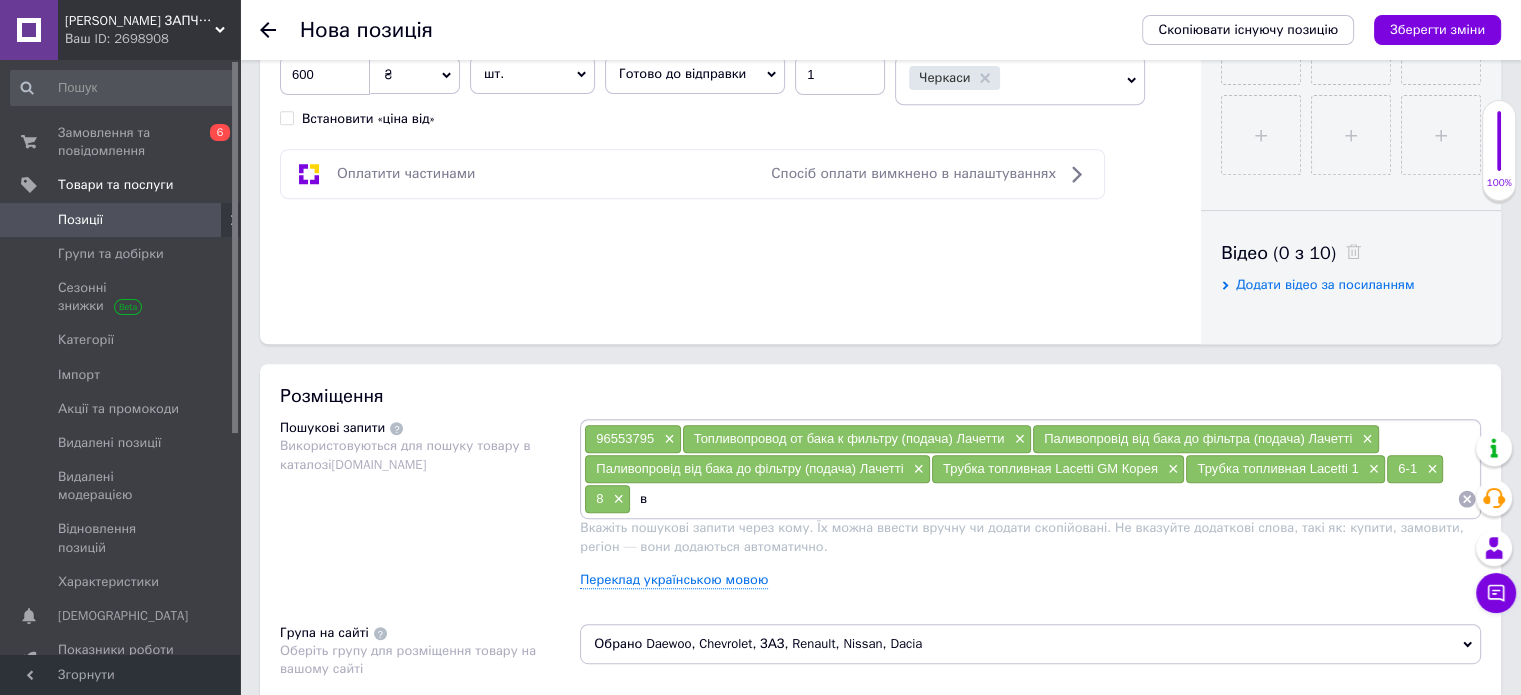 type on "в" 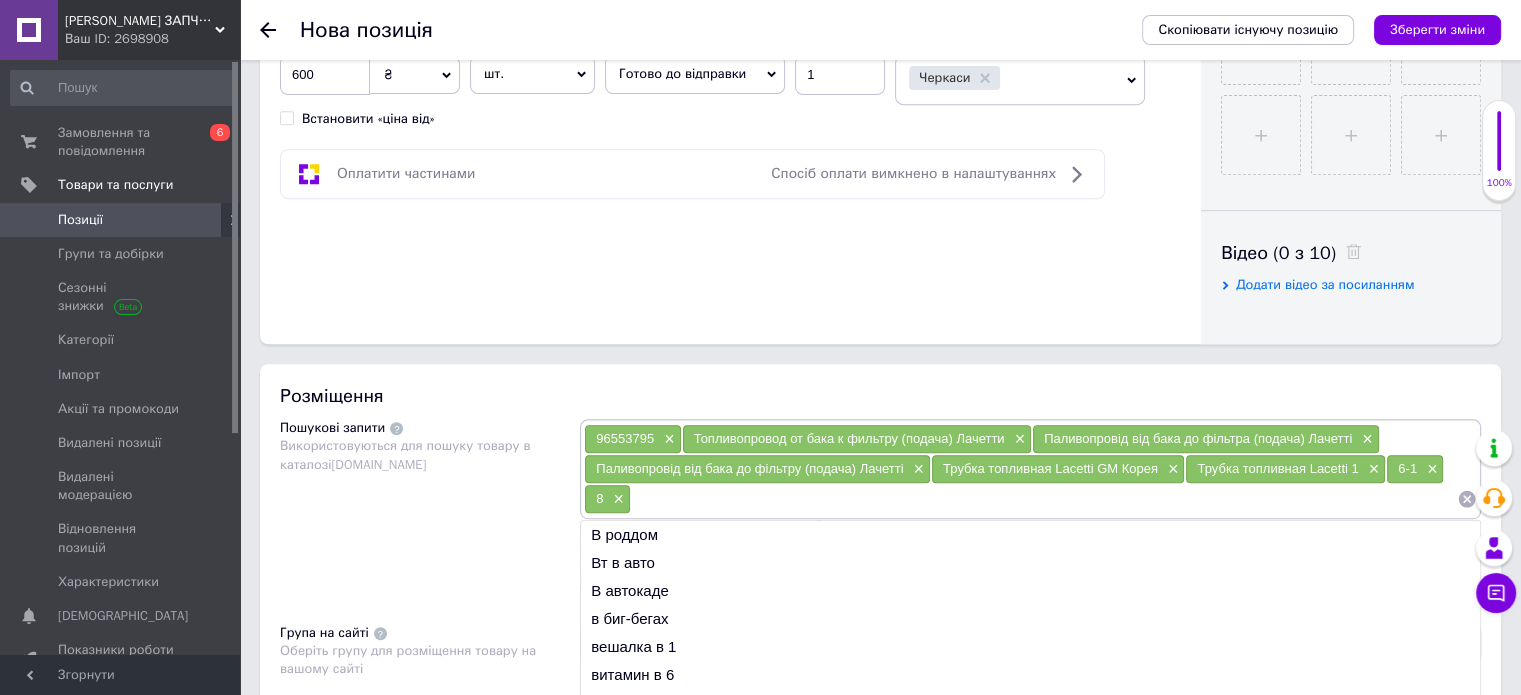 type on "8" 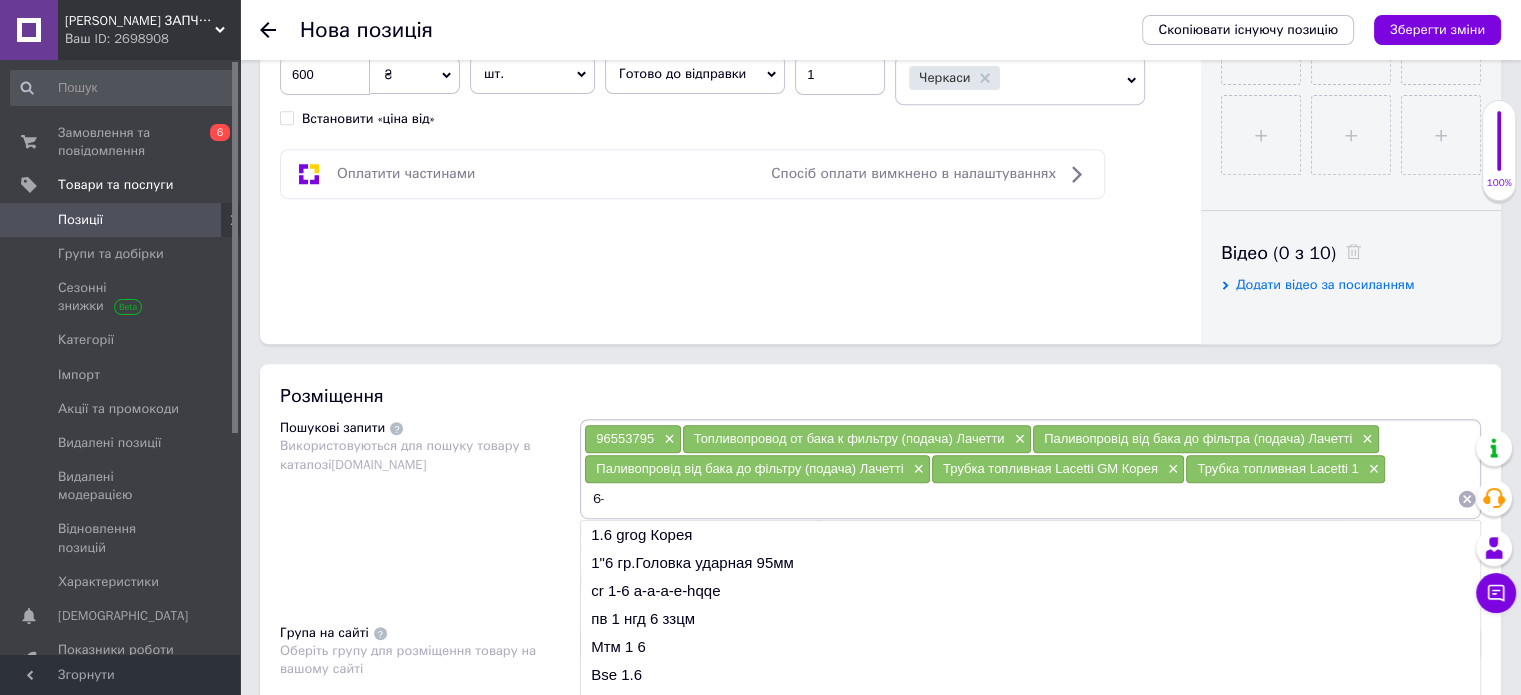 type on "6" 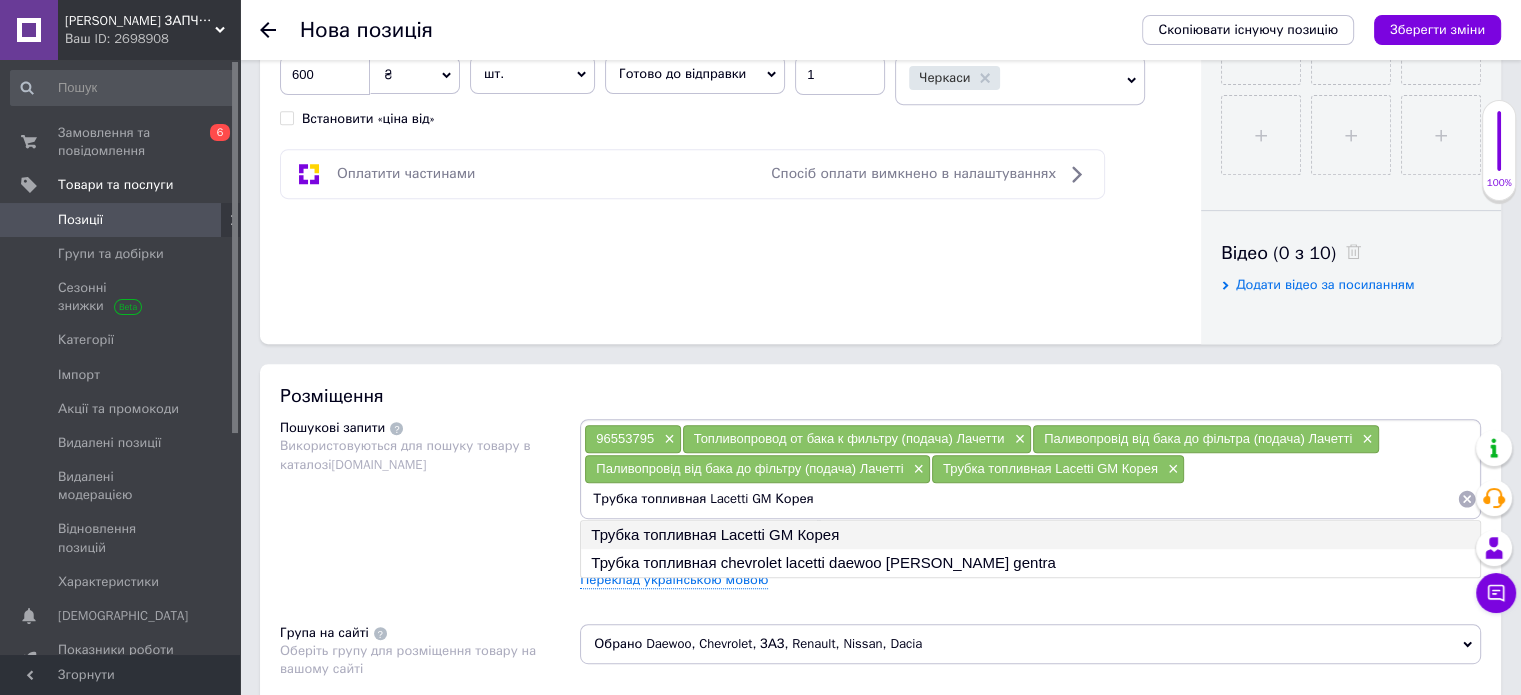 type on "Трубка топливная chevrolet lacetti daewoo [PERSON_NAME] gentra" 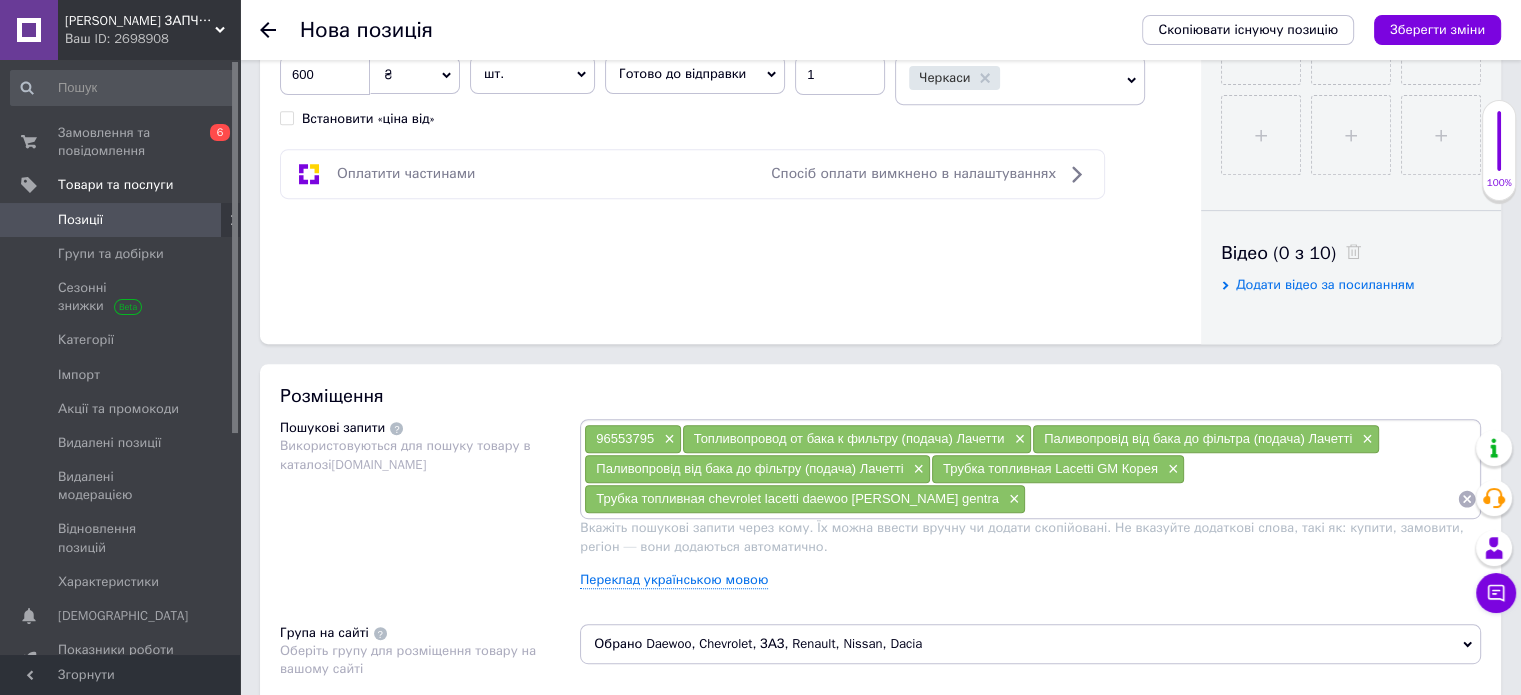 paste on "Трубка топливная Лачетти GM (подача от бензонасоса к топливному фильтру)" 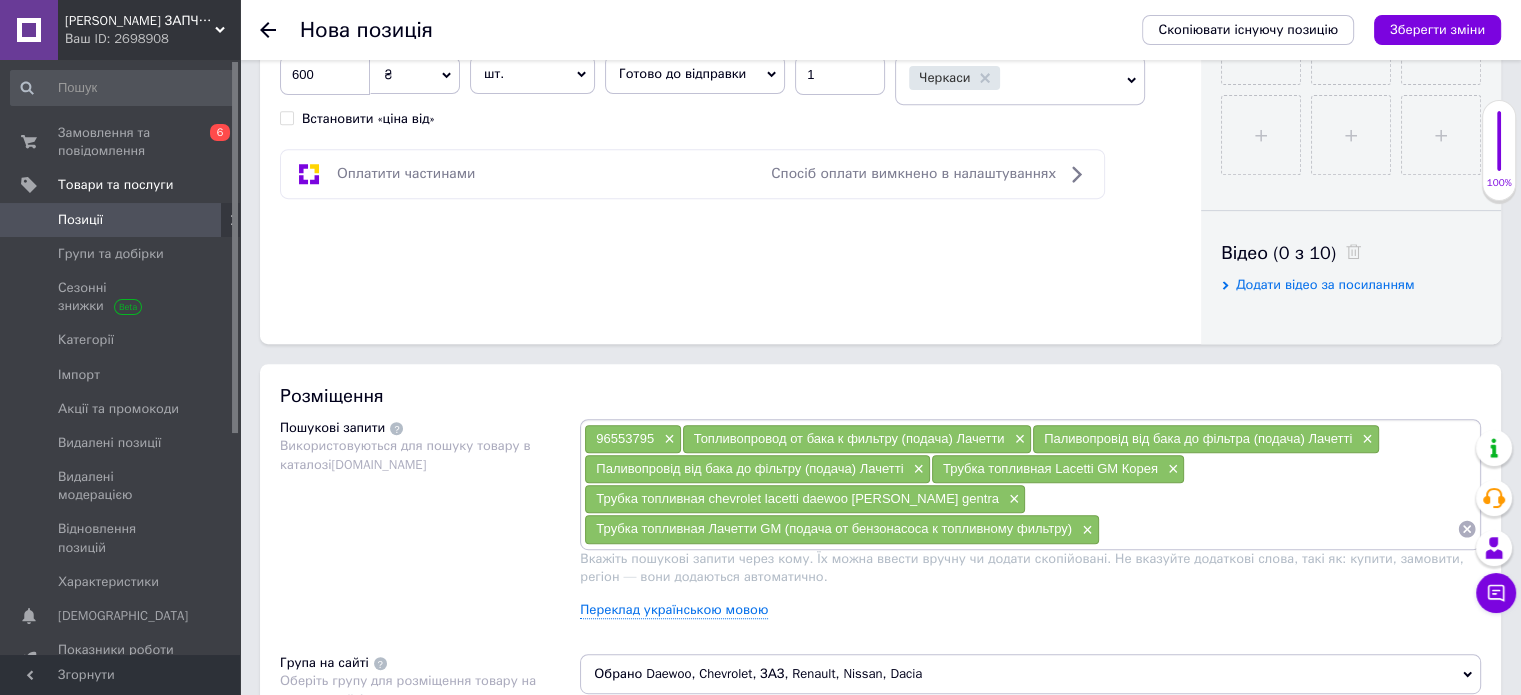 paste on "Трубка паливна (подача від бензонасосу до паливного фільтра) Лачетті" 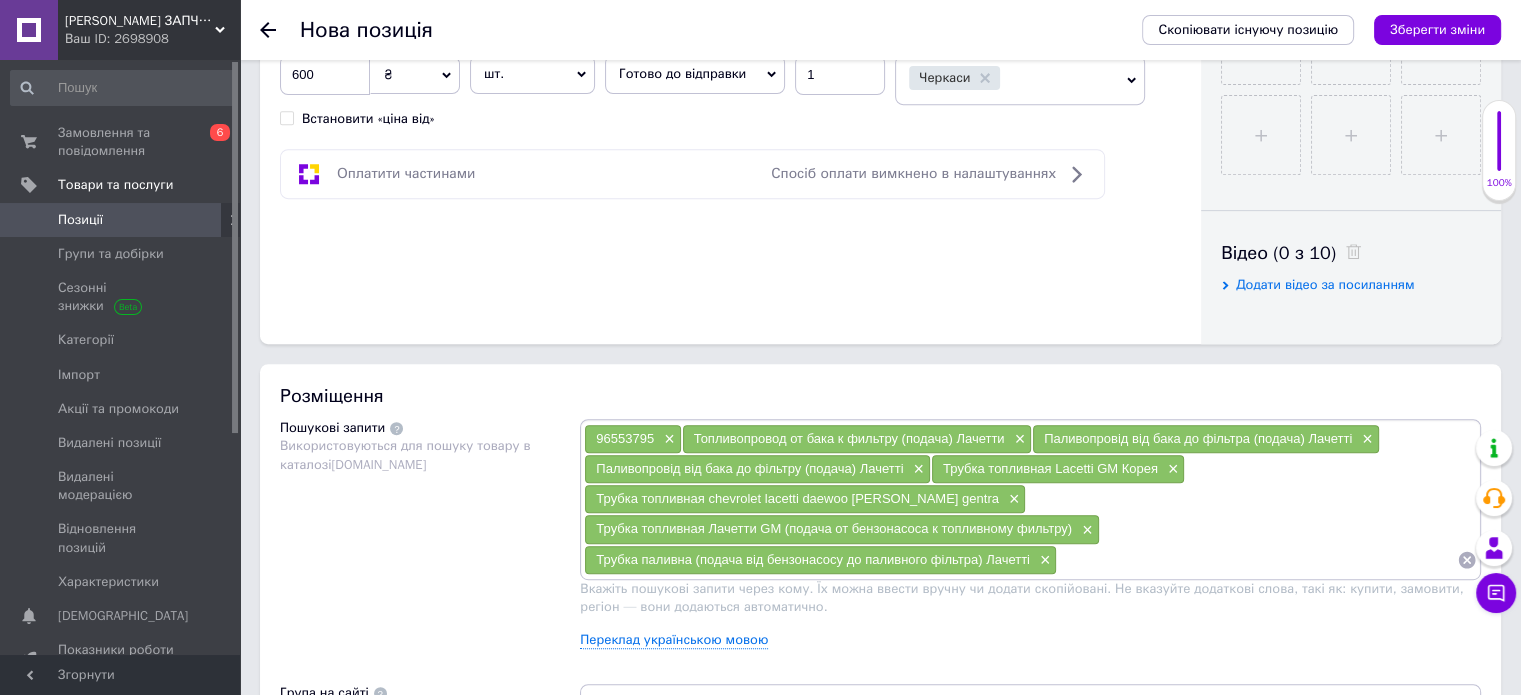 paste on "Трубка топливная Равон Дэу Джентра 1.5 (от насоса к фильтру) [PERSON_NAME] Gentra 1.5" 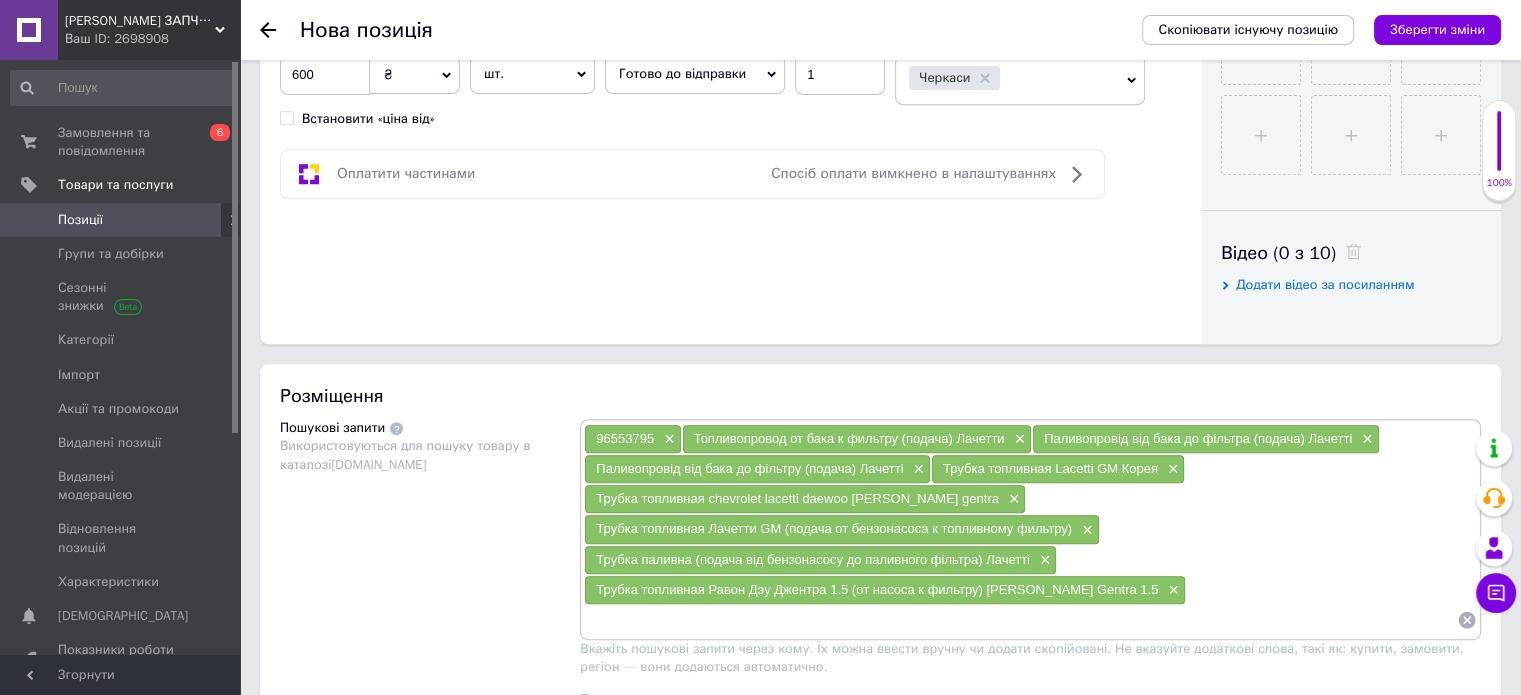 scroll, scrollTop: 0, scrollLeft: 0, axis: both 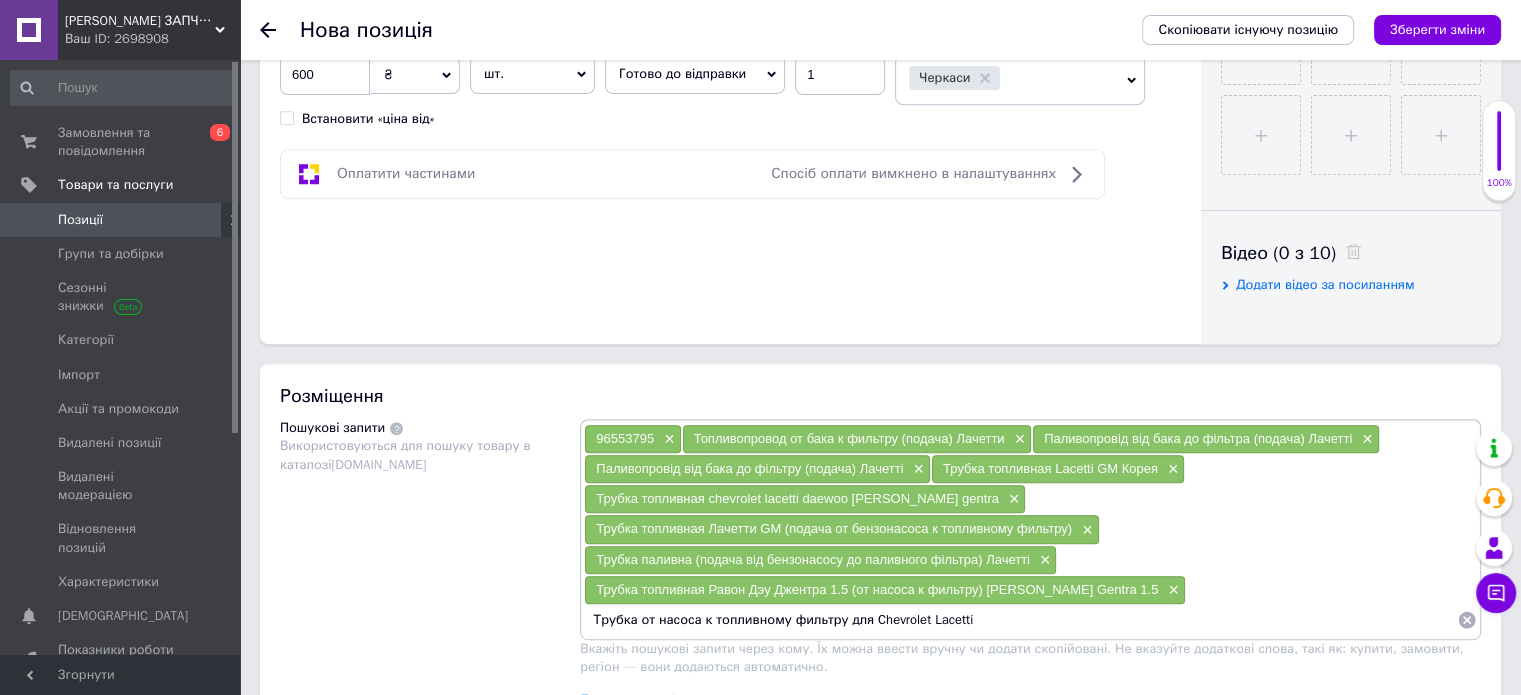 type 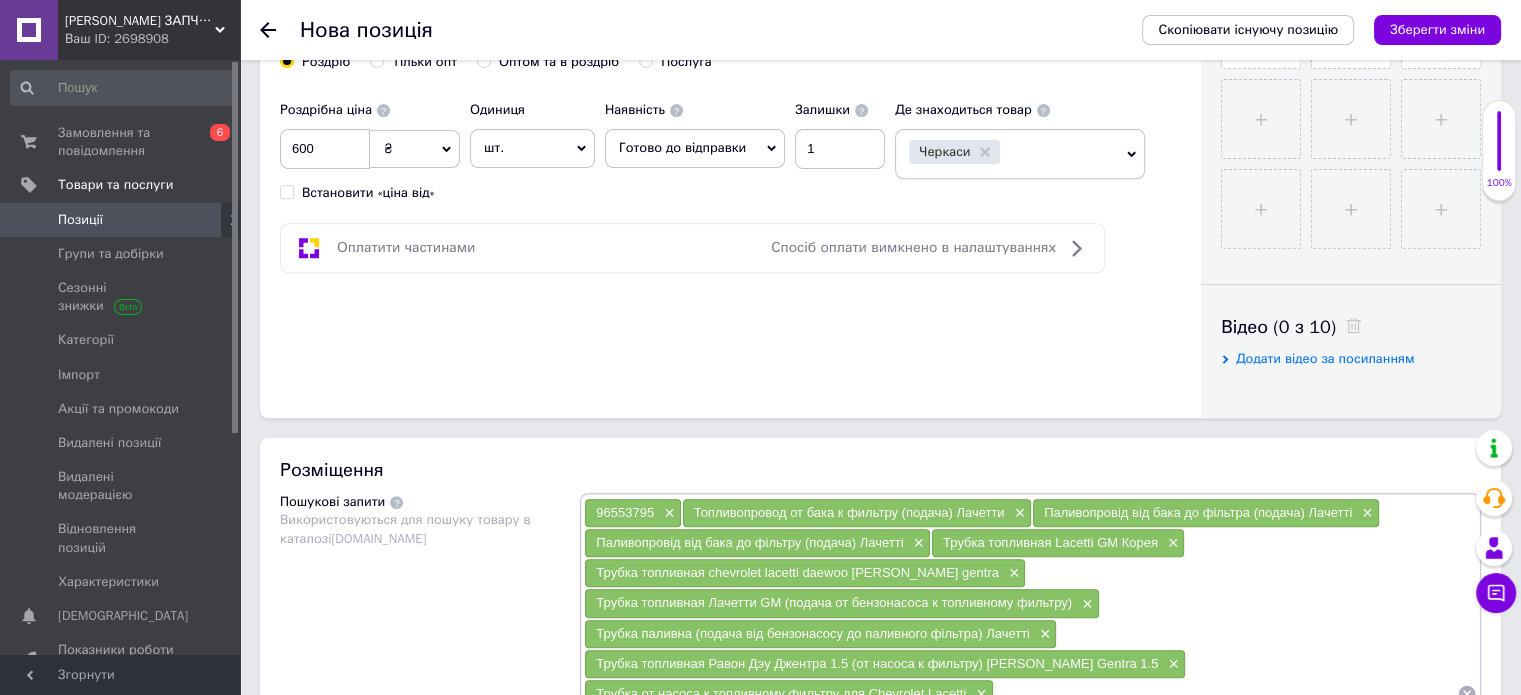 scroll, scrollTop: 0, scrollLeft: 0, axis: both 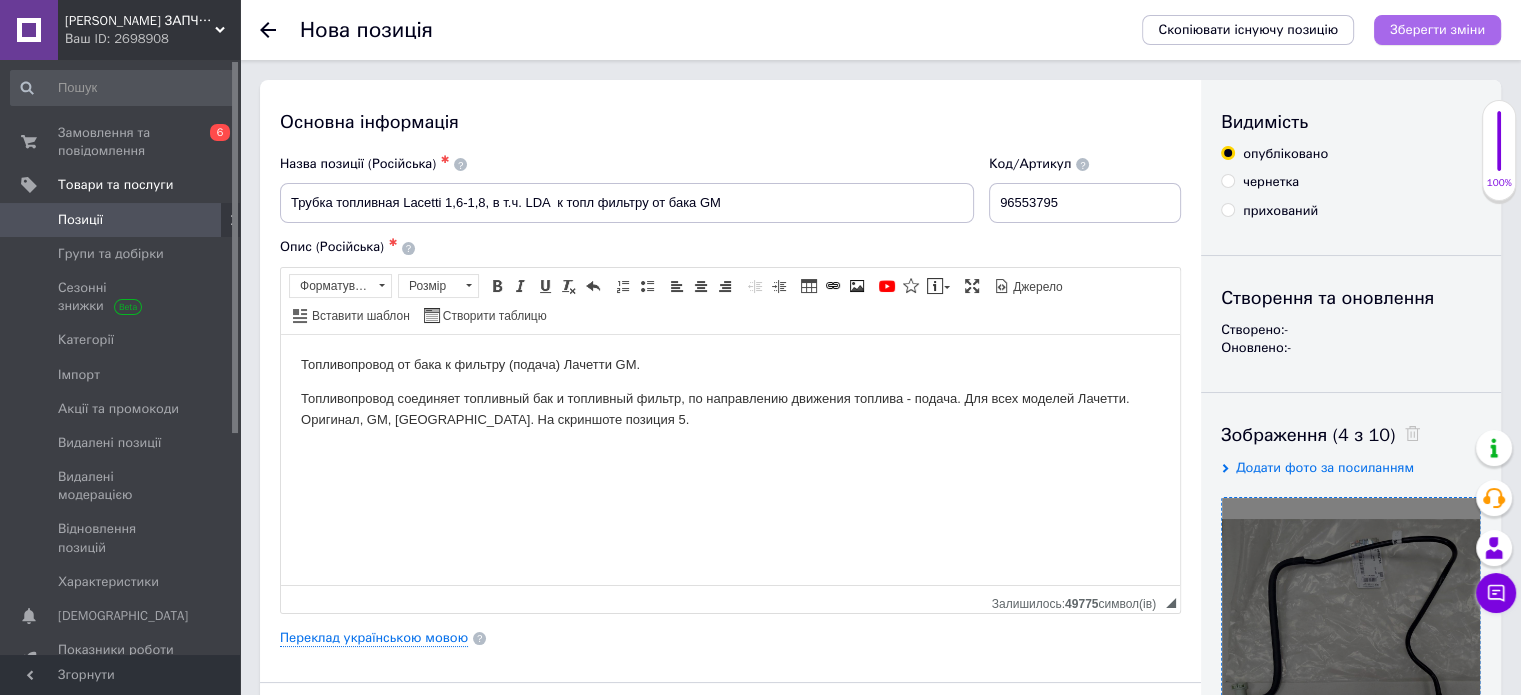 click on "Зберегти зміни" at bounding box center [1437, 29] 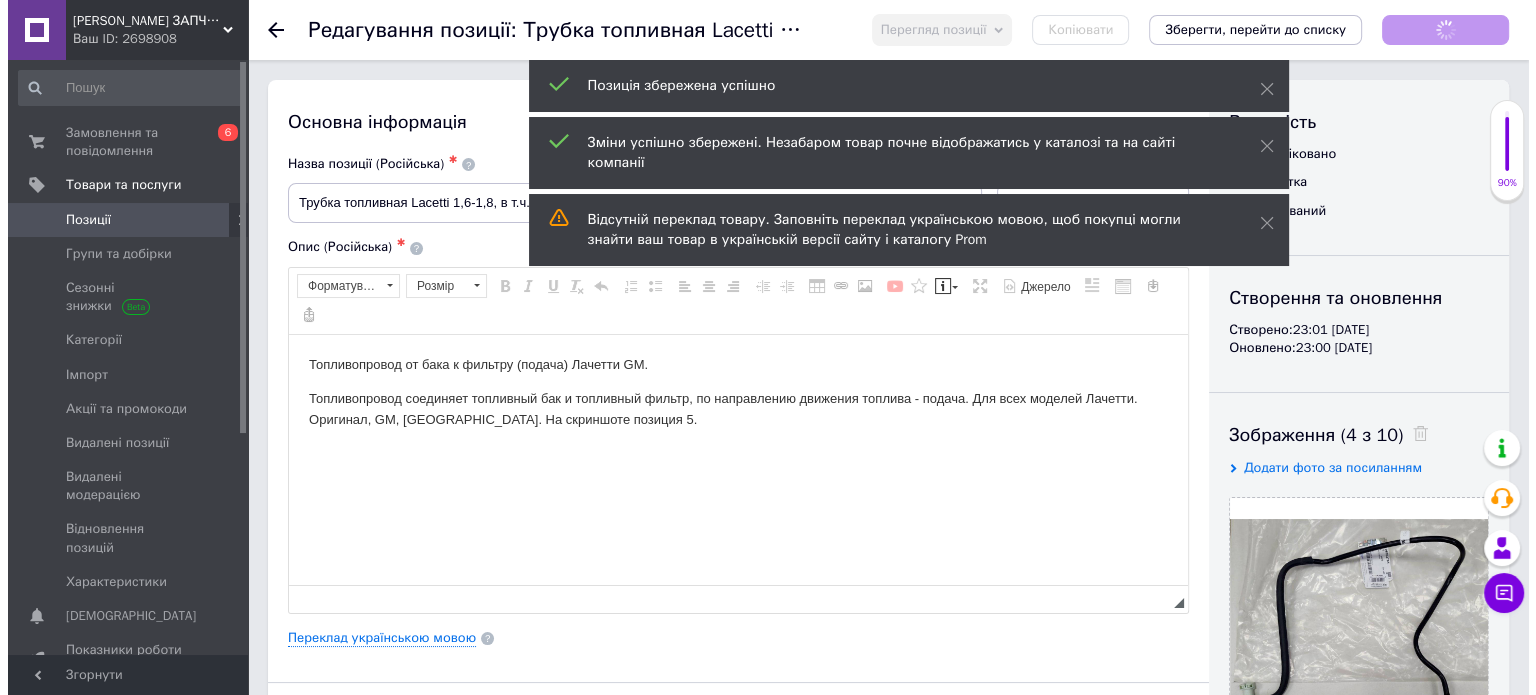 scroll, scrollTop: 0, scrollLeft: 0, axis: both 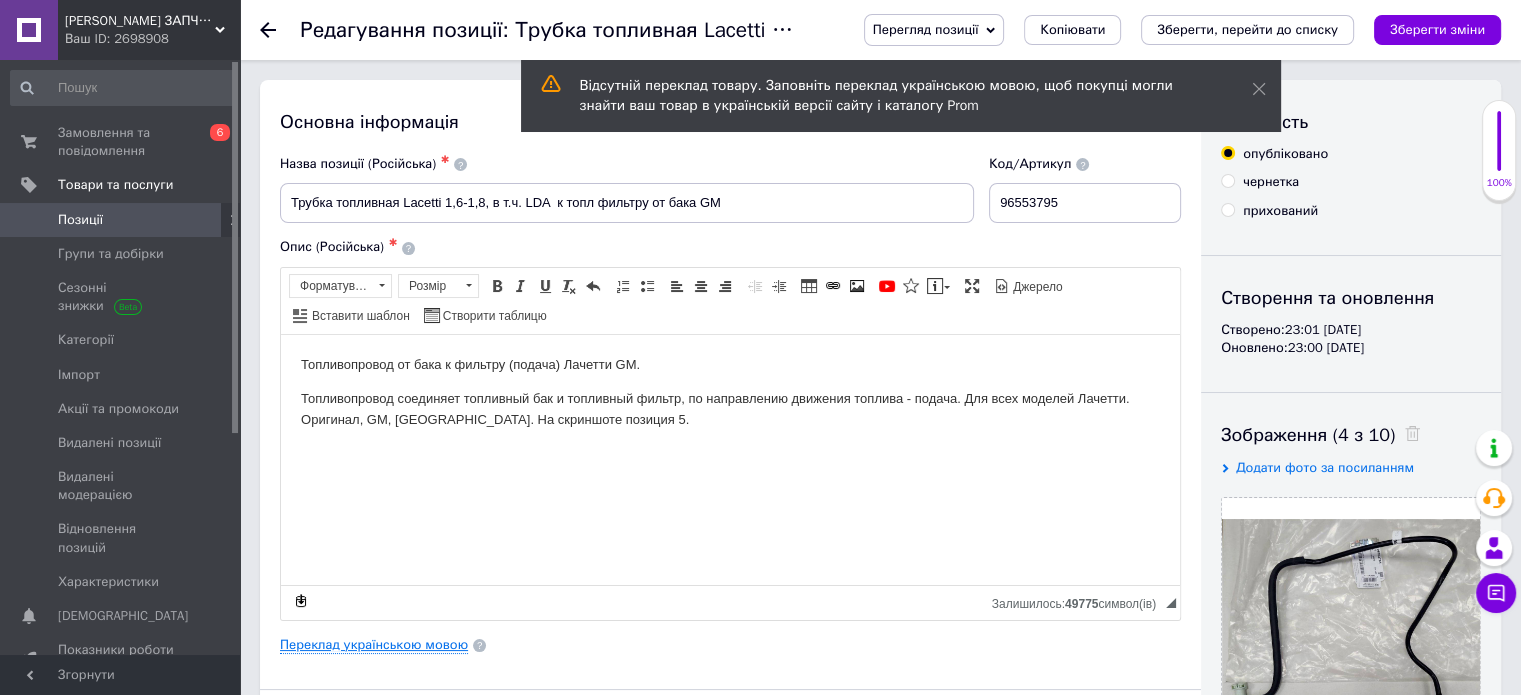click on "Переклад українською мовою" at bounding box center [374, 645] 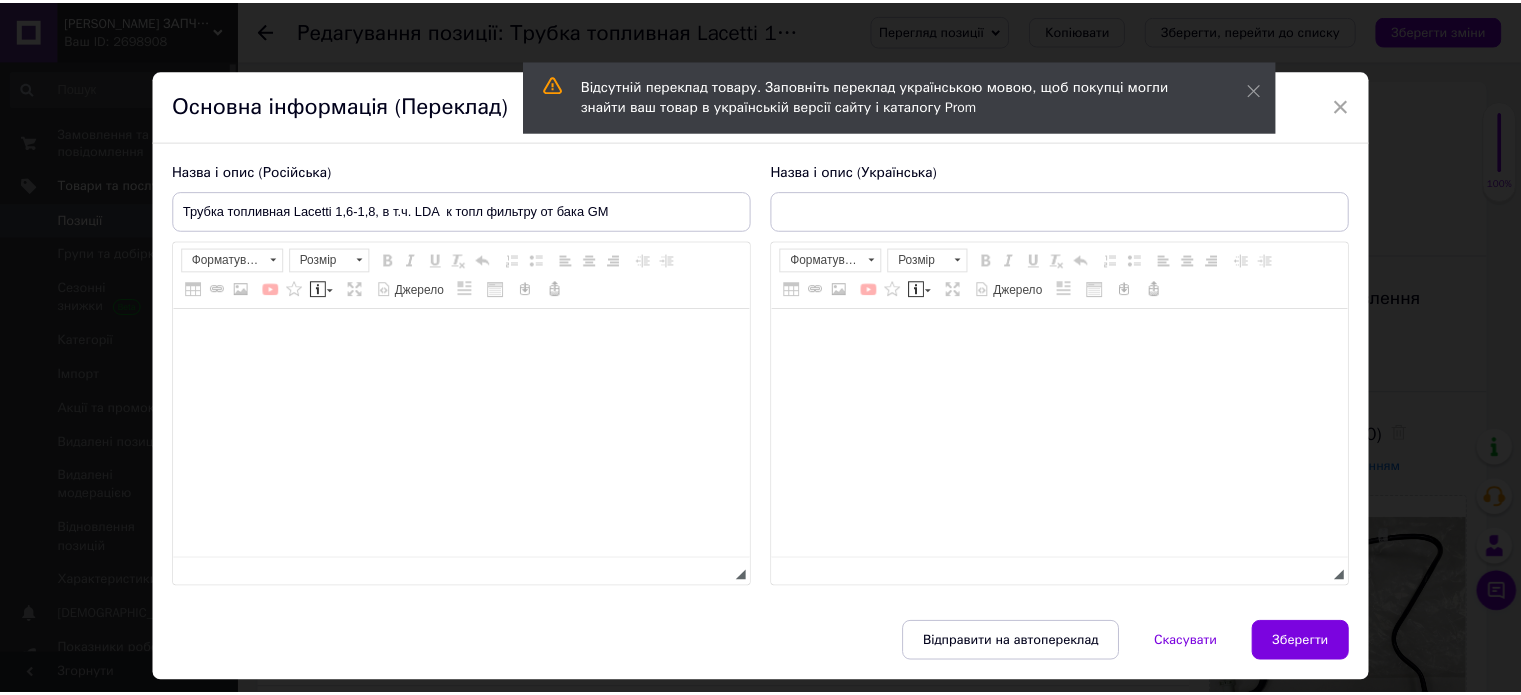 type 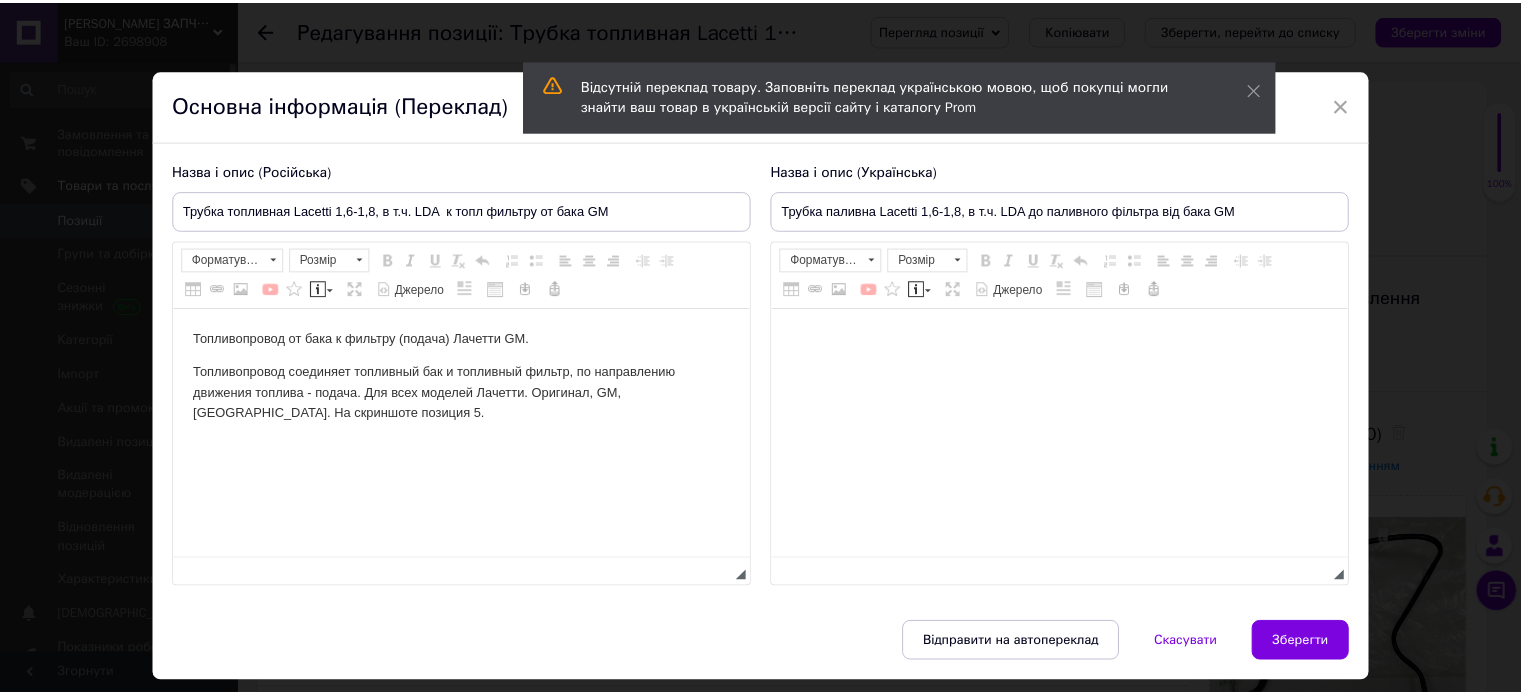 scroll, scrollTop: 0, scrollLeft: 0, axis: both 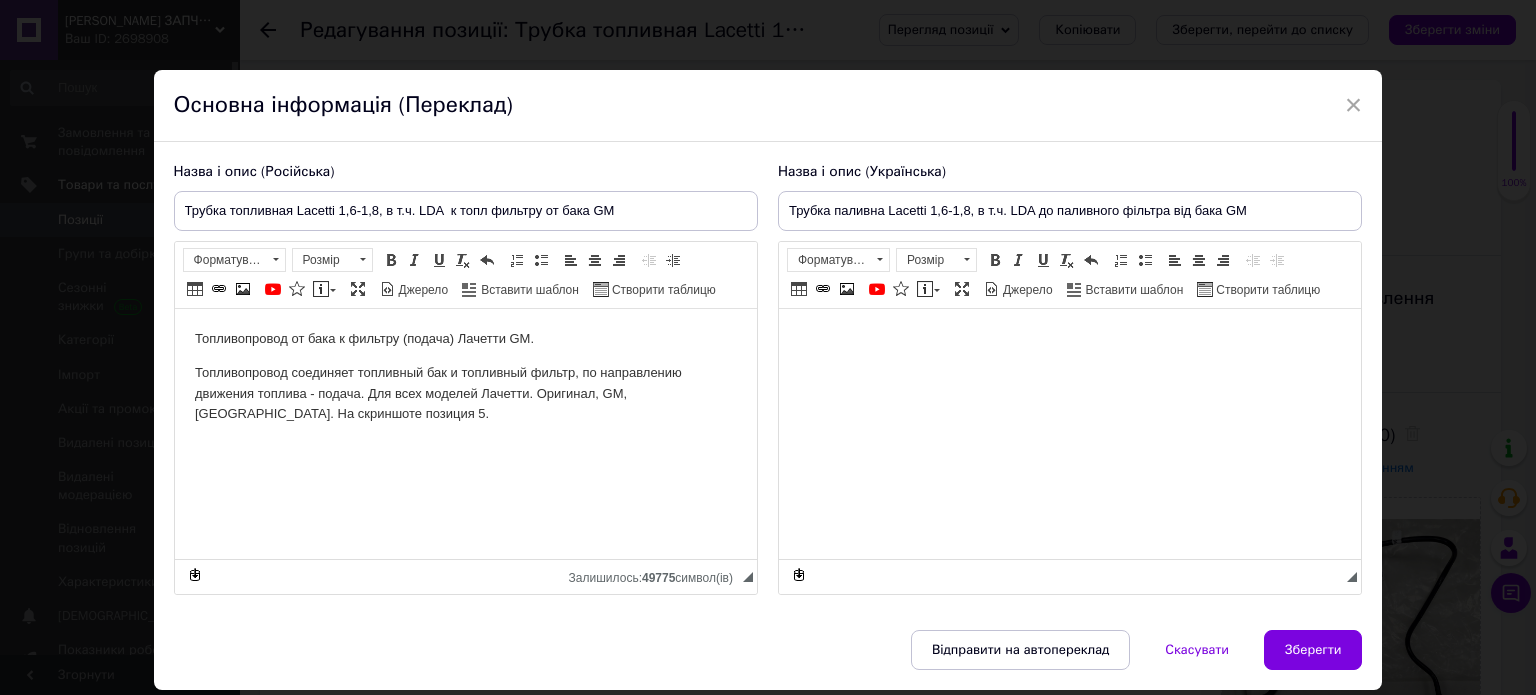 click at bounding box center [1069, 339] 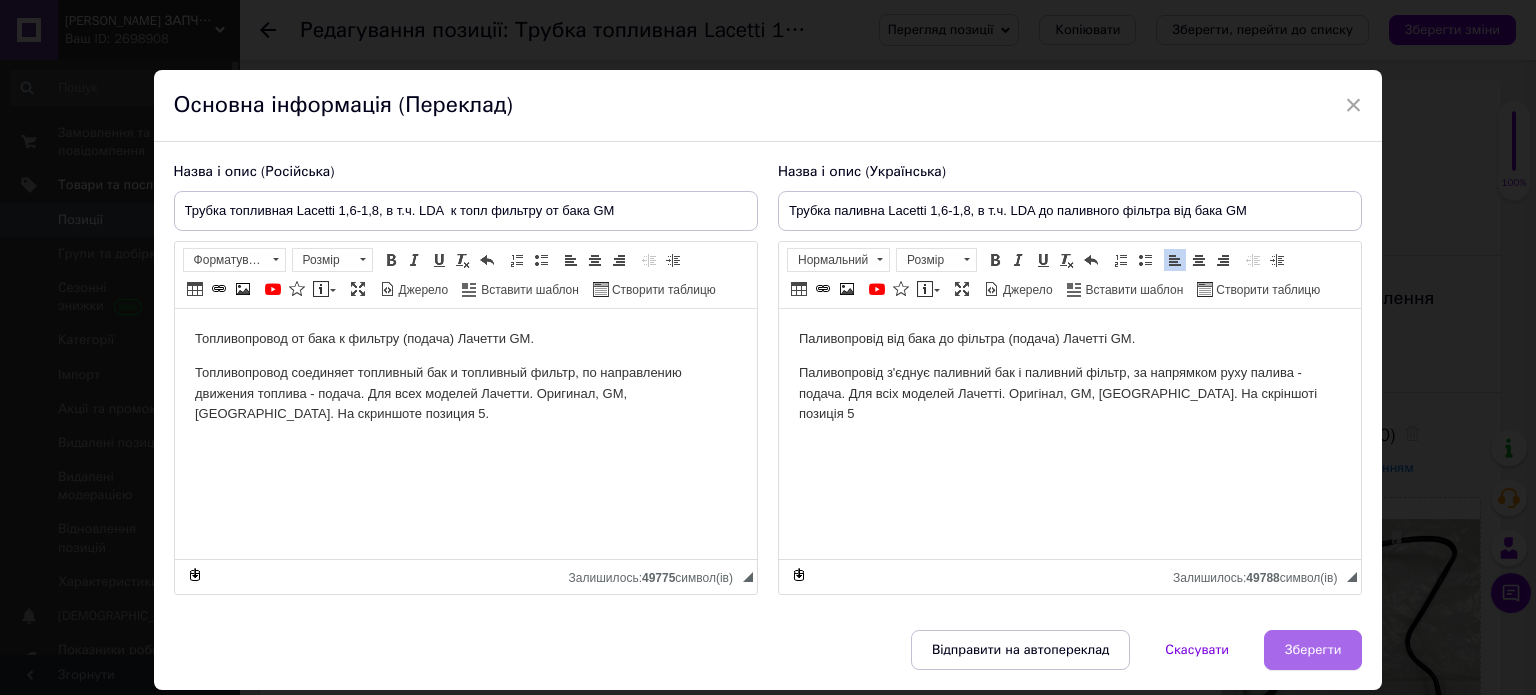 click on "Зберегти" at bounding box center [1313, 650] 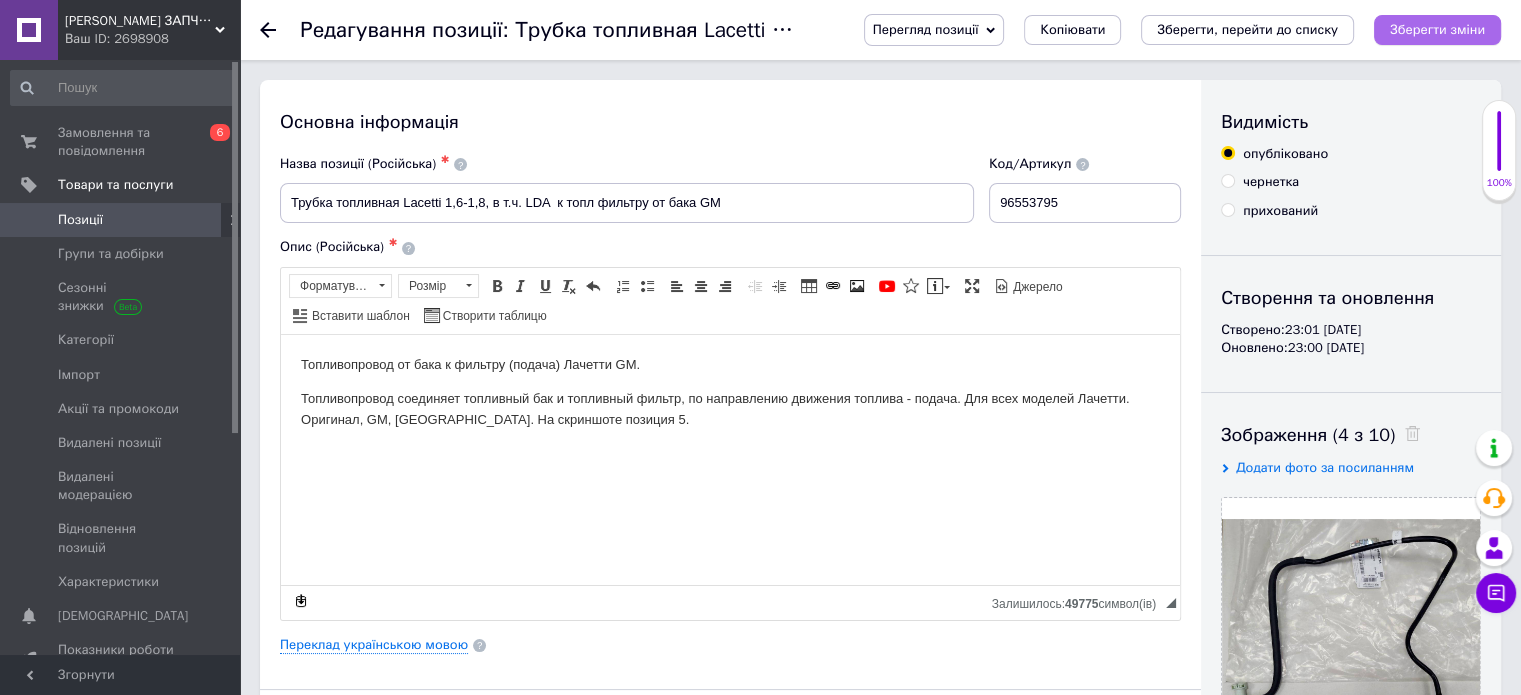 click on "Зберегти зміни" at bounding box center (1437, 29) 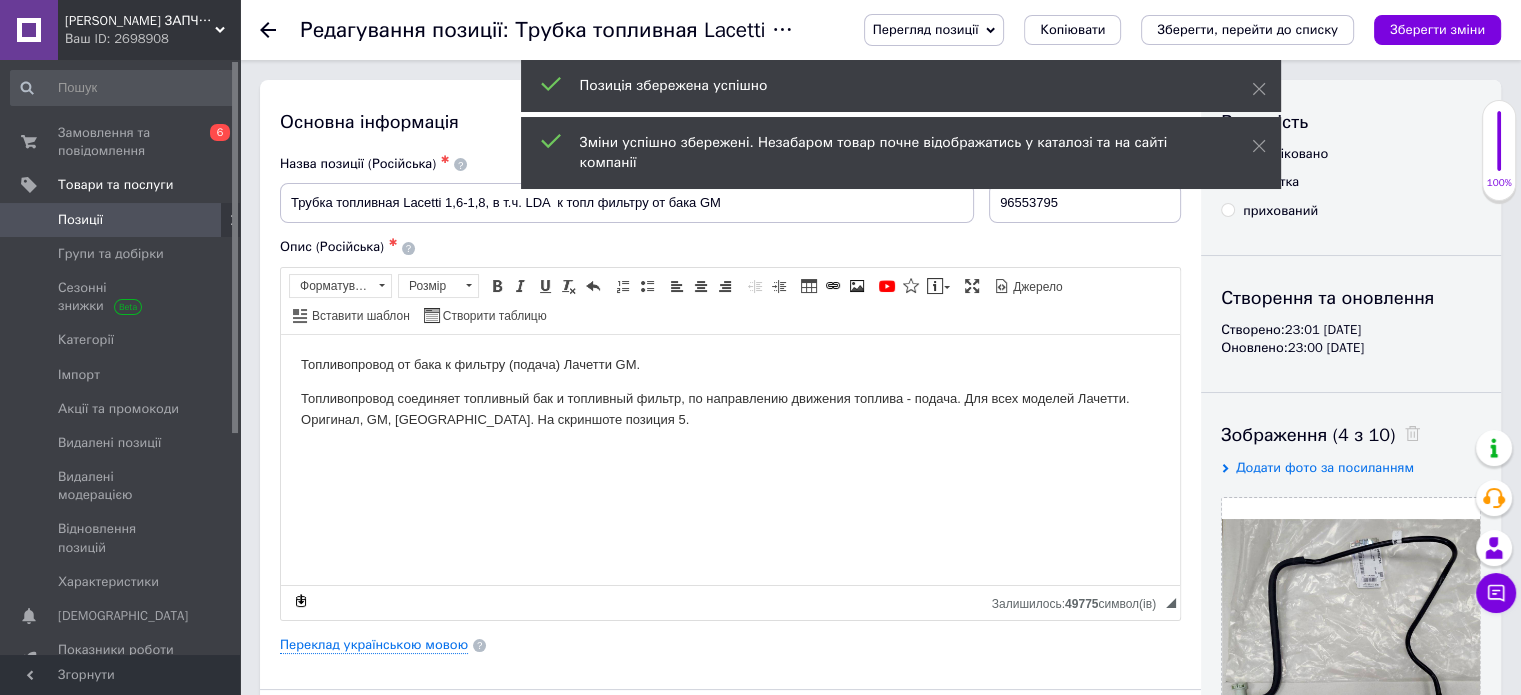 click on "Позиції" at bounding box center (121, 220) 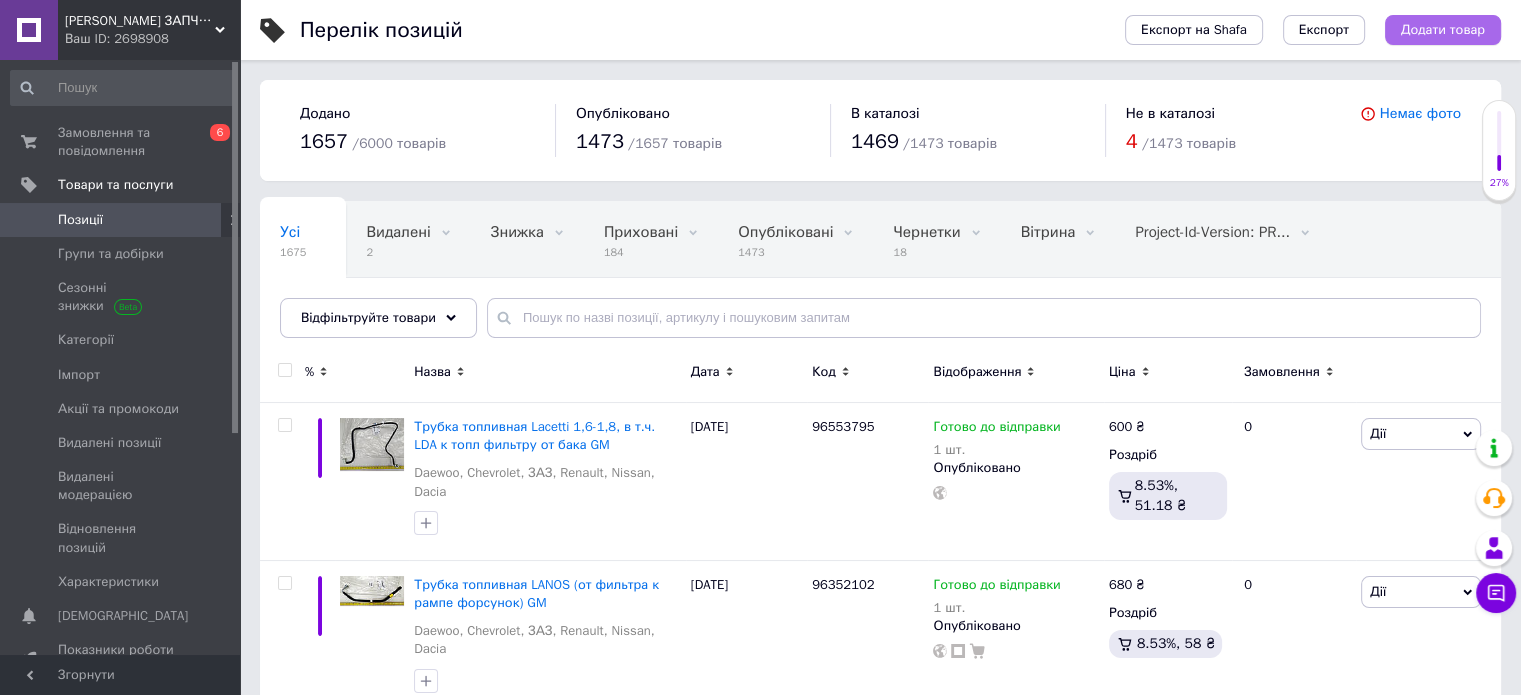 click on "Додати товар" at bounding box center [1443, 30] 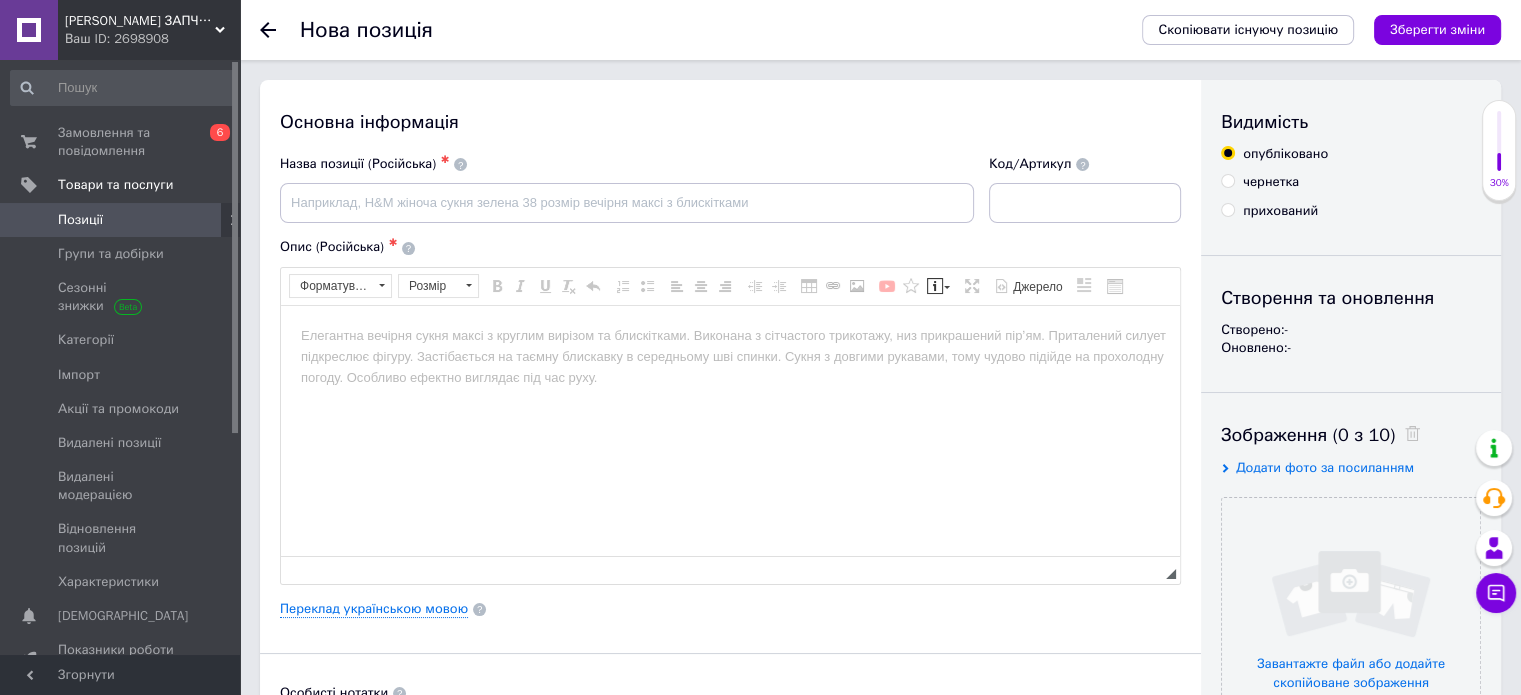 scroll, scrollTop: 0, scrollLeft: 0, axis: both 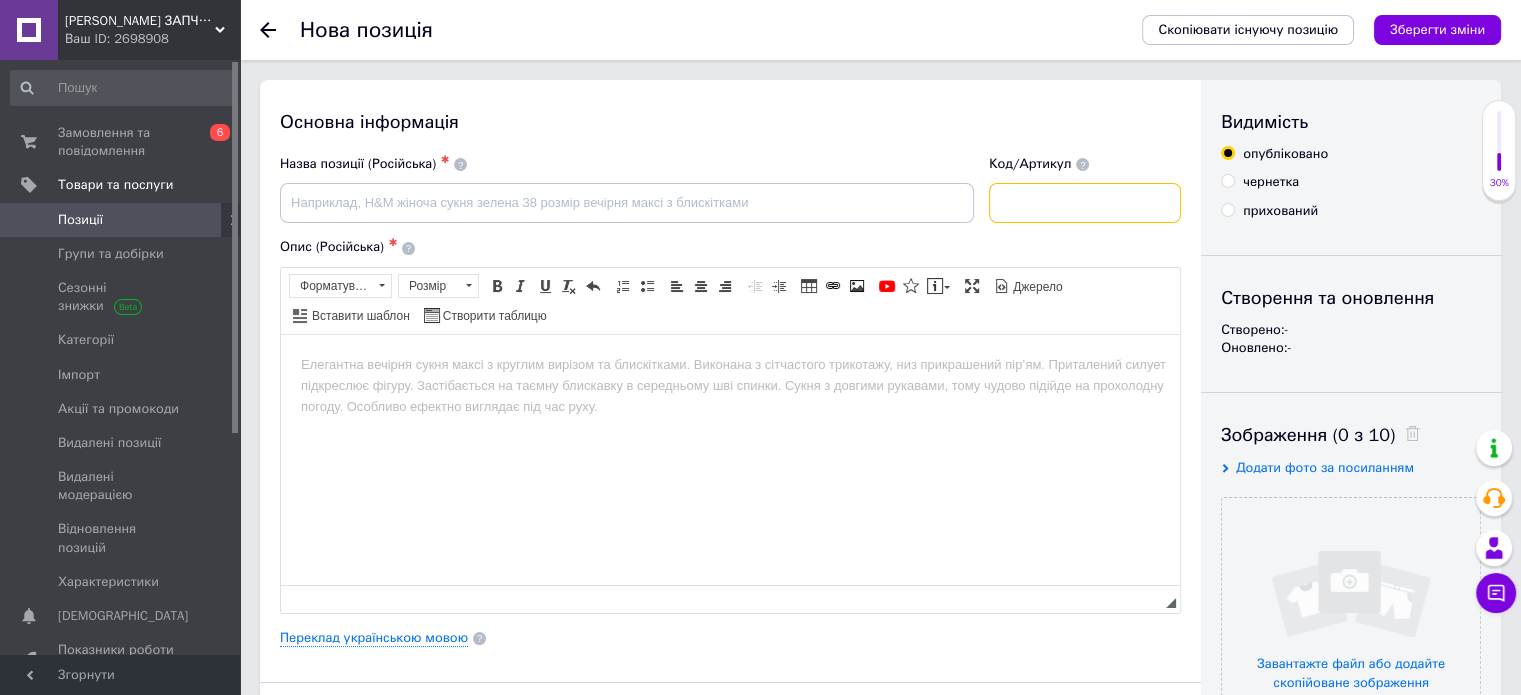 paste on "95977864/27286" 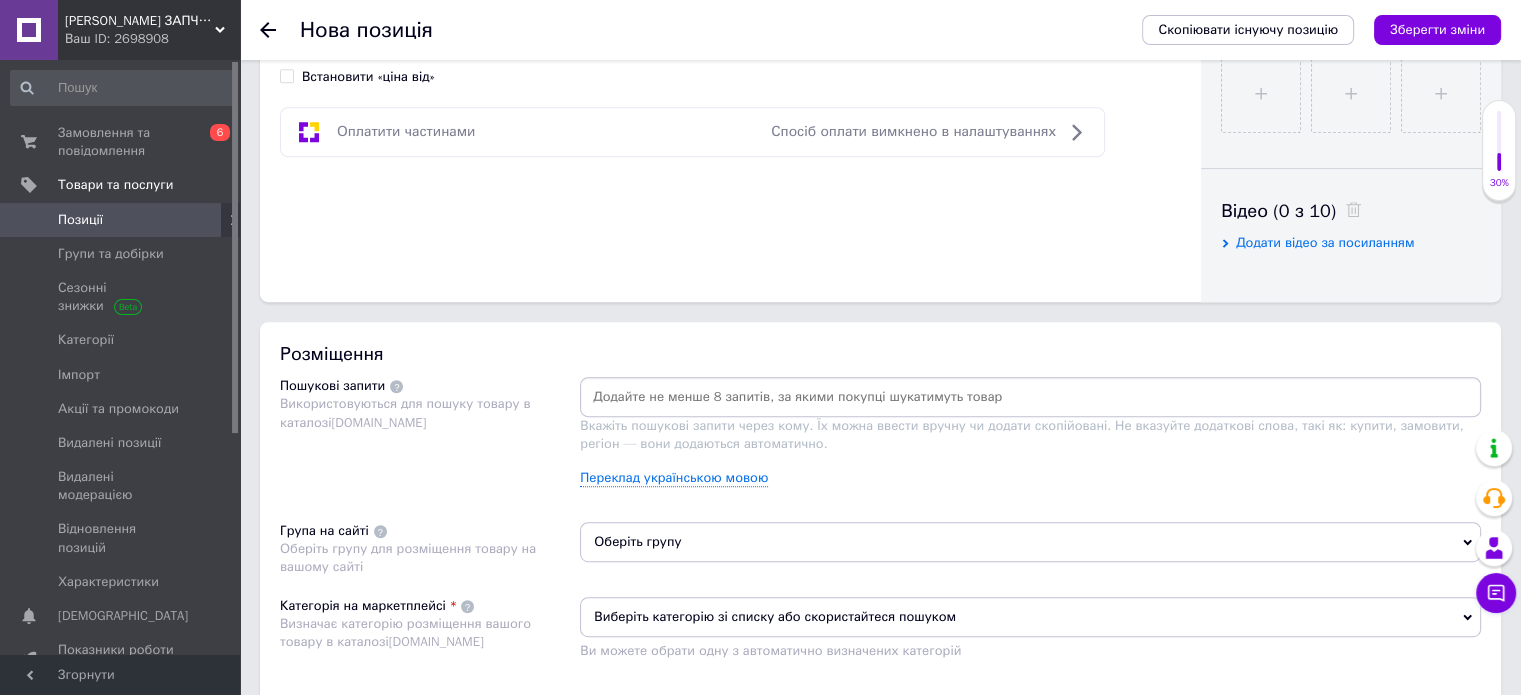 scroll, scrollTop: 935, scrollLeft: 0, axis: vertical 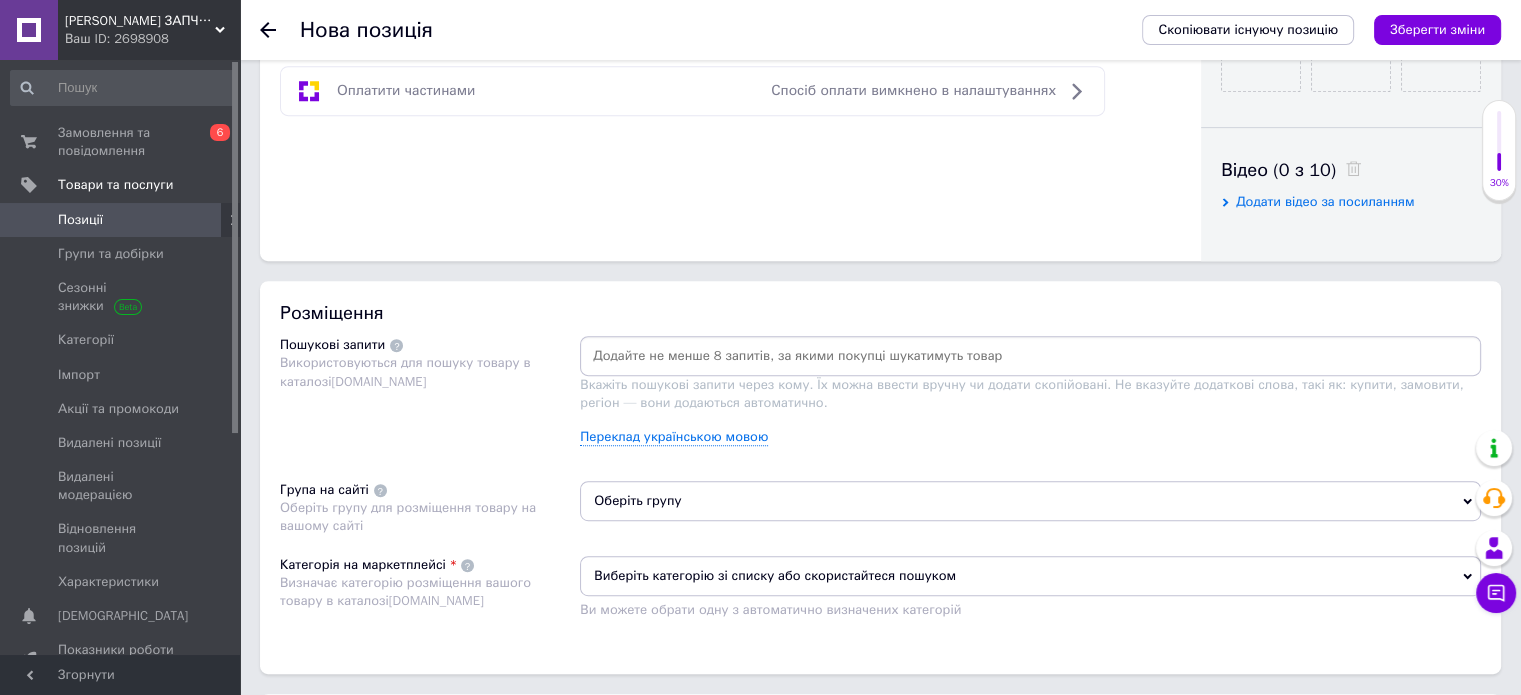 paste on "95977864/27286" 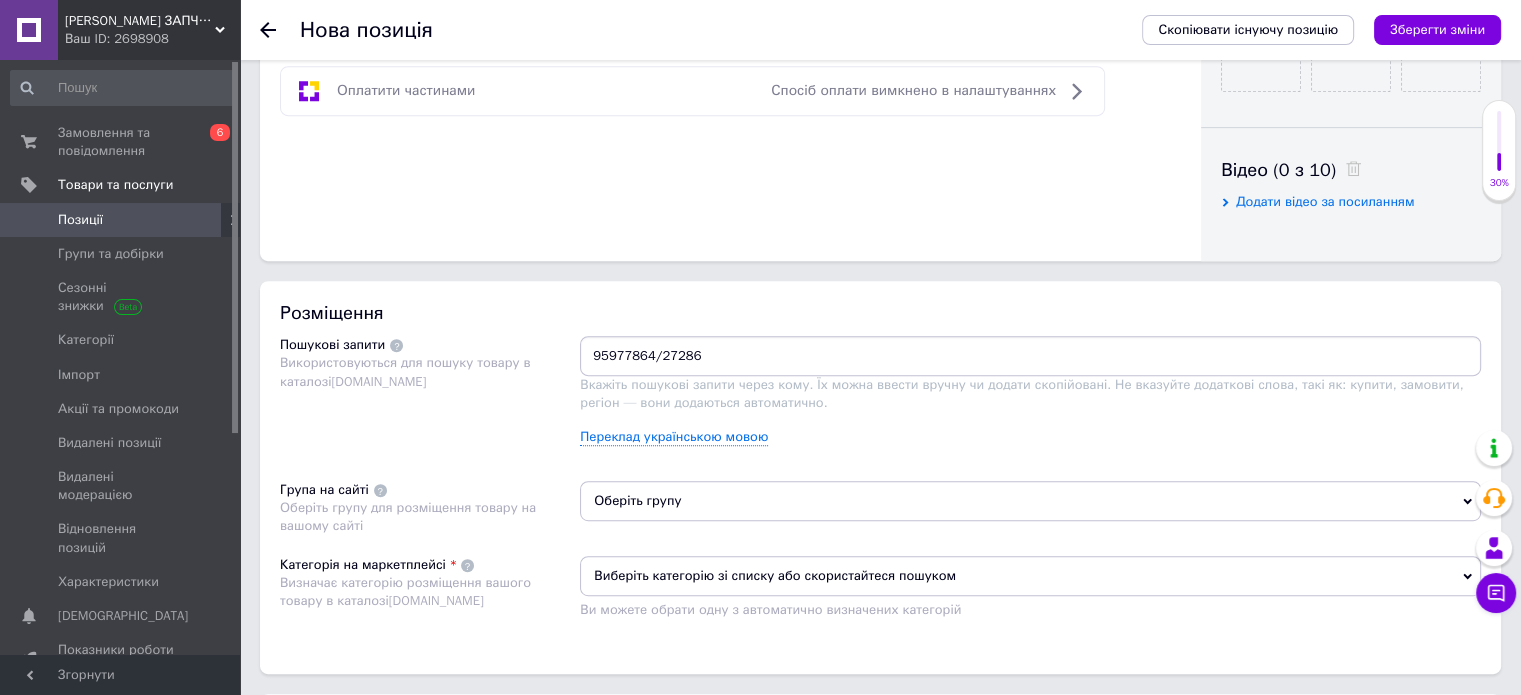 click on "95977864/27286" at bounding box center [1030, 356] 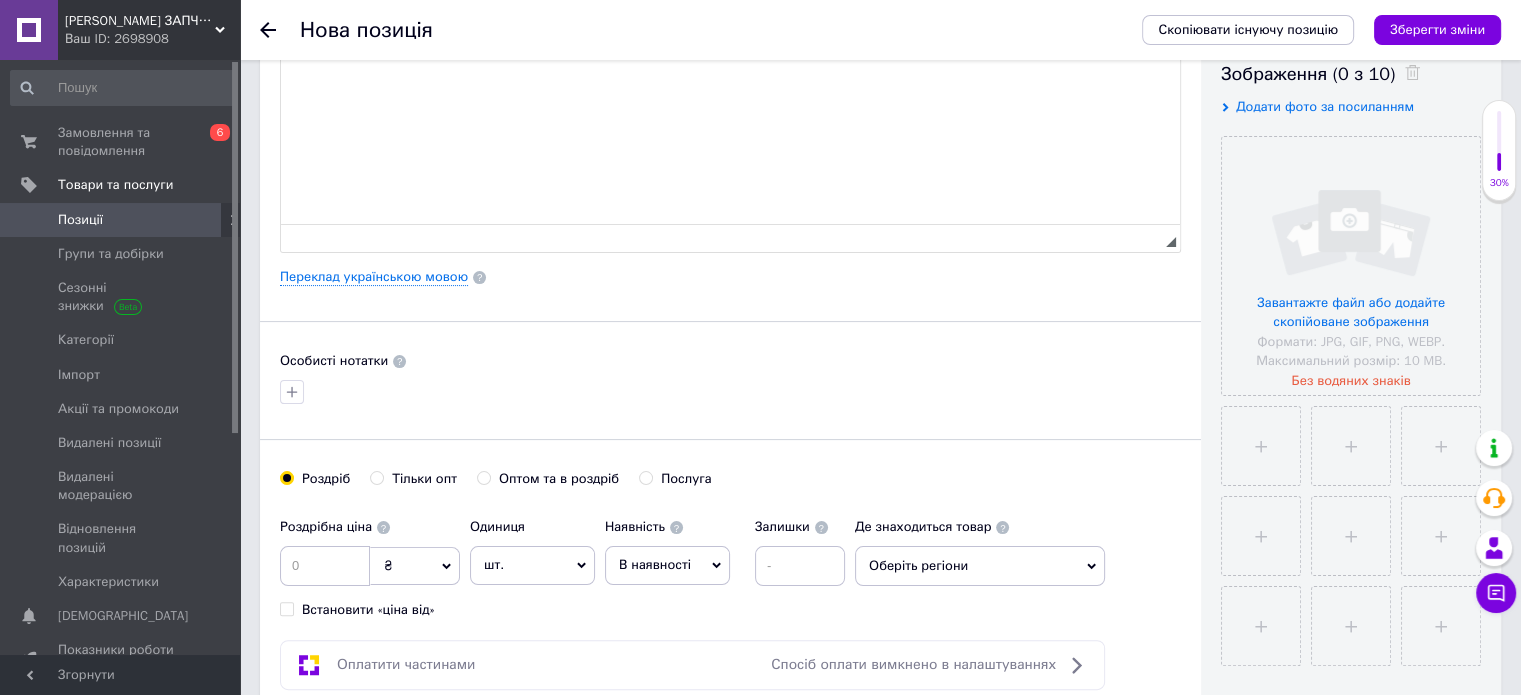 scroll, scrollTop: 356, scrollLeft: 0, axis: vertical 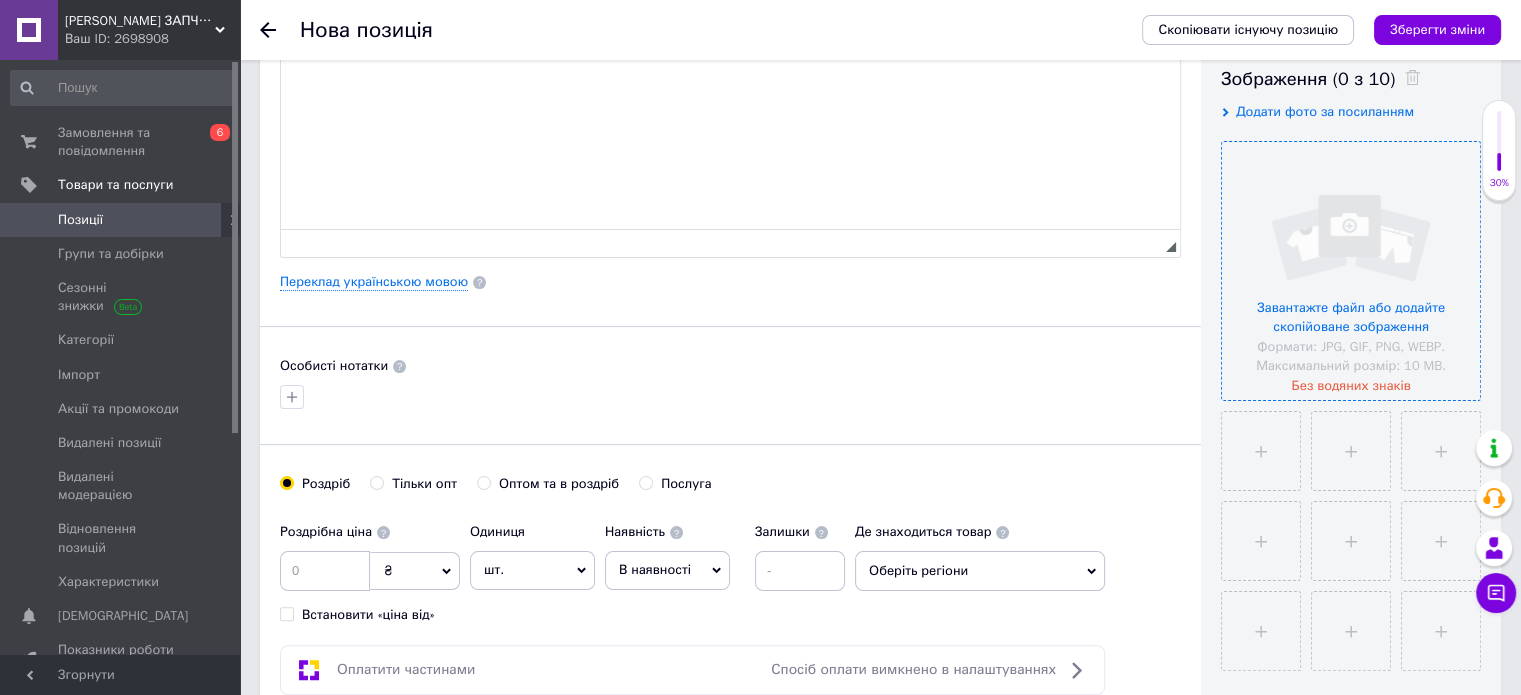 click at bounding box center [1351, 271] 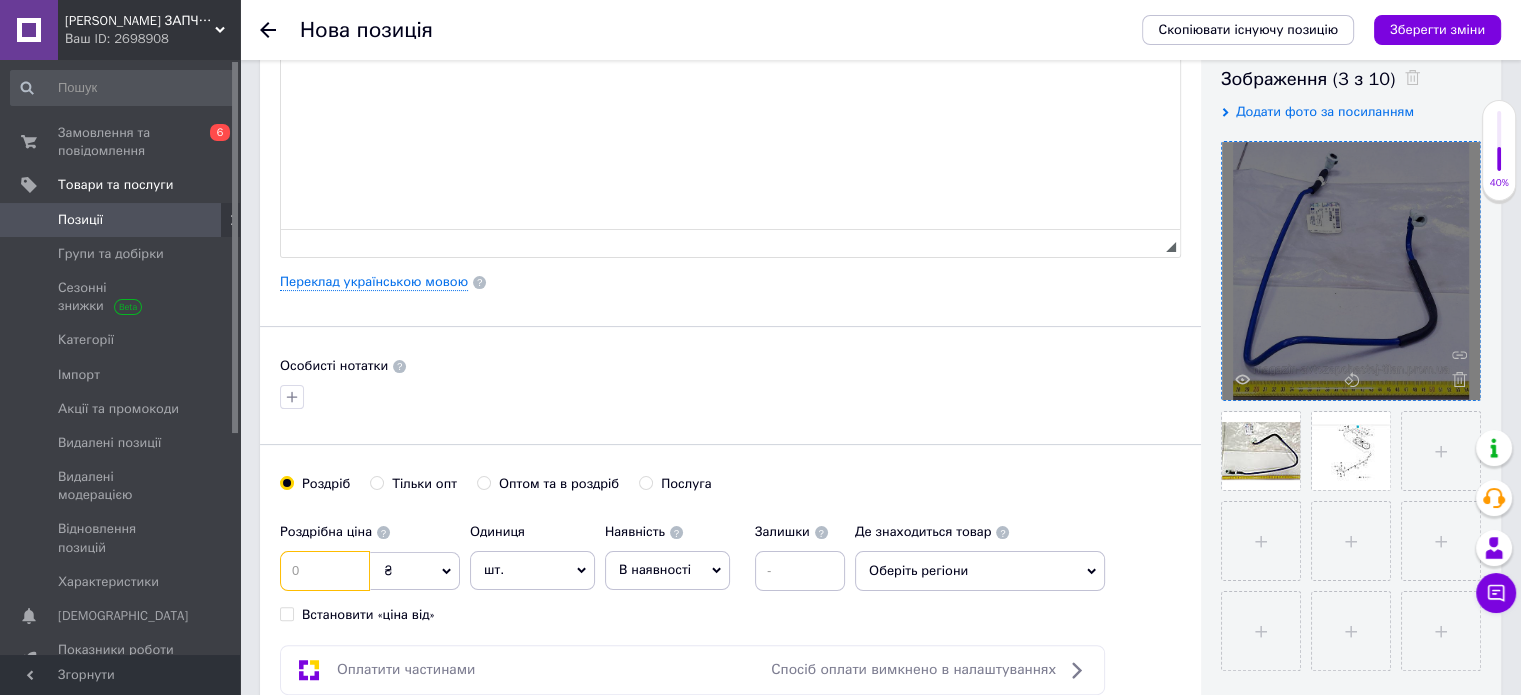 click at bounding box center (325, 571) 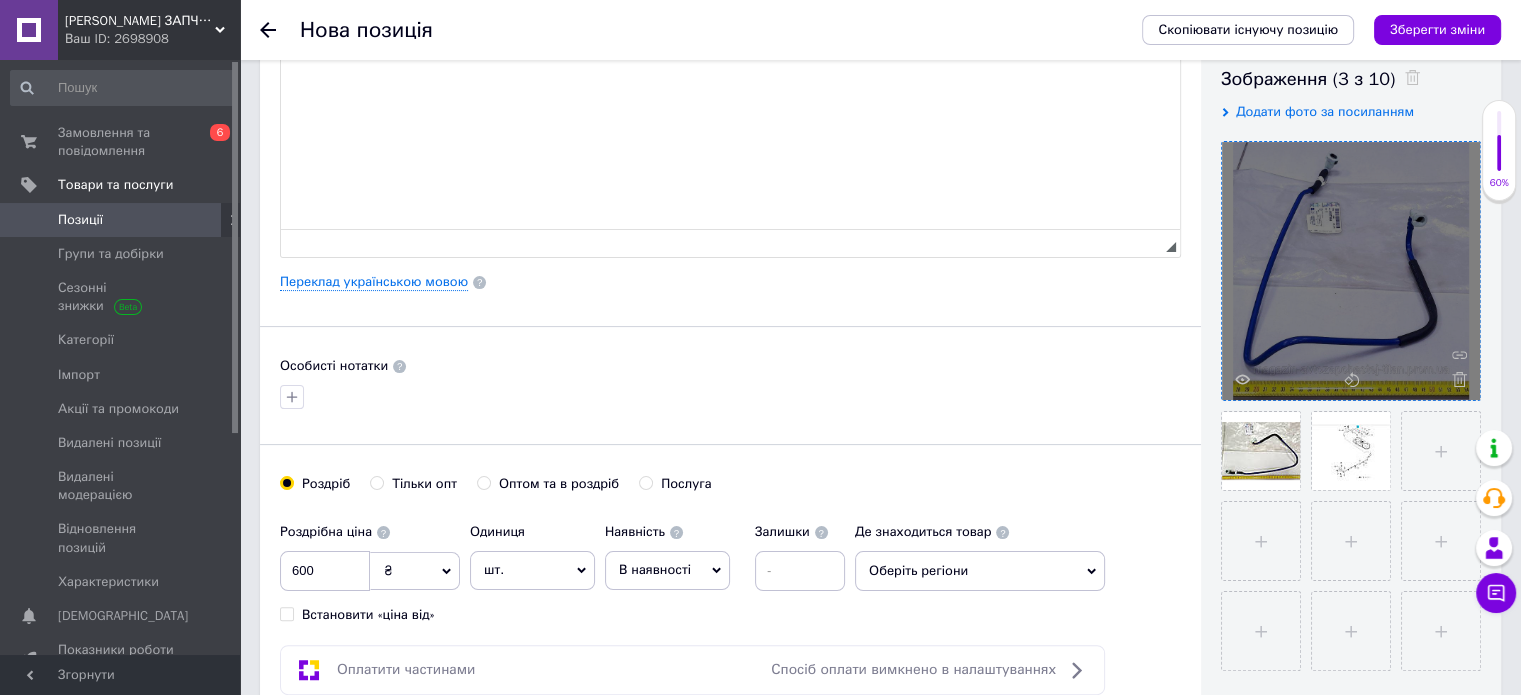 click on "В наявності" at bounding box center (667, 570) 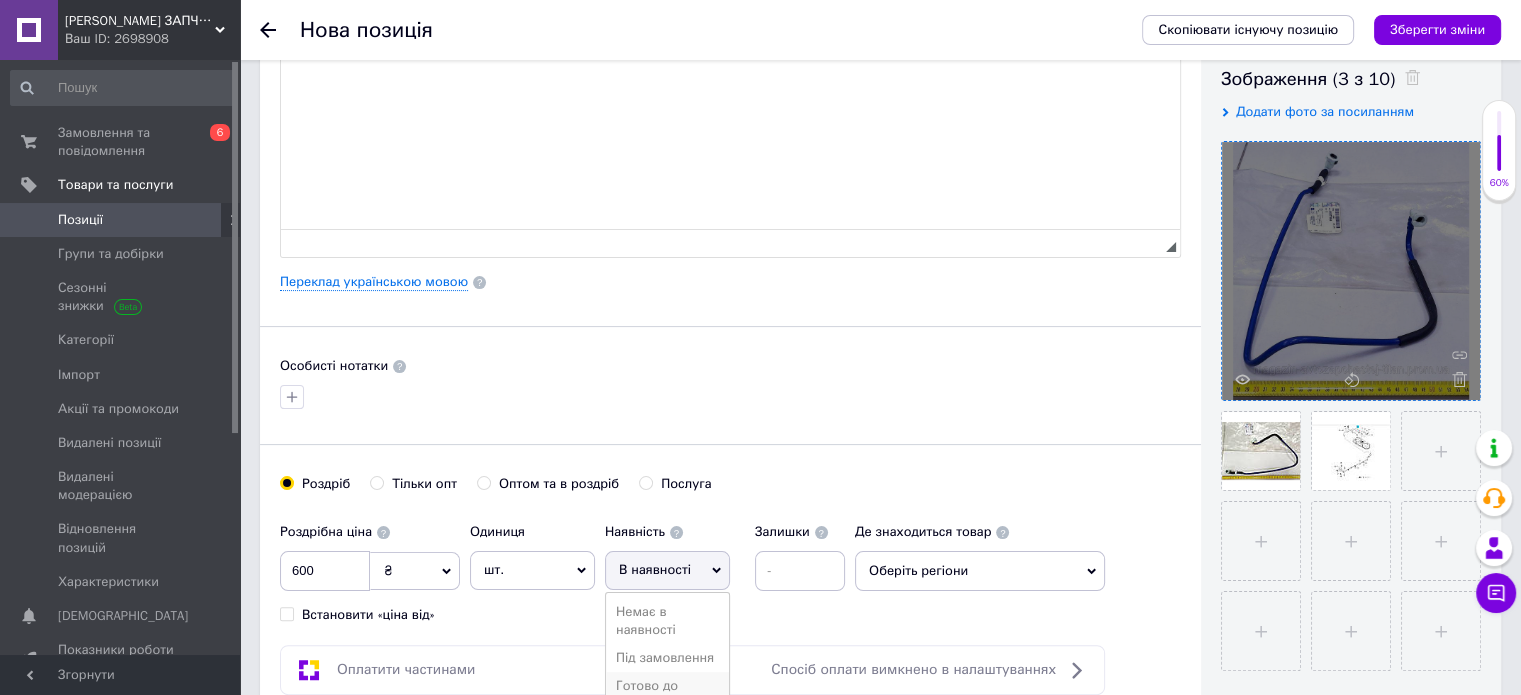 click on "Готово до відправки" at bounding box center [667, 695] 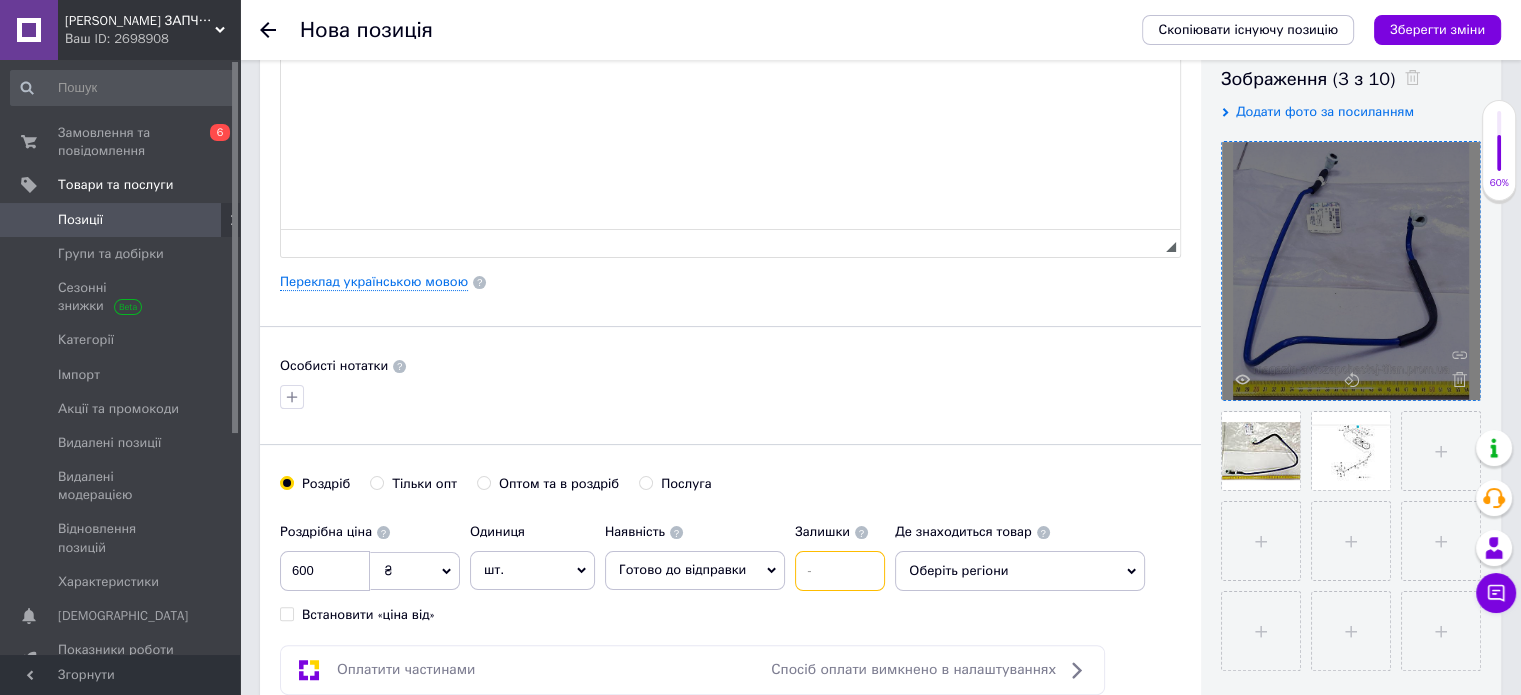 click at bounding box center (840, 571) 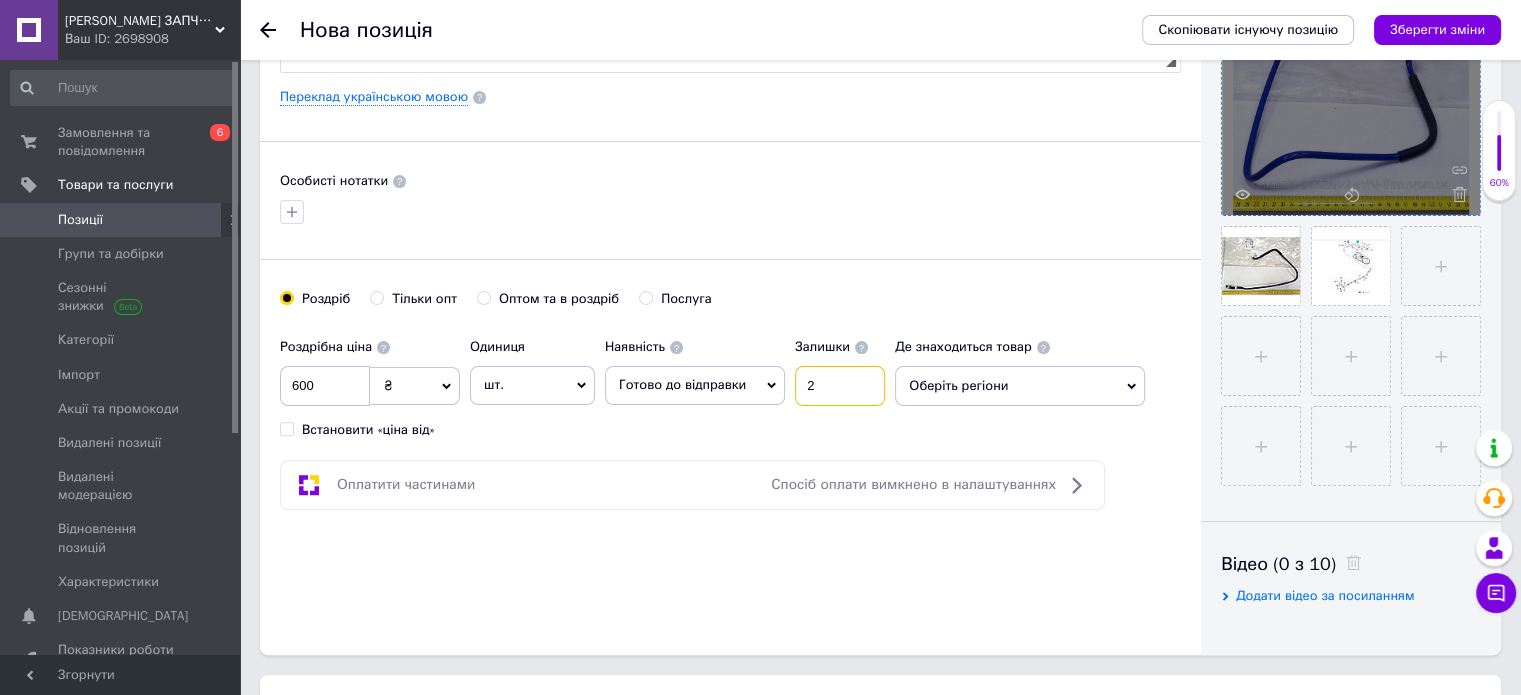 scroll, scrollTop: 548, scrollLeft: 0, axis: vertical 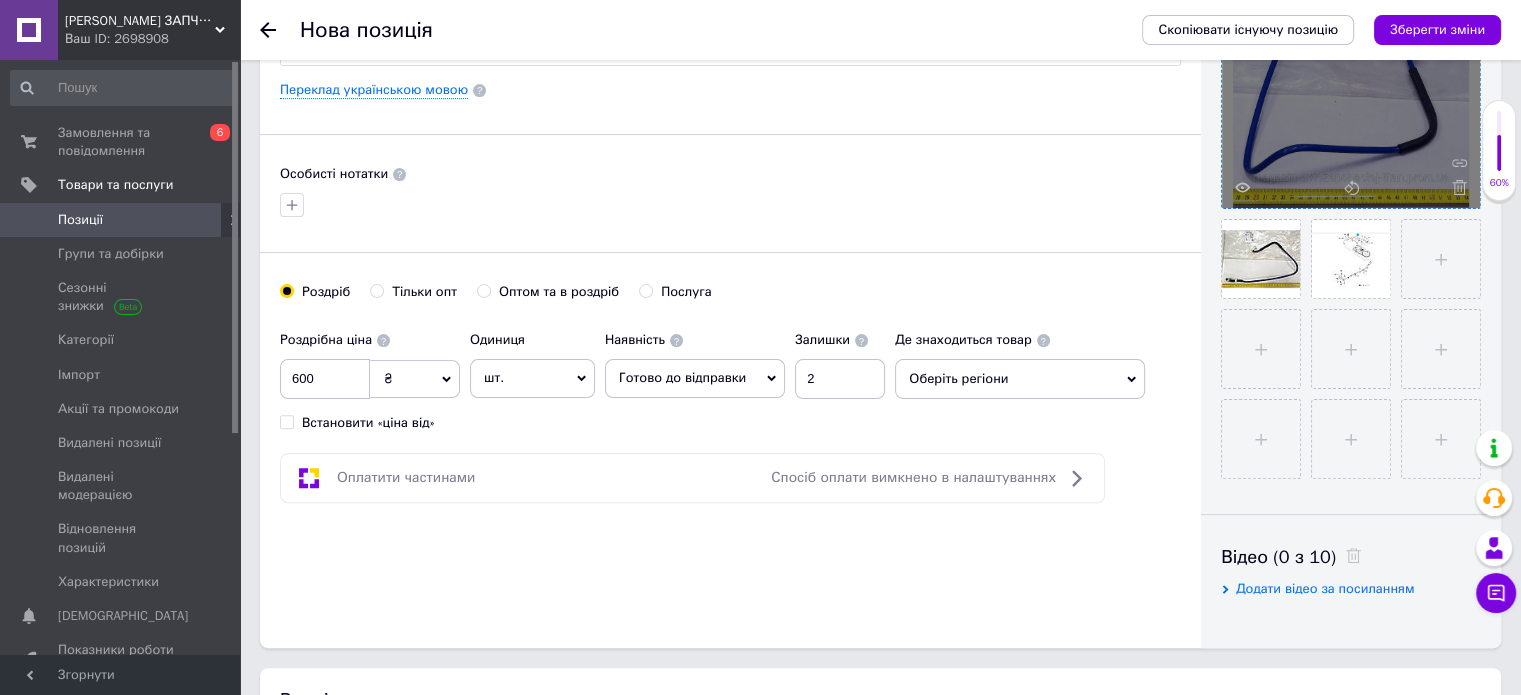 click on "Оберіть регіони" at bounding box center [1020, 379] 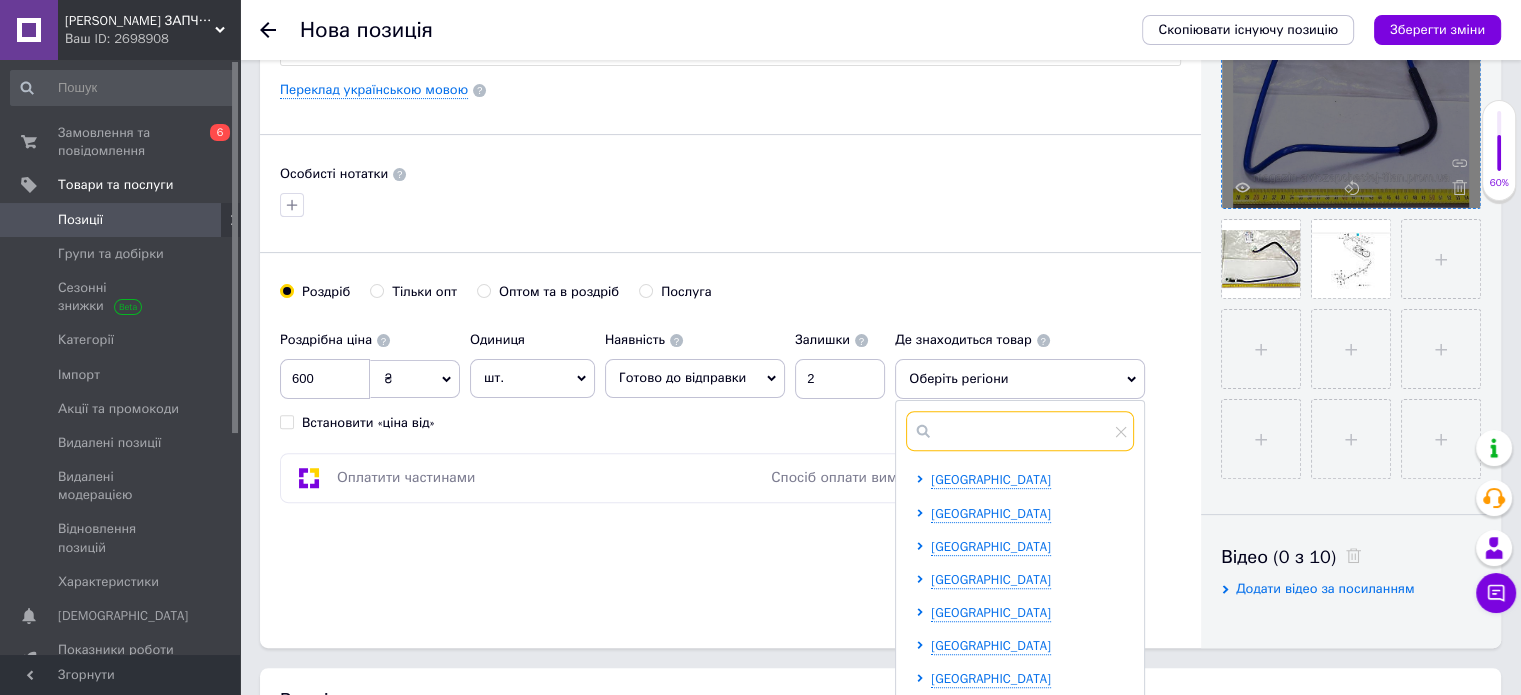 click at bounding box center (1020, 431) 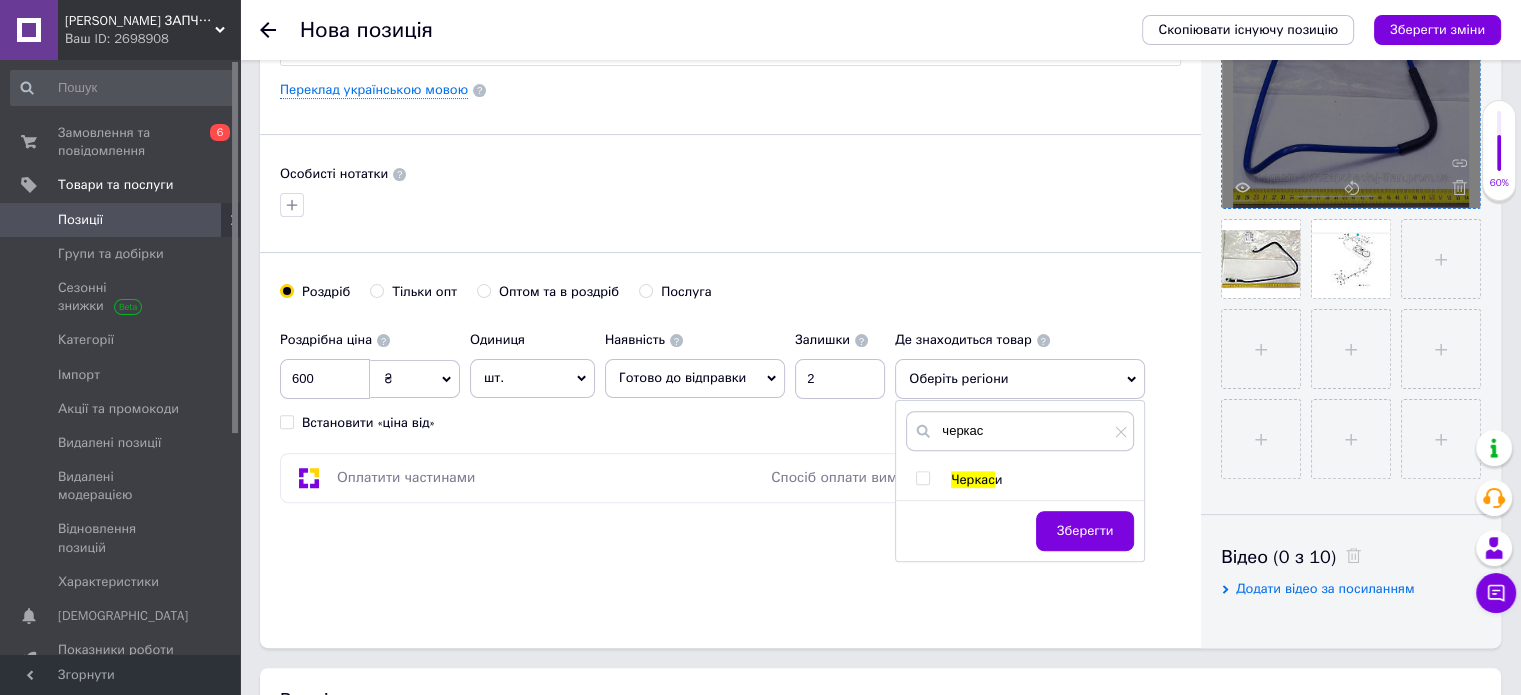 click at bounding box center (922, 478) 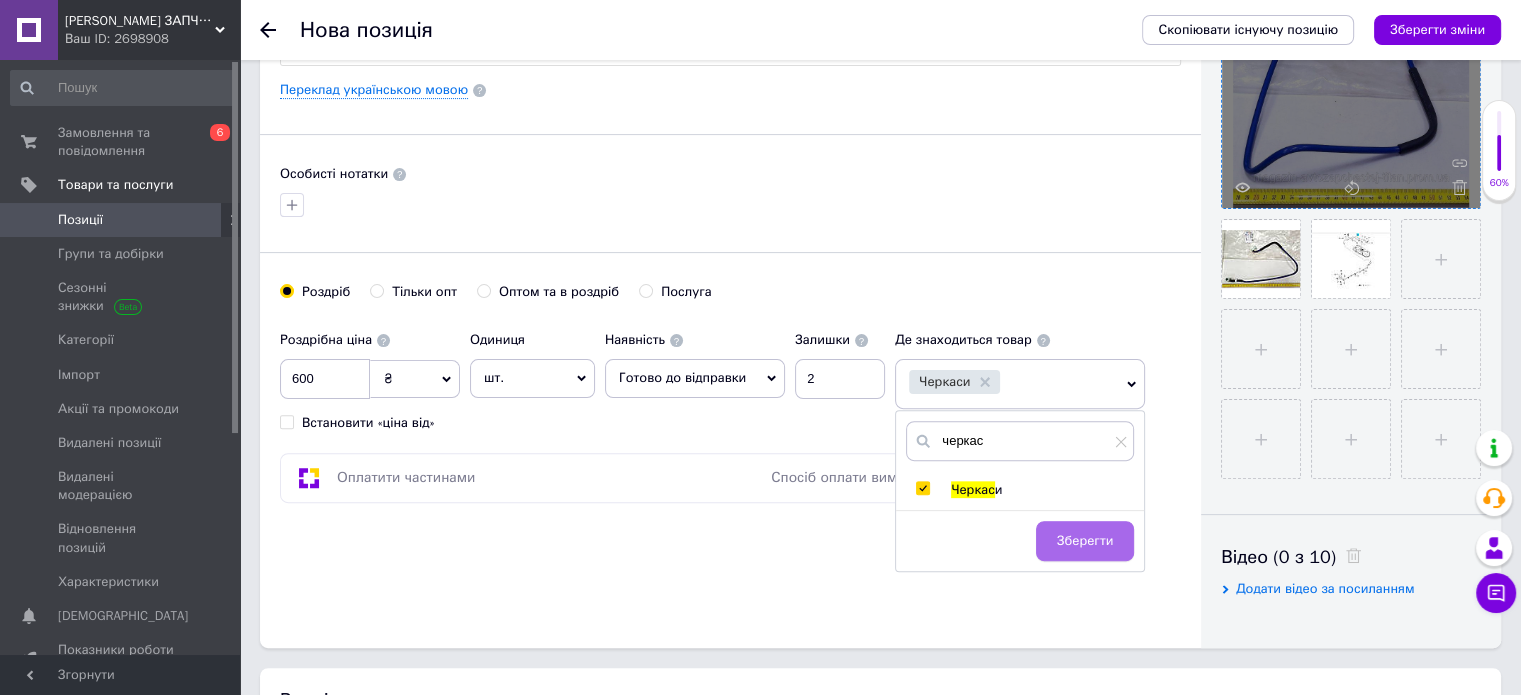 click on "Зберегти" at bounding box center (1085, 541) 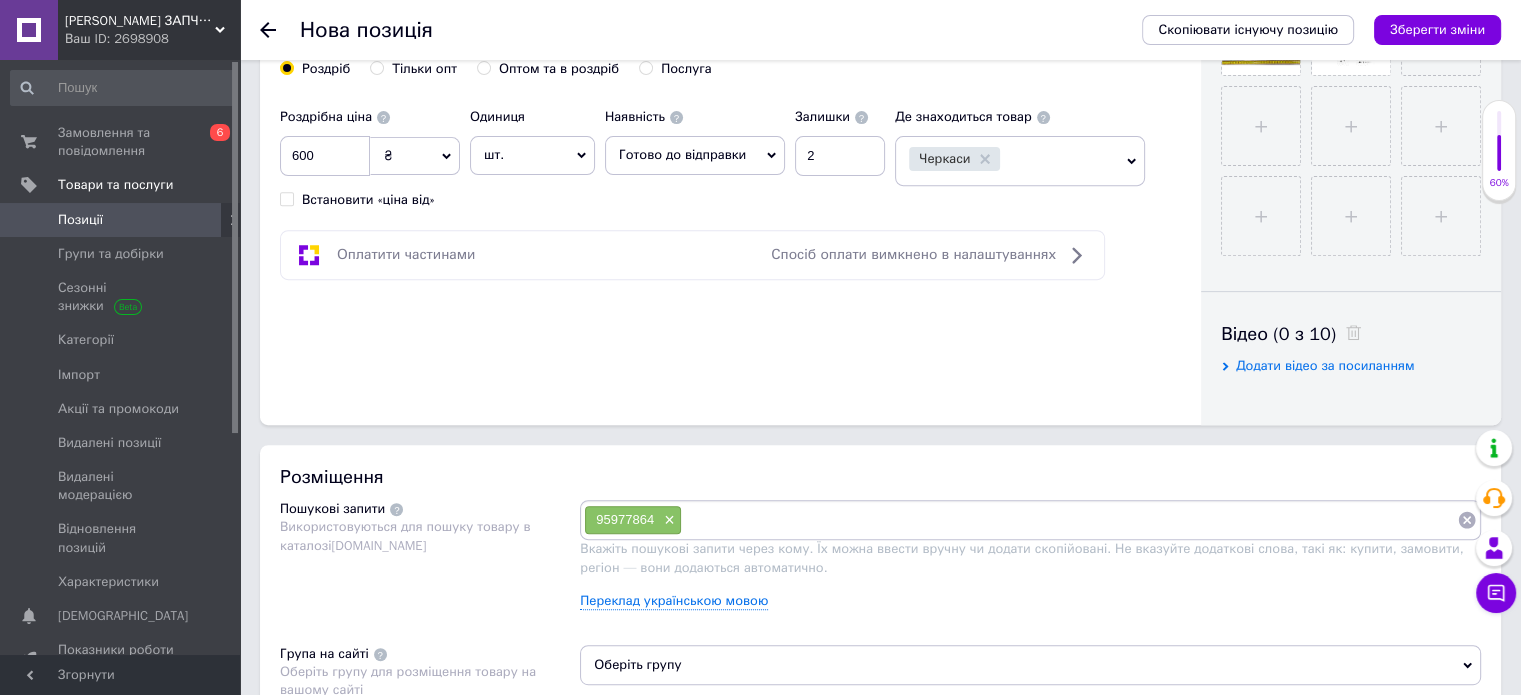 scroll, scrollTop: 773, scrollLeft: 0, axis: vertical 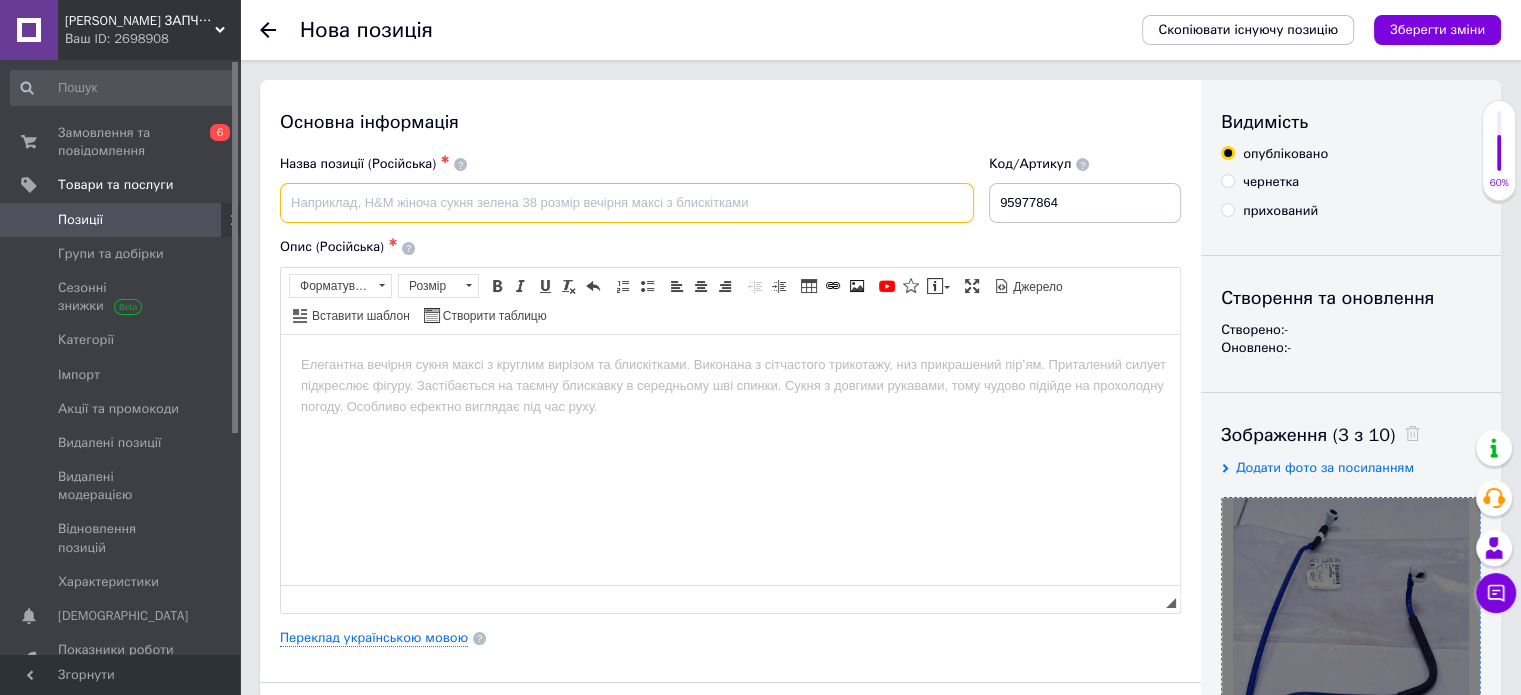 paste on "Трубка топливная AVEO (подача до топл. фильтра) GM" 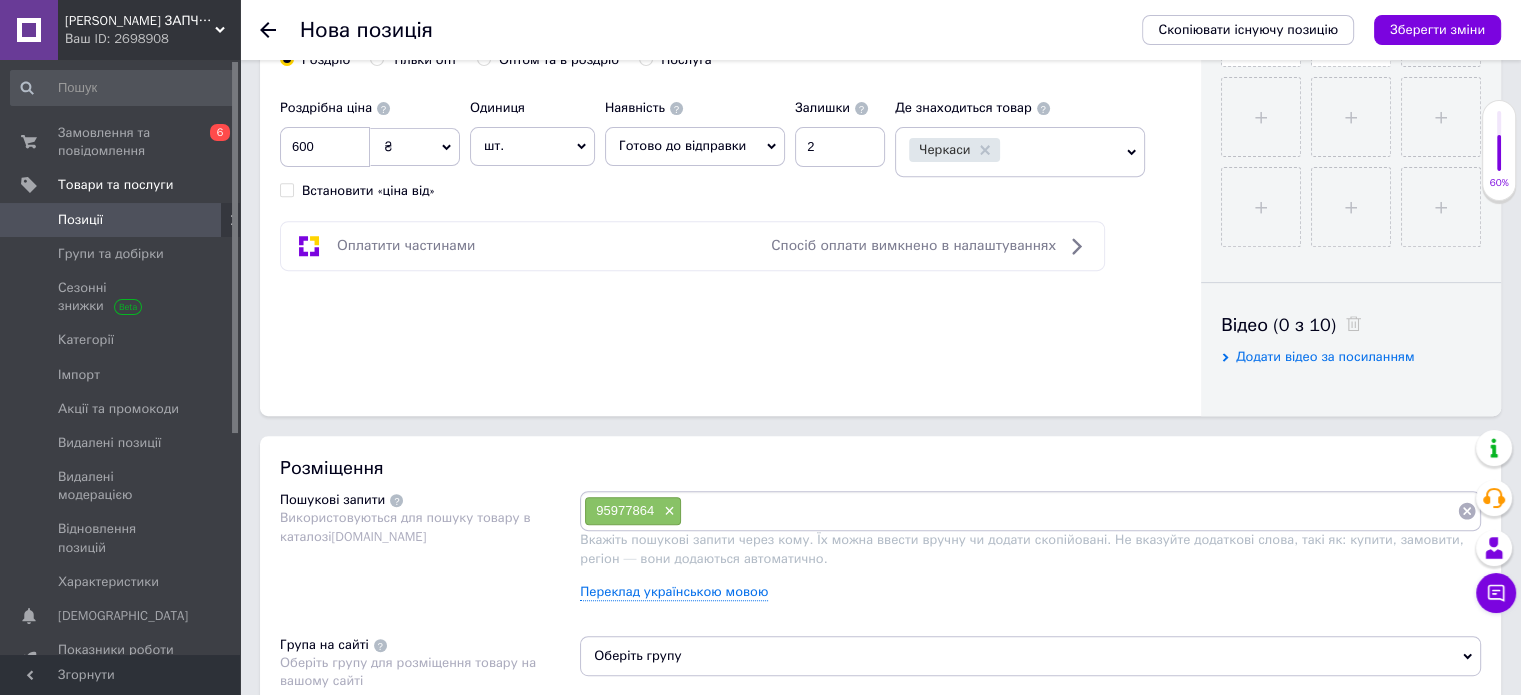 scroll, scrollTop: 784, scrollLeft: 0, axis: vertical 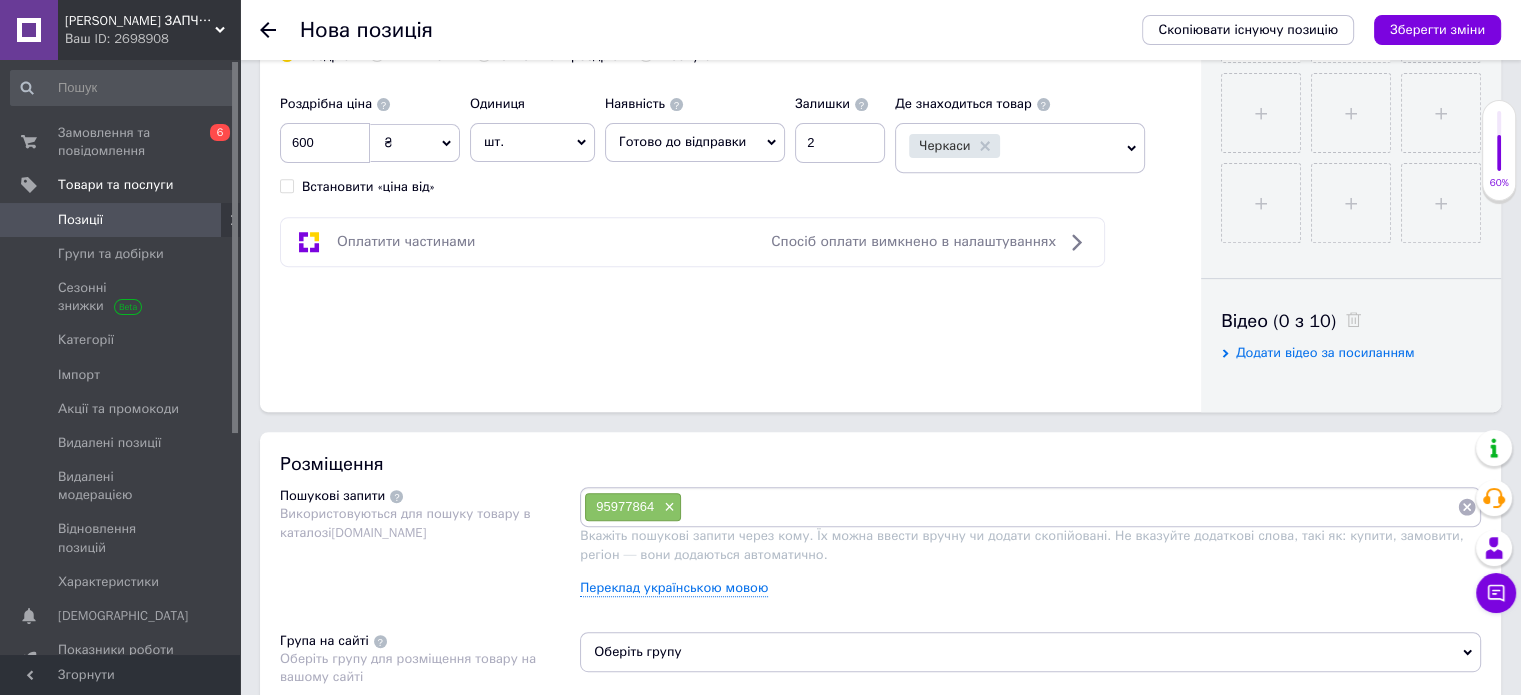 paste on "Трубка топливная AVEO (подача до топл. фильтра) GM" 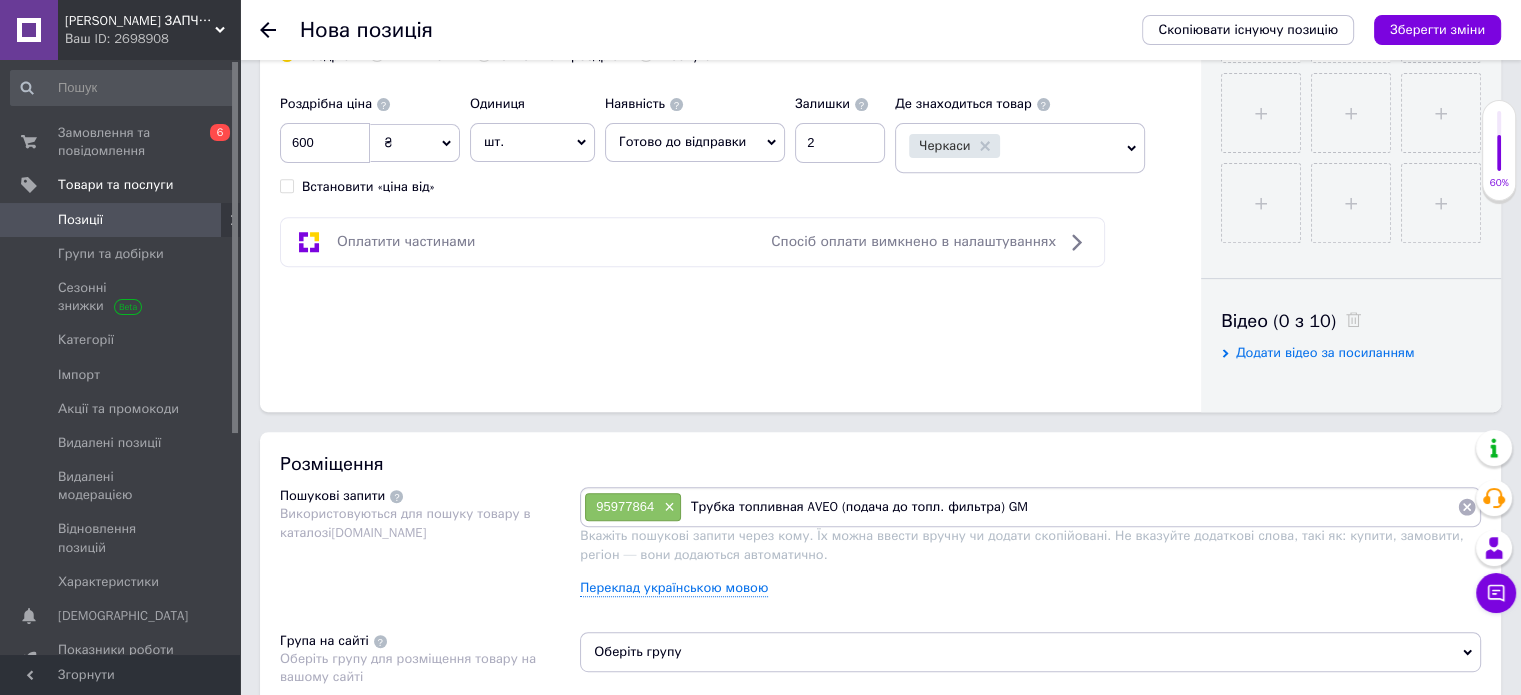 click on "Трубка топливная AVEO (подача до топл. фильтра) GM" at bounding box center (1069, 507) 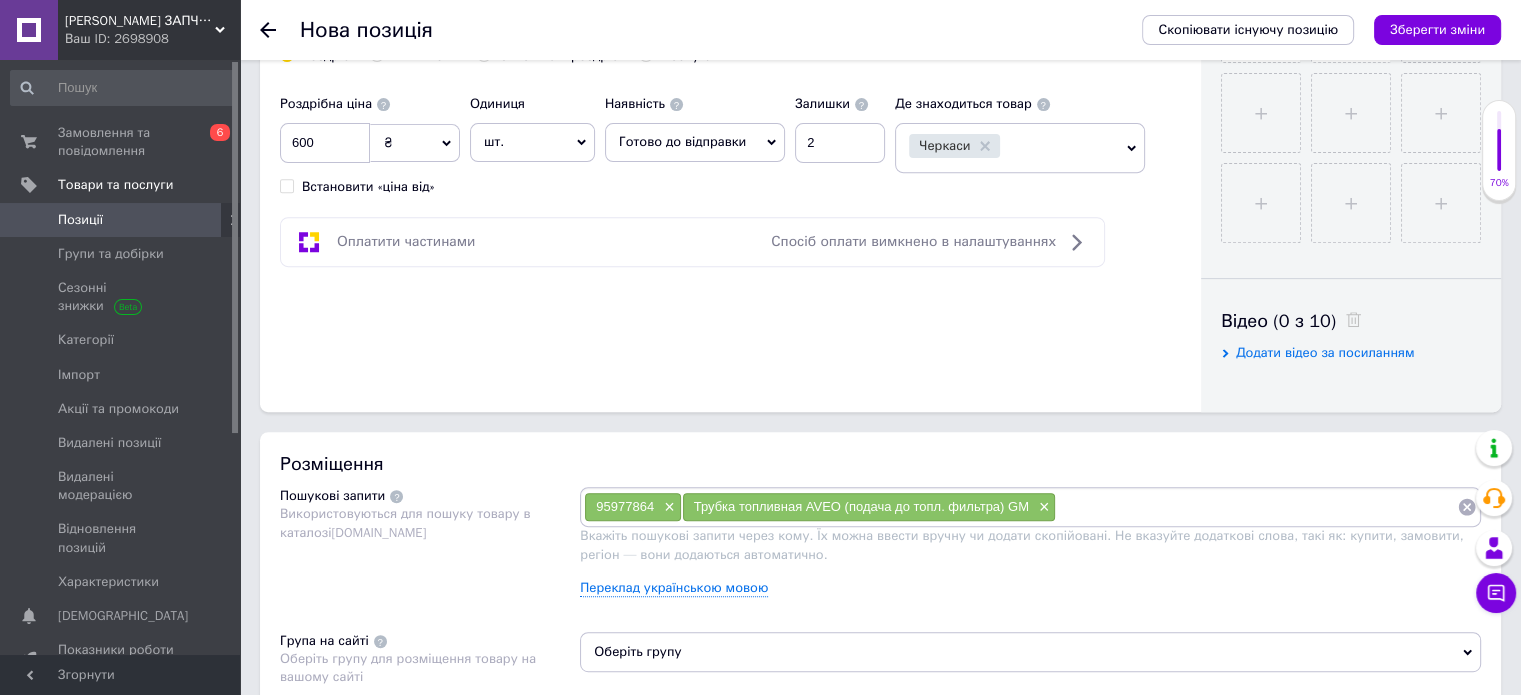 paste 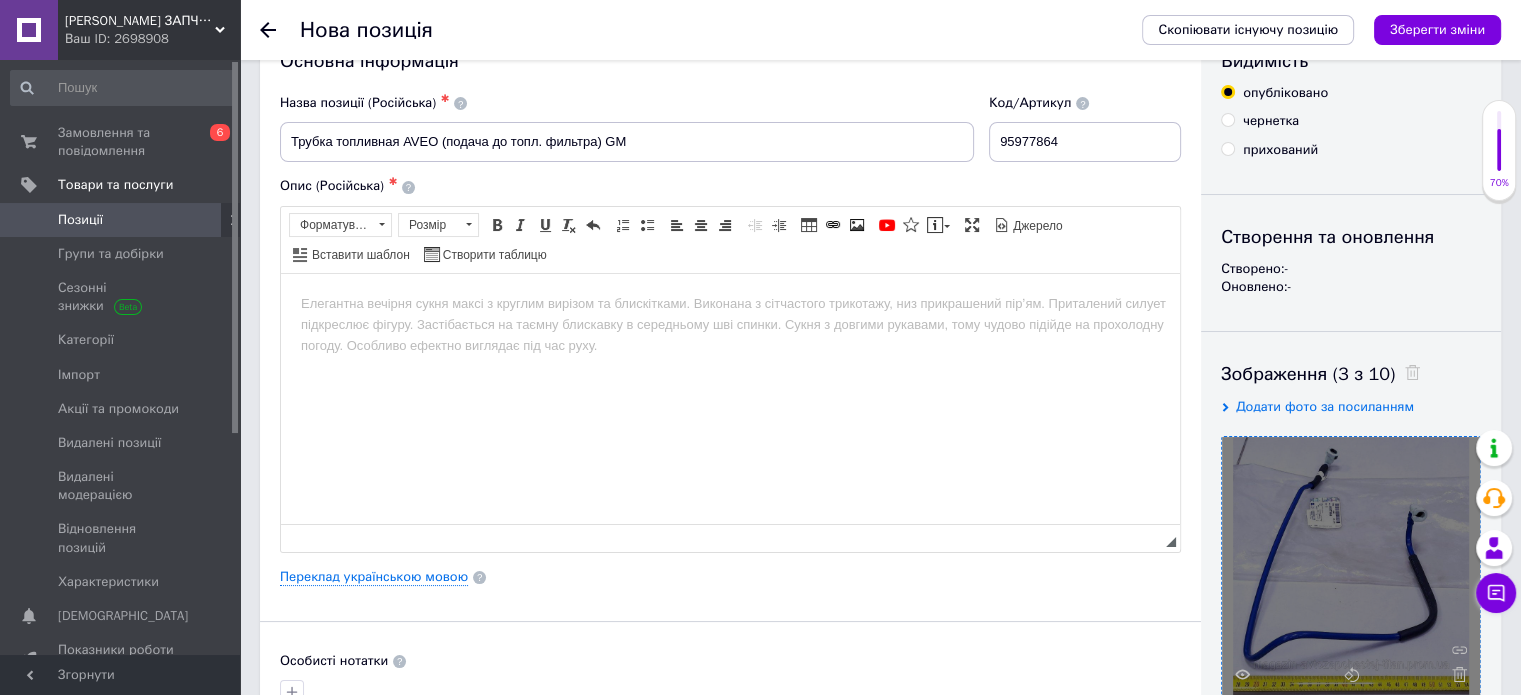 scroll, scrollTop: 0, scrollLeft: 0, axis: both 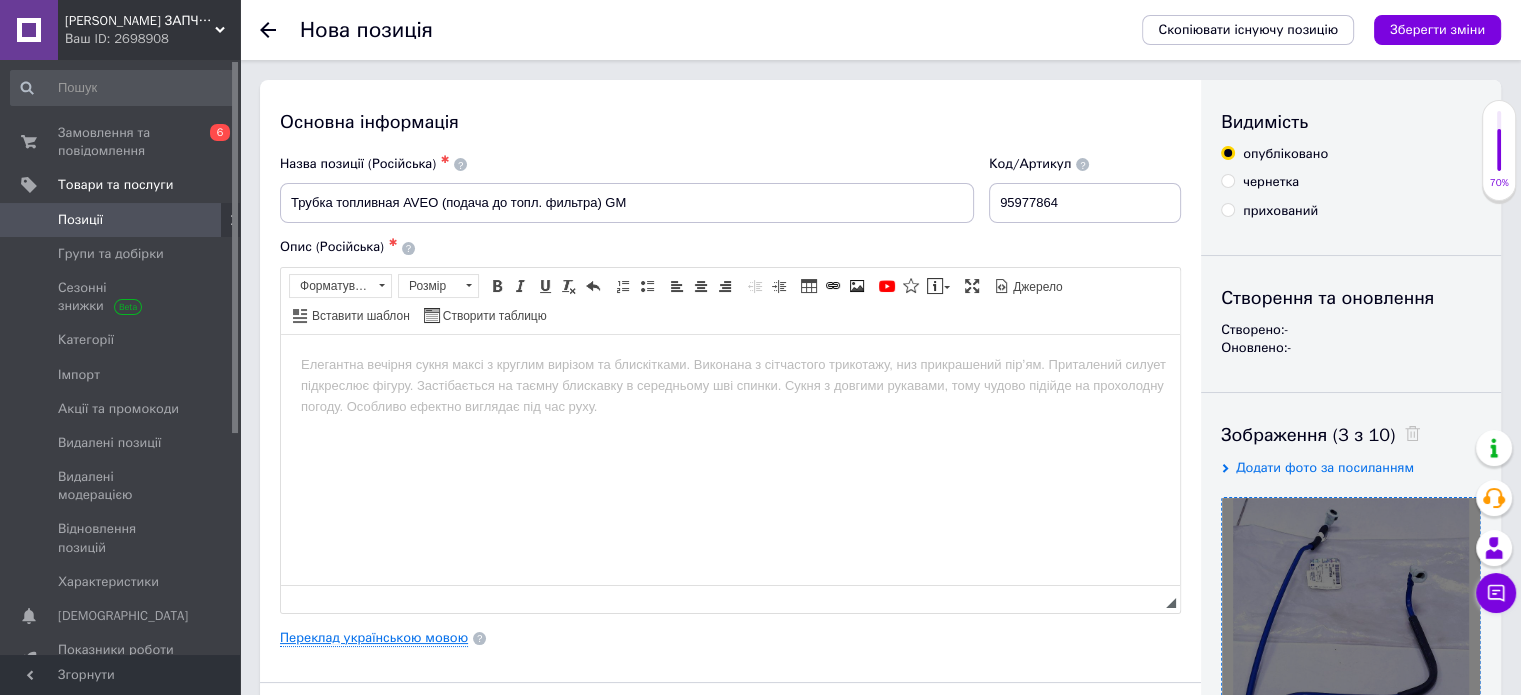 click on "Переклад українською мовою" at bounding box center (374, 638) 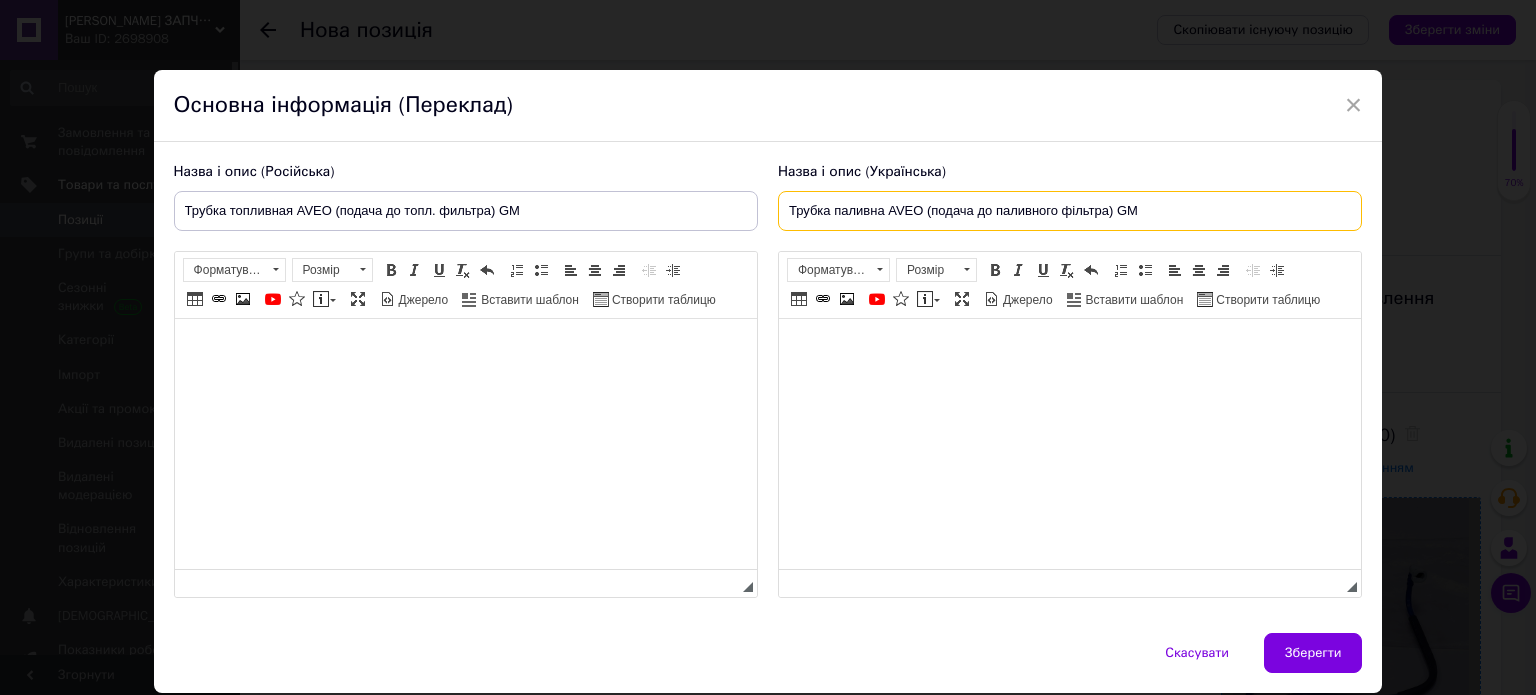 click on "Трубка паливна AVEO (подача до паливного фільтра) GM" at bounding box center [1070, 211] 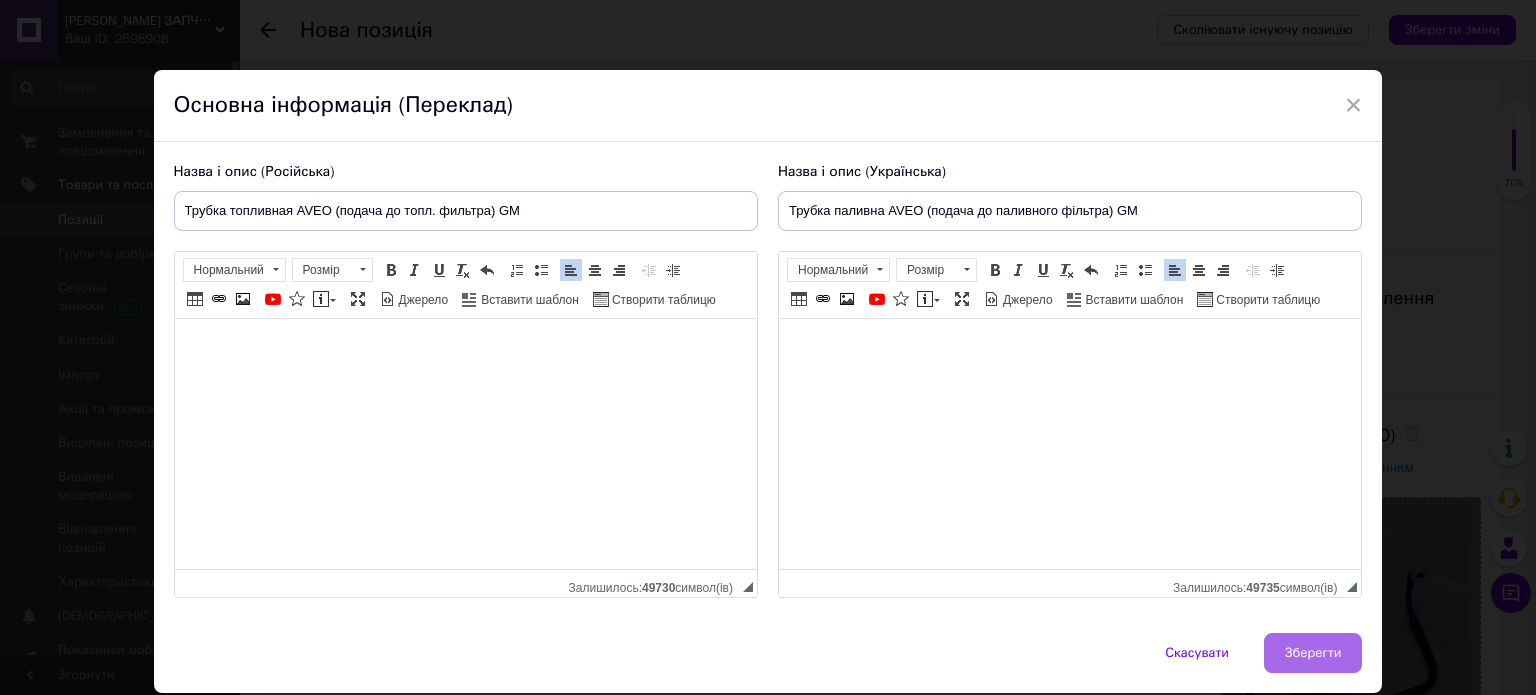 click on "Зберегти" at bounding box center (1313, 653) 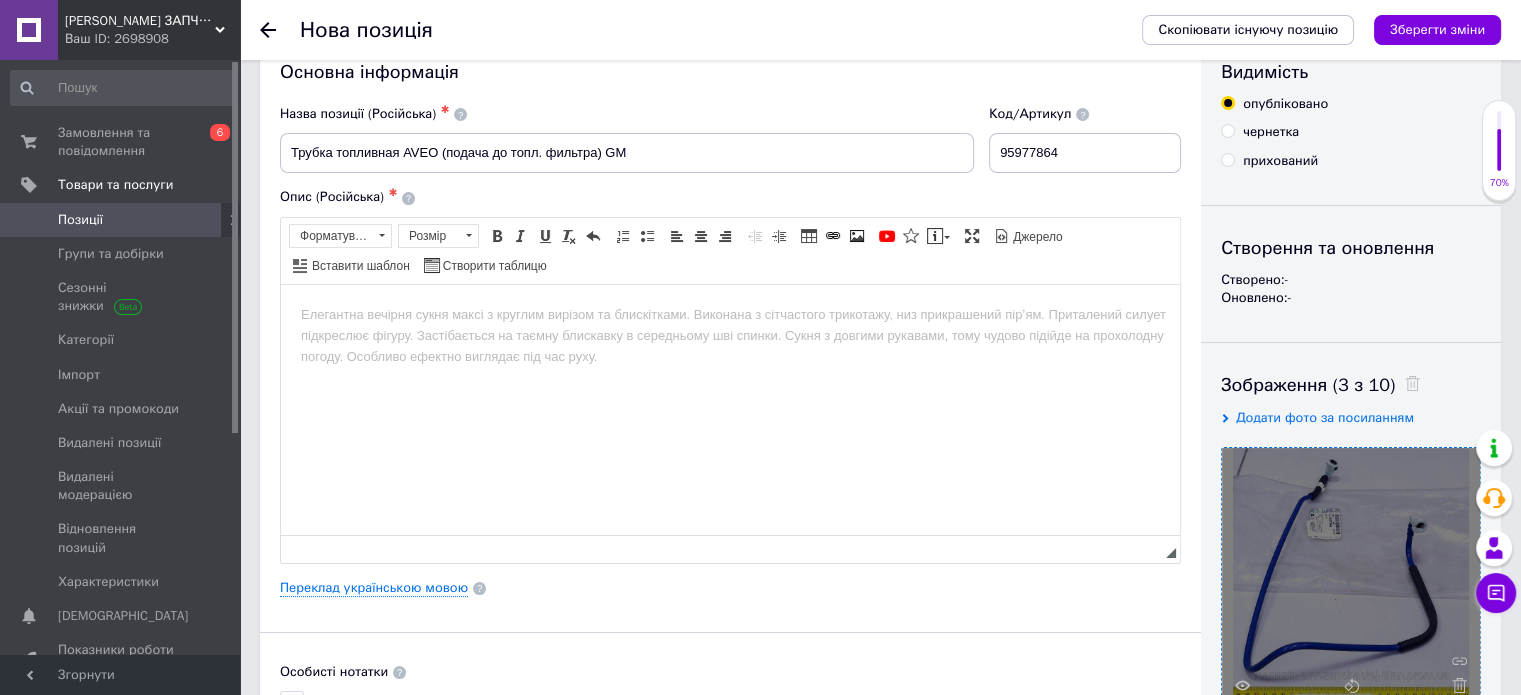 scroll, scrollTop: 52, scrollLeft: 0, axis: vertical 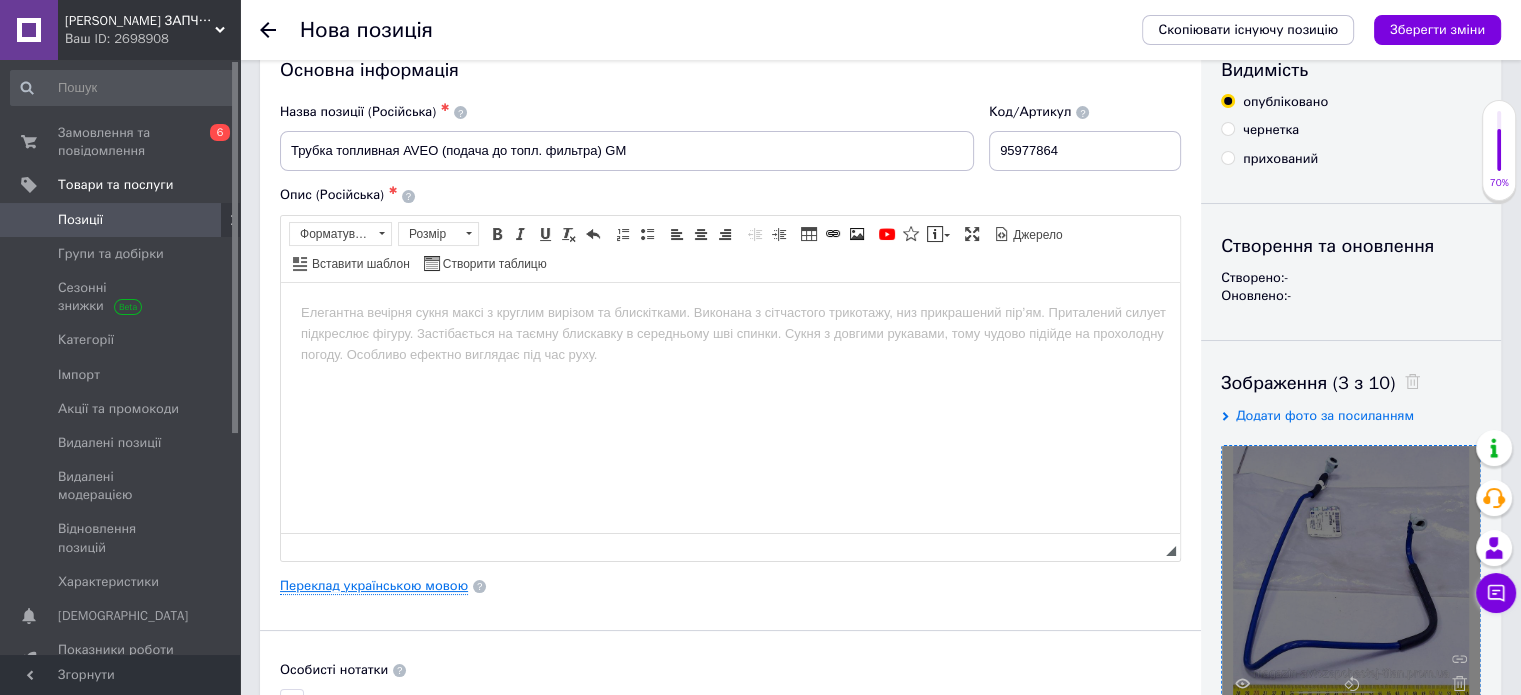 click on "Переклад українською мовою" at bounding box center [374, 586] 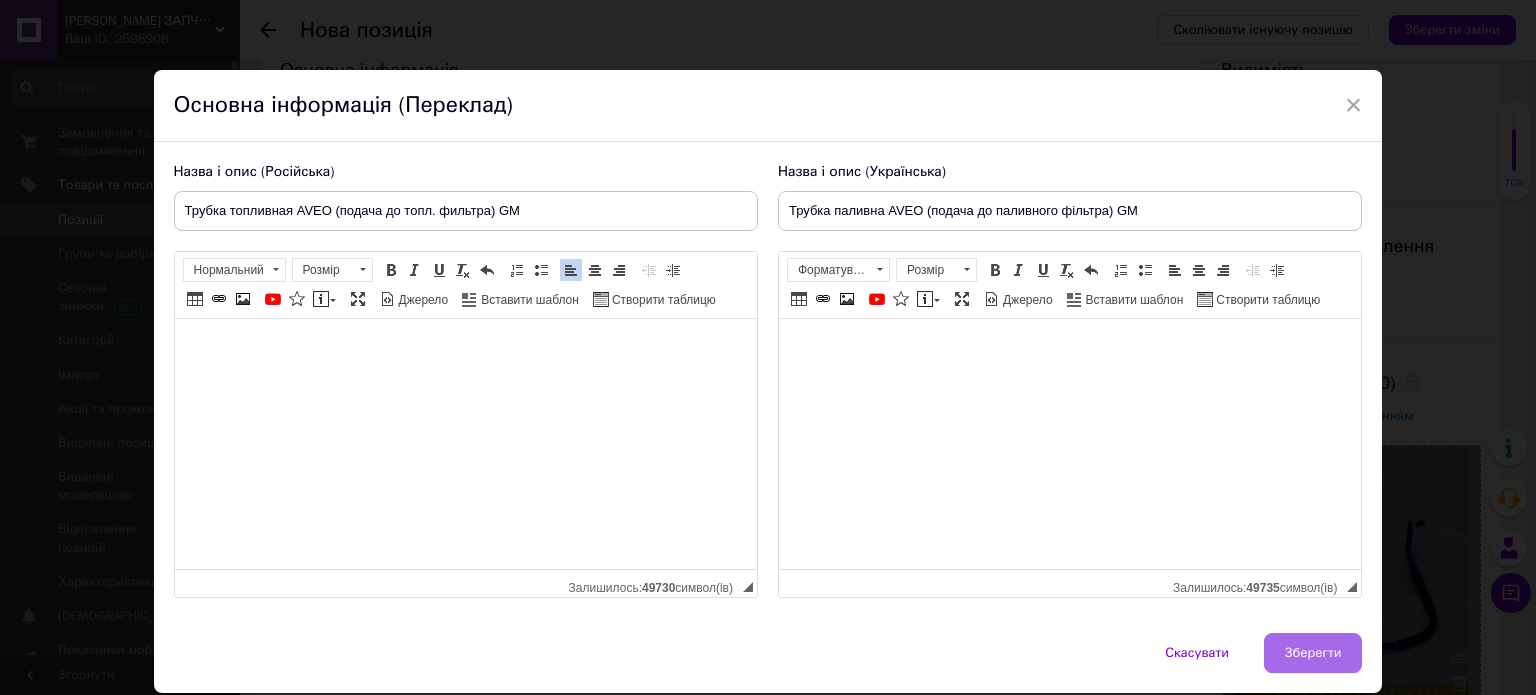 click on "Зберегти" at bounding box center [1313, 653] 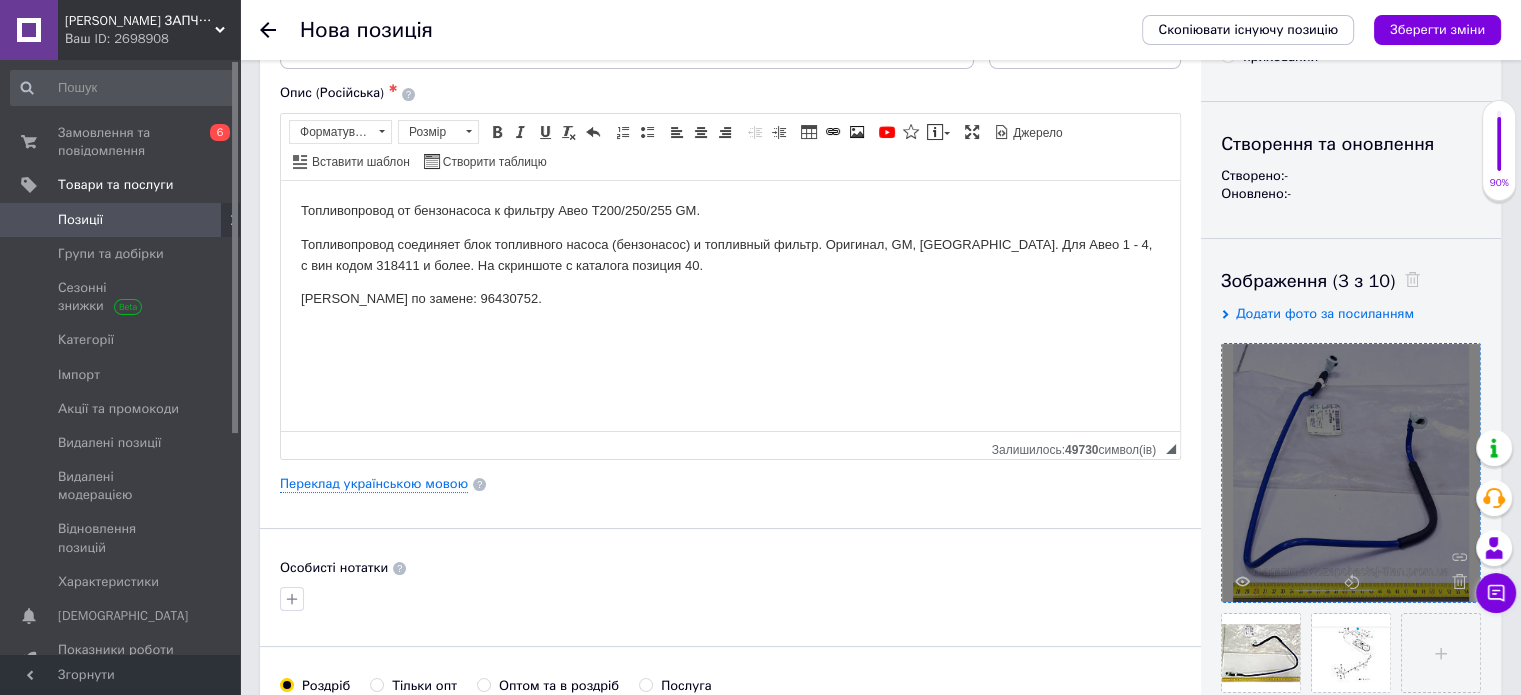 scroll, scrollTop: 168, scrollLeft: 0, axis: vertical 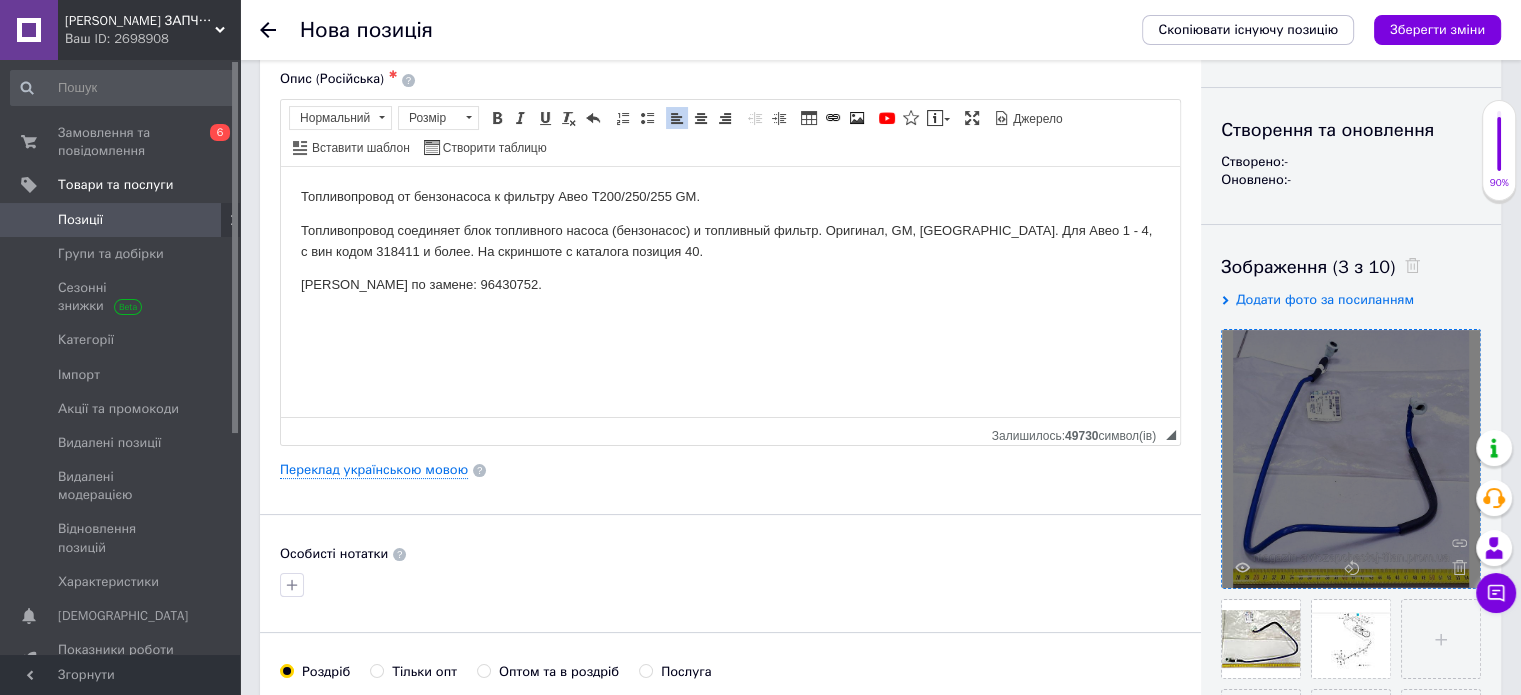 click on "[PERSON_NAME] по замене: 96430752." at bounding box center (730, 284) 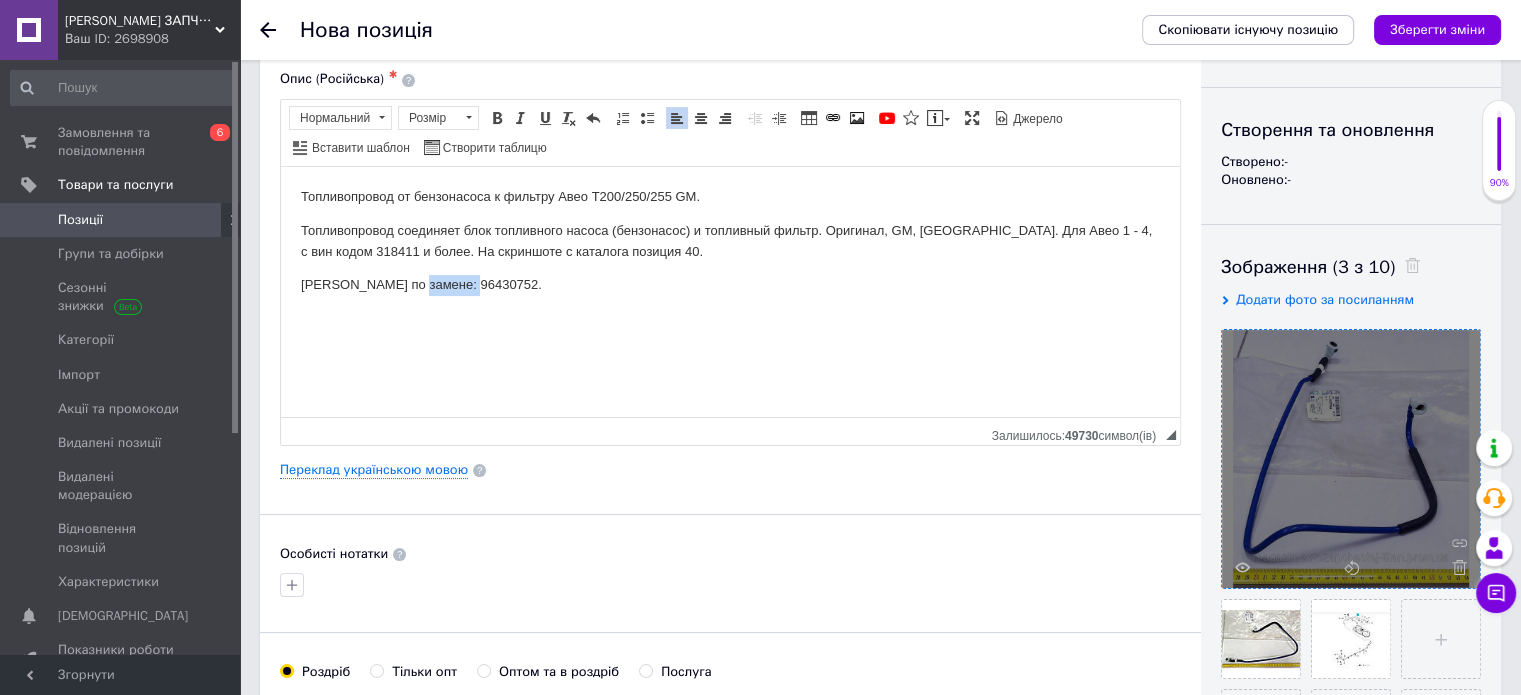 click on "[PERSON_NAME] по замене: 96430752." at bounding box center (730, 284) 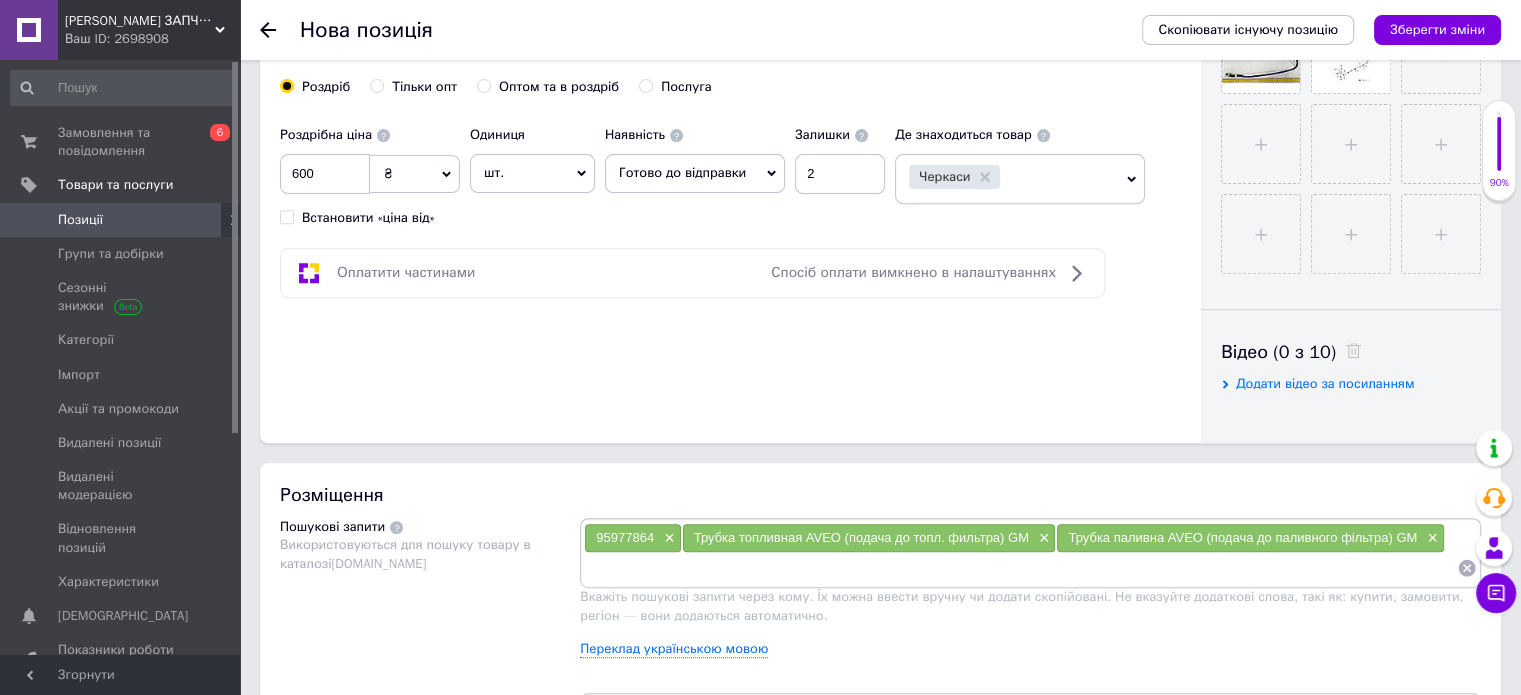 scroll, scrollTop: 875, scrollLeft: 0, axis: vertical 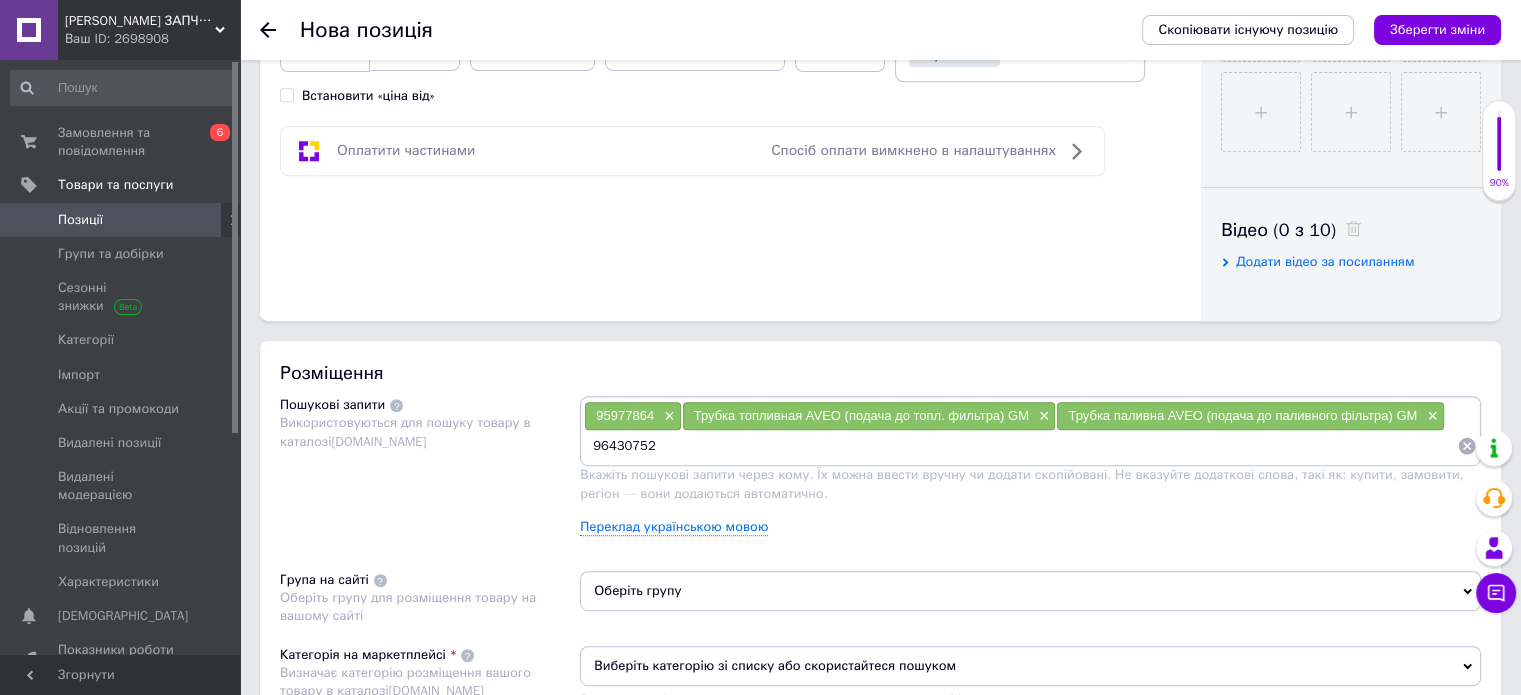 click on "96430752" at bounding box center [1020, 446] 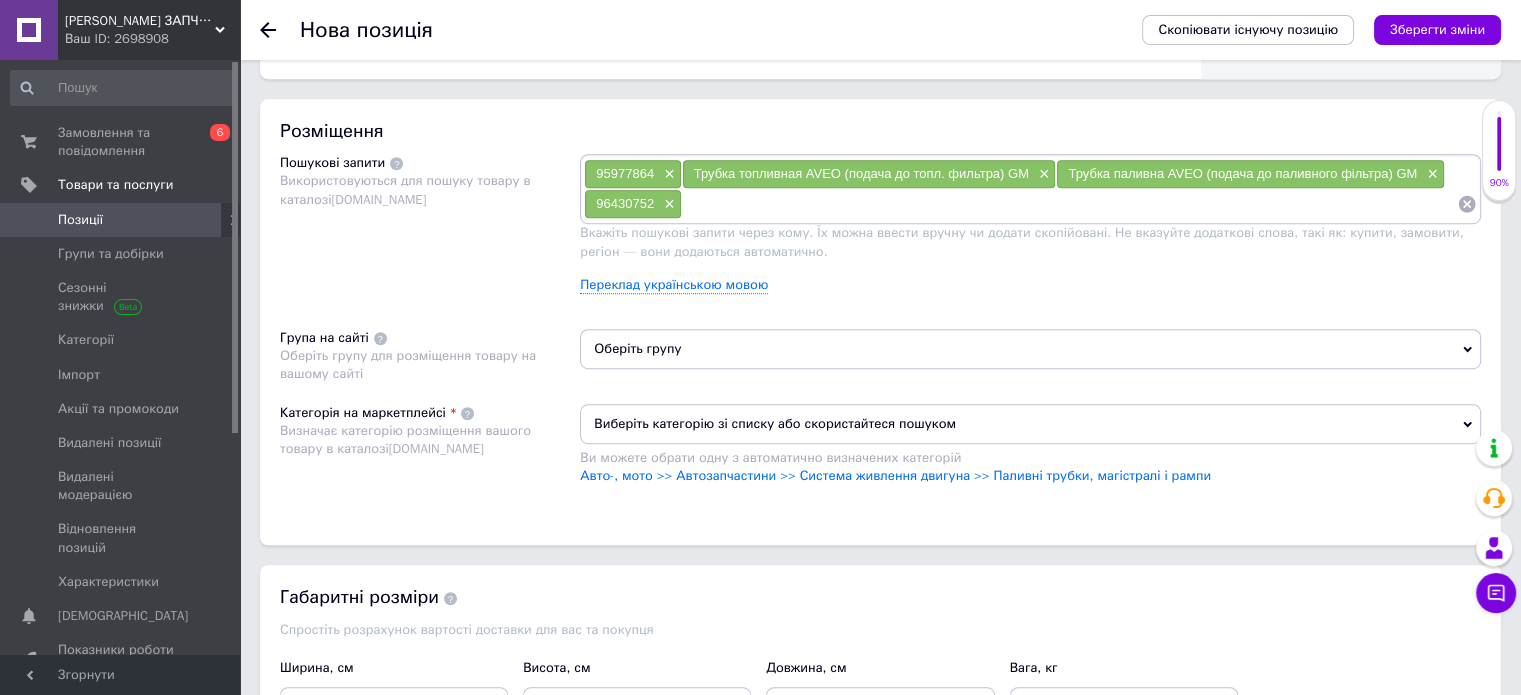 scroll, scrollTop: 1137, scrollLeft: 0, axis: vertical 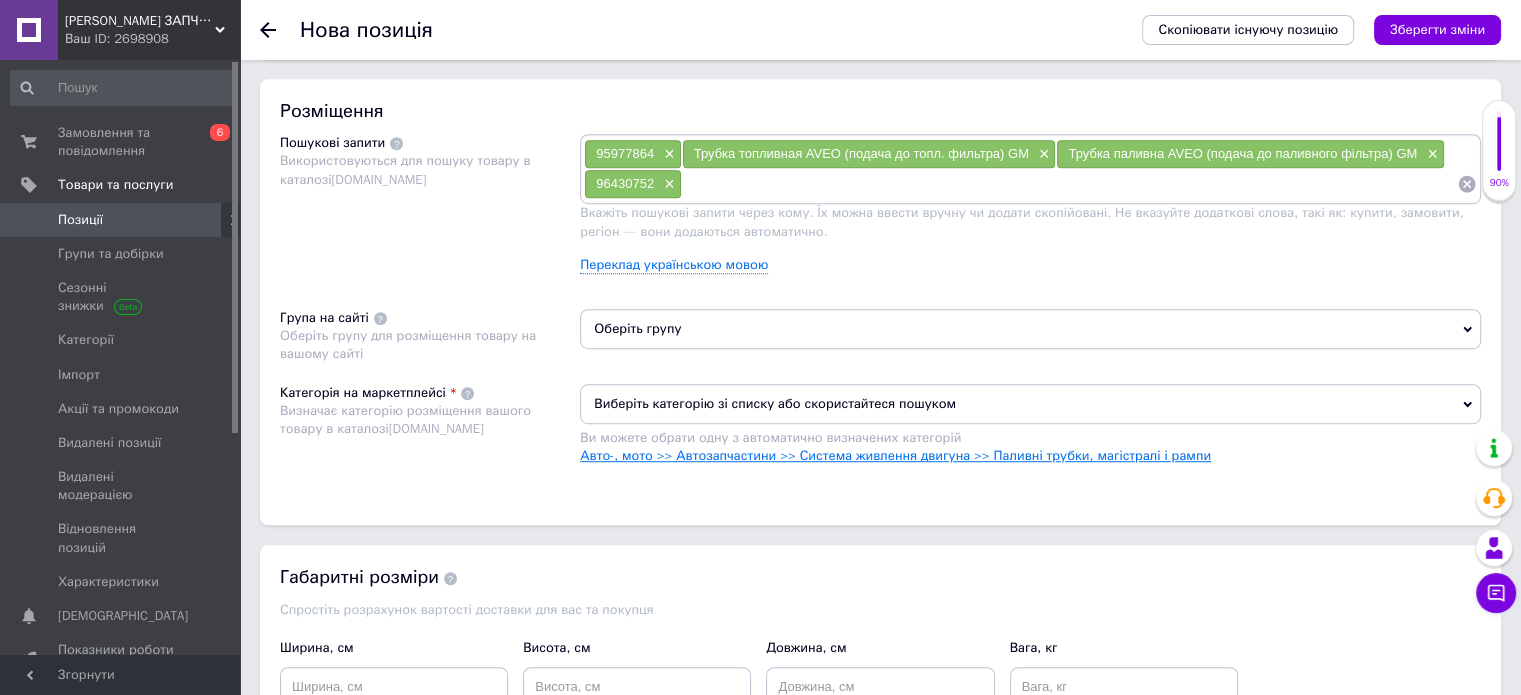 click on "Авто-, мото >> Автозапчастини >> Система живлення двигуна >> Паливні трубки, магістралі і рампи" at bounding box center (895, 455) 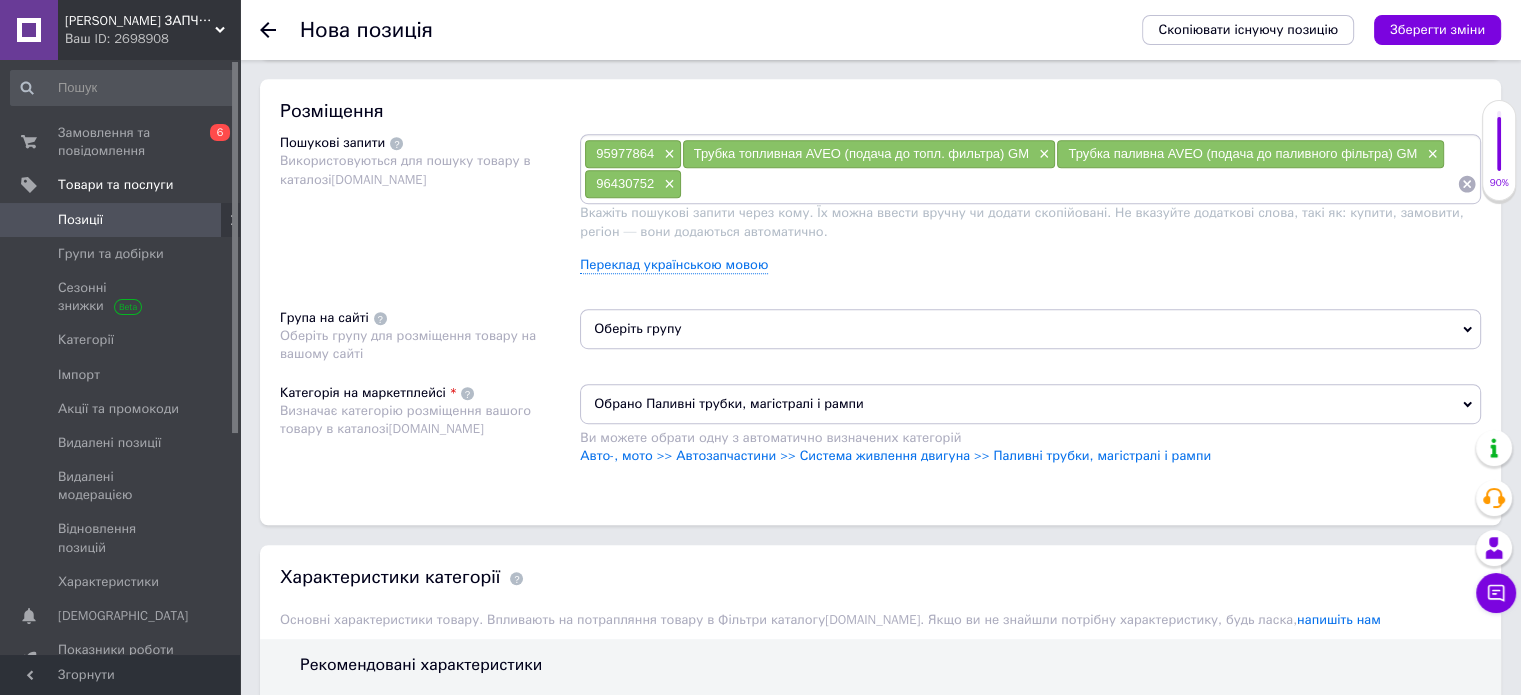click on "Оберіть групу" at bounding box center [1030, 329] 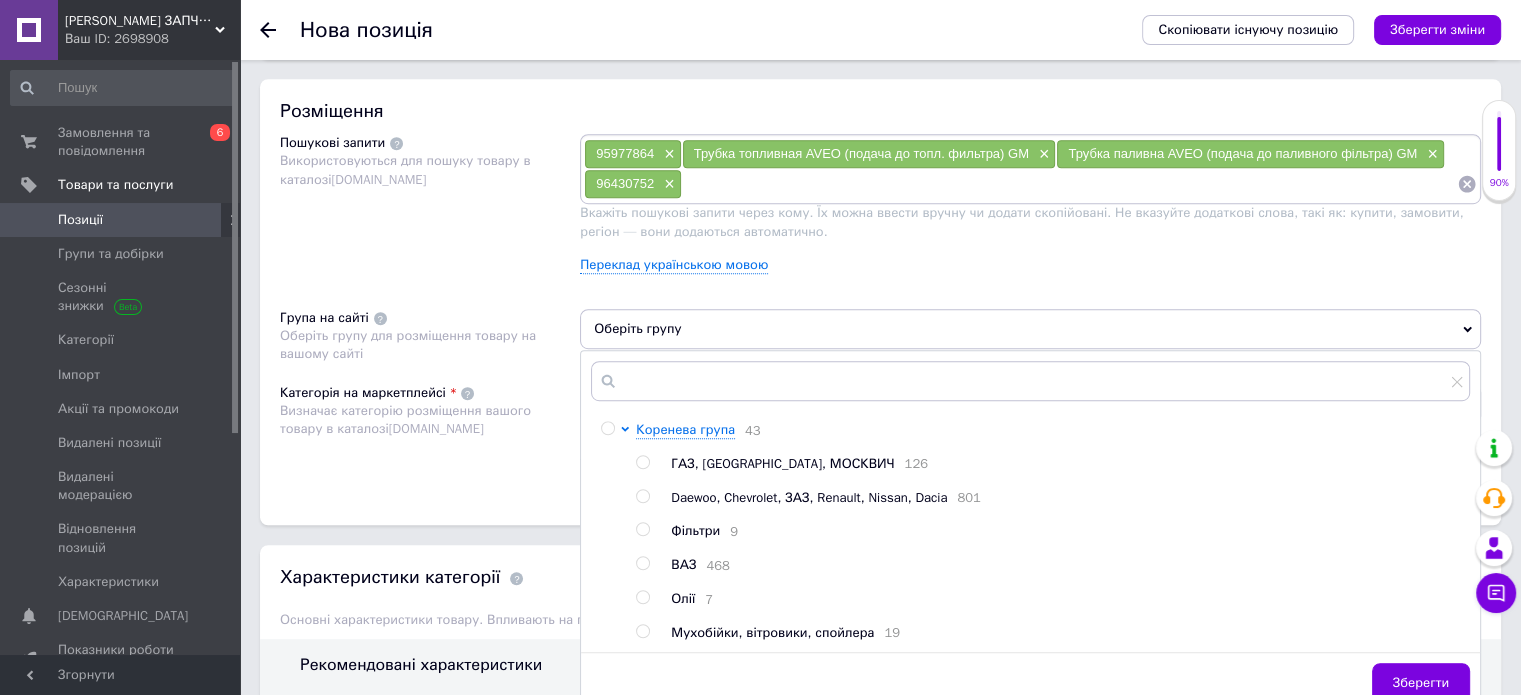 click at bounding box center [642, 496] 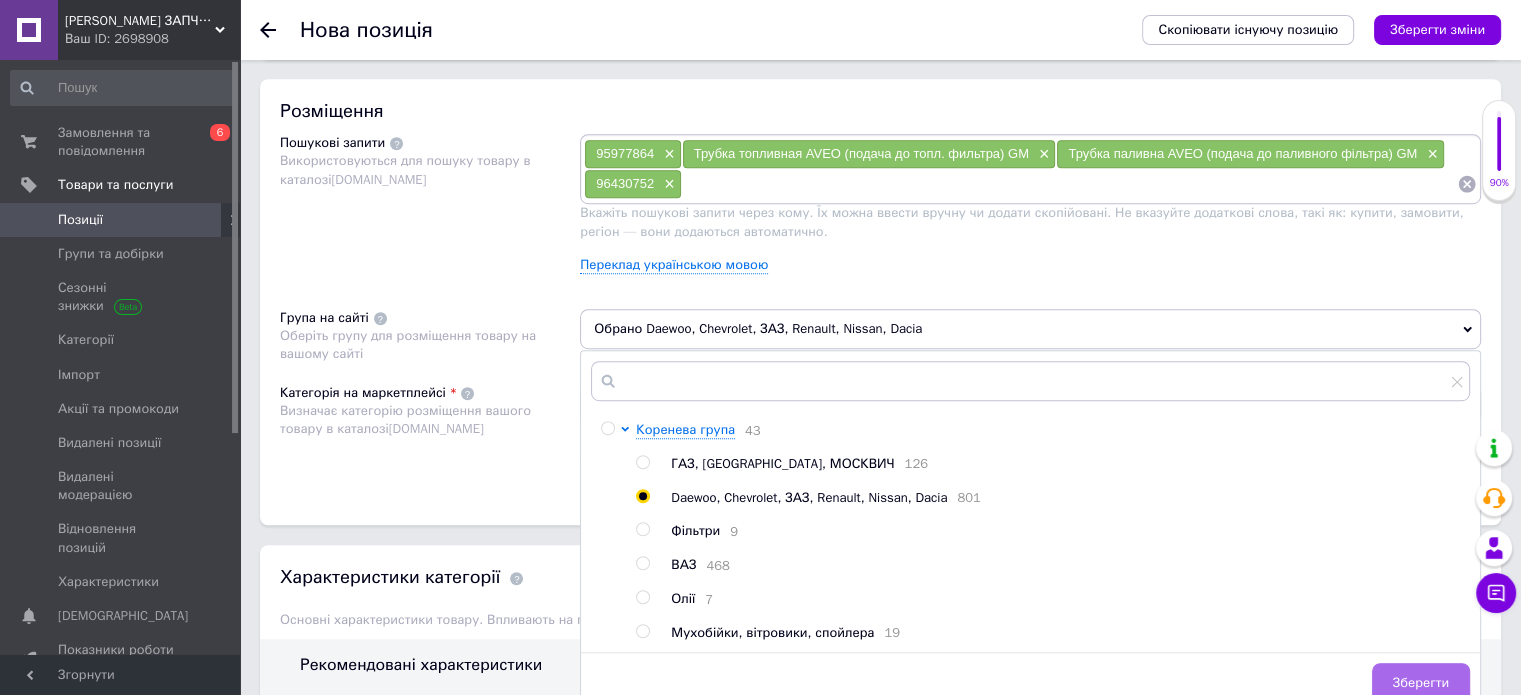 click on "Зберегти" at bounding box center (1421, 683) 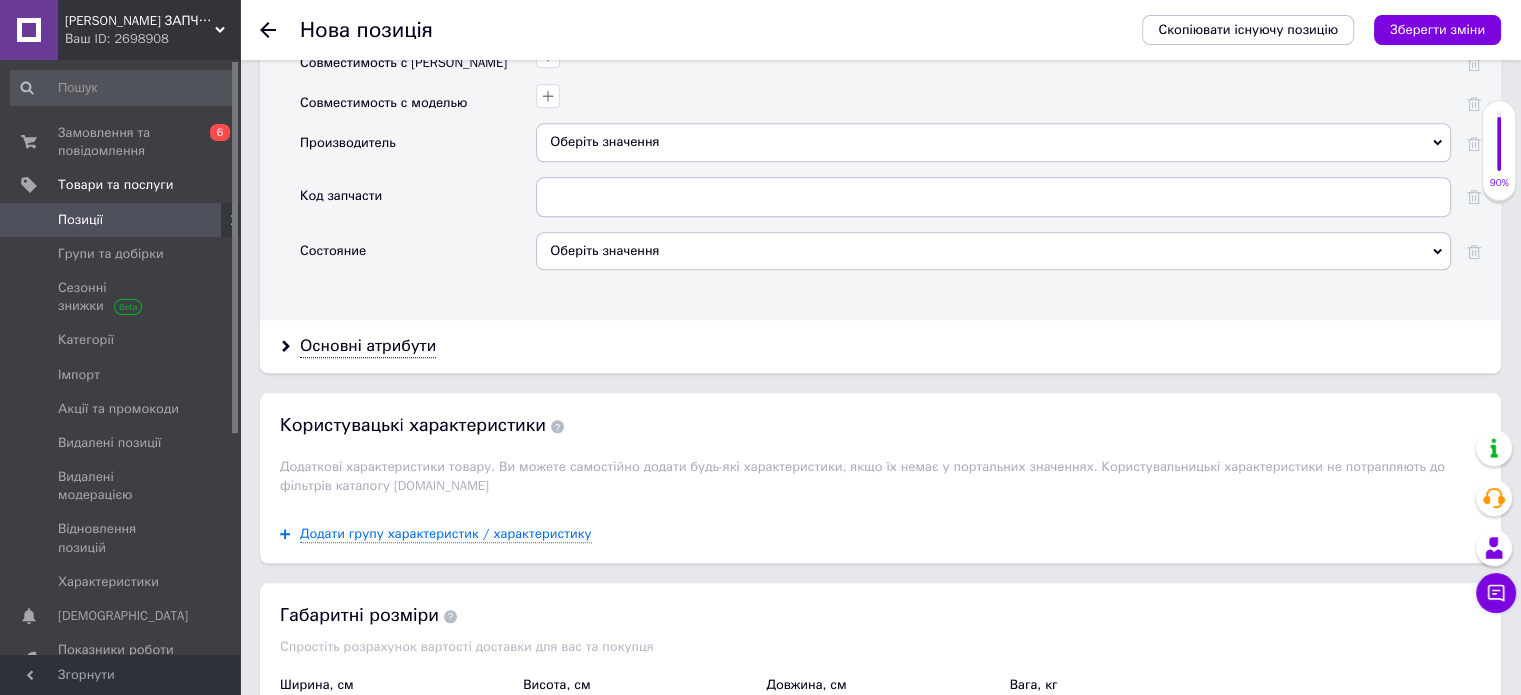 scroll, scrollTop: 1872, scrollLeft: 0, axis: vertical 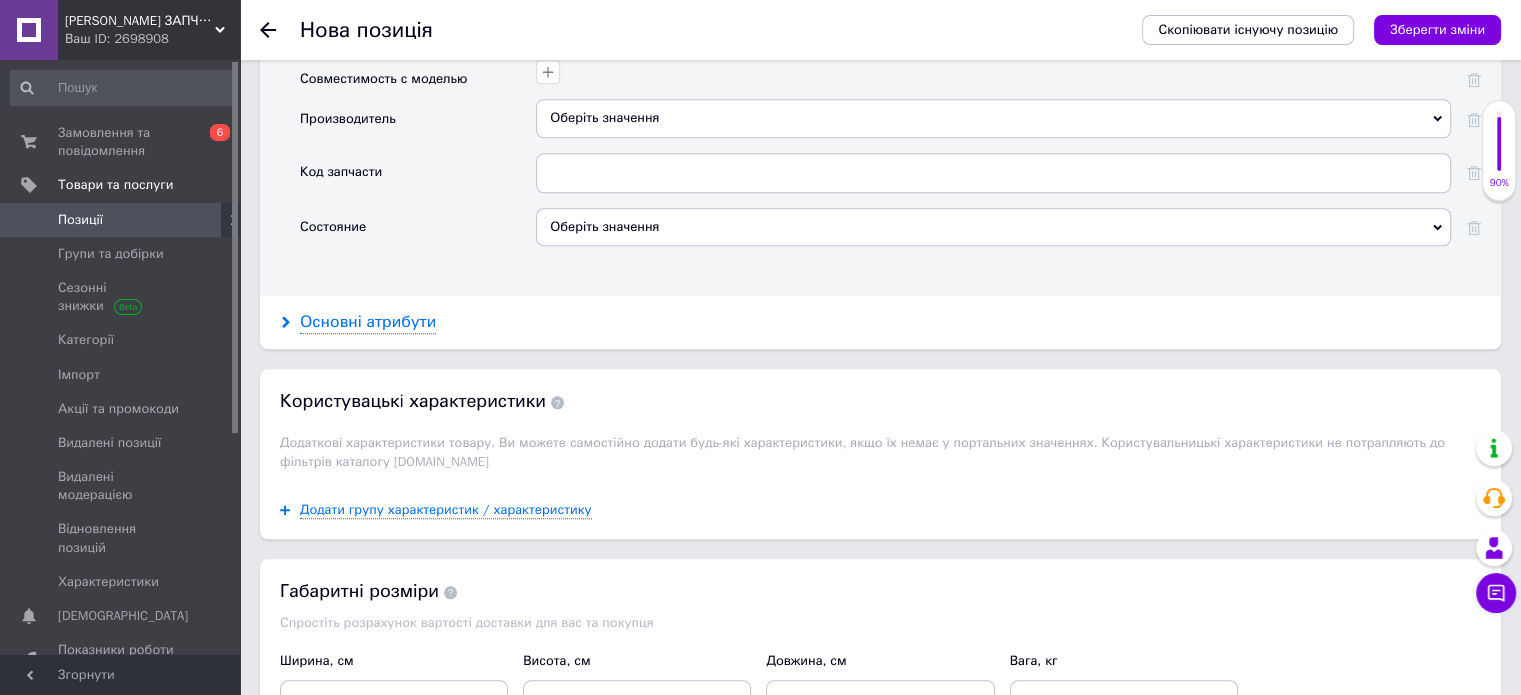 click on "Основні атрибути" at bounding box center [368, 322] 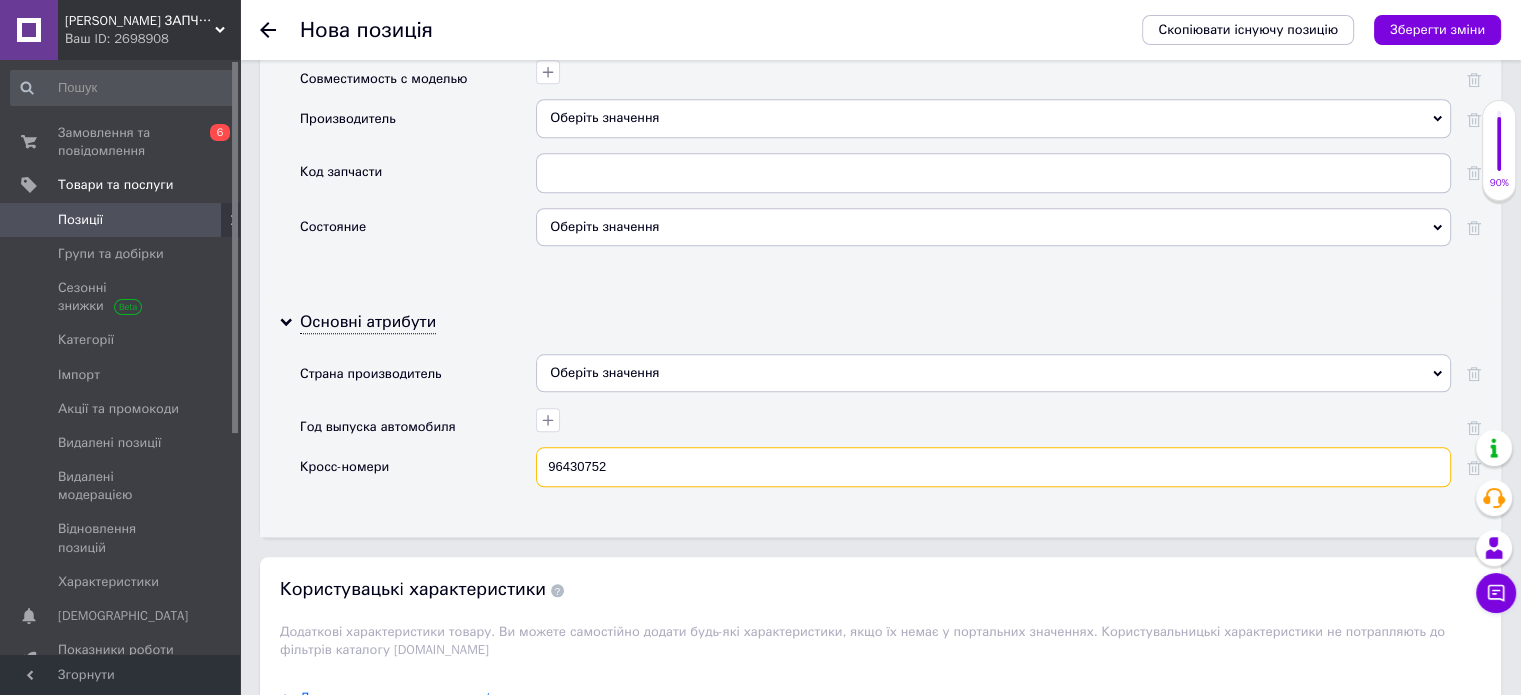 click on "96430752" at bounding box center [993, 467] 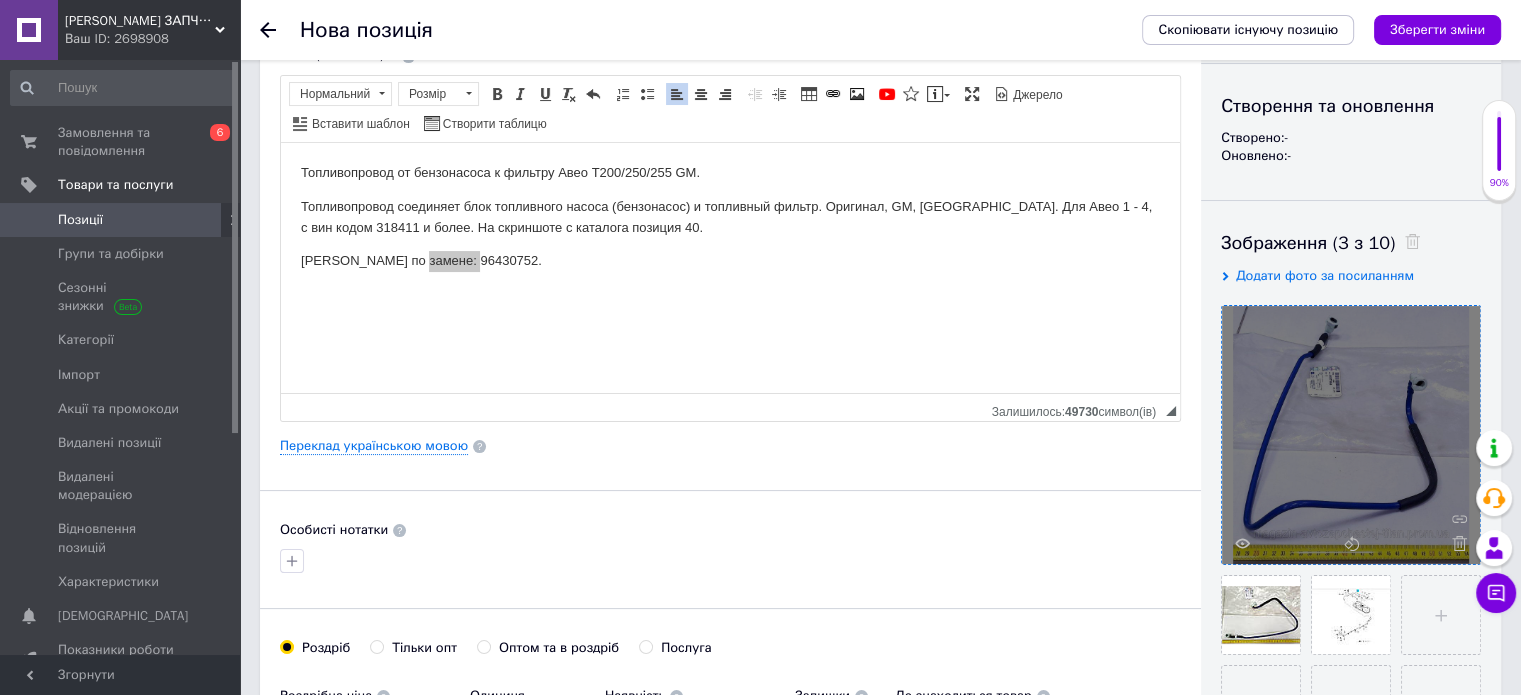 scroll, scrollTop: 0, scrollLeft: 0, axis: both 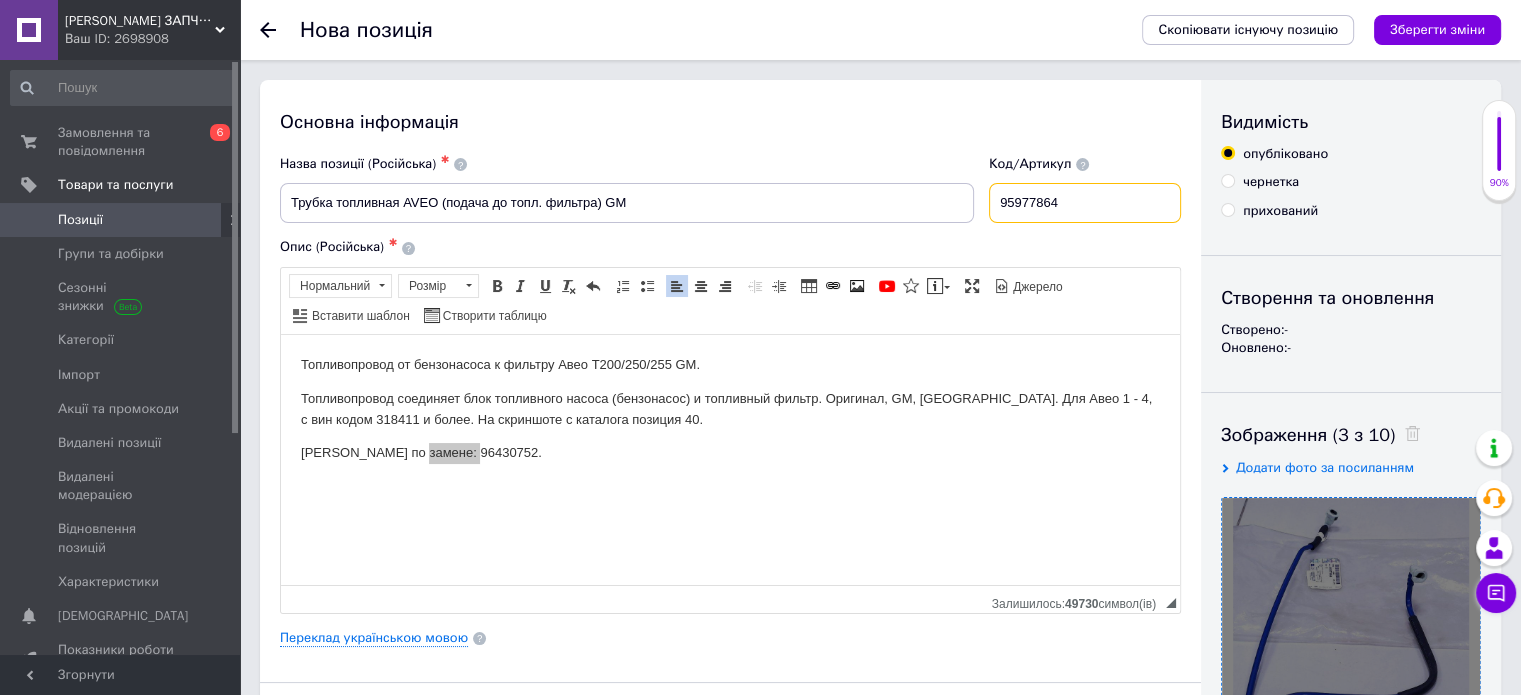 click on "95977864" at bounding box center [1085, 203] 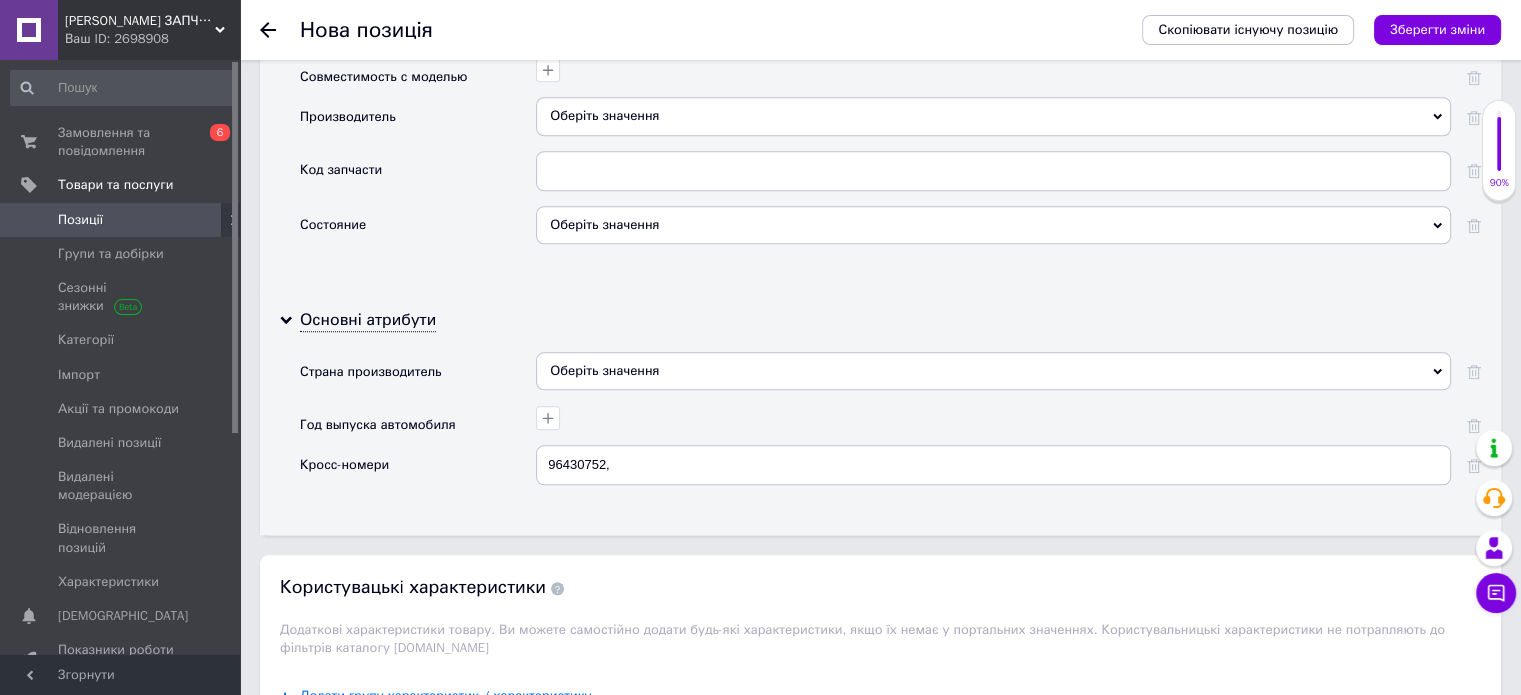 scroll, scrollTop: 1878, scrollLeft: 0, axis: vertical 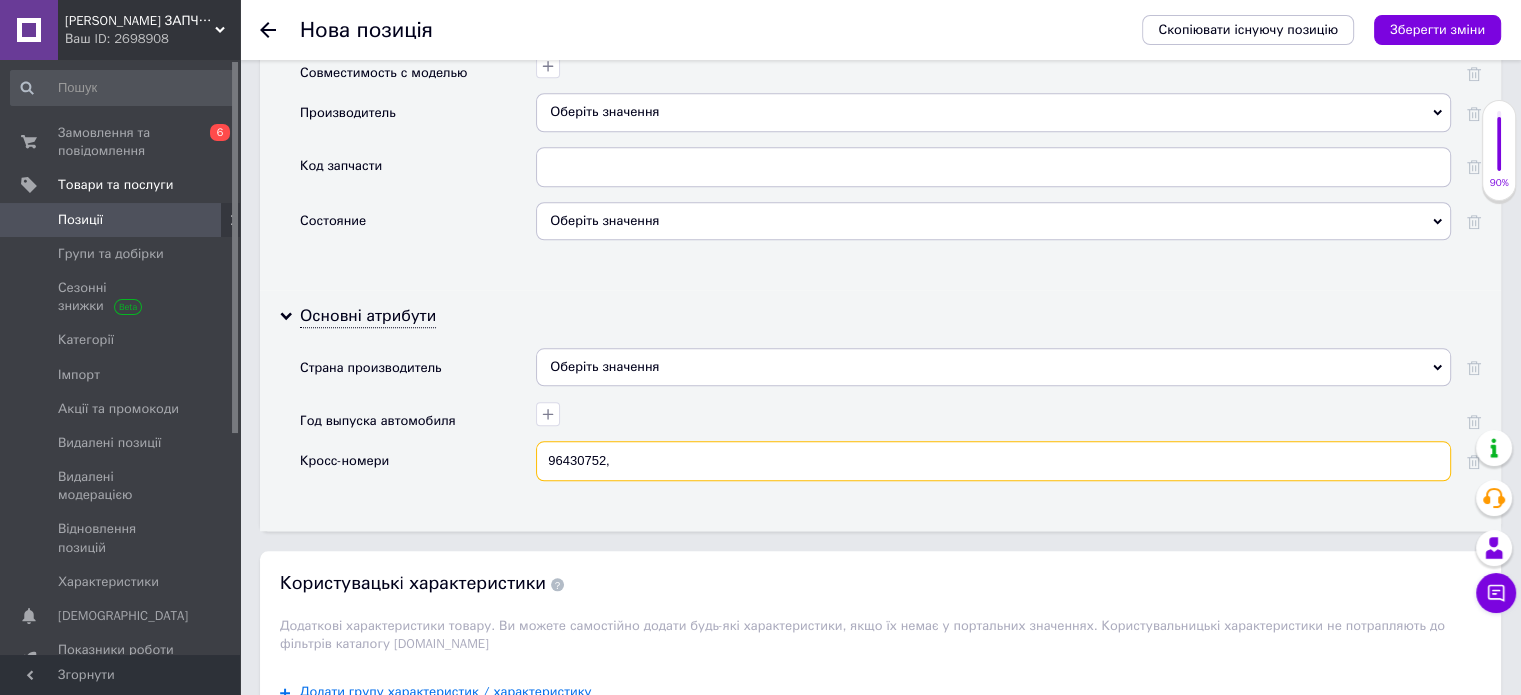 click on "96430752," at bounding box center [993, 461] 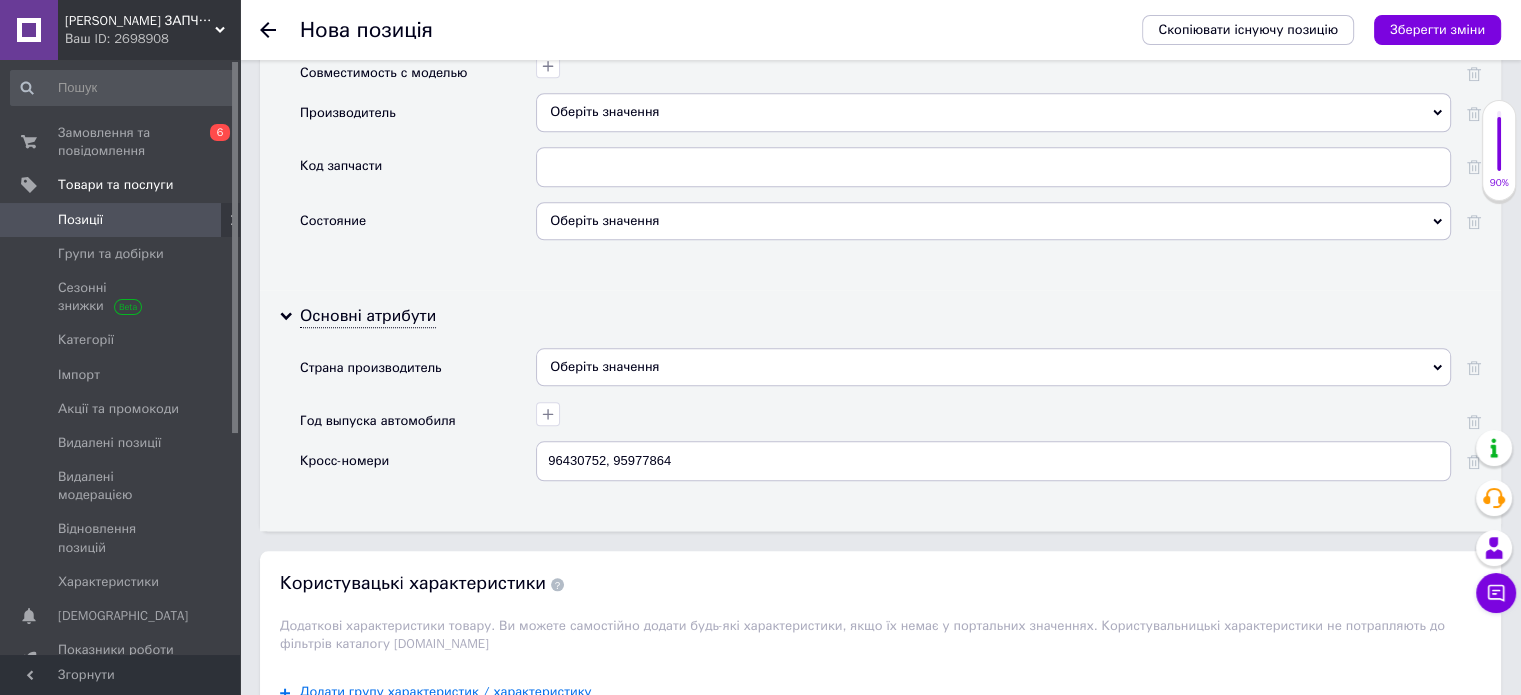 click on "Оберіть значення" at bounding box center [993, 221] 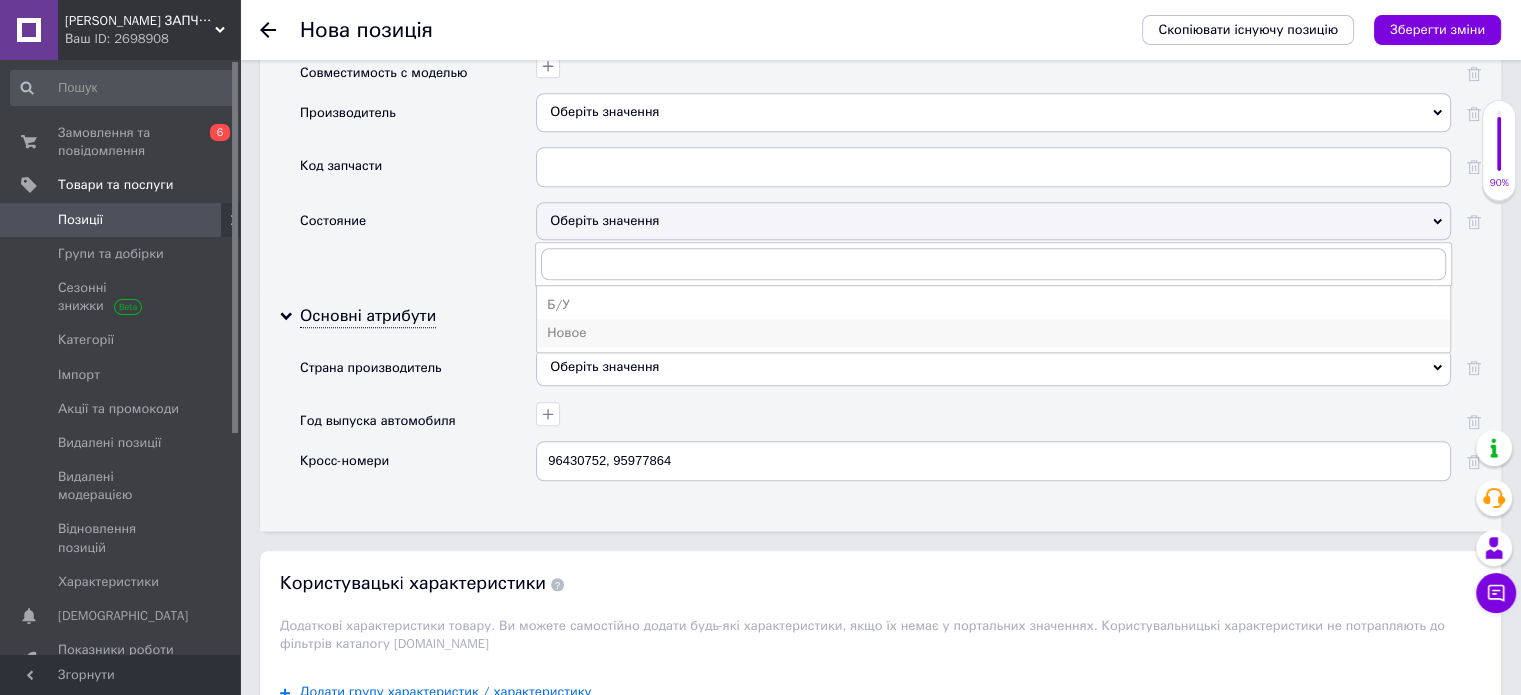 click on "Новое" at bounding box center [993, 333] 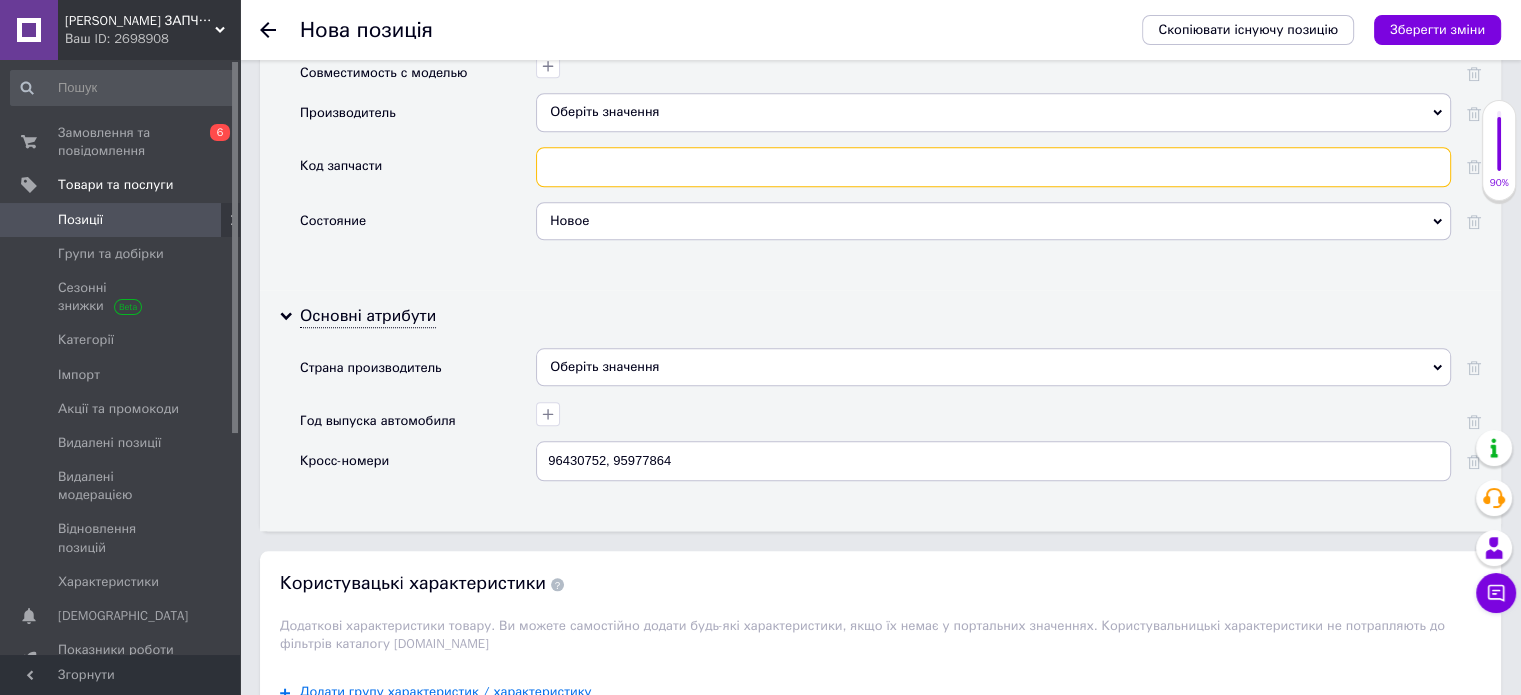 click at bounding box center [993, 167] 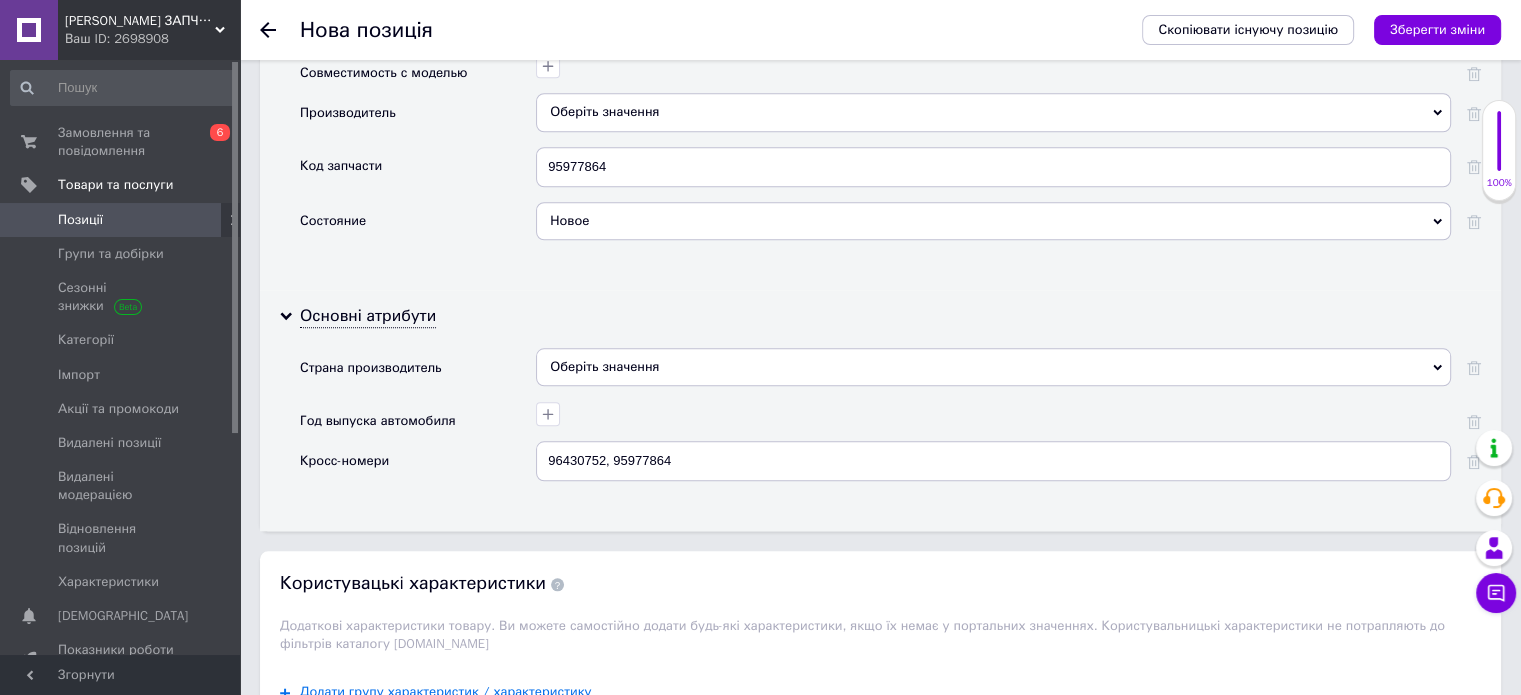 click on "Оберіть значення" at bounding box center [993, 112] 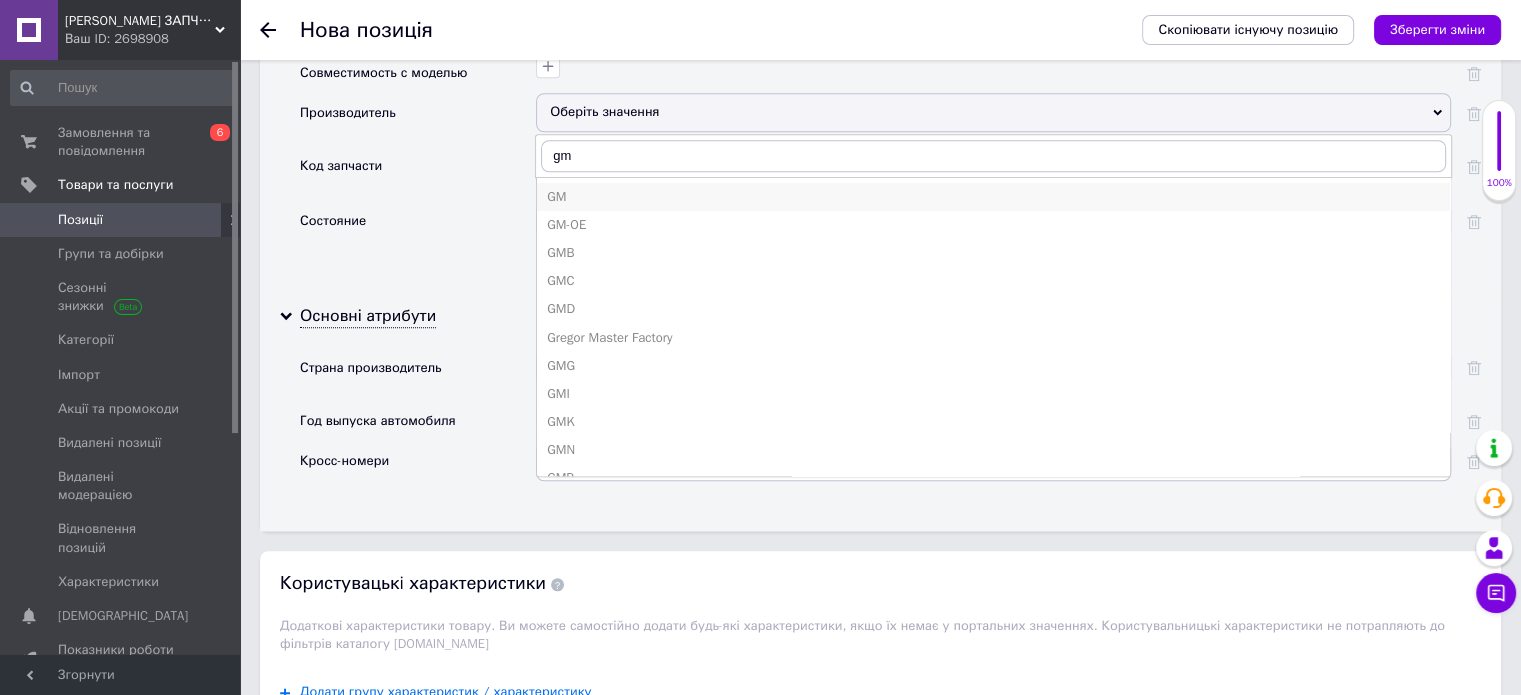 click on "GM" at bounding box center (993, 197) 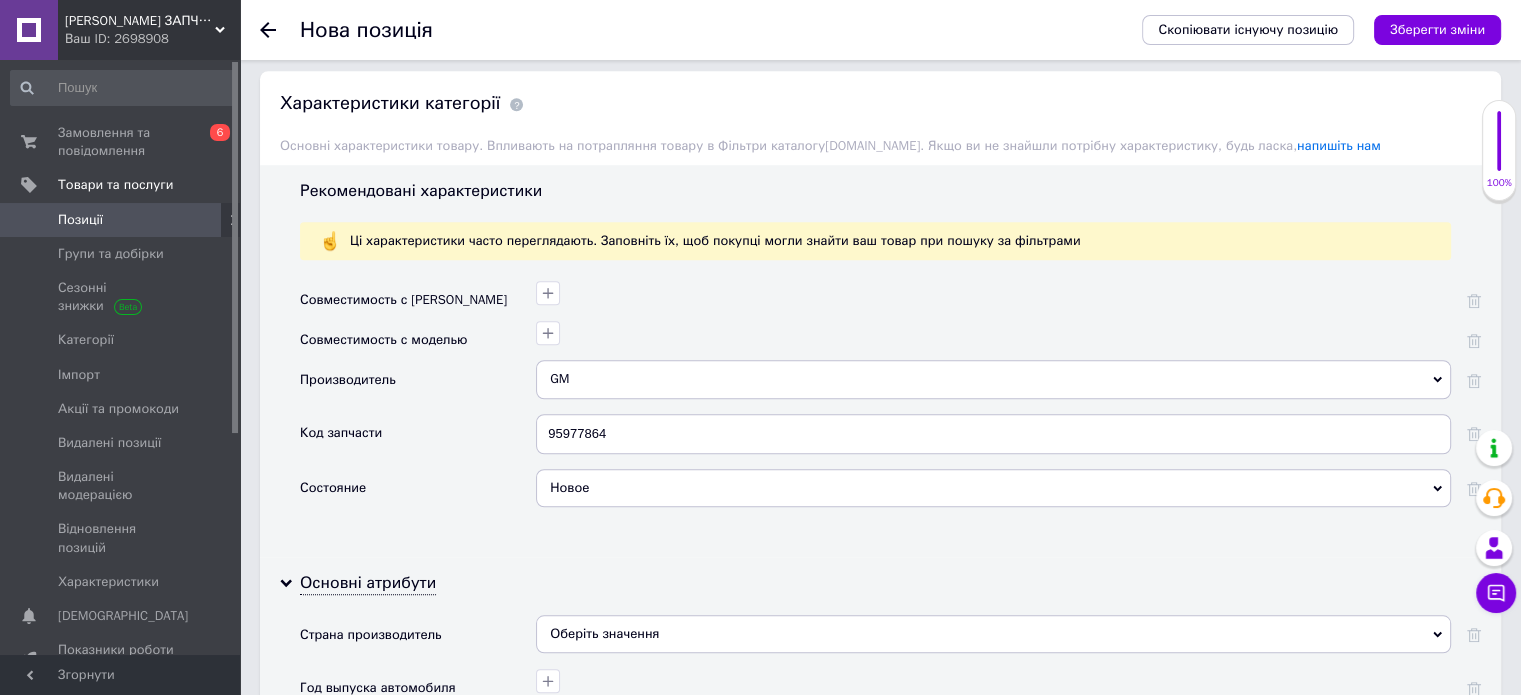 scroll, scrollTop: 1584, scrollLeft: 0, axis: vertical 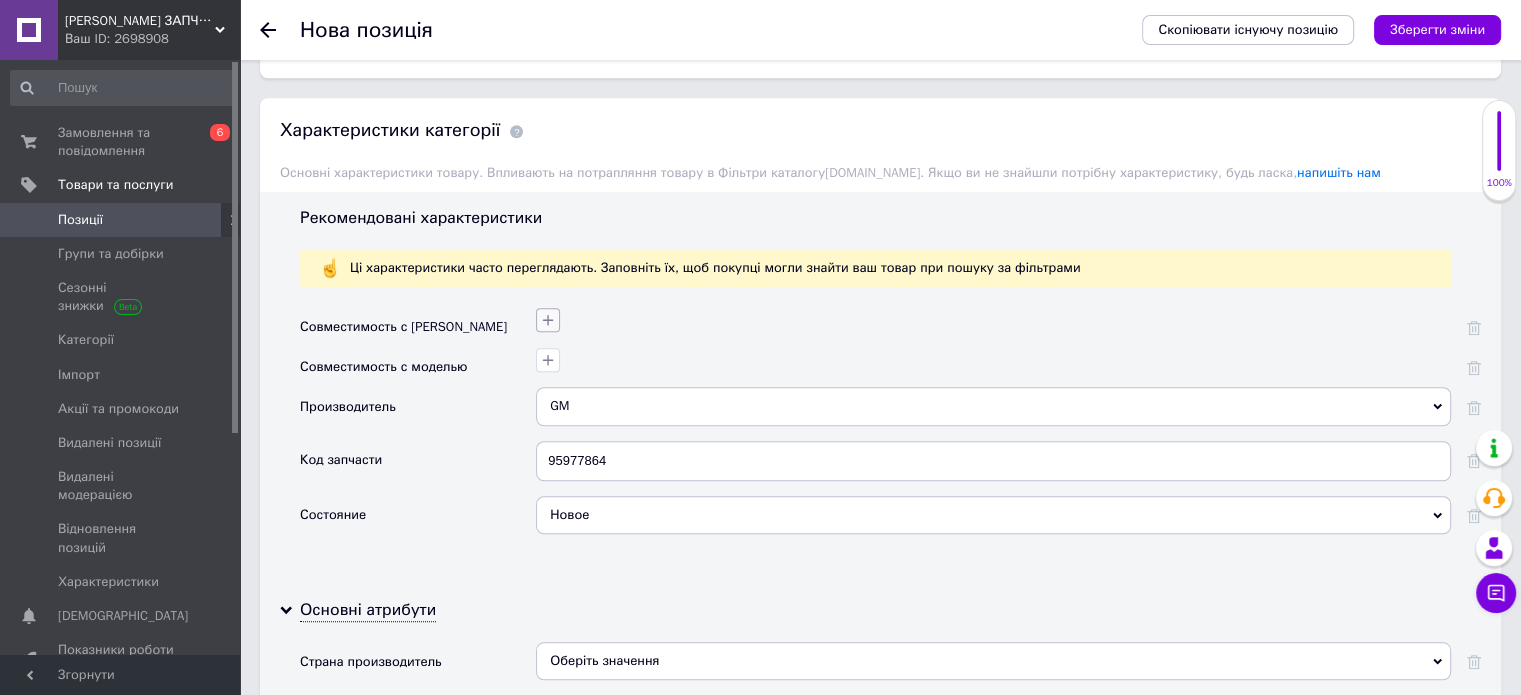 click 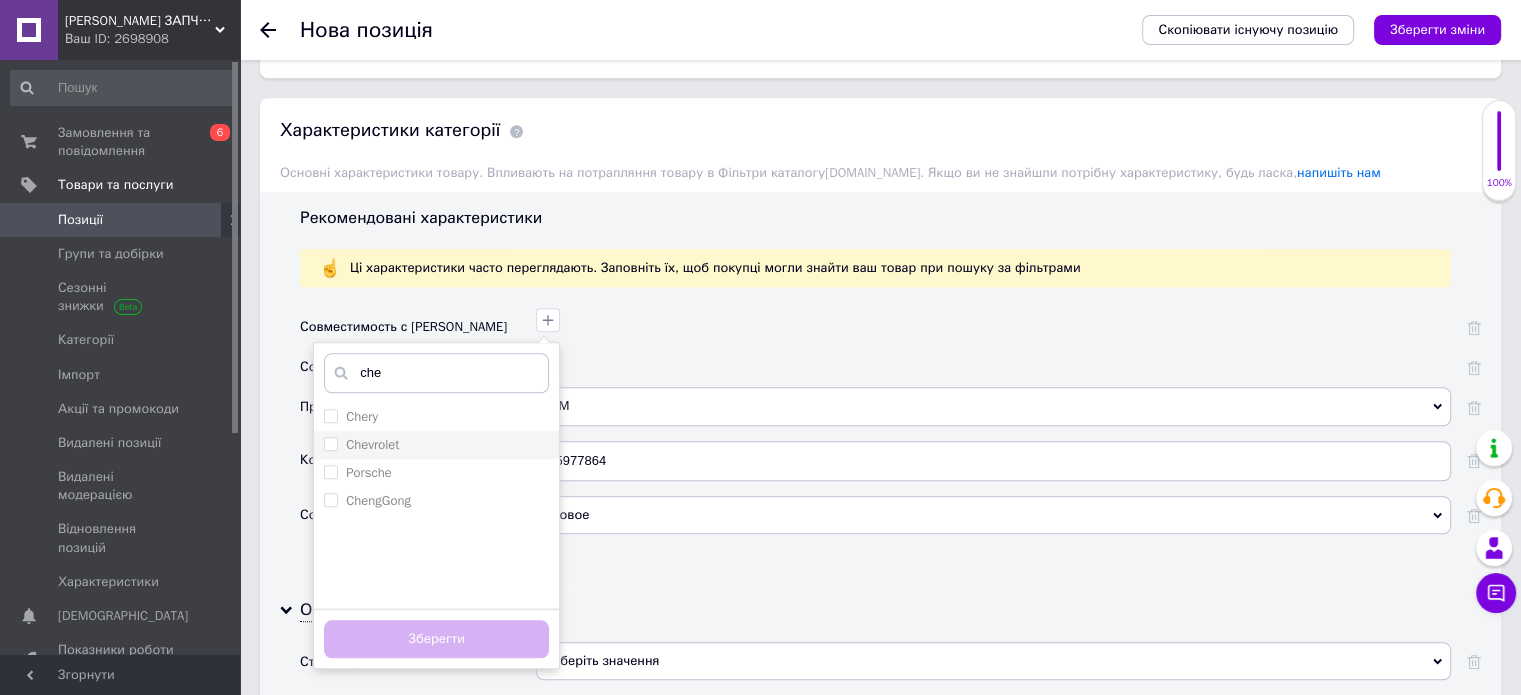 click on "Chevrolet" at bounding box center (372, 444) 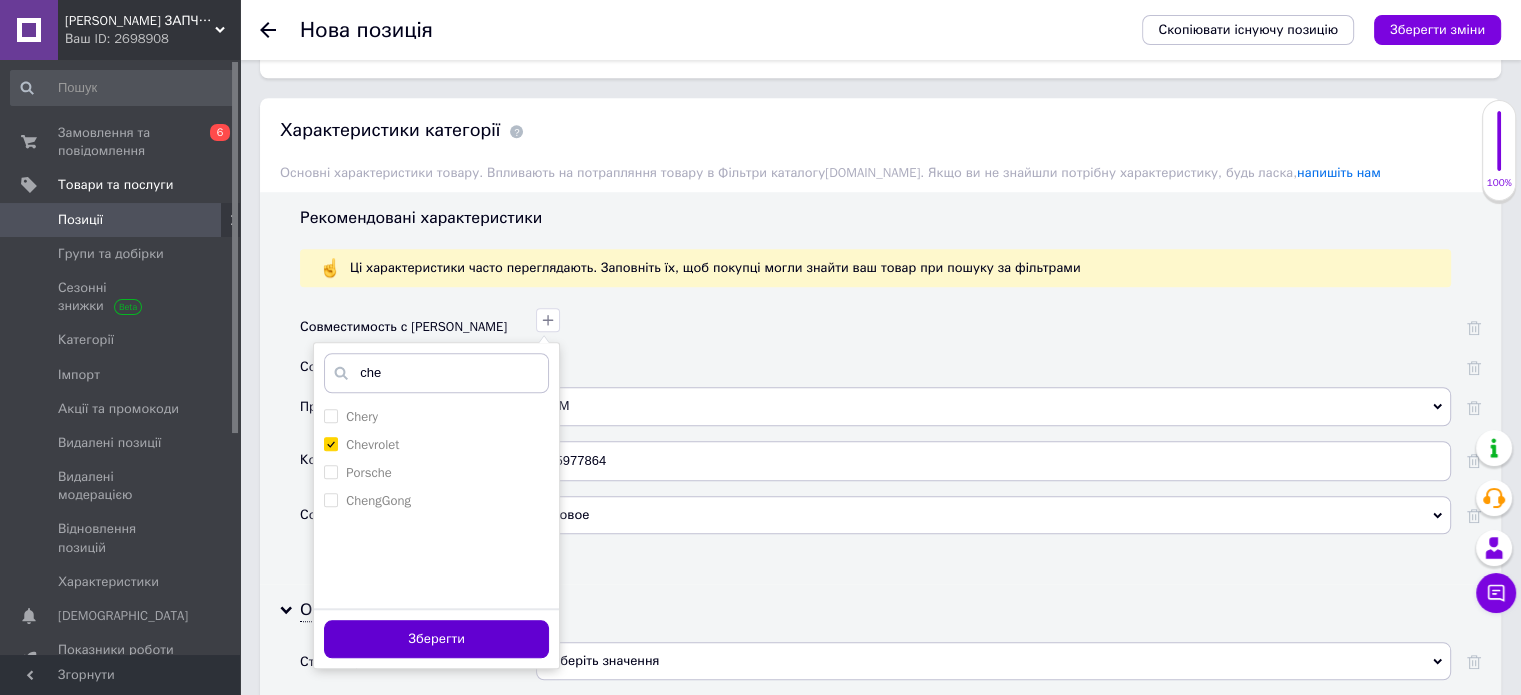 click on "Зберегти" at bounding box center [436, 639] 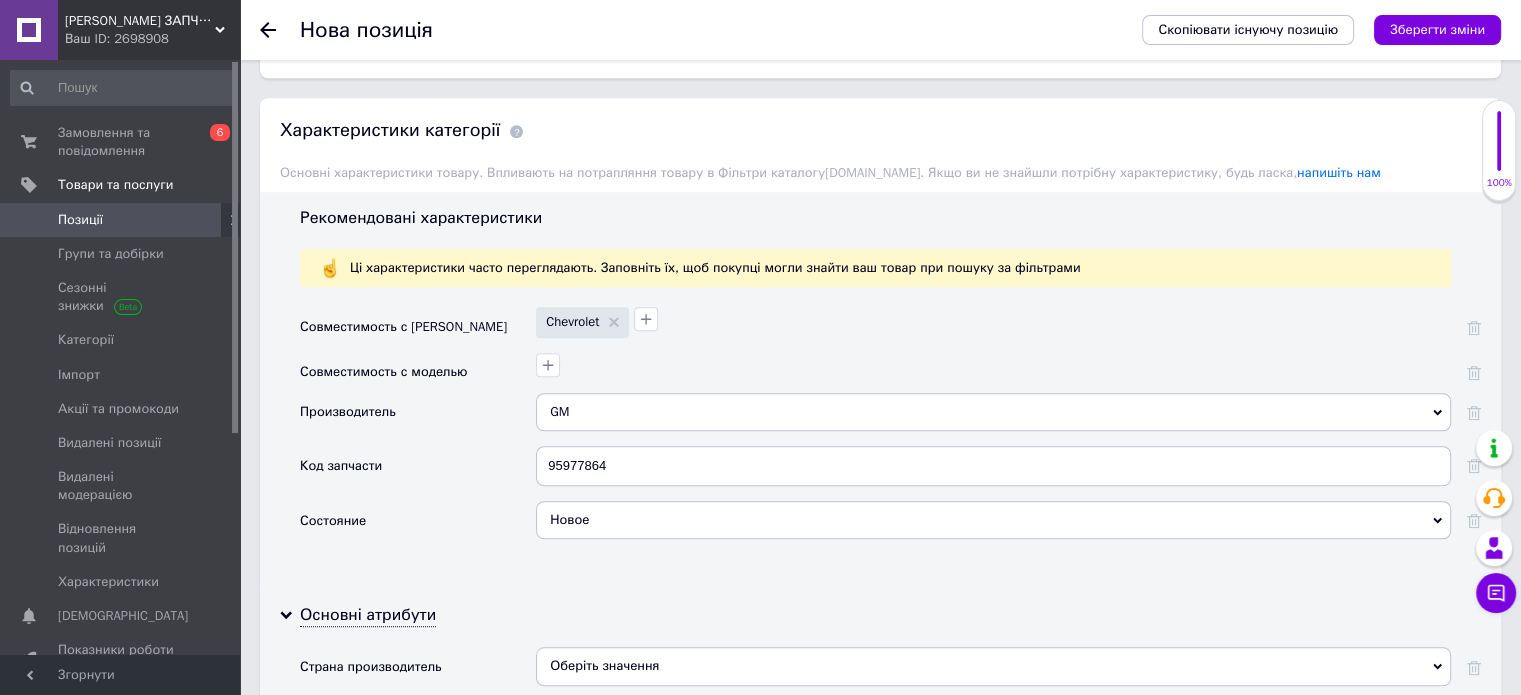 click at bounding box center [993, 373] 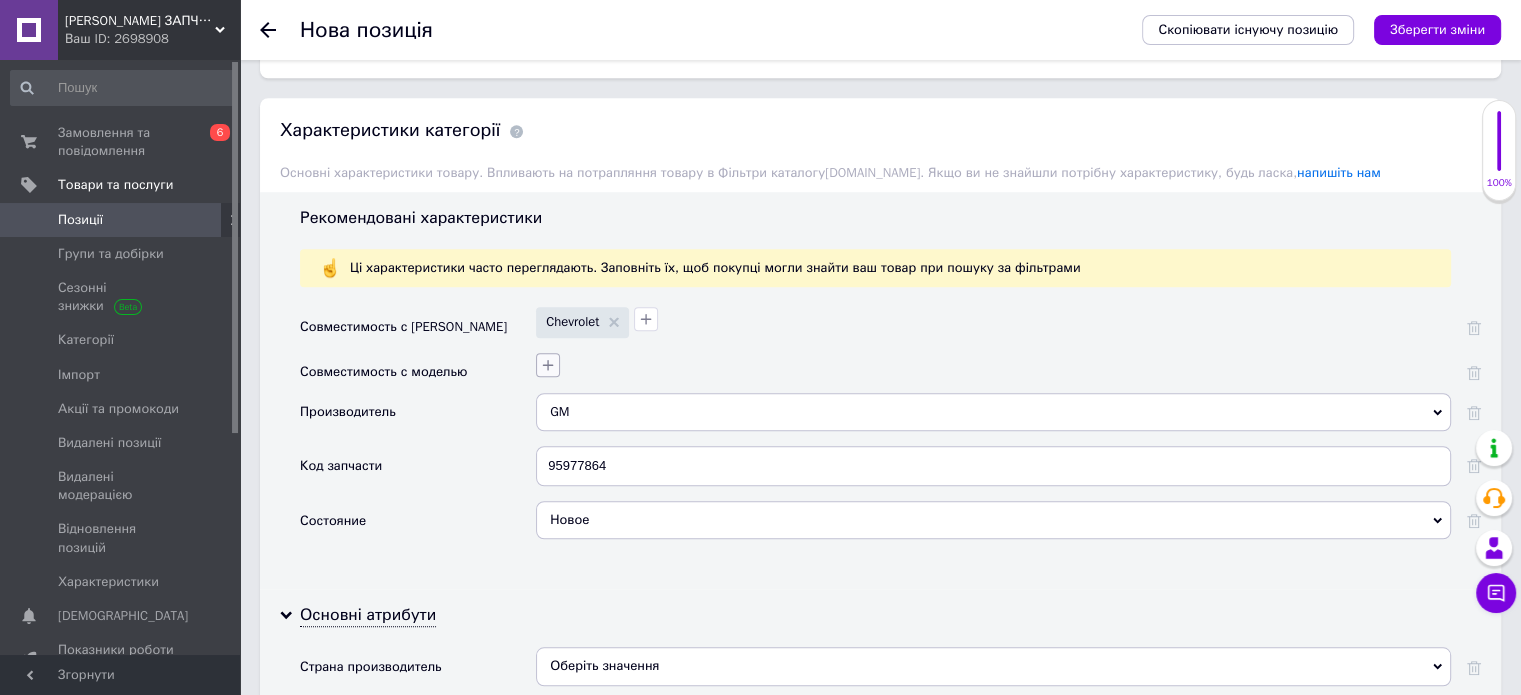 click 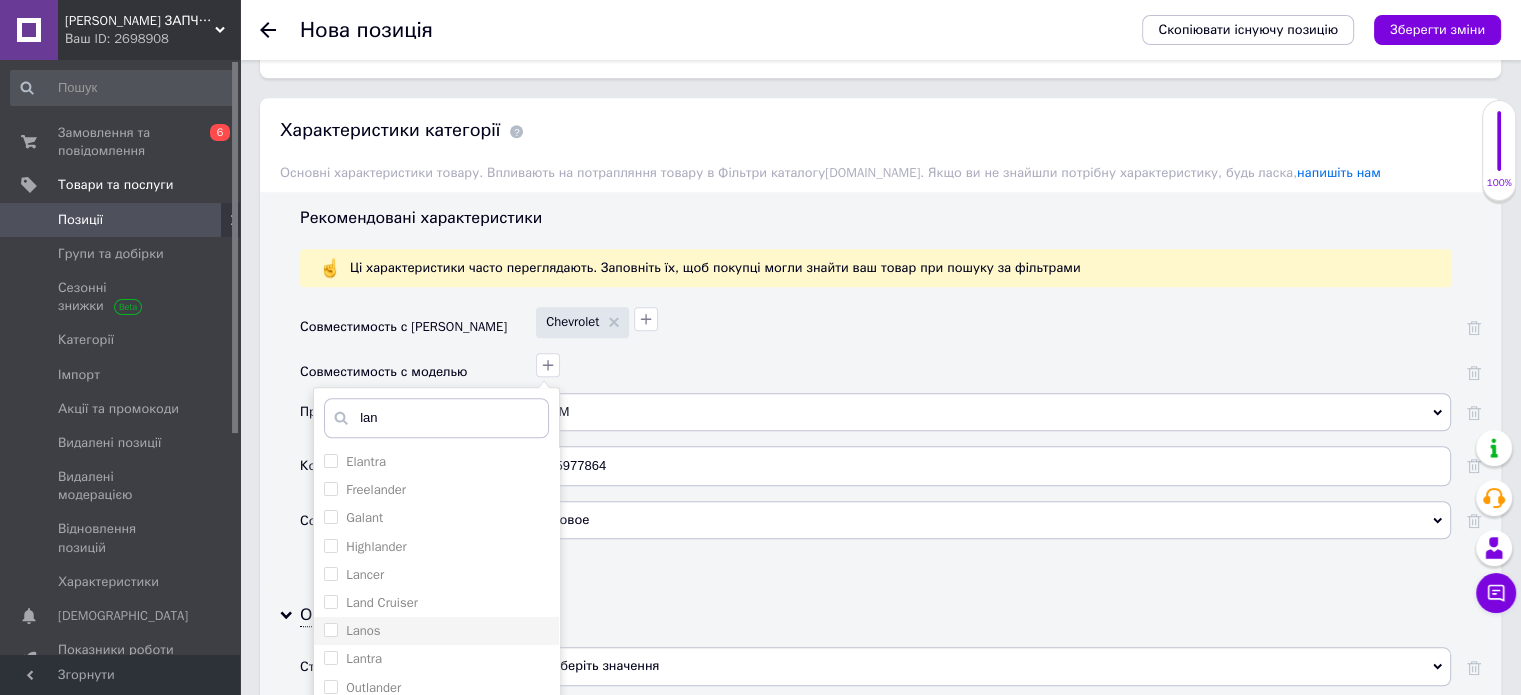 click on "Lanos" at bounding box center (330, 629) 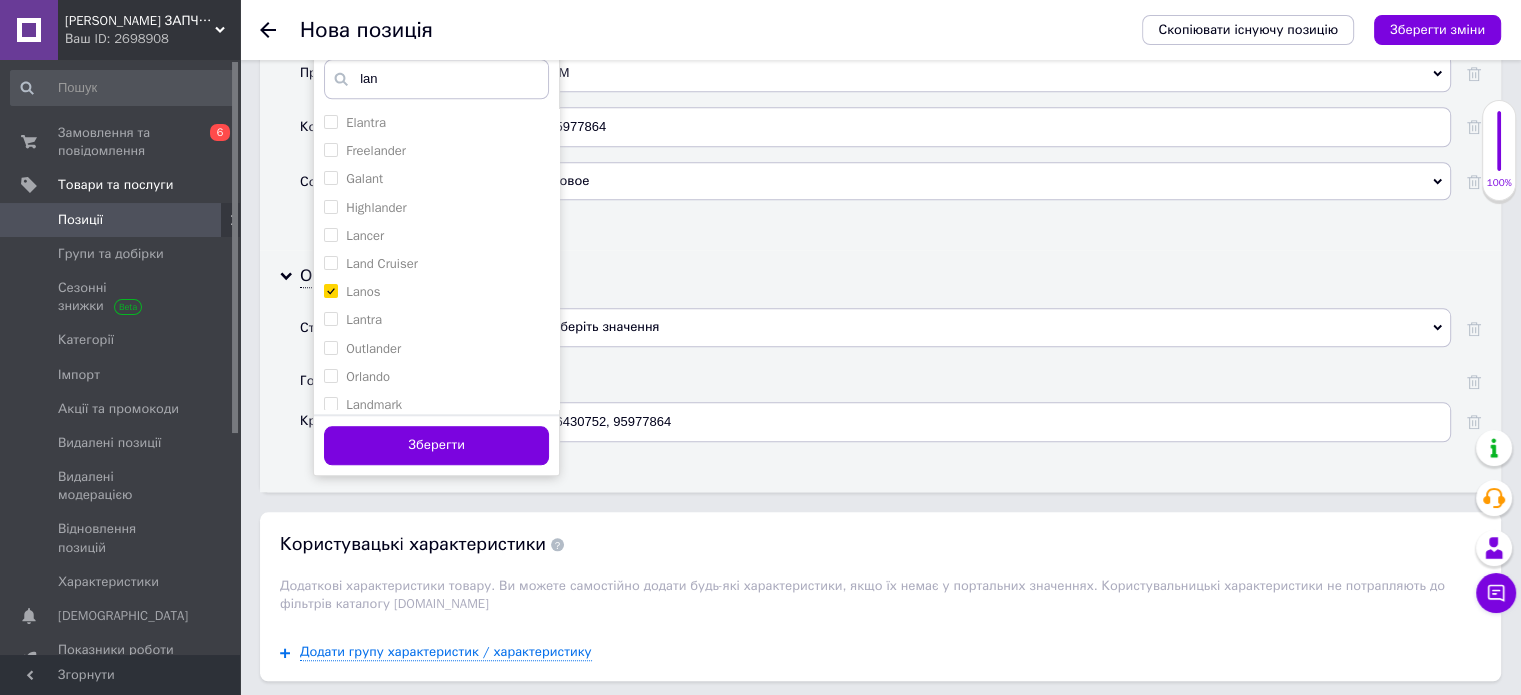 scroll, scrollTop: 1920, scrollLeft: 0, axis: vertical 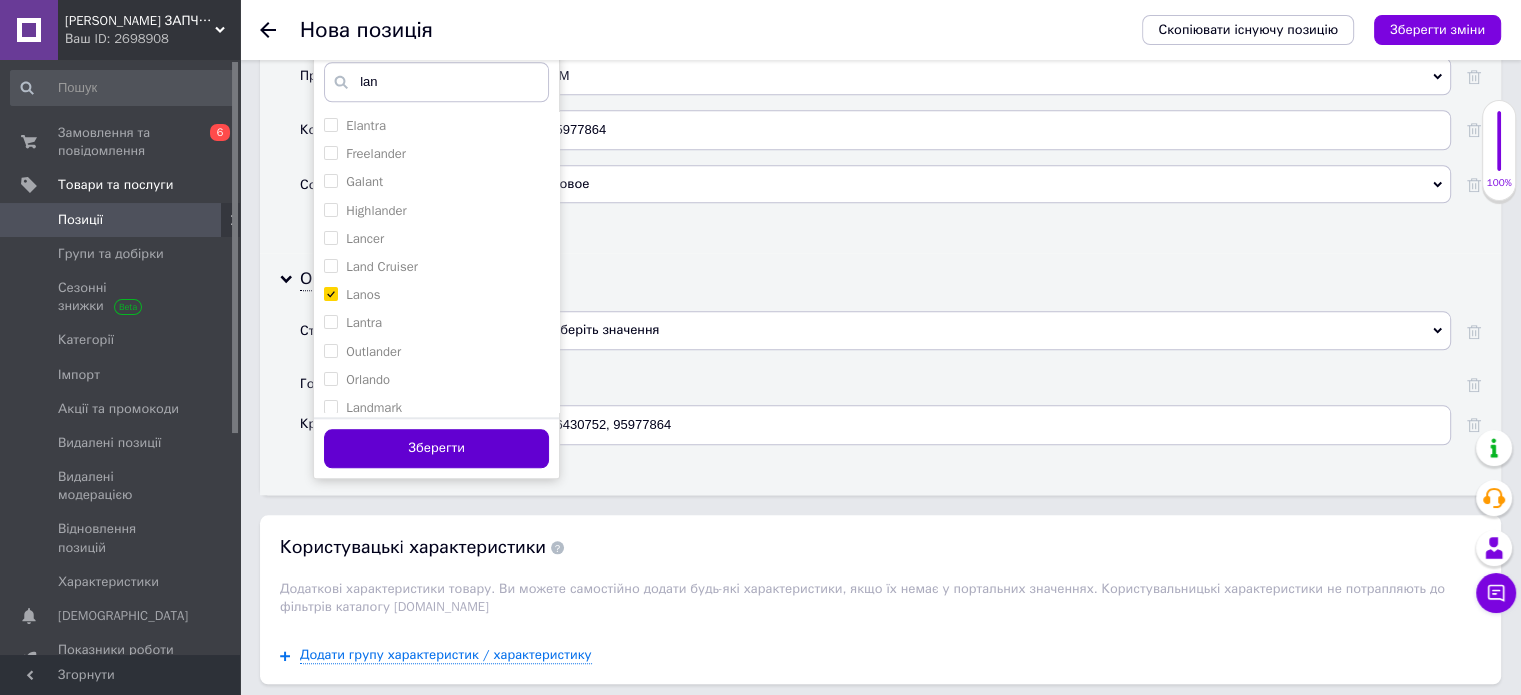 click on "Зберегти" at bounding box center [436, 448] 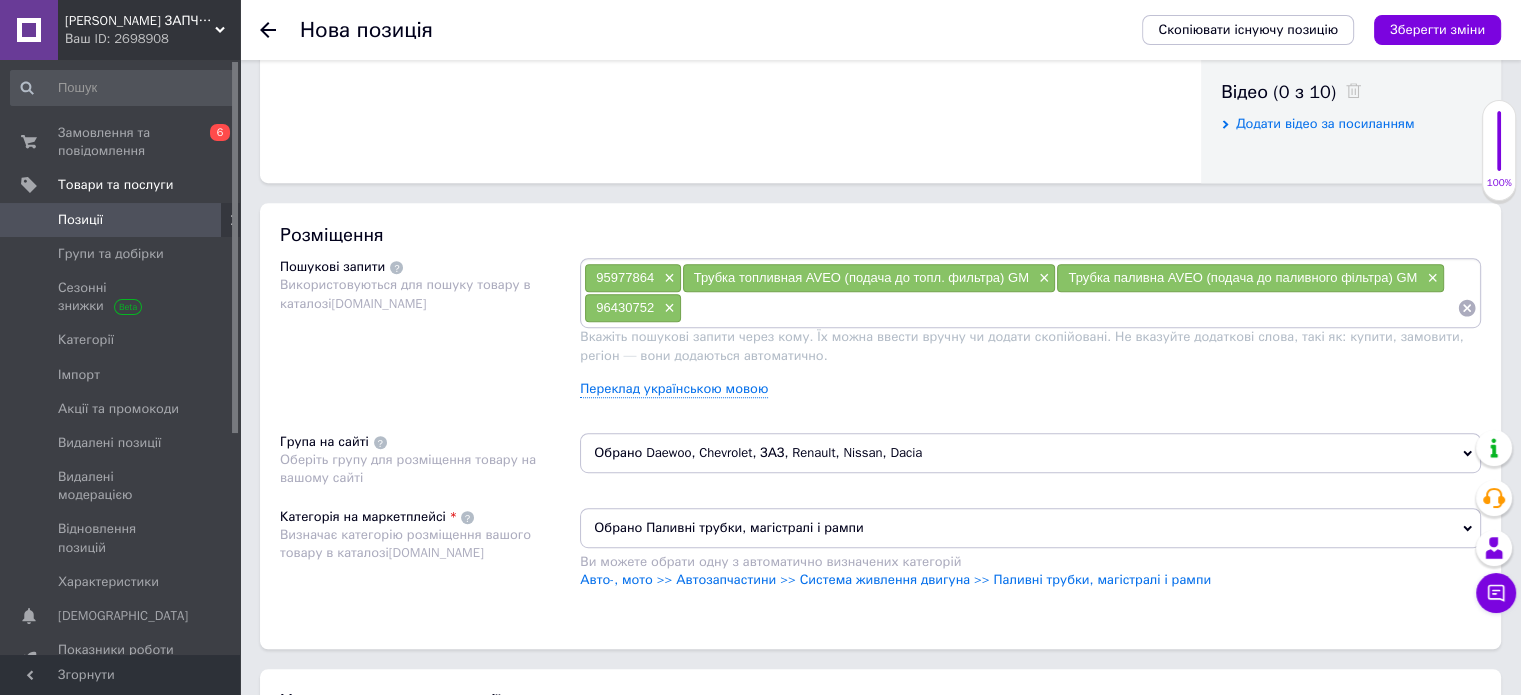 scroll, scrollTop: 1407, scrollLeft: 0, axis: vertical 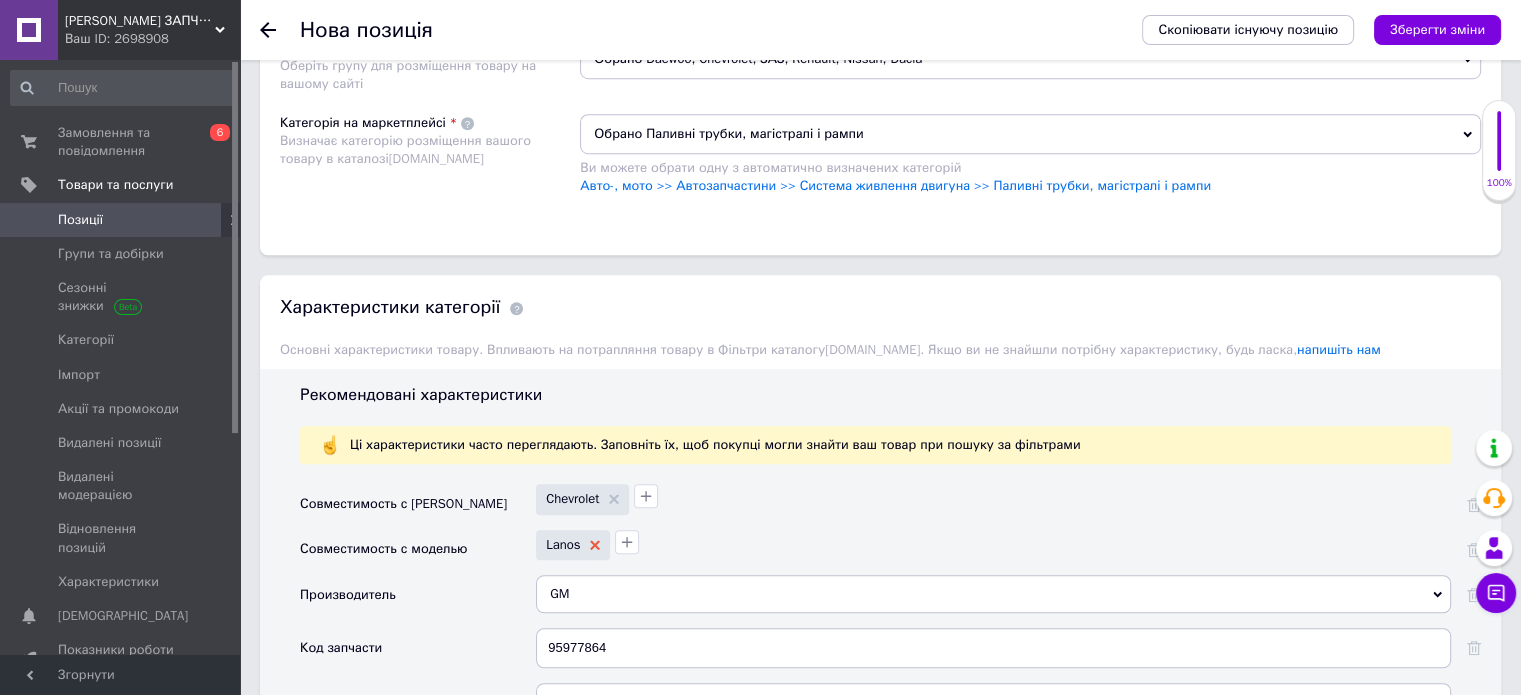 click 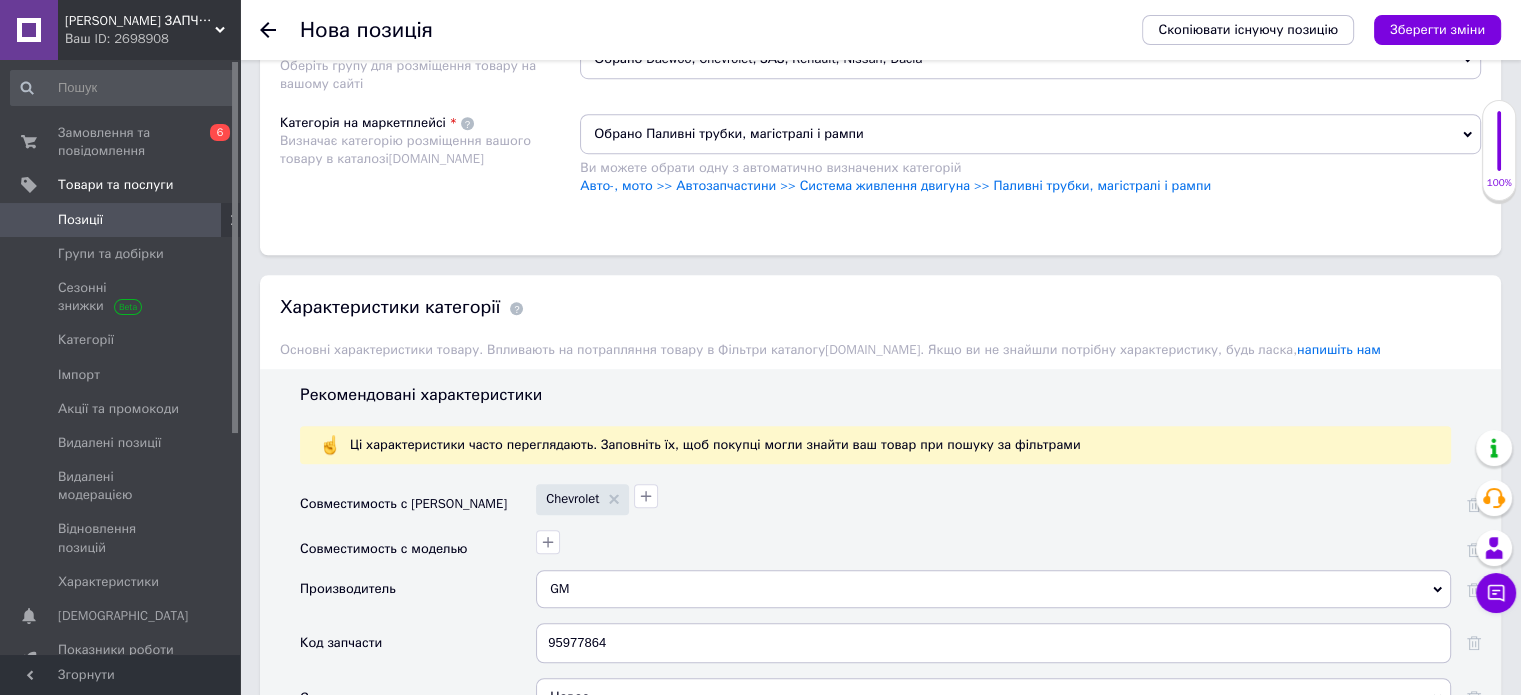 drag, startPoint x: 548, startPoint y: 537, endPoint x: 639, endPoint y: 589, distance: 104.80935 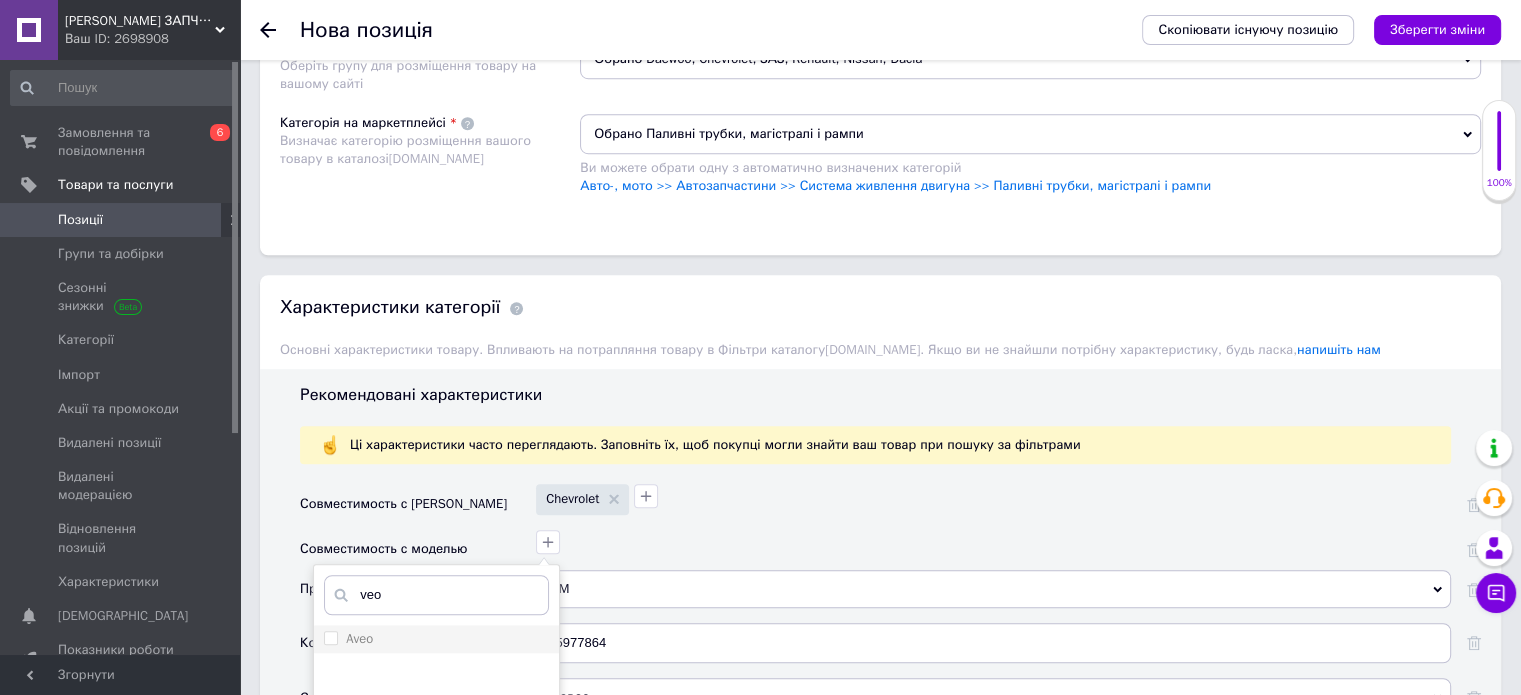 click on "Aveo" at bounding box center [359, 638] 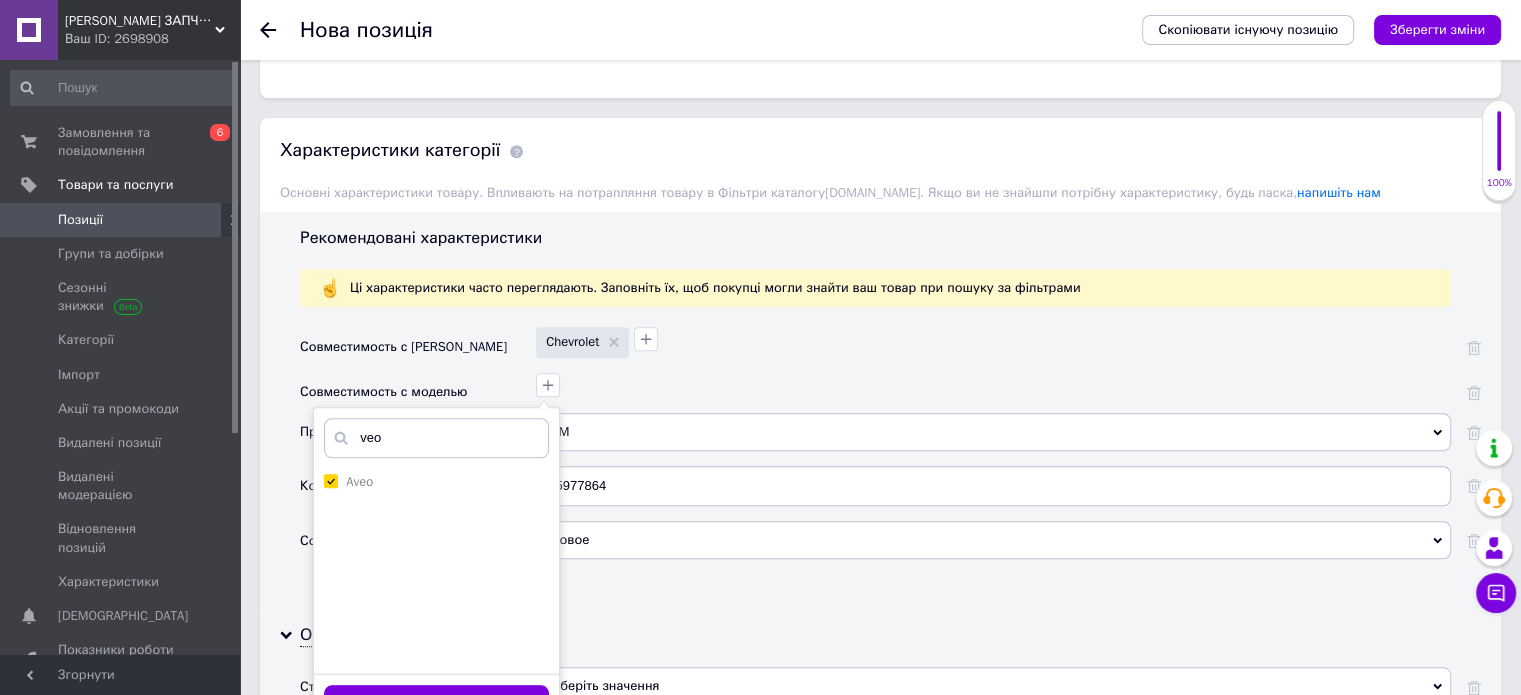 scroll, scrollTop: 1593, scrollLeft: 0, axis: vertical 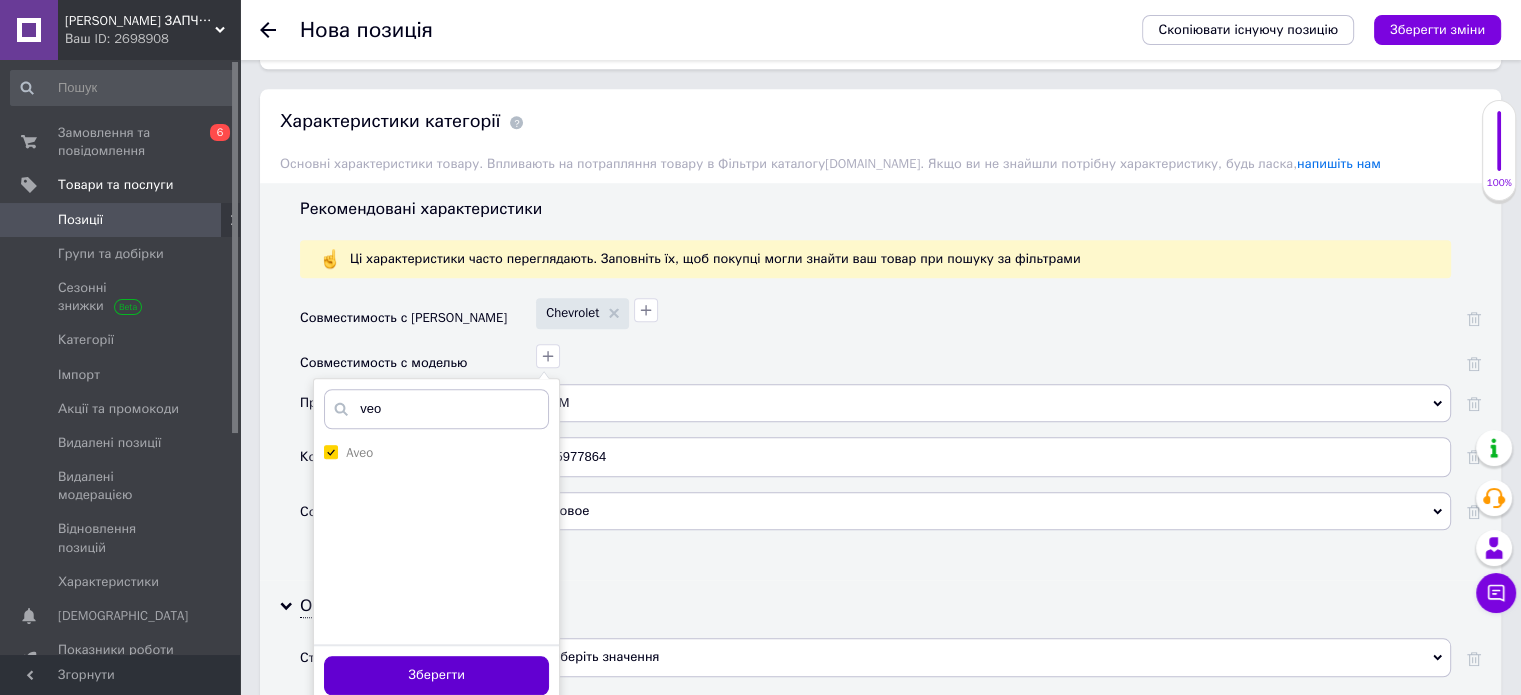 click on "Зберегти" at bounding box center [436, 675] 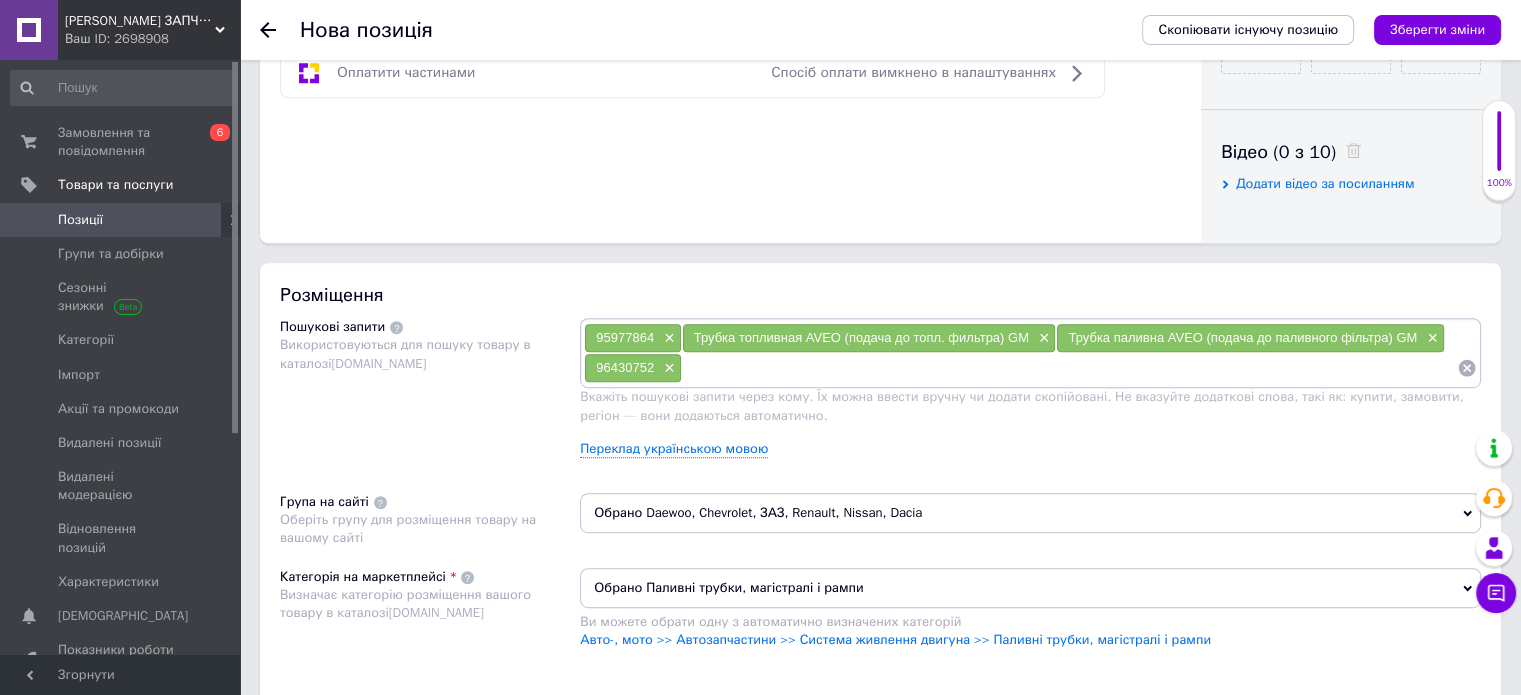scroll, scrollTop: 968, scrollLeft: 0, axis: vertical 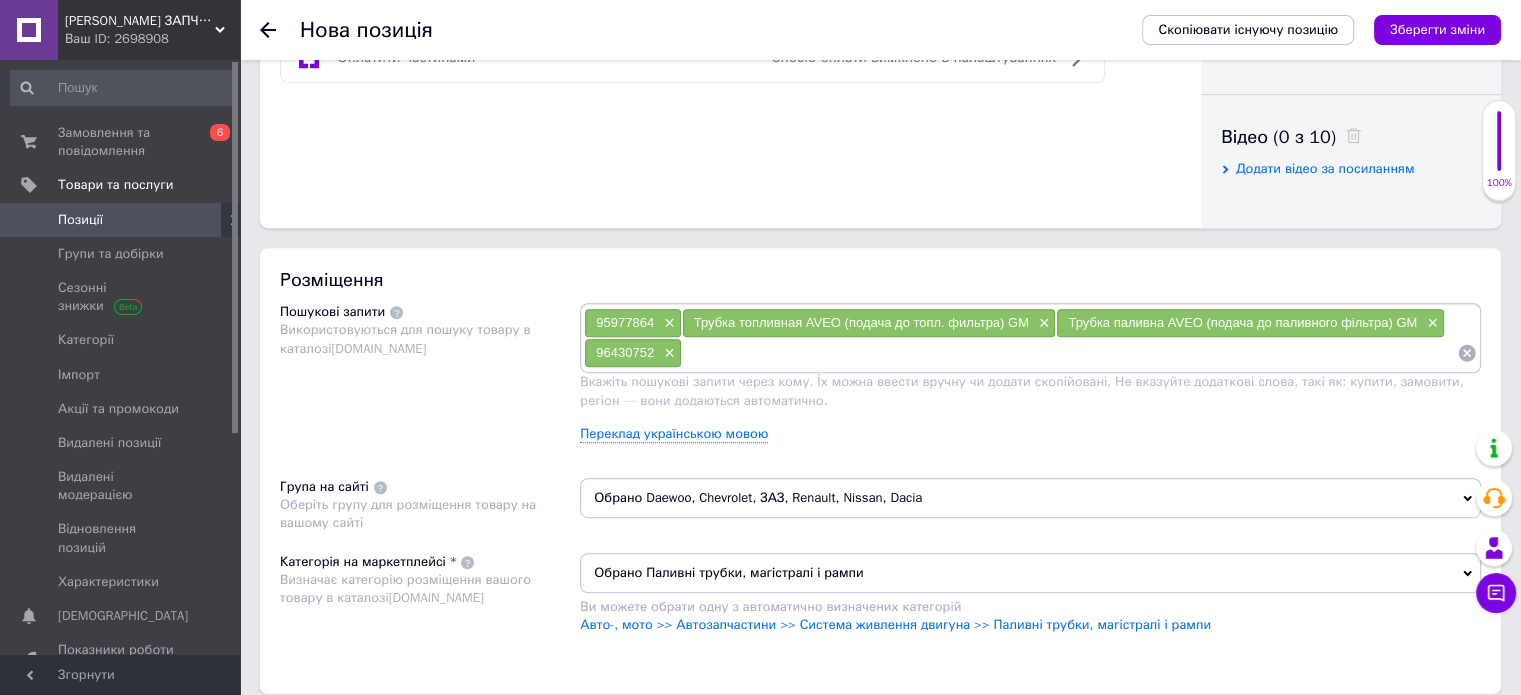 click at bounding box center (1069, 353) 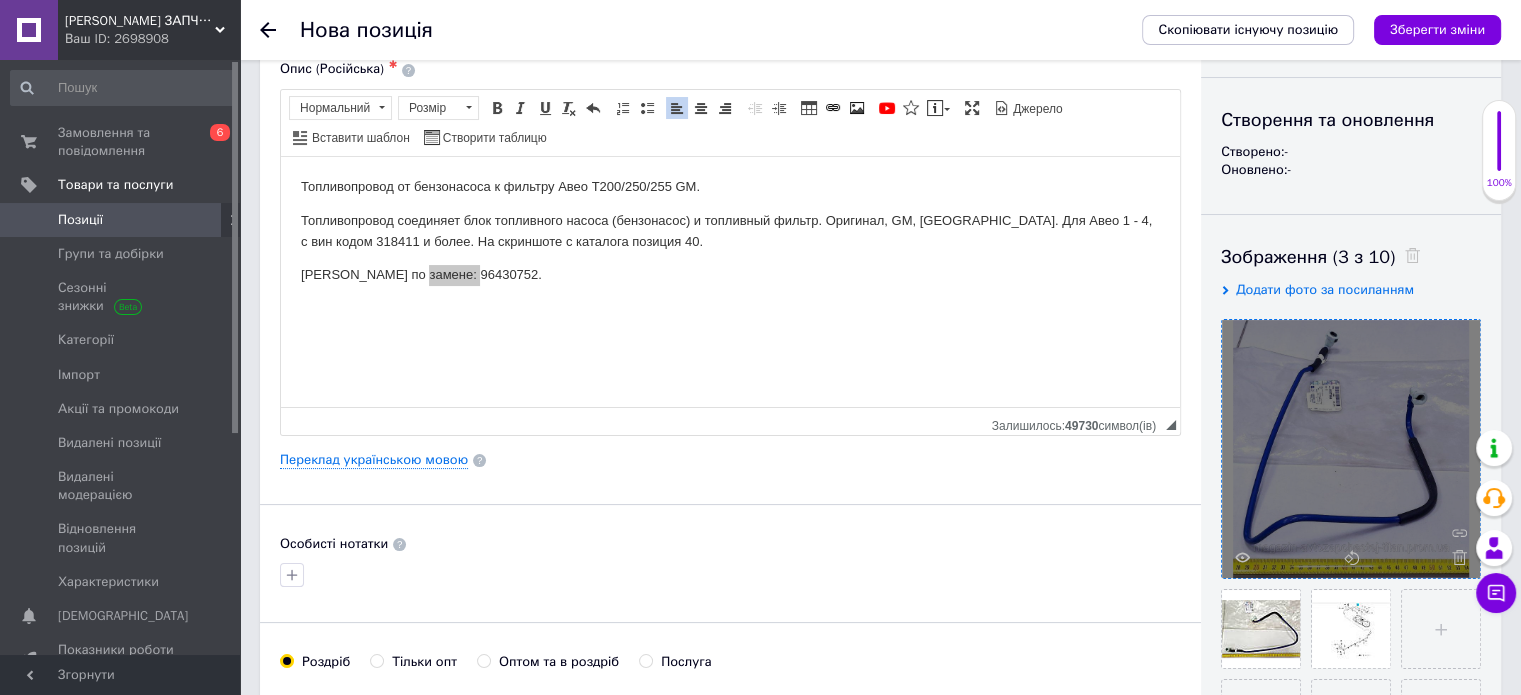 scroll, scrollTop: 0, scrollLeft: 0, axis: both 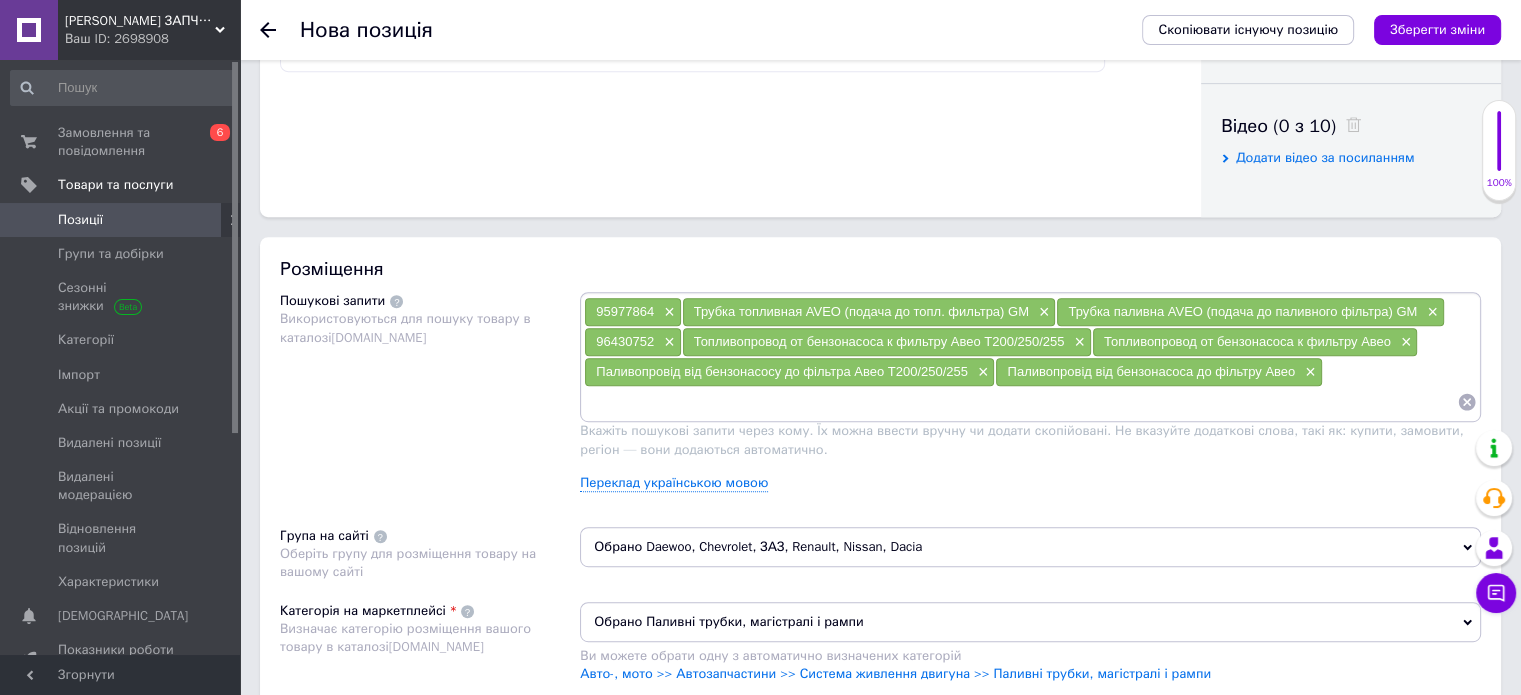 click on "95977864" at bounding box center (625, 311) 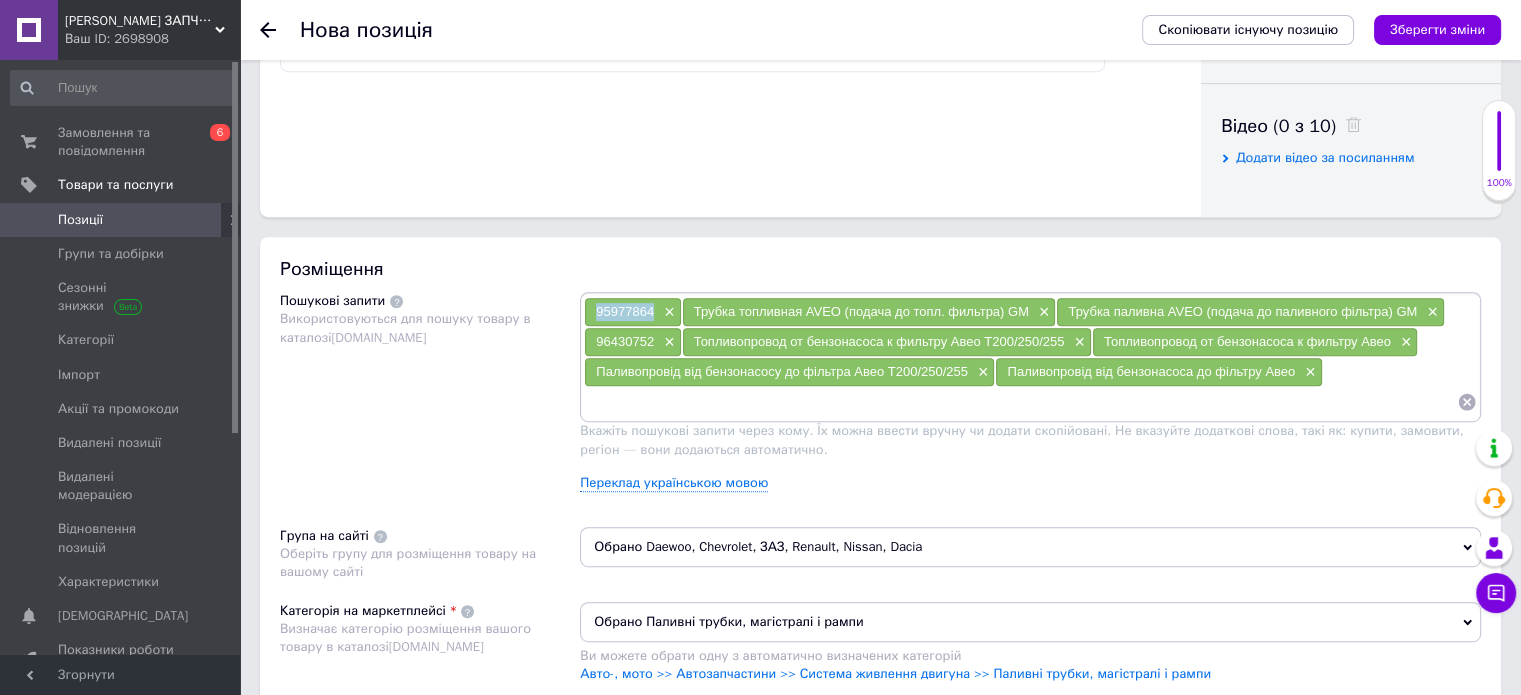 click on "95977864" at bounding box center [625, 311] 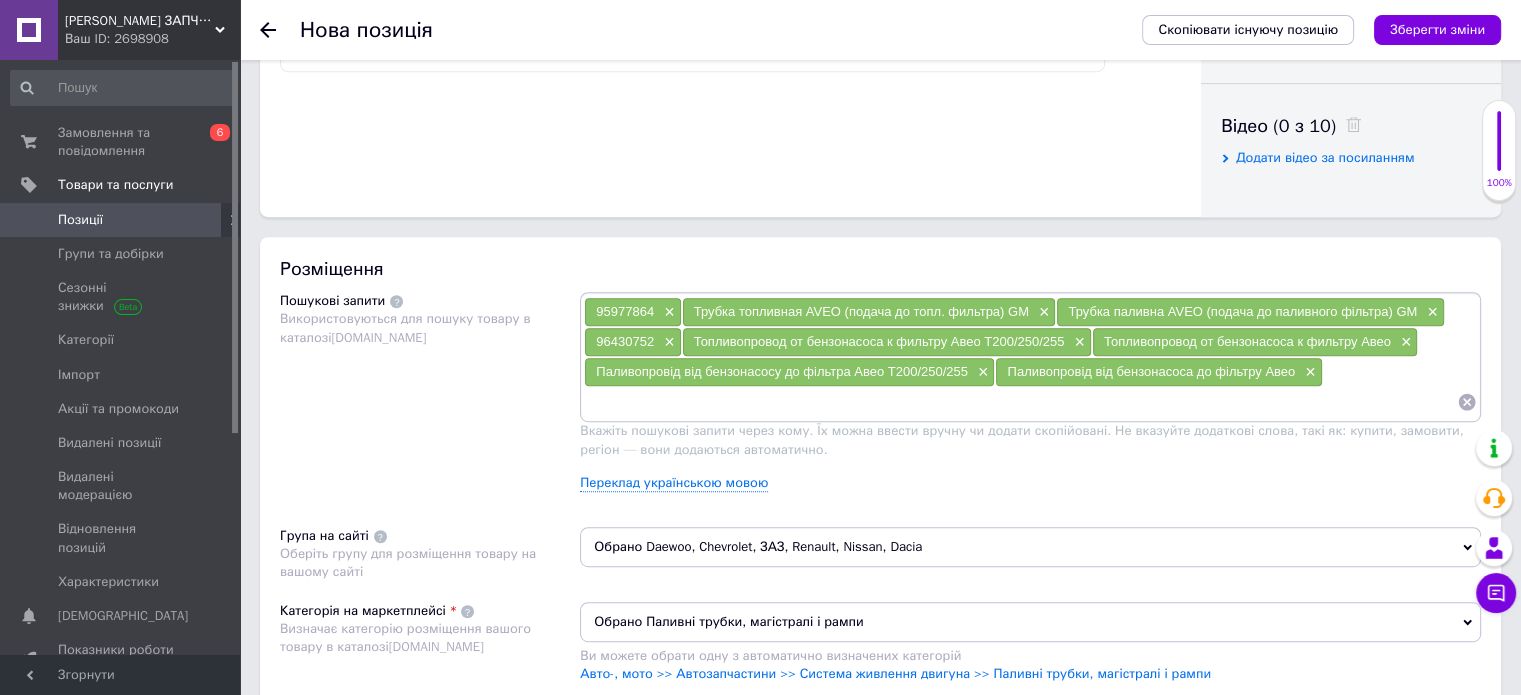 click at bounding box center (1020, 402) 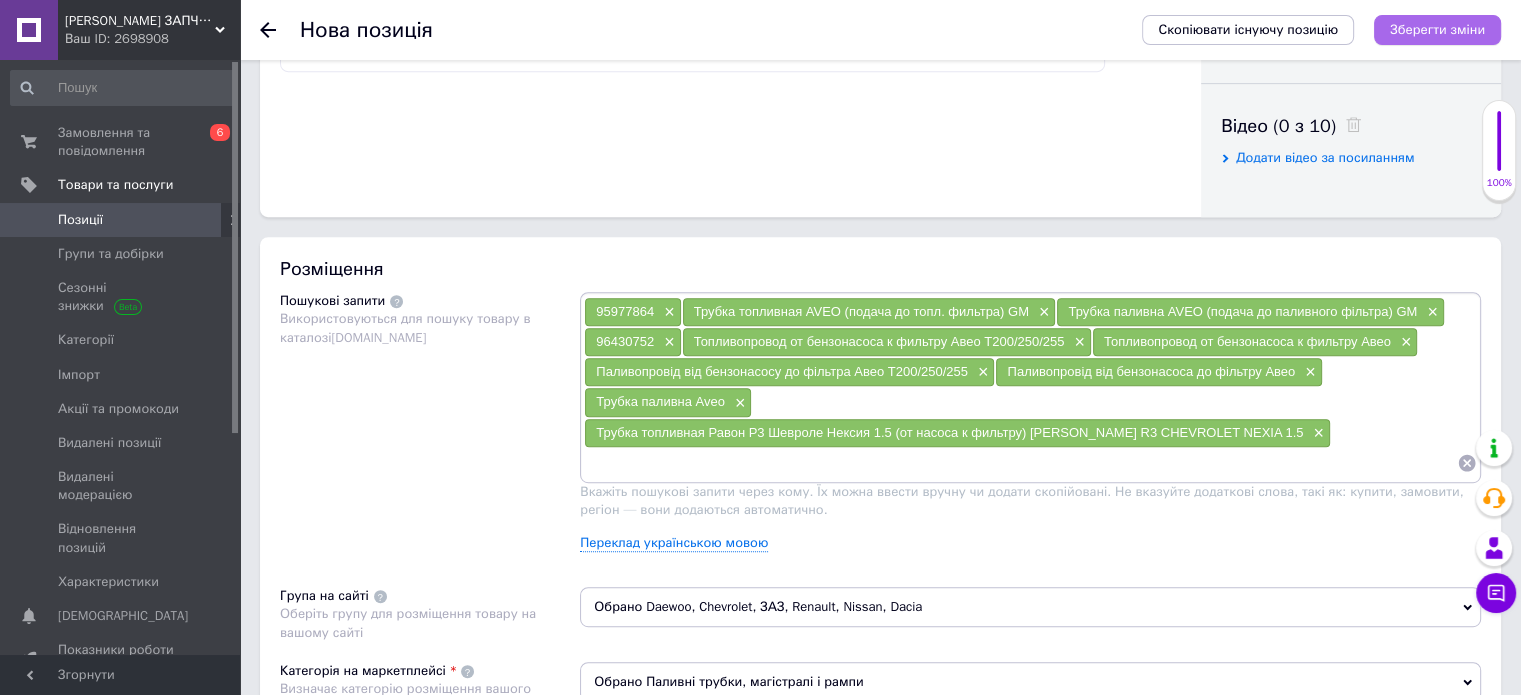 click on "Зберегти зміни" at bounding box center (1437, 29) 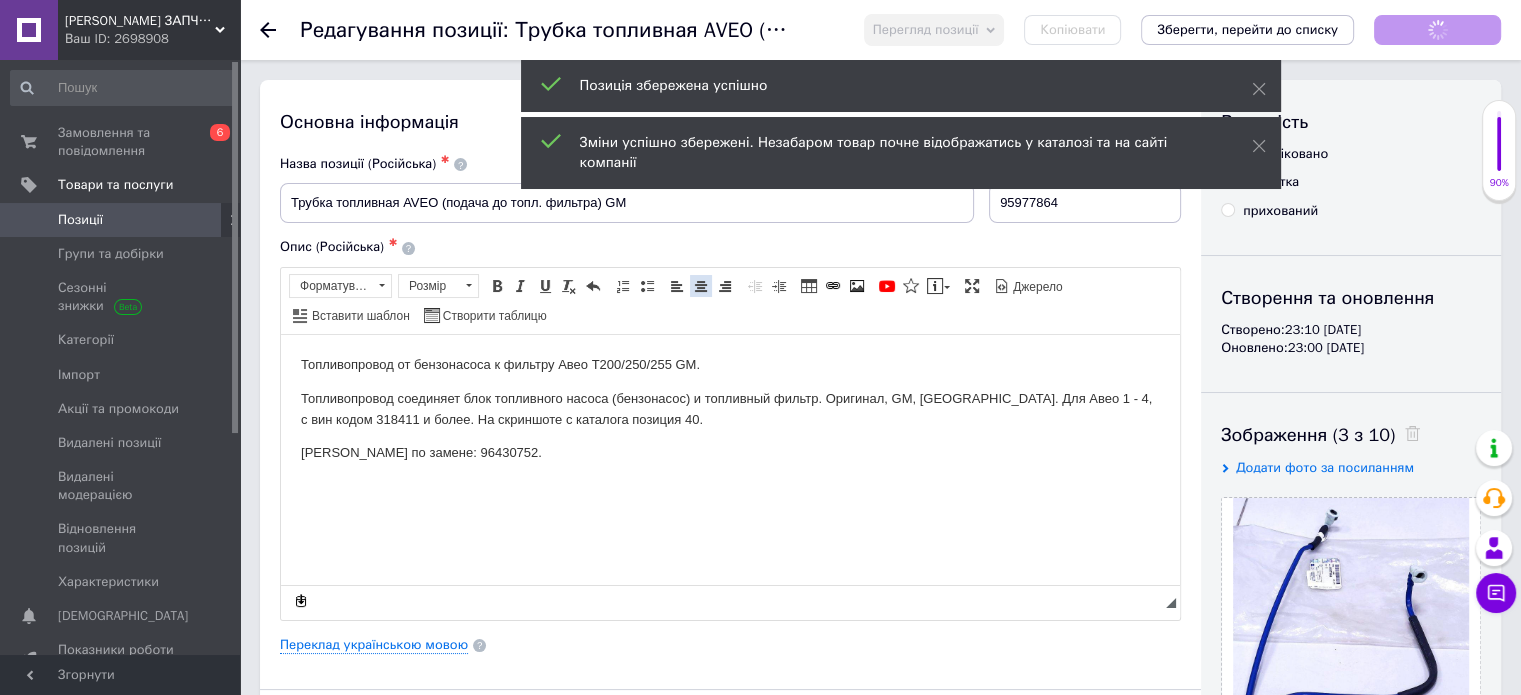 scroll, scrollTop: 0, scrollLeft: 0, axis: both 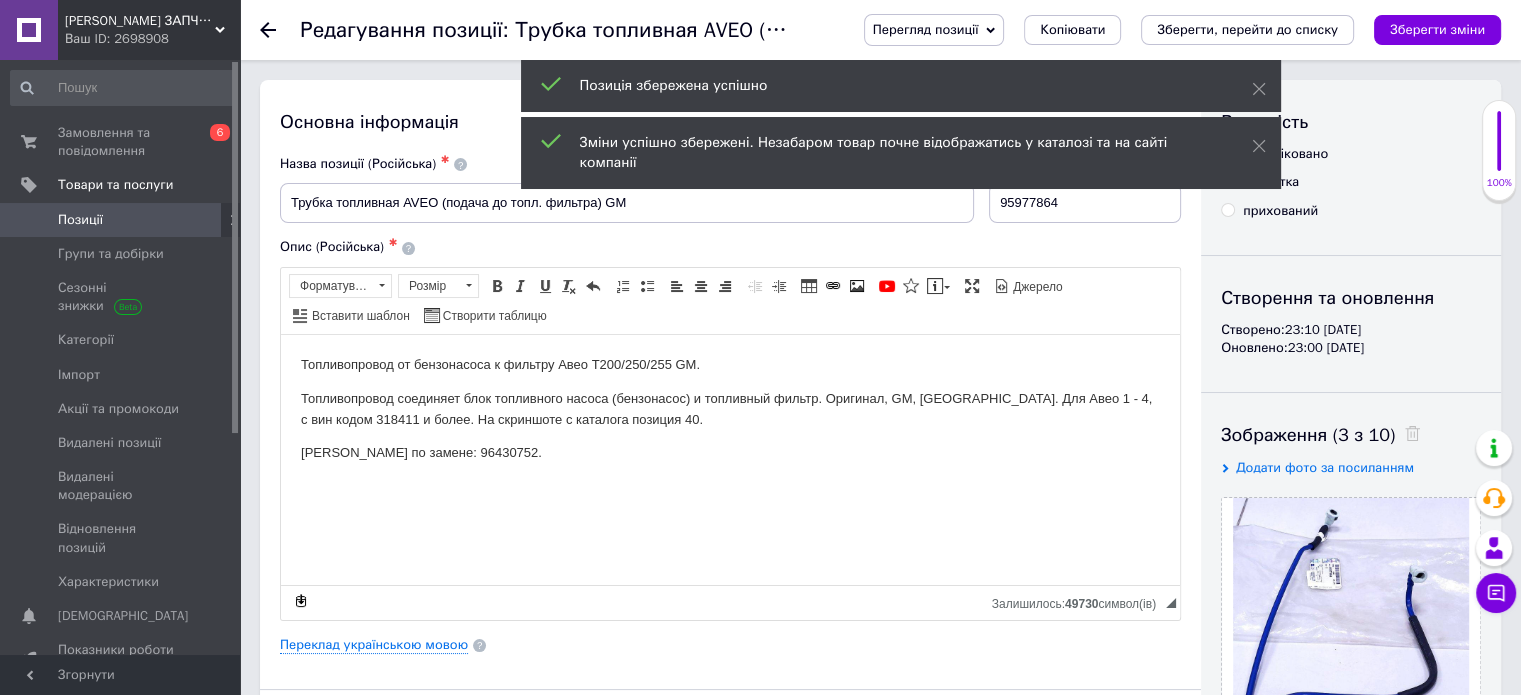 click on "Позиції" at bounding box center [80, 220] 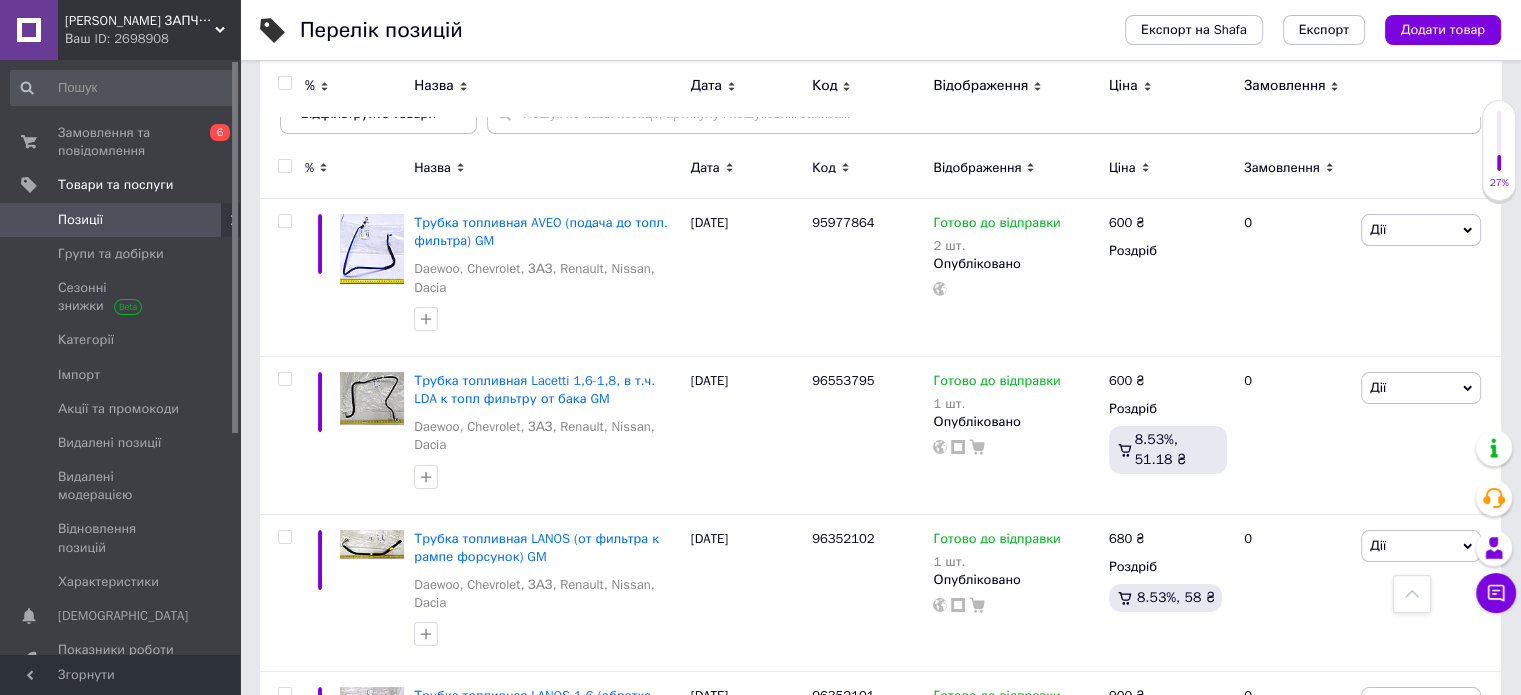 scroll, scrollTop: 0, scrollLeft: 0, axis: both 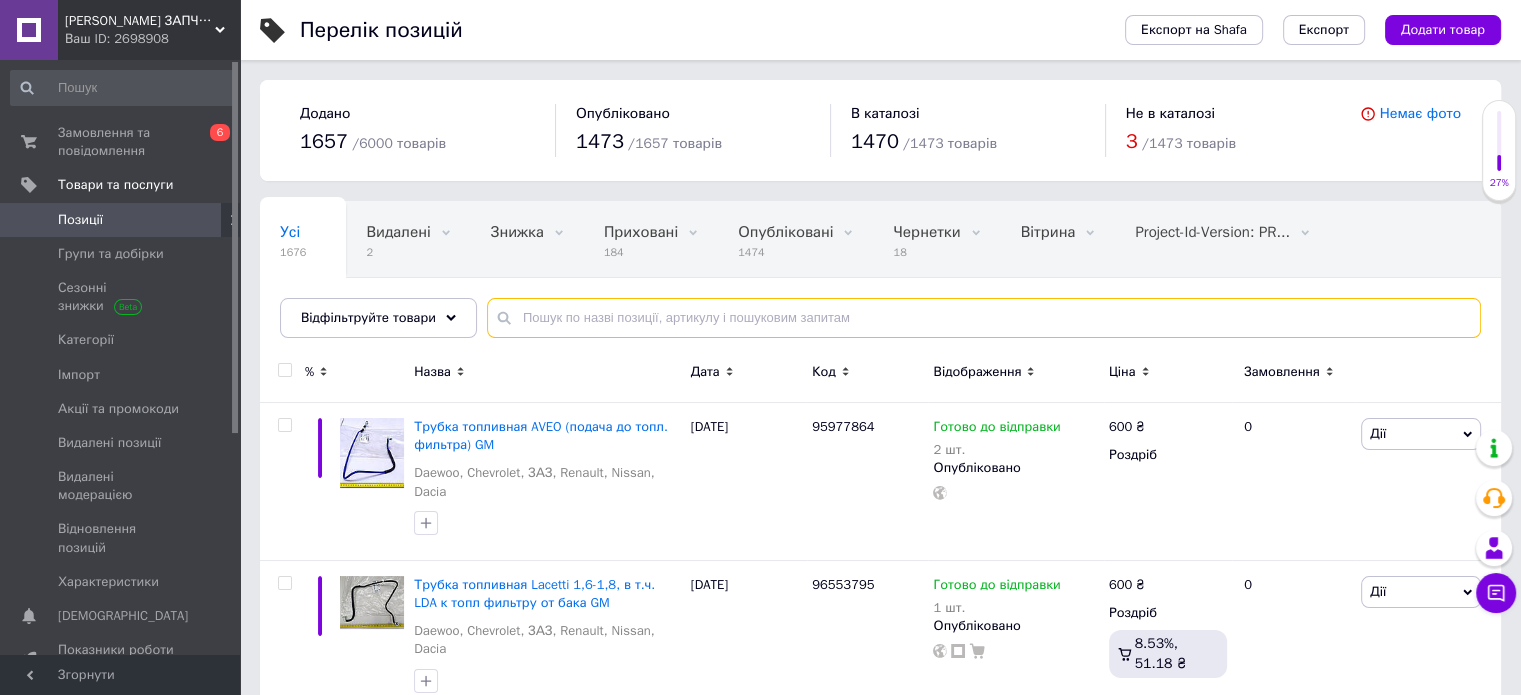 click at bounding box center (984, 318) 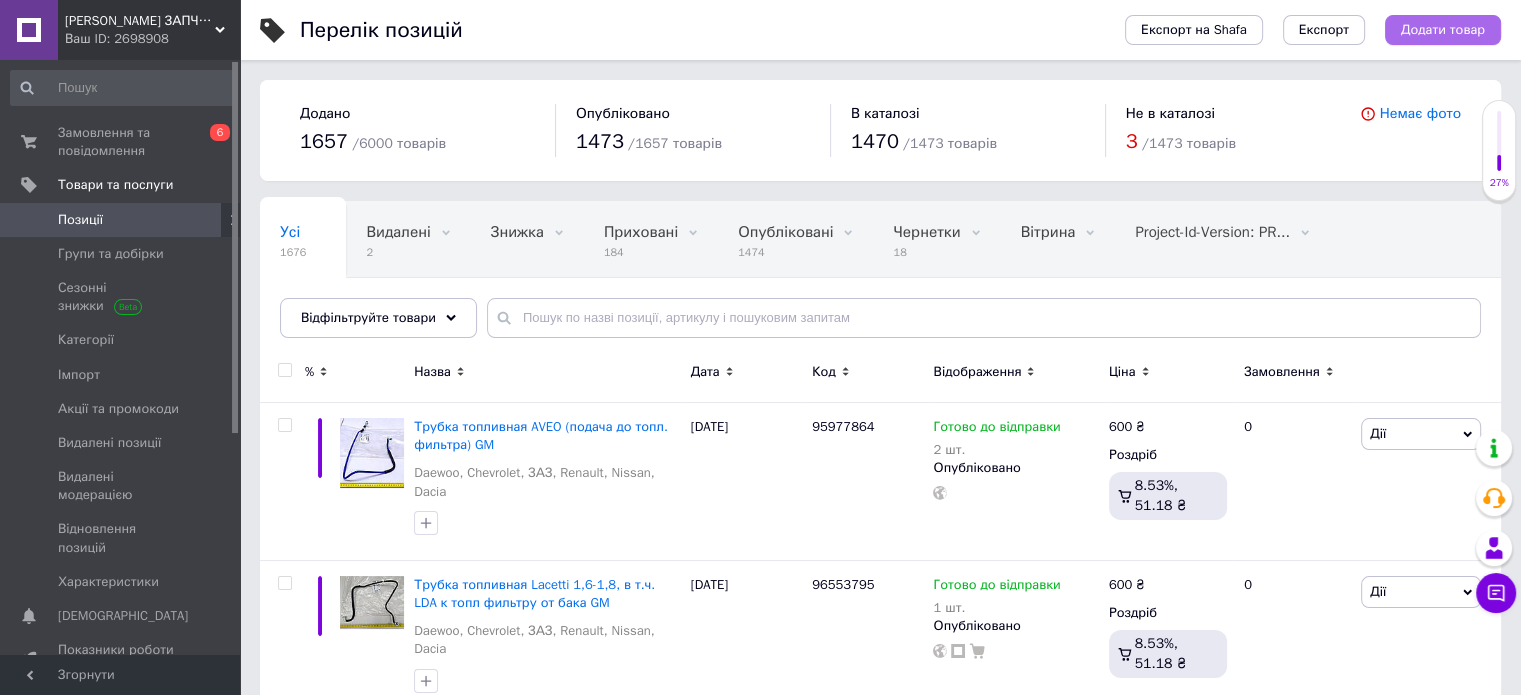 click on "Додати товар" at bounding box center (1443, 30) 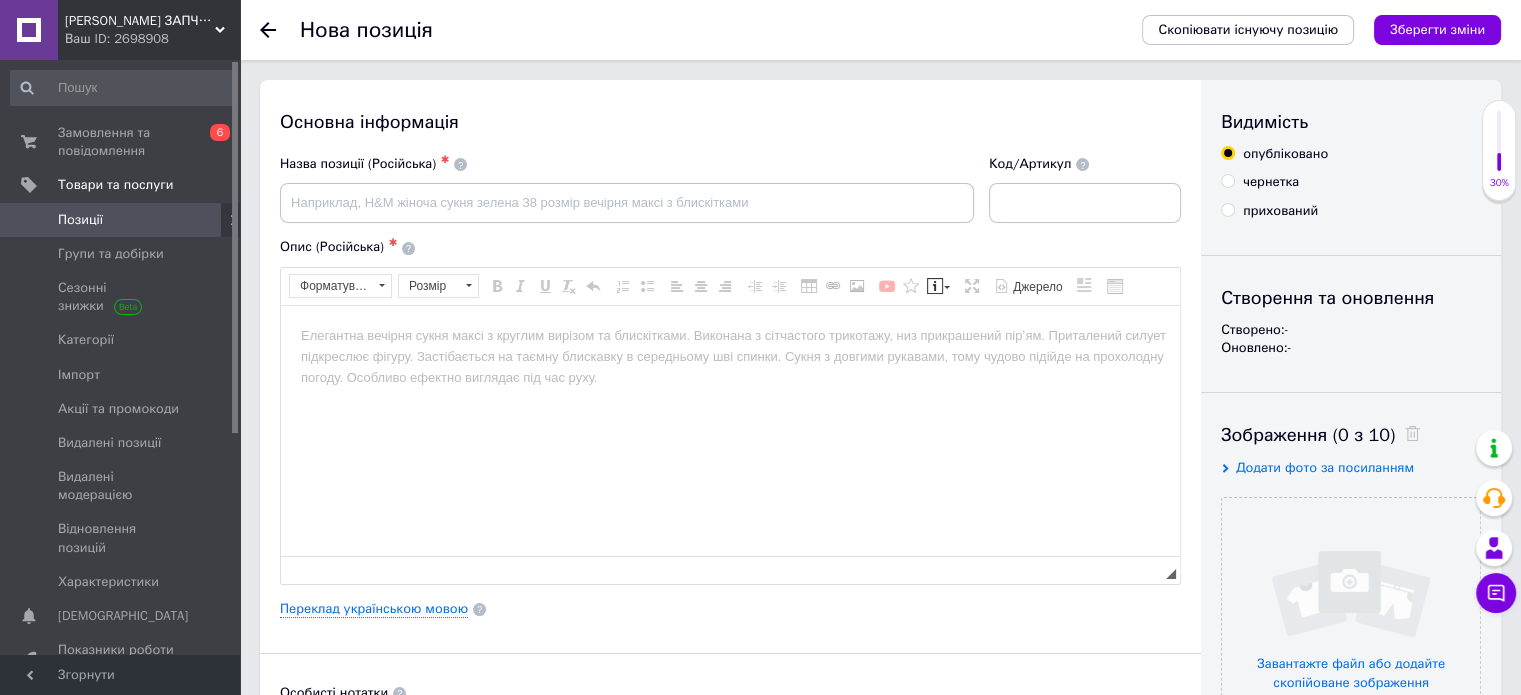 scroll, scrollTop: 0, scrollLeft: 0, axis: both 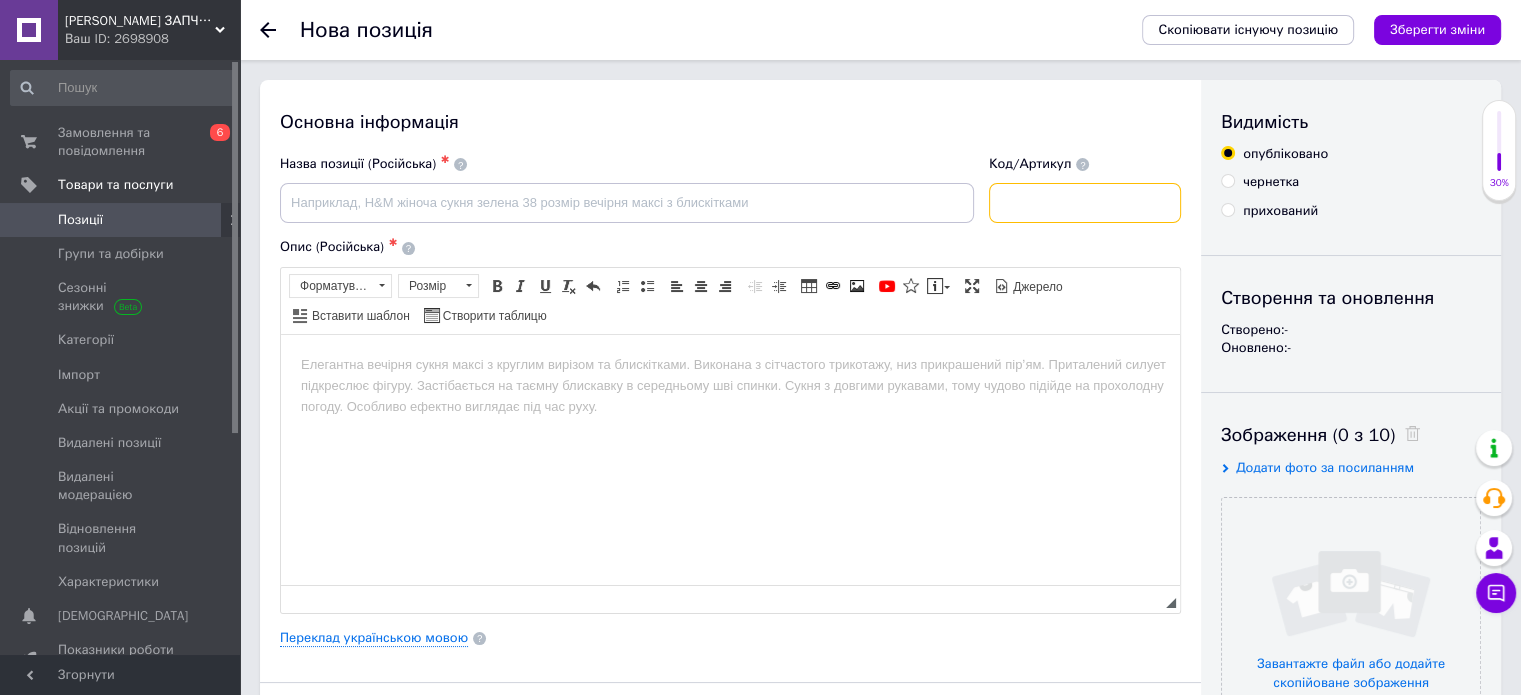 click at bounding box center (1085, 203) 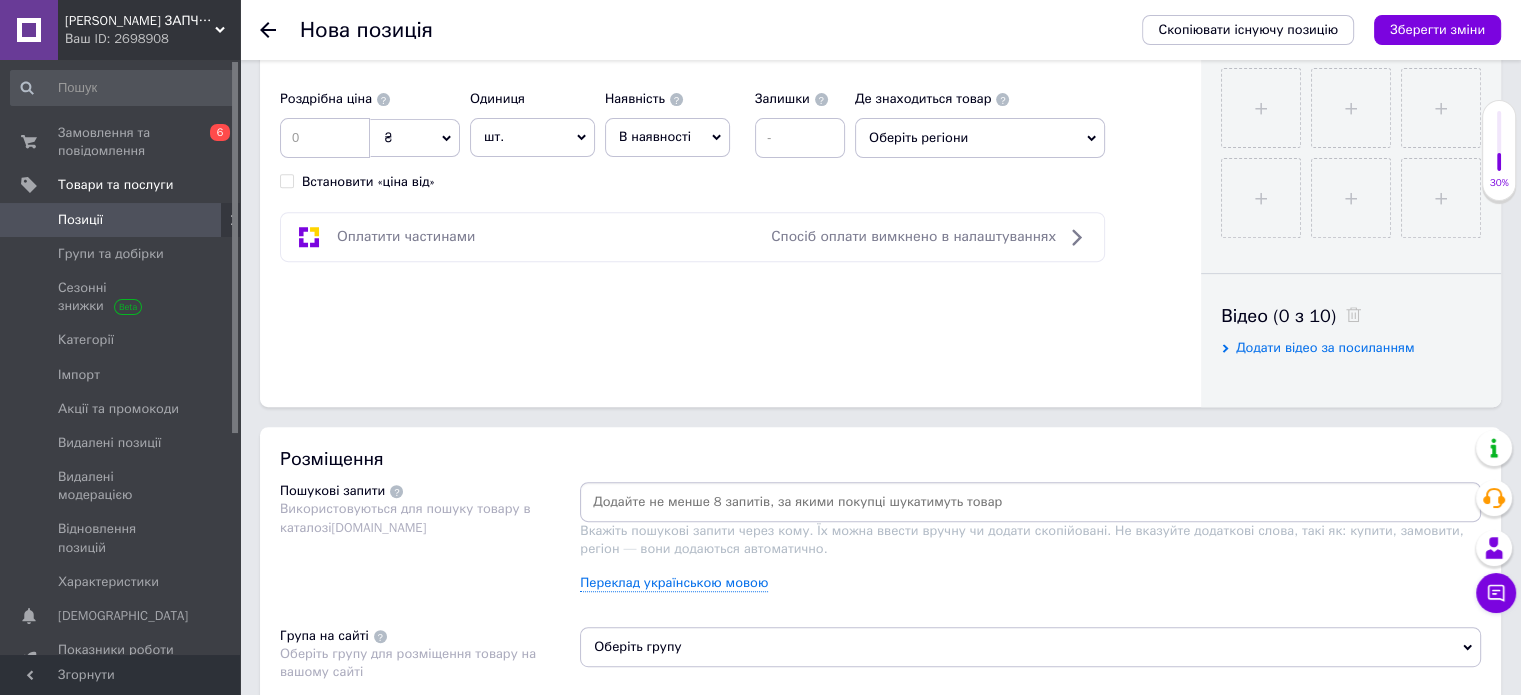 scroll, scrollTop: 816, scrollLeft: 0, axis: vertical 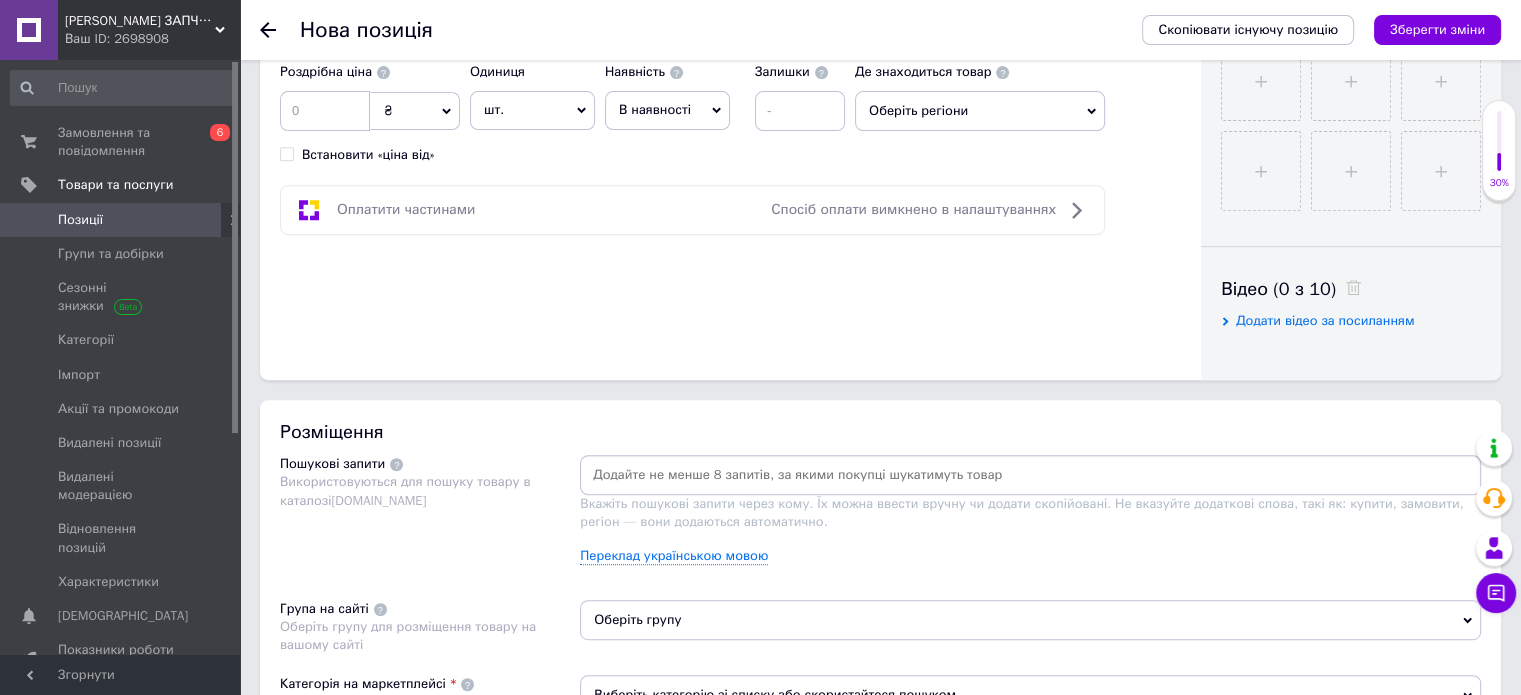 click at bounding box center [1030, 475] 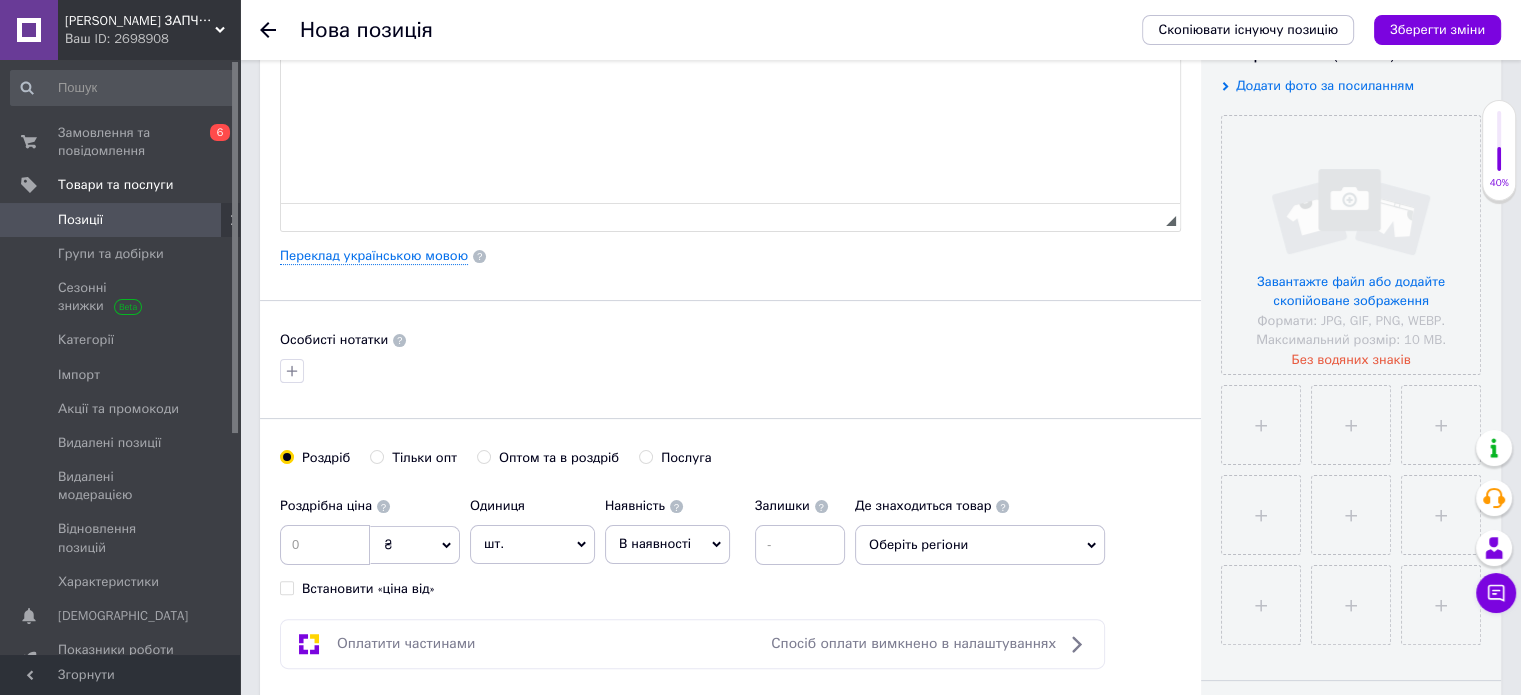 scroll, scrollTop: 348, scrollLeft: 0, axis: vertical 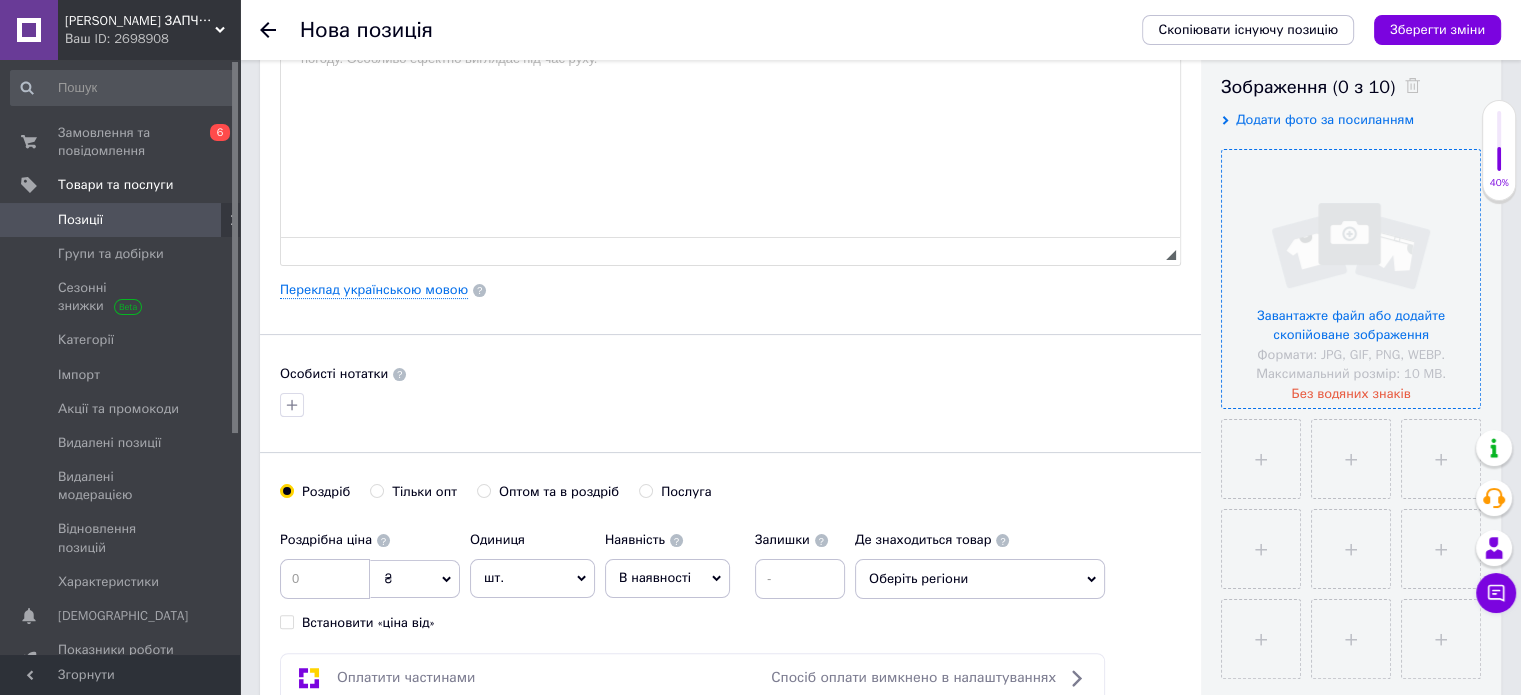 click at bounding box center [1351, 279] 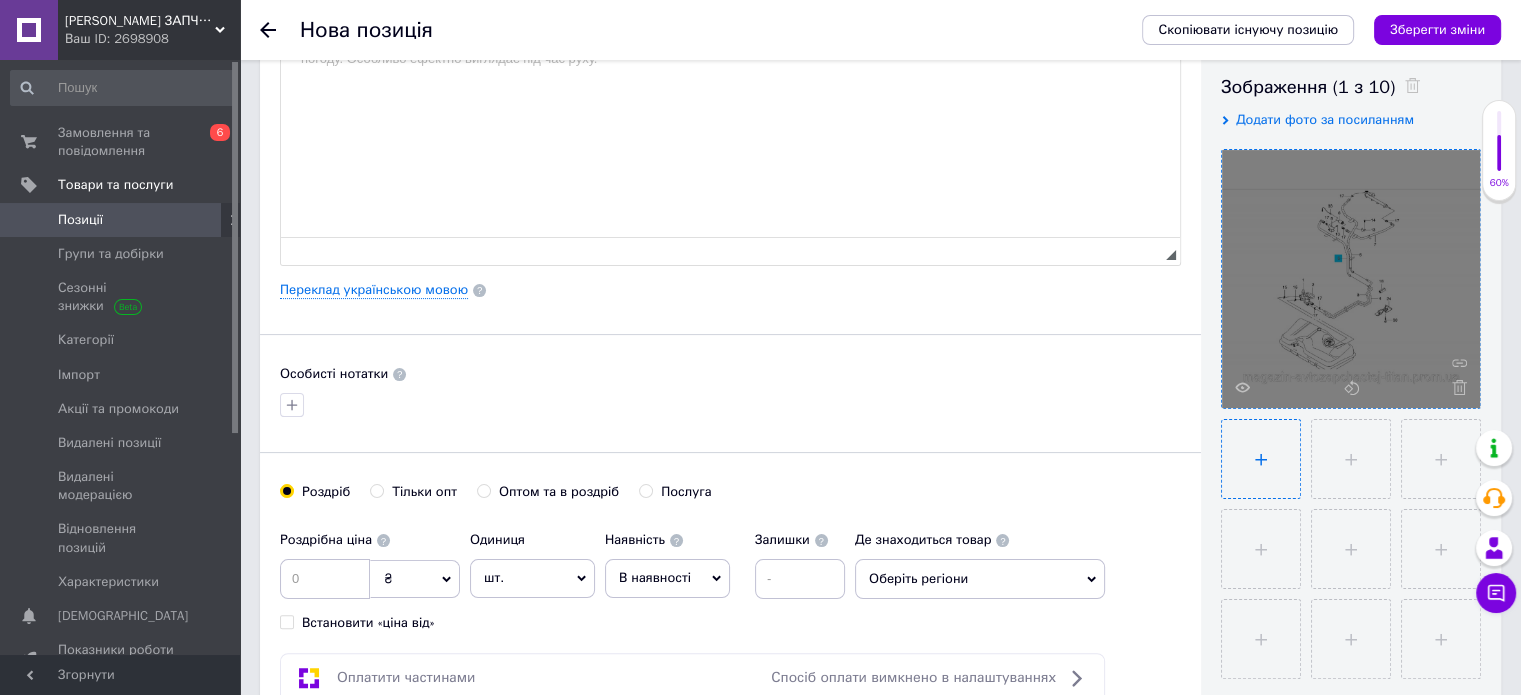 click at bounding box center [1261, 459] 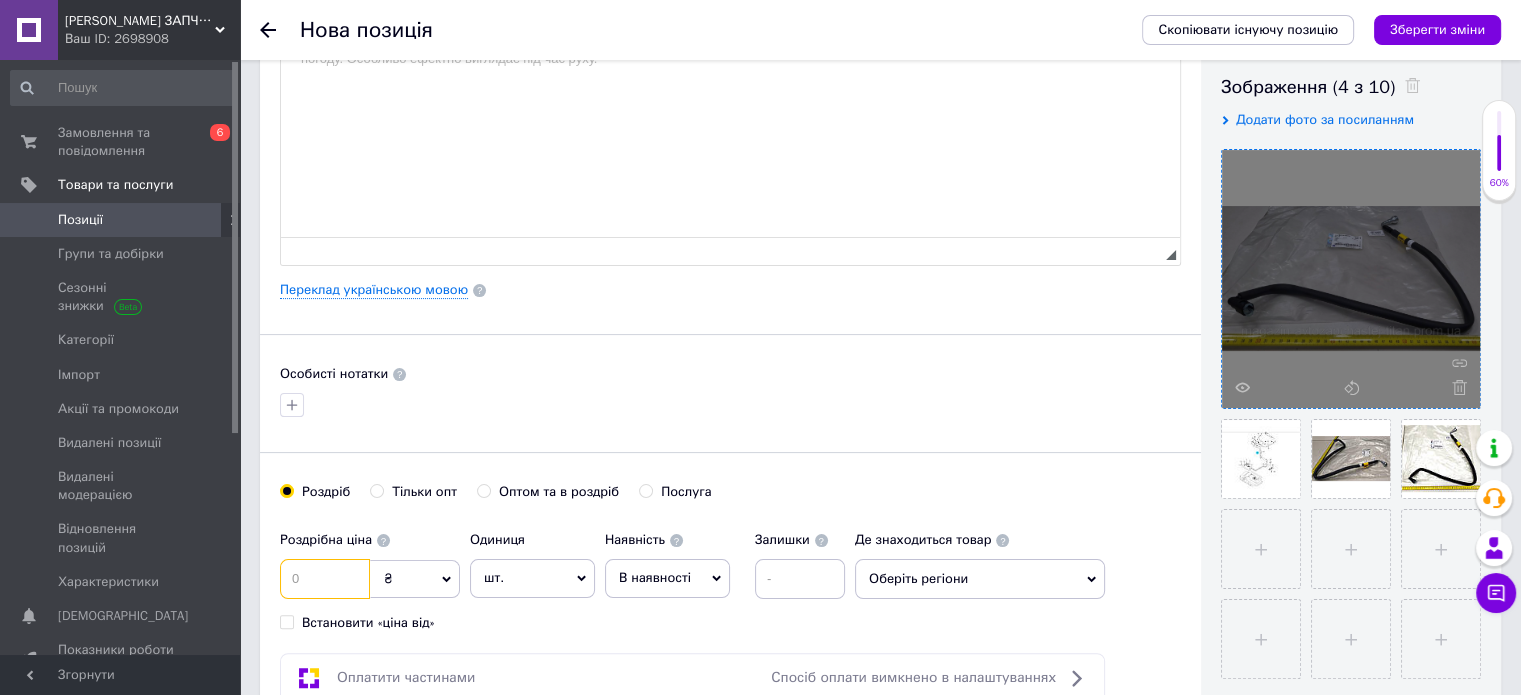 click at bounding box center [325, 579] 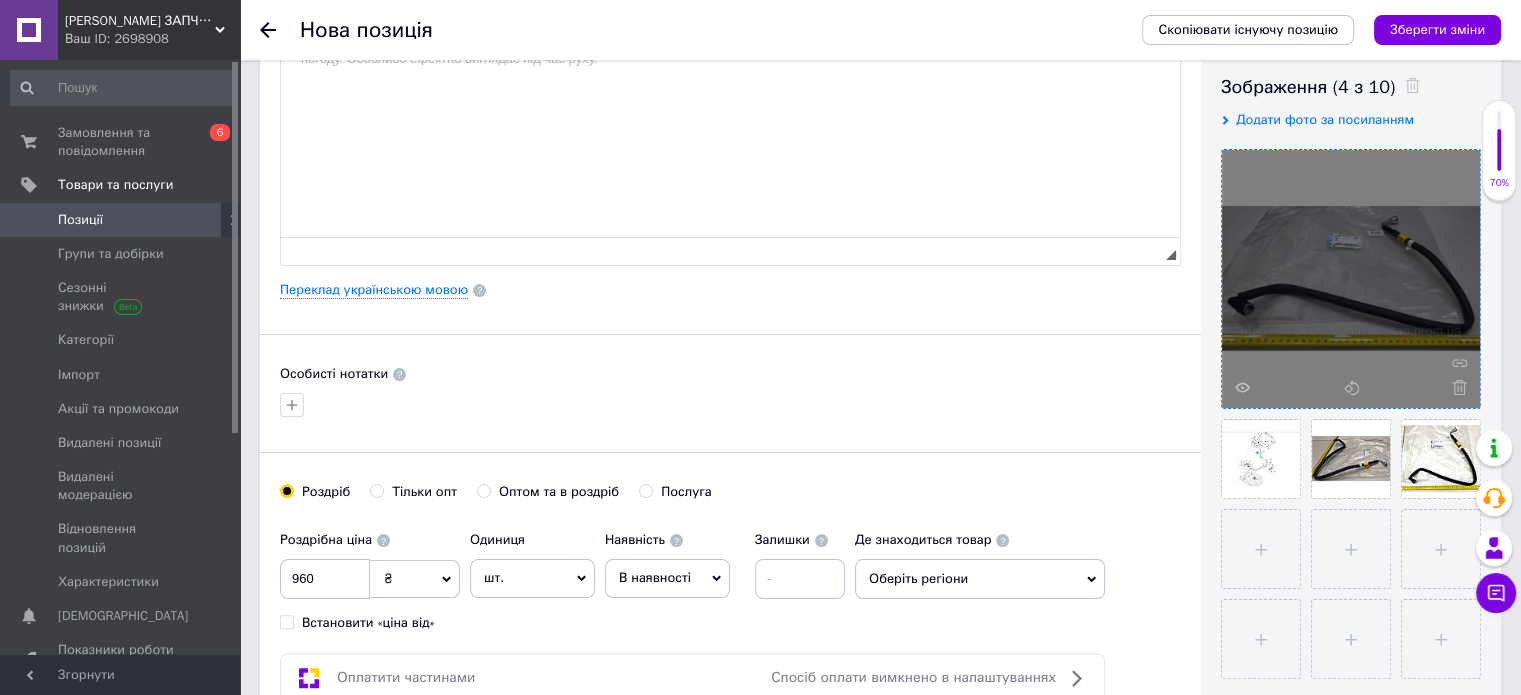 click on "В наявності" at bounding box center (667, 578) 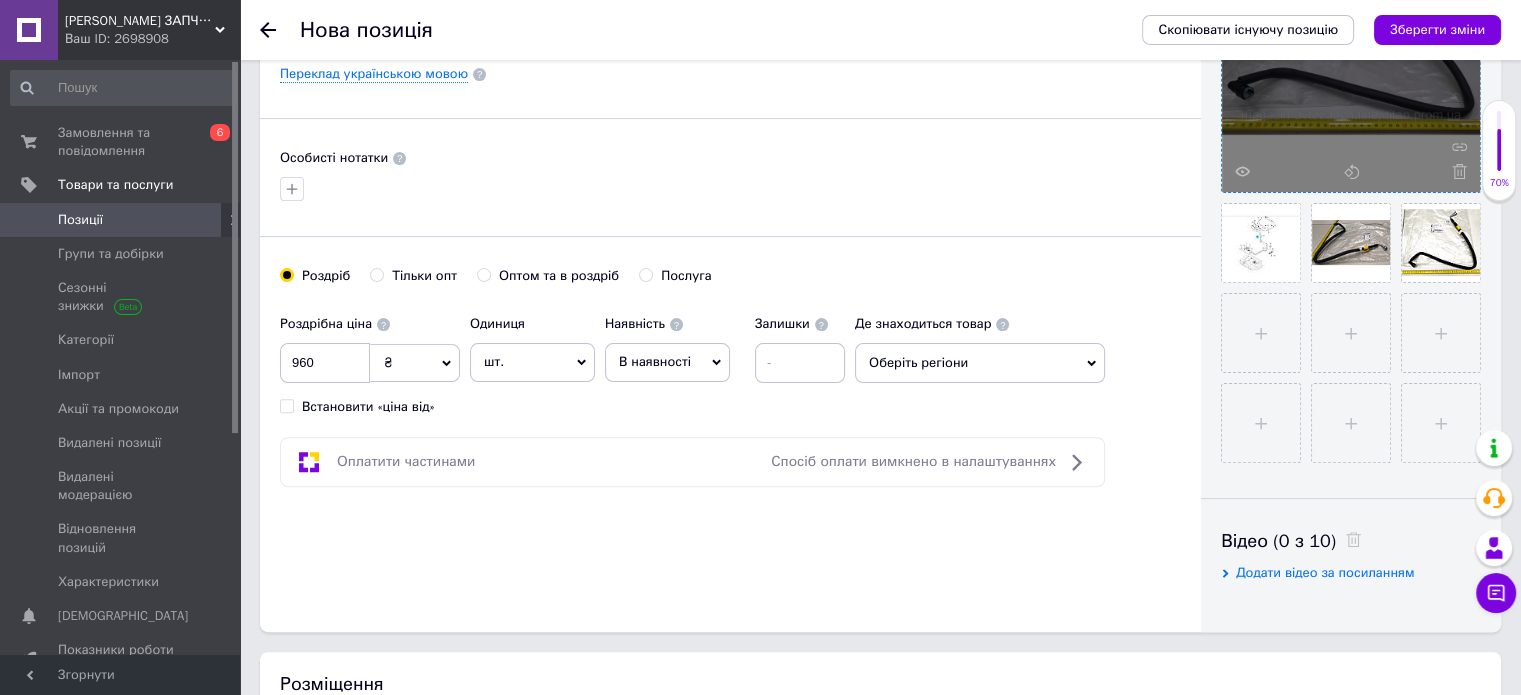scroll, scrollTop: 636, scrollLeft: 0, axis: vertical 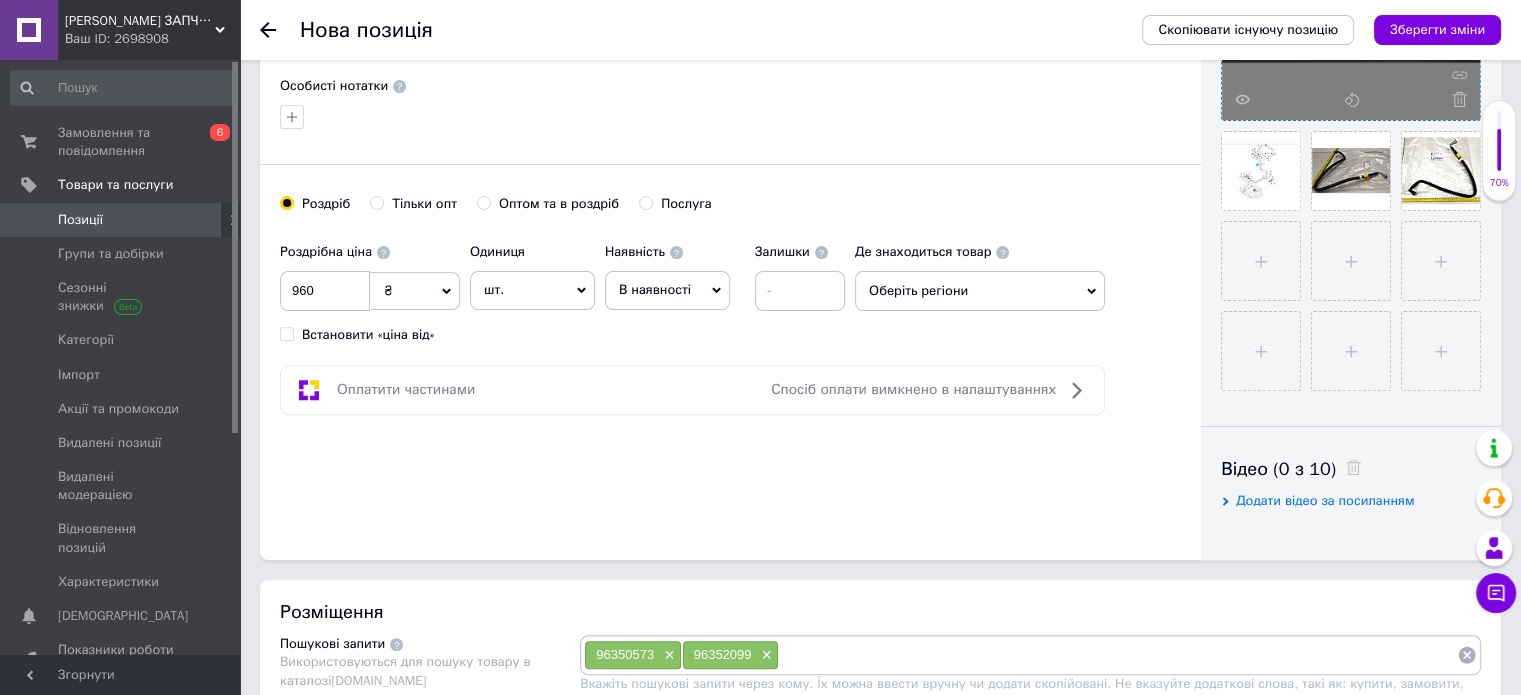 click on "В наявності" at bounding box center [655, 289] 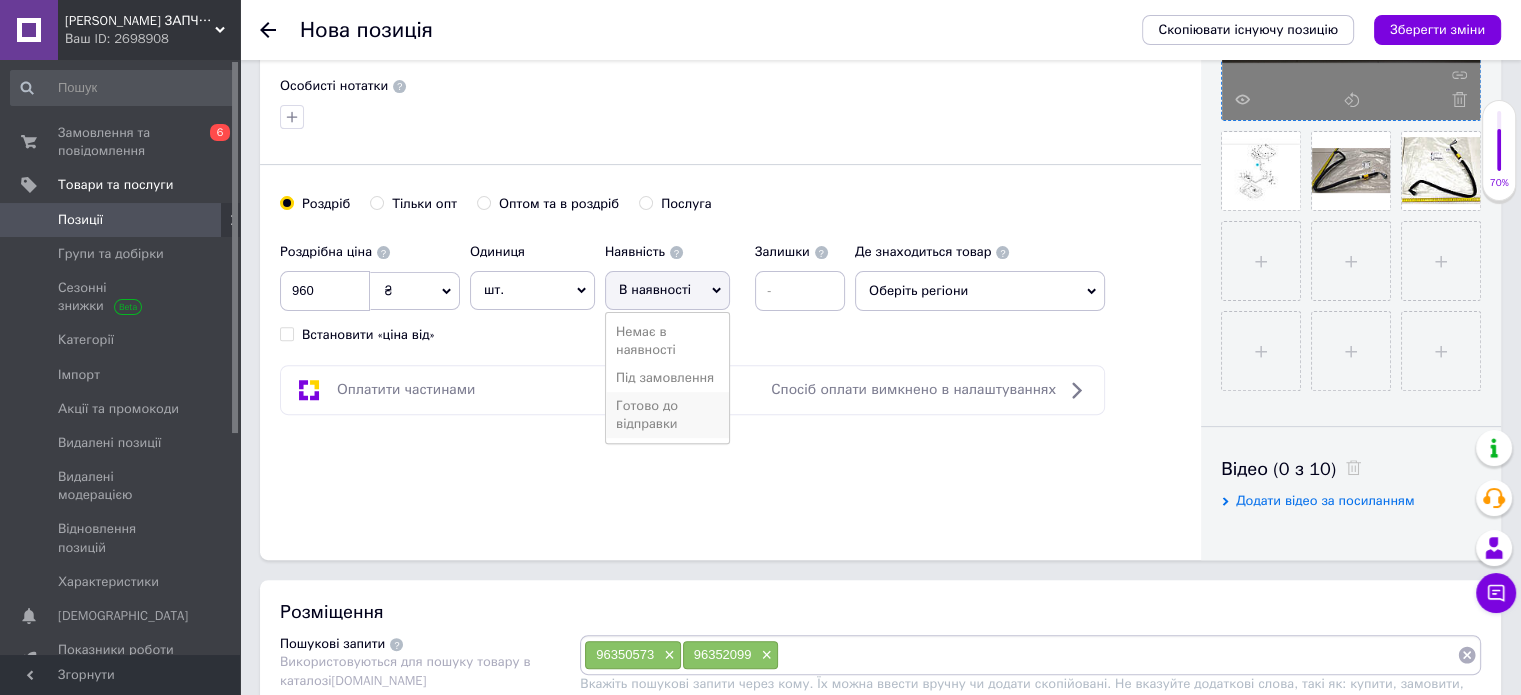 click on "Готово до відправки" at bounding box center [667, 415] 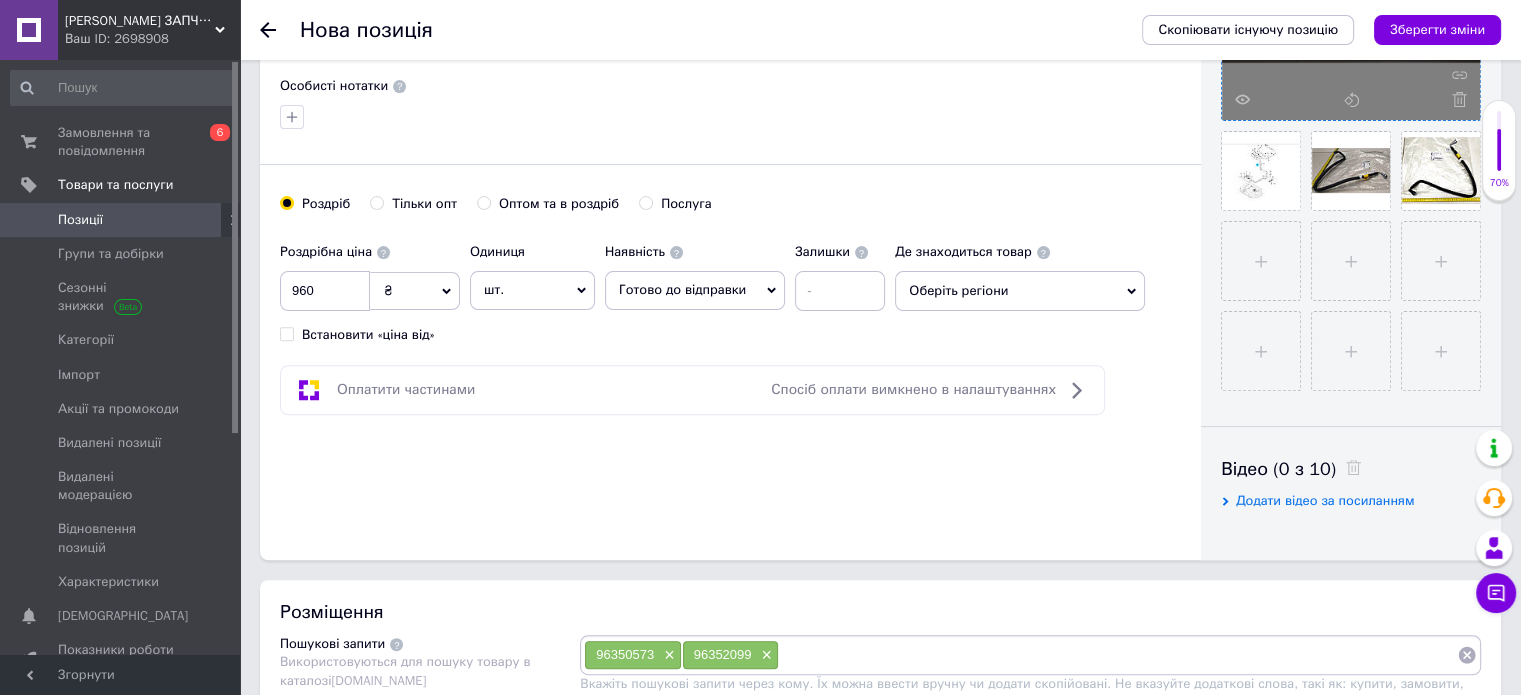 click on "Оберіть регіони" at bounding box center (1020, 291) 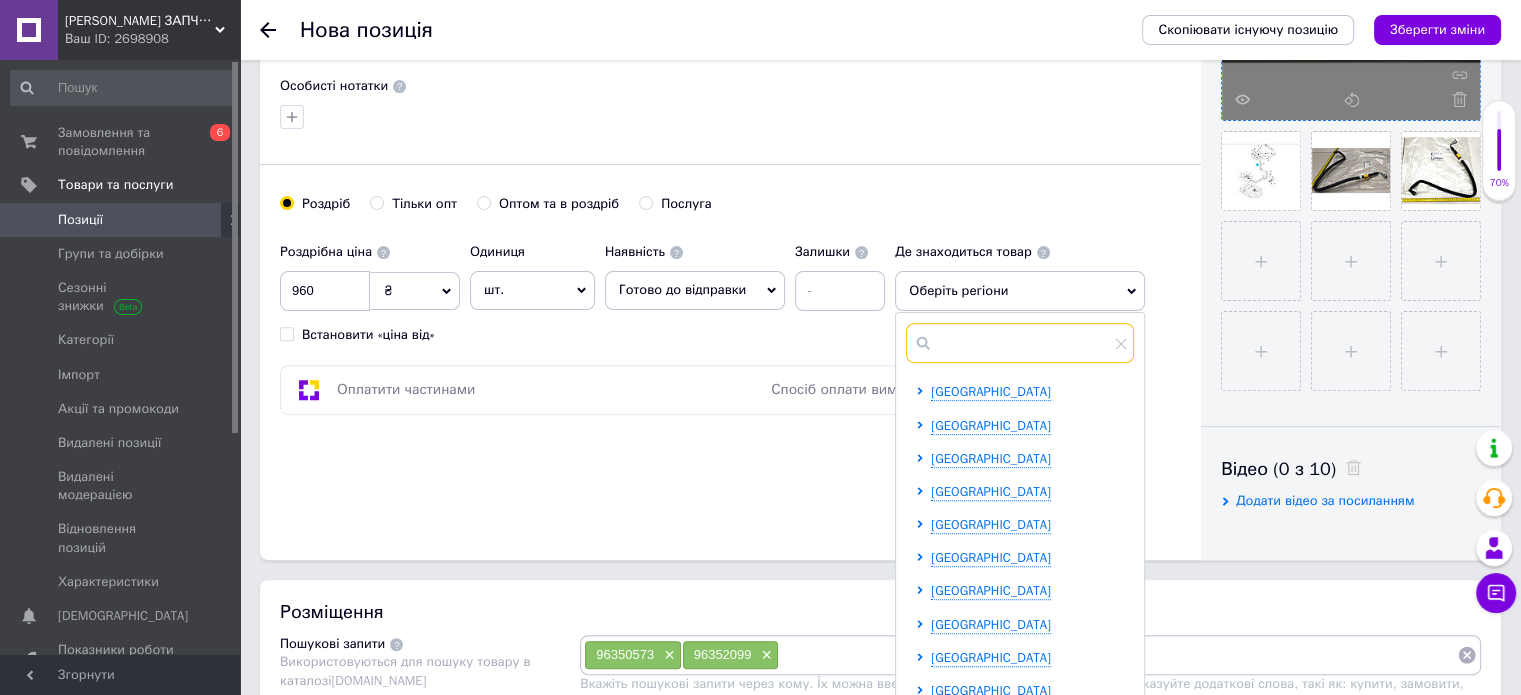 click at bounding box center (1020, 343) 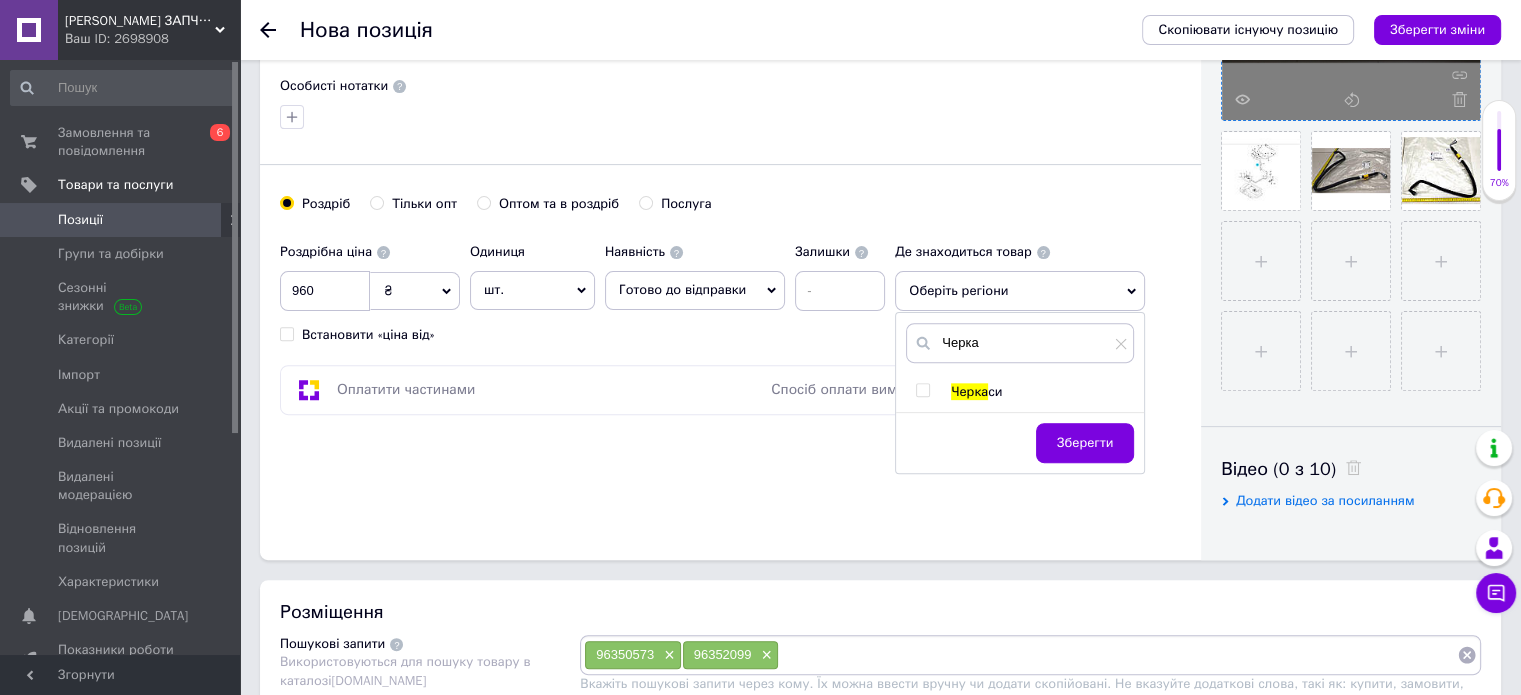 click at bounding box center (922, 390) 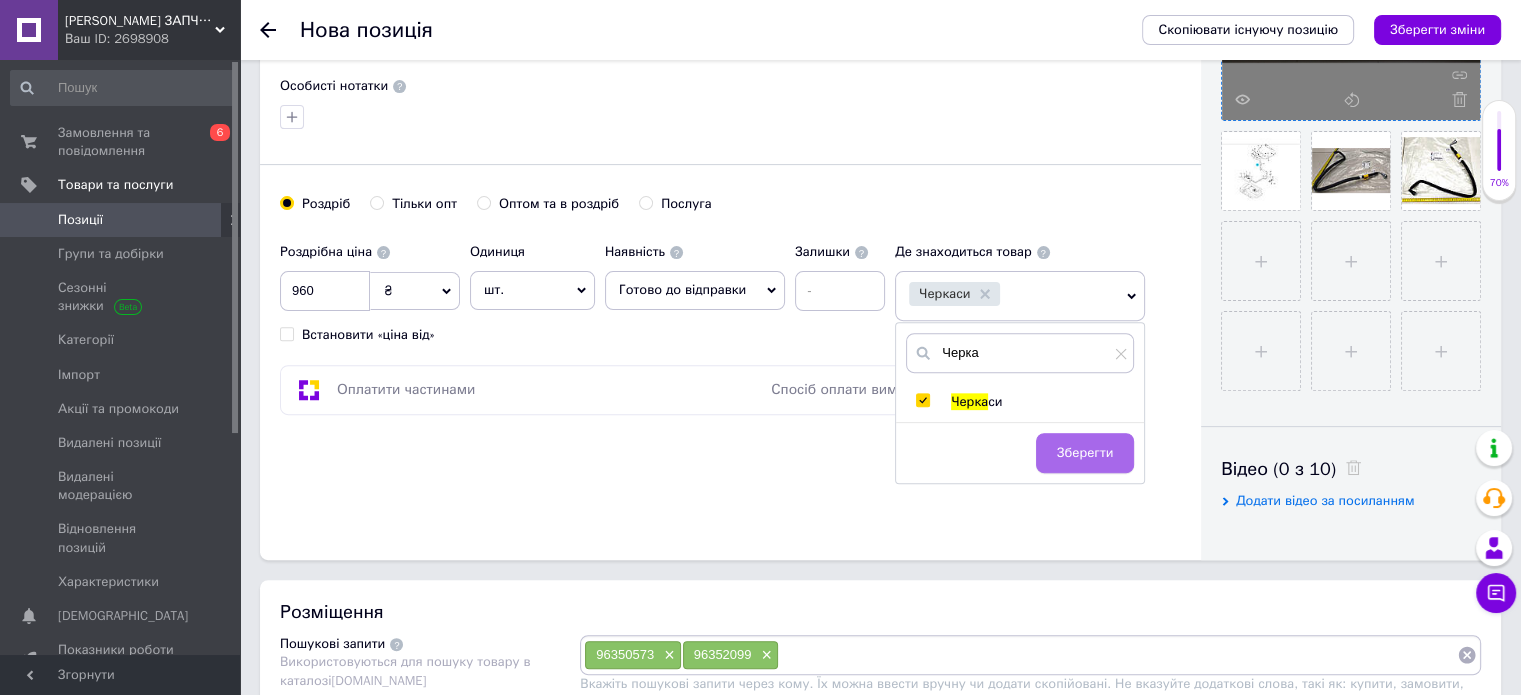 click on "Зберегти" at bounding box center [1085, 453] 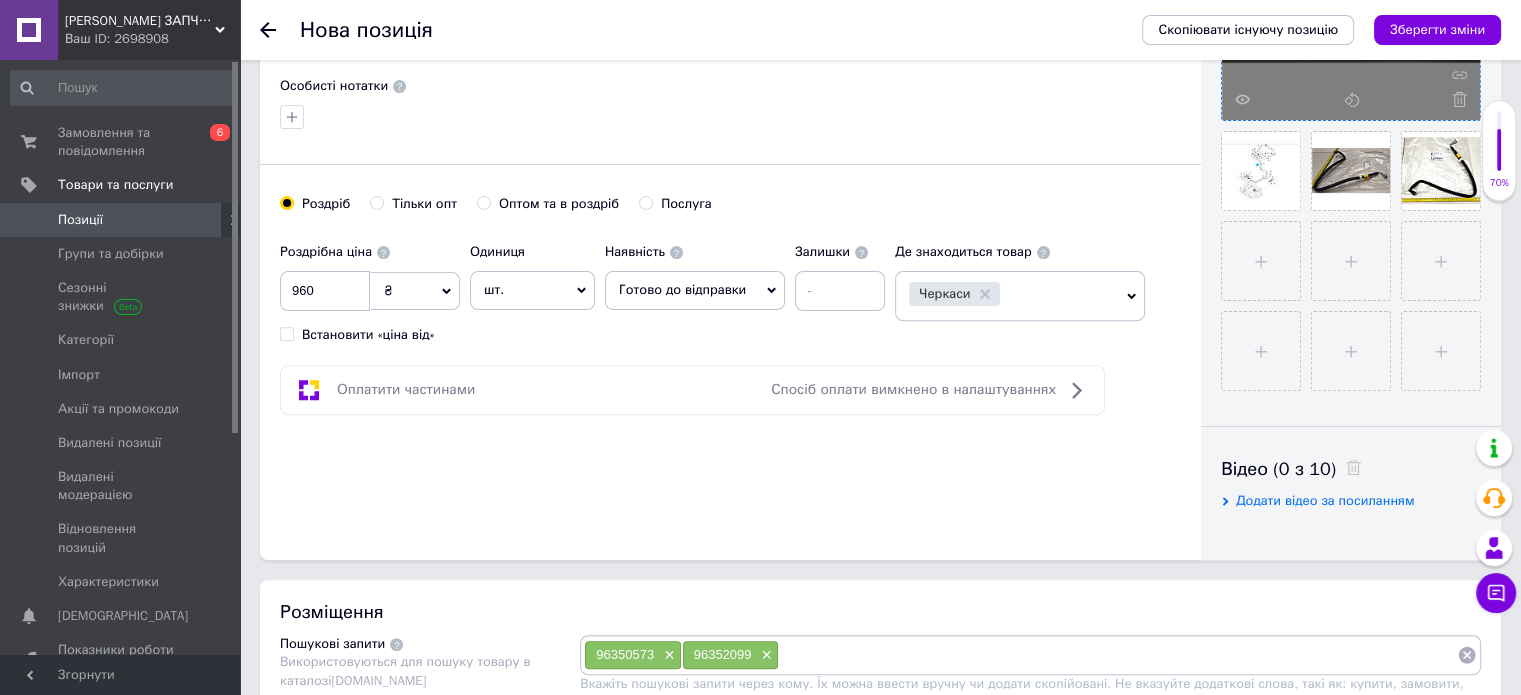 click at bounding box center (1118, 655) 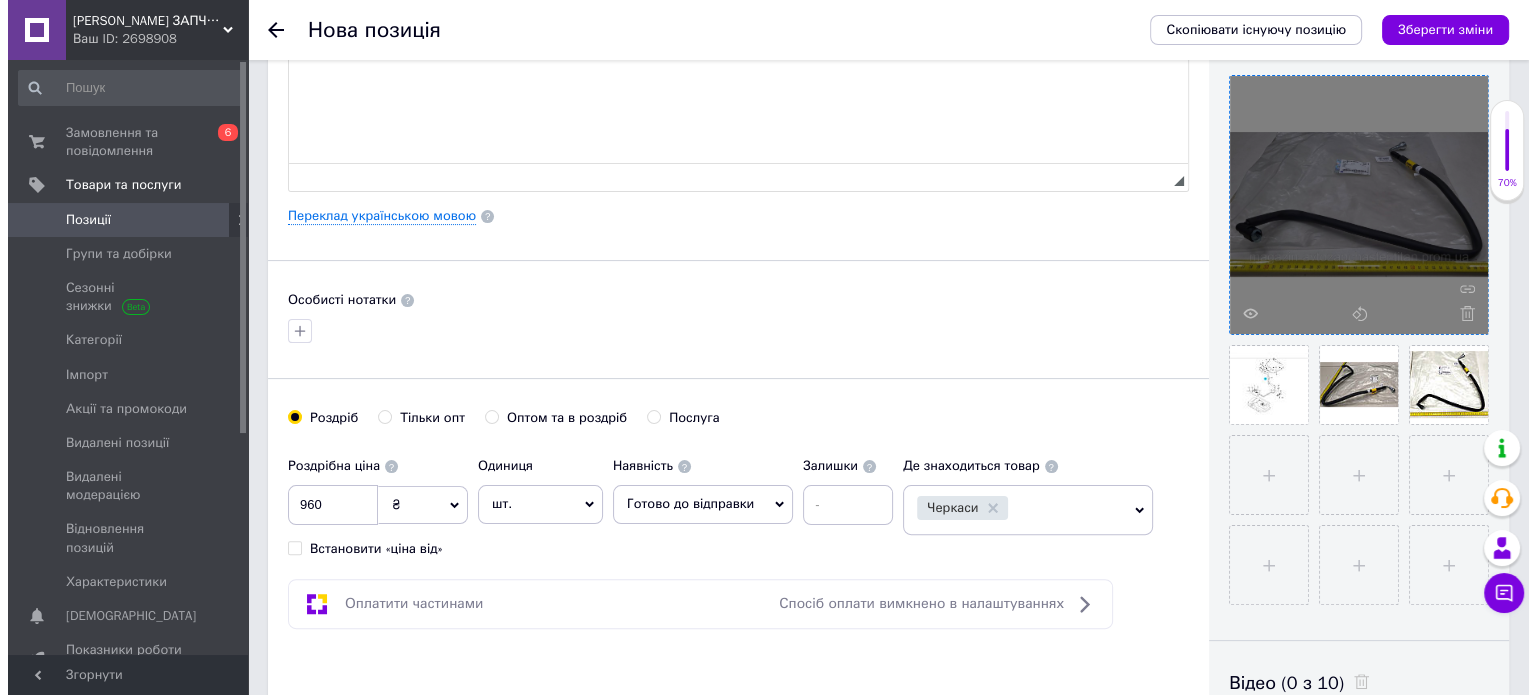 scroll, scrollTop: 382, scrollLeft: 0, axis: vertical 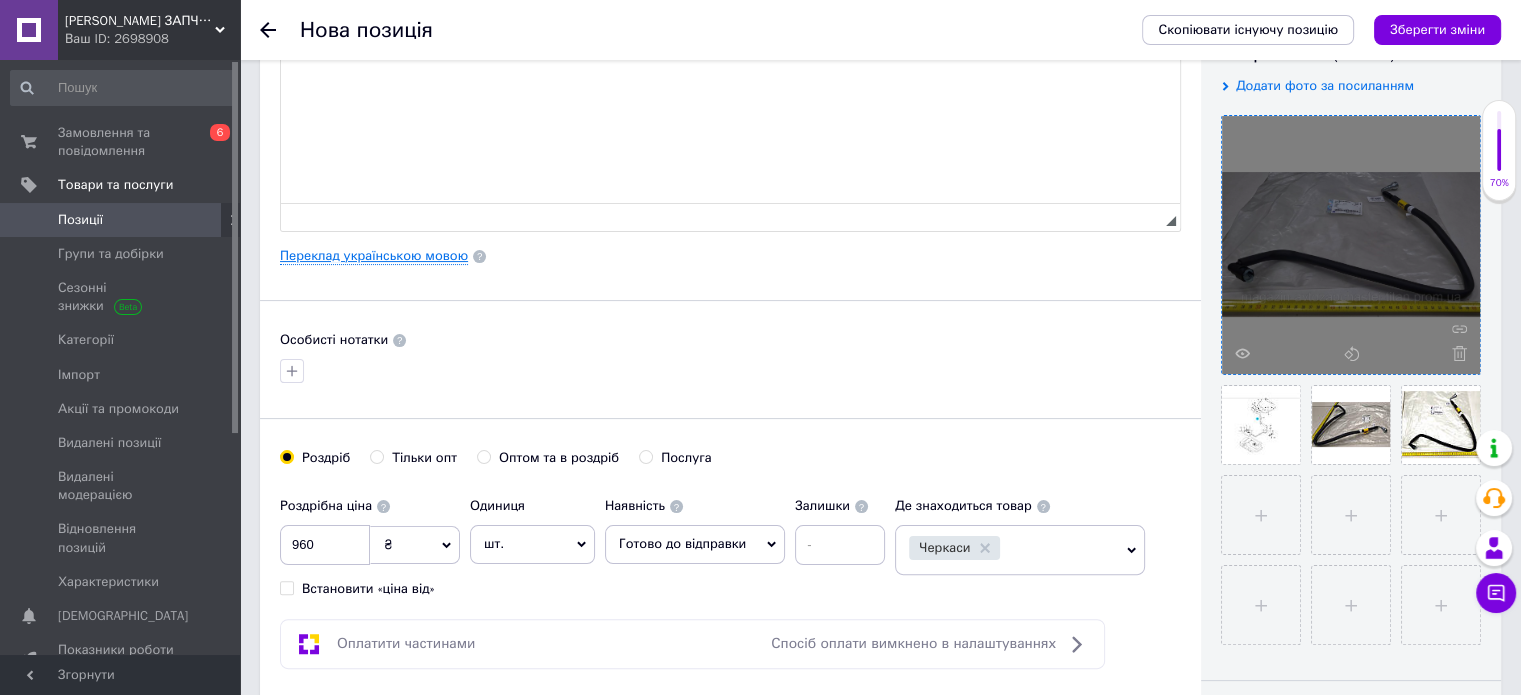 click on "Переклад українською мовою" at bounding box center [374, 256] 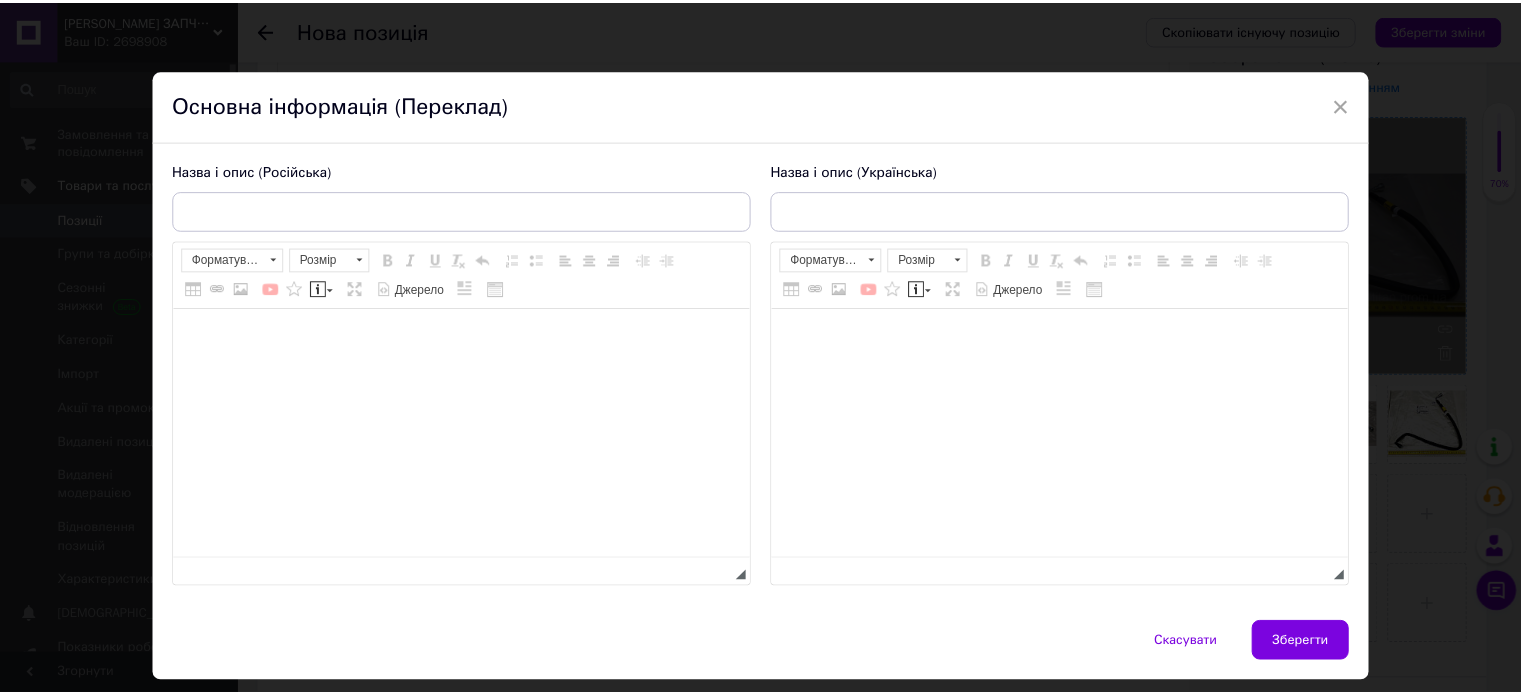 scroll, scrollTop: 0, scrollLeft: 0, axis: both 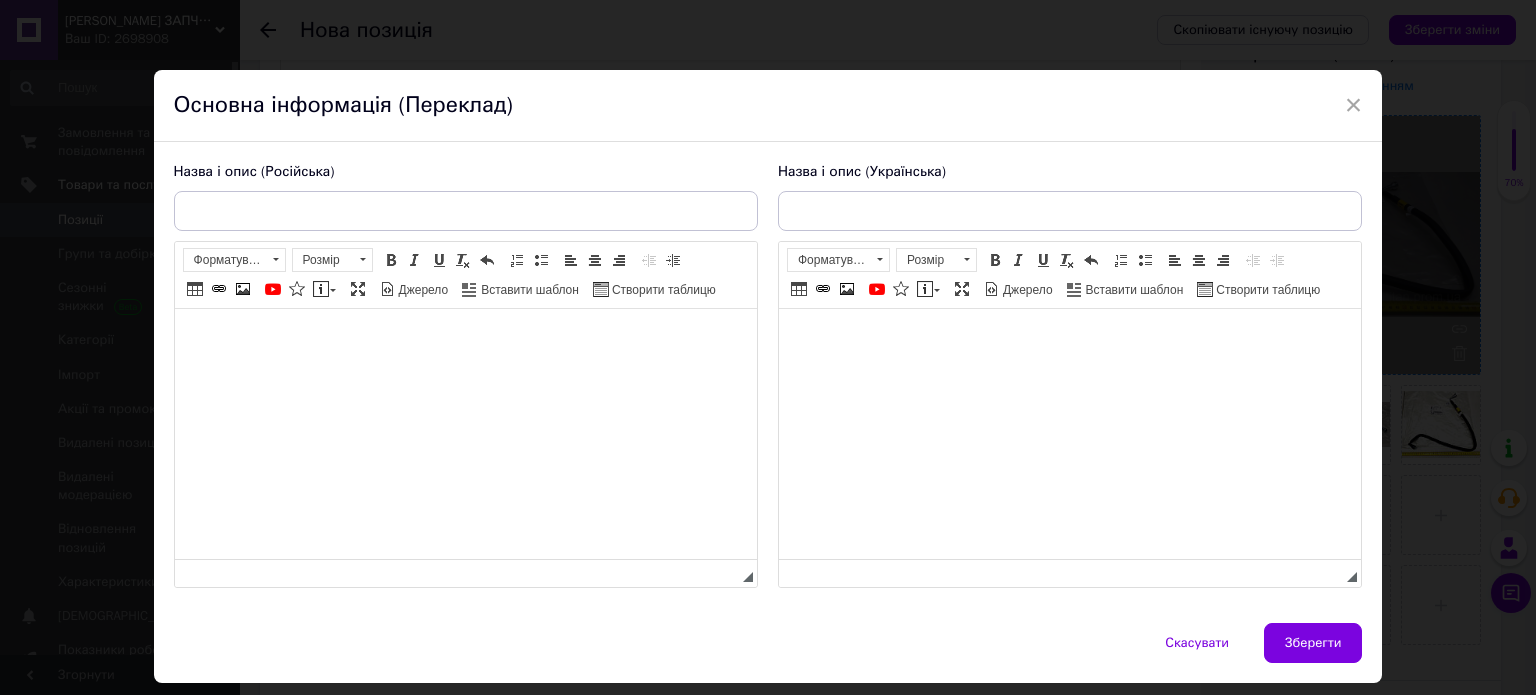 click at bounding box center (1069, 339) 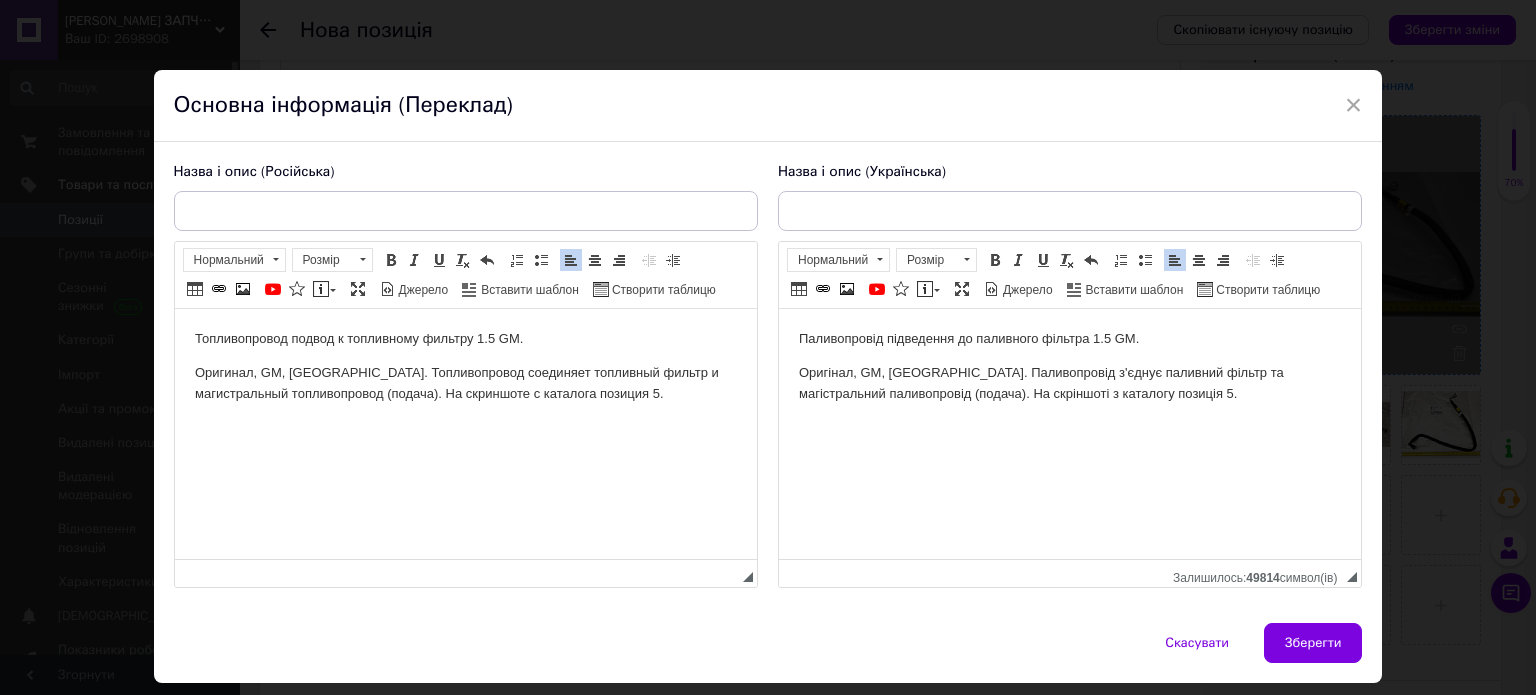 click on "Топливопровод подвод к топливному фильтру 1.5 GM. Оригинал, GM, [GEOGRAPHIC_DATA]. Топливопровод соединяет топливный фильтр и магистральный топливопровод (подача). На скриншоте с каталога позиция 5." at bounding box center [465, 366] 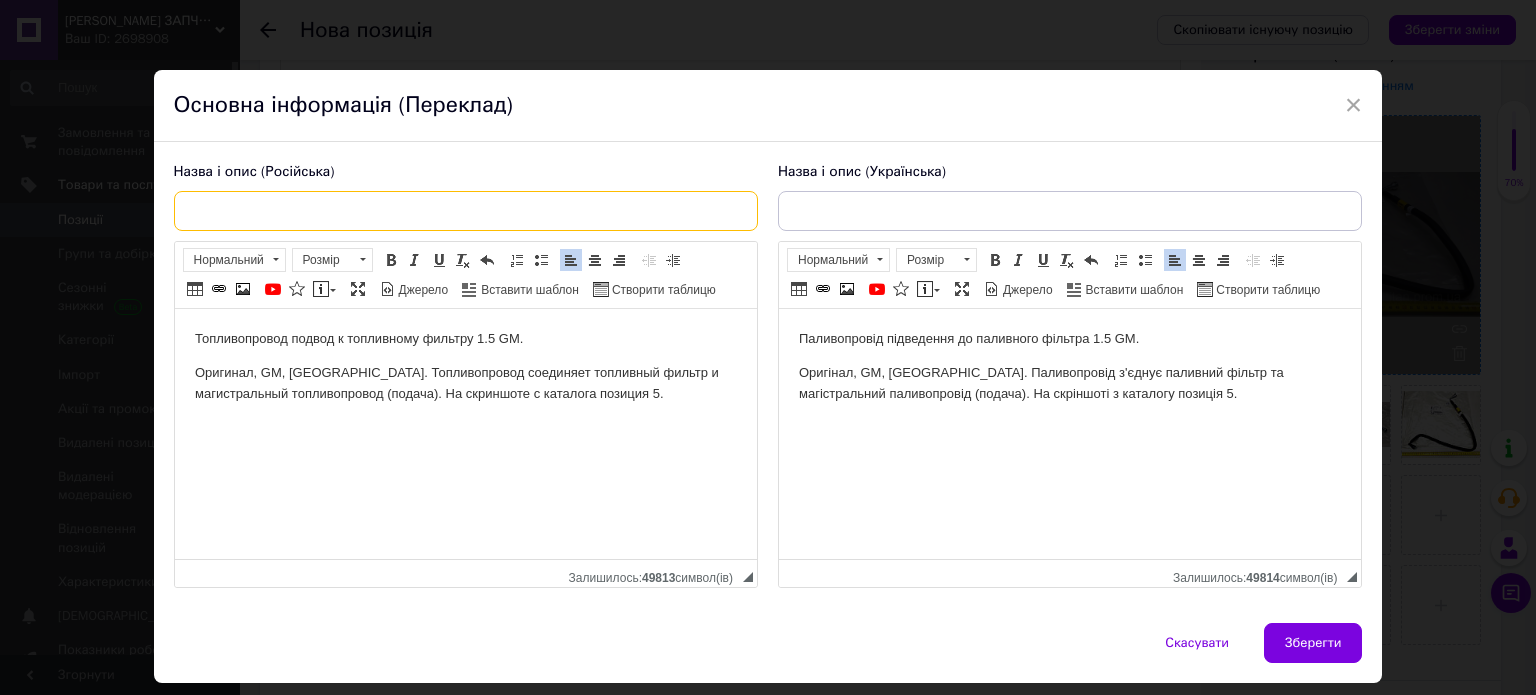 click at bounding box center (466, 211) 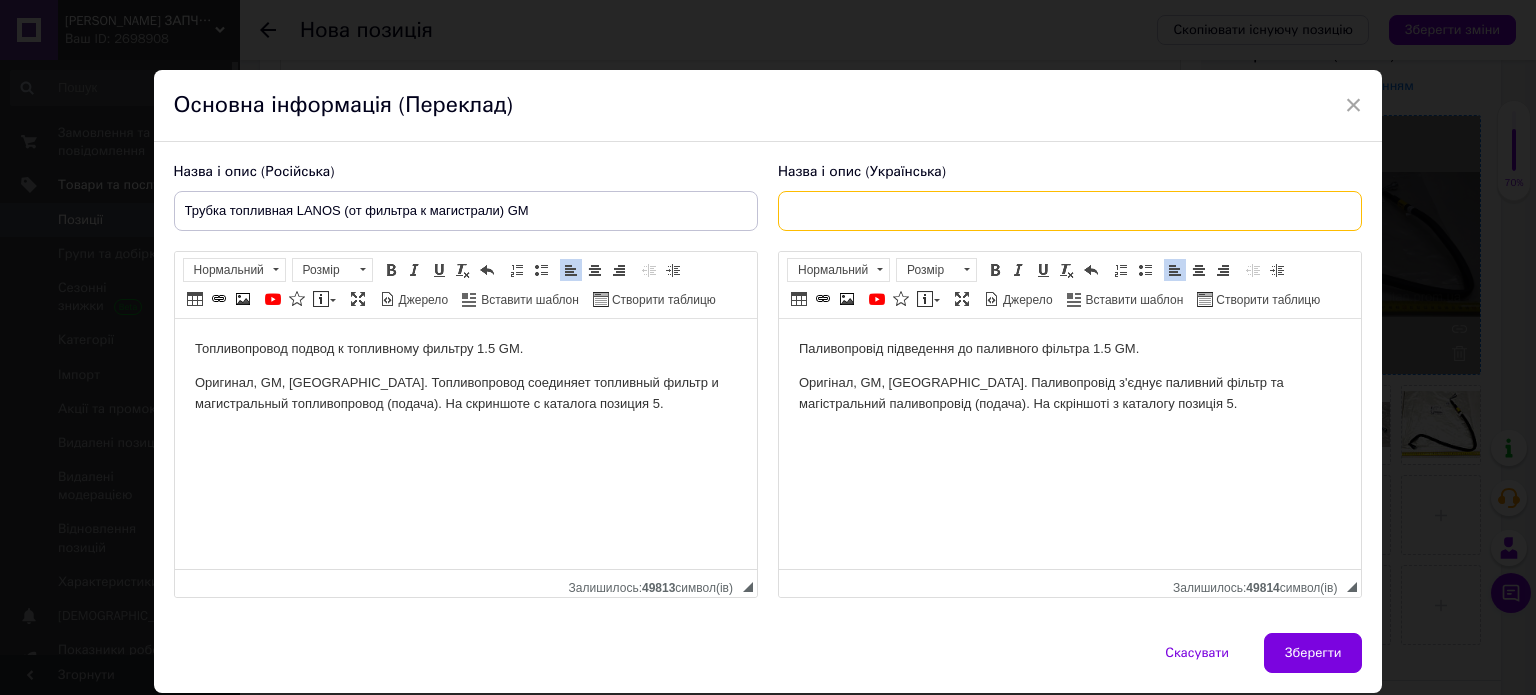 click at bounding box center [1070, 211] 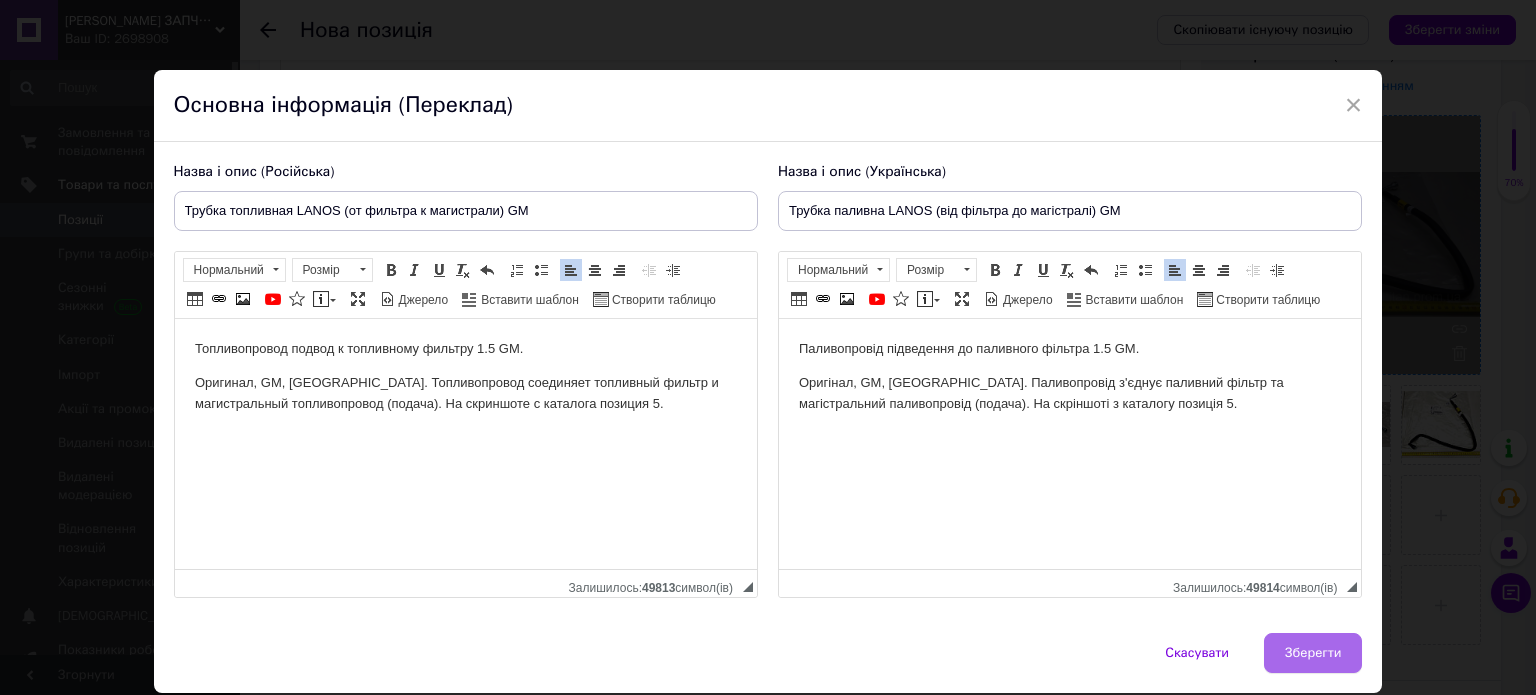 click on "Зберегти" at bounding box center [1313, 653] 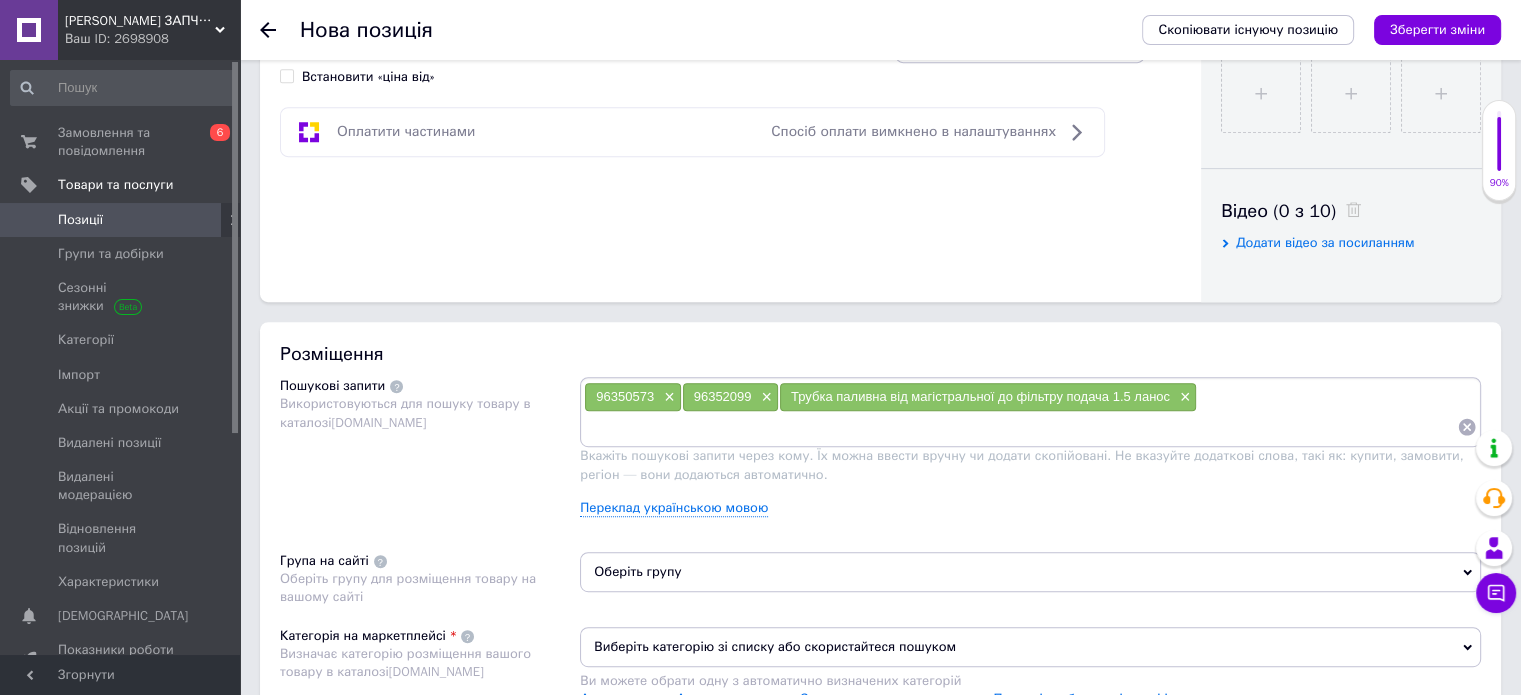 scroll, scrollTop: 926, scrollLeft: 0, axis: vertical 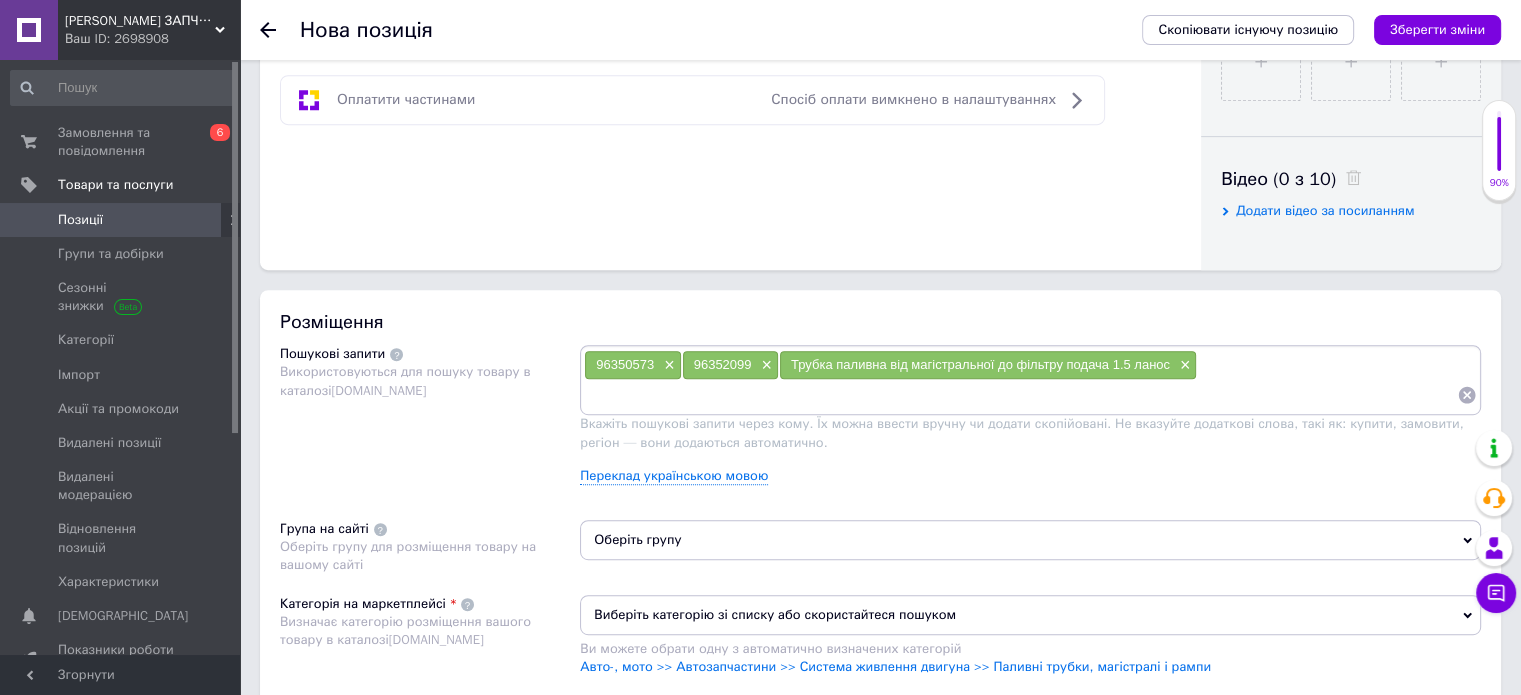 click at bounding box center [1020, 395] 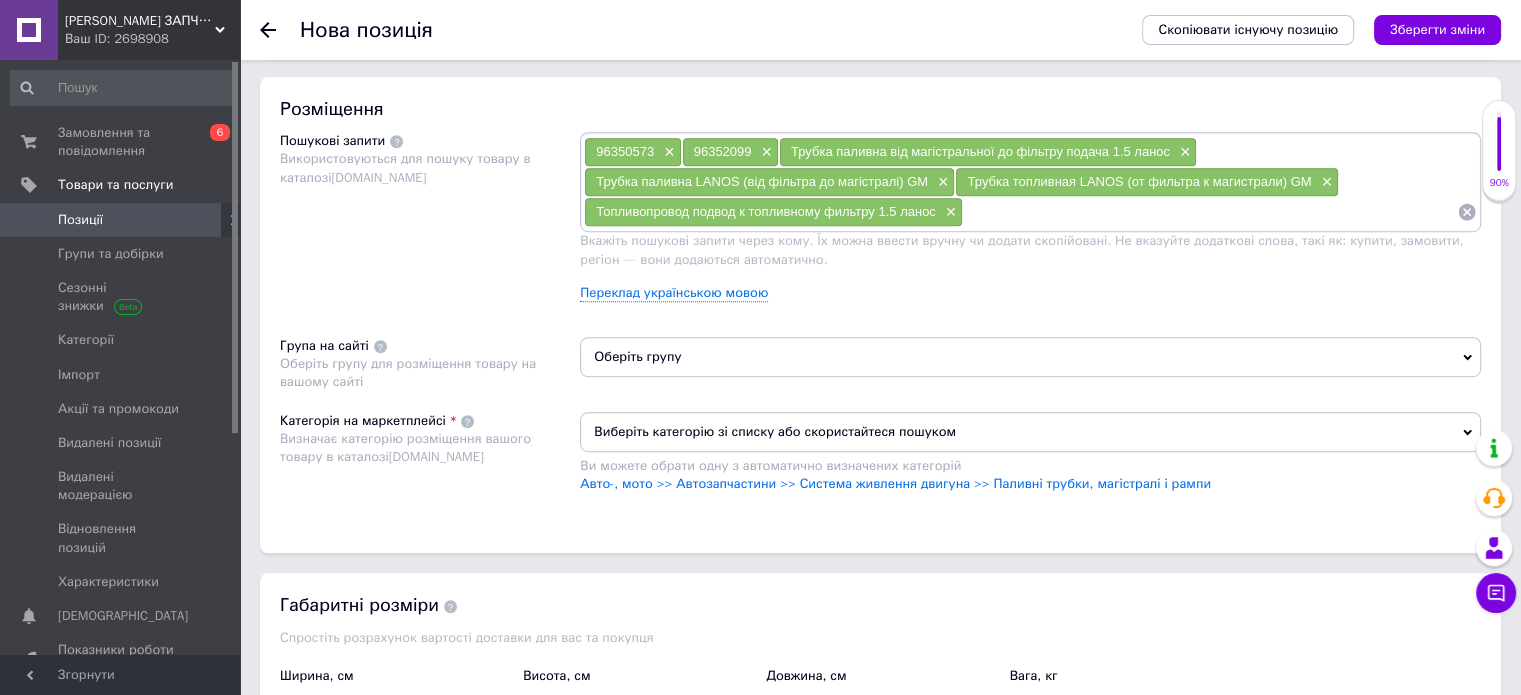 scroll, scrollTop: 1136, scrollLeft: 0, axis: vertical 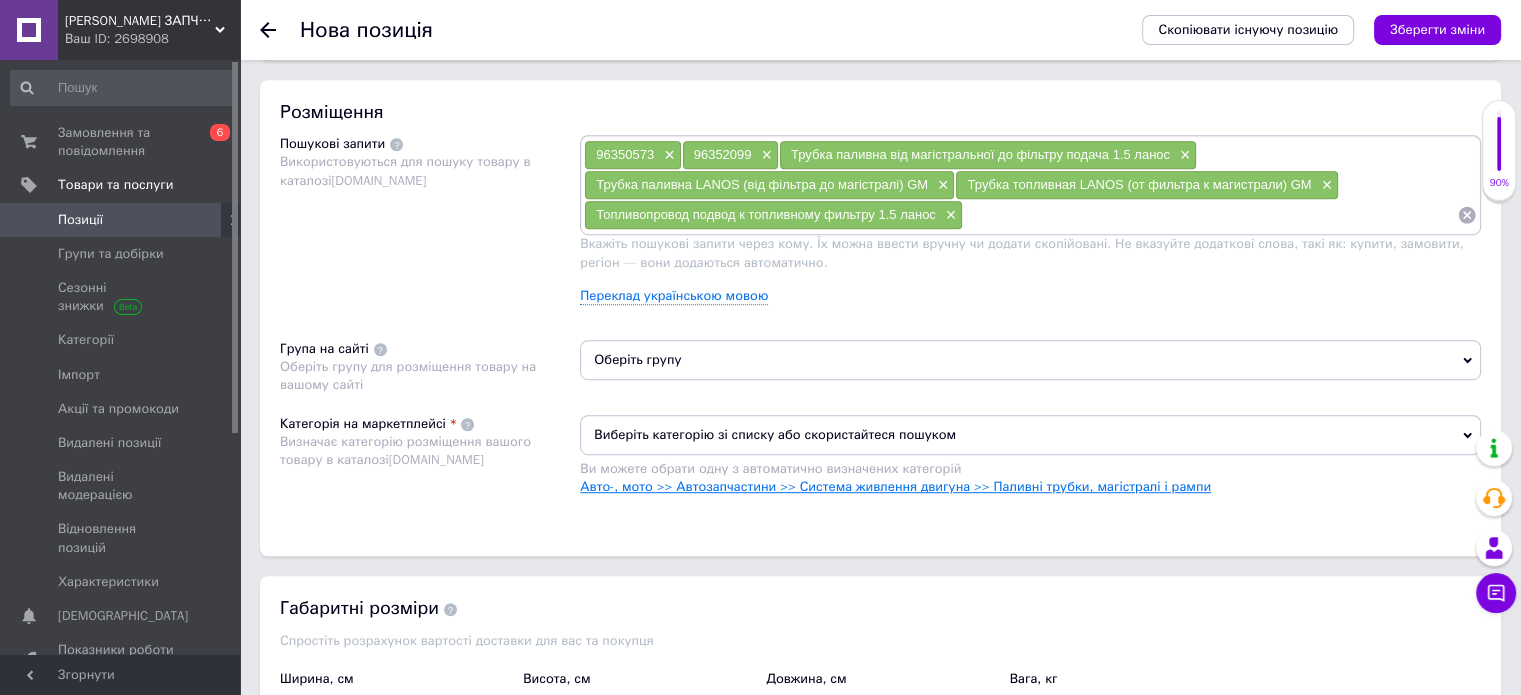 click on "Авто-, мото >> Автозапчастини >> Система живлення двигуна >> Паливні трубки, магістралі і рампи" at bounding box center [895, 486] 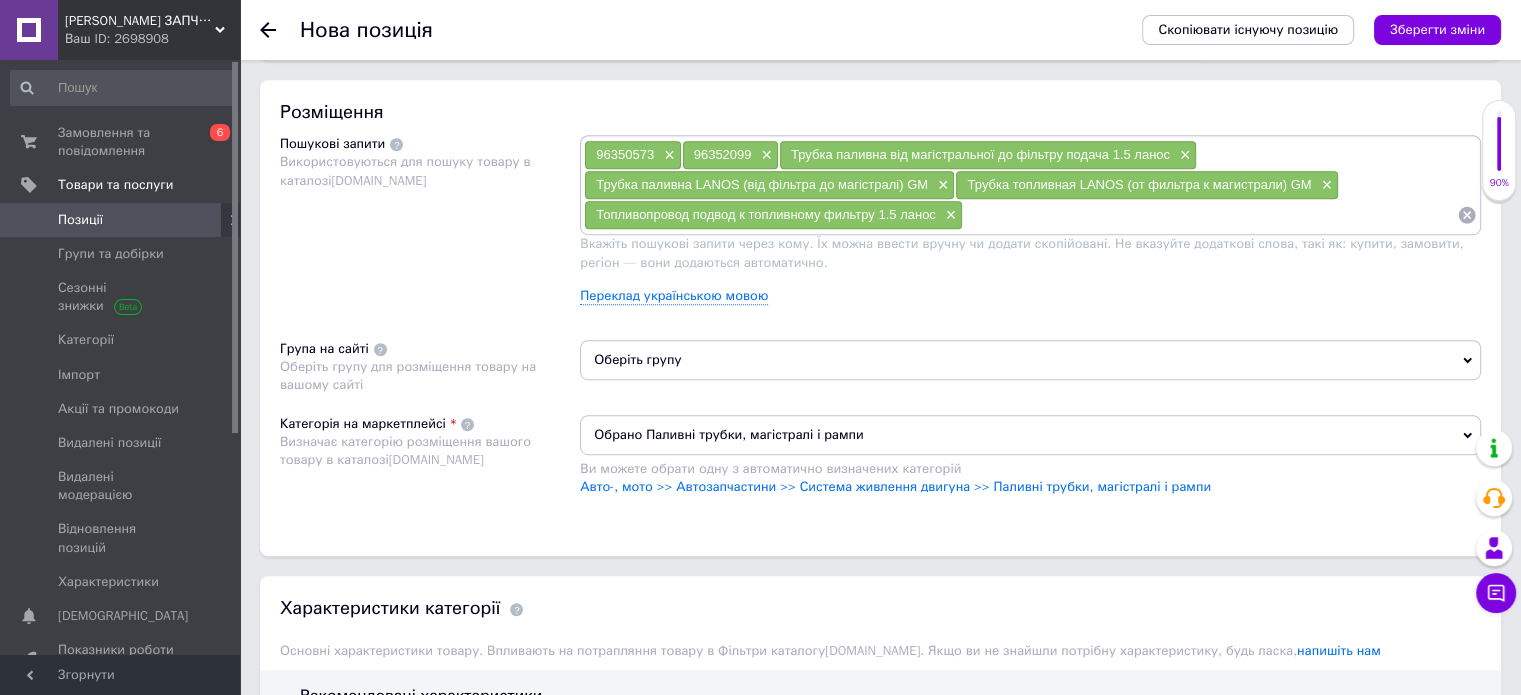 click on "Оберіть групу" at bounding box center (1030, 360) 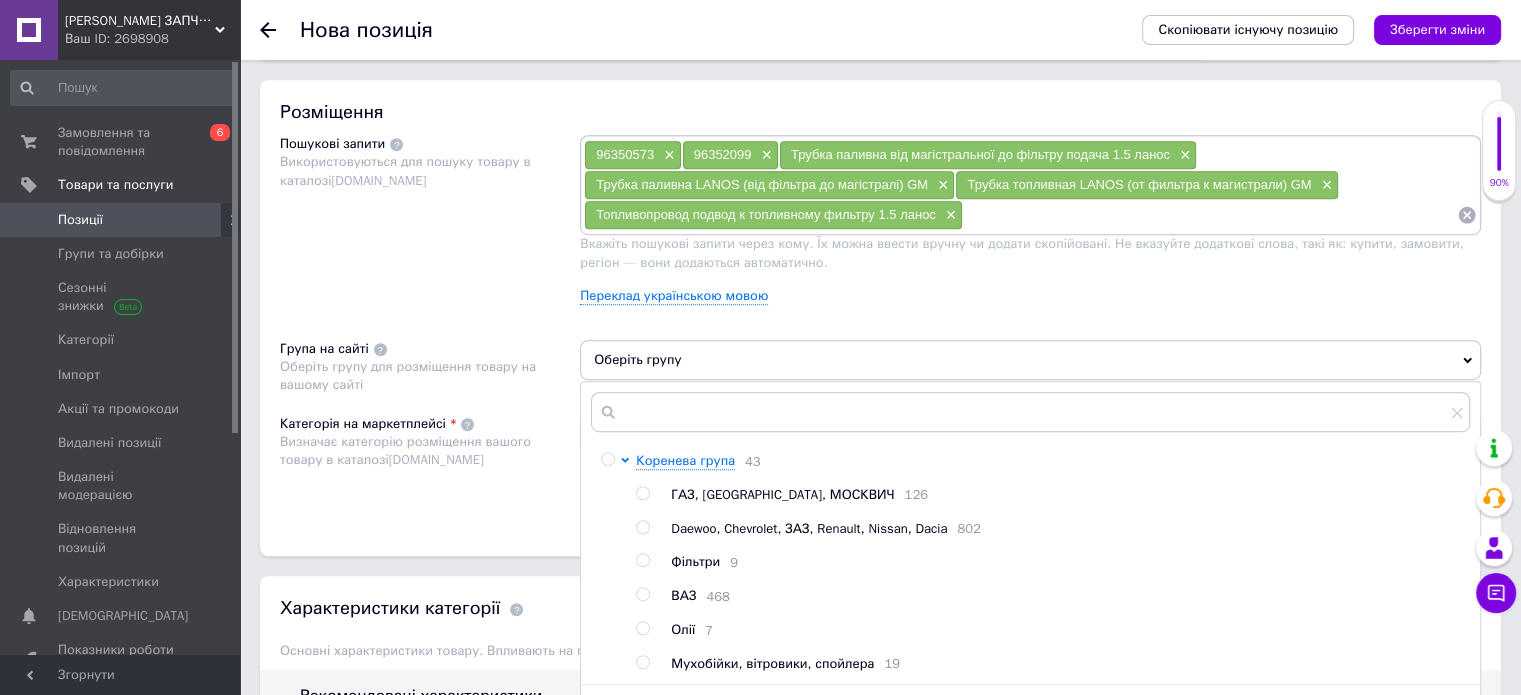 click at bounding box center (642, 527) 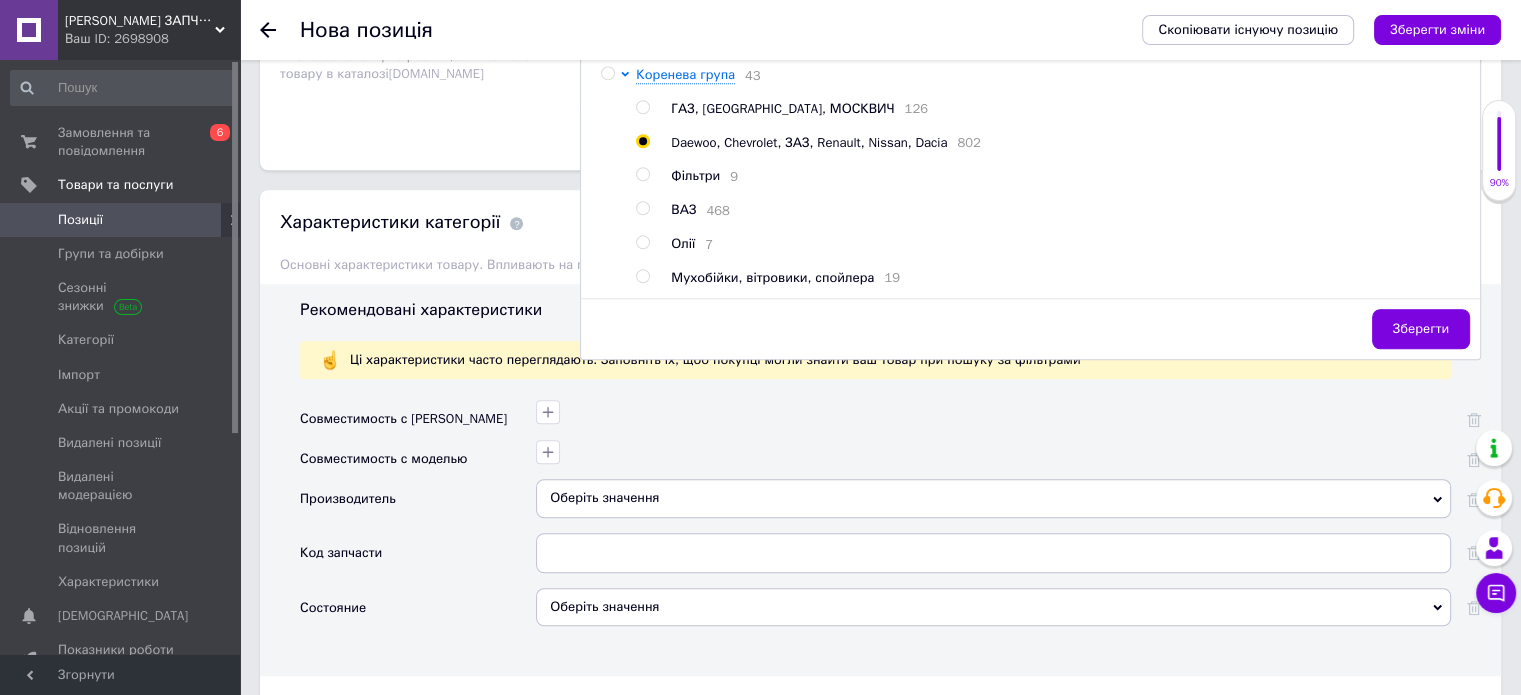 scroll, scrollTop: 1526, scrollLeft: 0, axis: vertical 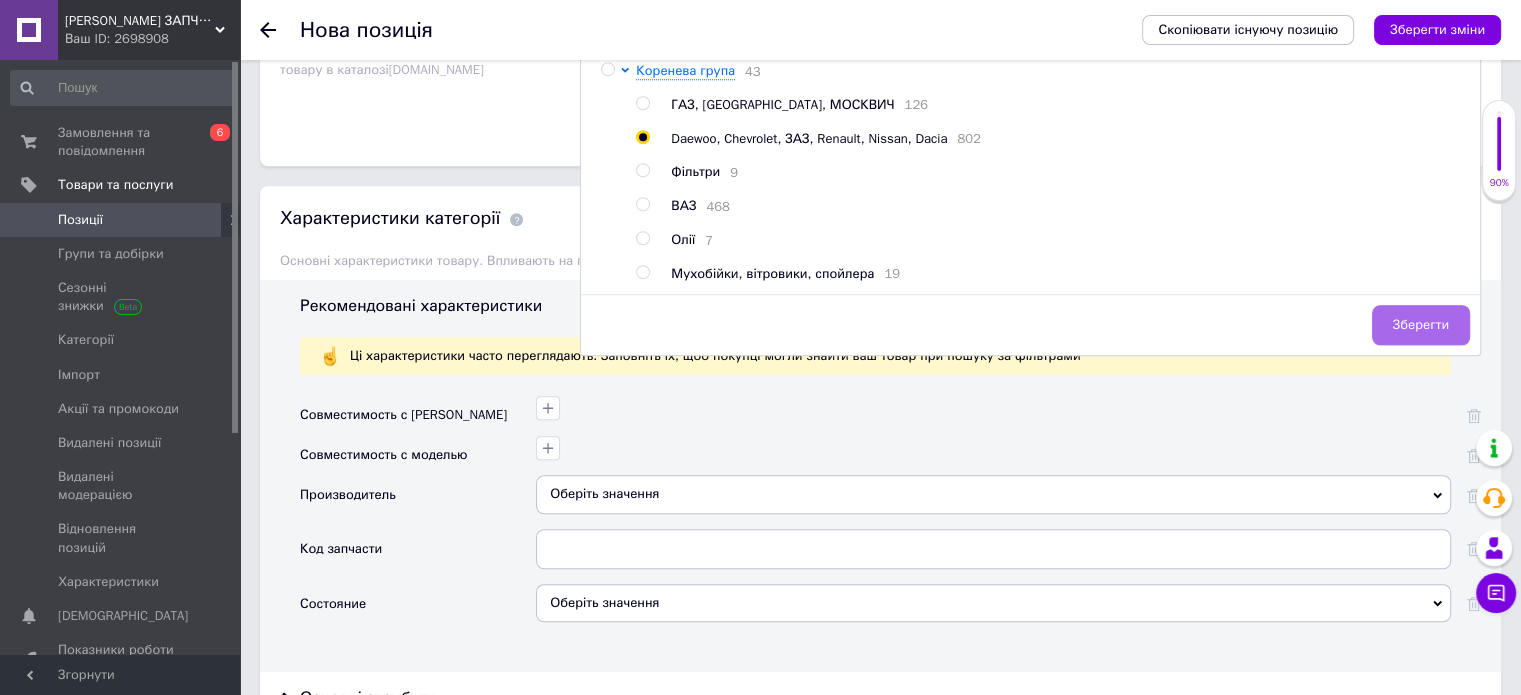 click on "Зберегти" at bounding box center (1421, 325) 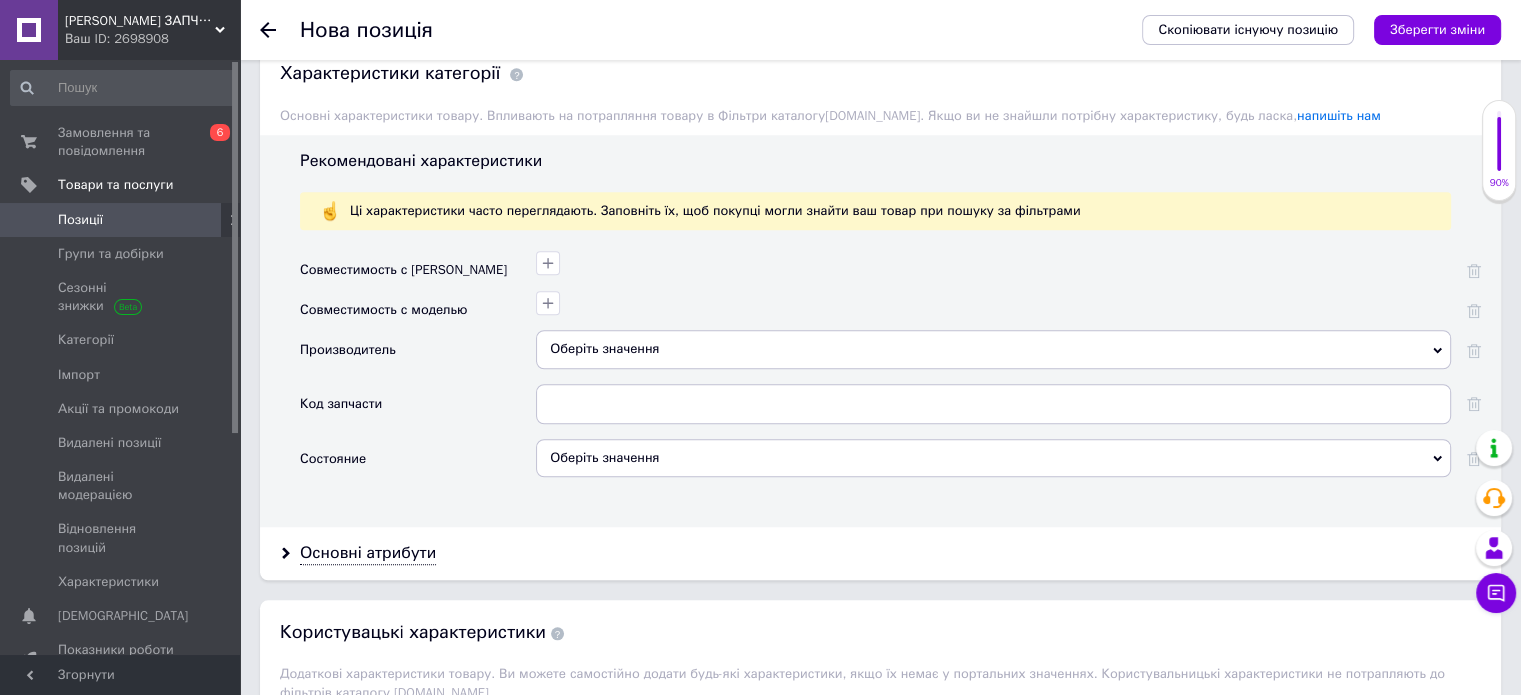 scroll, scrollTop: 1674, scrollLeft: 0, axis: vertical 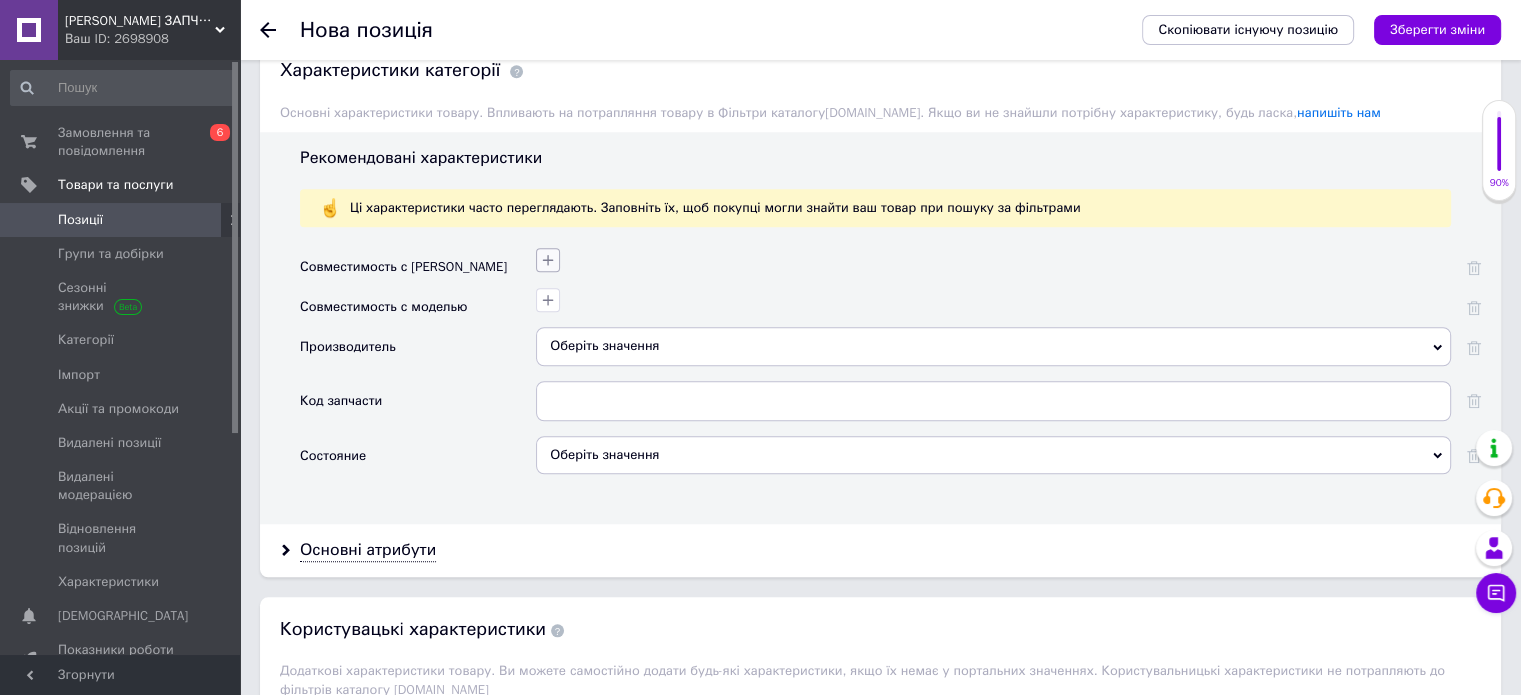 click 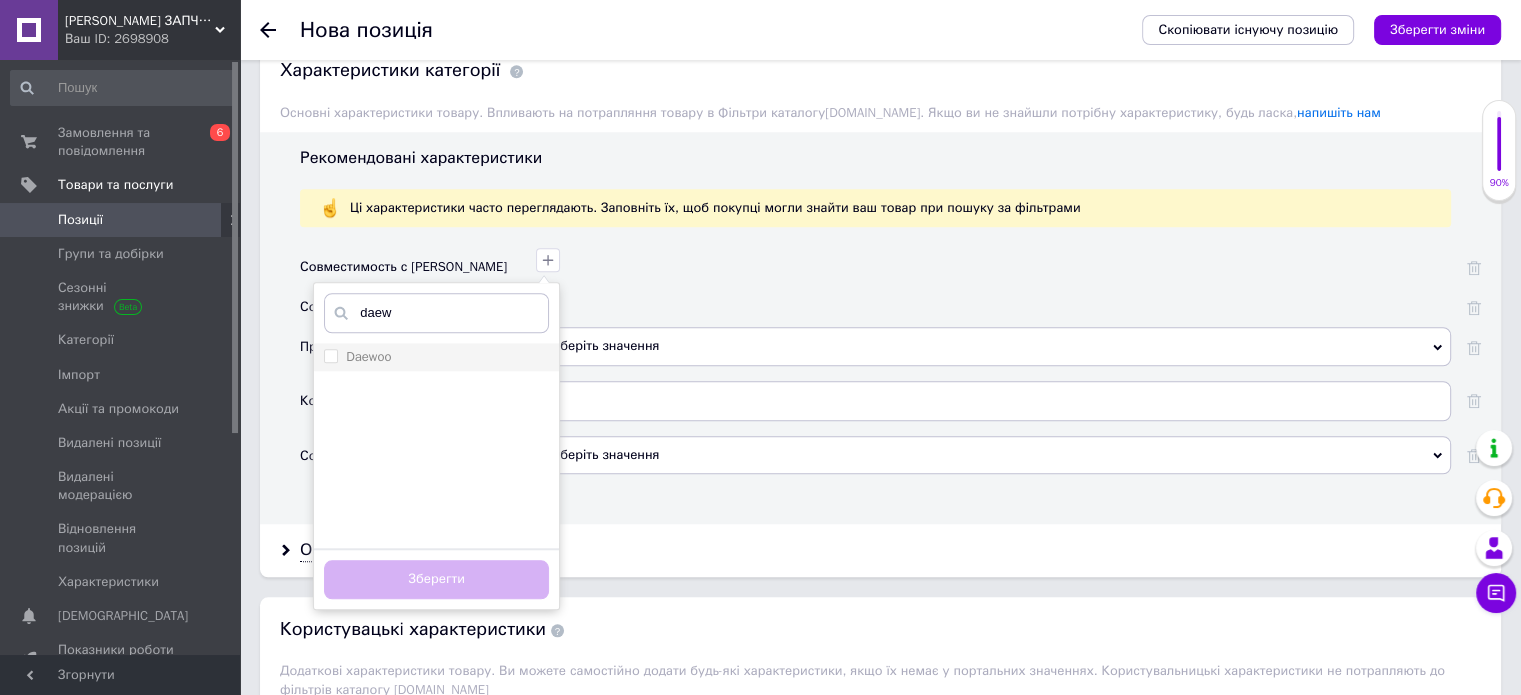click on "Daewoo" at bounding box center (368, 356) 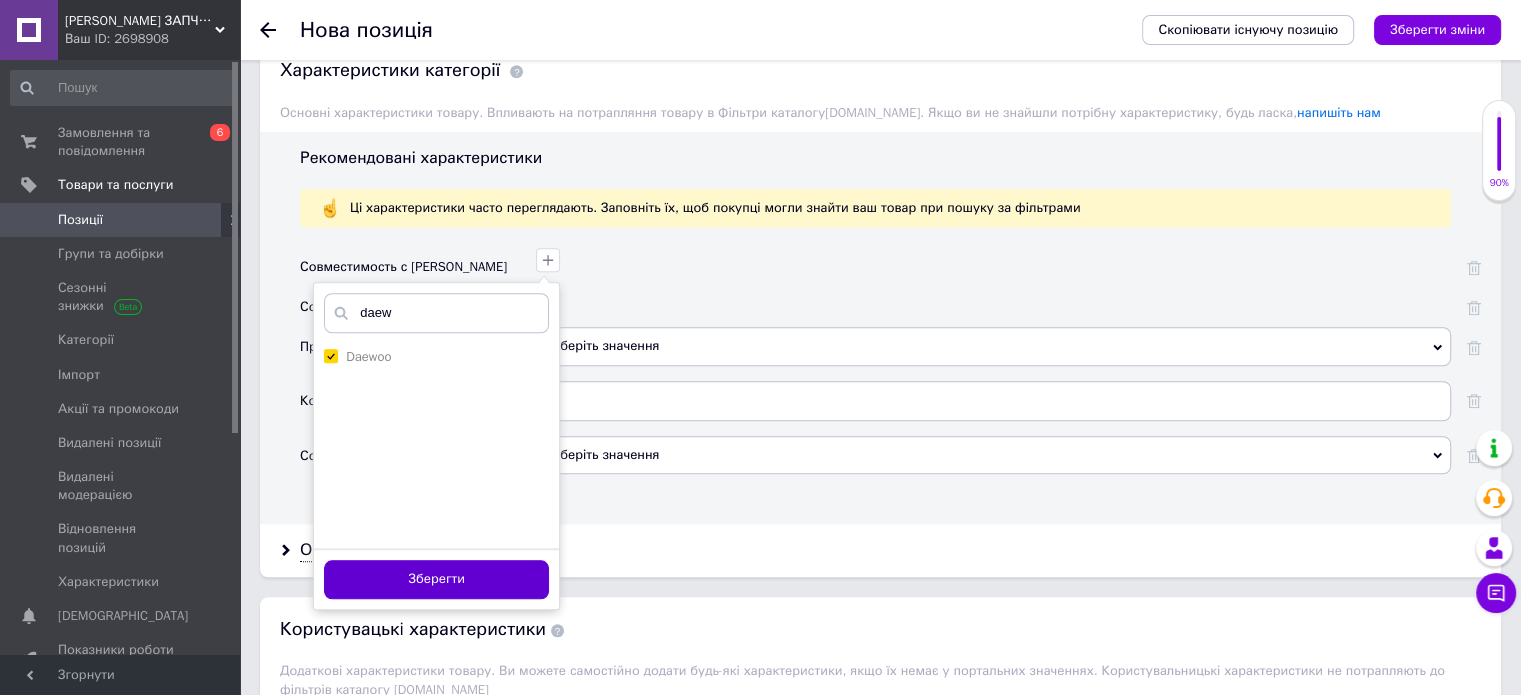 click on "Зберегти" at bounding box center (436, 579) 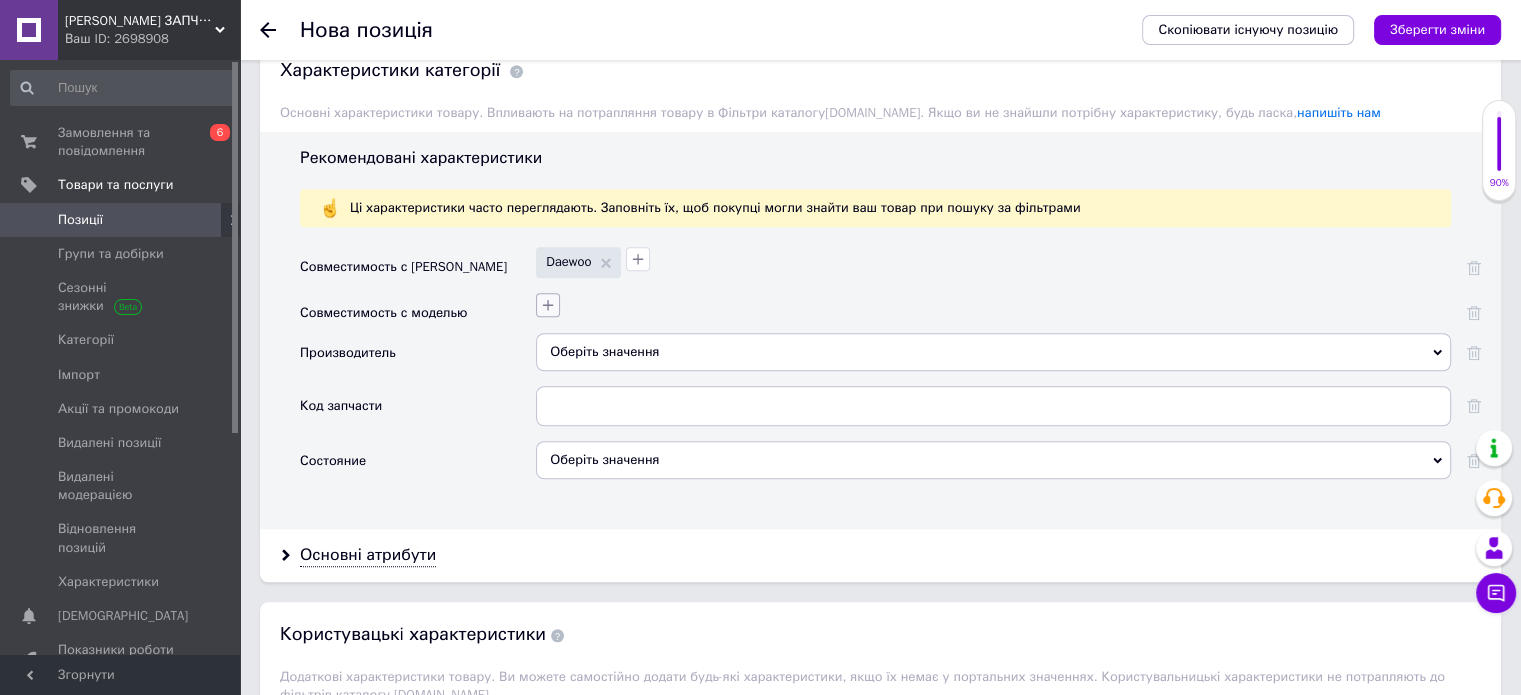 click 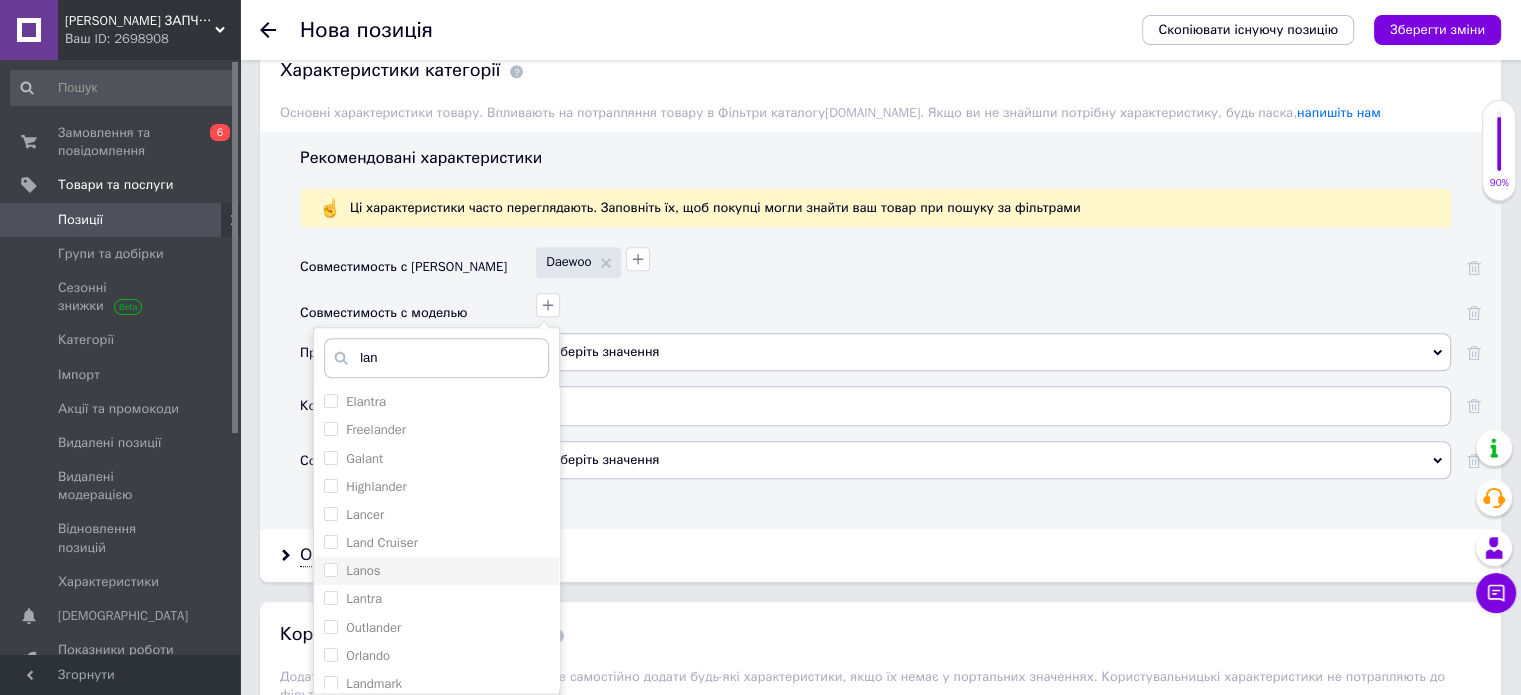 click on "Lanos" at bounding box center [330, 569] 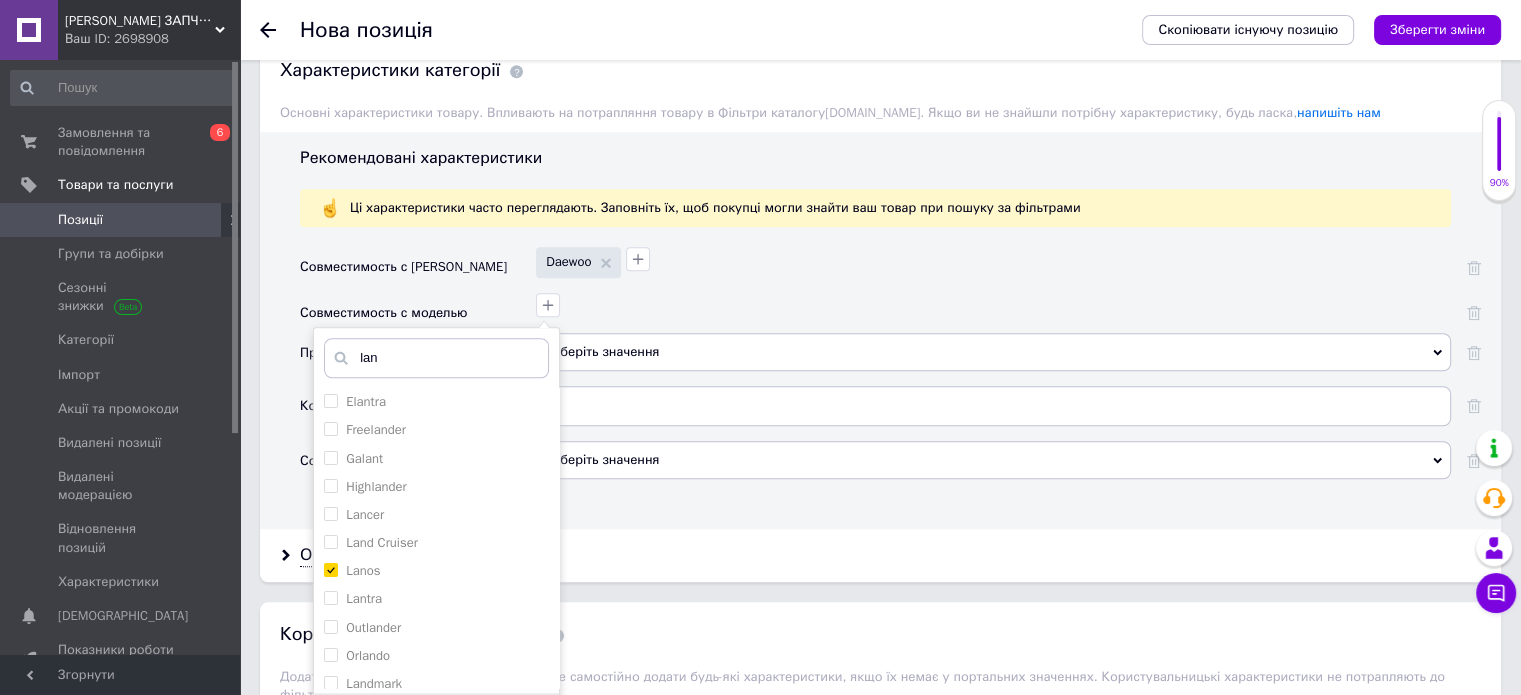 scroll, scrollTop: 1864, scrollLeft: 0, axis: vertical 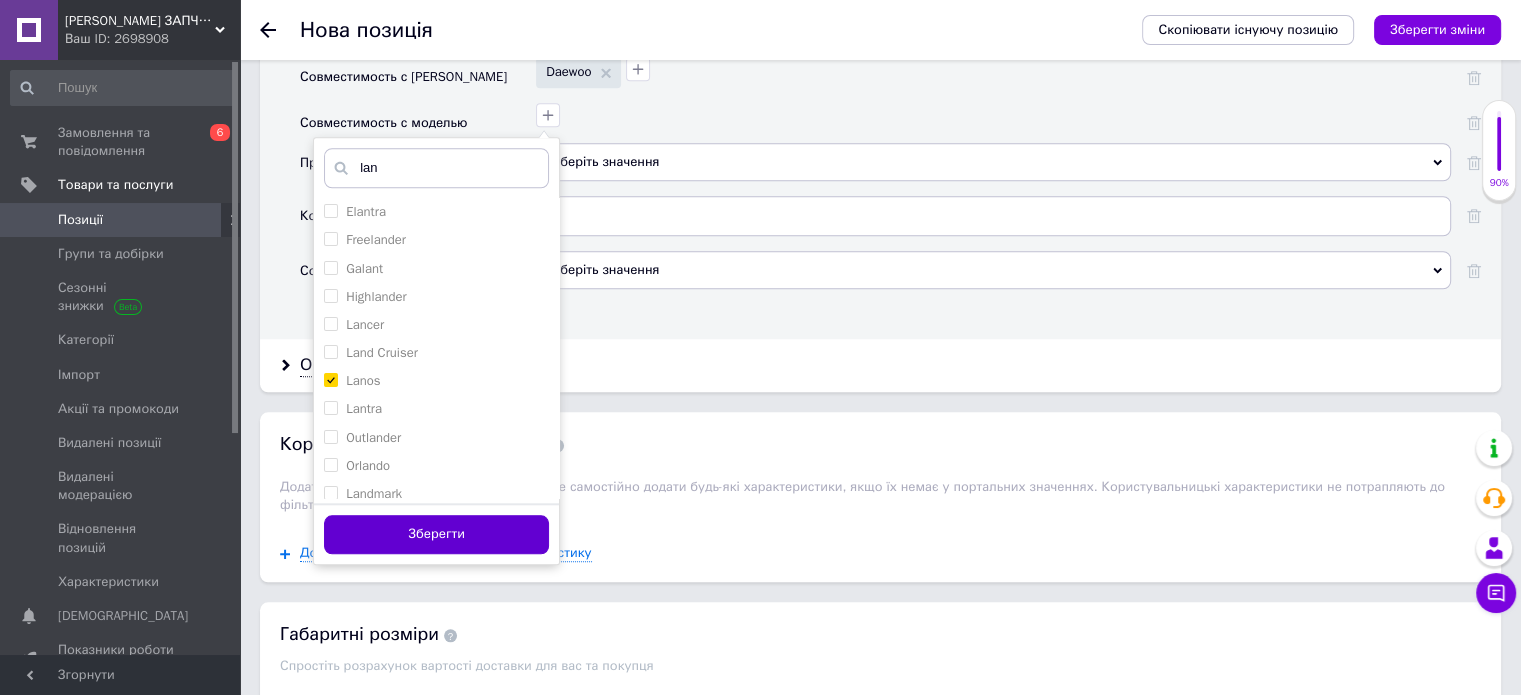 click on "Зберегти" at bounding box center [436, 534] 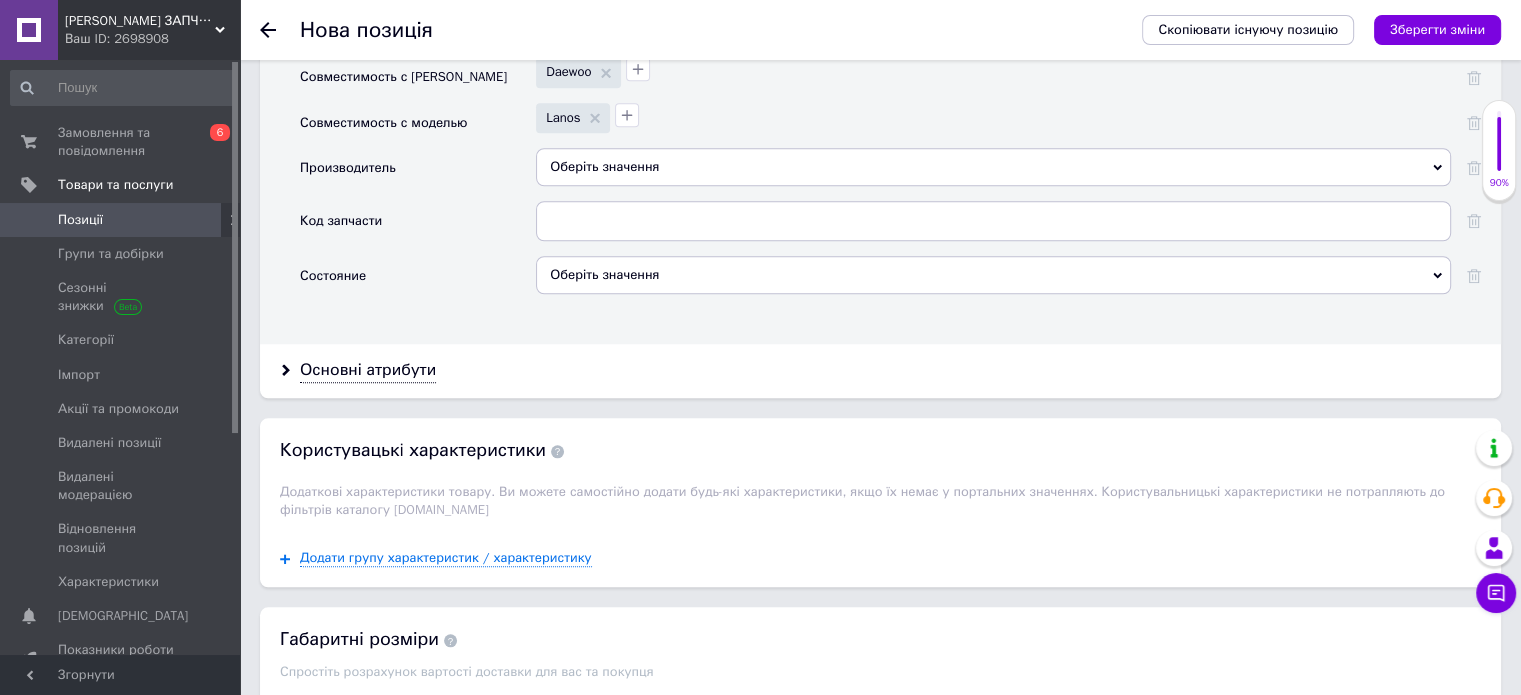 click on "Оберіть значення" at bounding box center (993, 167) 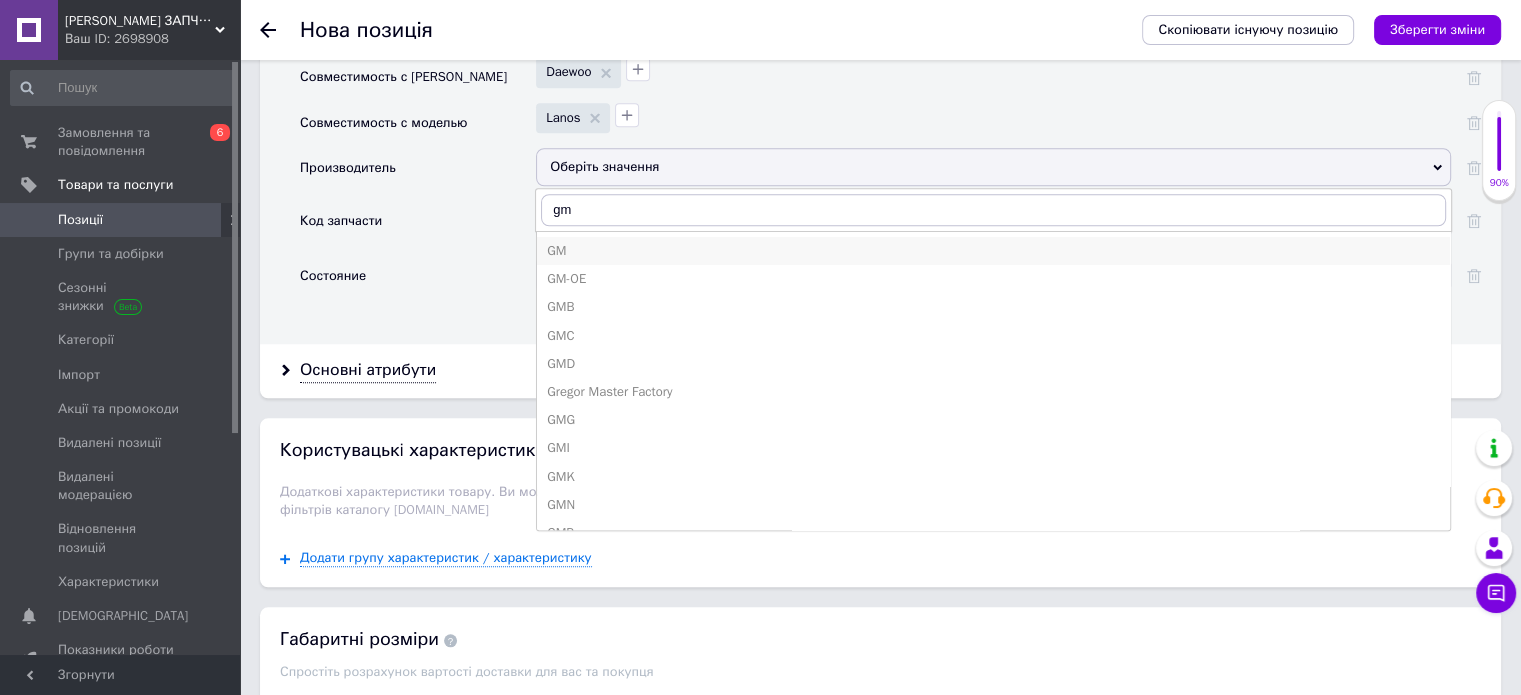 click on "GM" at bounding box center (993, 251) 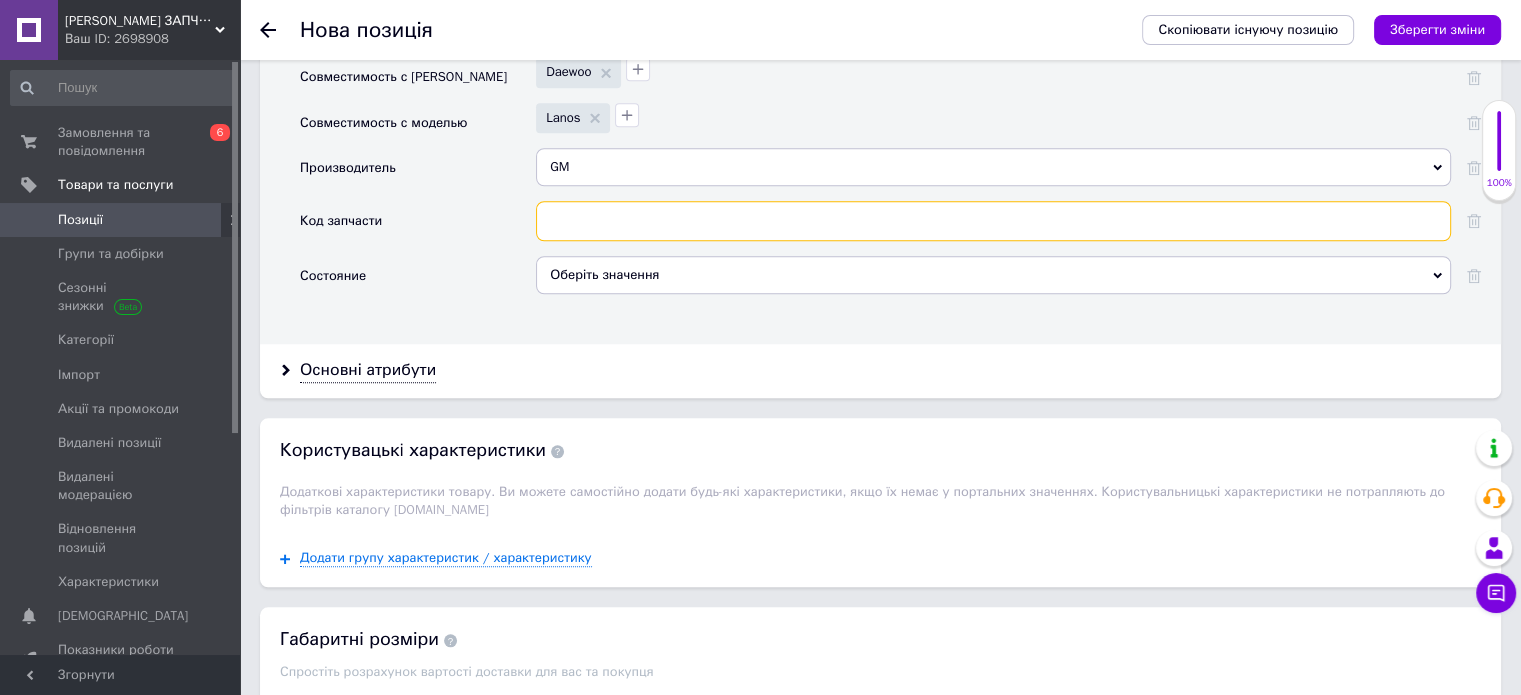 click at bounding box center (993, 221) 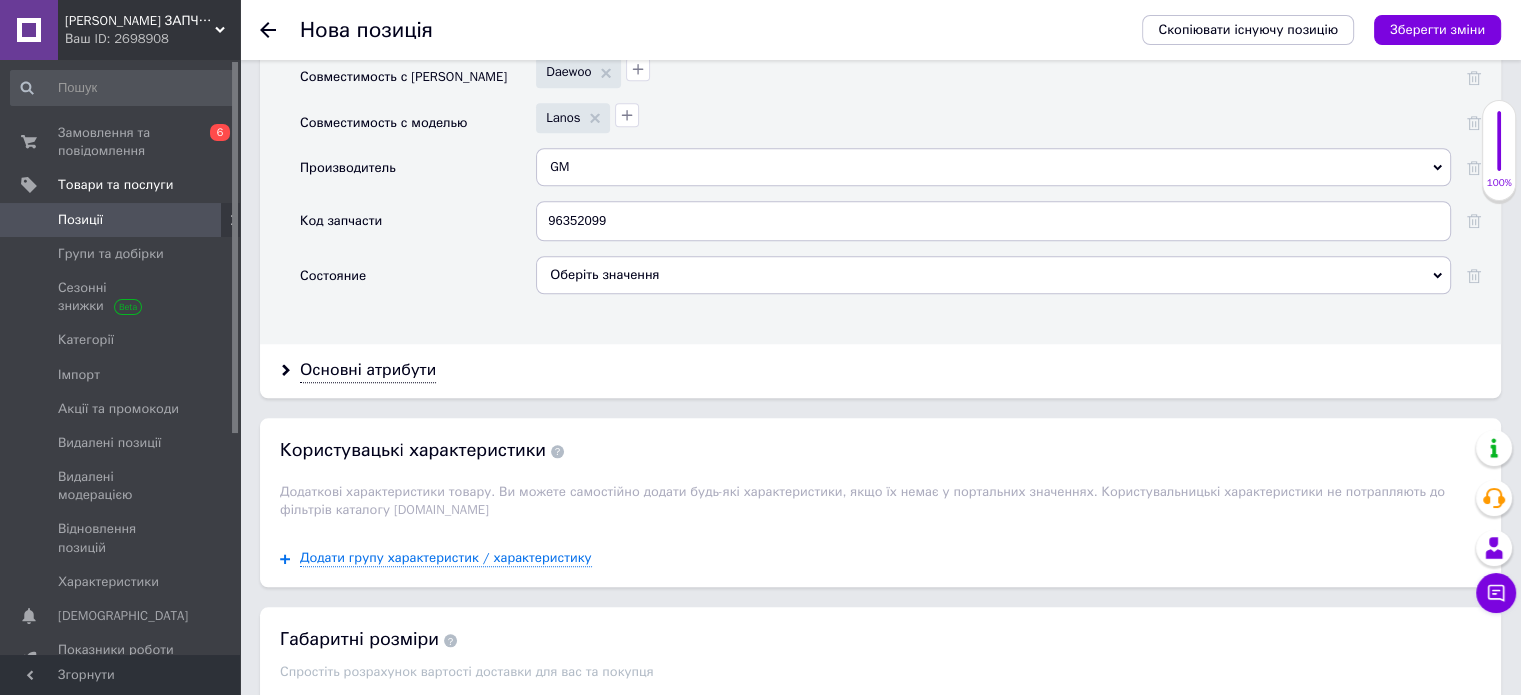 click on "Оберіть значення" at bounding box center (993, 275) 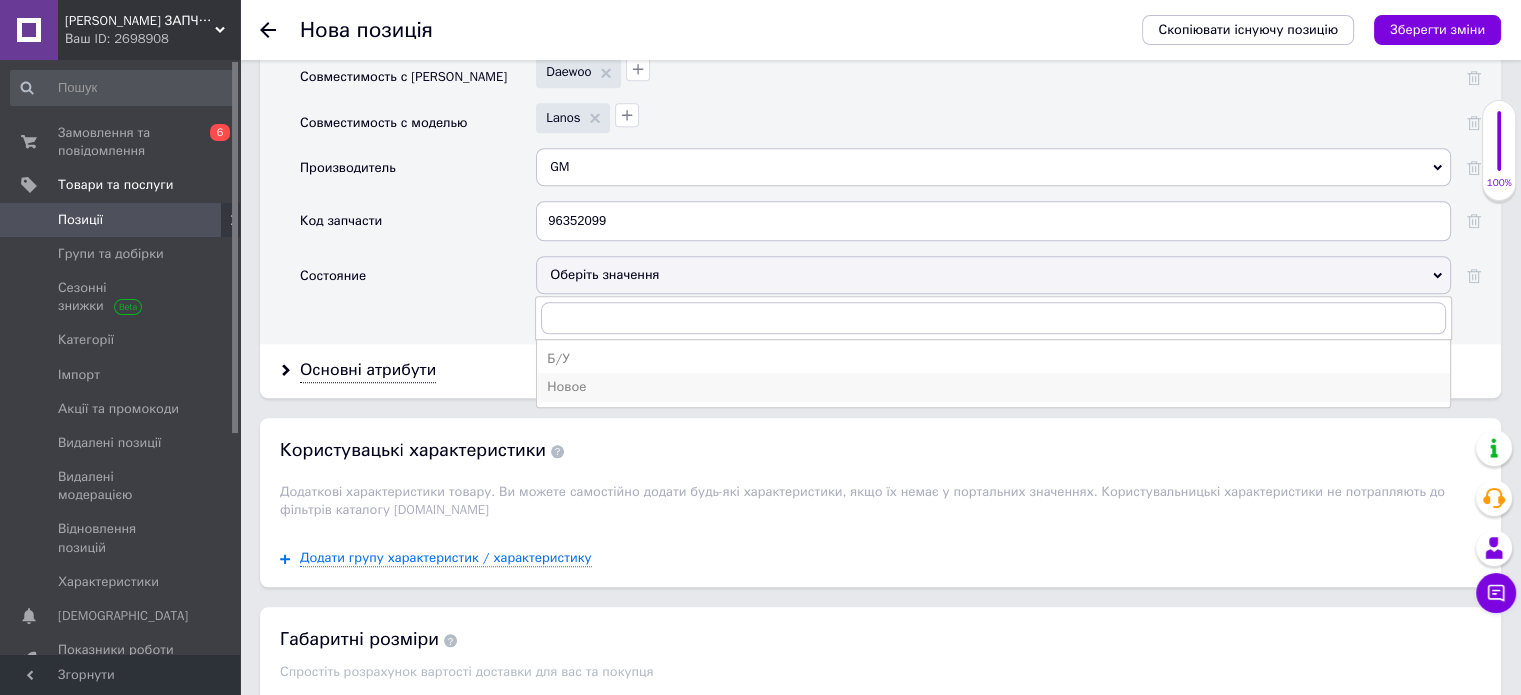 click on "Новое" at bounding box center [993, 387] 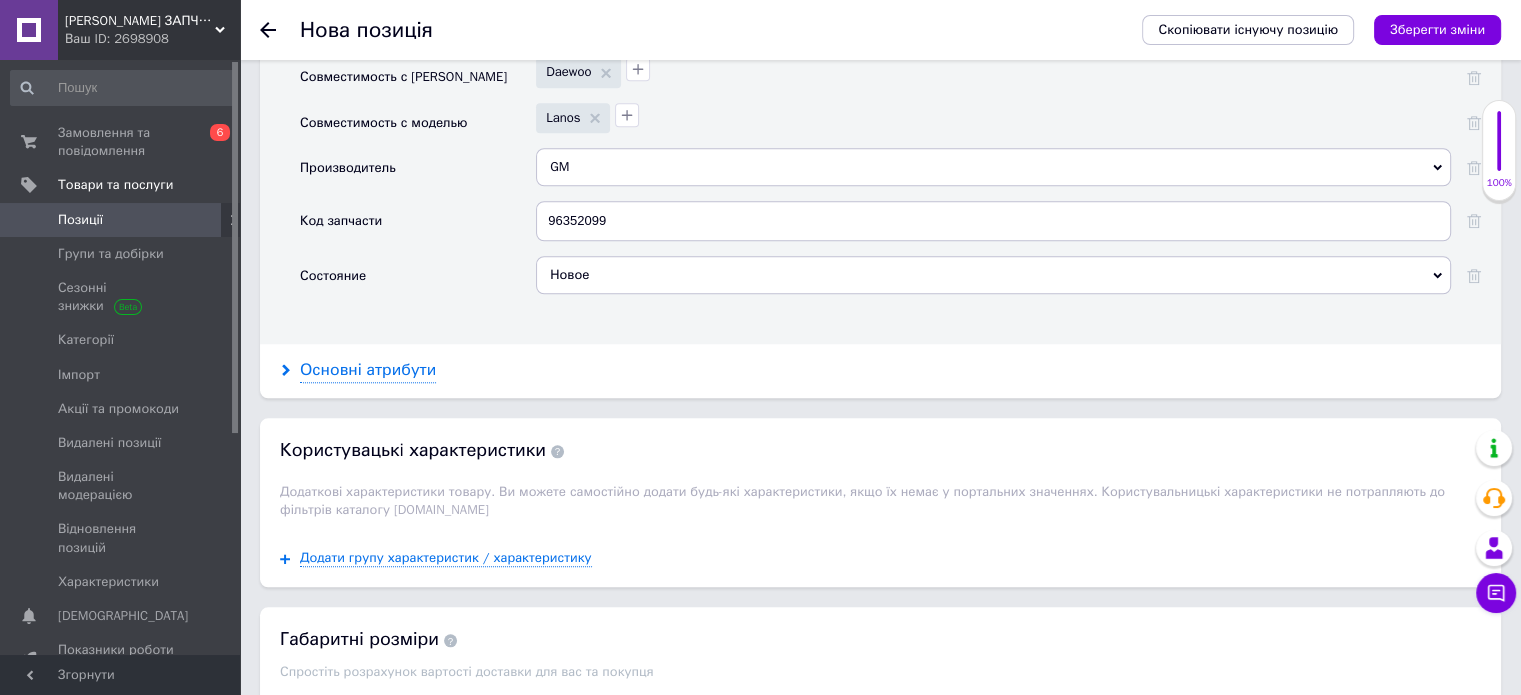 click on "Основні атрибути" at bounding box center (368, 370) 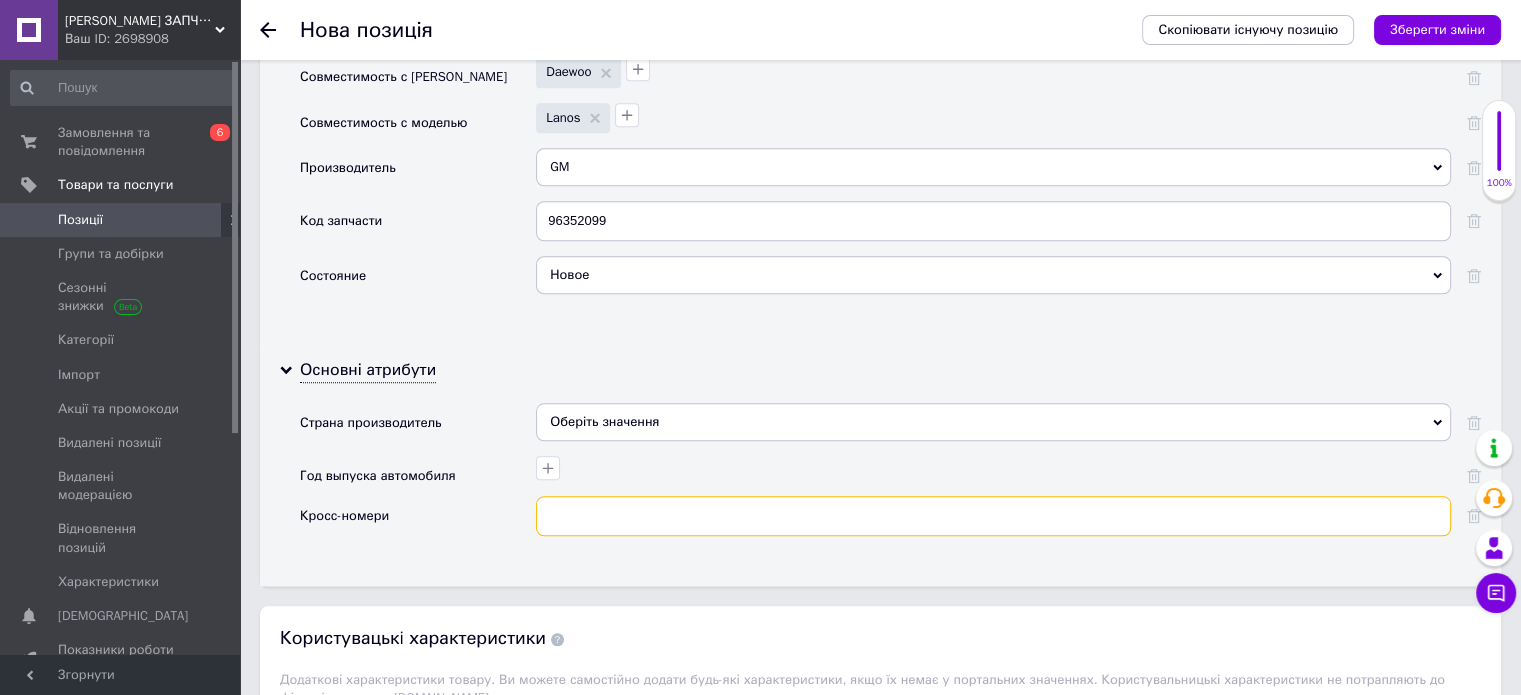 click at bounding box center [993, 516] 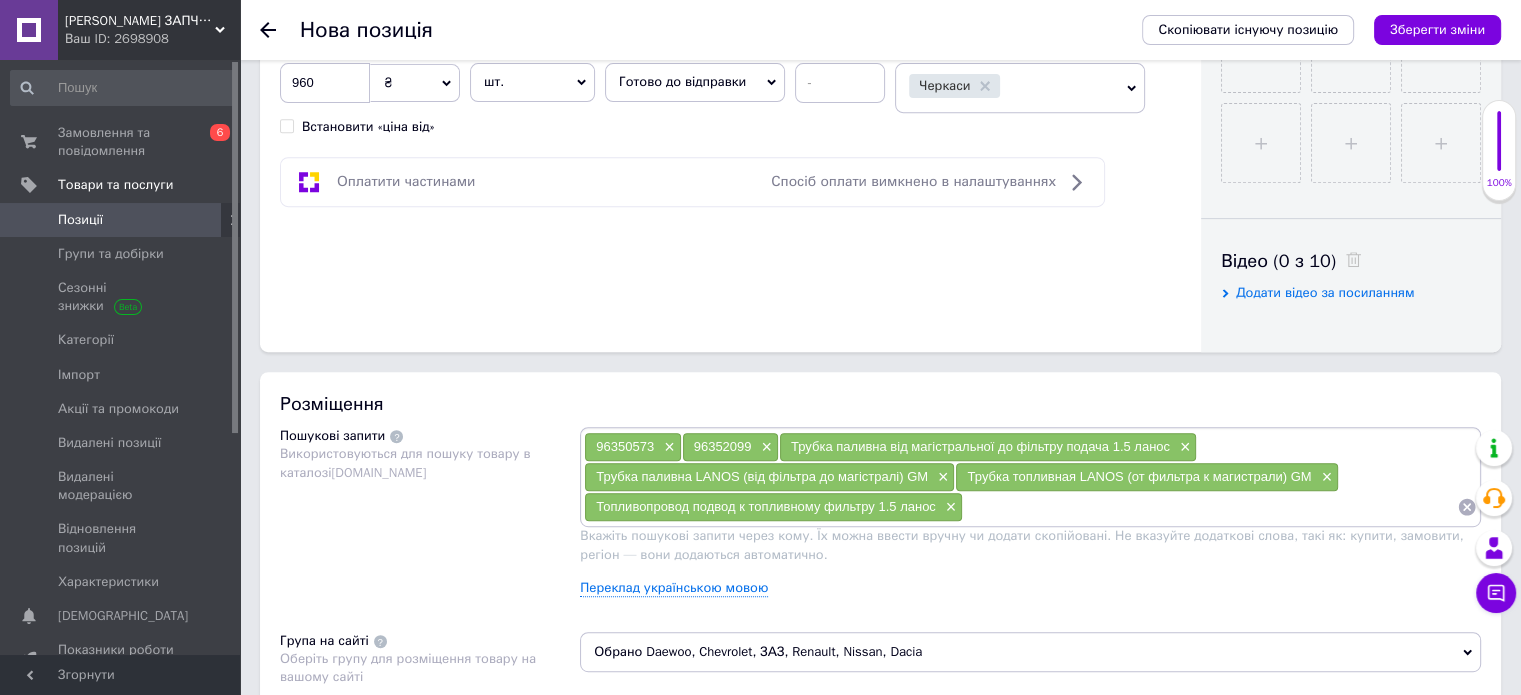 scroll, scrollTop: 828, scrollLeft: 0, axis: vertical 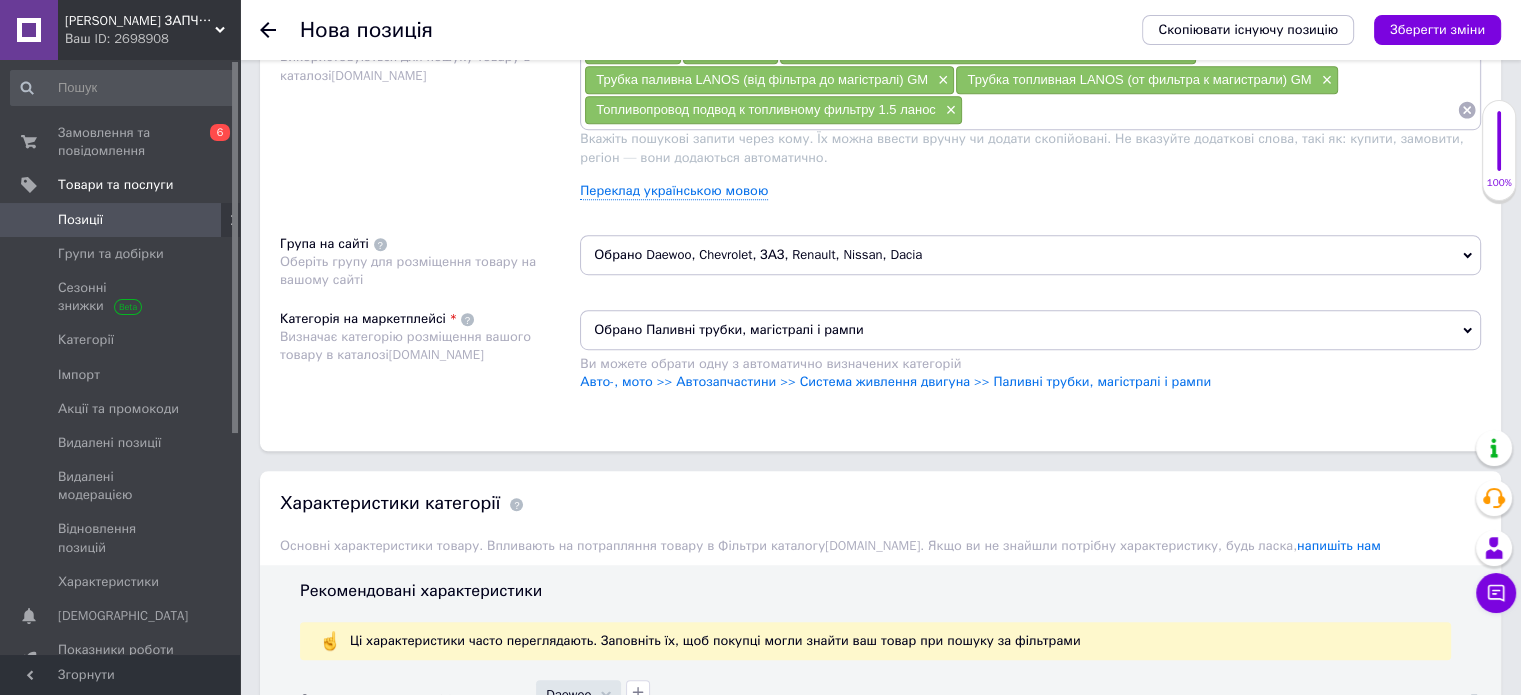 click at bounding box center (1210, 110) 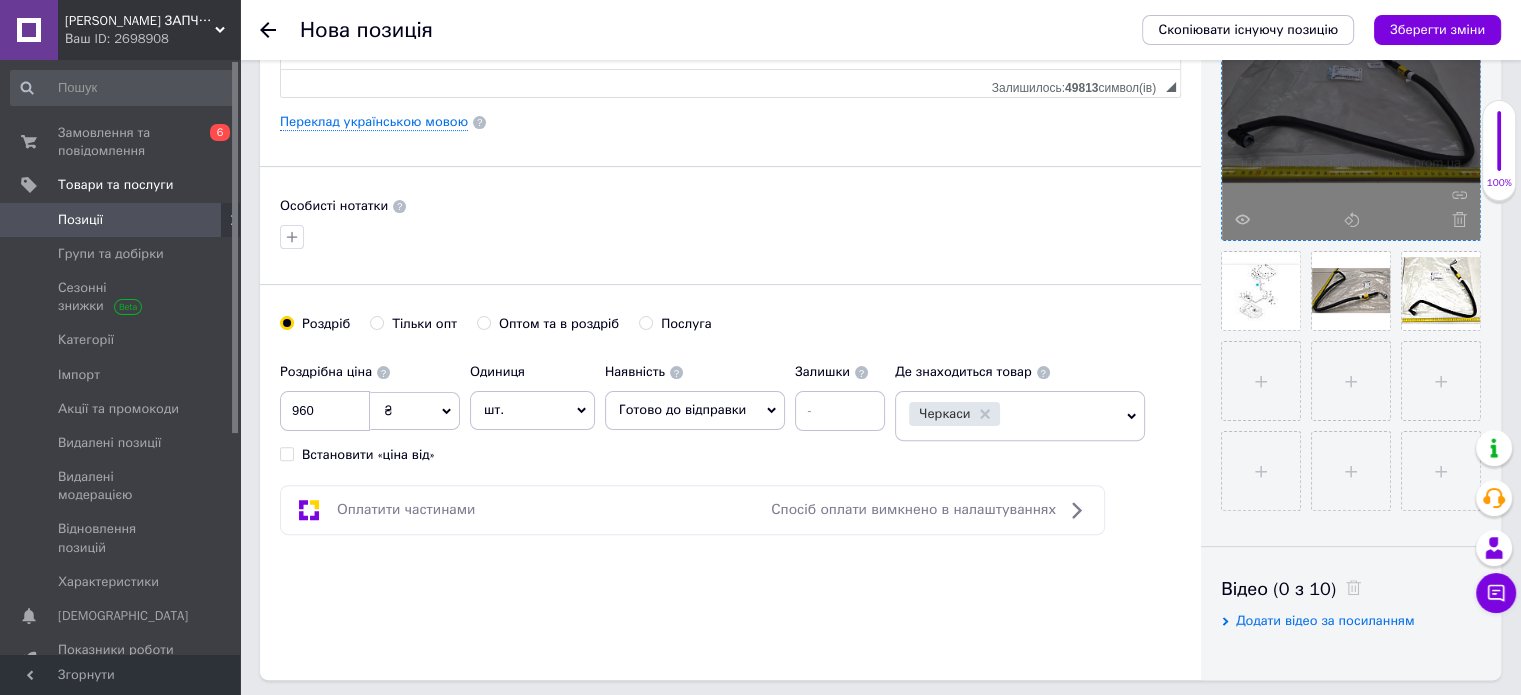 scroll, scrollTop: 508, scrollLeft: 0, axis: vertical 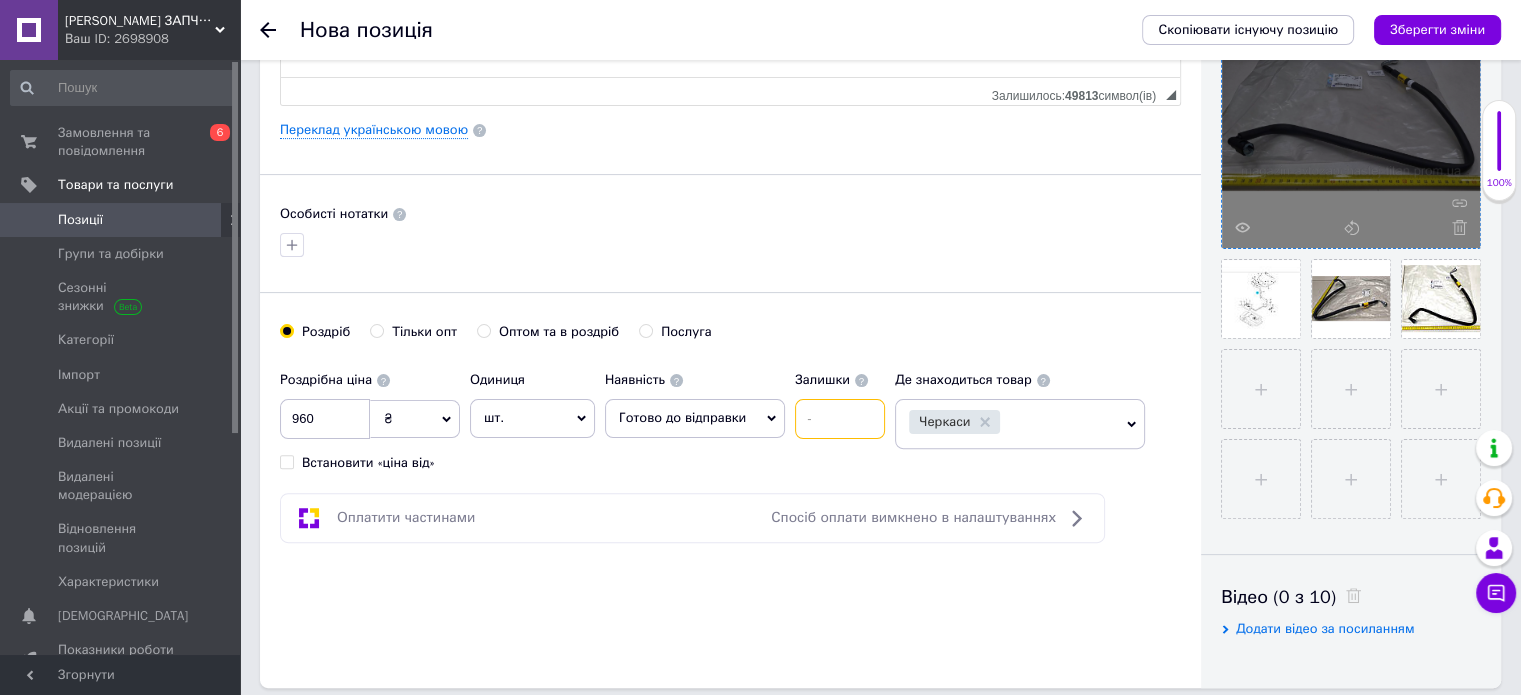 click at bounding box center [840, 419] 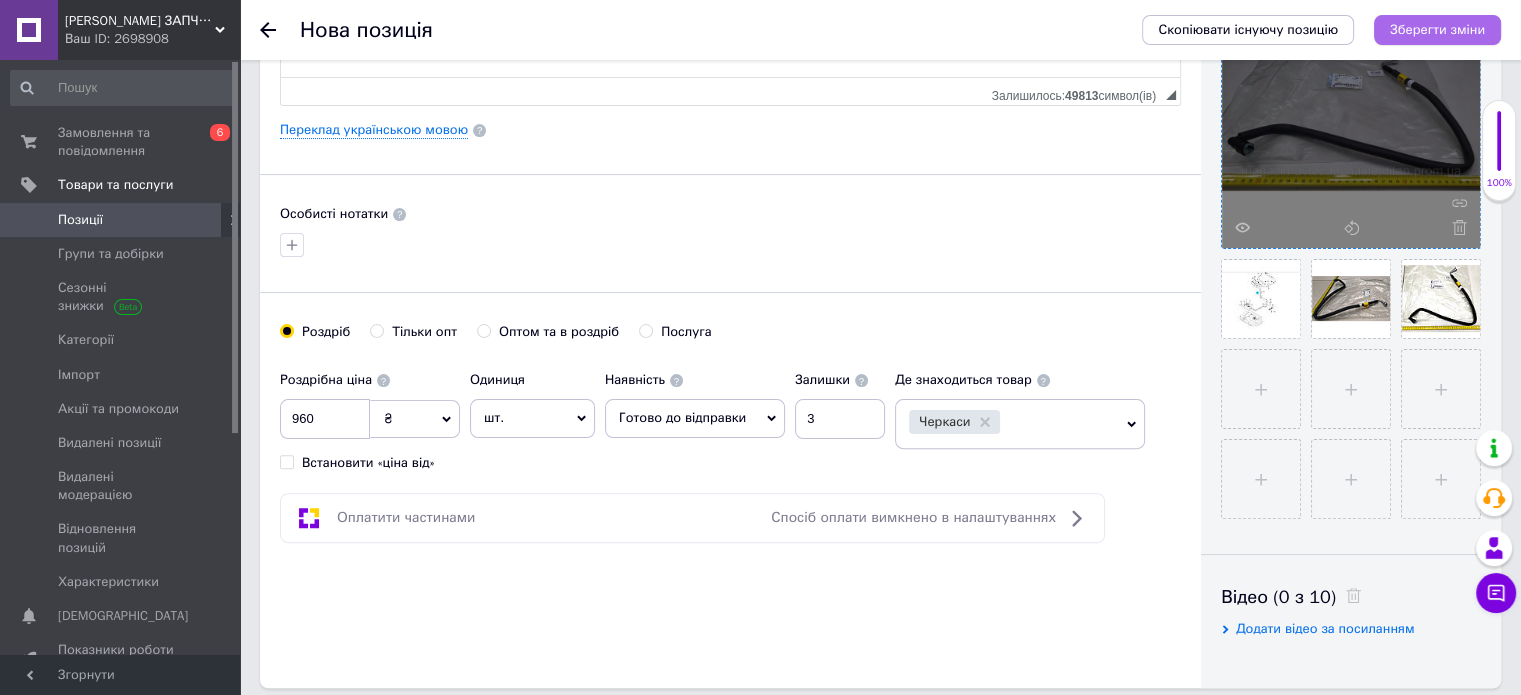 click on "Зберегти зміни" at bounding box center [1437, 29] 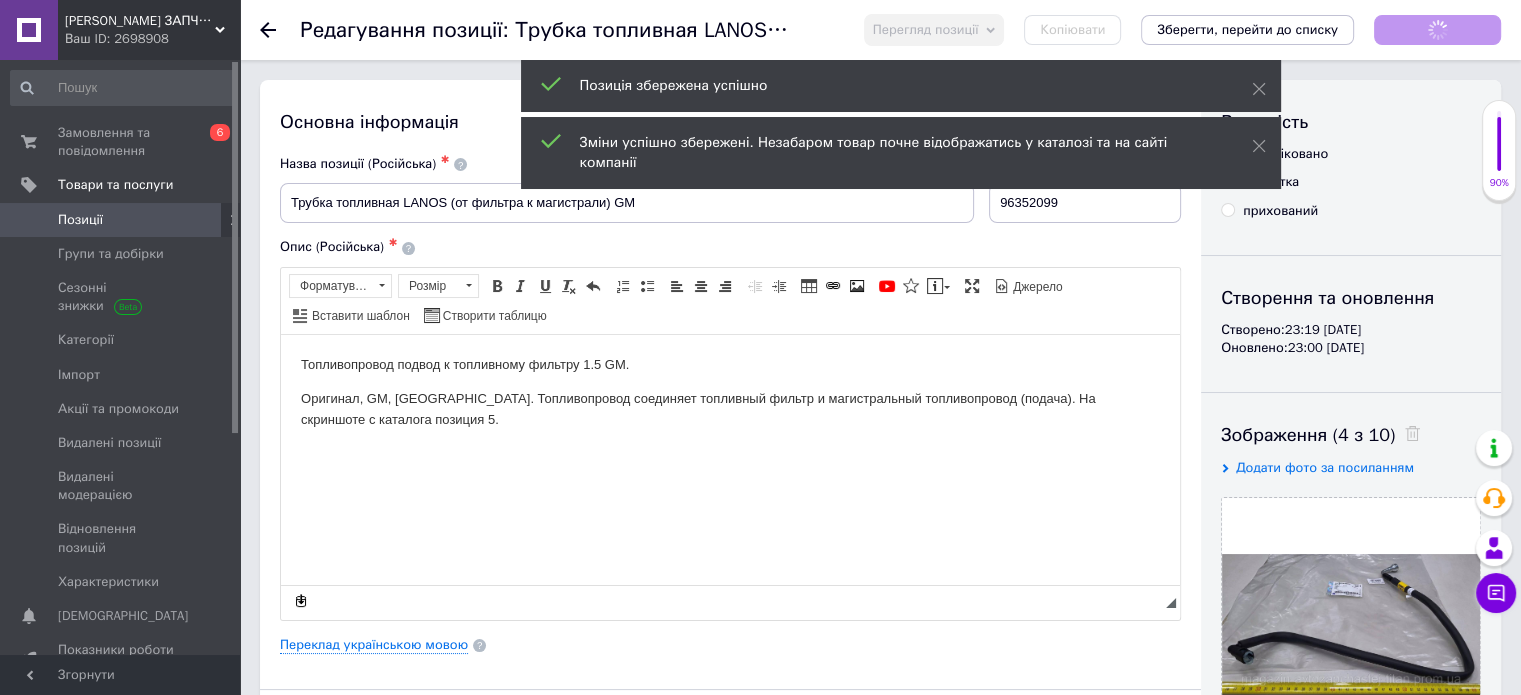 scroll, scrollTop: 0, scrollLeft: 0, axis: both 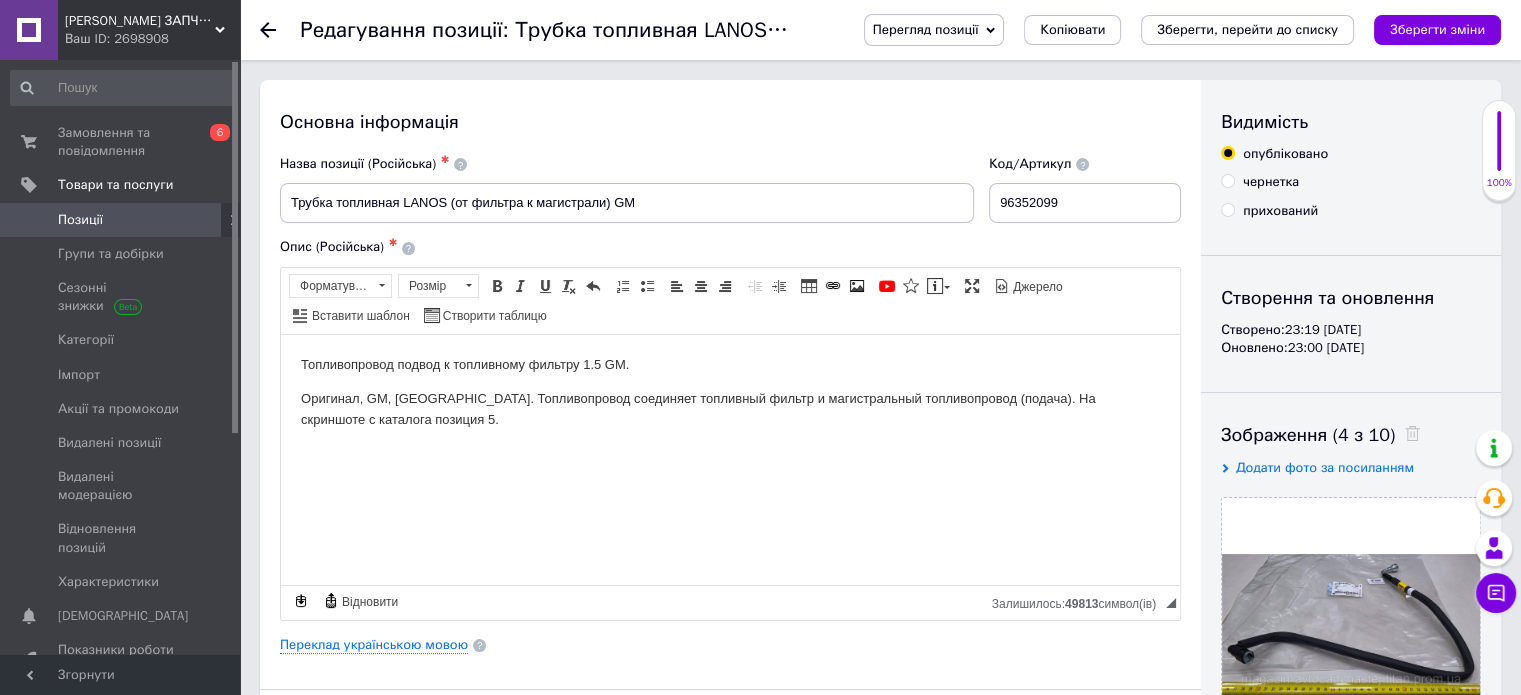 click on "Позиції" at bounding box center (80, 220) 